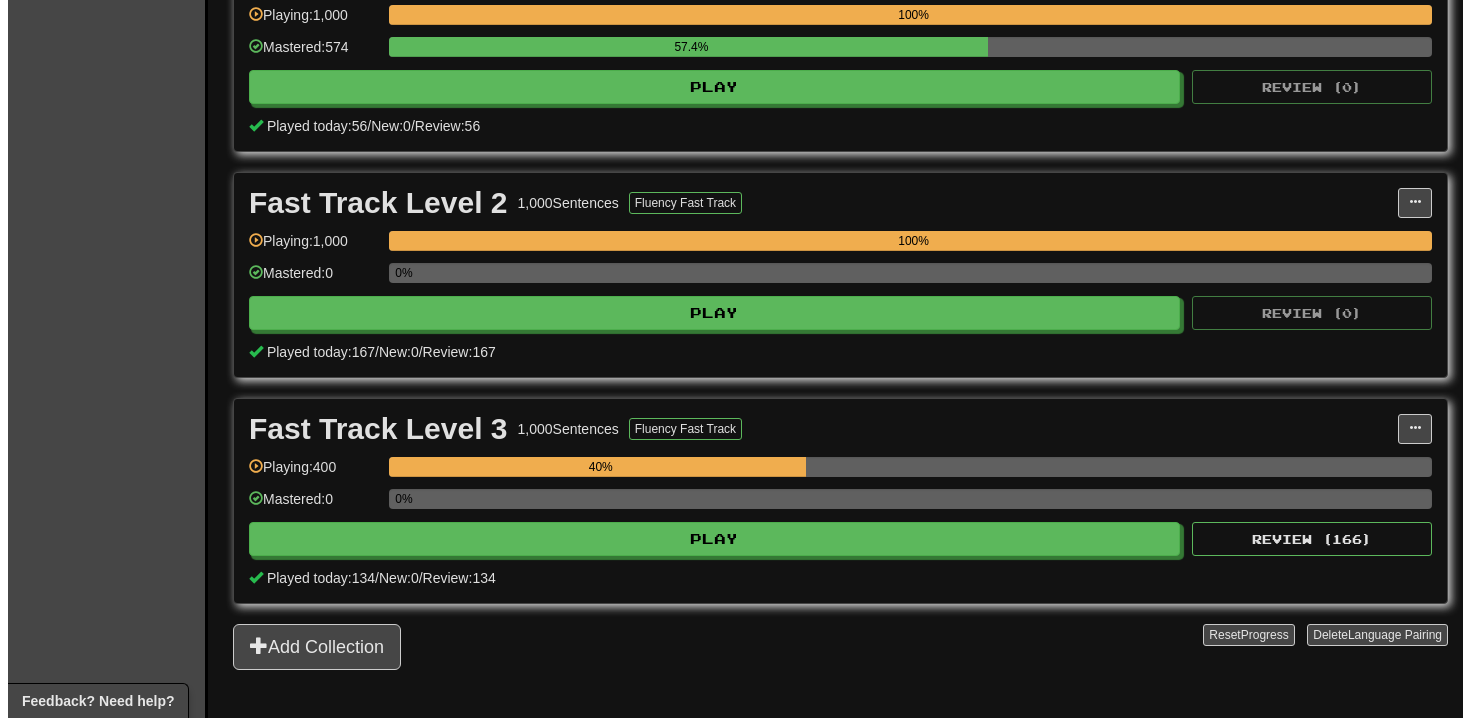 scroll, scrollTop: 519, scrollLeft: 0, axis: vertical 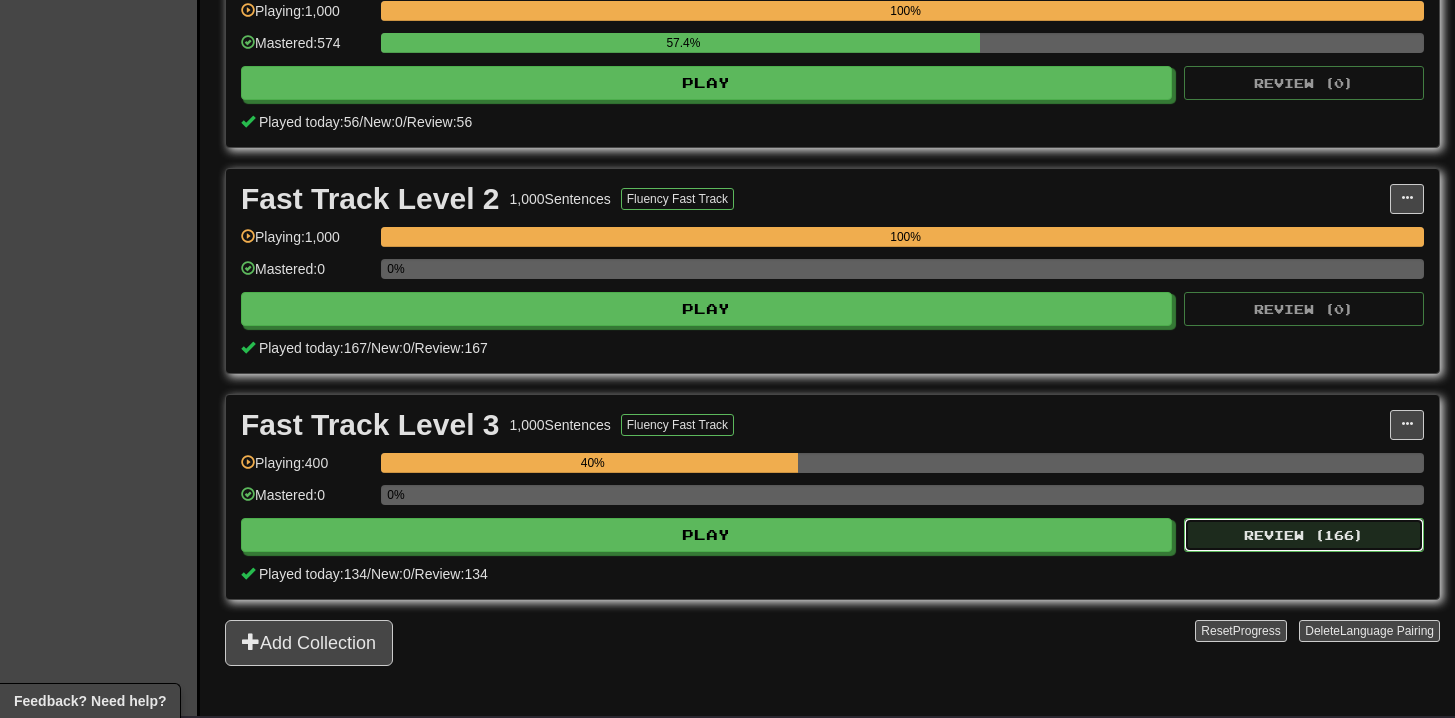 click on "Review ( 166 )" at bounding box center (1304, 535) 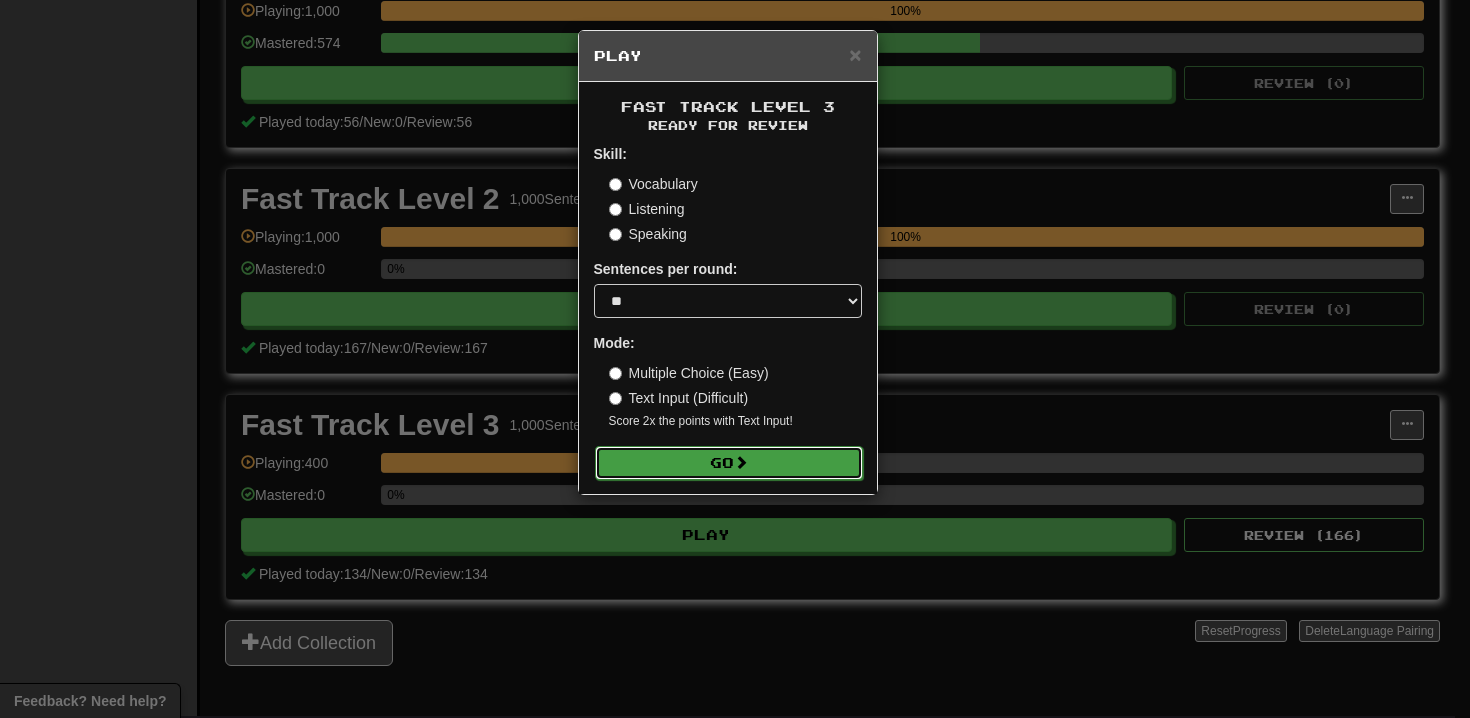 click on "Go" at bounding box center (729, 463) 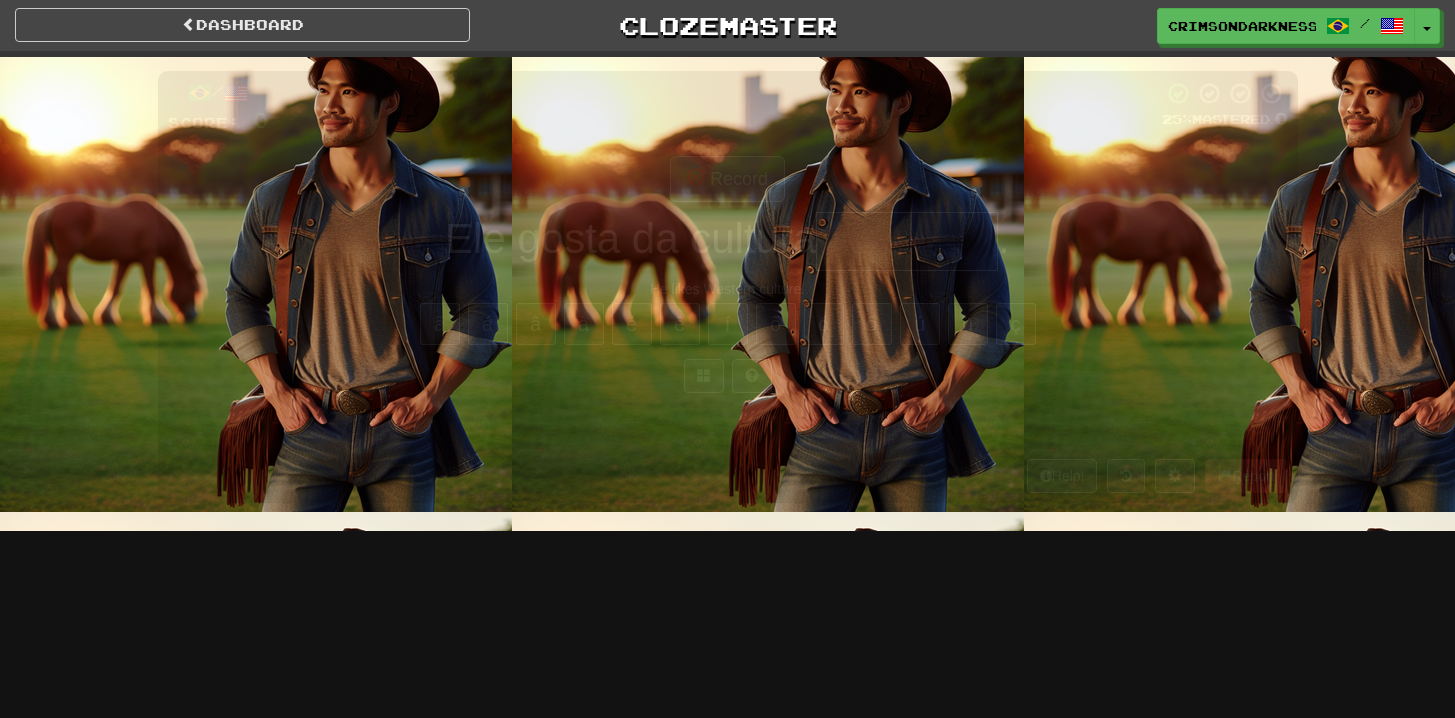 scroll, scrollTop: 0, scrollLeft: 0, axis: both 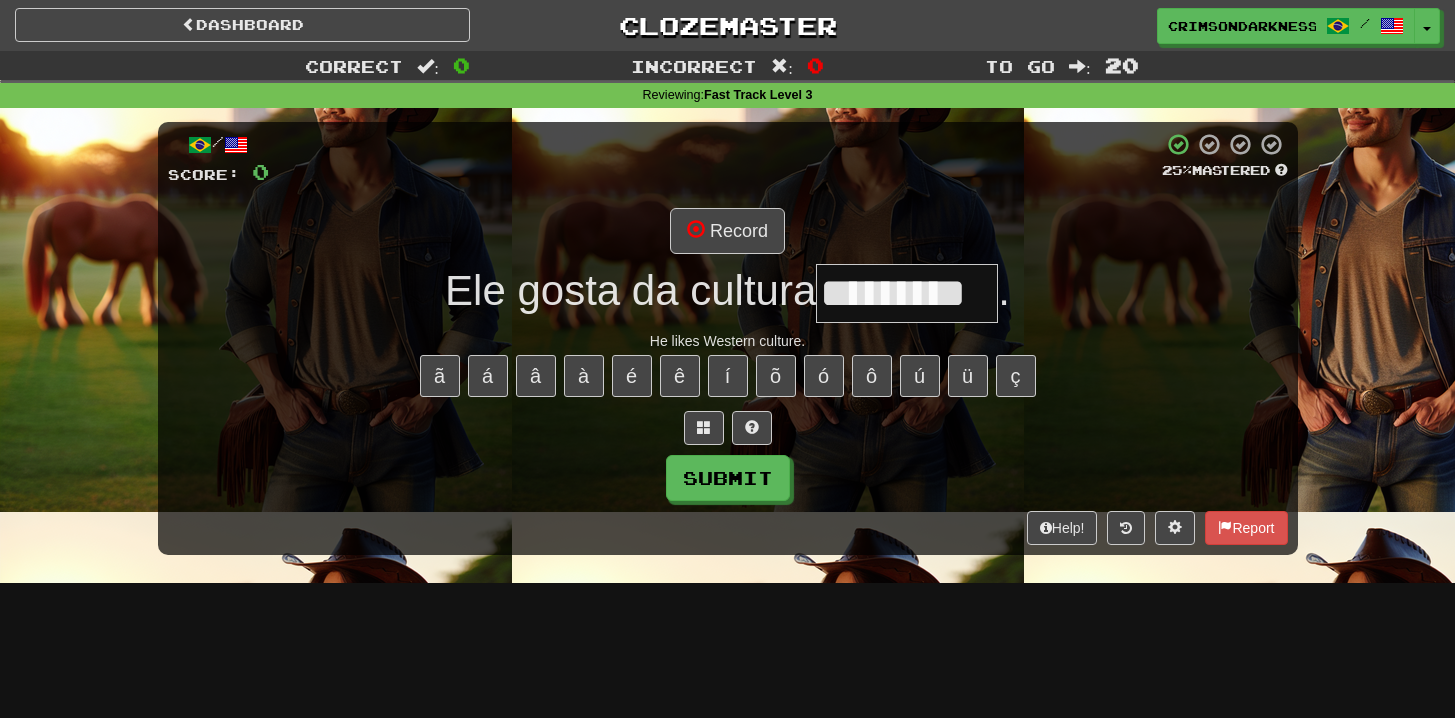 type on "*********" 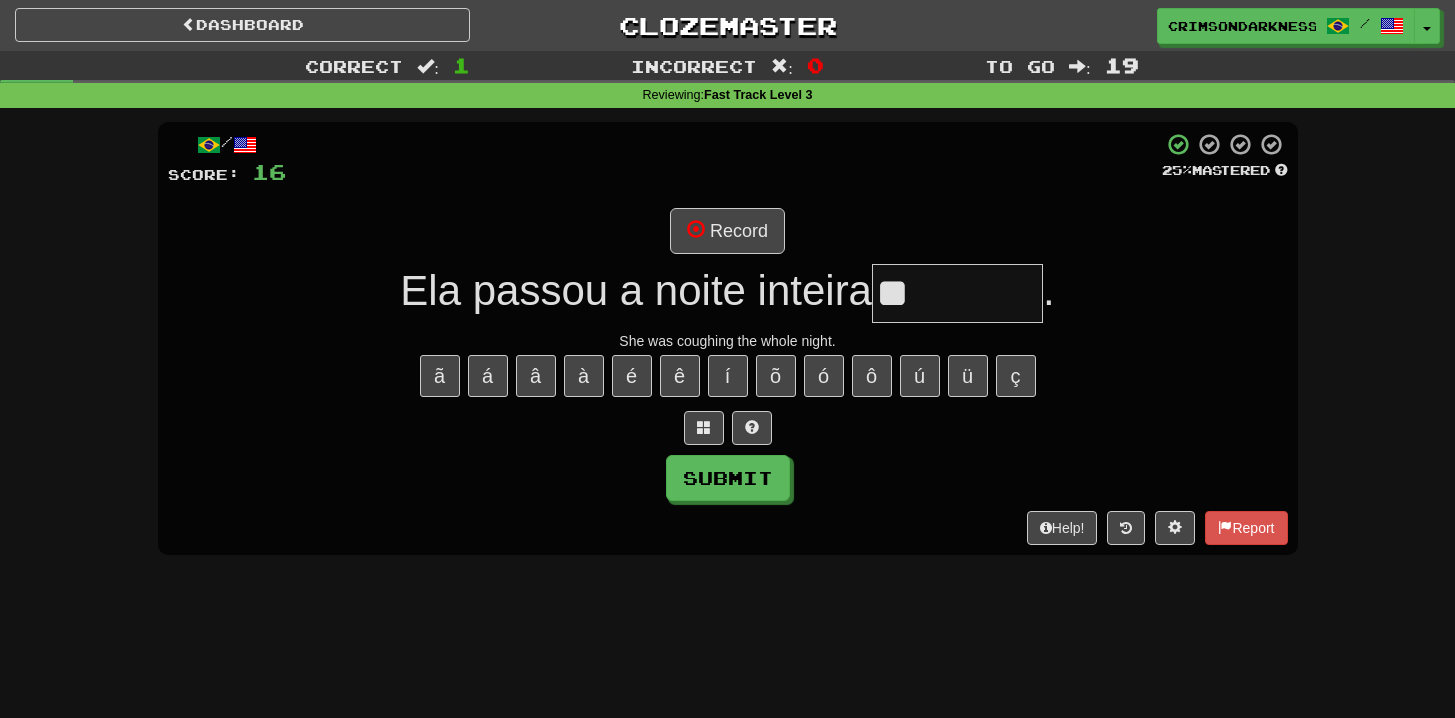 type on "*" 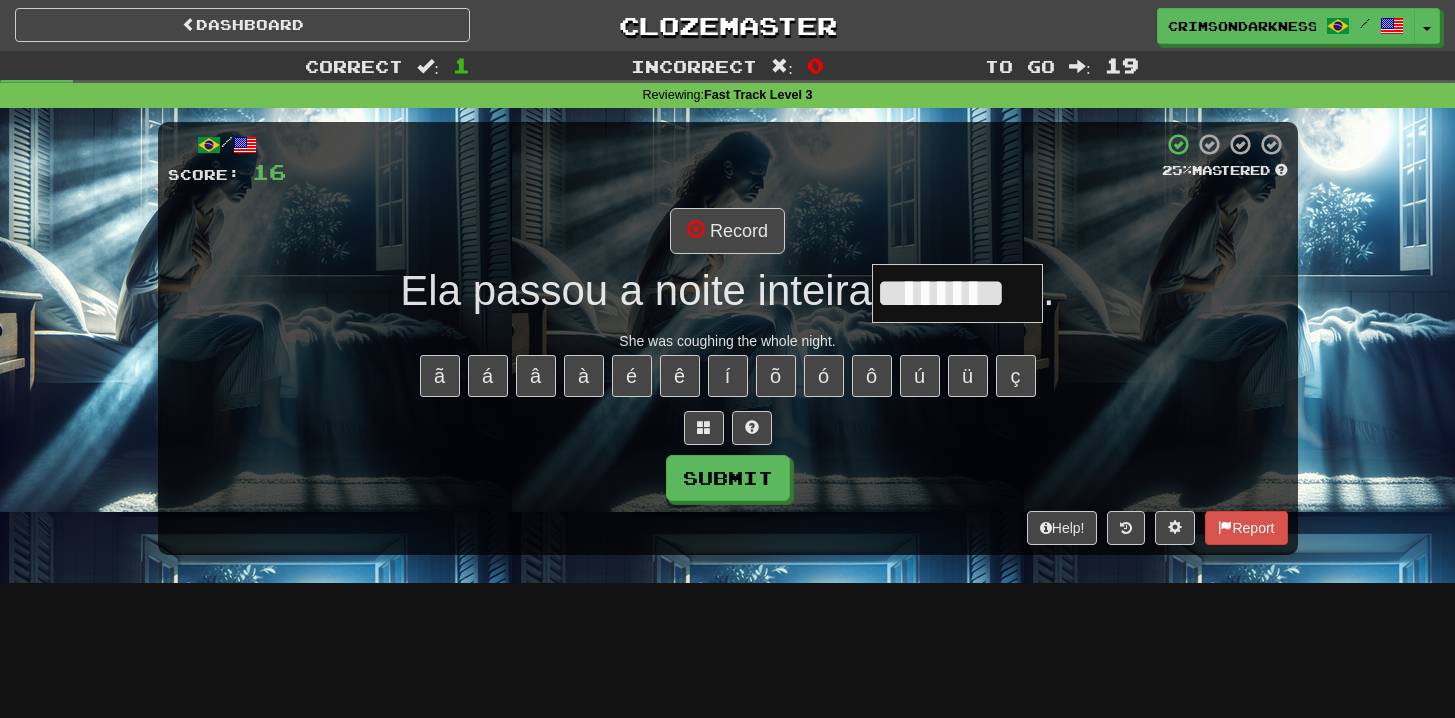 type on "********" 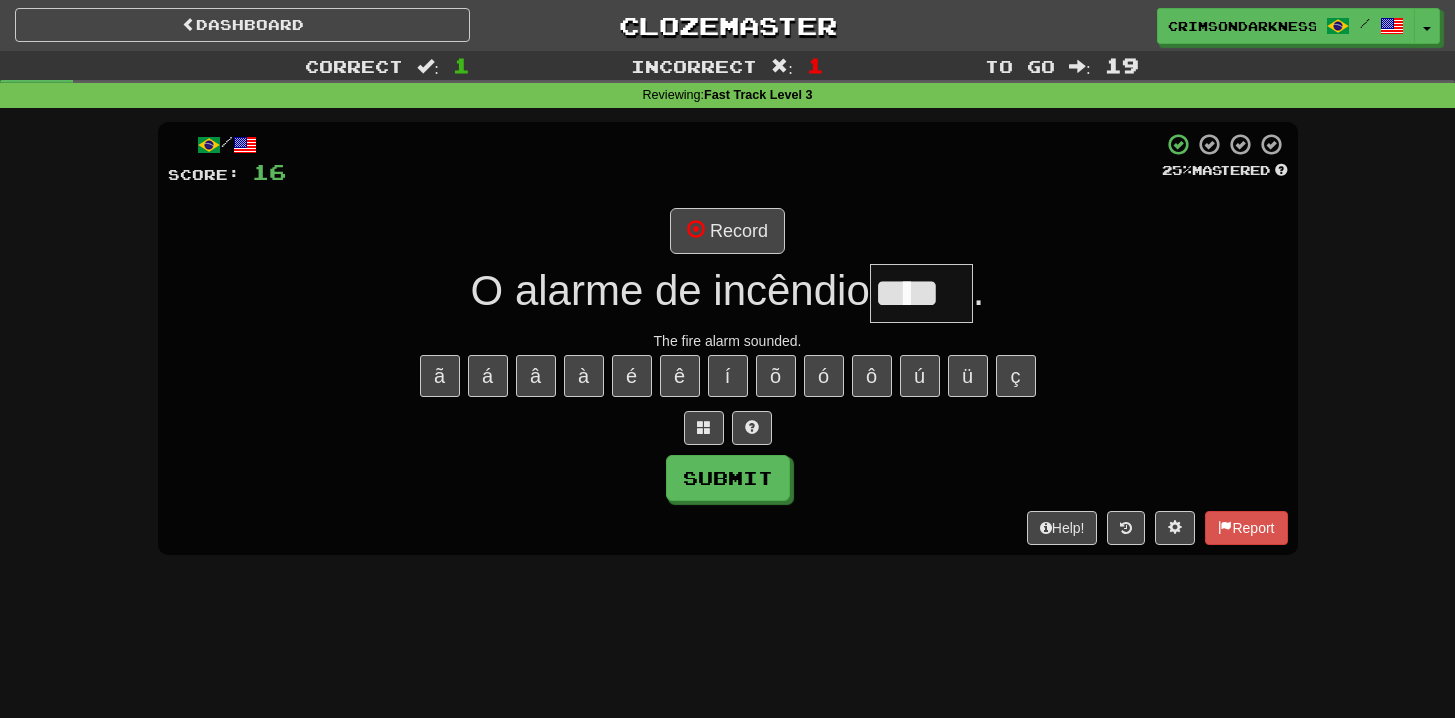 type on "****" 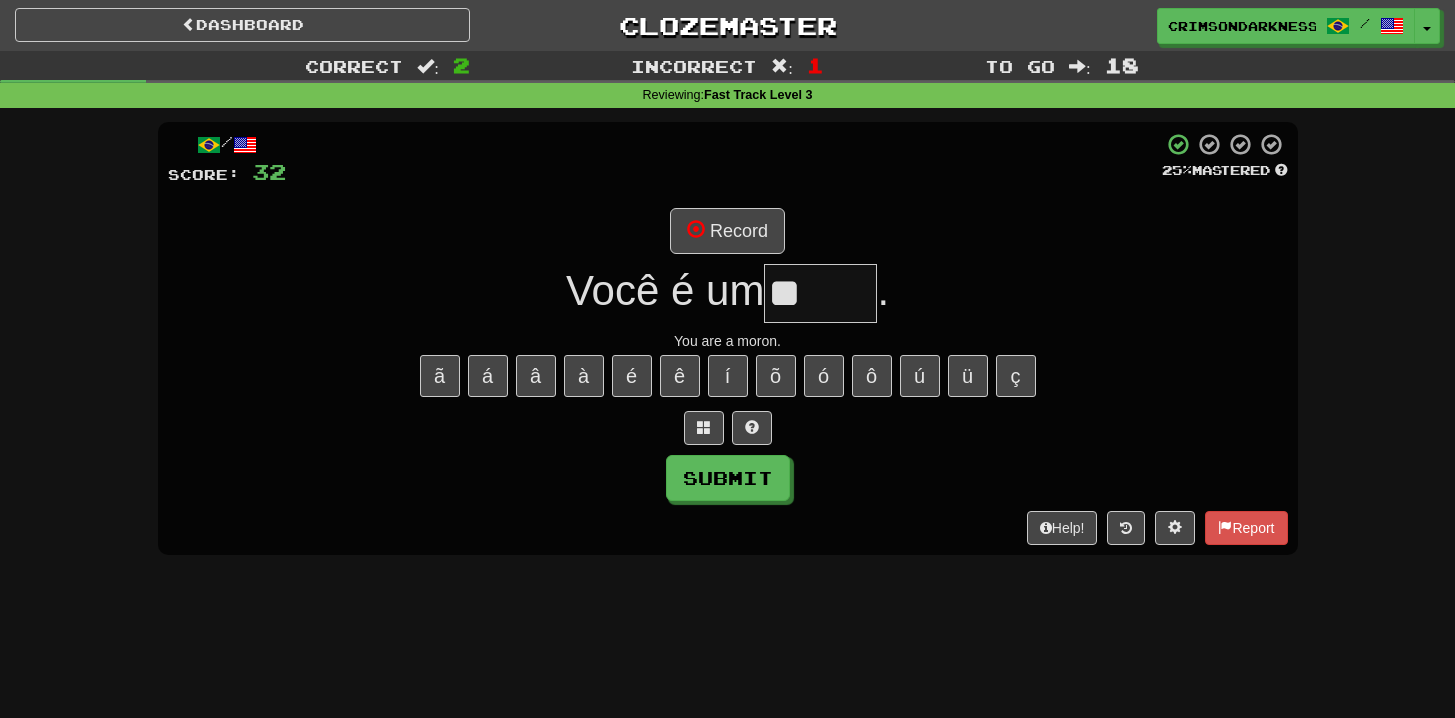 type on "*" 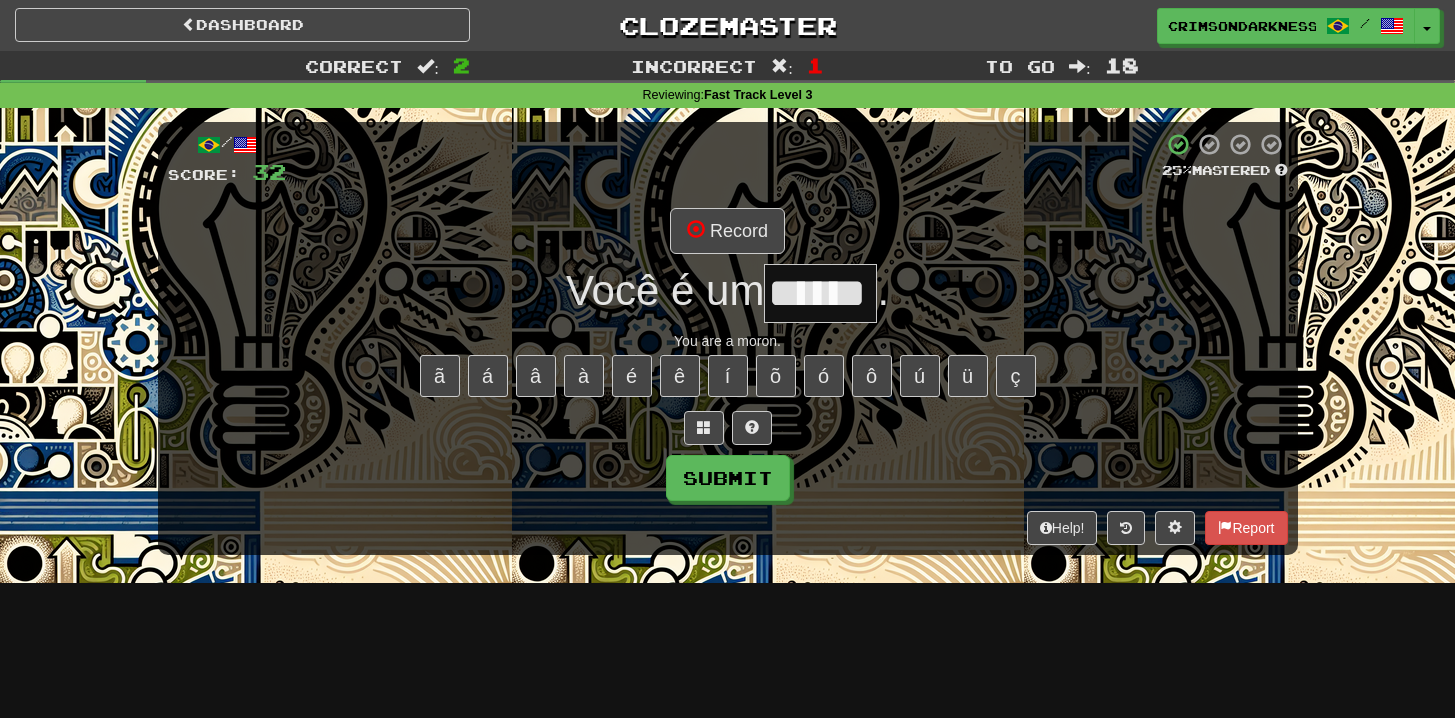 type on "******" 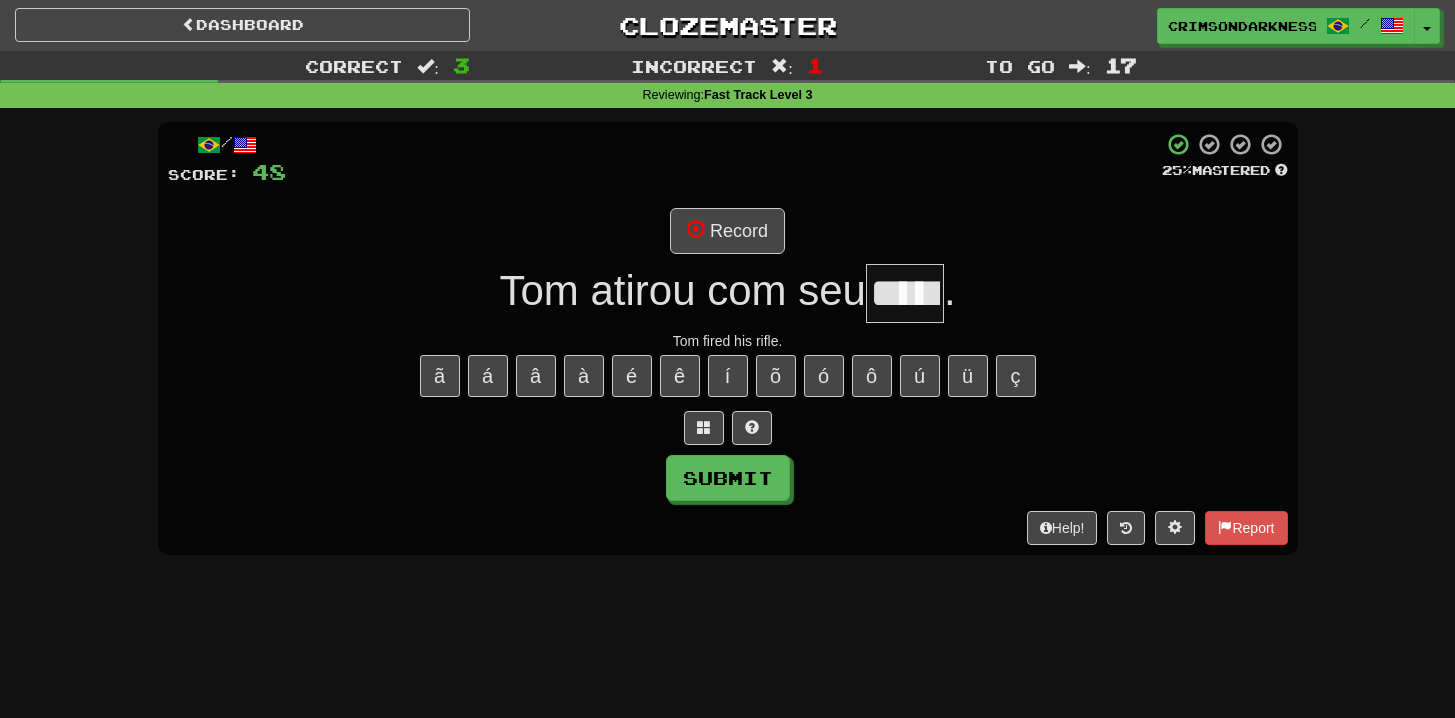 type on "*****" 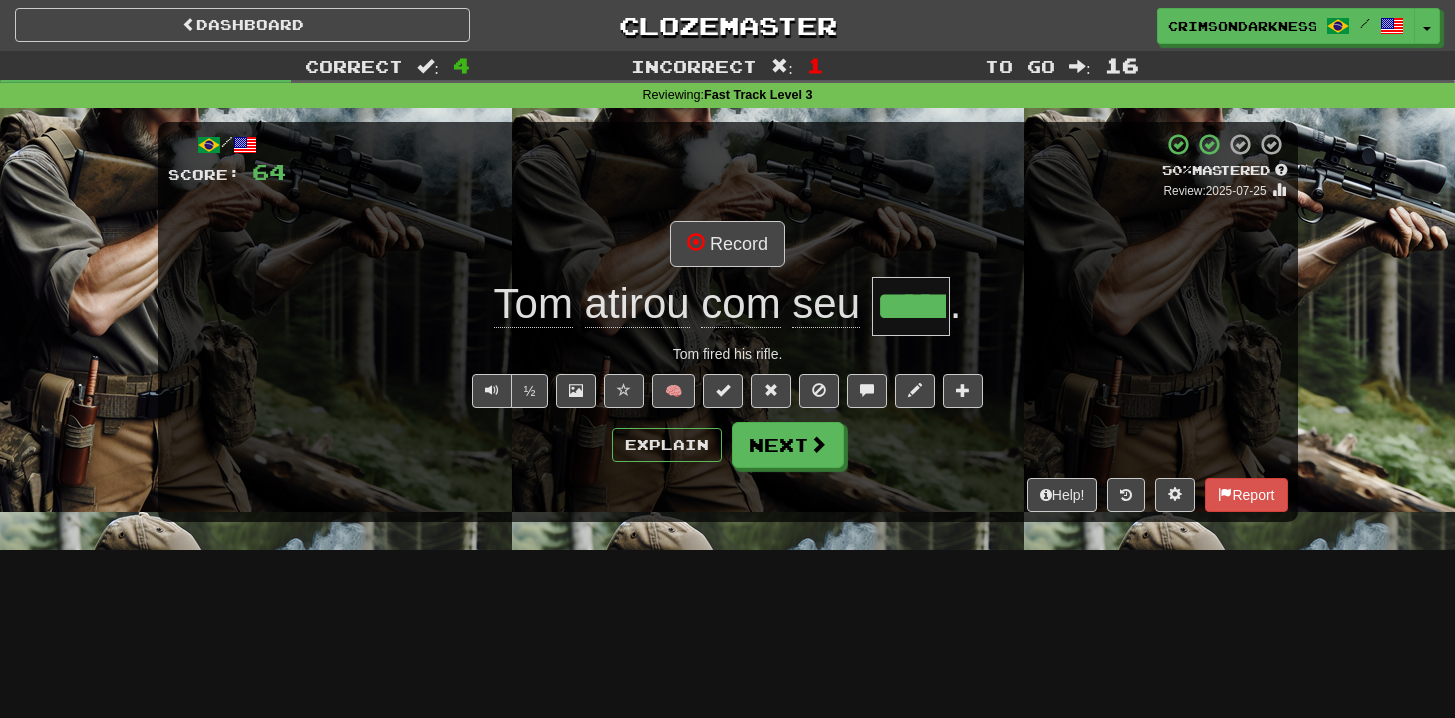 click on "*****" at bounding box center (911, 306) 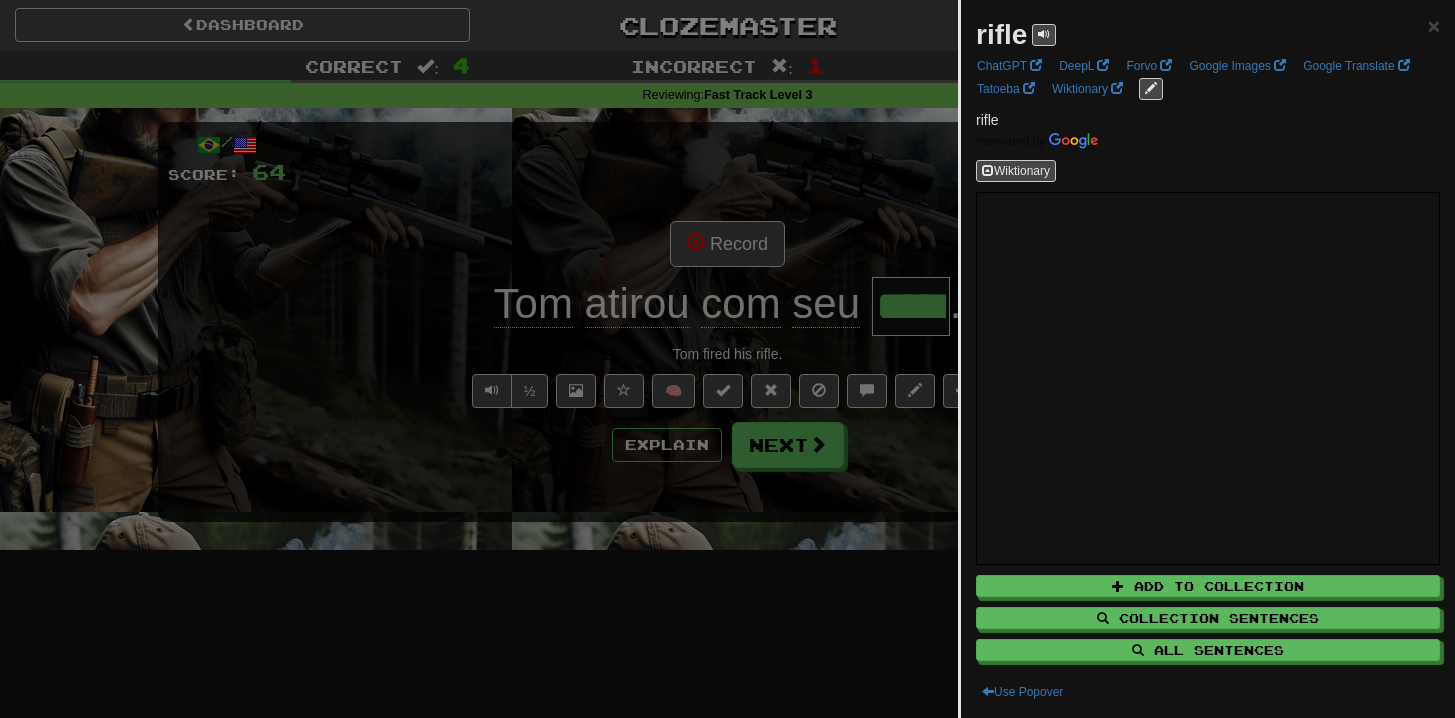 click at bounding box center (727, 359) 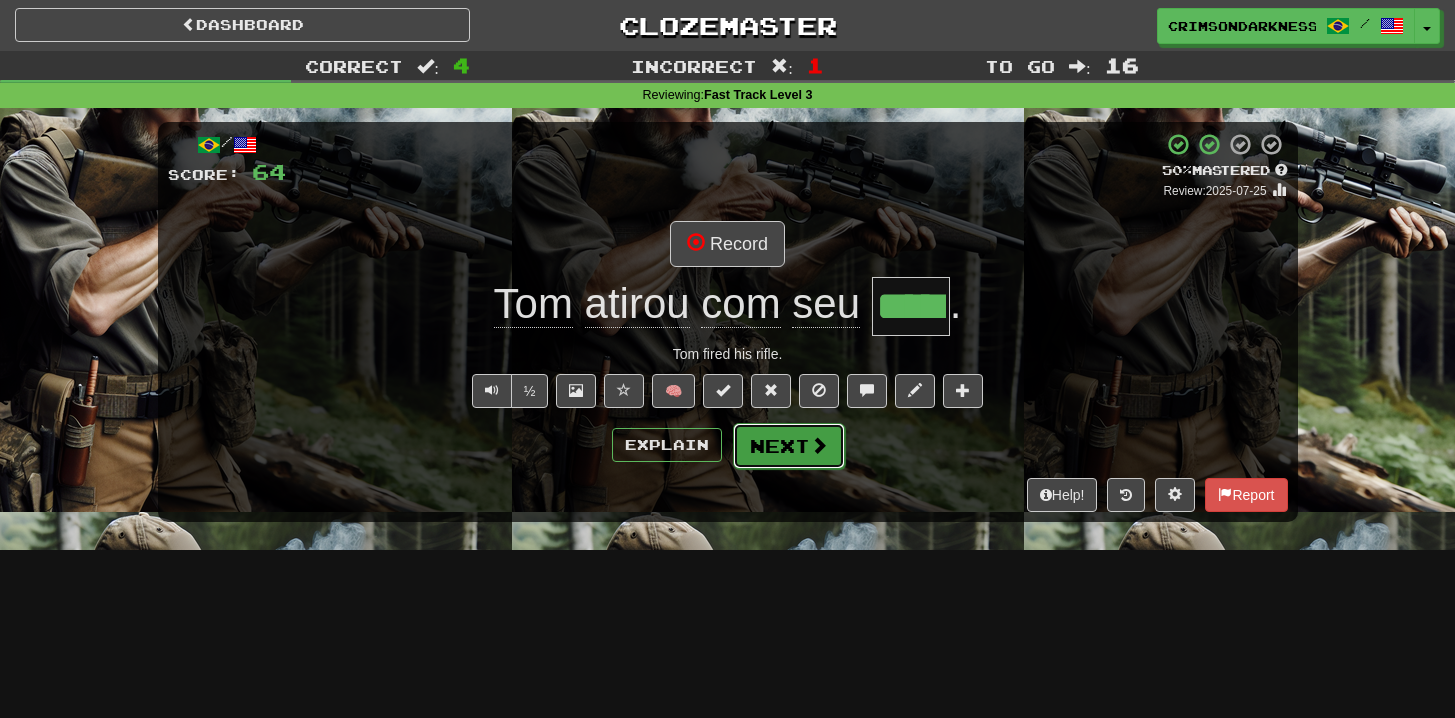click on "Next" at bounding box center [789, 446] 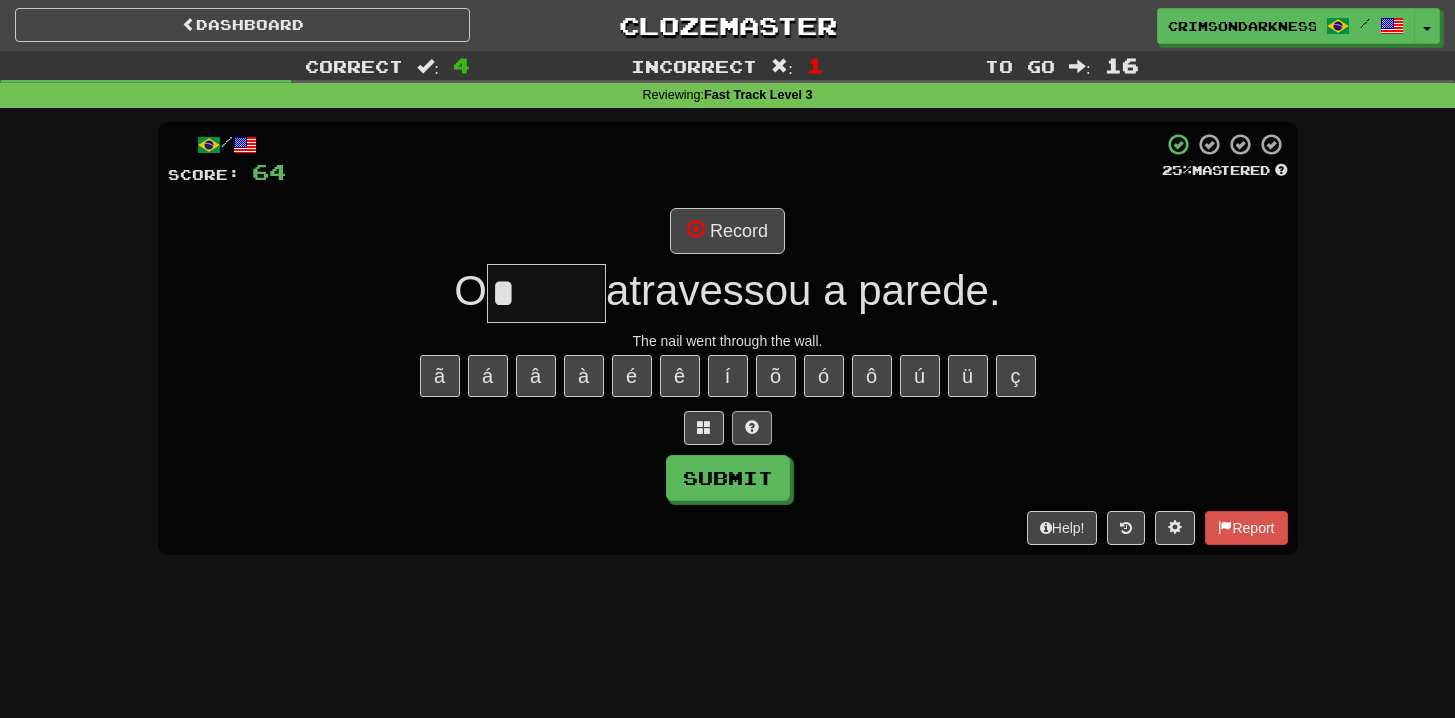 type on "*****" 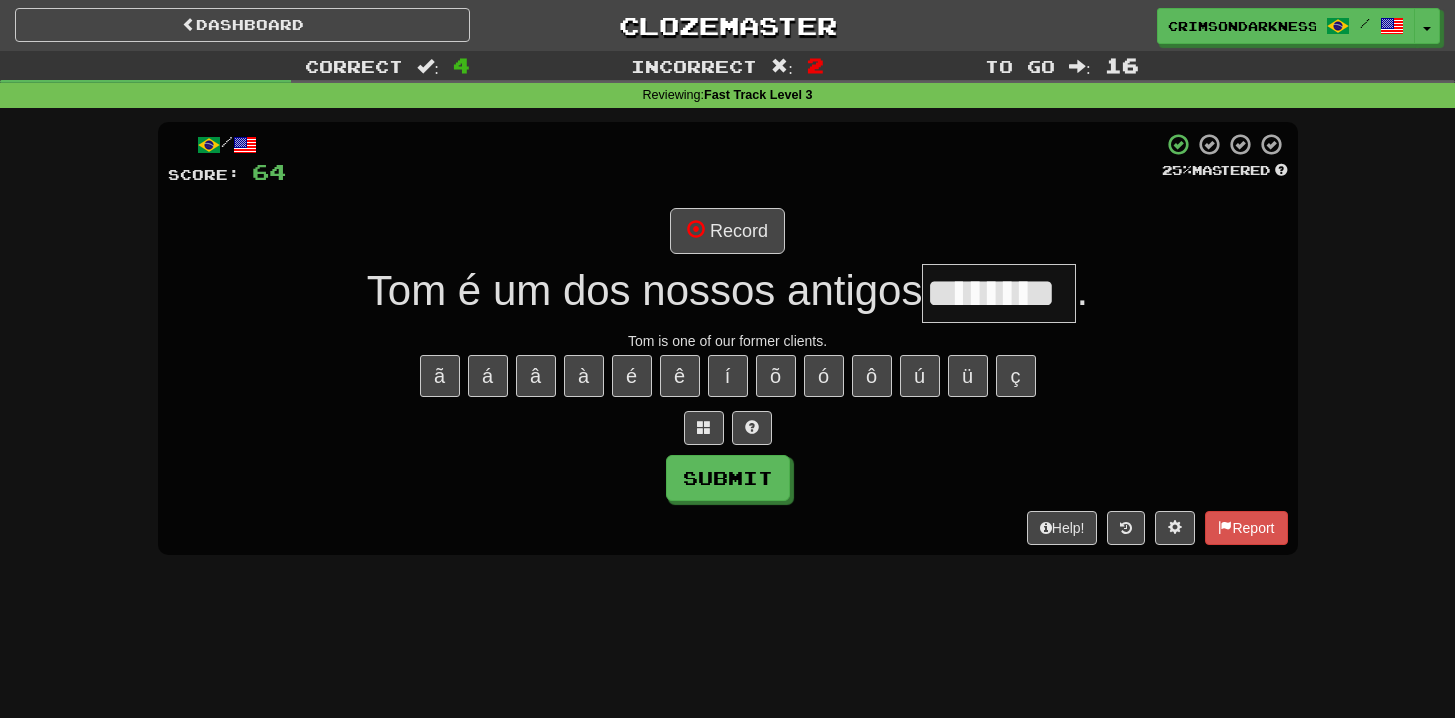 type on "********" 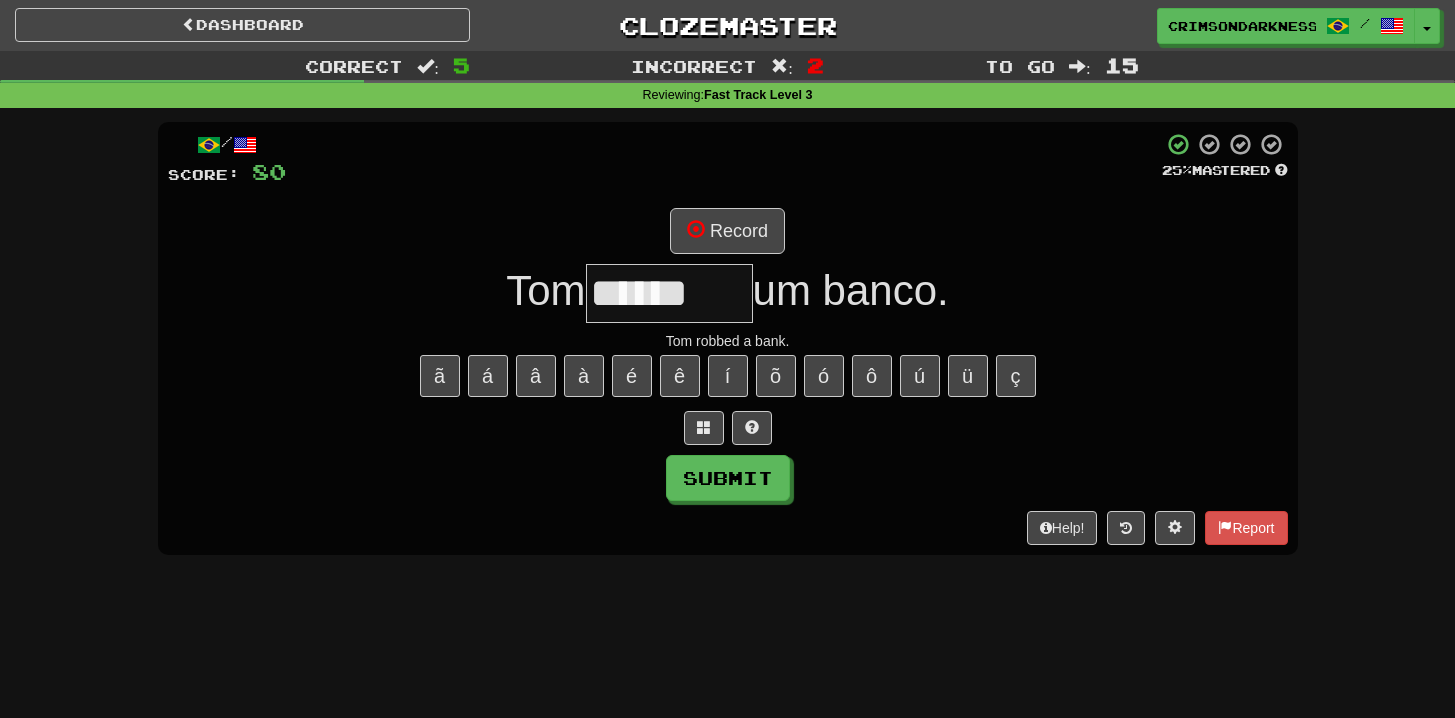 type on "********" 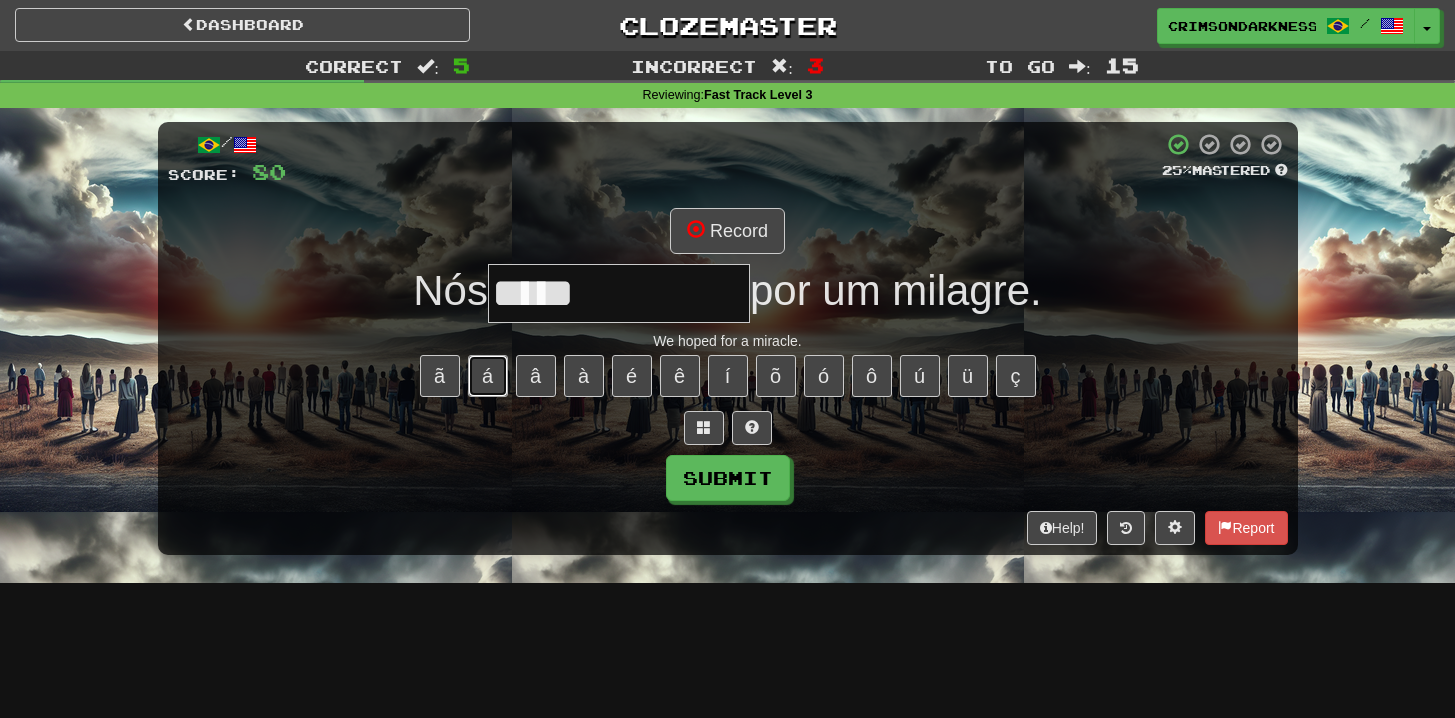 click on "á" at bounding box center [488, 376] 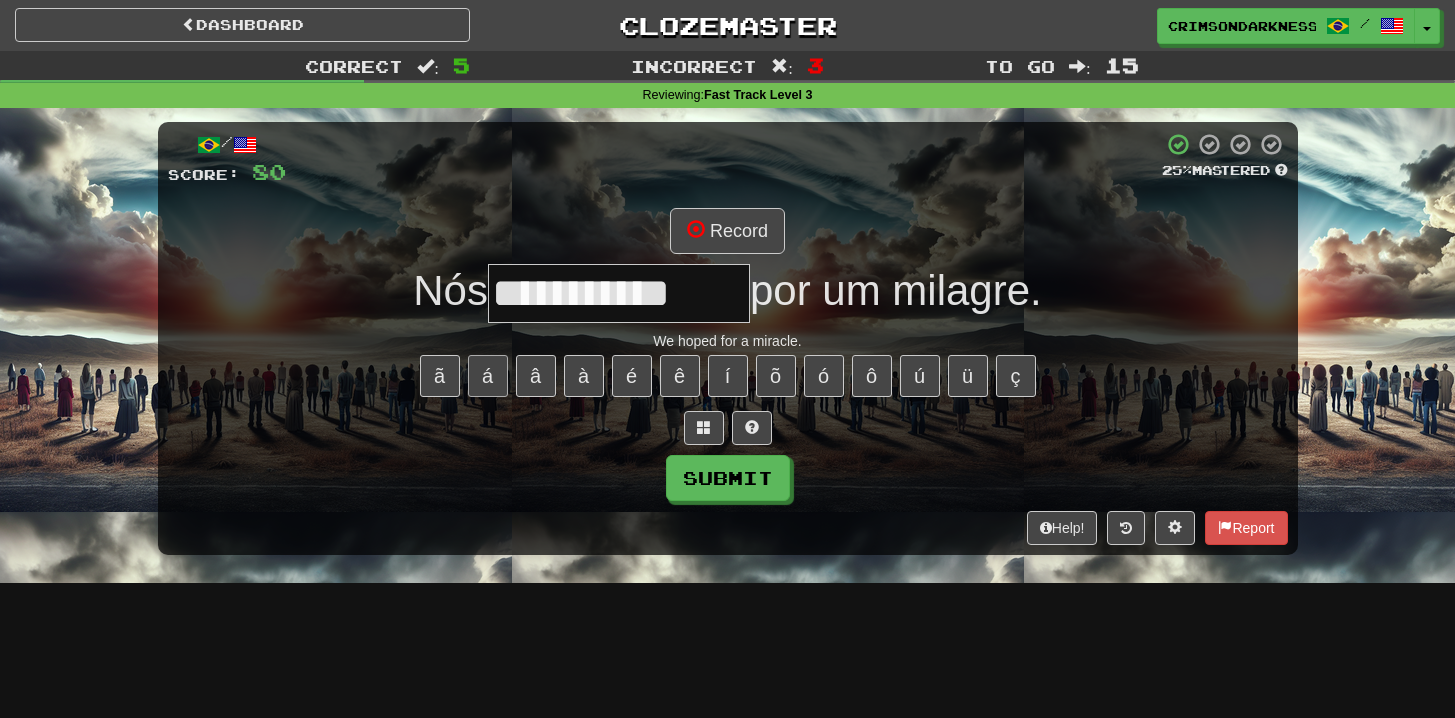 type on "**********" 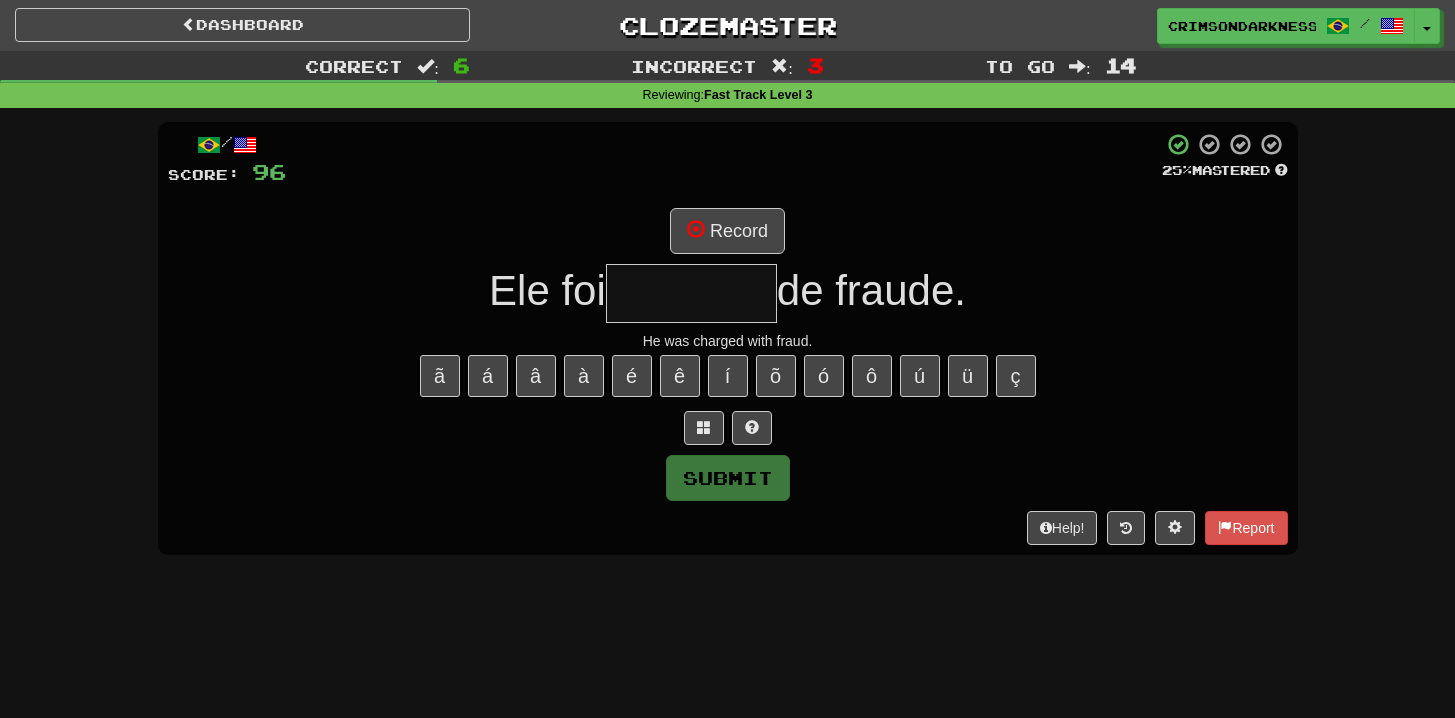 type on "*******" 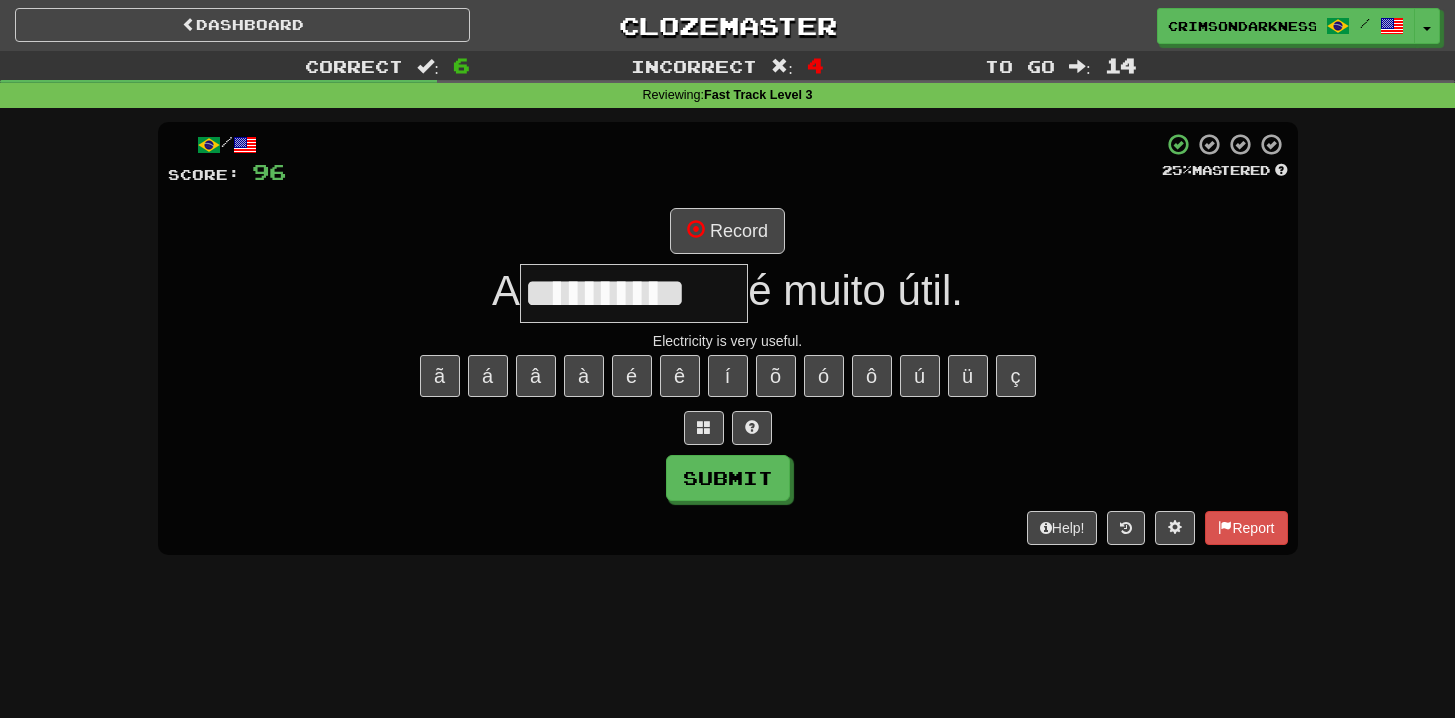 type on "**********" 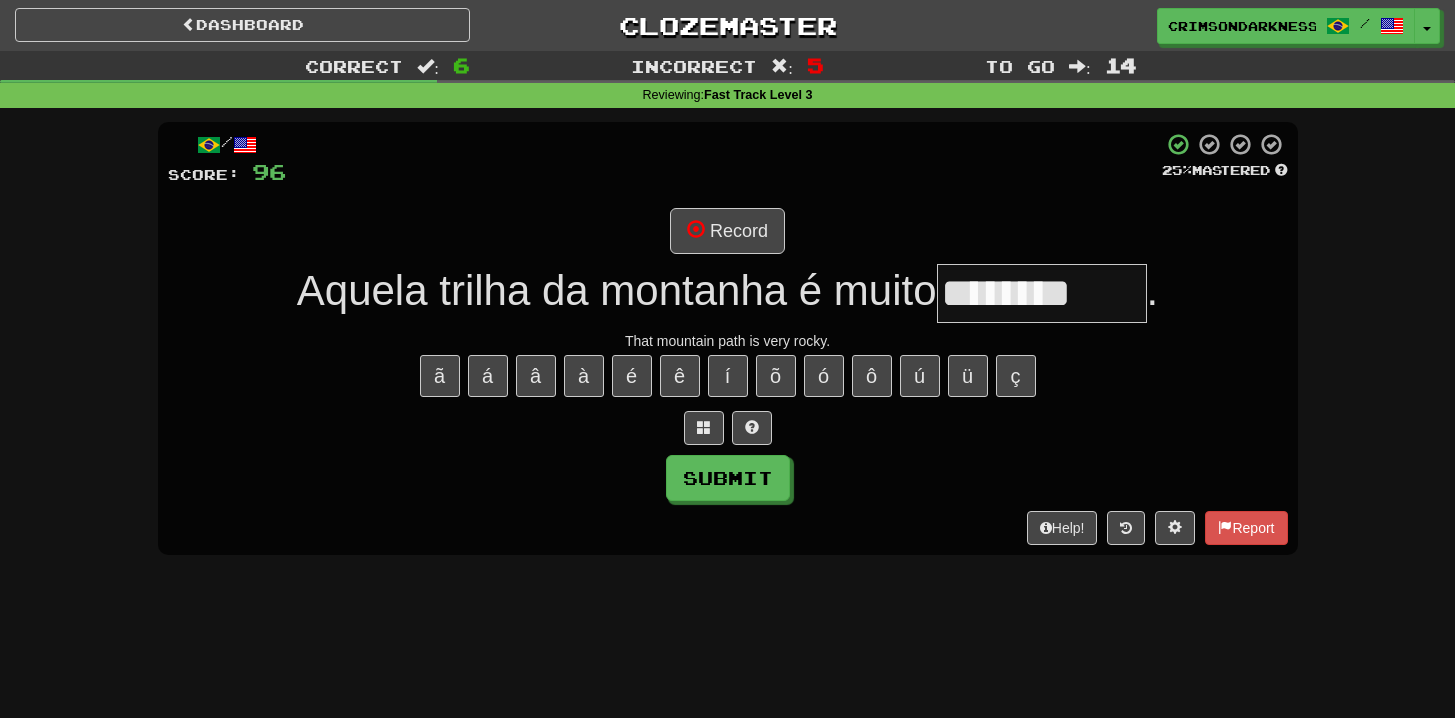 type on "*********" 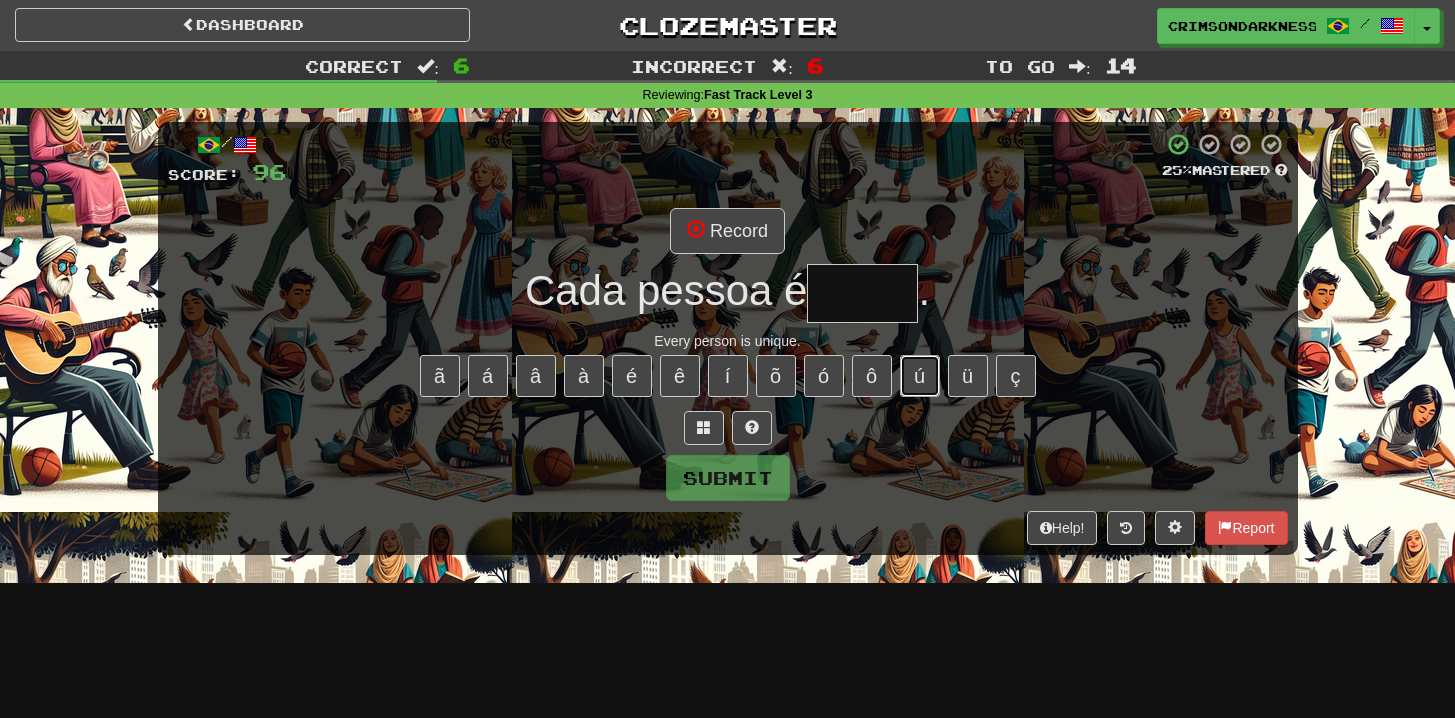 click on "ú" at bounding box center (920, 376) 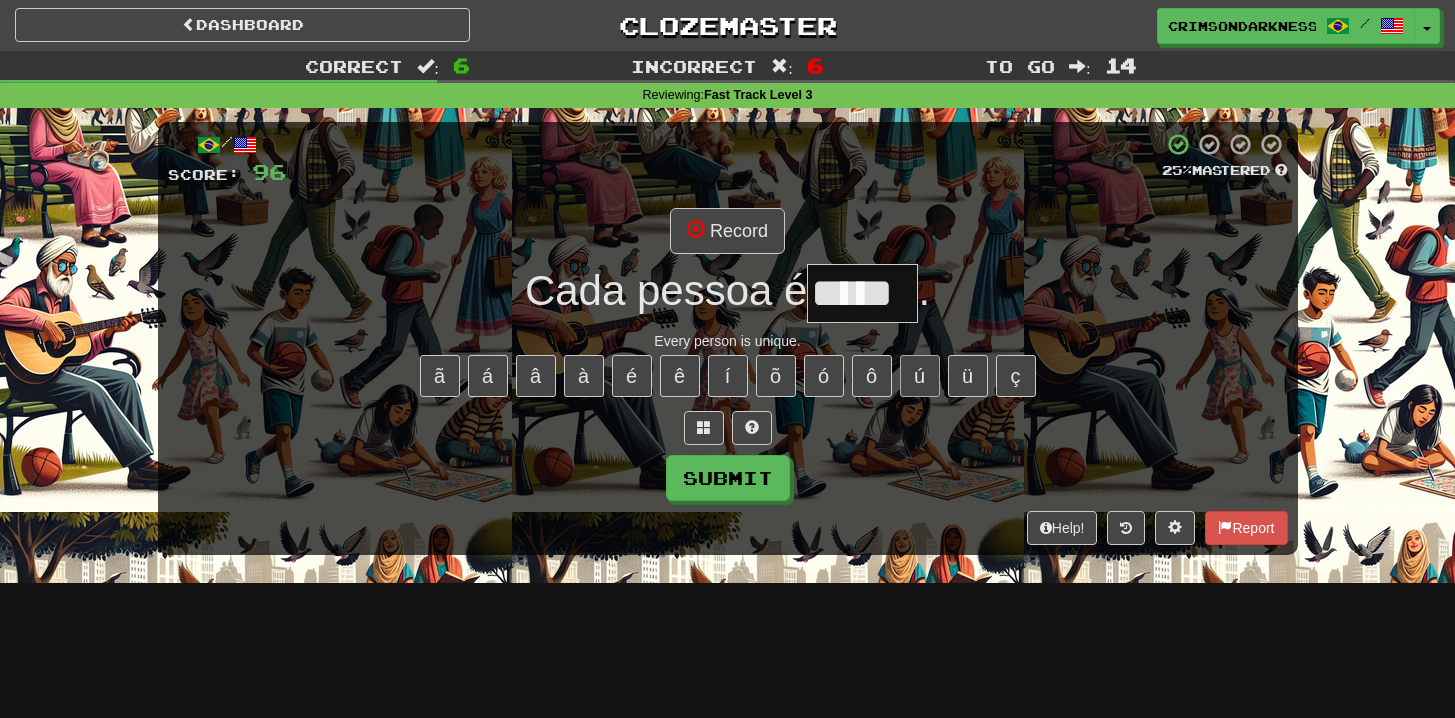 type on "*****" 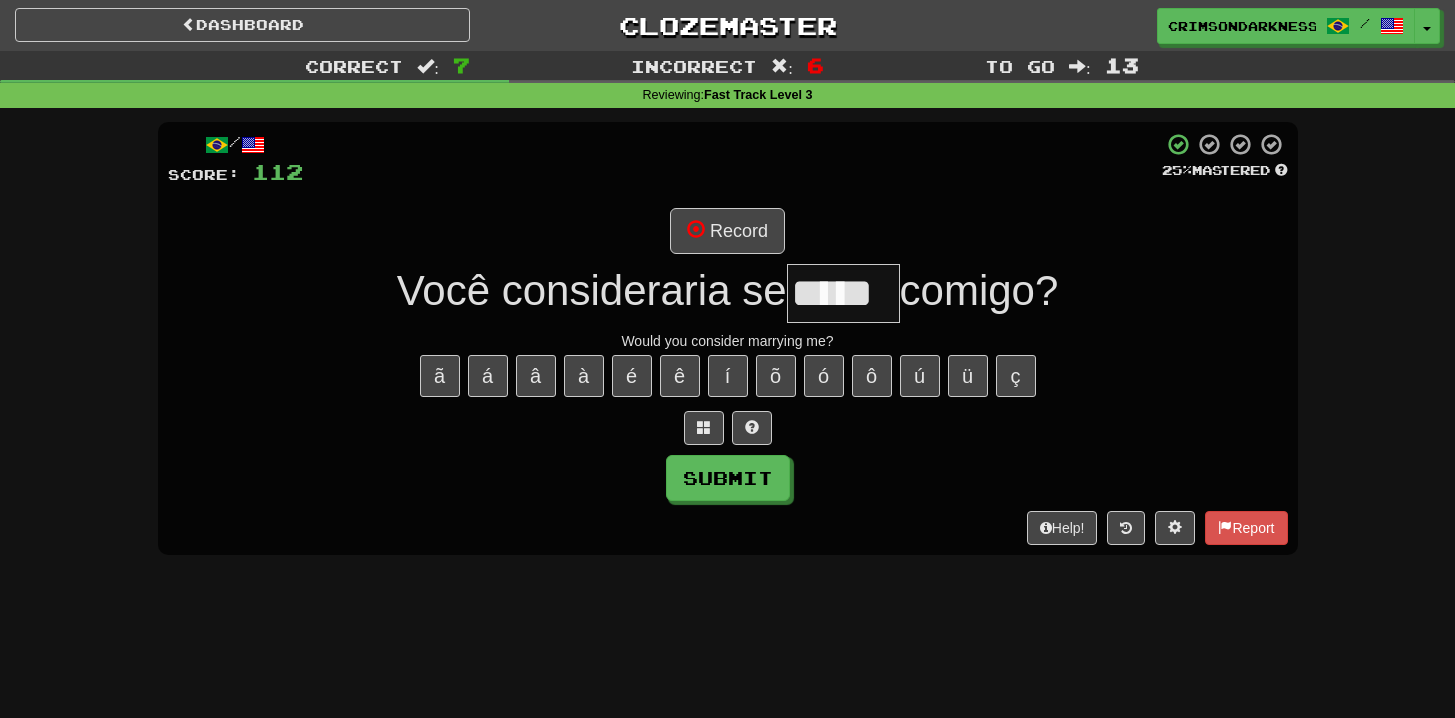 type on "*****" 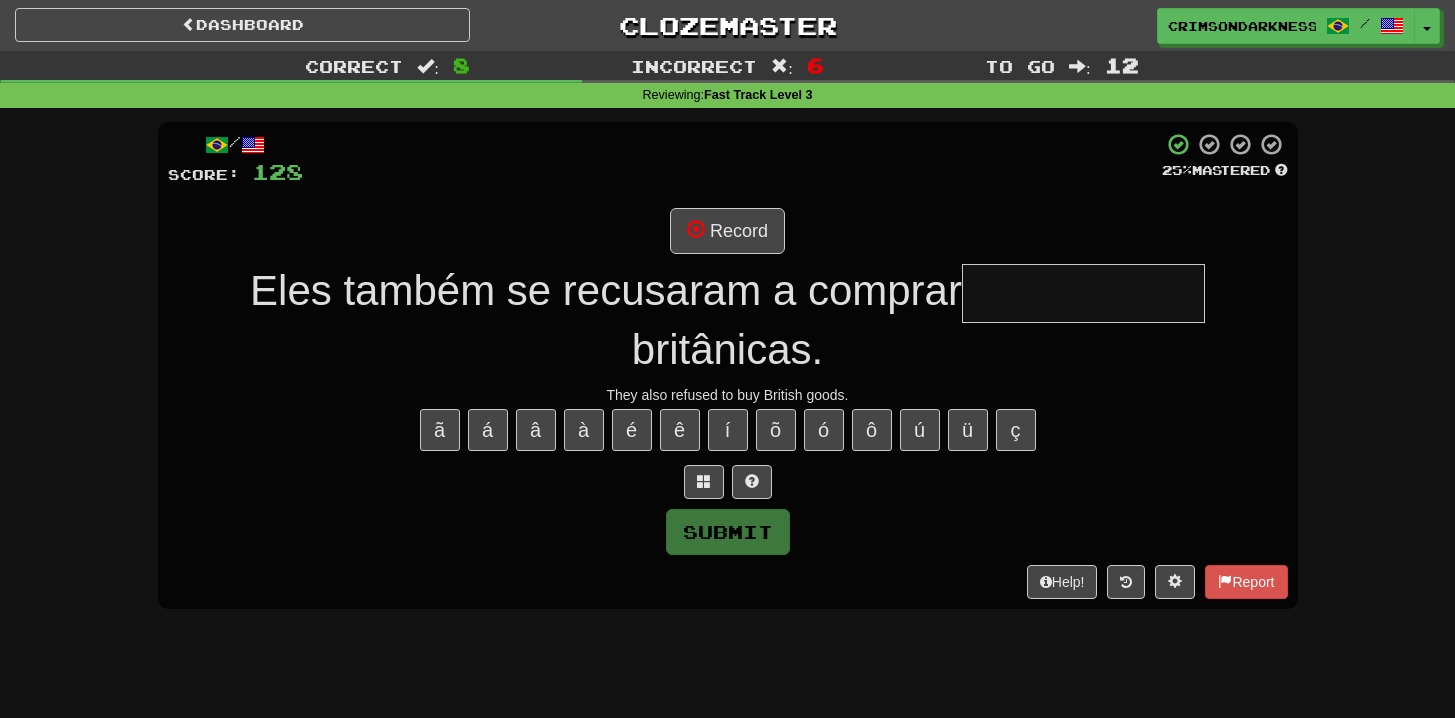 type on "**********" 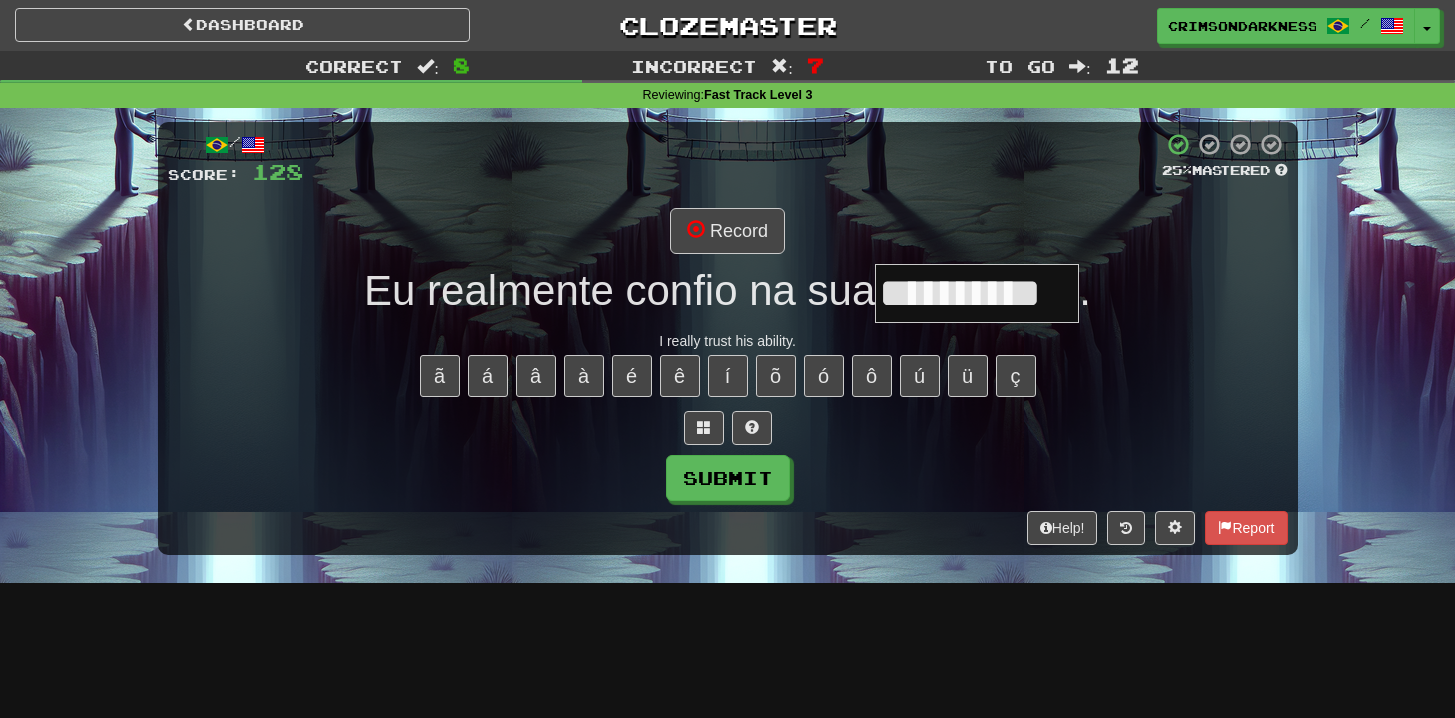 type on "**********" 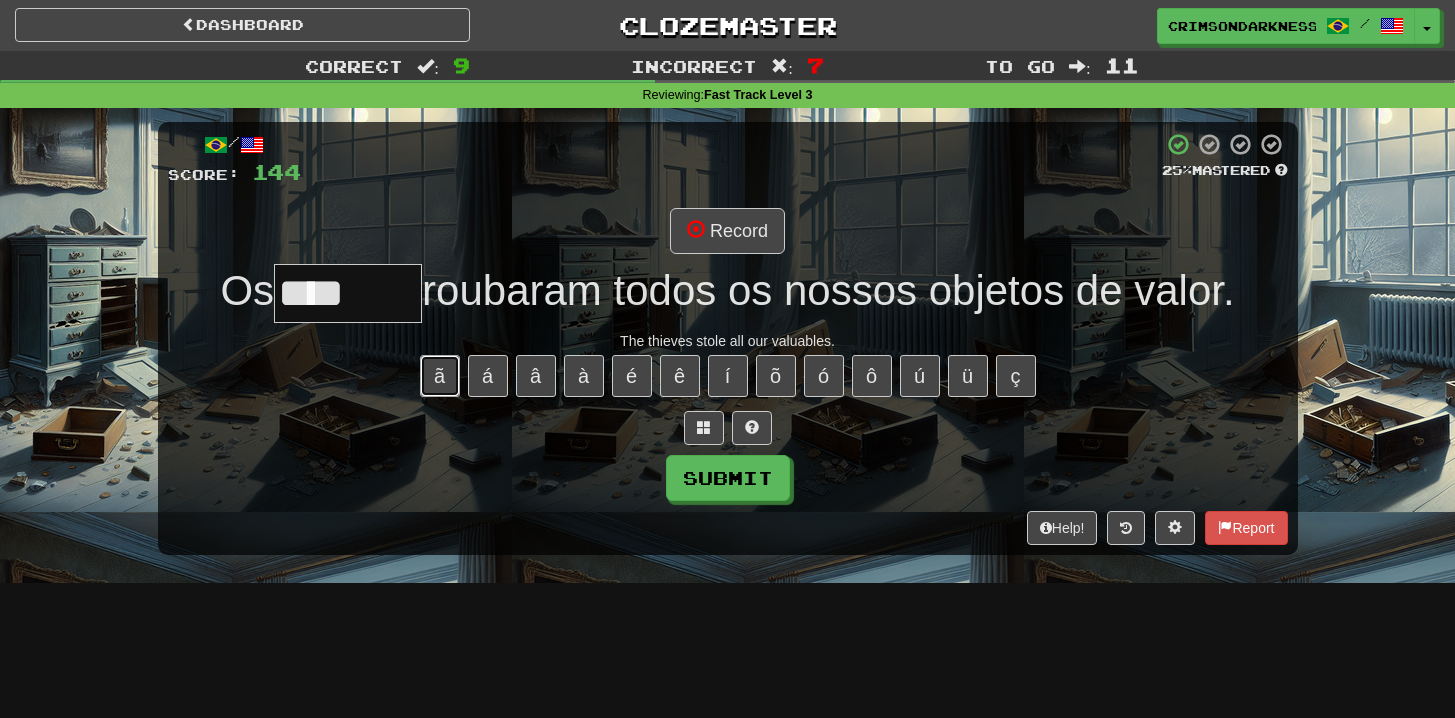 click on "ã" at bounding box center [440, 376] 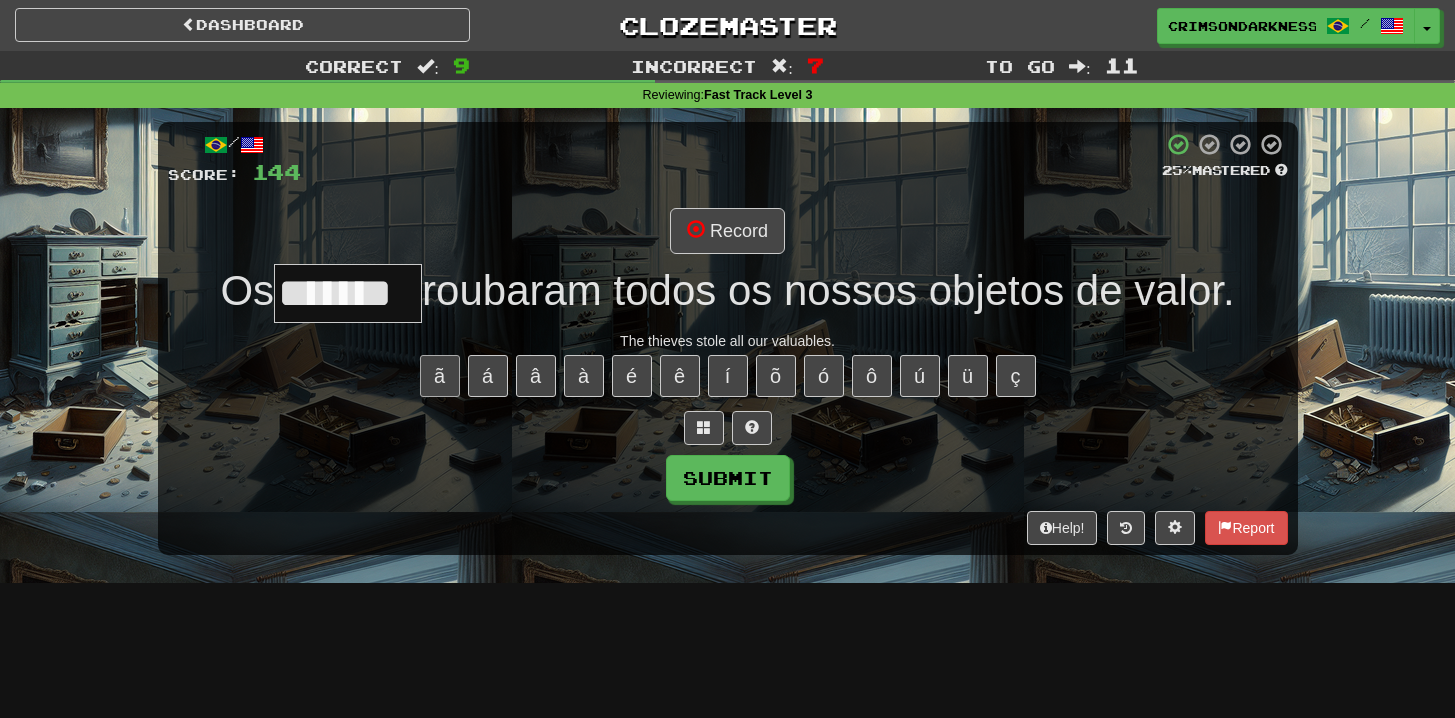 type on "*******" 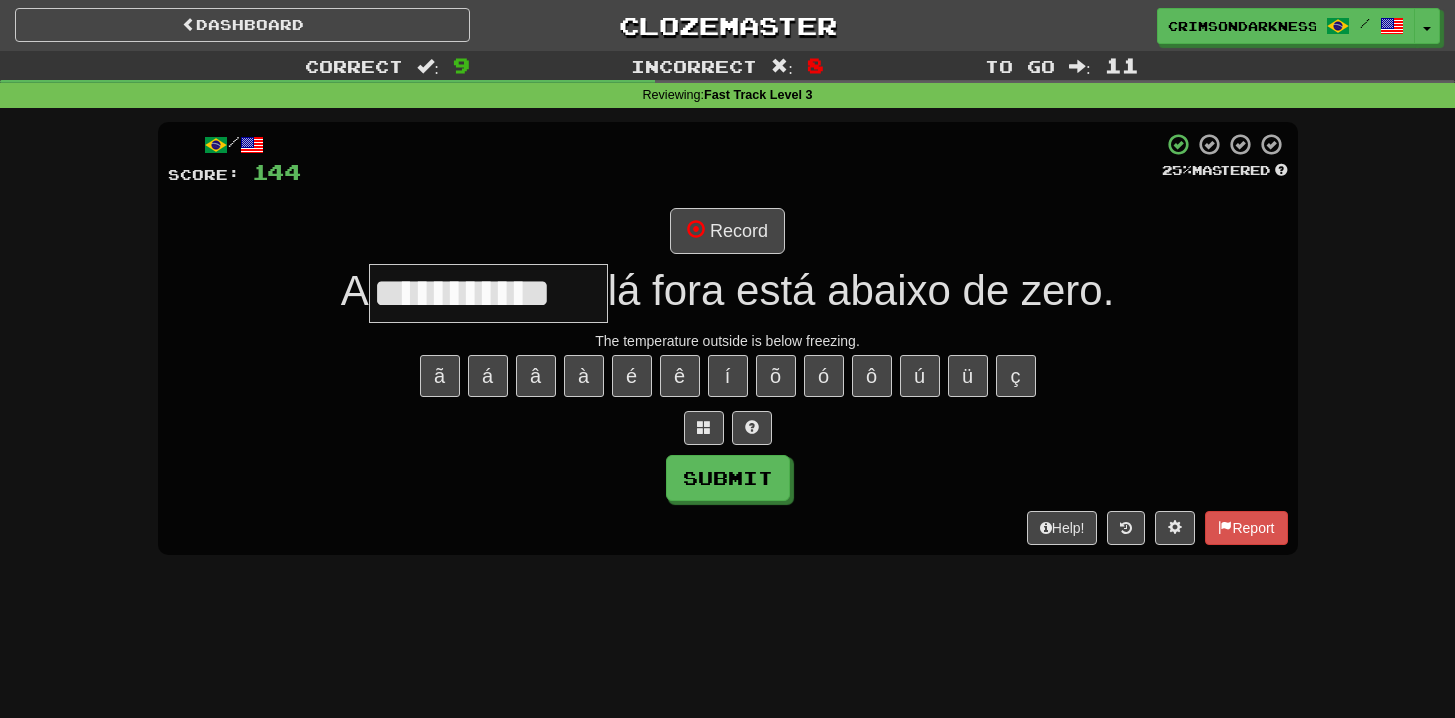type on "**********" 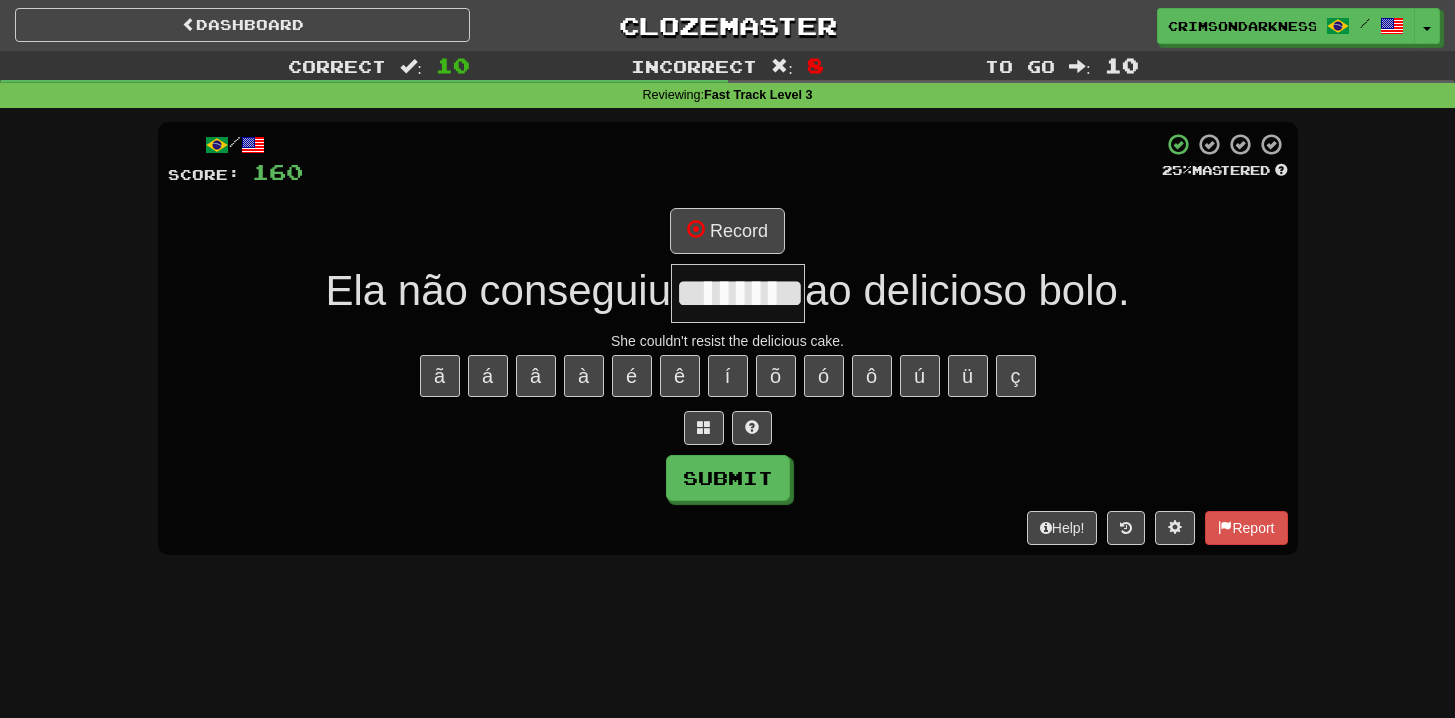 type on "********" 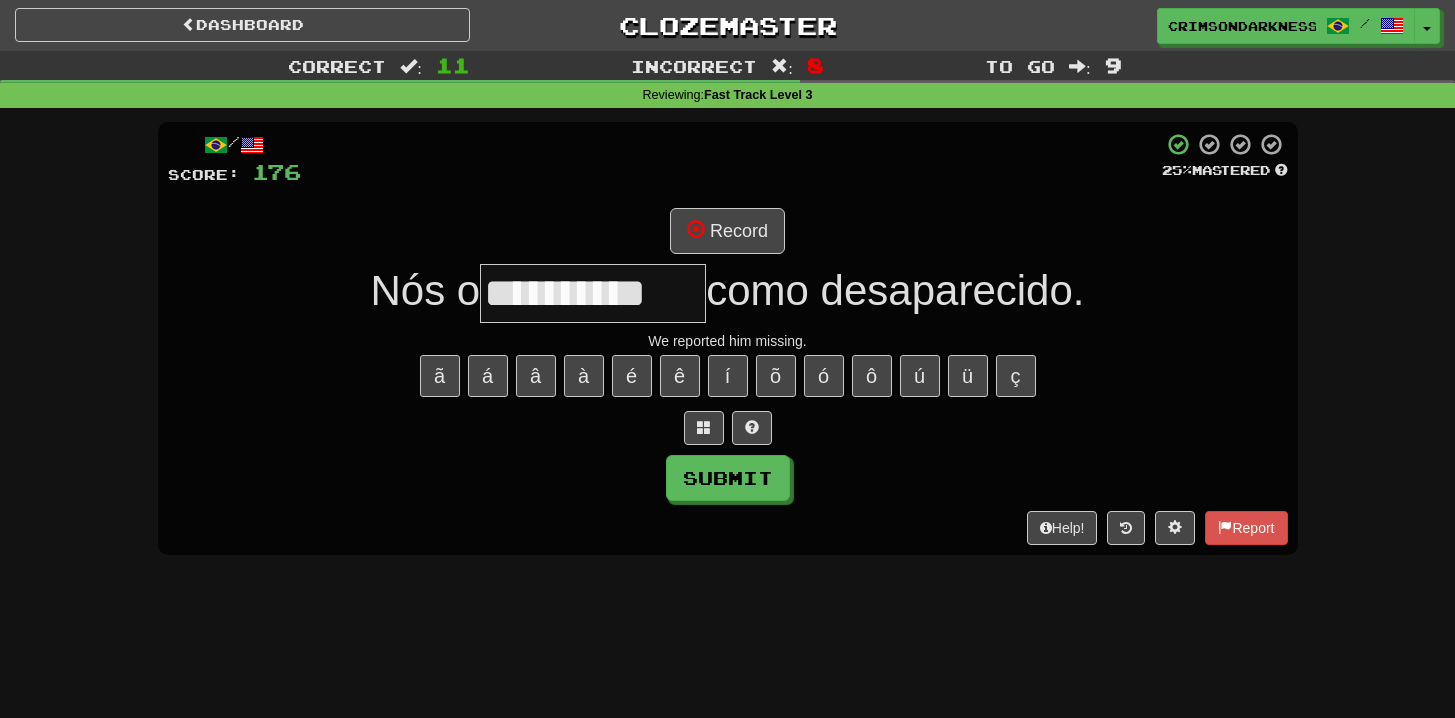 type on "**********" 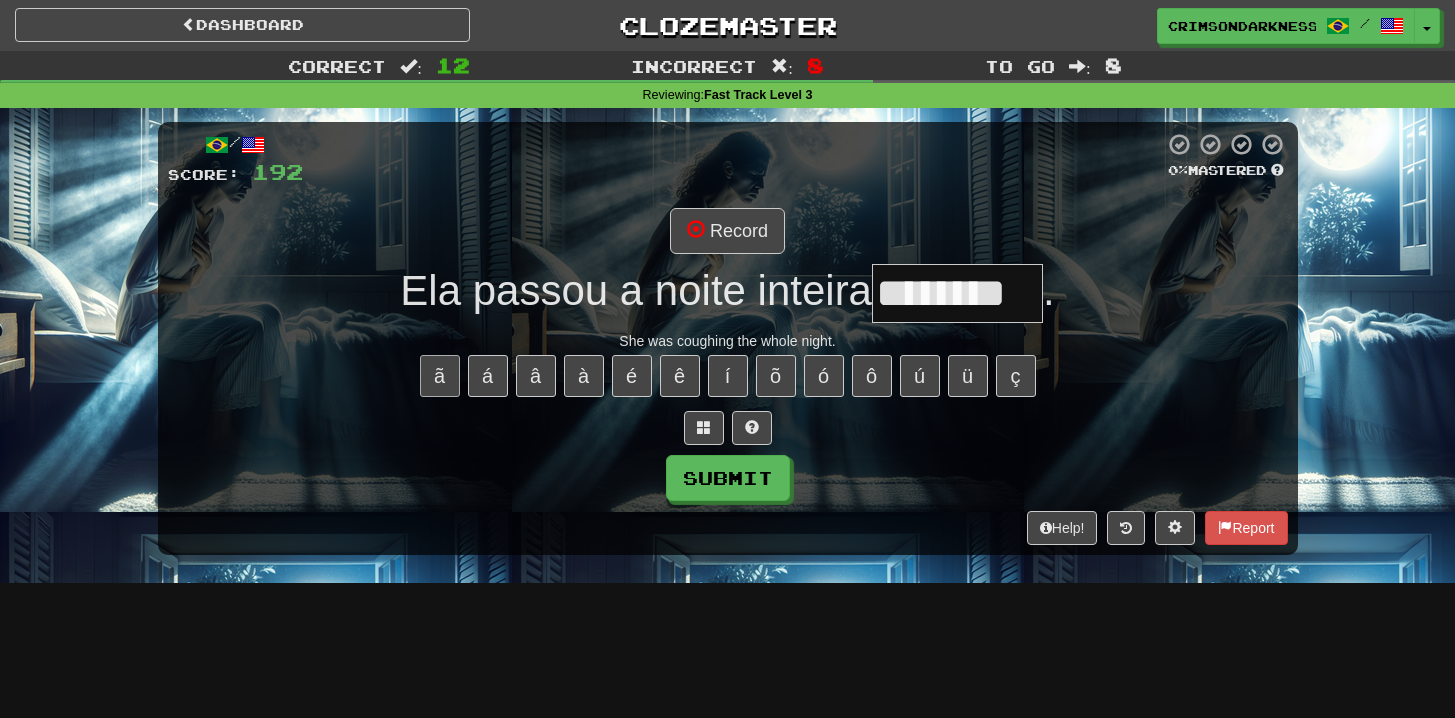type on "********" 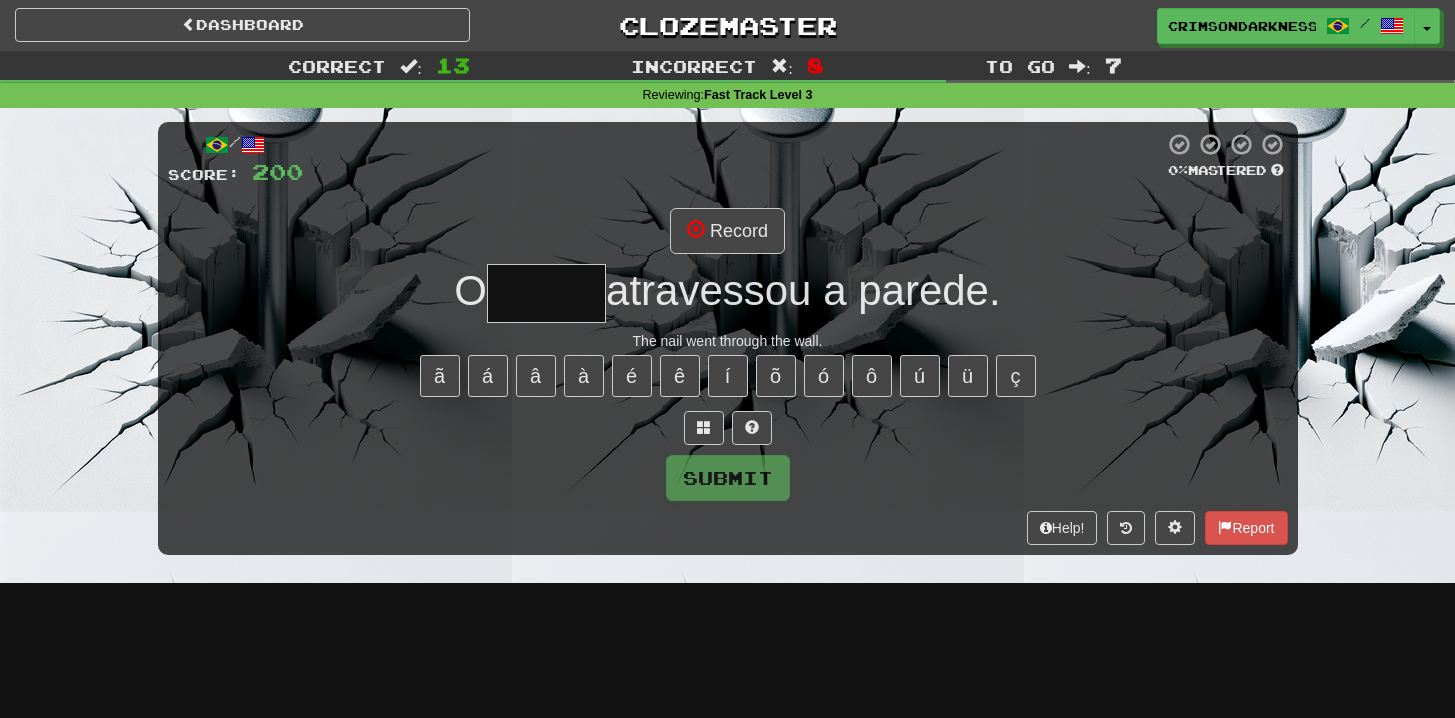 type on "*****" 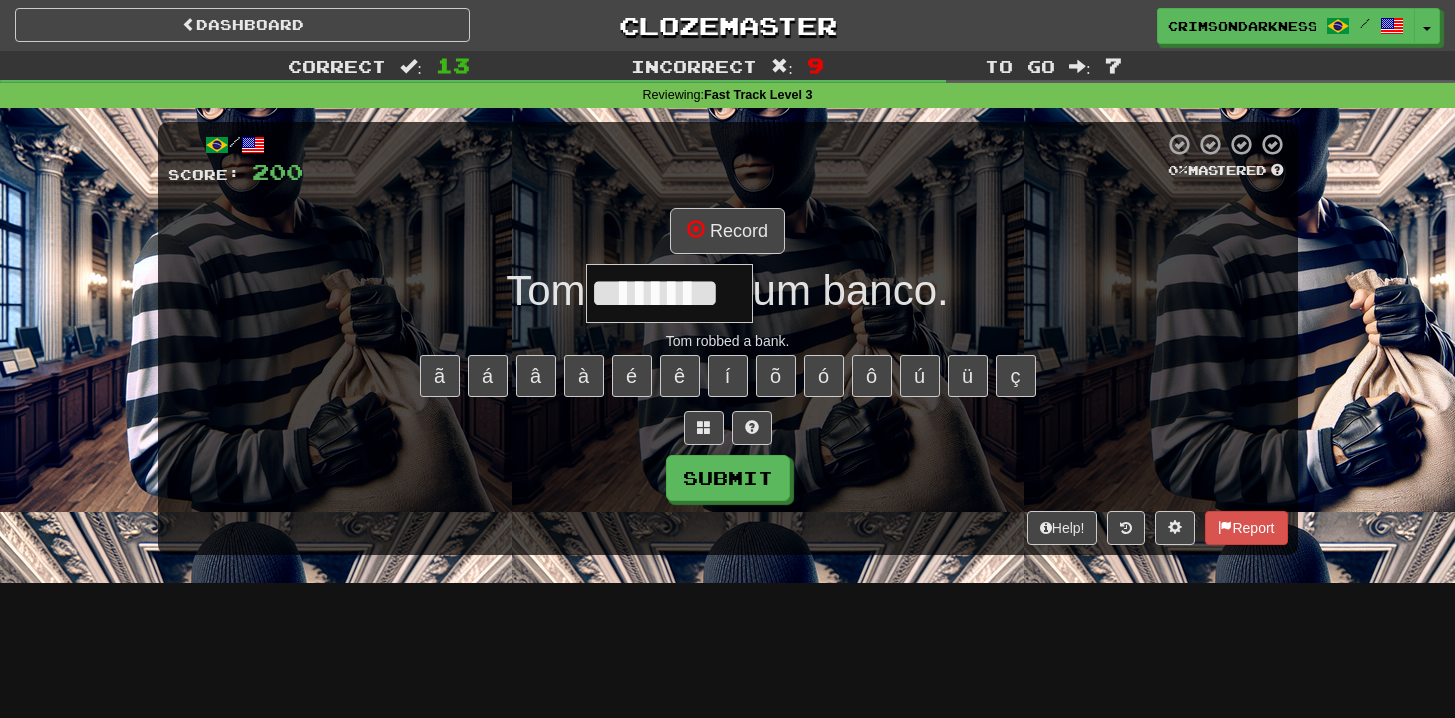 scroll, scrollTop: 0, scrollLeft: 0, axis: both 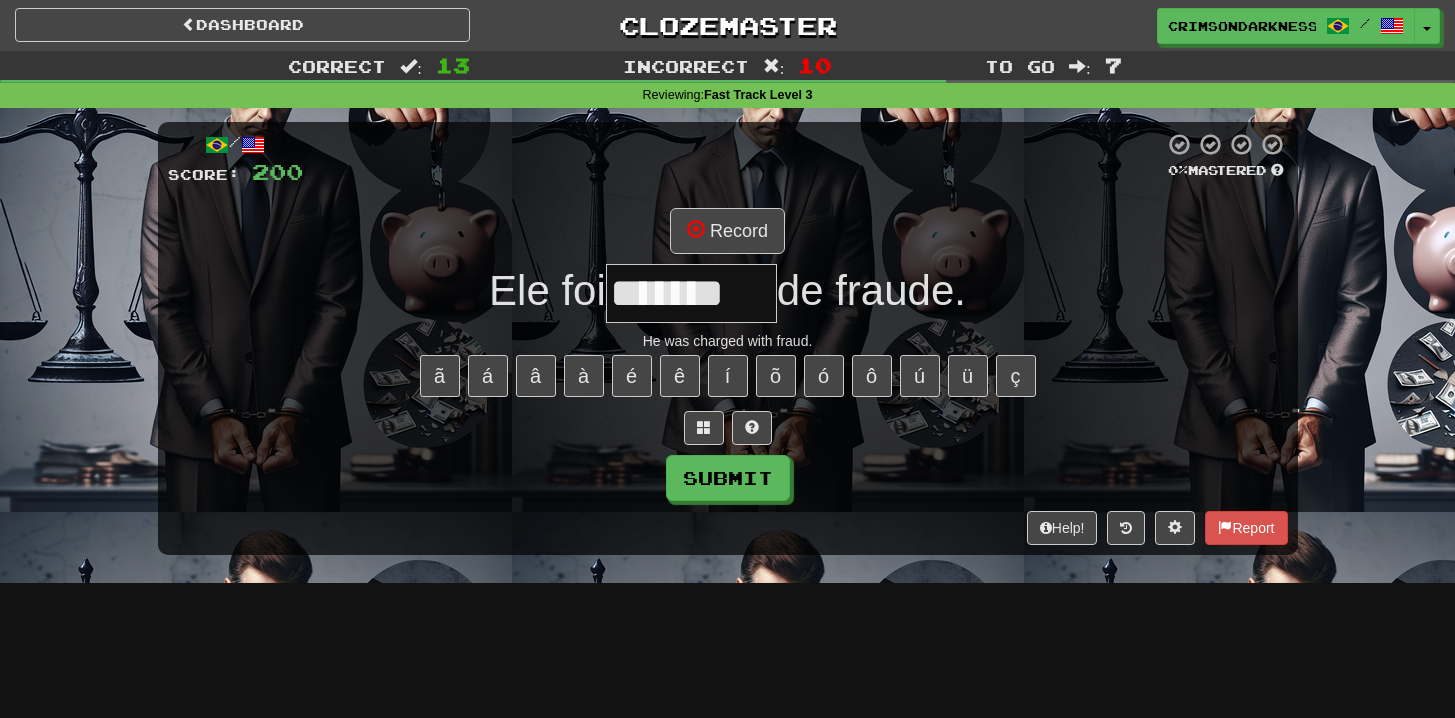 type on "*******" 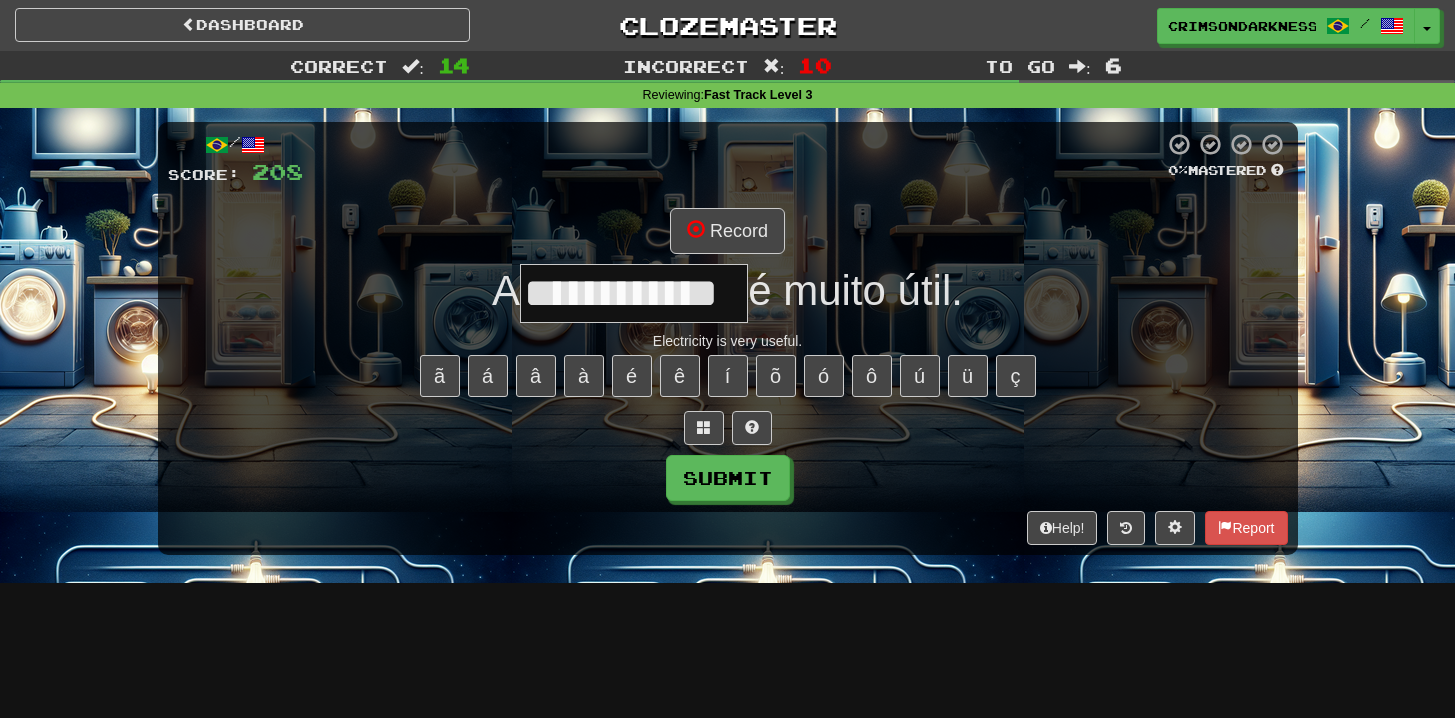 type on "**********" 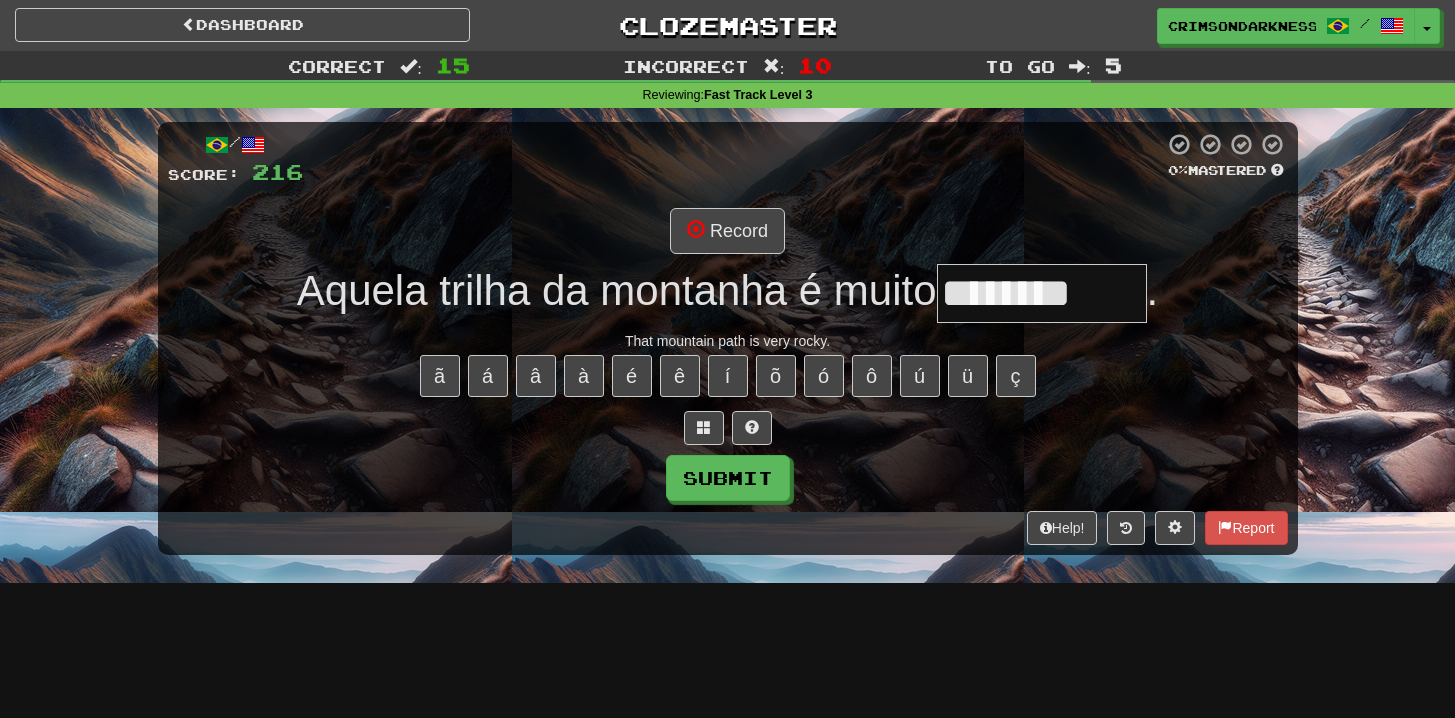 type on "*********" 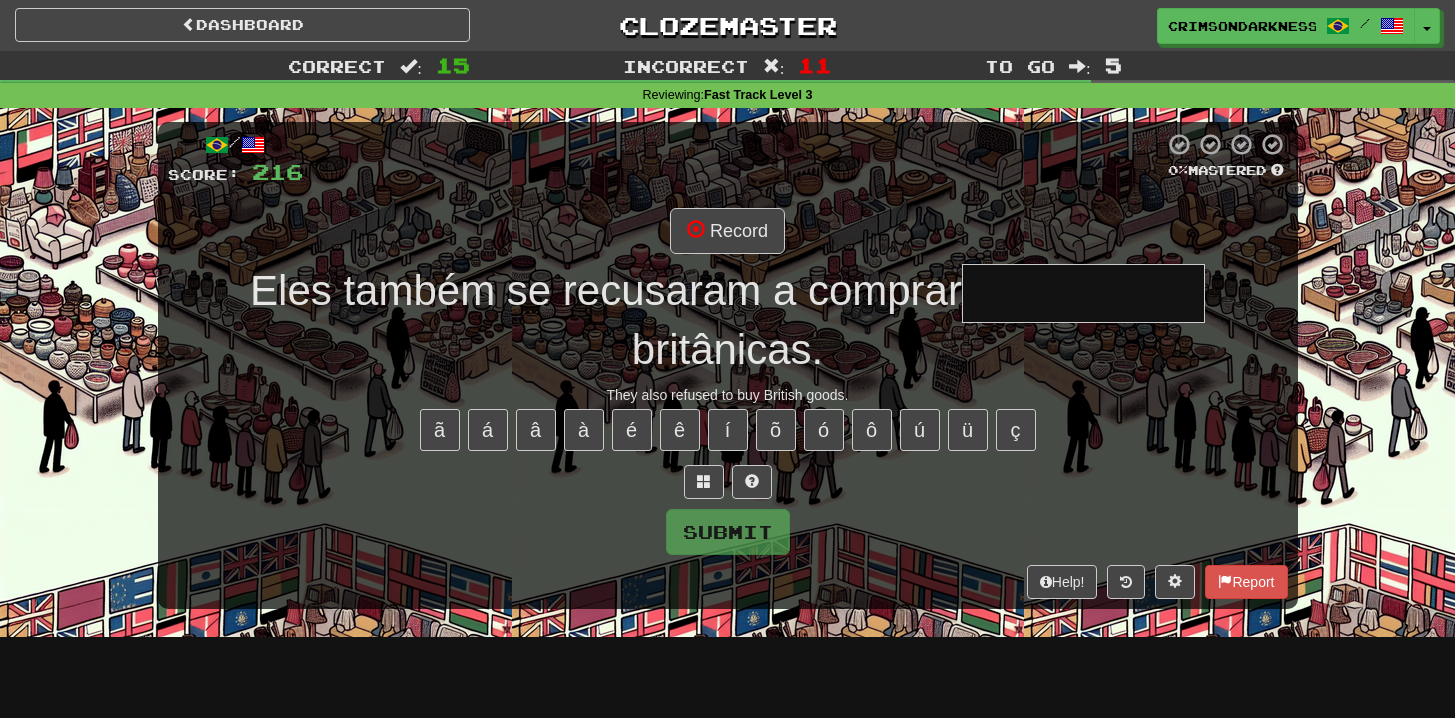 type on "**********" 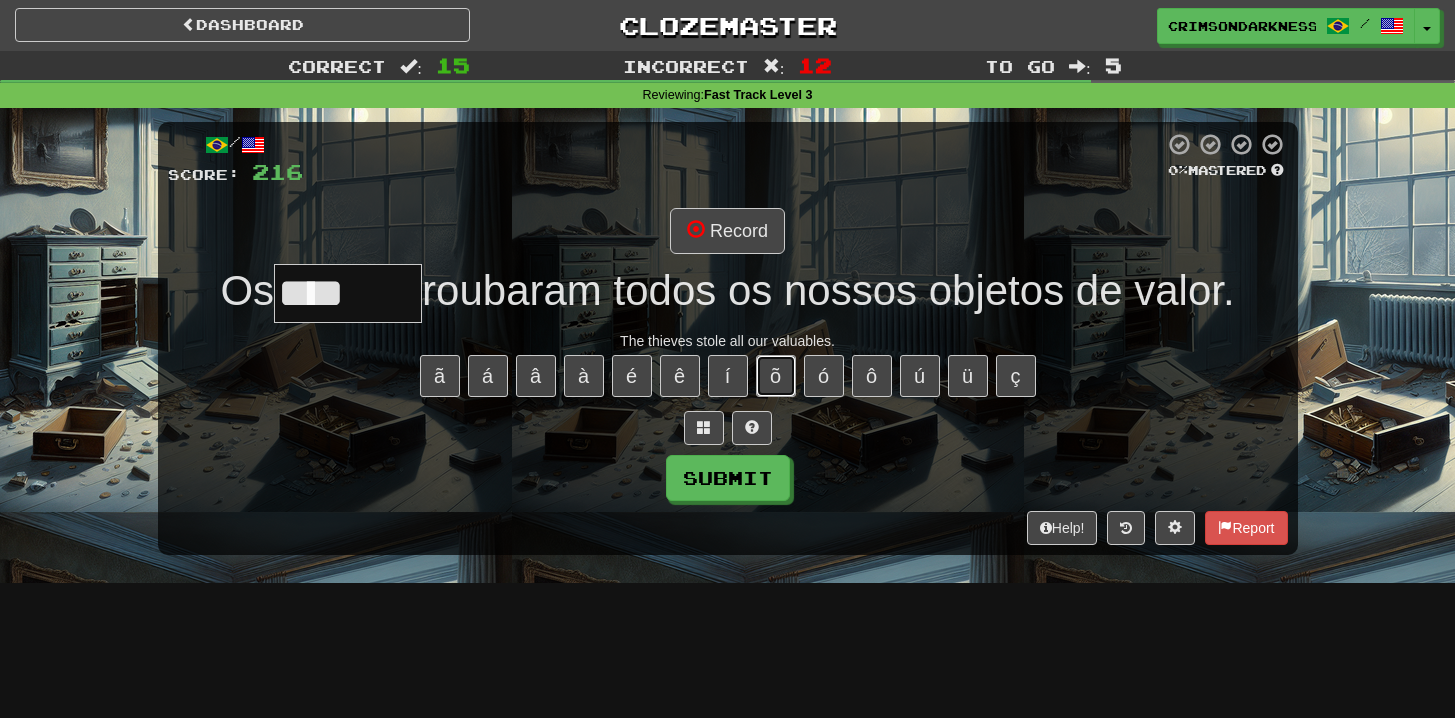 click on "õ" at bounding box center (776, 376) 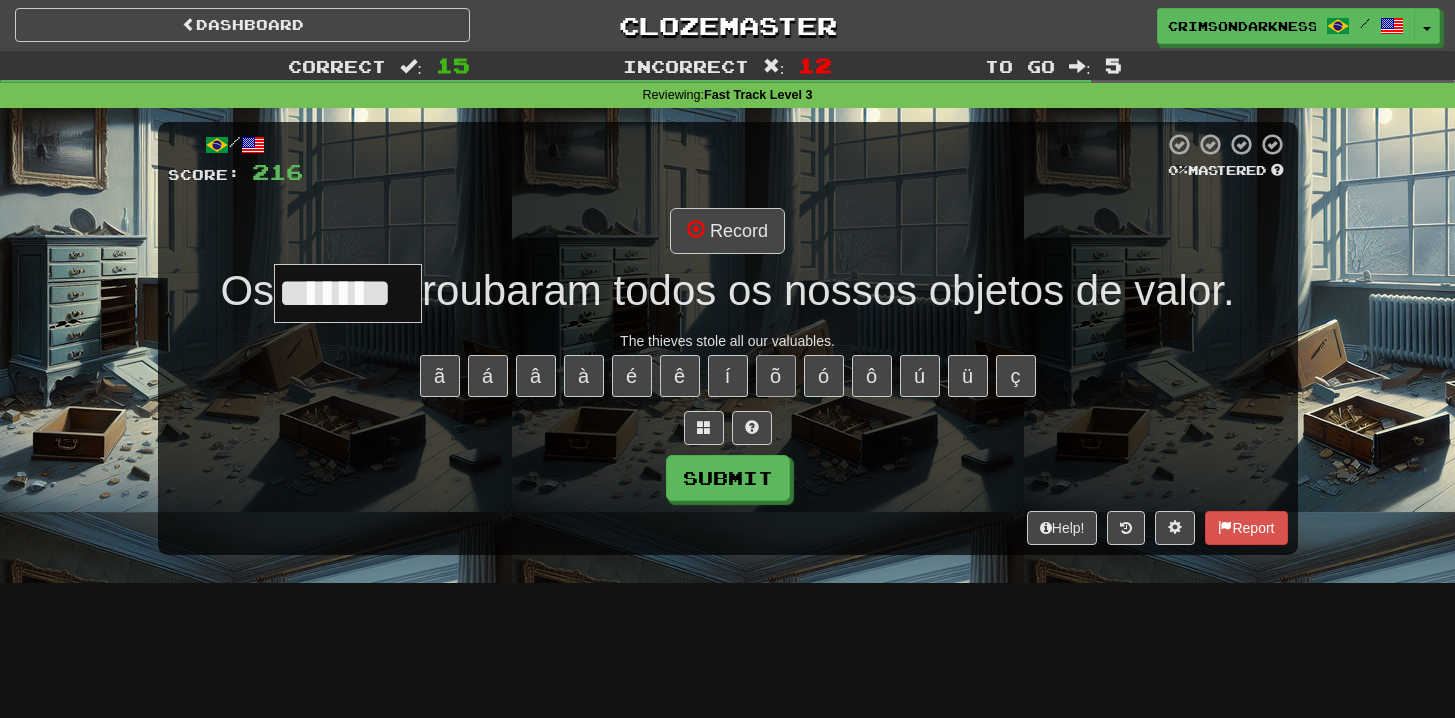 type on "*******" 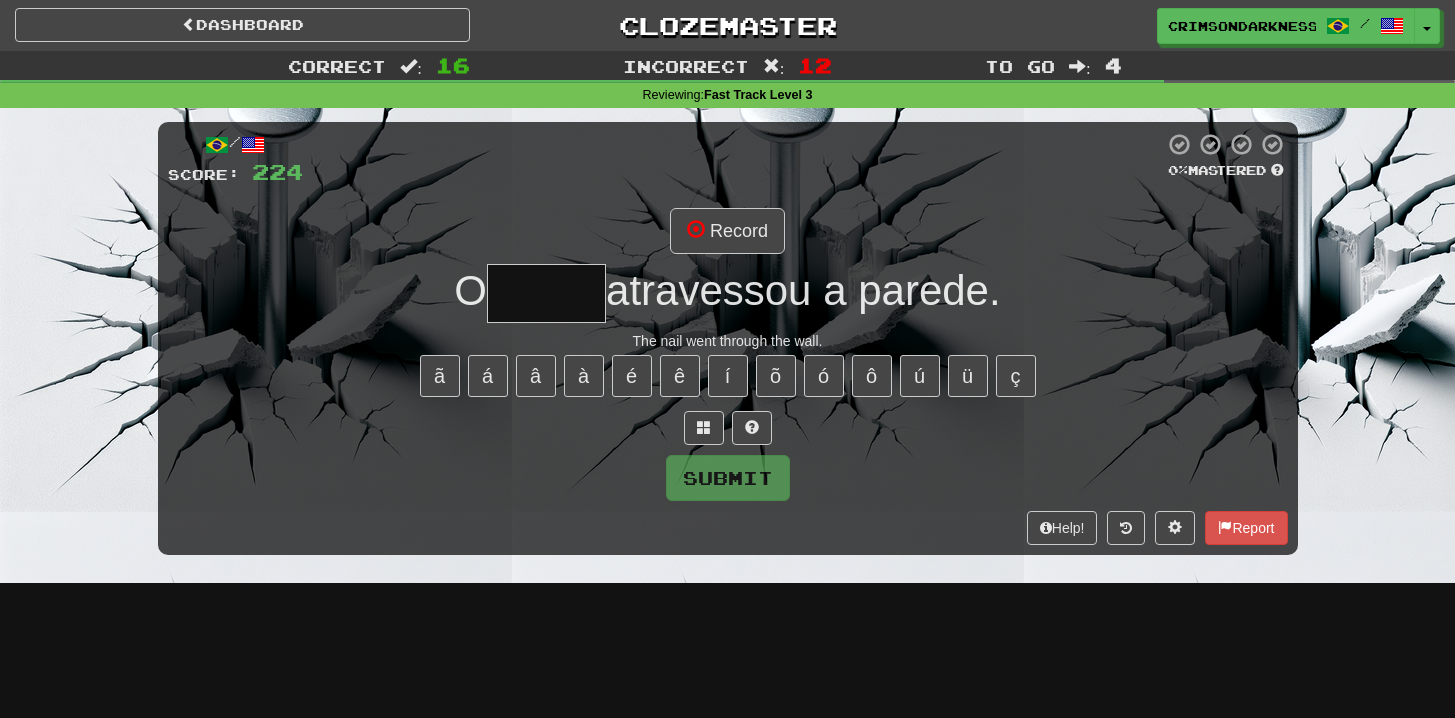 type on "*****" 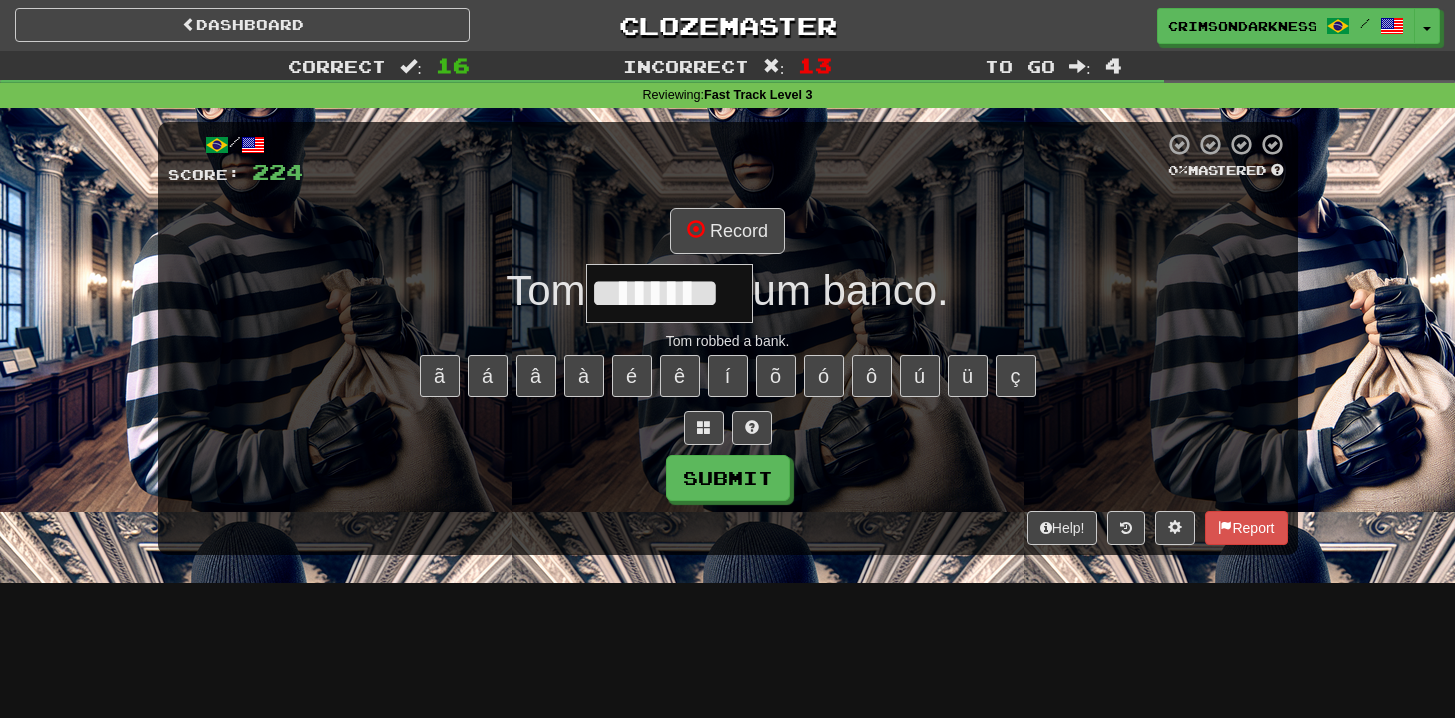 type on "********" 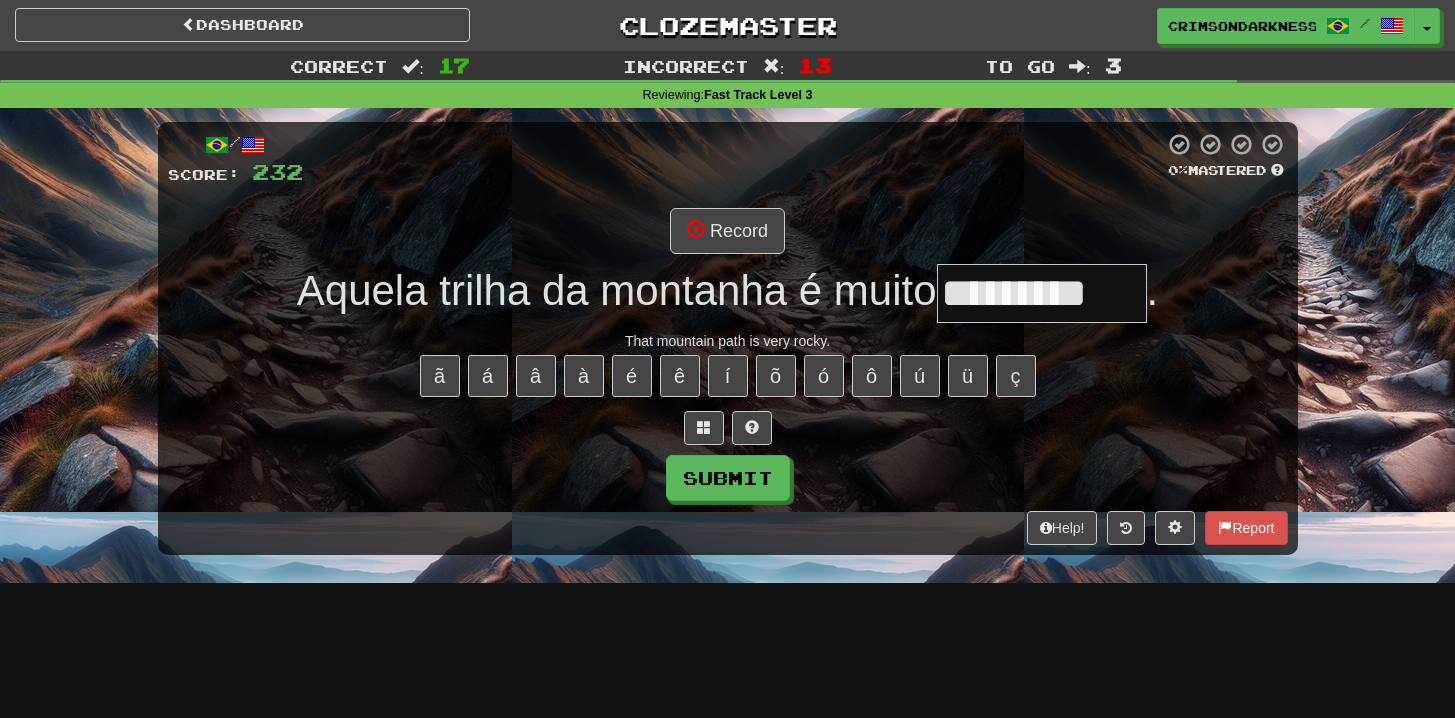 type on "*********" 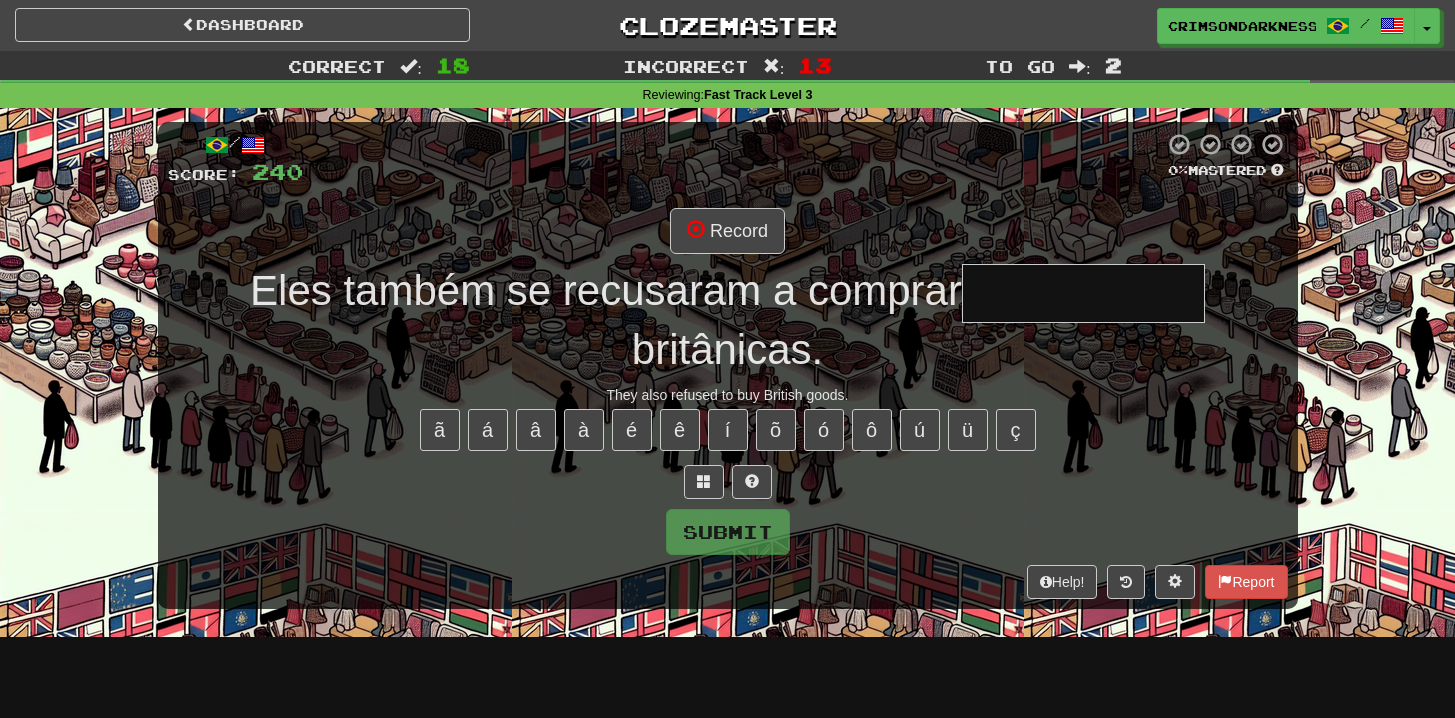 type on "**********" 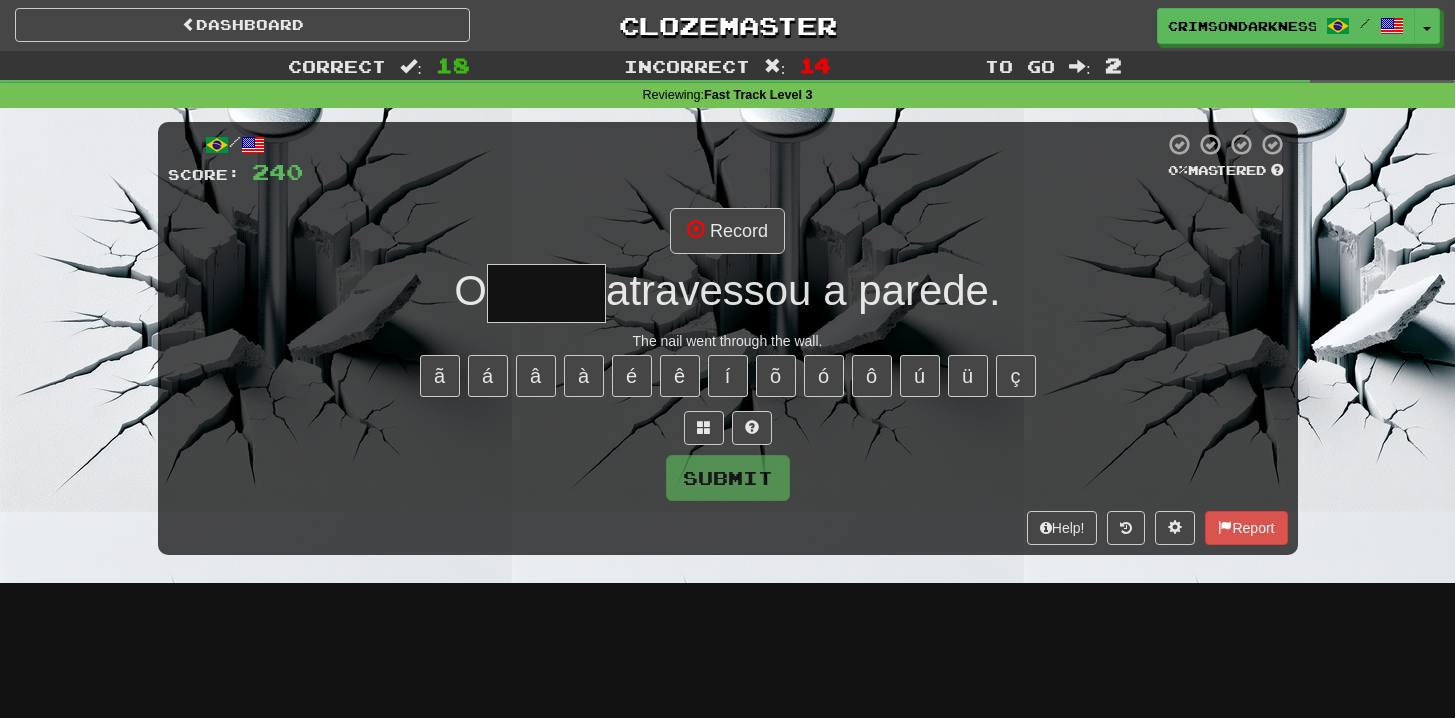 type on "*****" 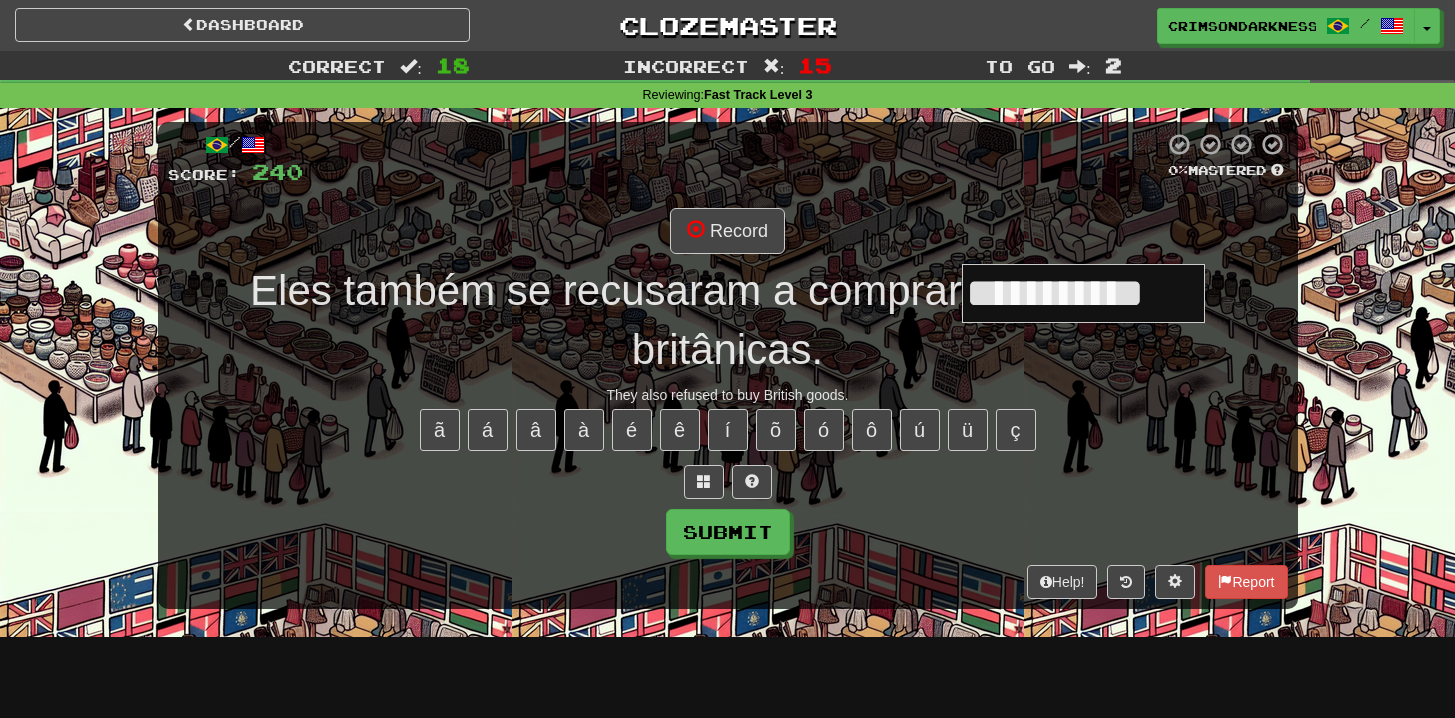 scroll, scrollTop: 0, scrollLeft: 5, axis: horizontal 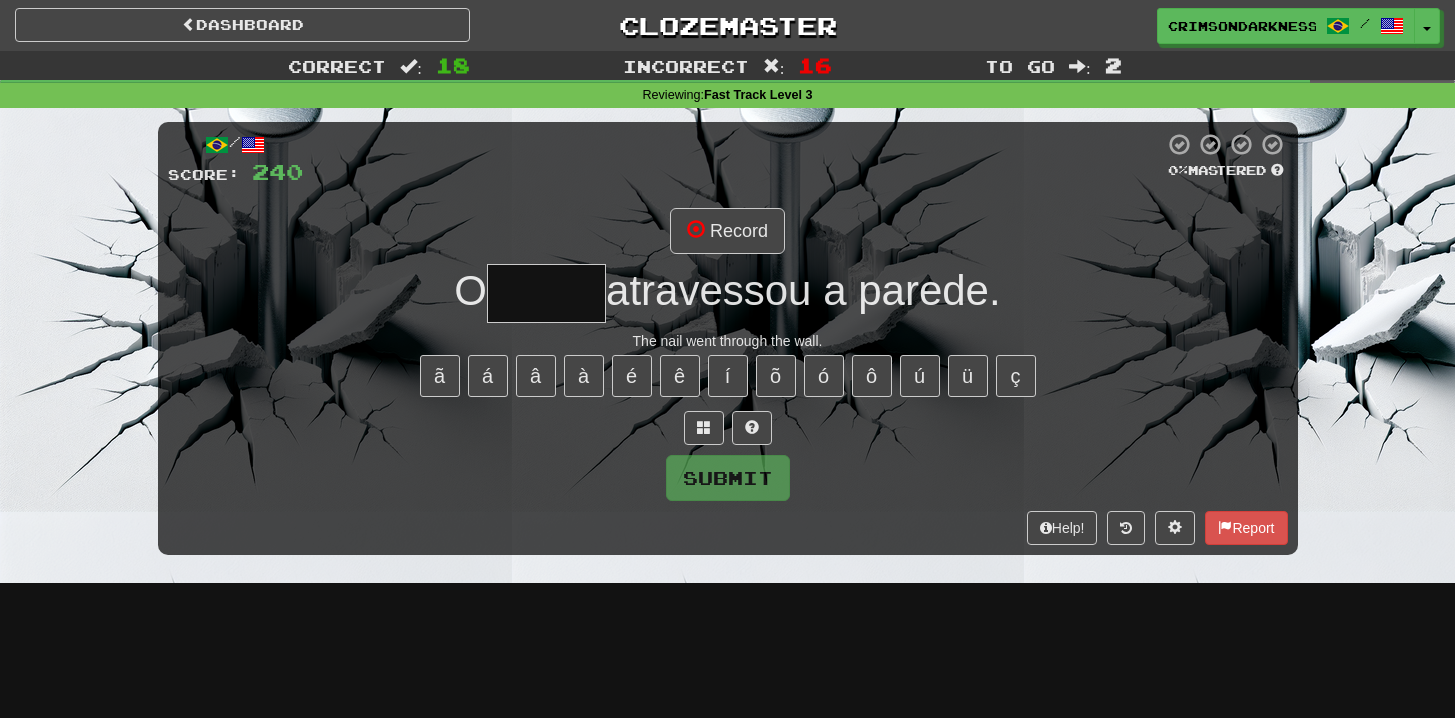 type on "*****" 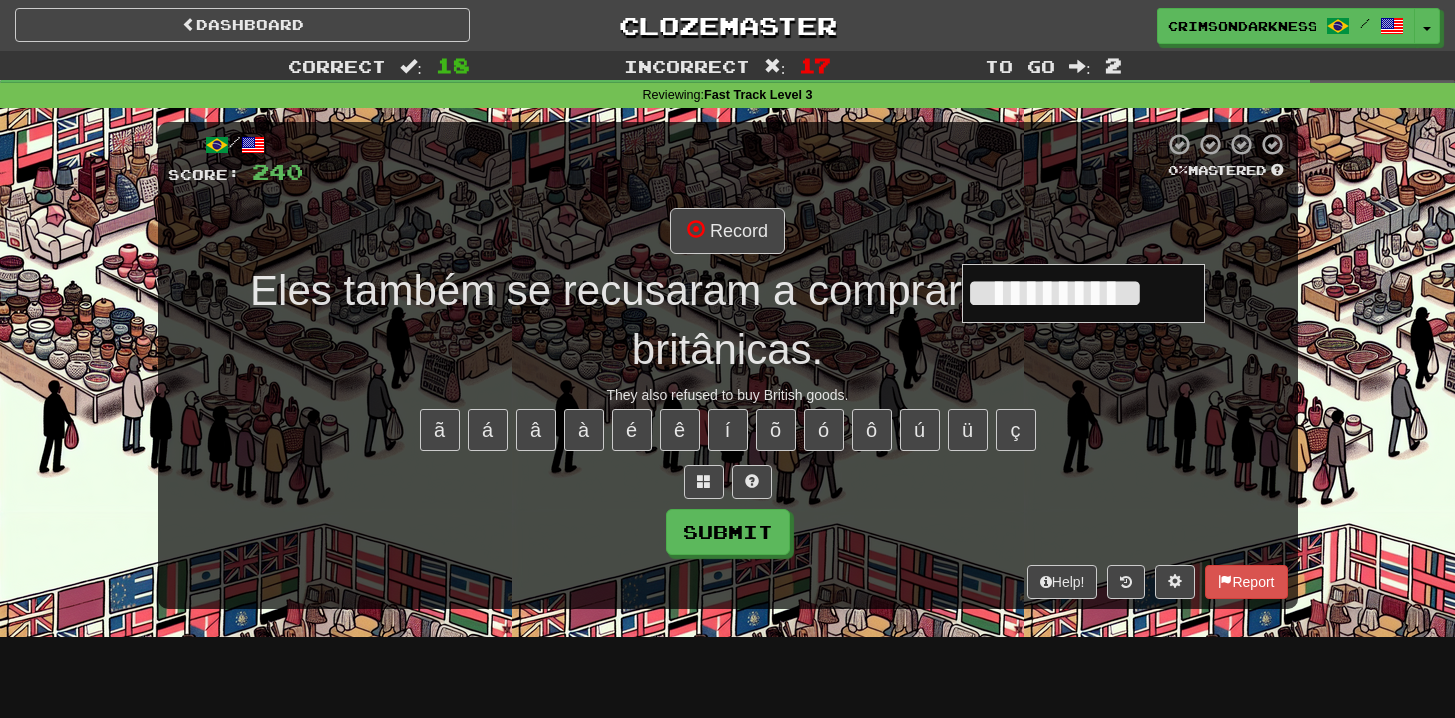 type on "**********" 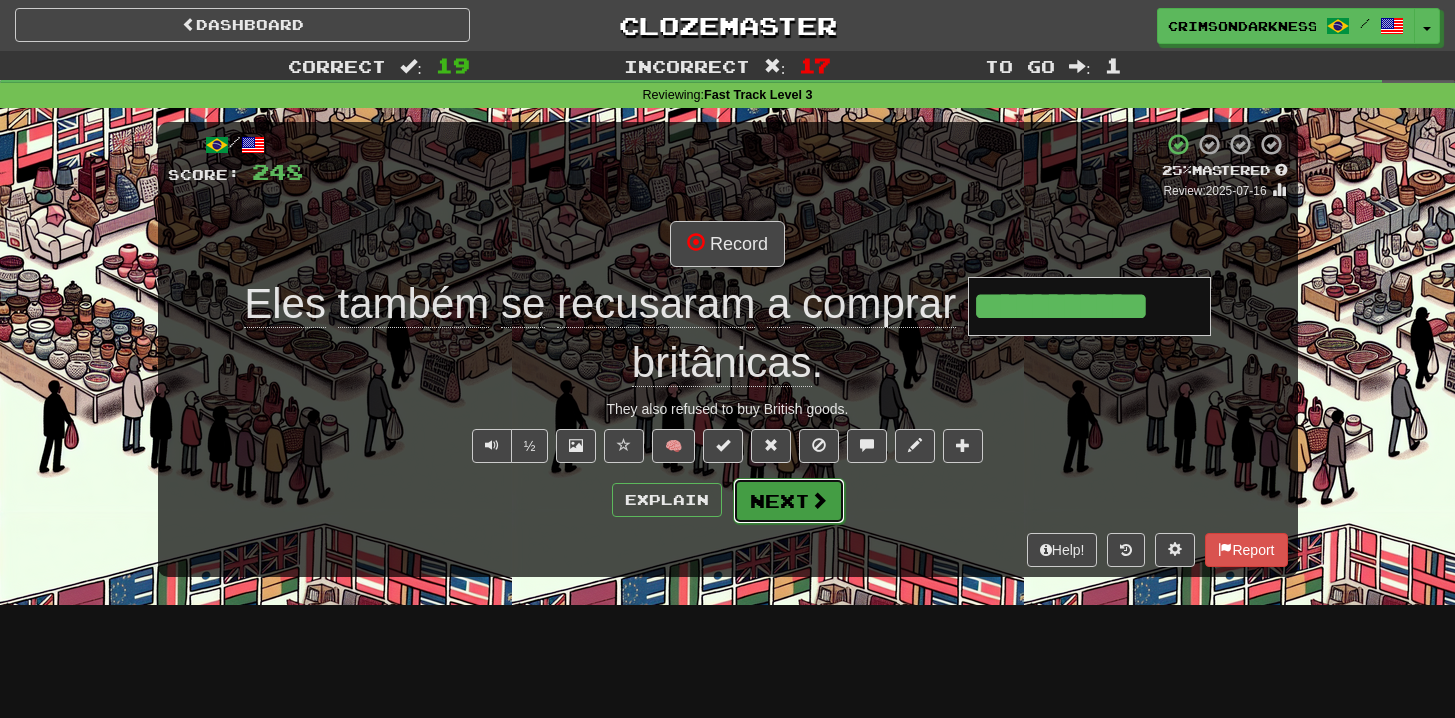 click on "Next" at bounding box center (789, 501) 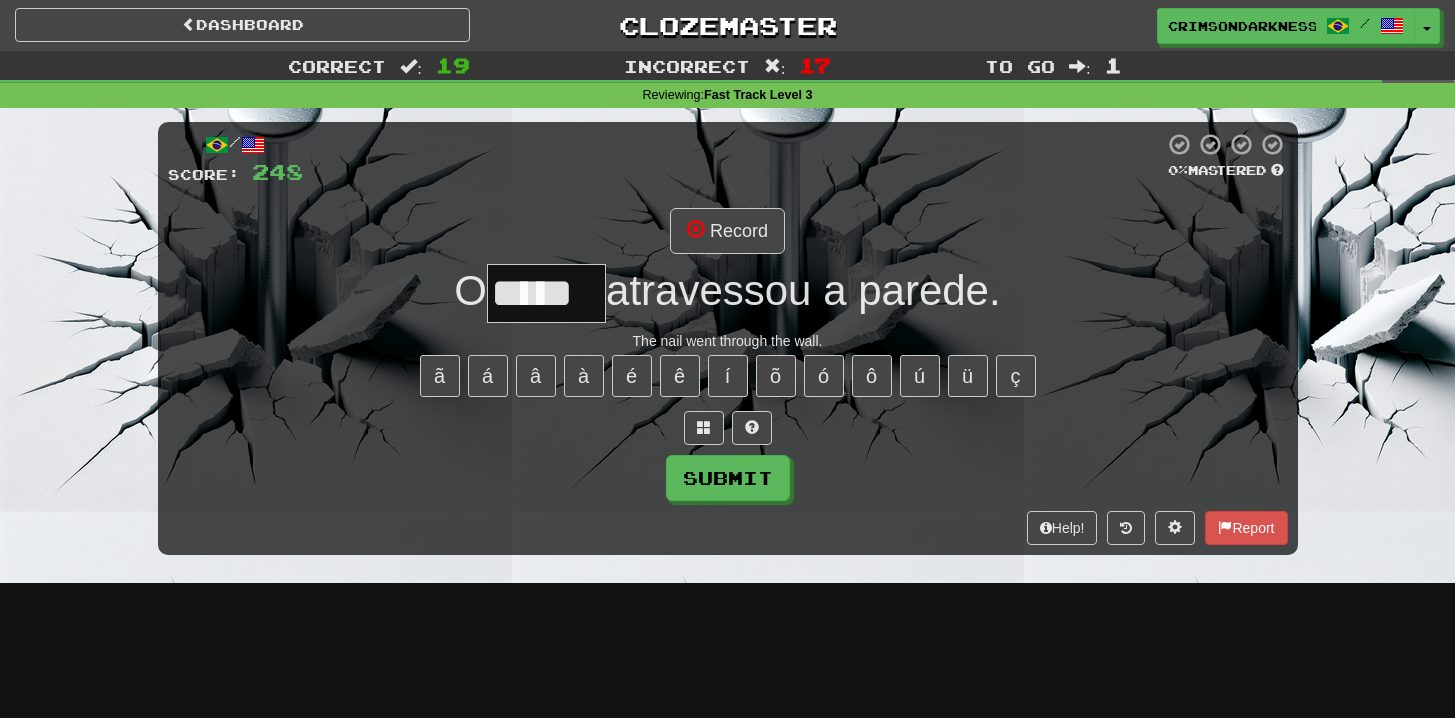 type on "*****" 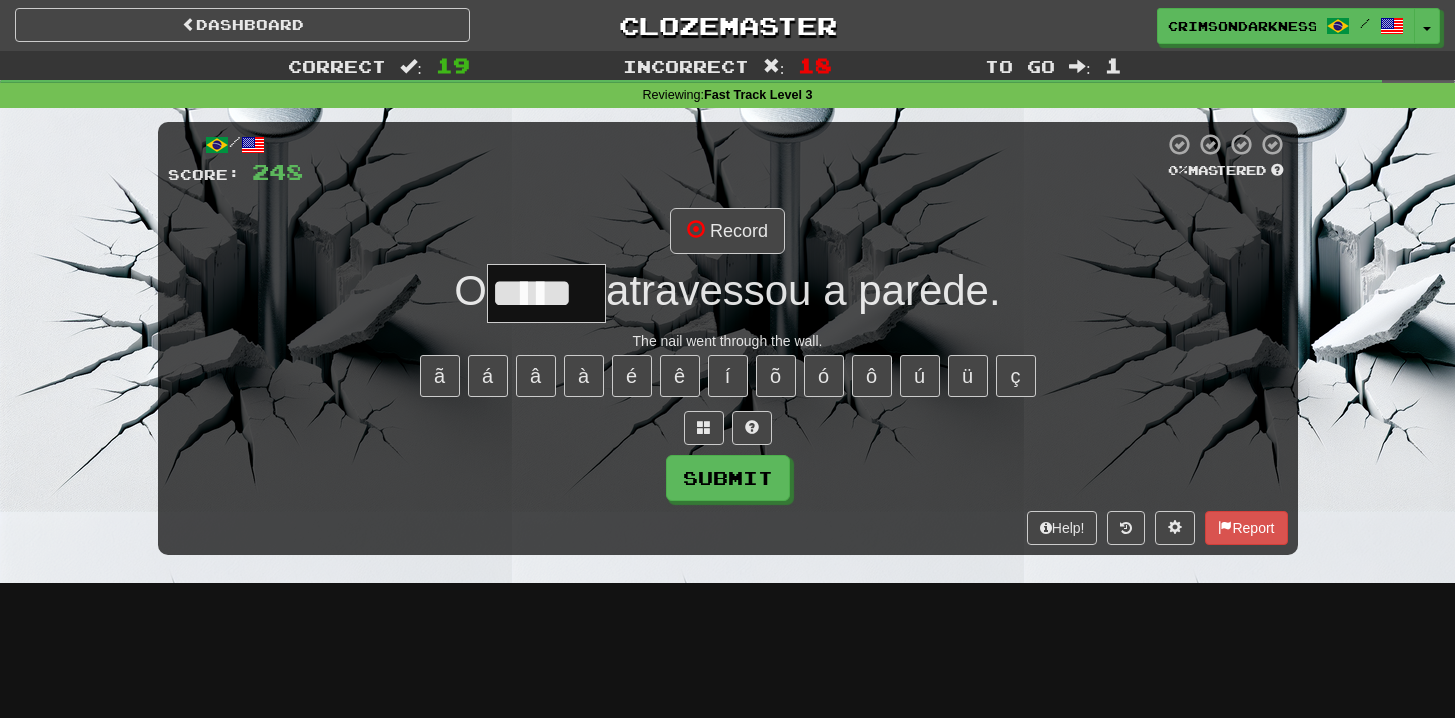 type on "*****" 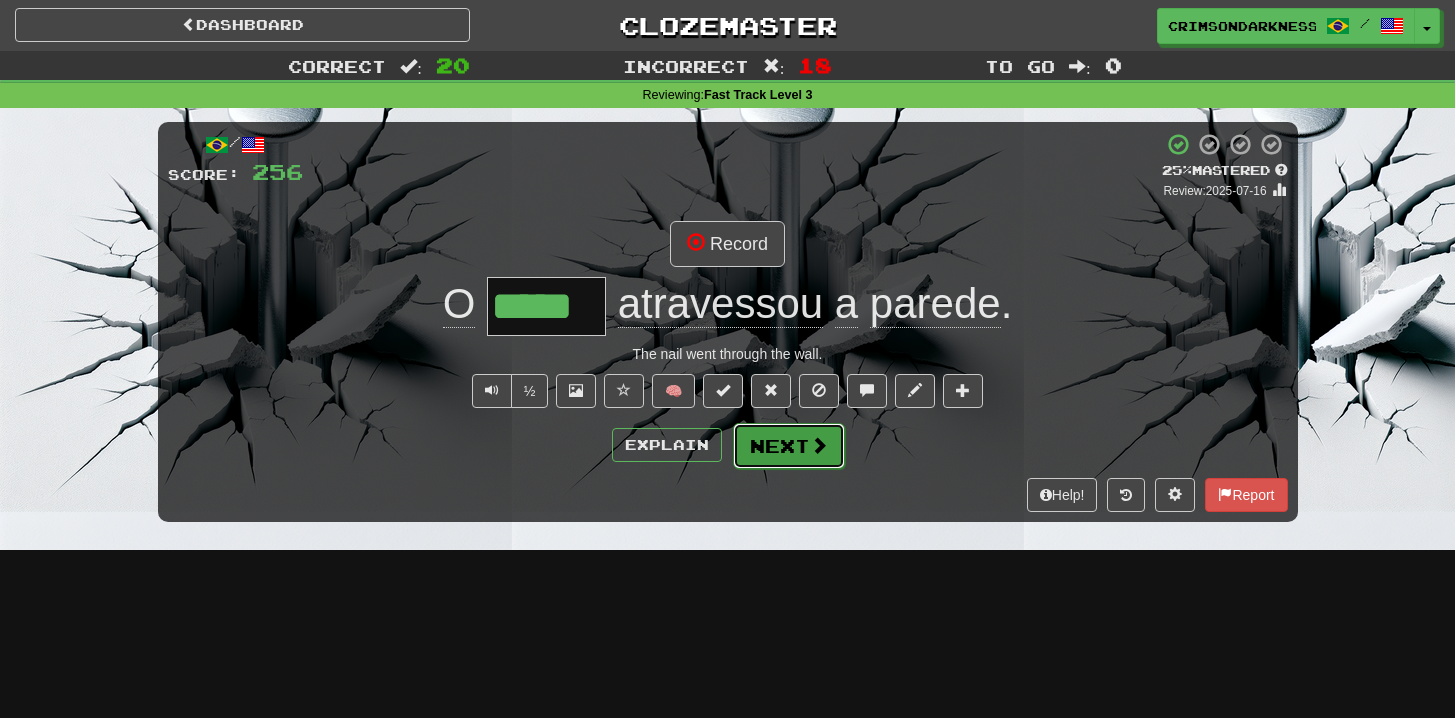 click on "Next" at bounding box center (789, 446) 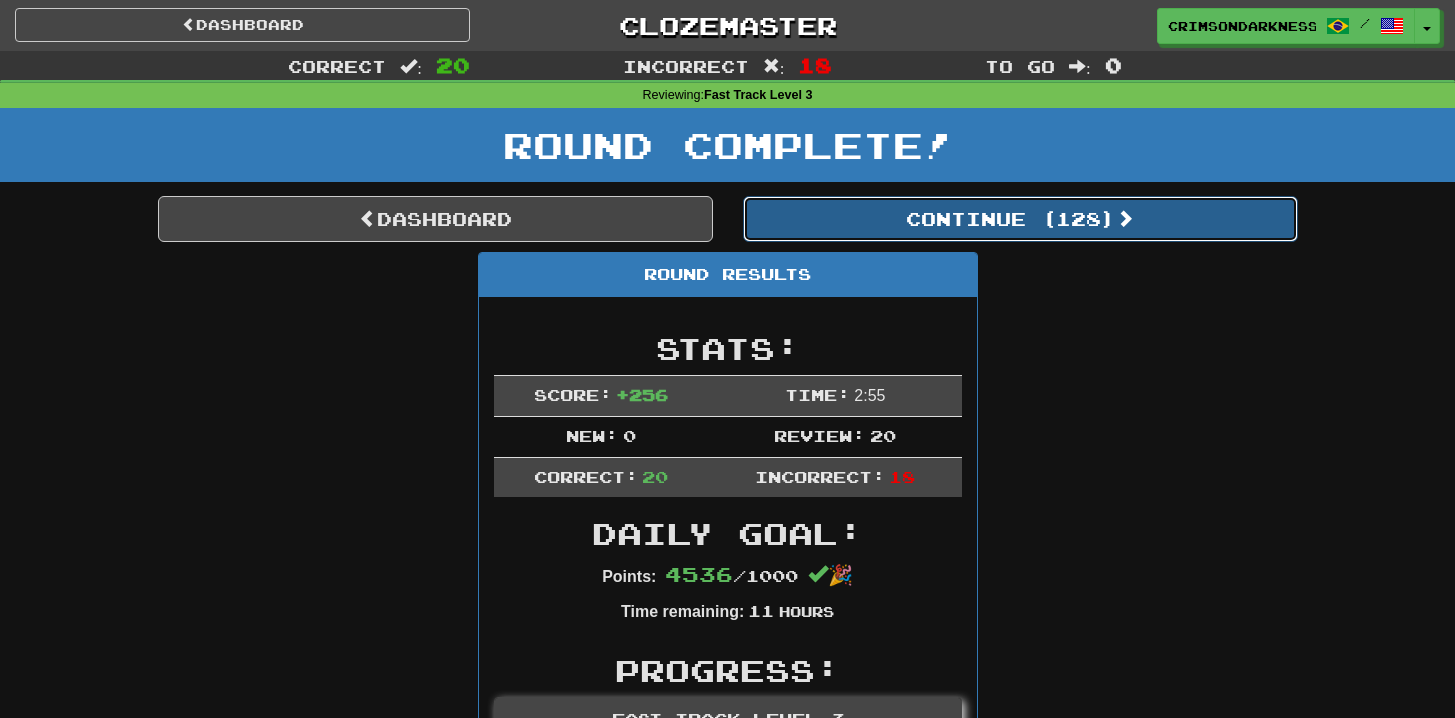 click on "Continue ( 128 )" at bounding box center [1020, 219] 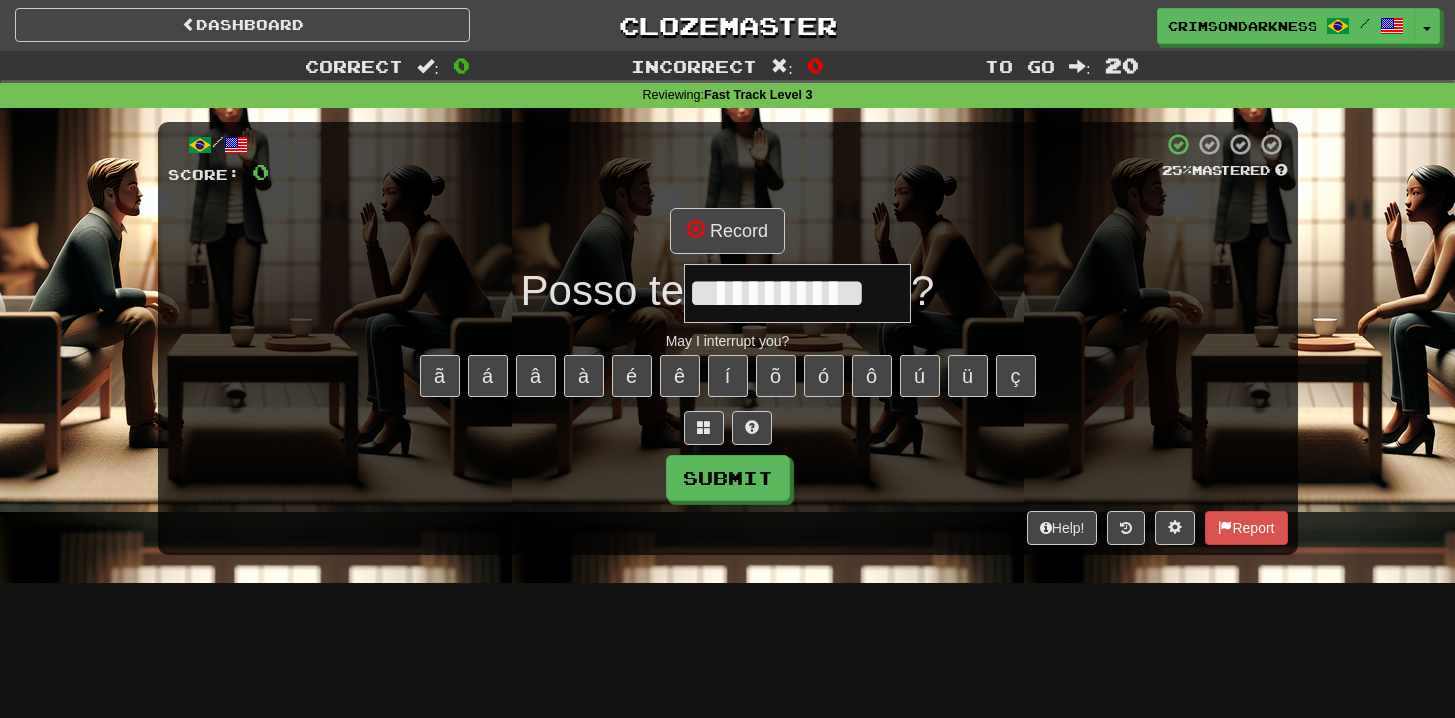 type on "**********" 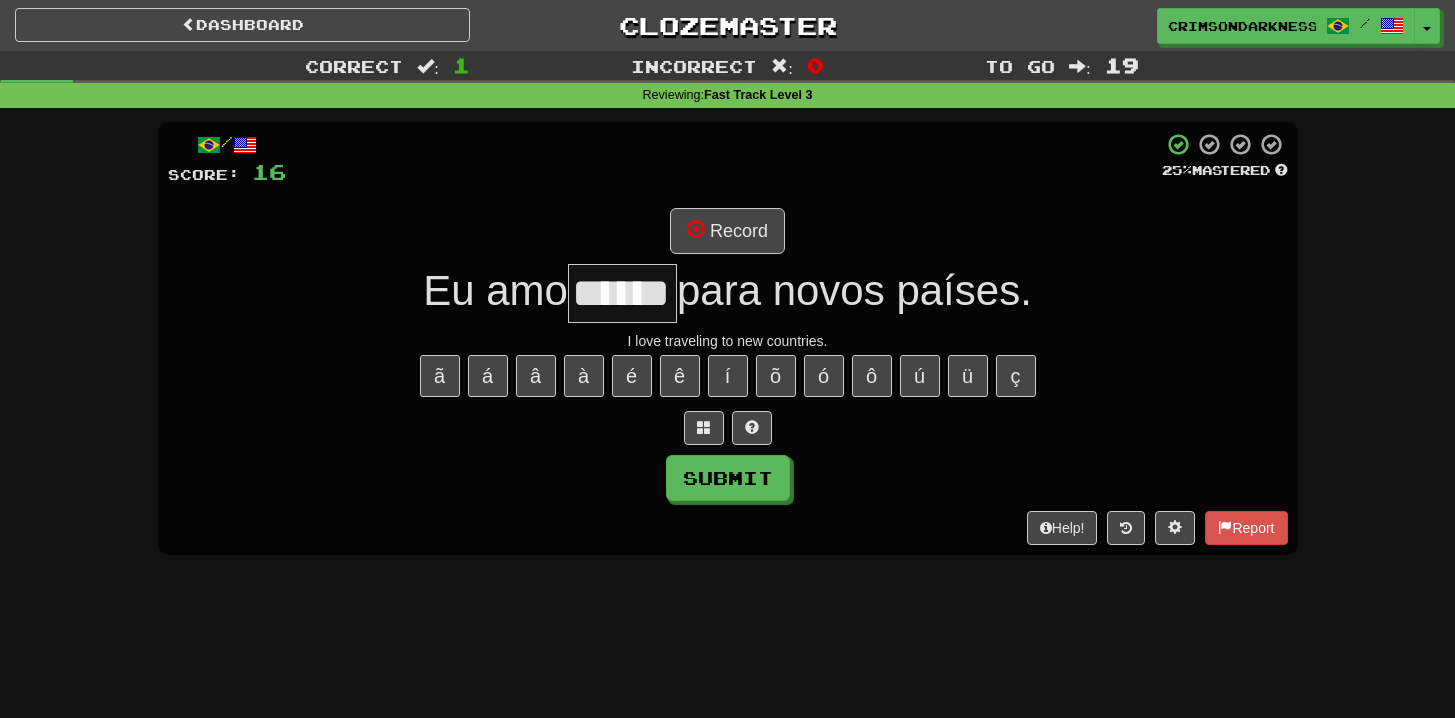type on "******" 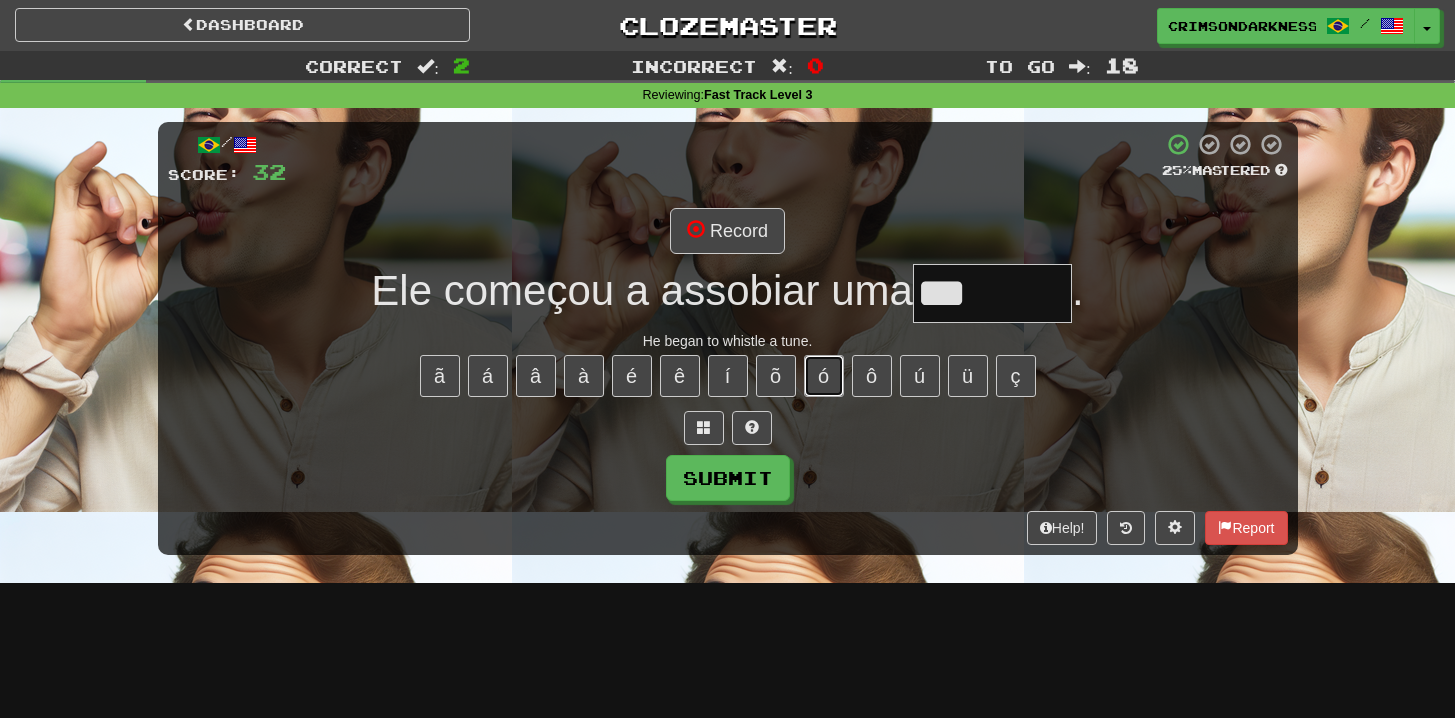 click on "ó" at bounding box center (824, 376) 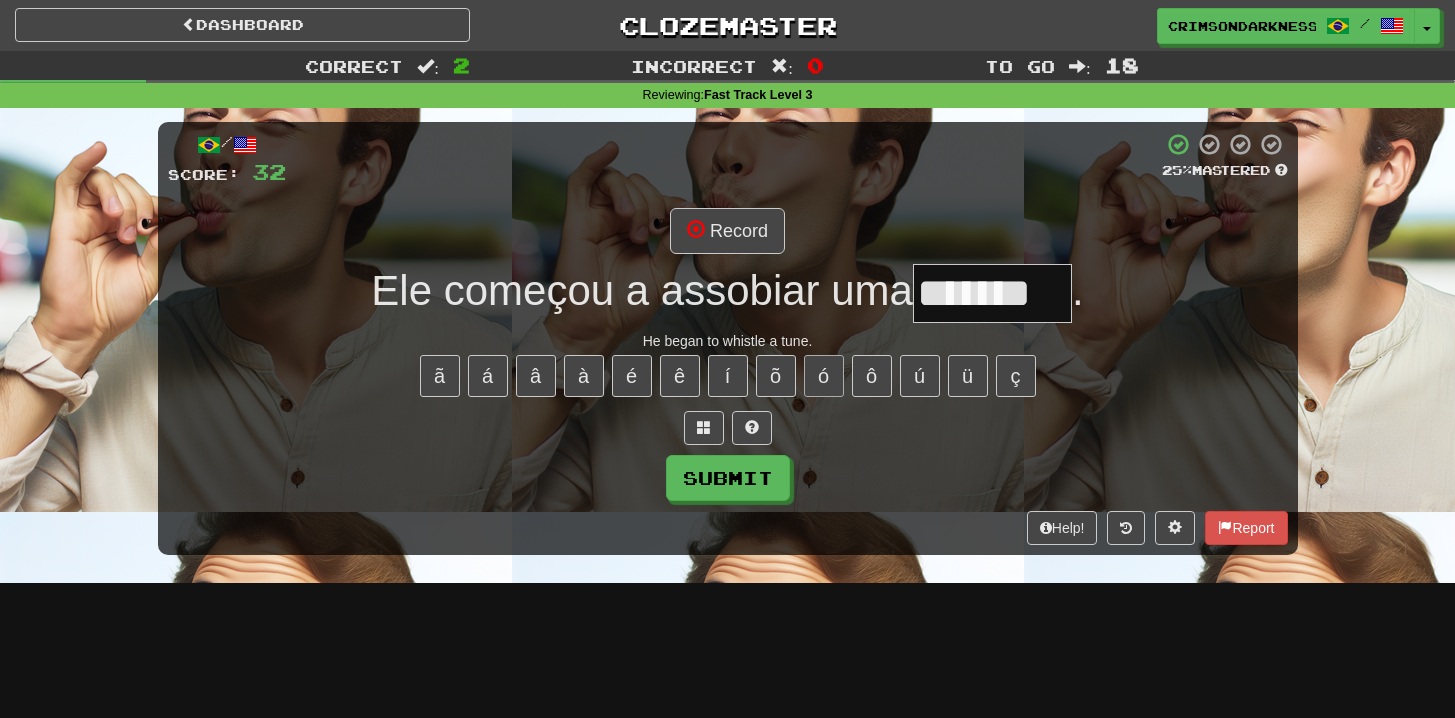 type on "*******" 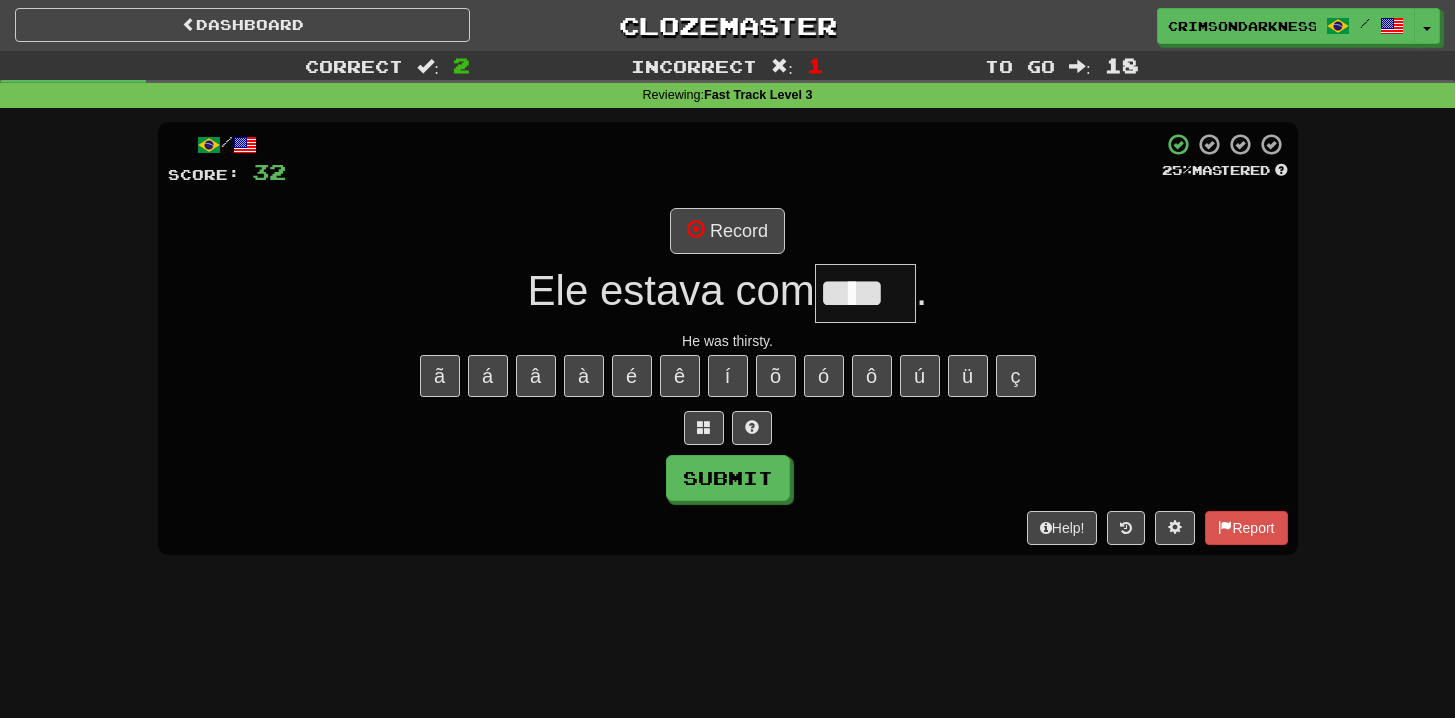 type on "****" 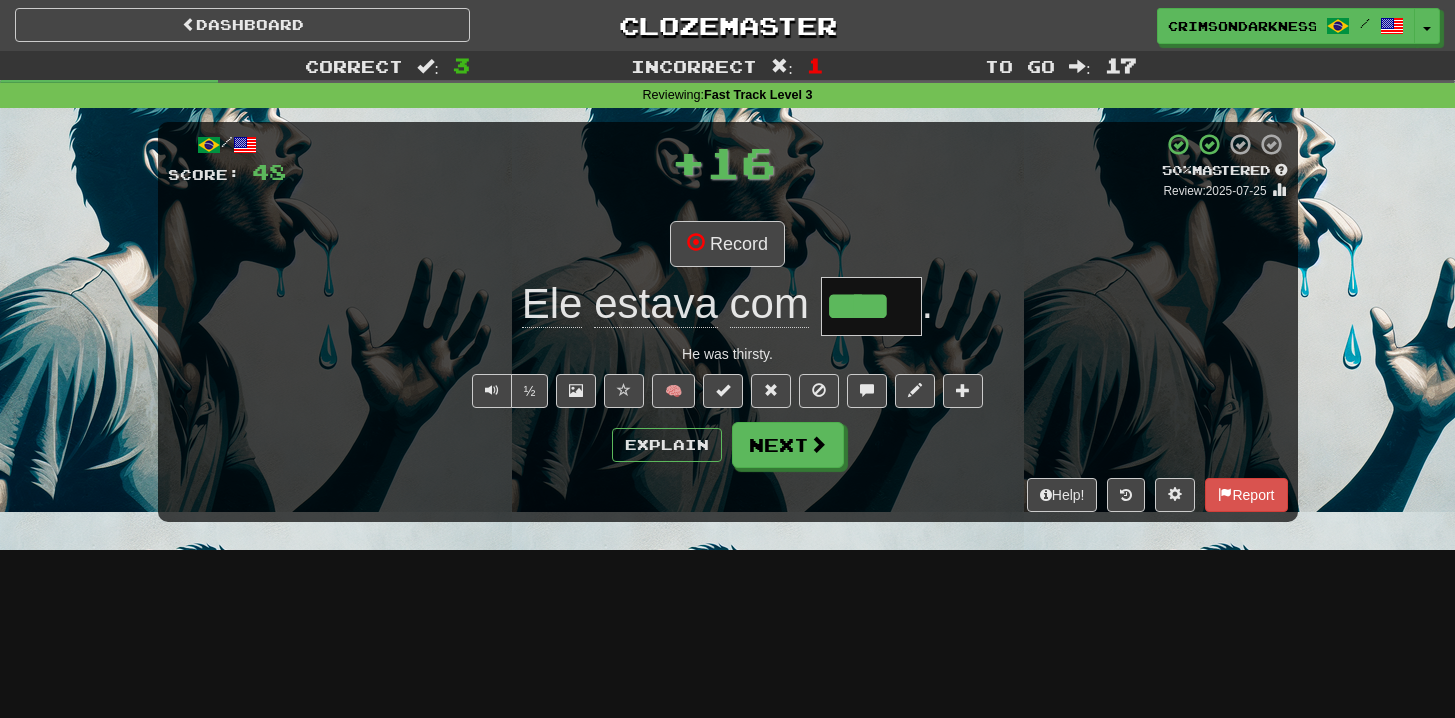 click on "****" at bounding box center [871, 306] 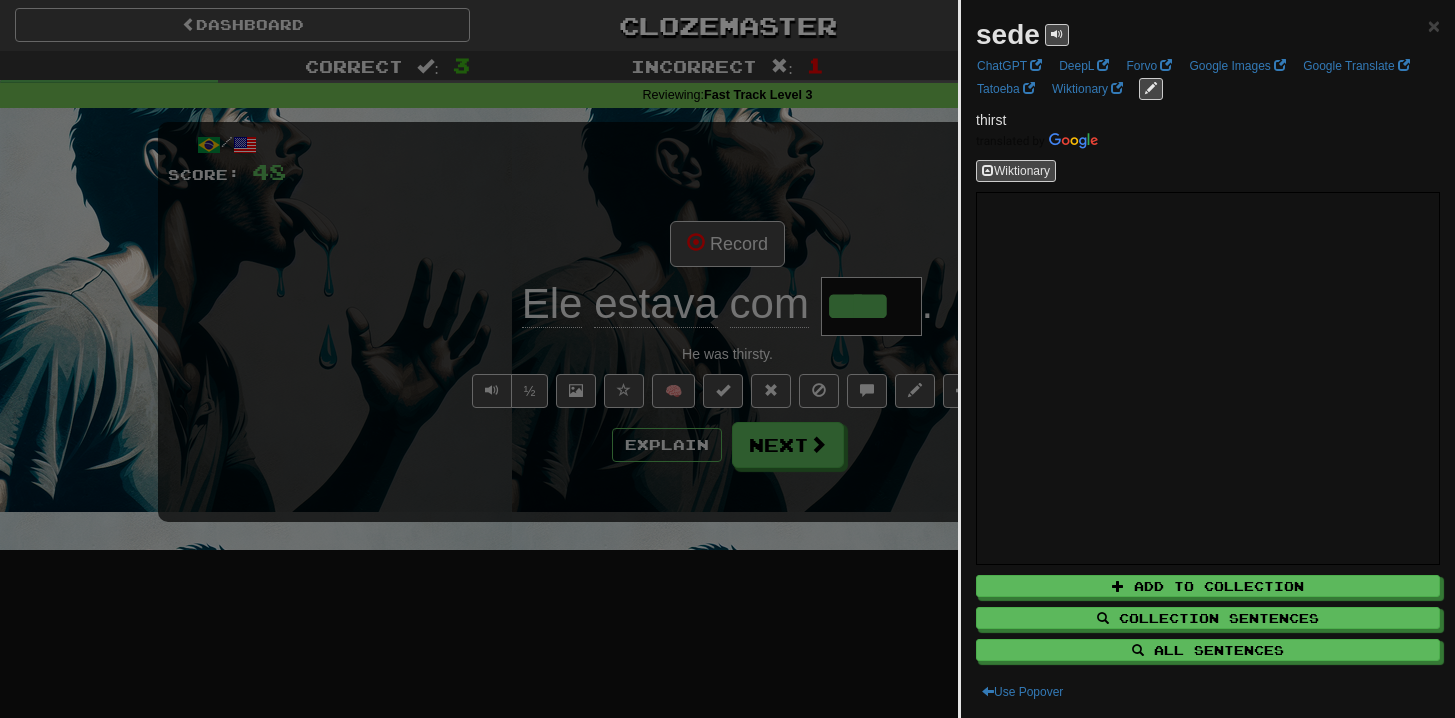 click at bounding box center (727, 359) 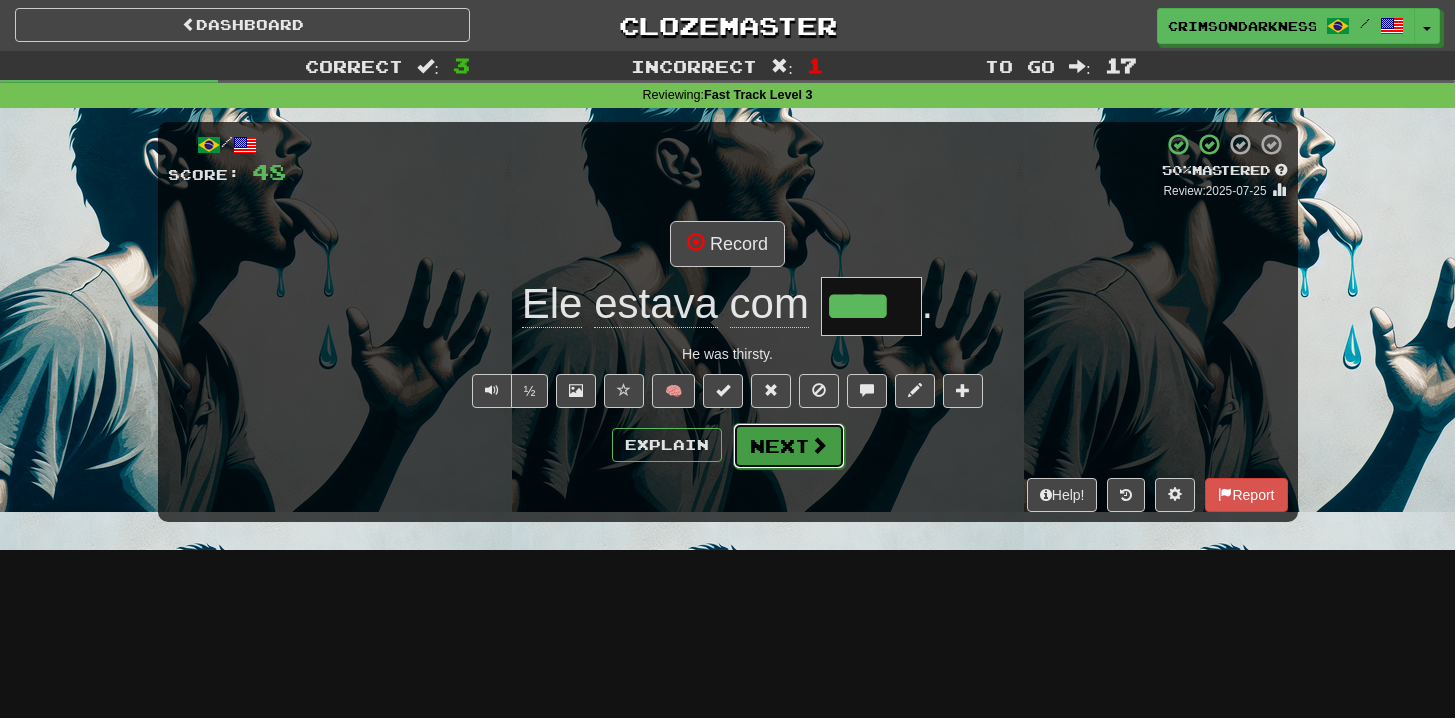 click on "Next" at bounding box center [789, 446] 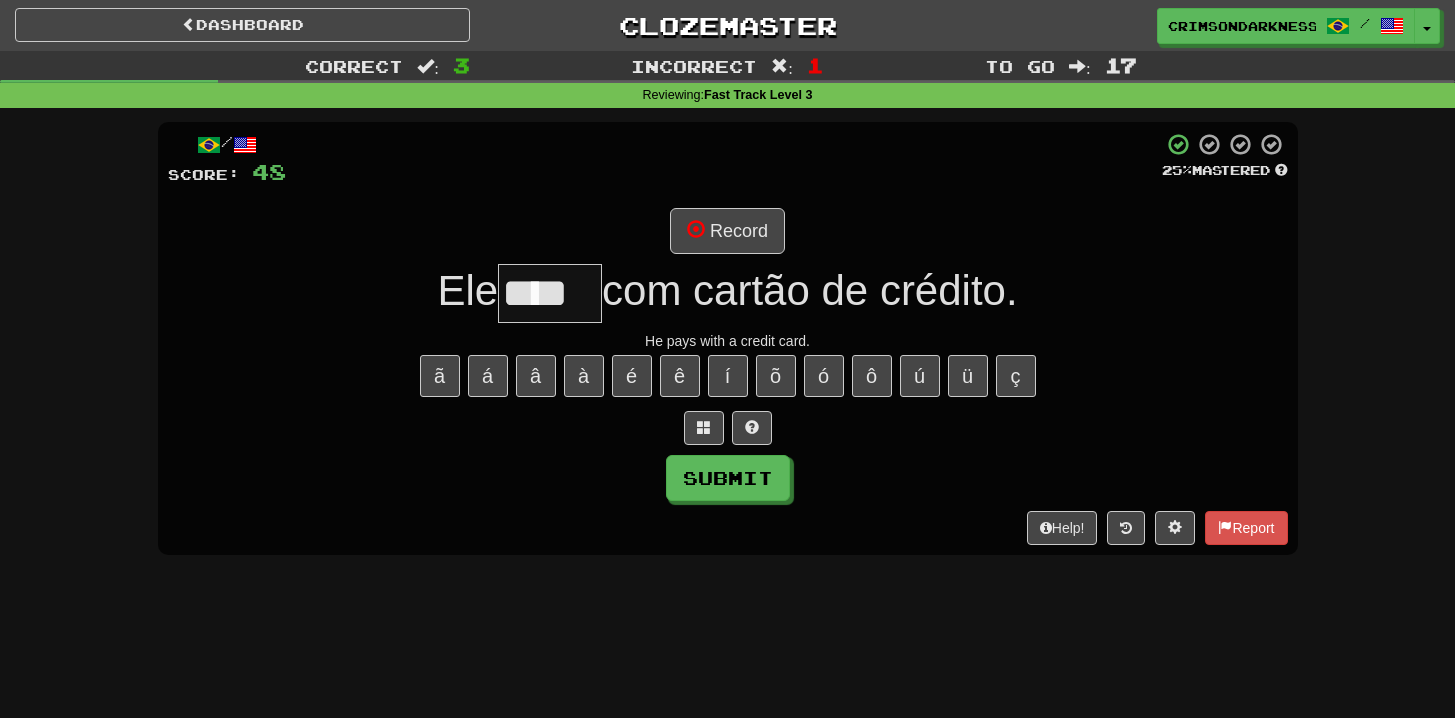 type on "****" 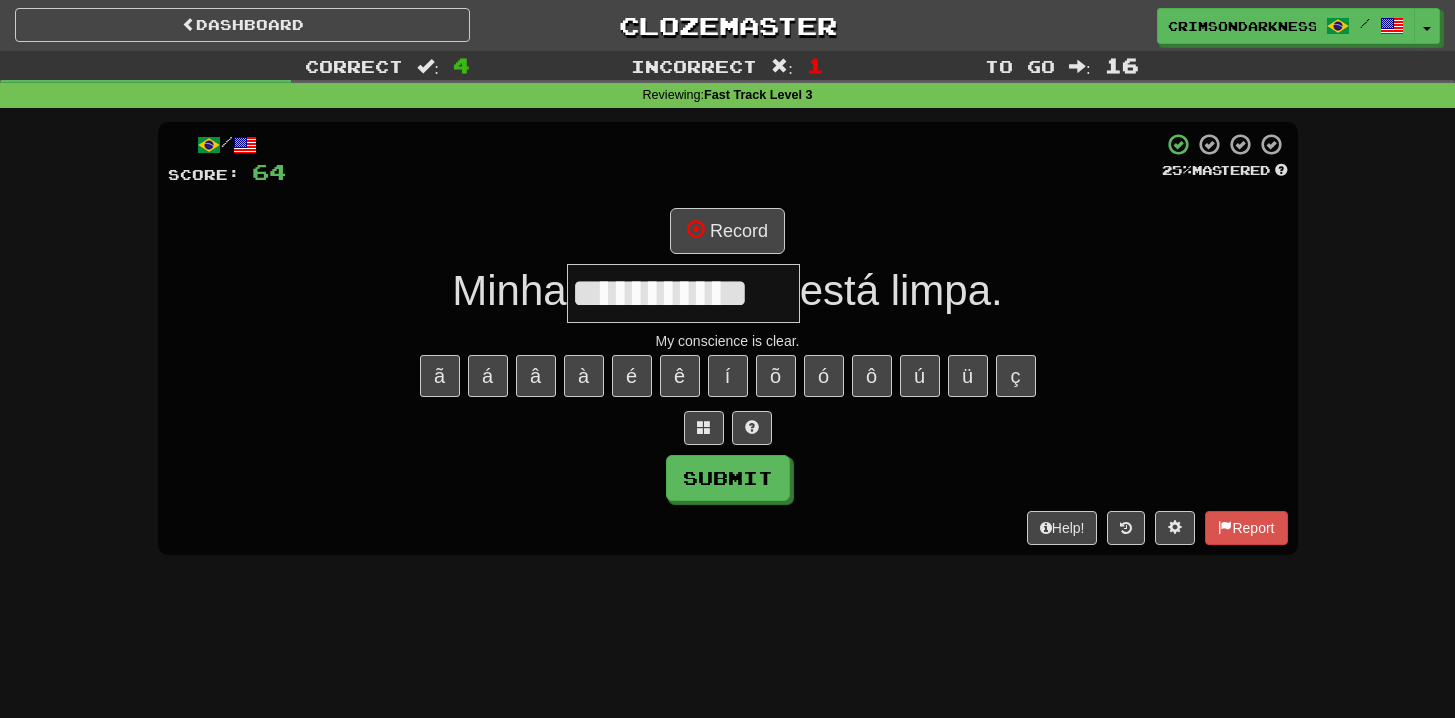type on "**********" 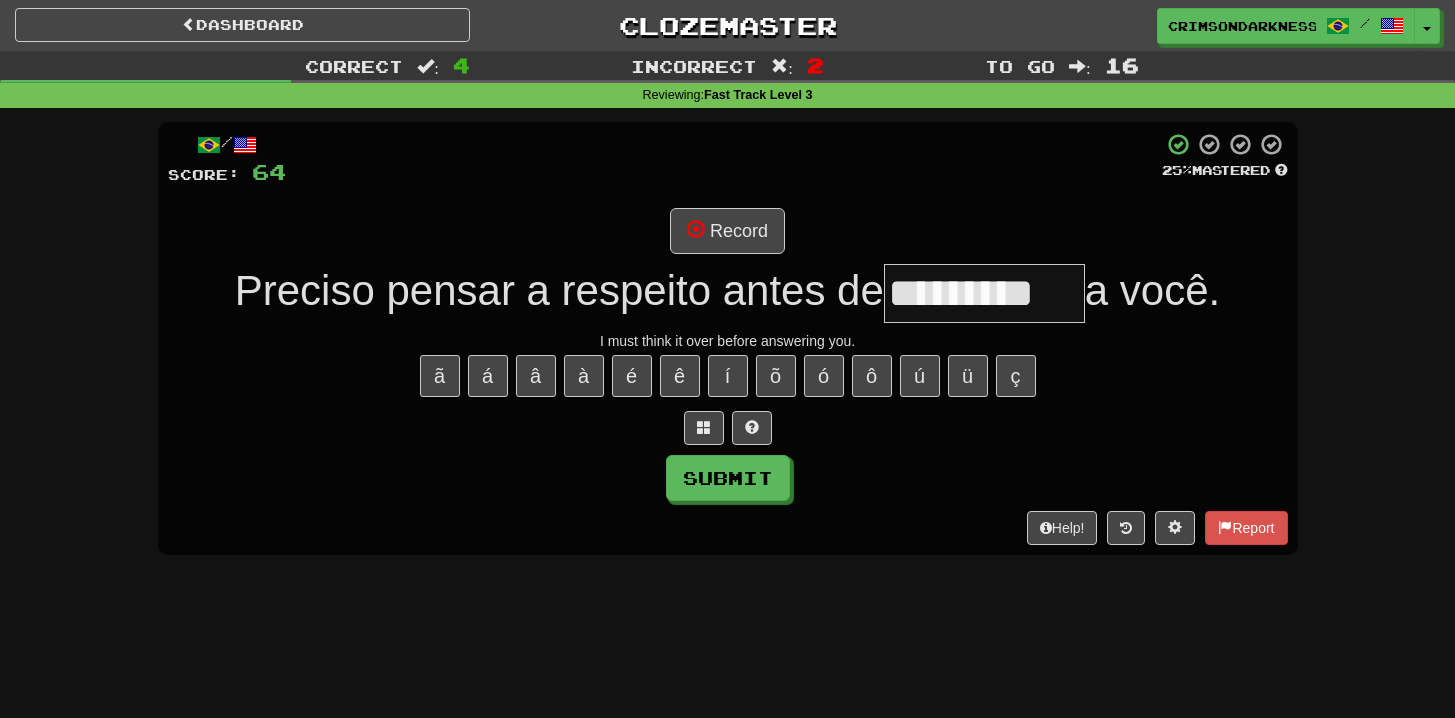 type on "*********" 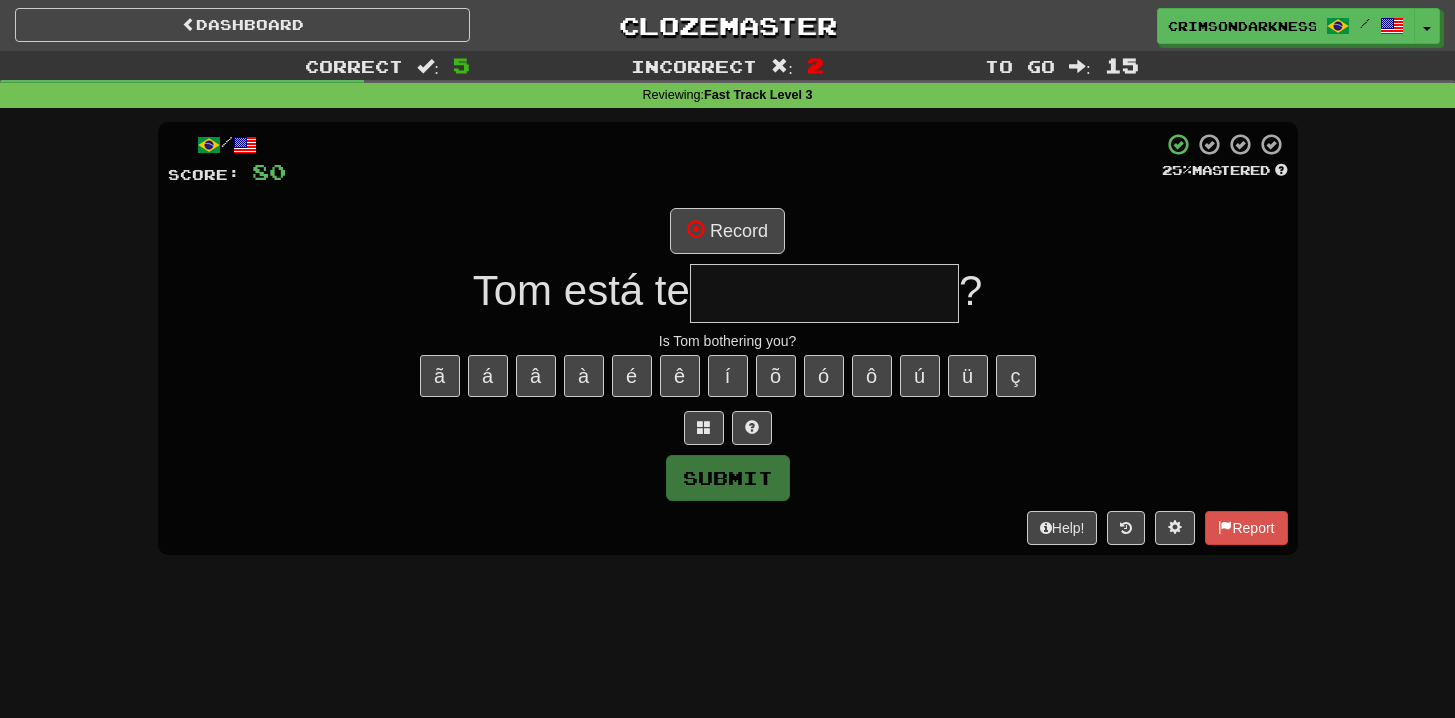 type on "**********" 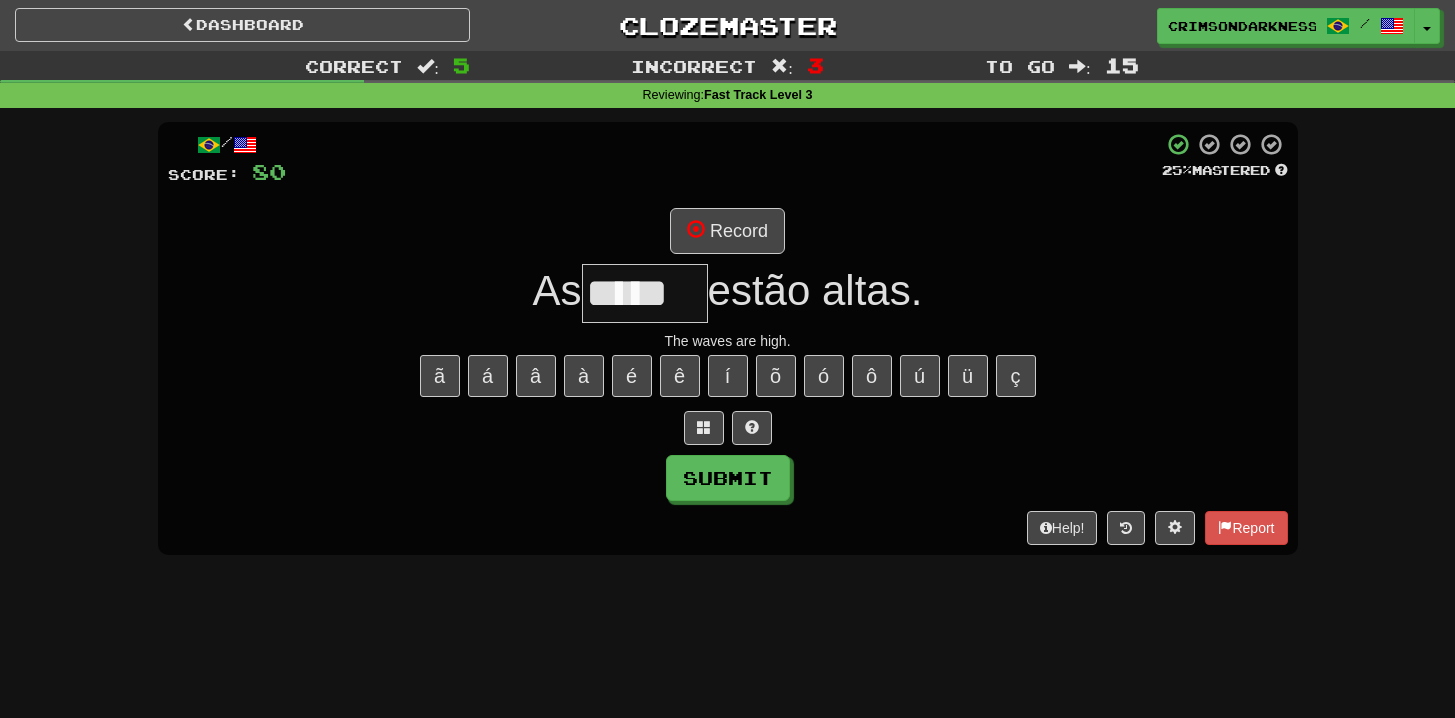 type on "*****" 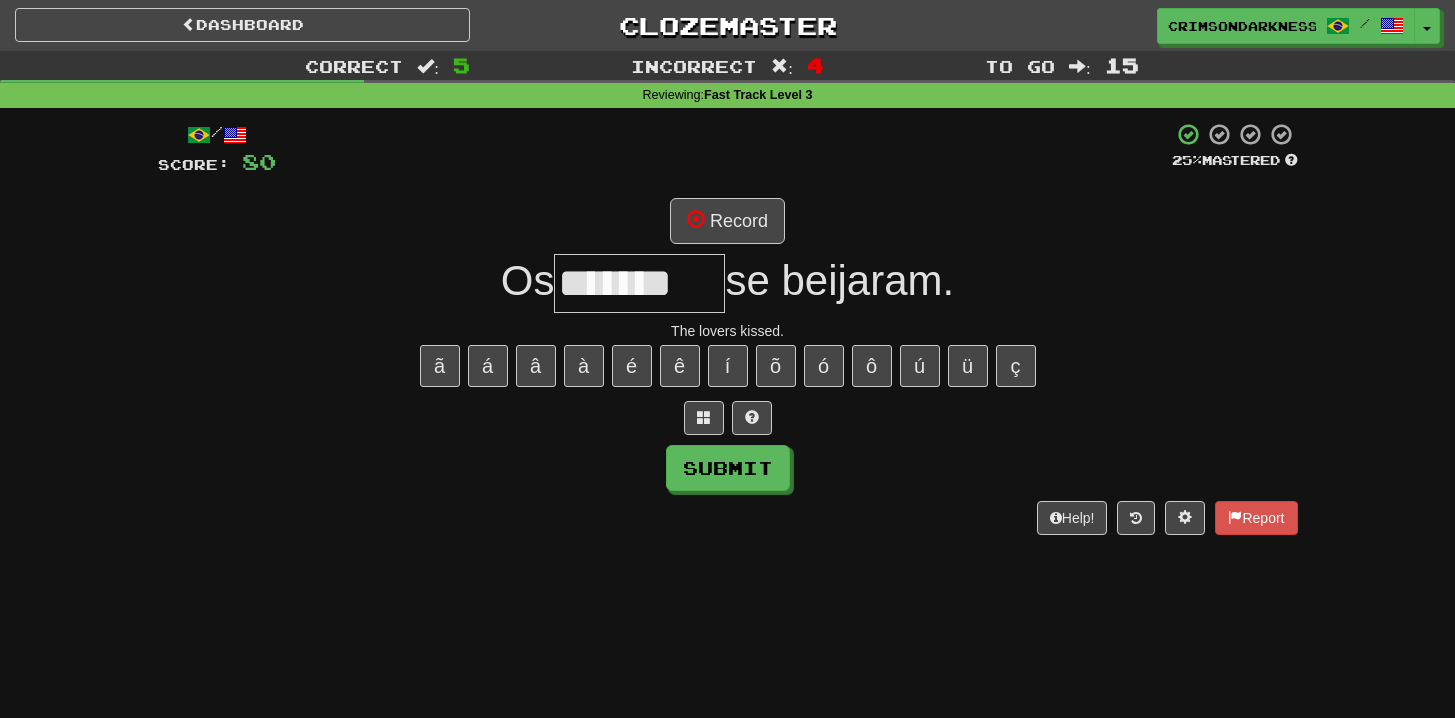 type on "*******" 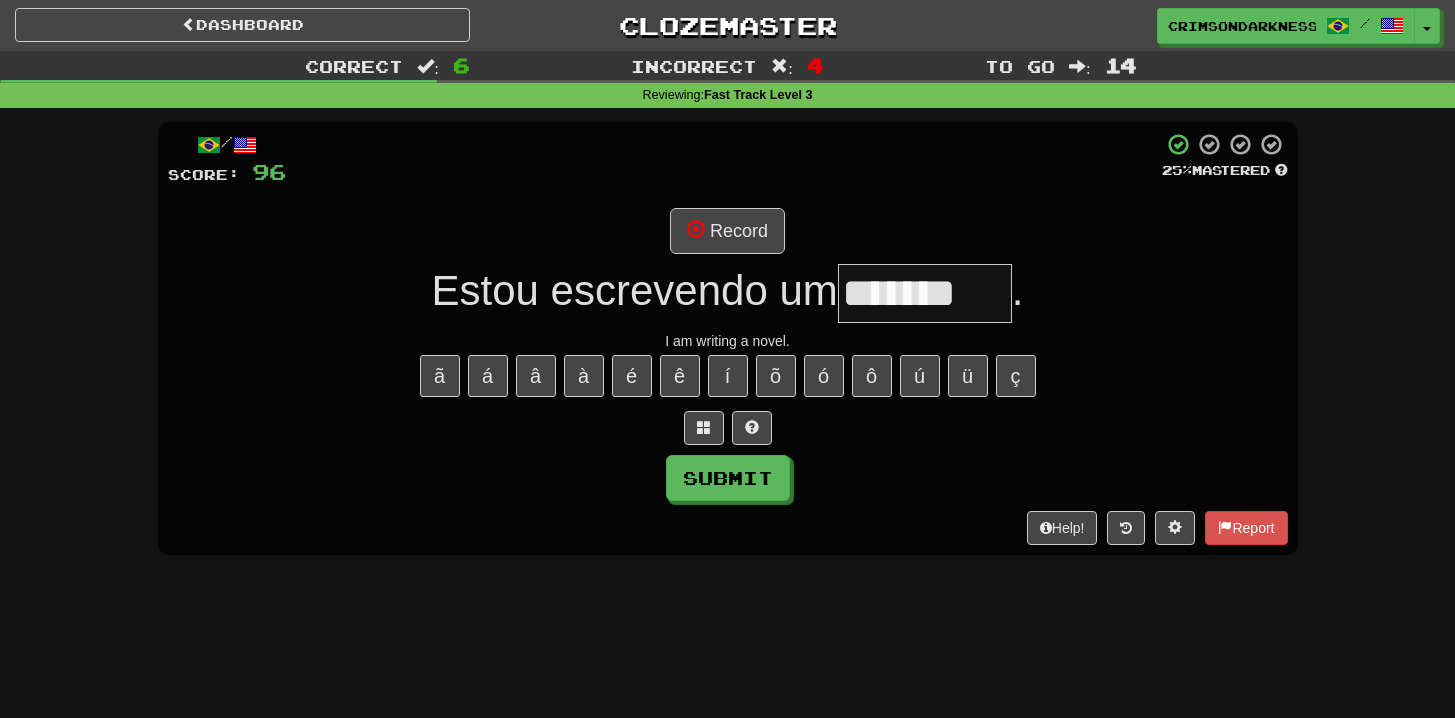 type on "*******" 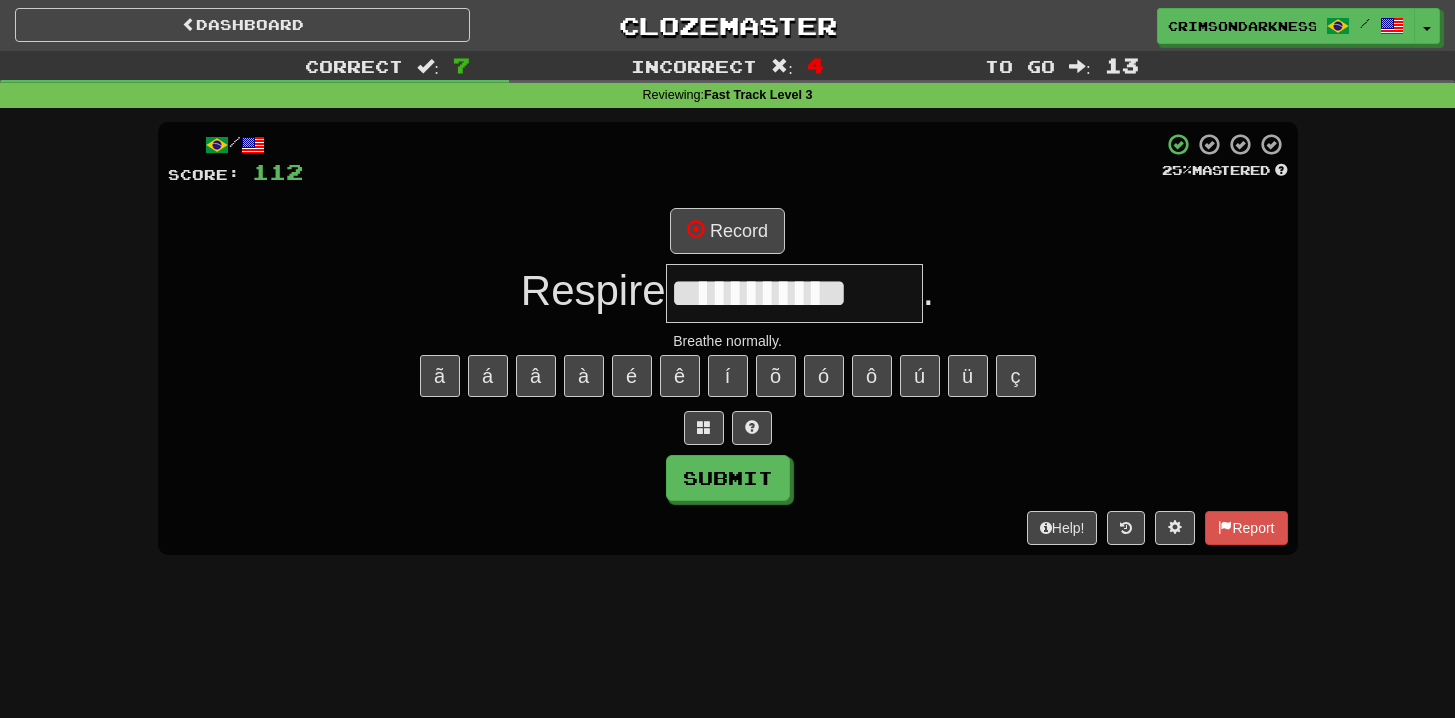 type on "**********" 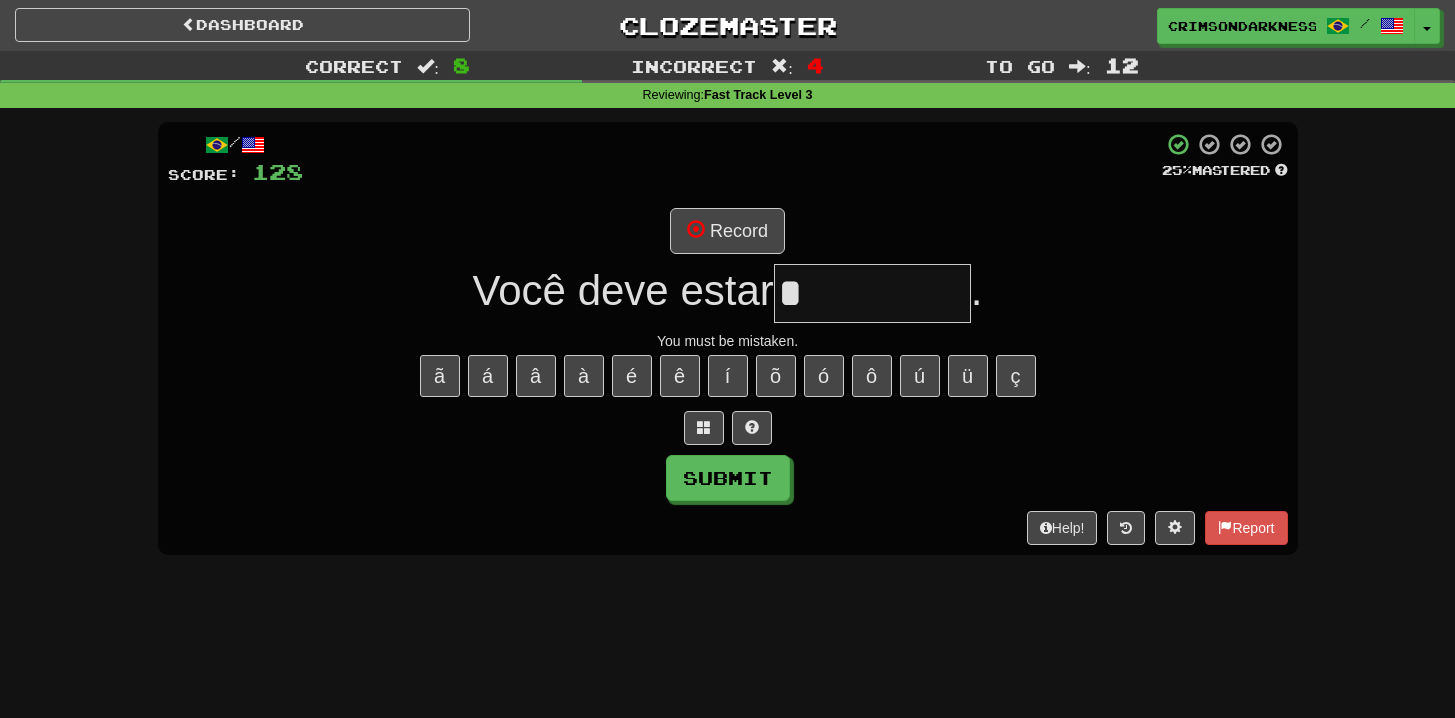 type on "********" 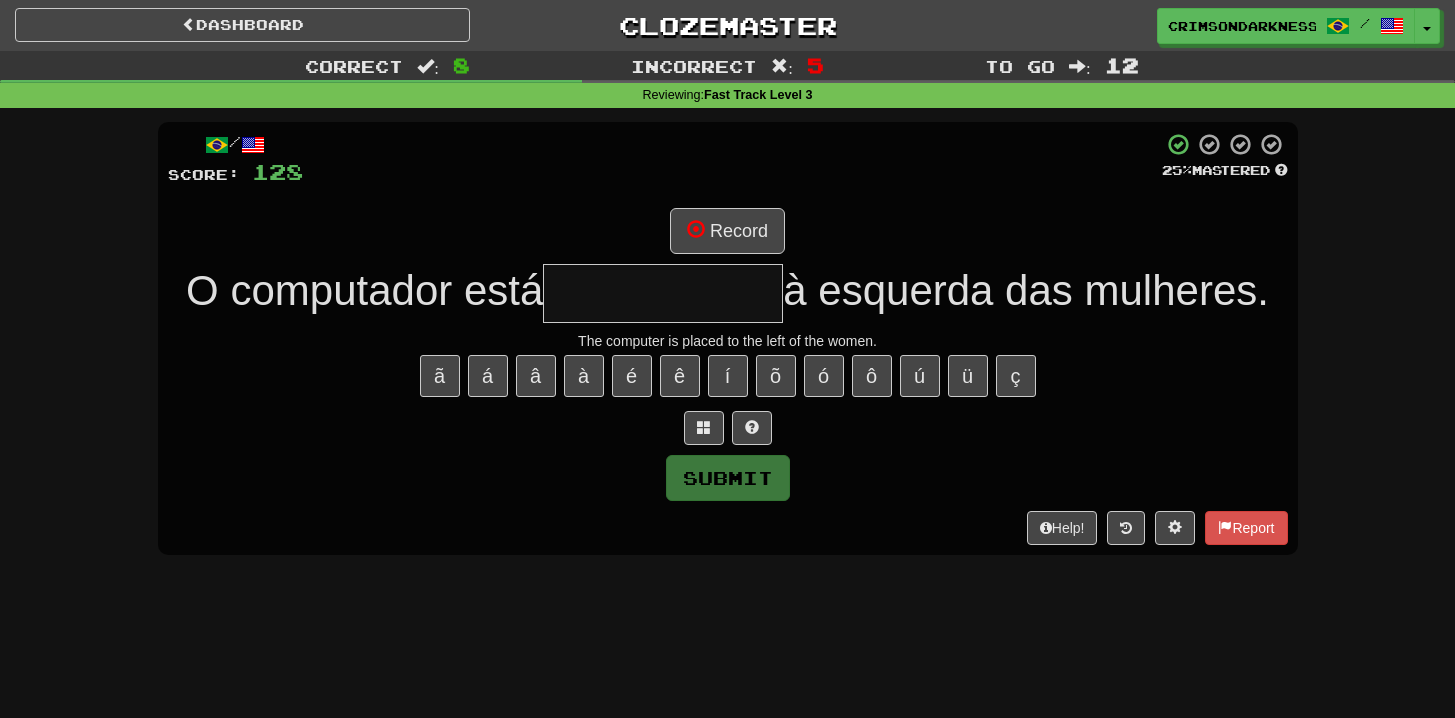 type on "**********" 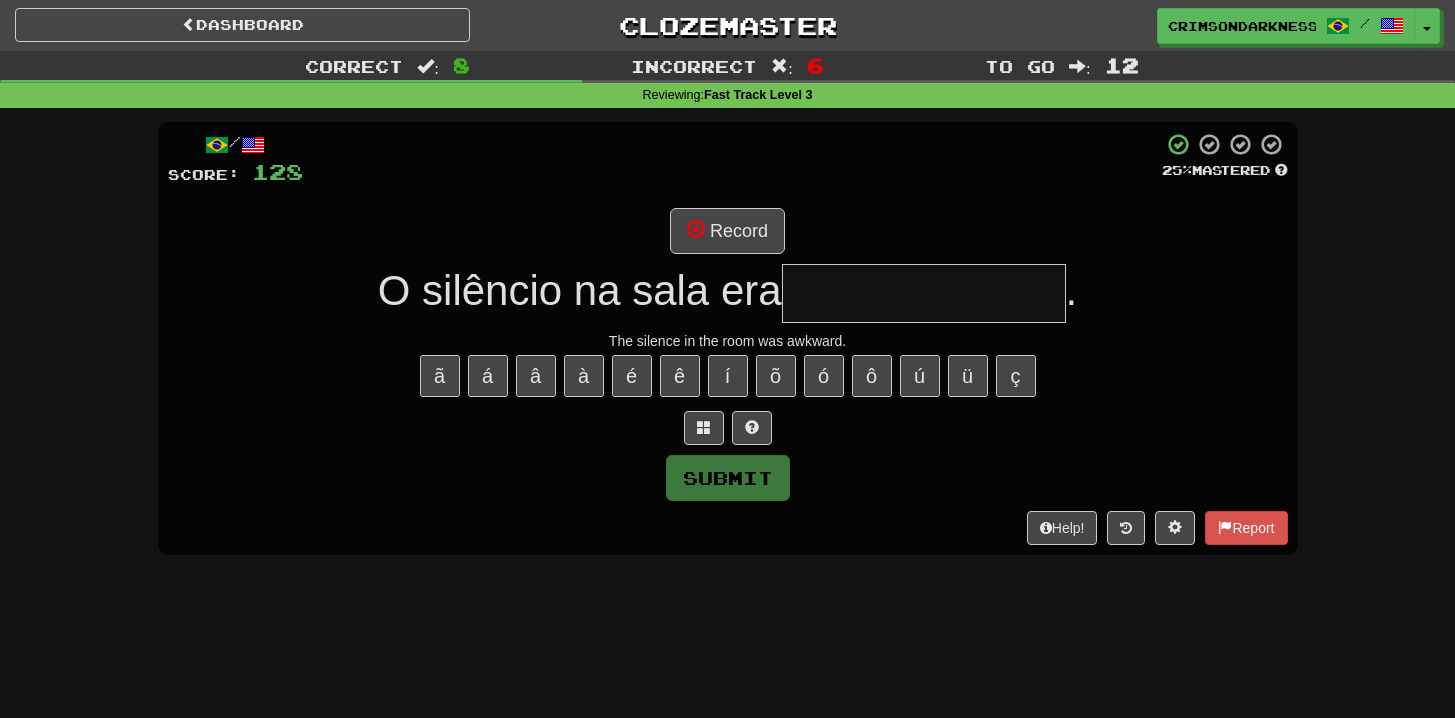 type on "**********" 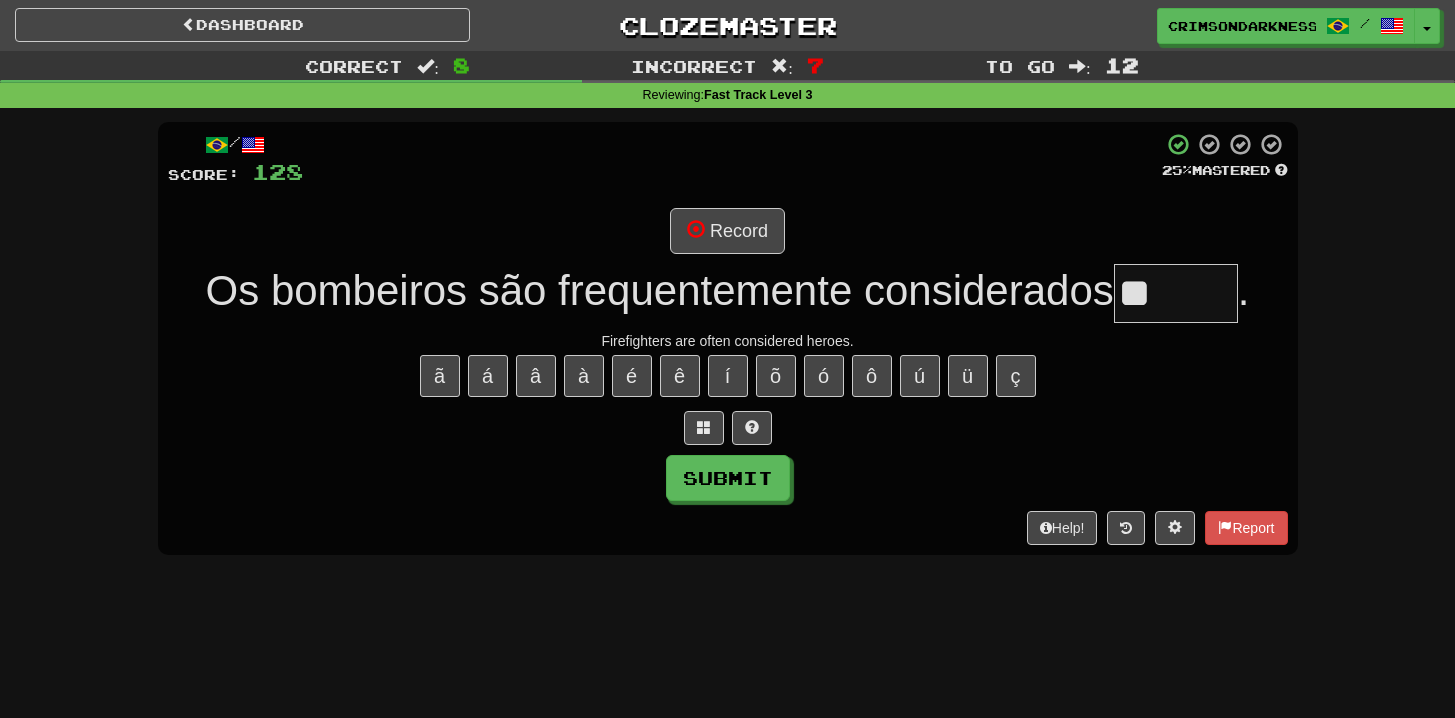 type on "*" 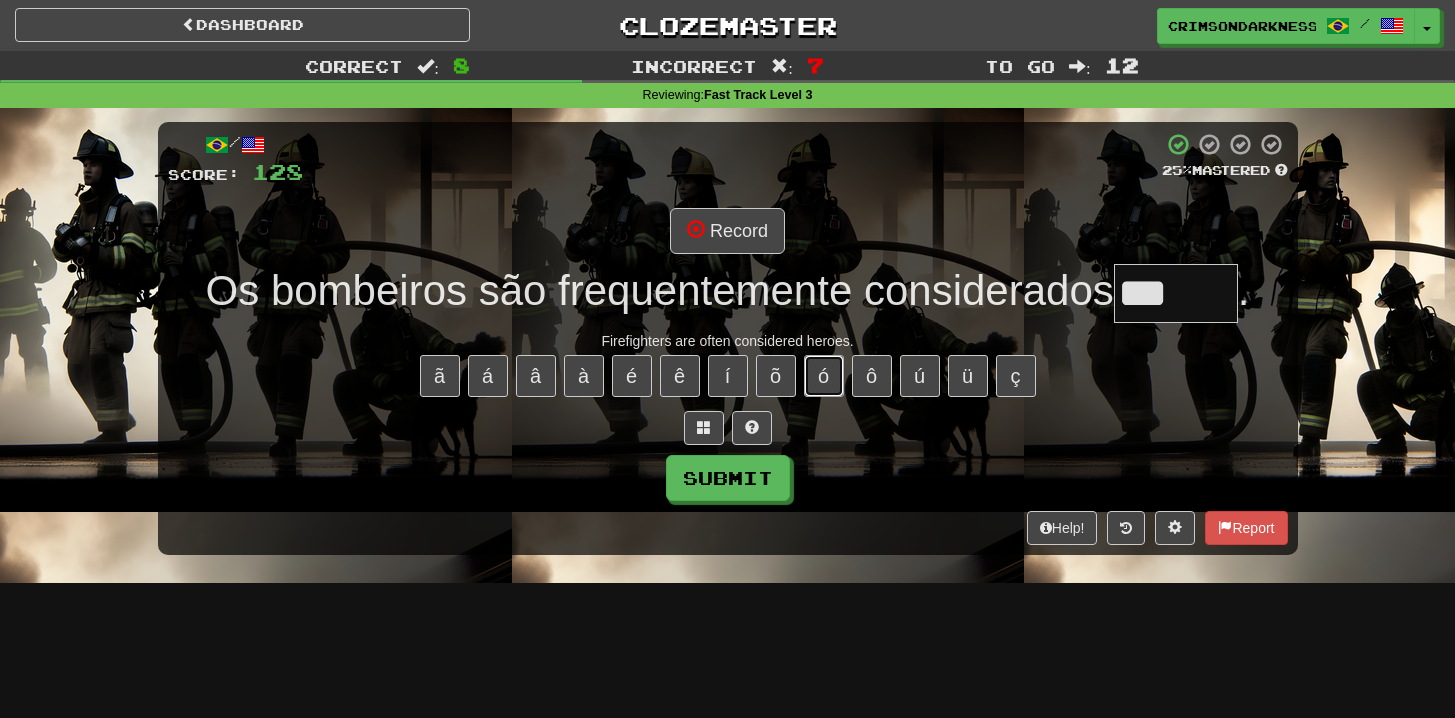 click on "ó" at bounding box center (824, 376) 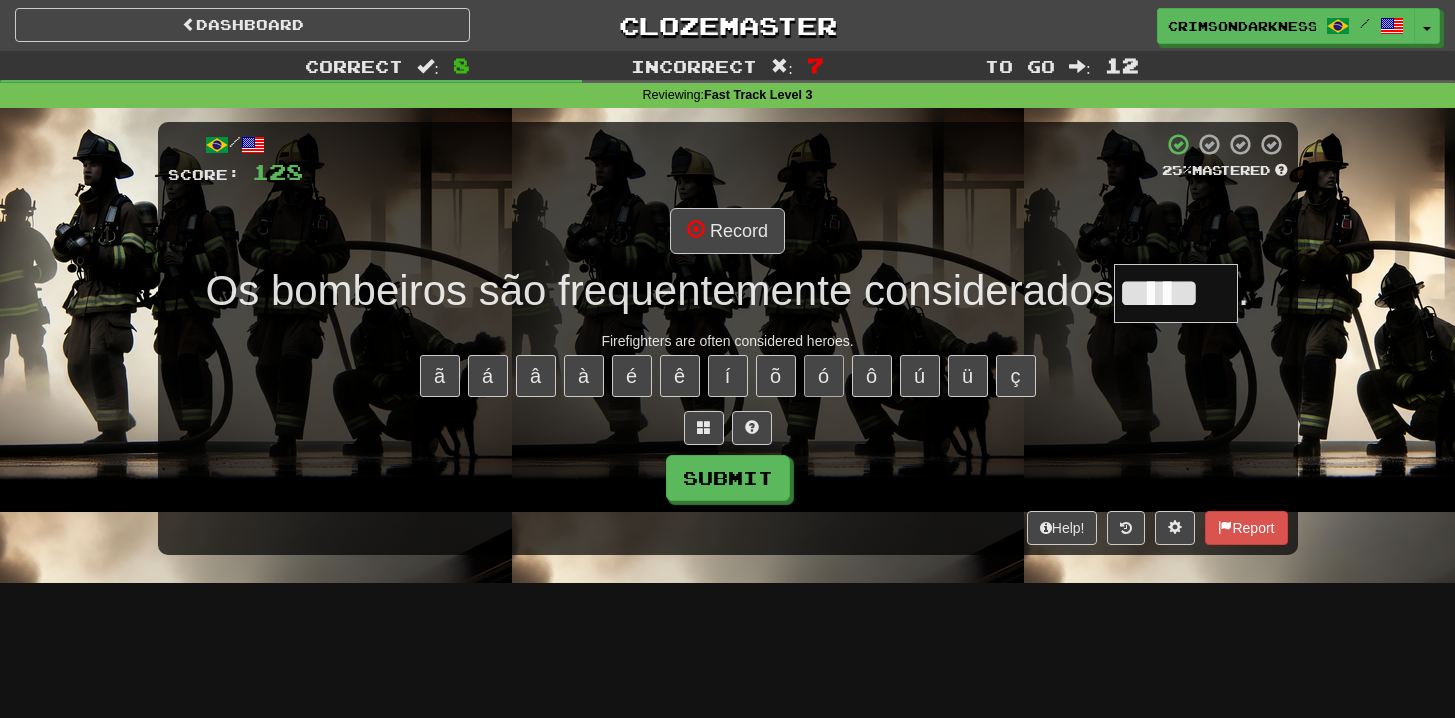 scroll, scrollTop: 0, scrollLeft: 0, axis: both 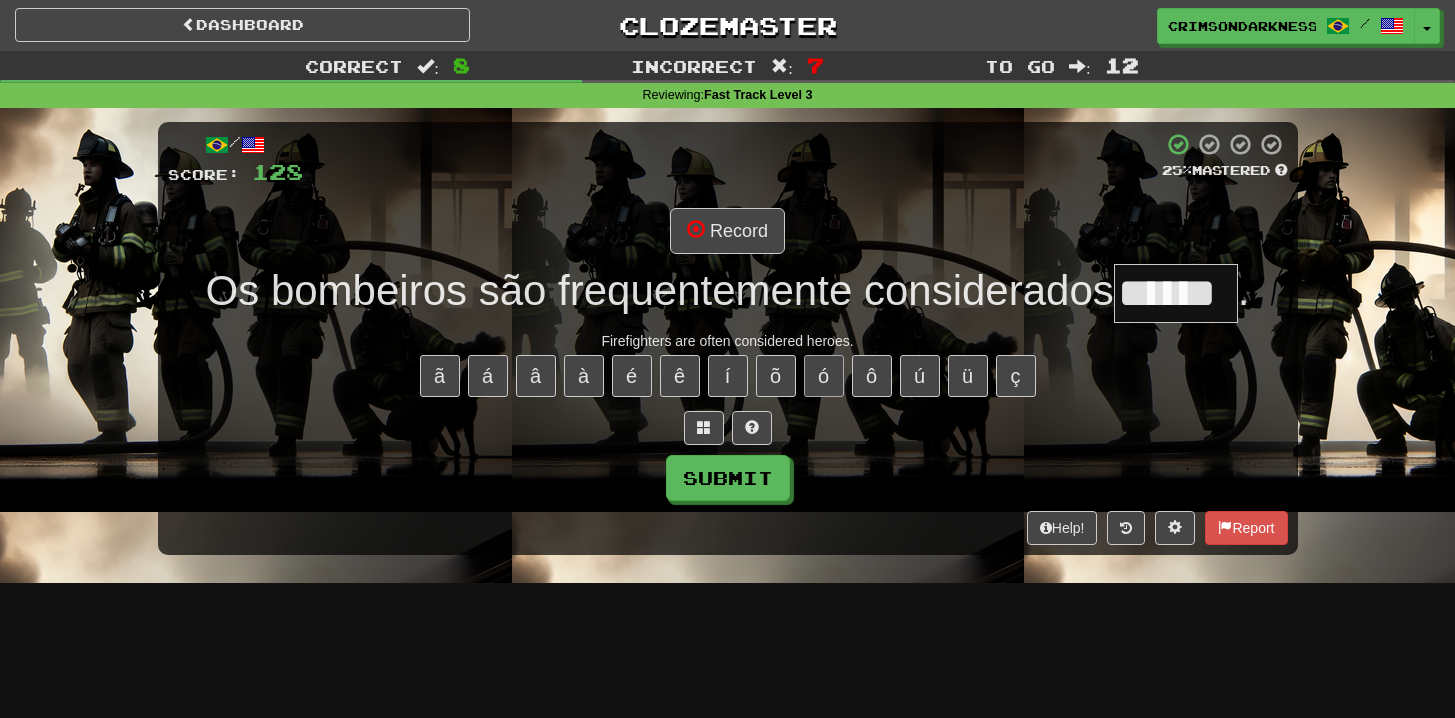 type on "******" 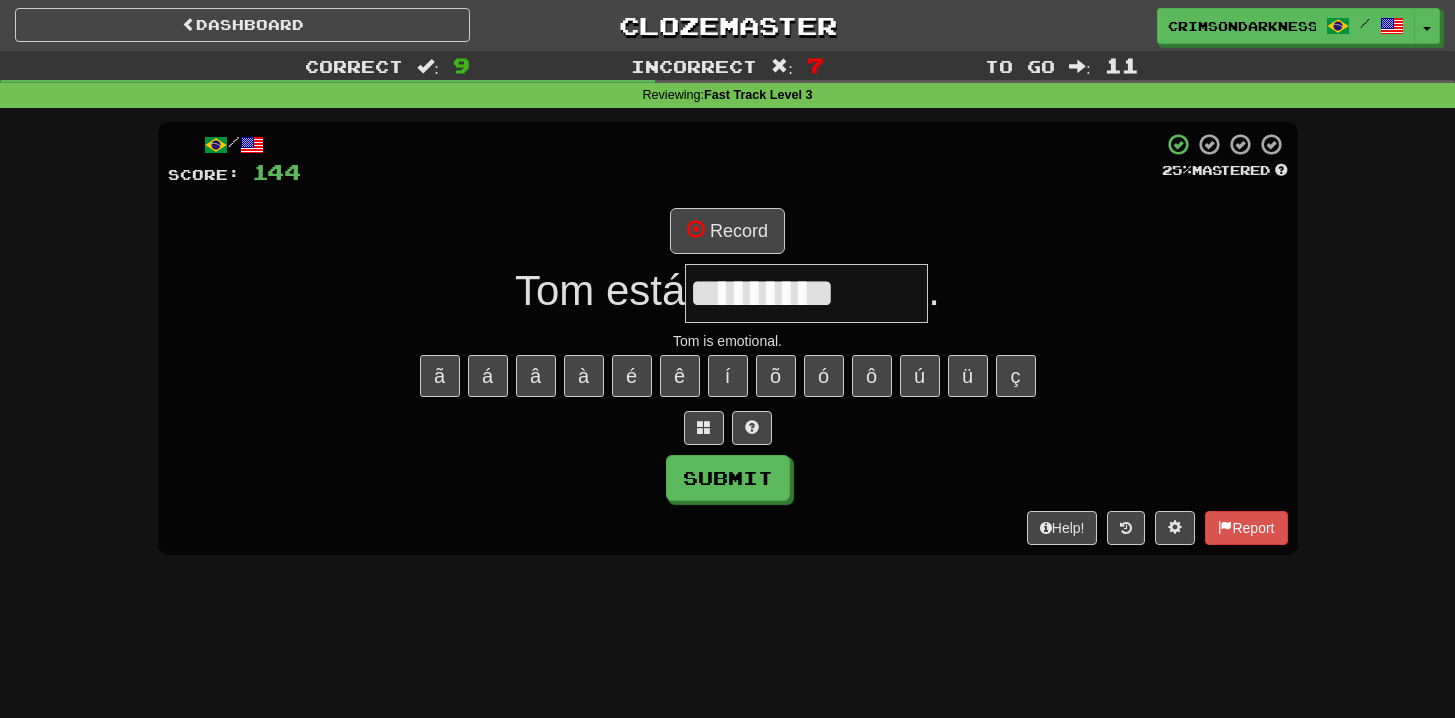 type on "**********" 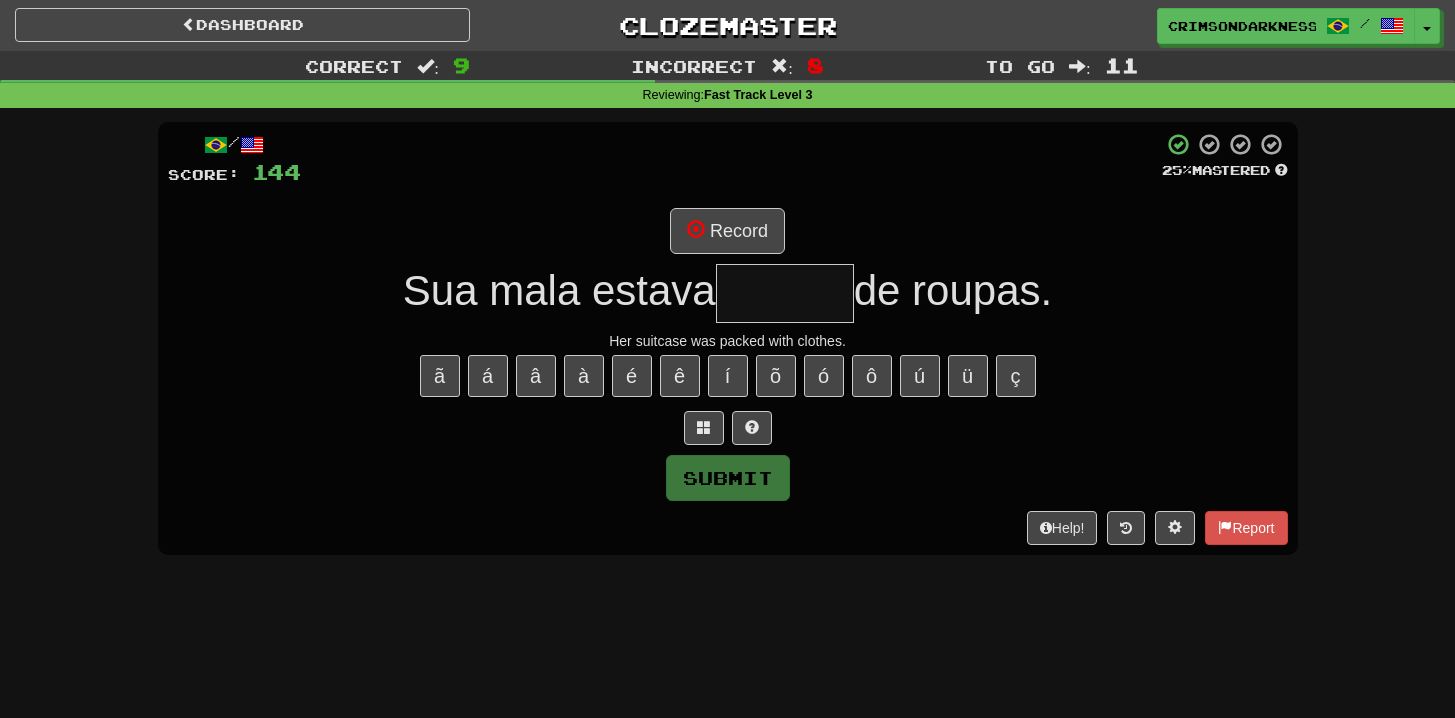 type on "*******" 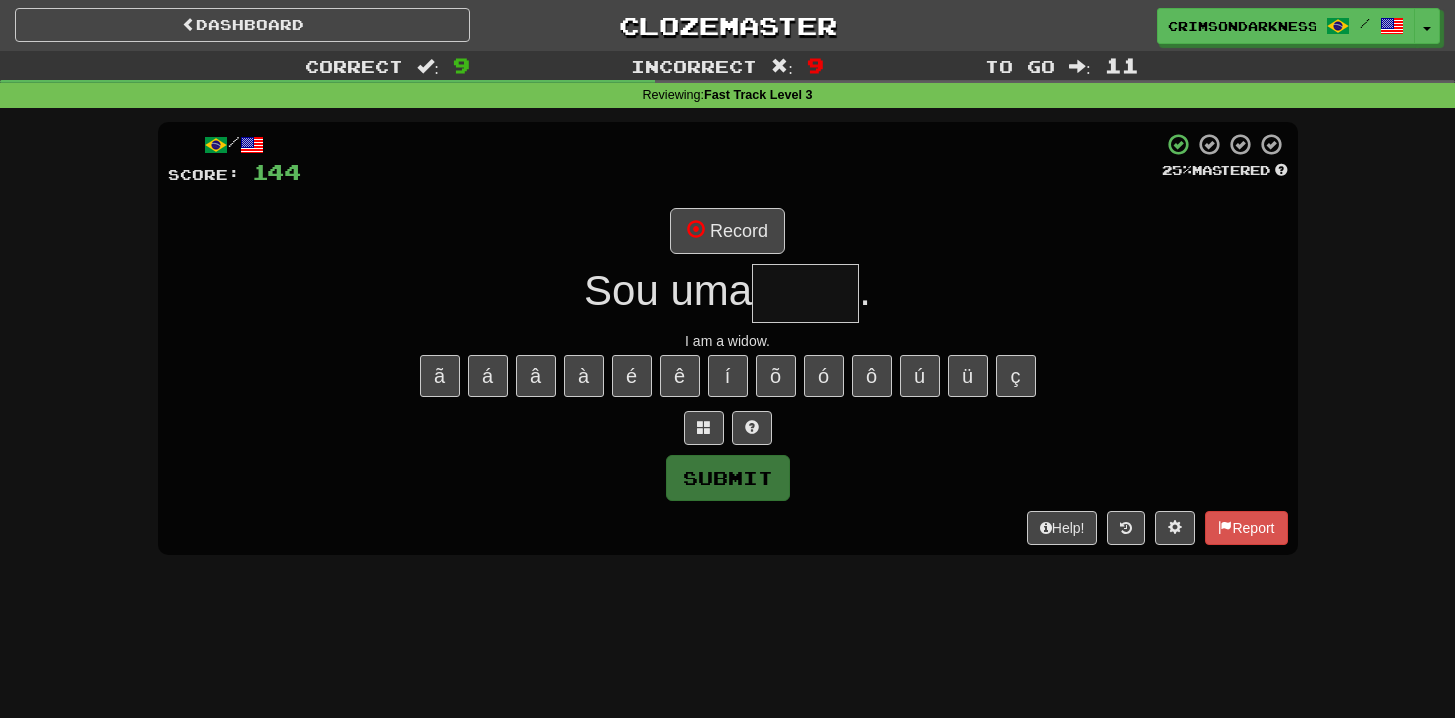 type on "*****" 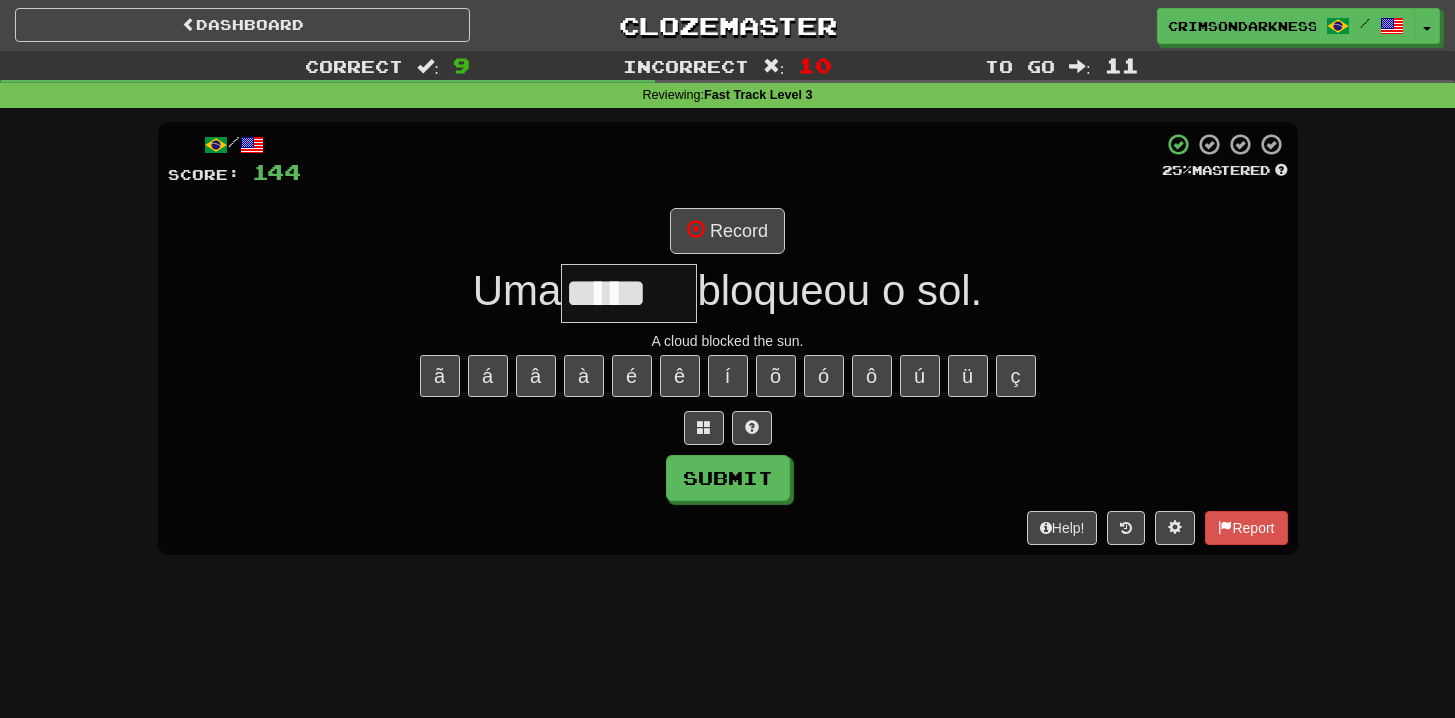 type on "*****" 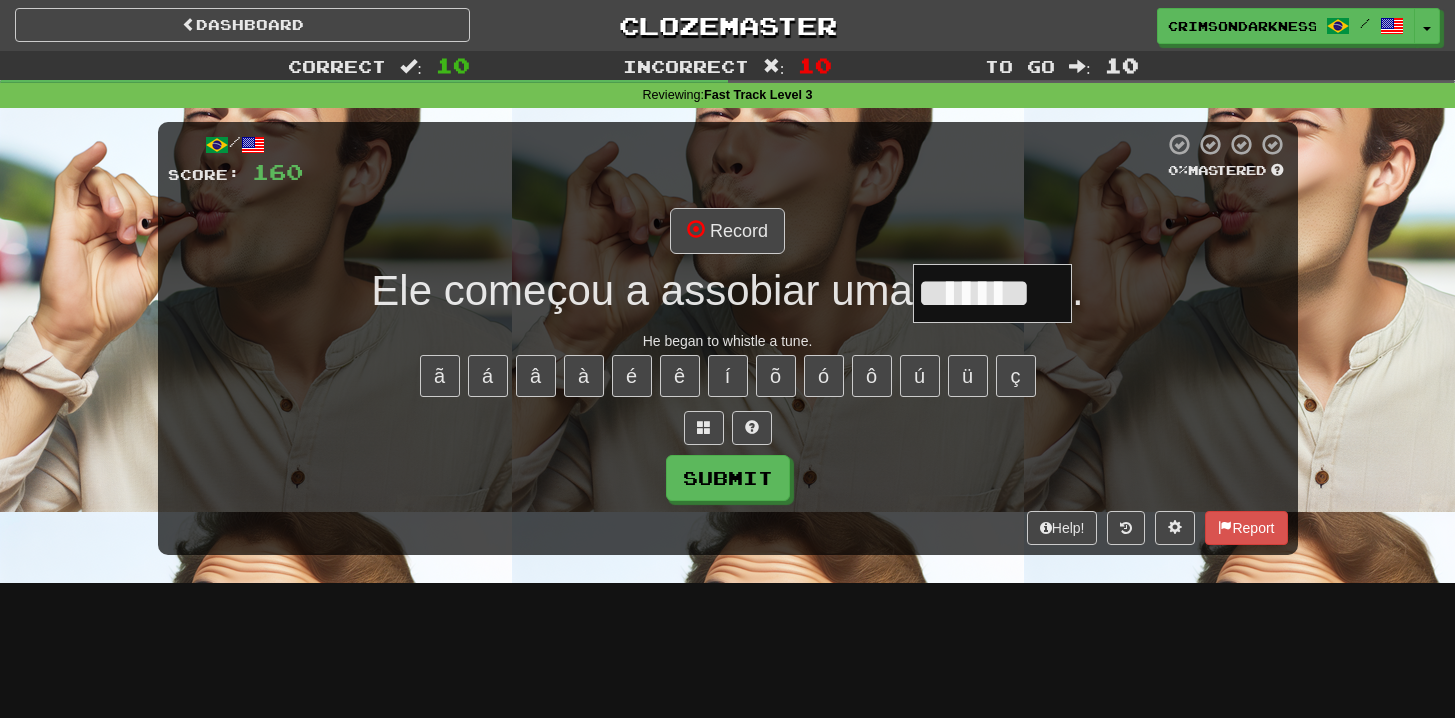type on "*******" 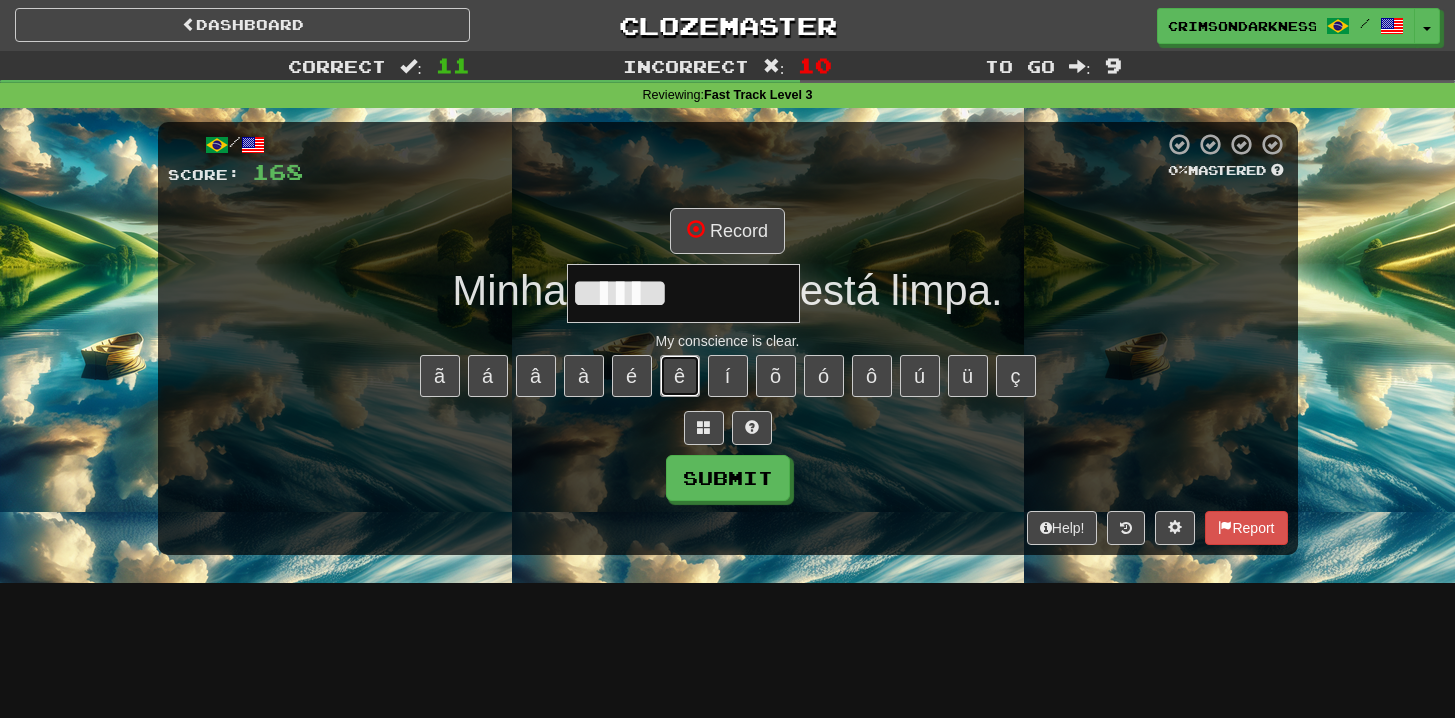 click on "ê" at bounding box center (680, 376) 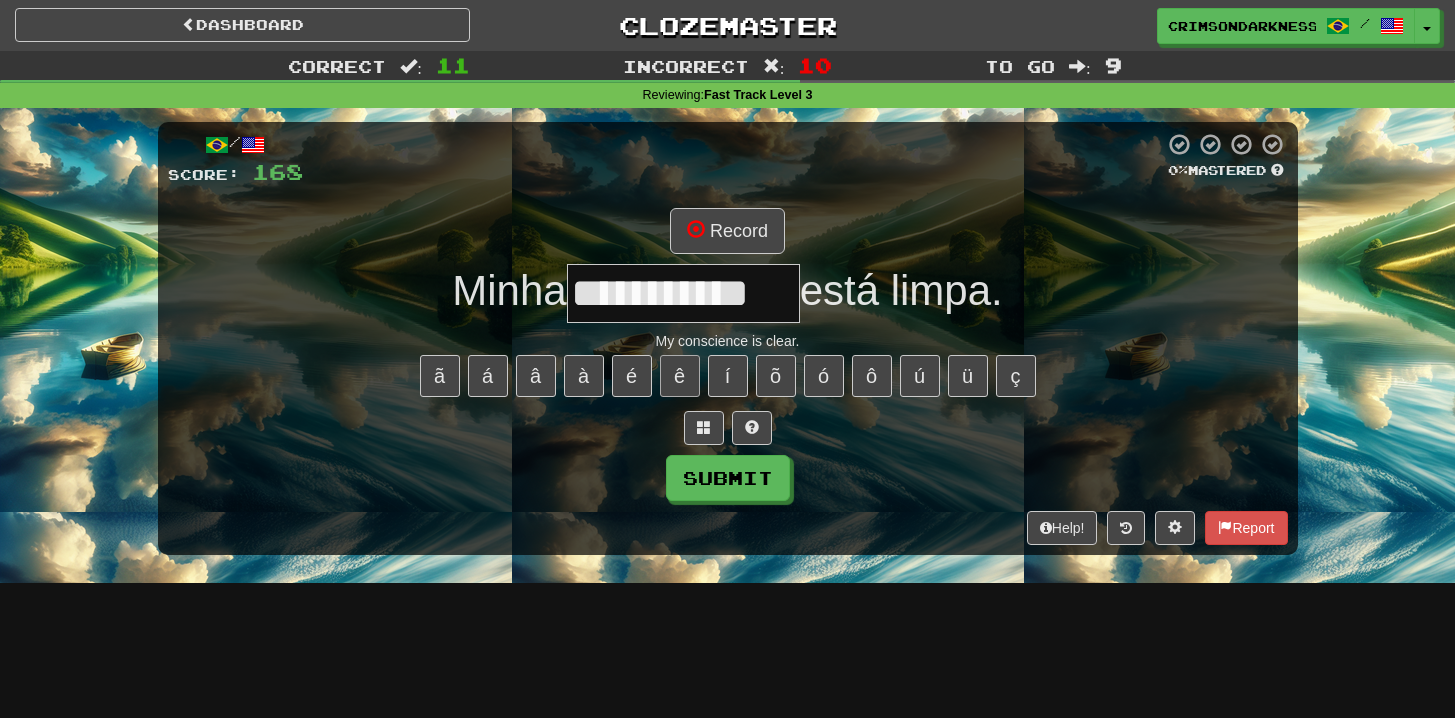 type on "**********" 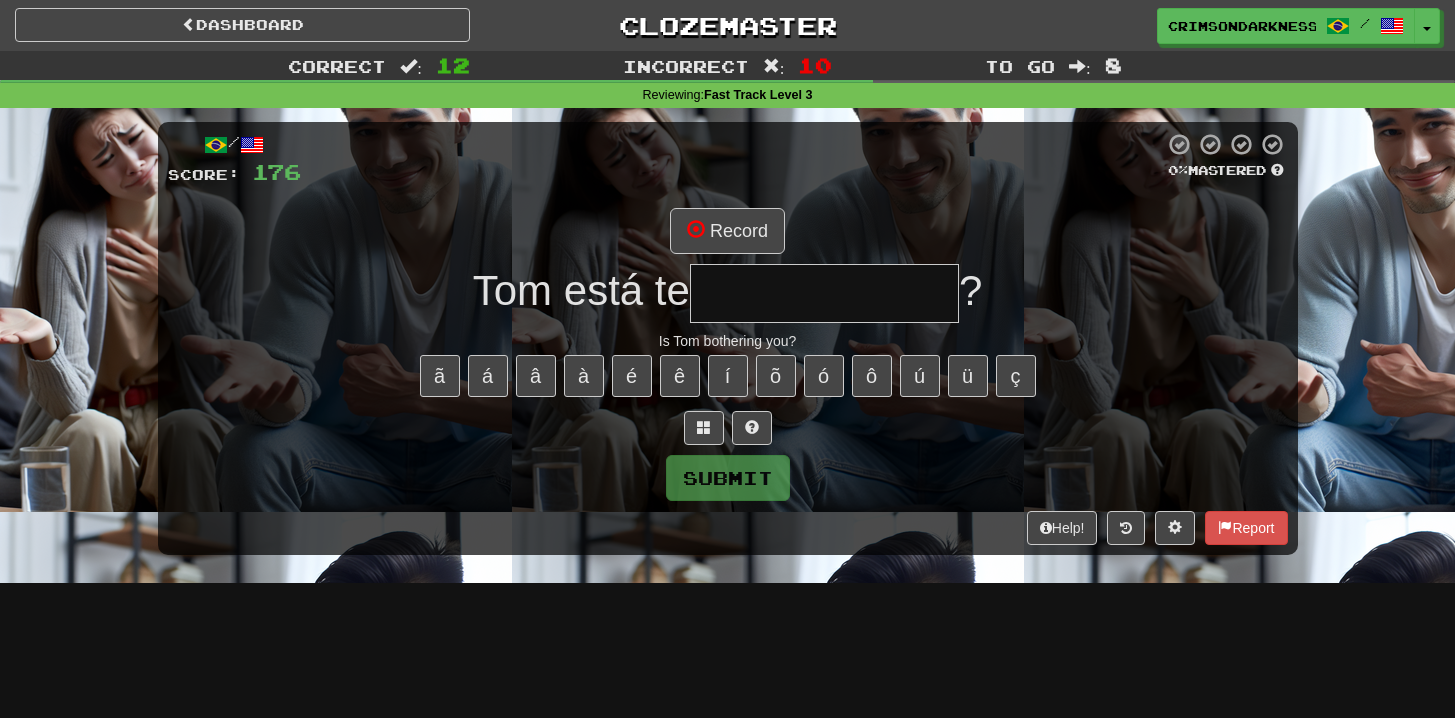 type on "**********" 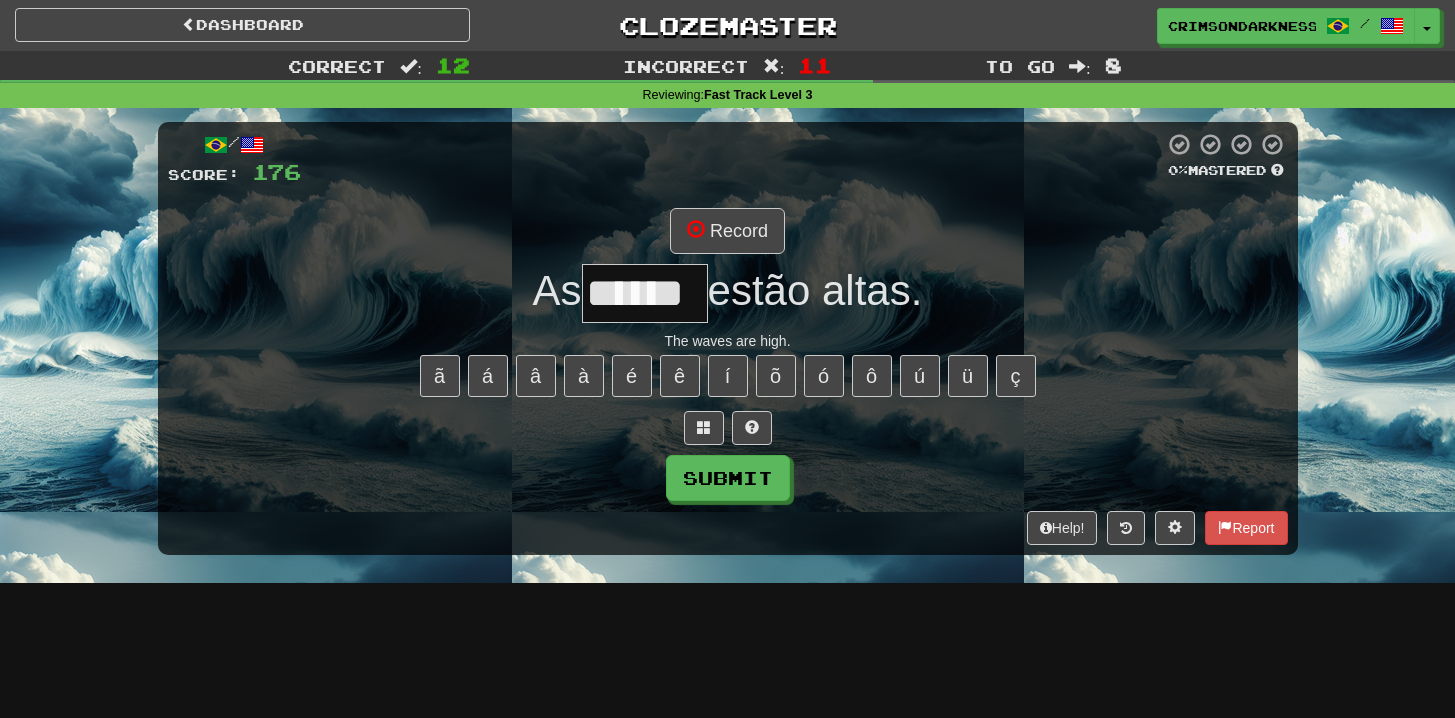 scroll, scrollTop: 0, scrollLeft: 7, axis: horizontal 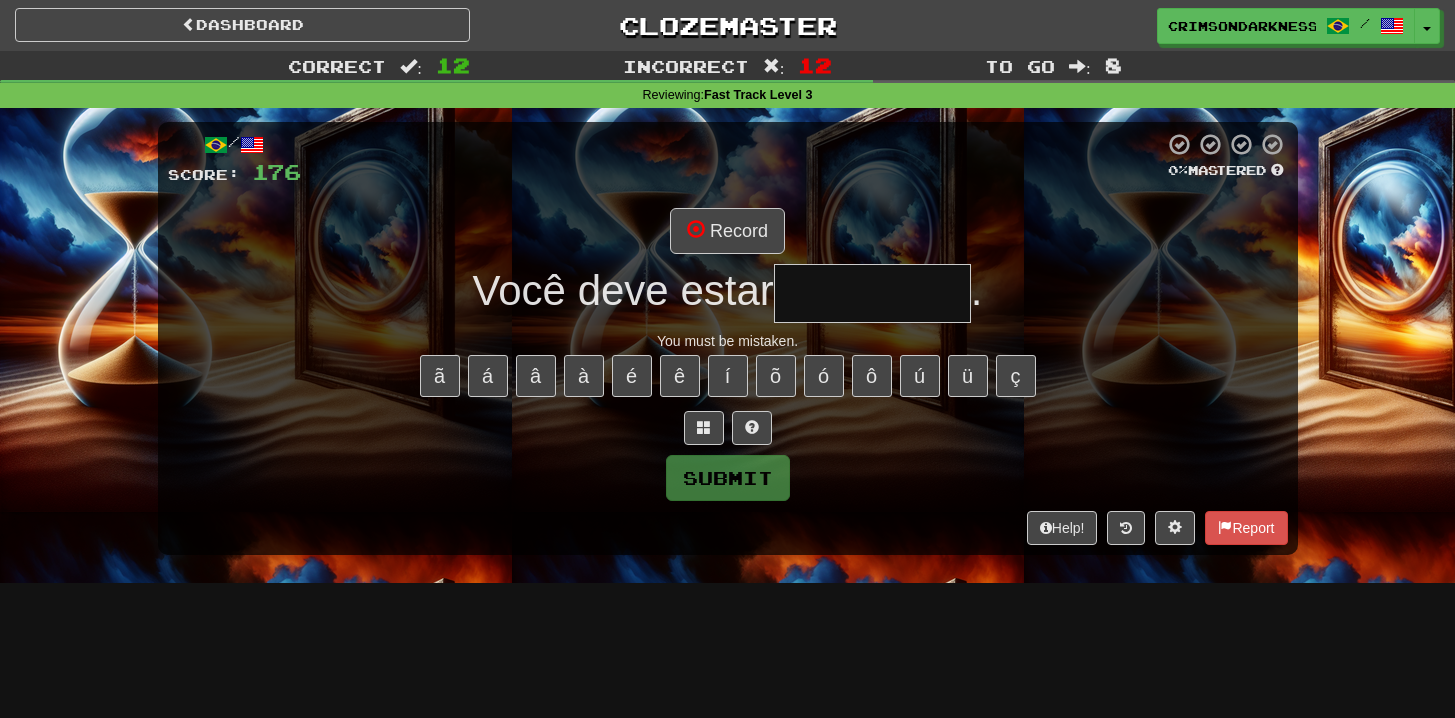 type on "********" 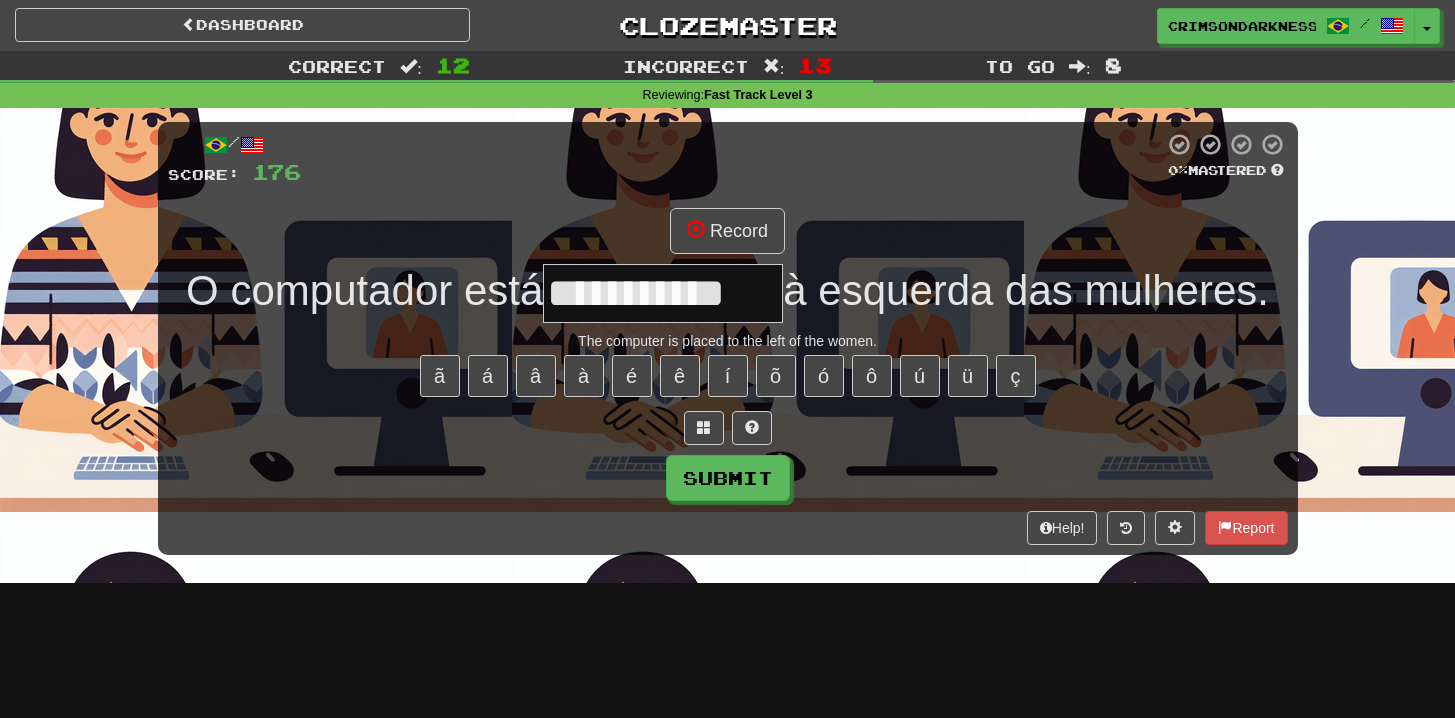 type on "**********" 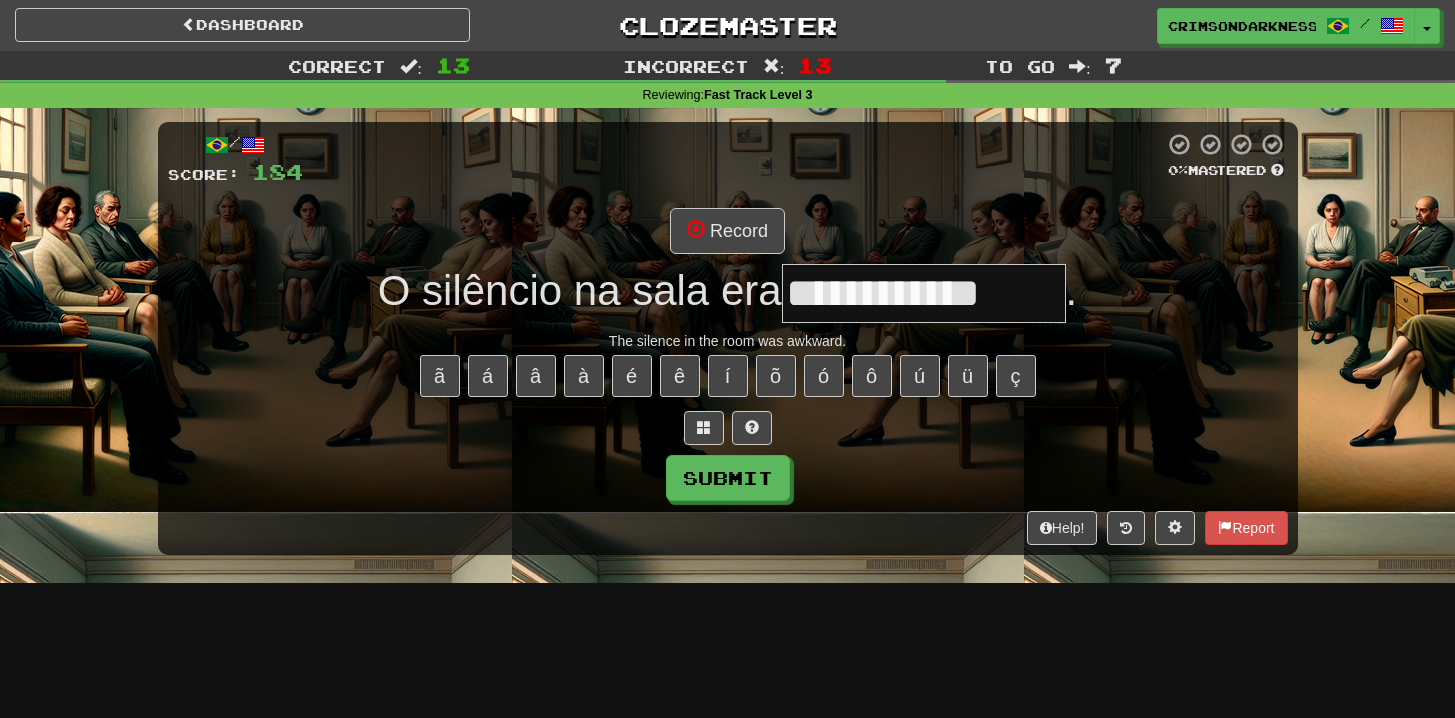 type on "**********" 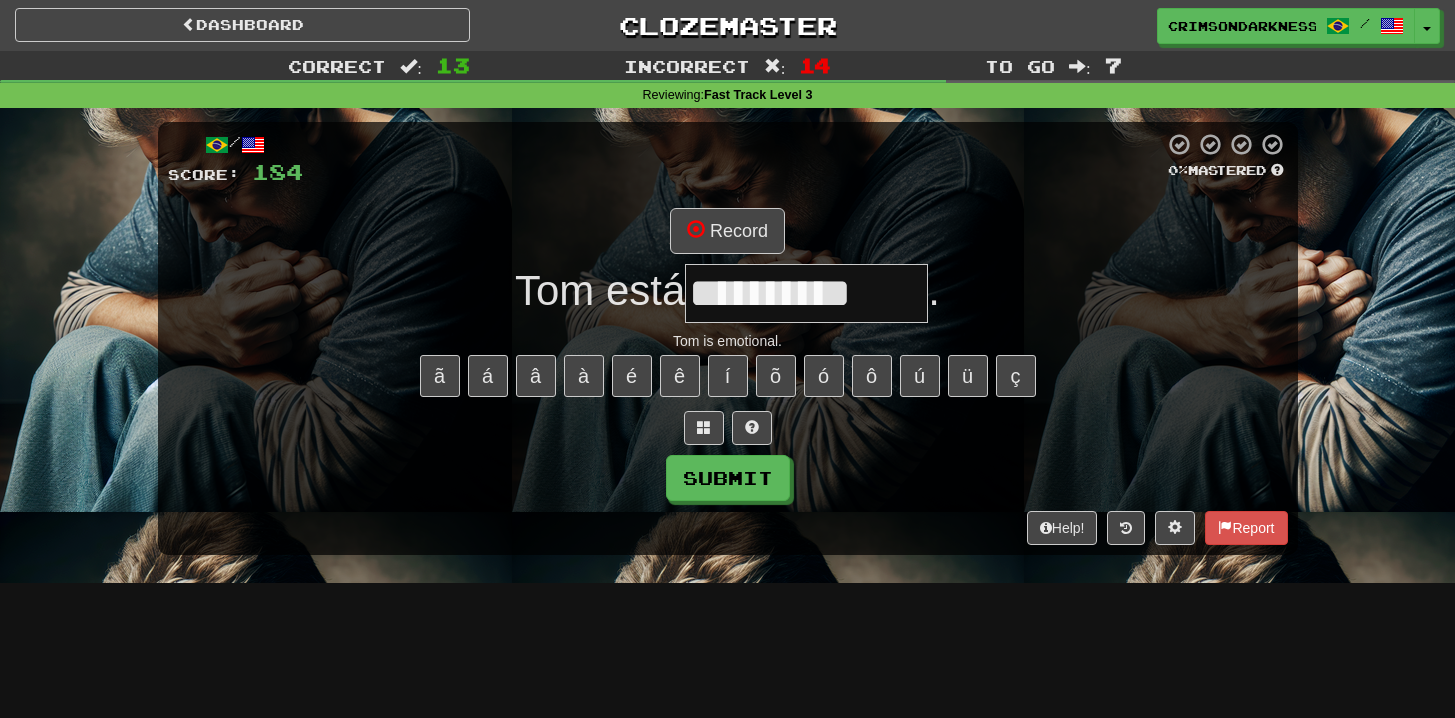 type on "**********" 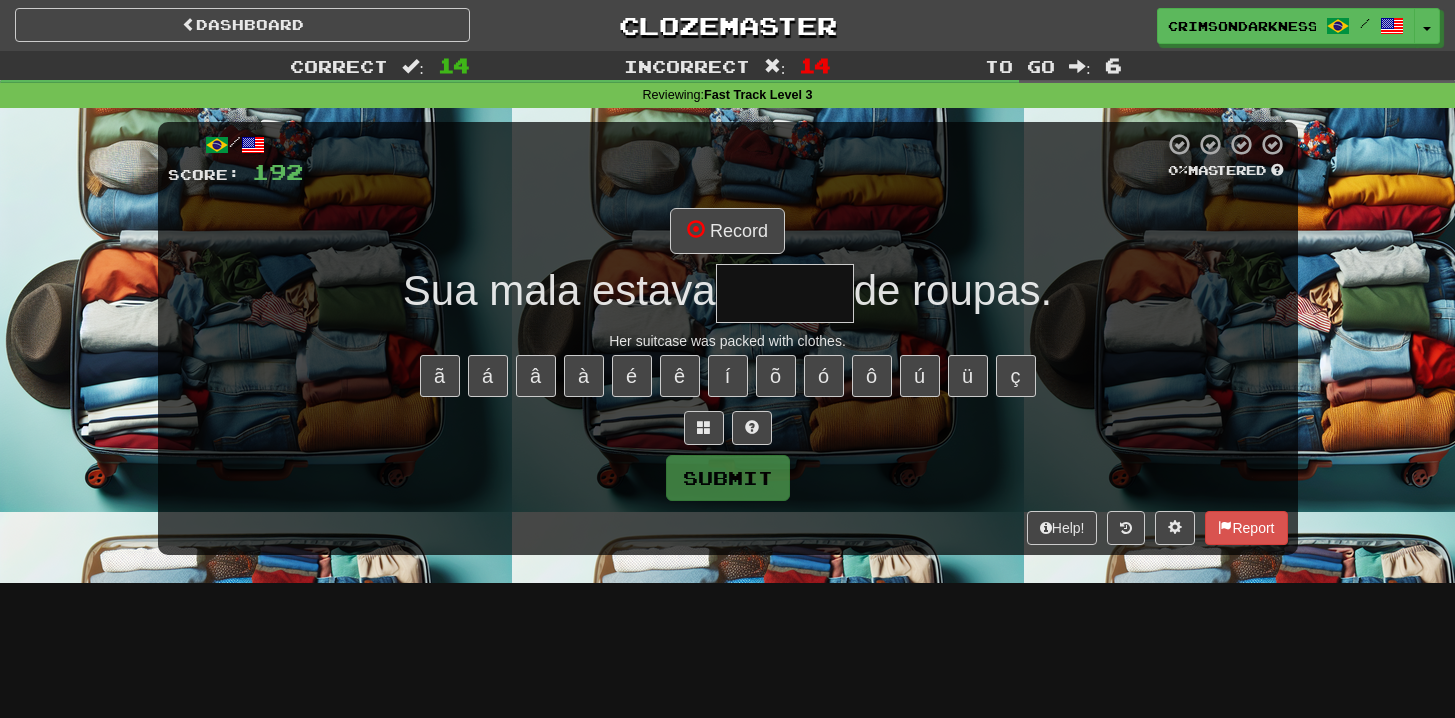 type on "*******" 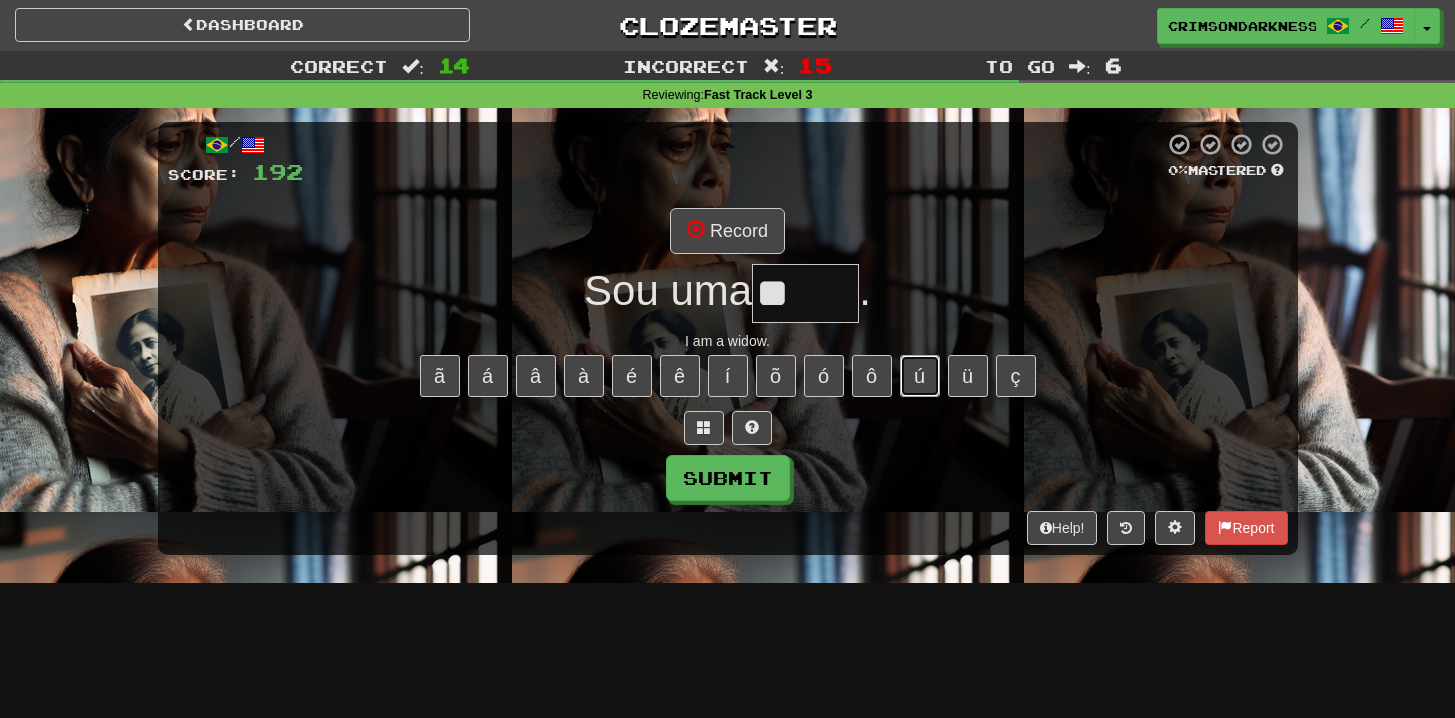 click on "ú" at bounding box center [920, 376] 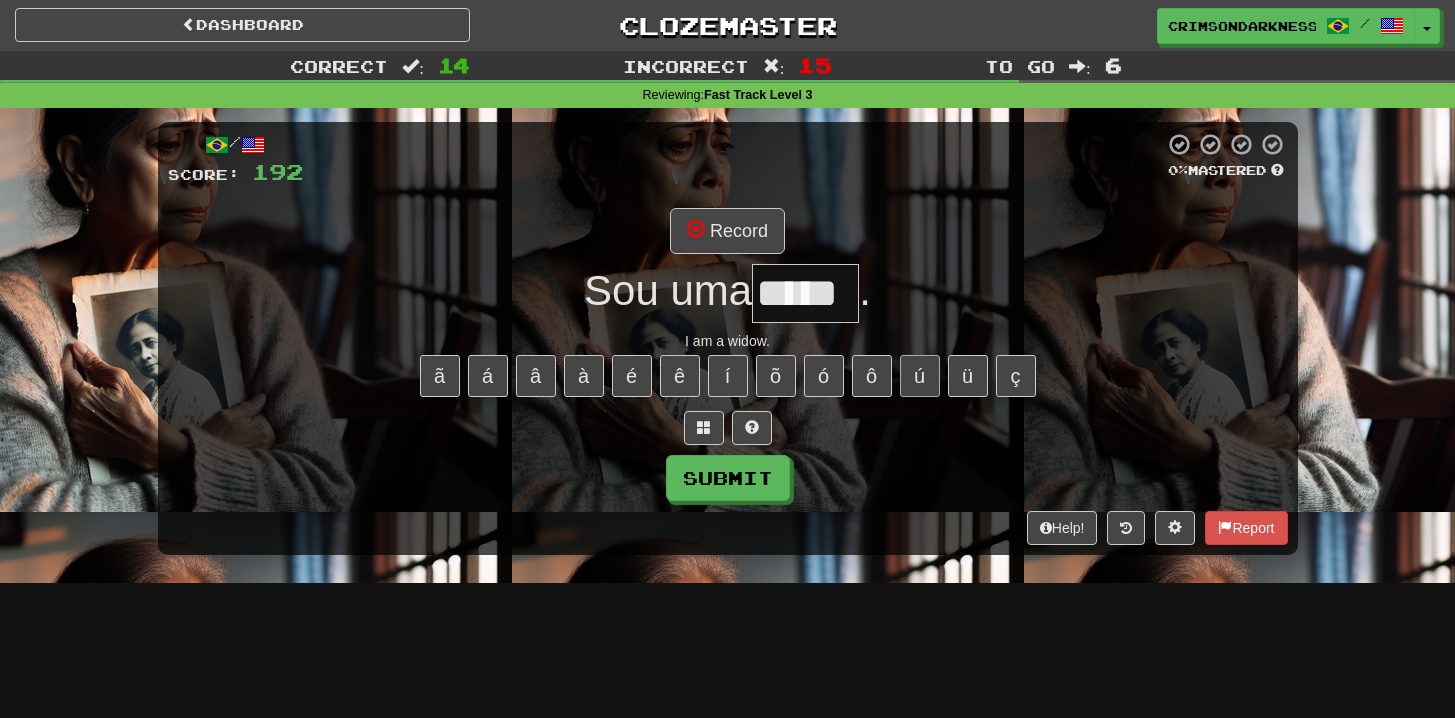 type on "*****" 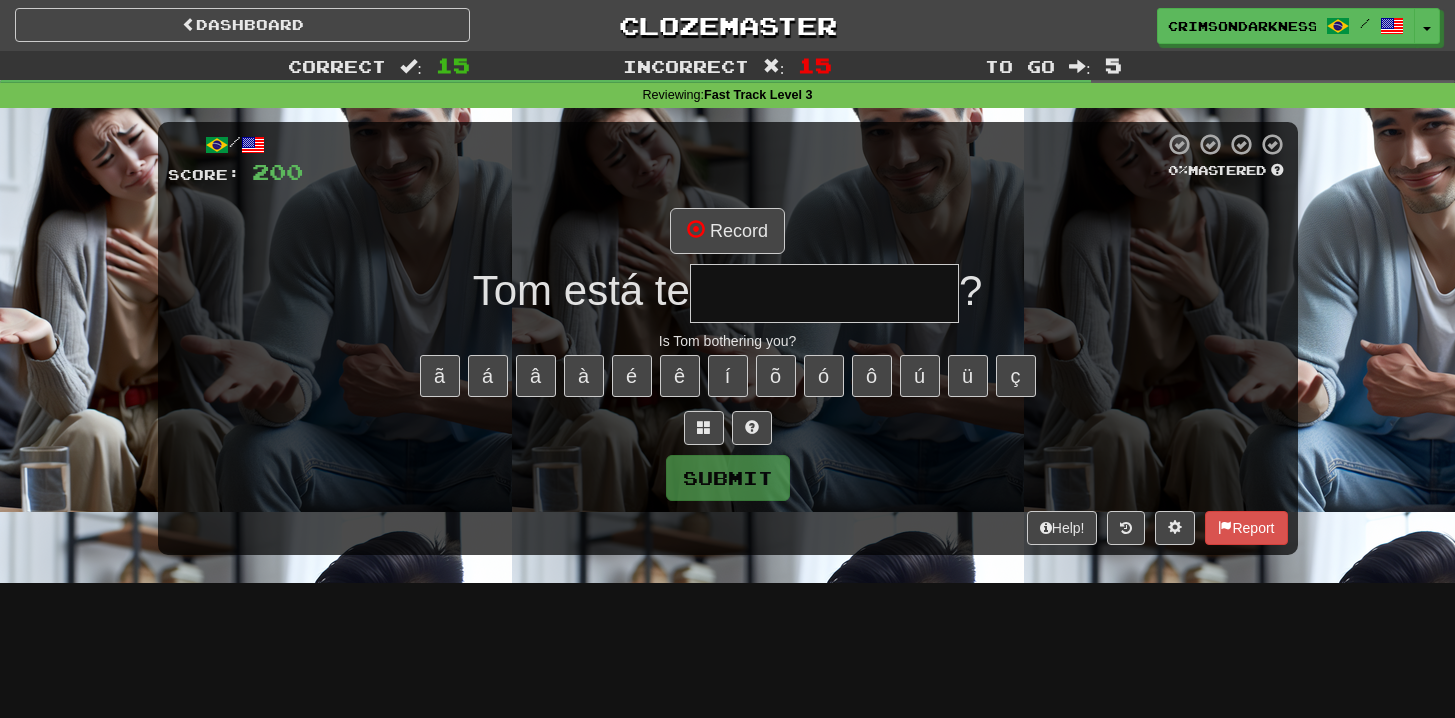 type on "**********" 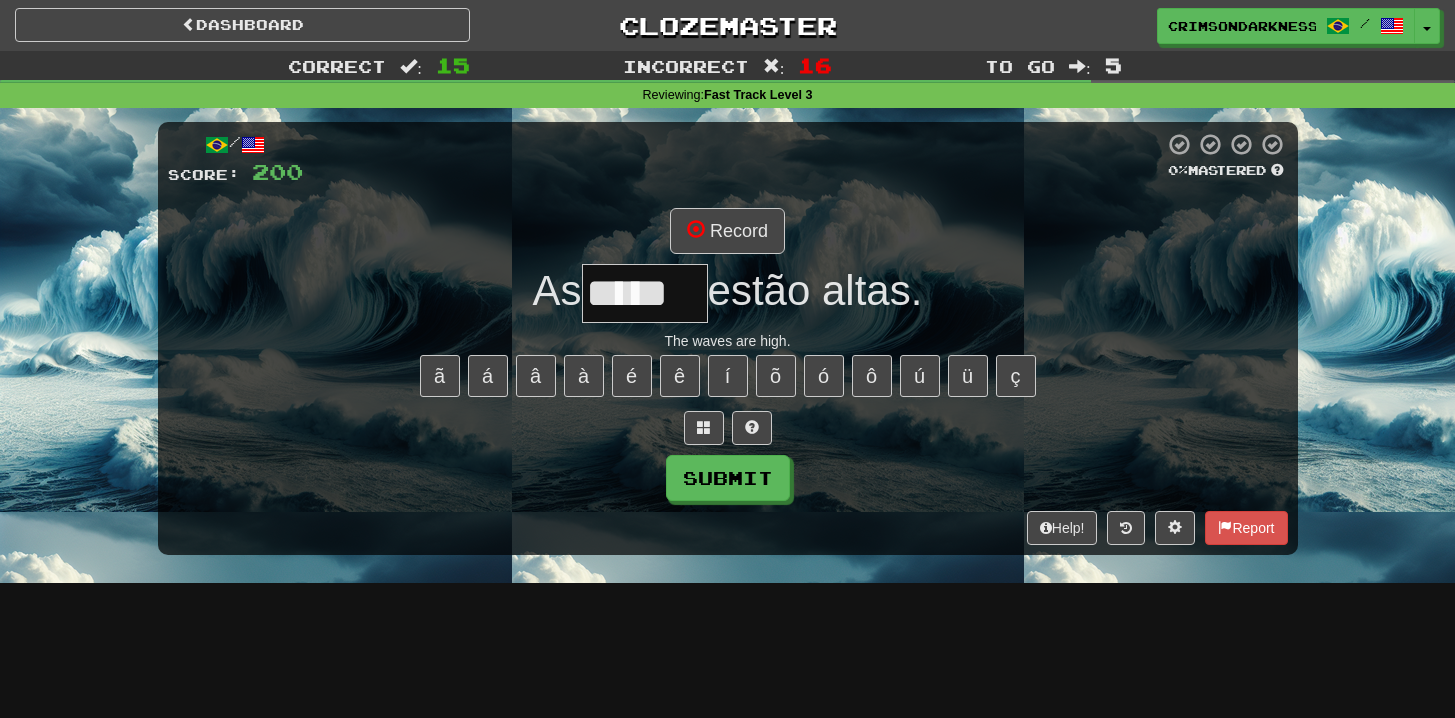 type on "*****" 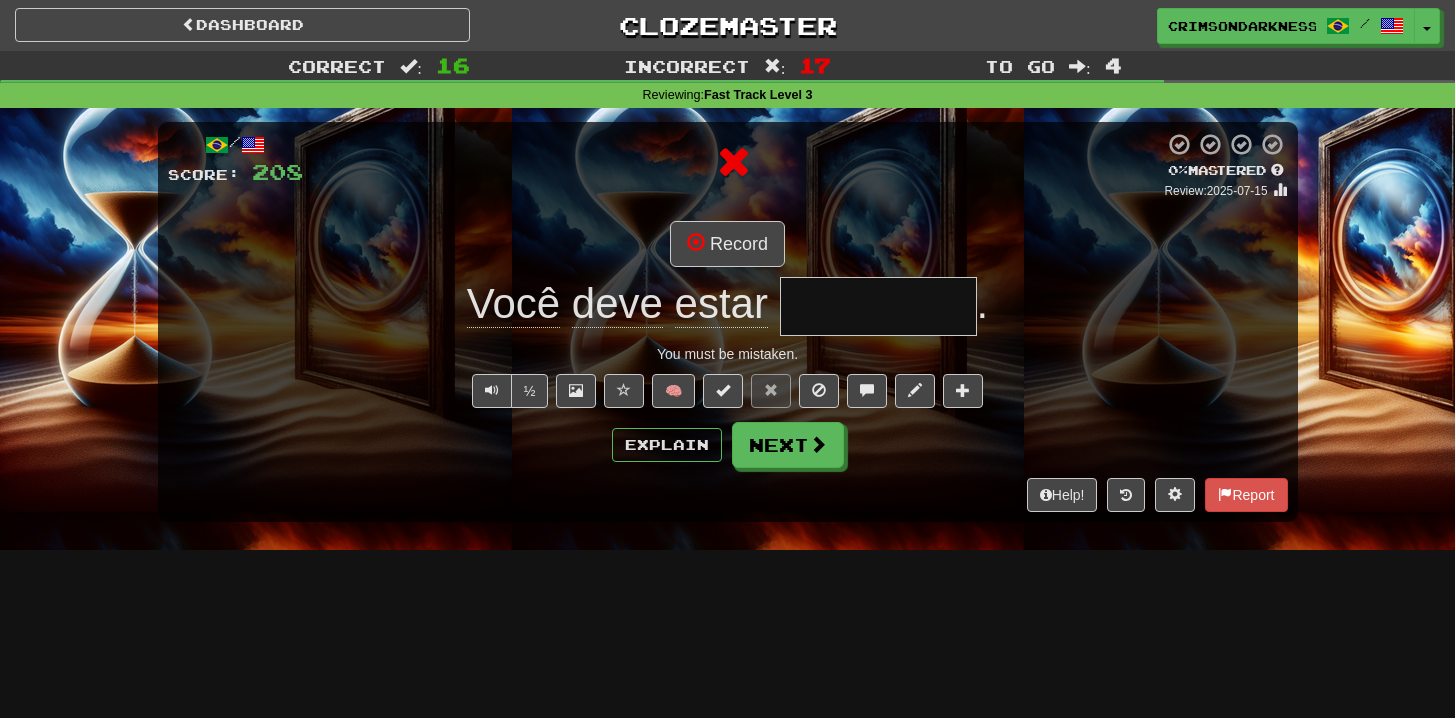 type on "********" 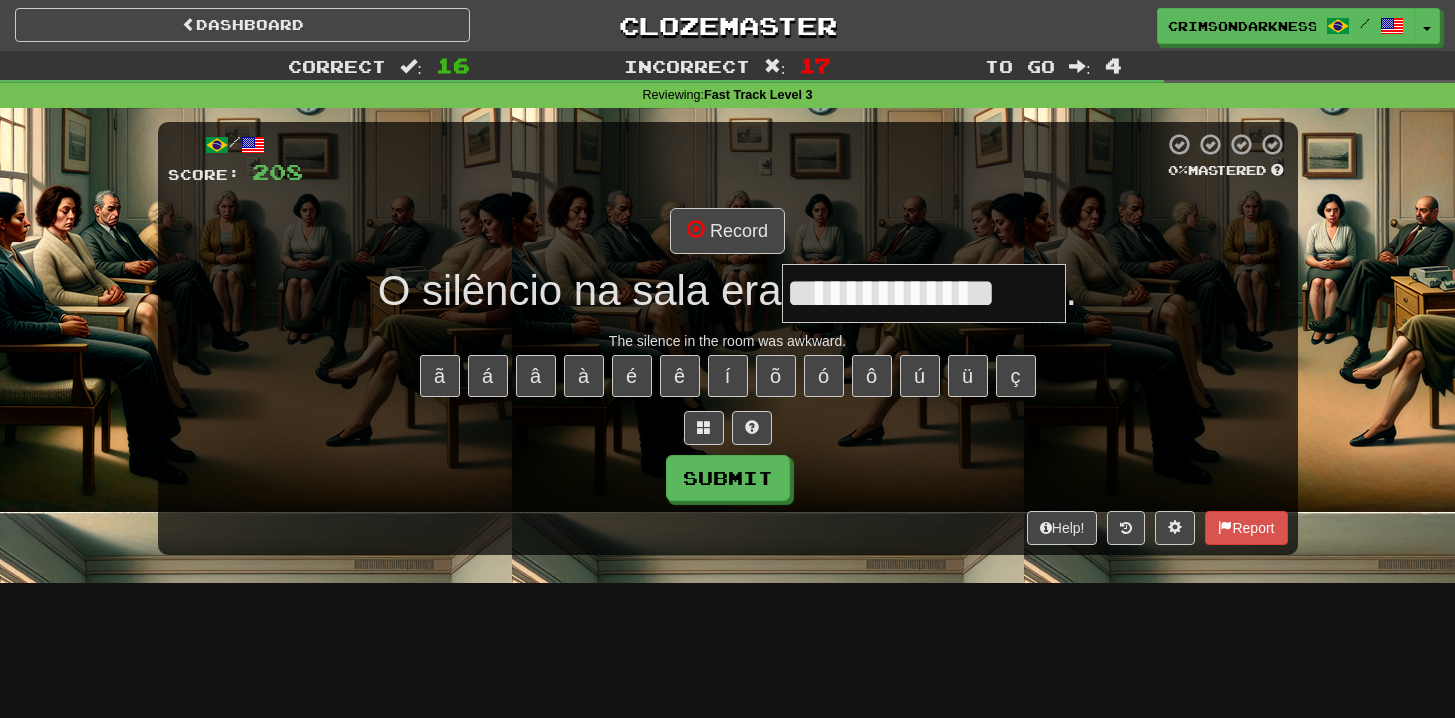 type on "**********" 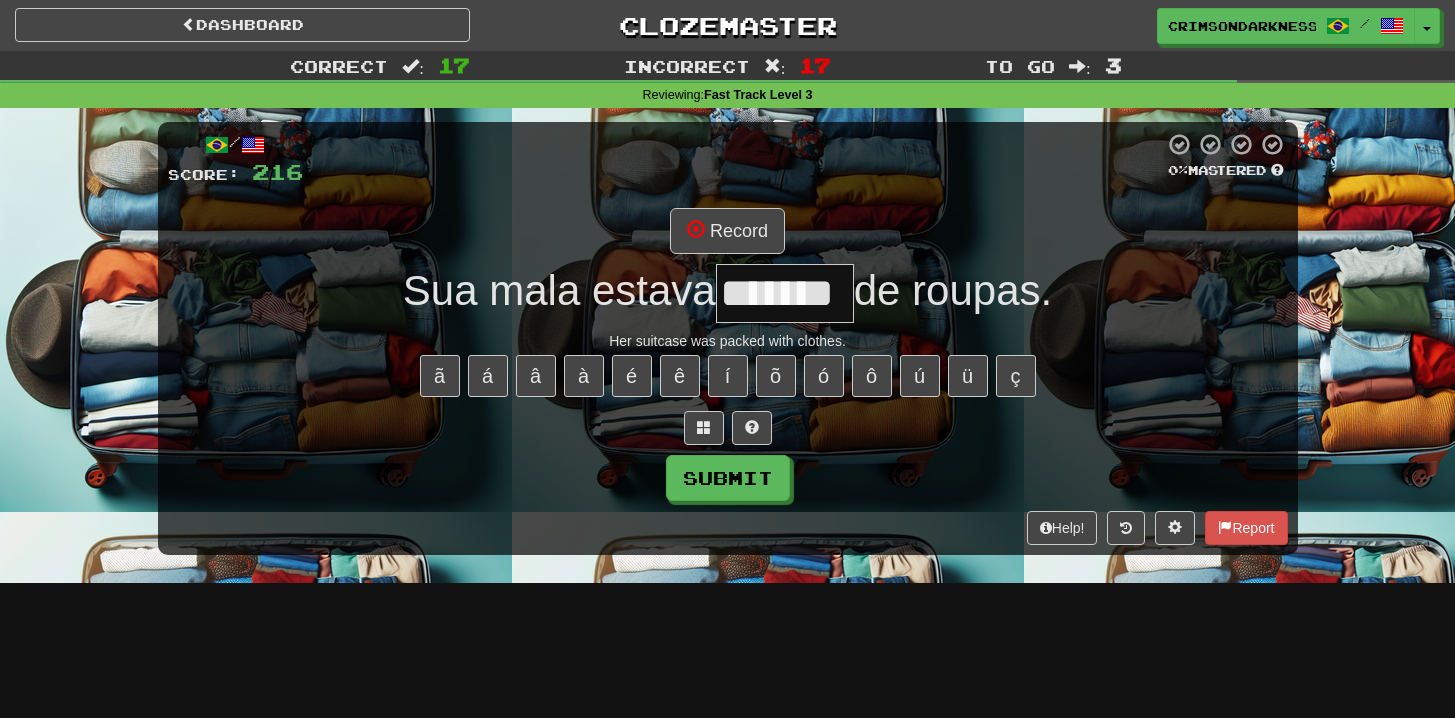type on "*******" 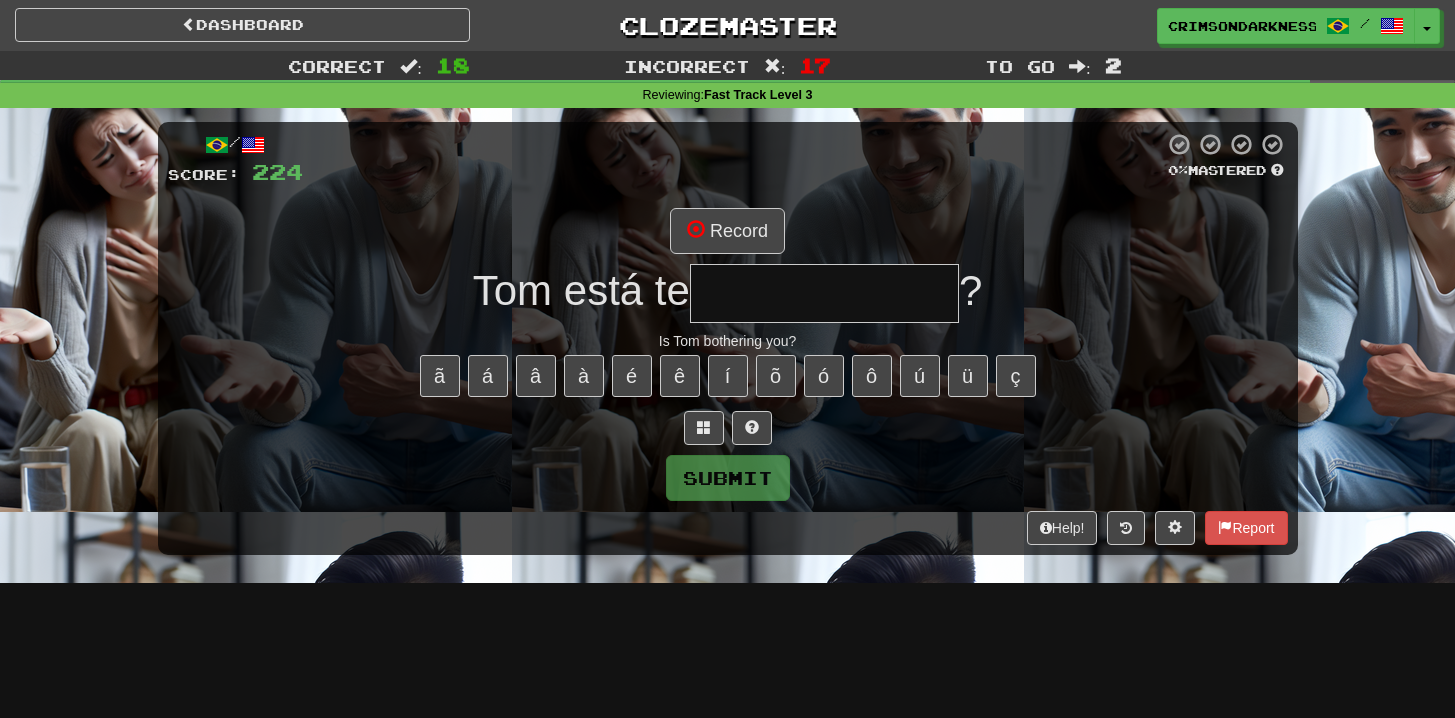 type on "**********" 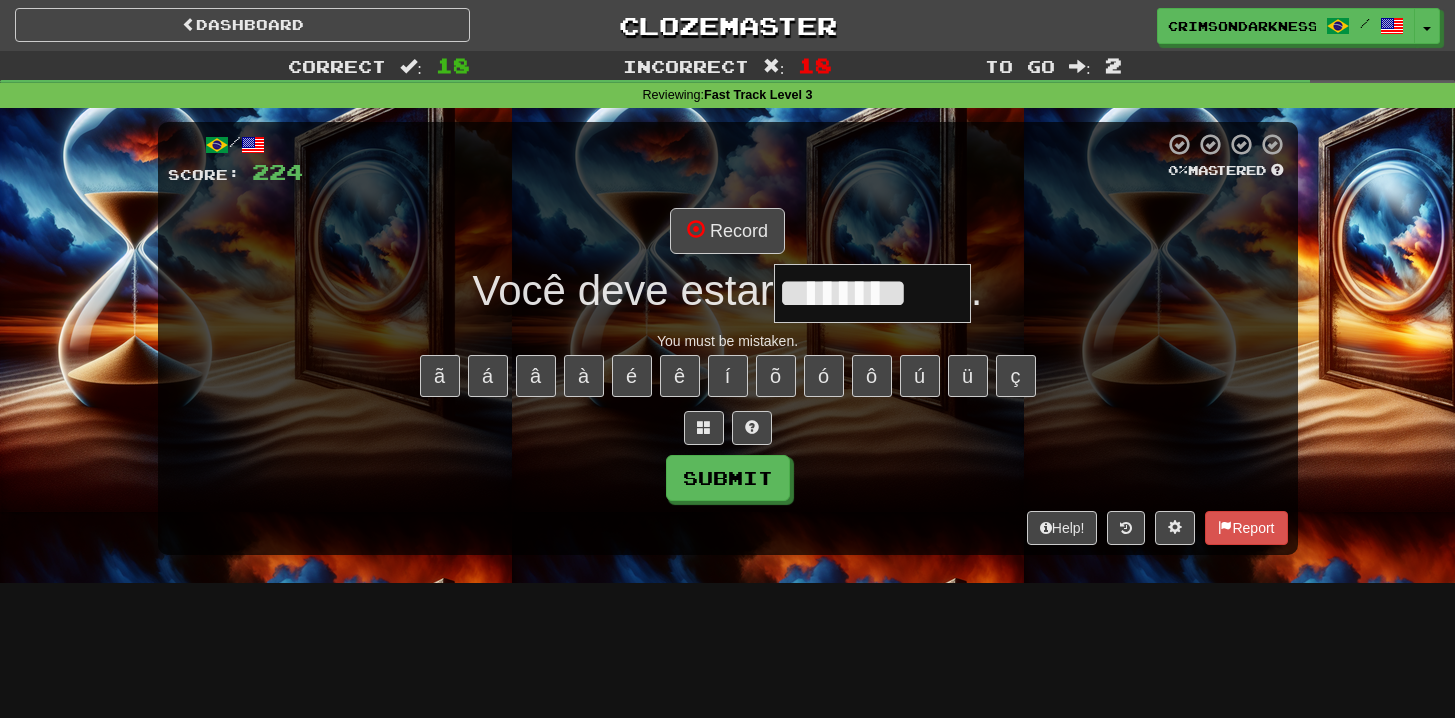 type on "********" 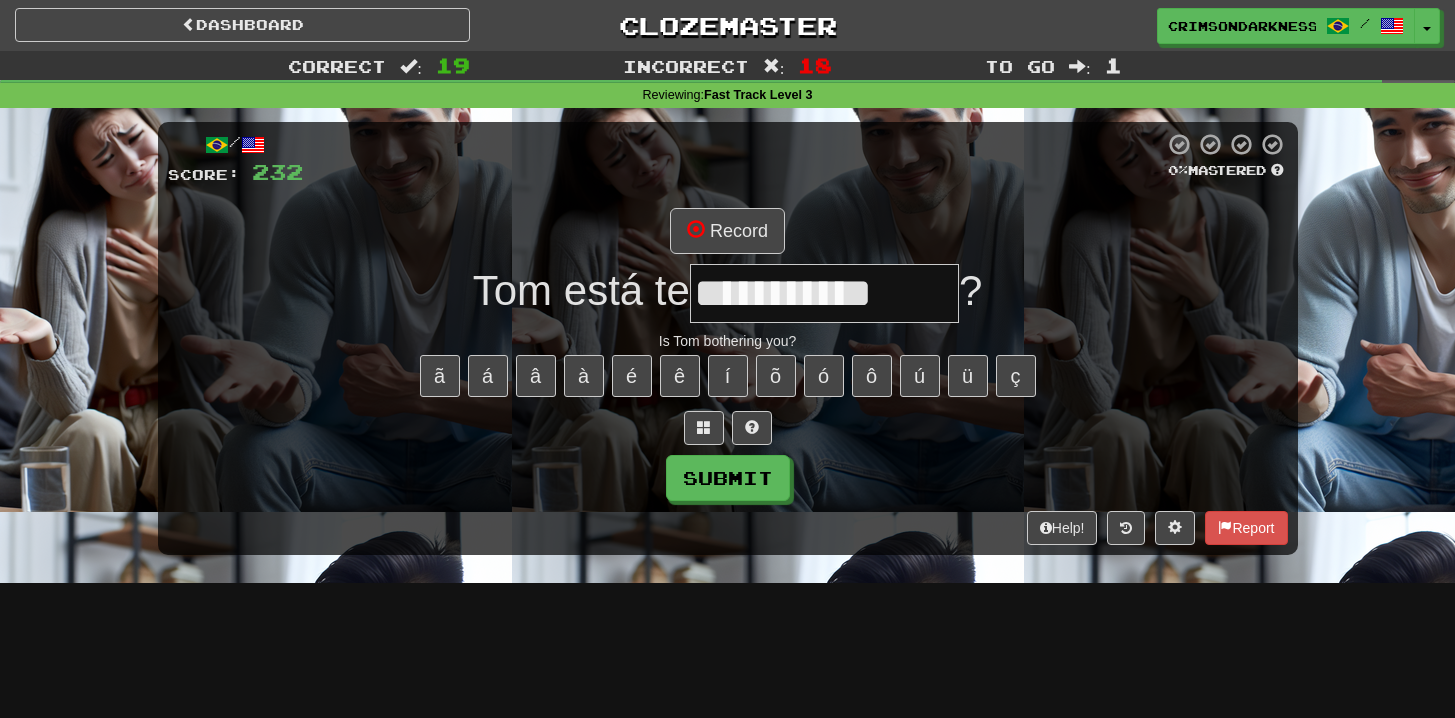 type on "**********" 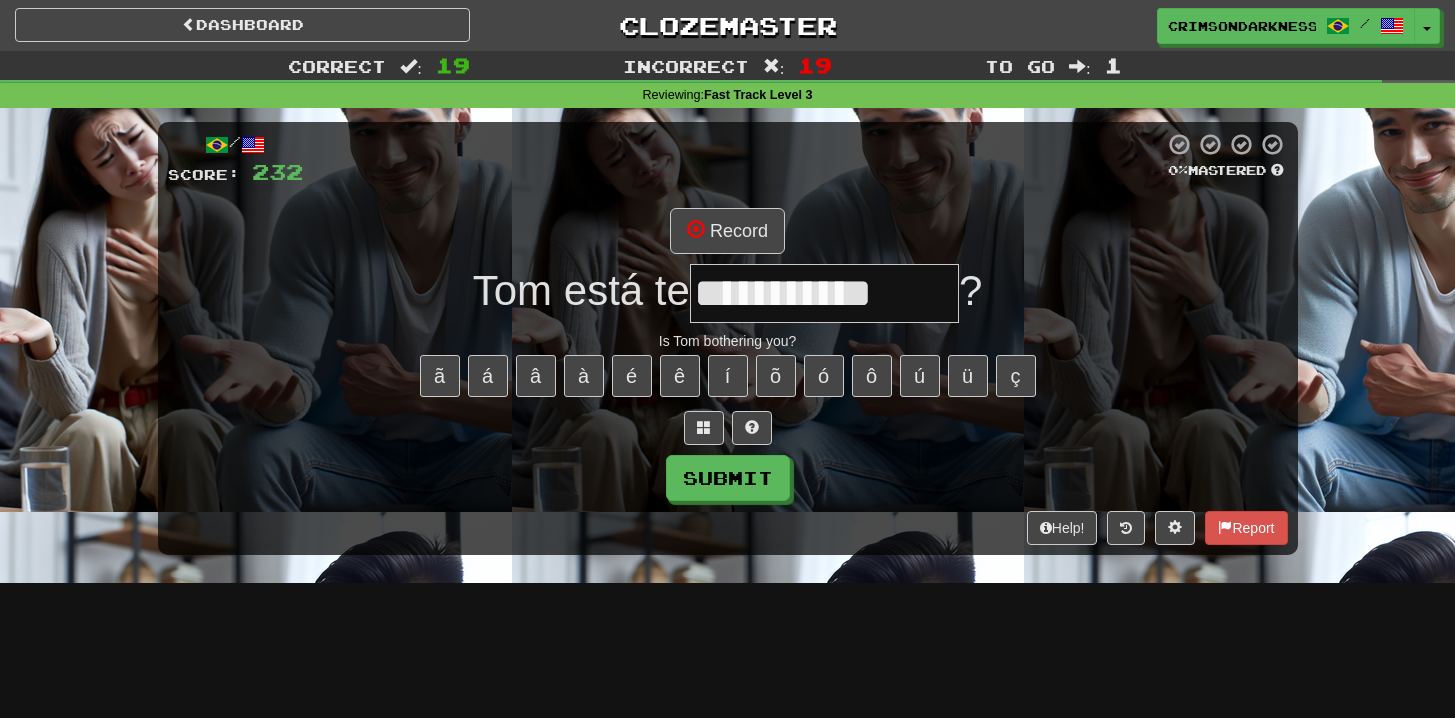 type on "**********" 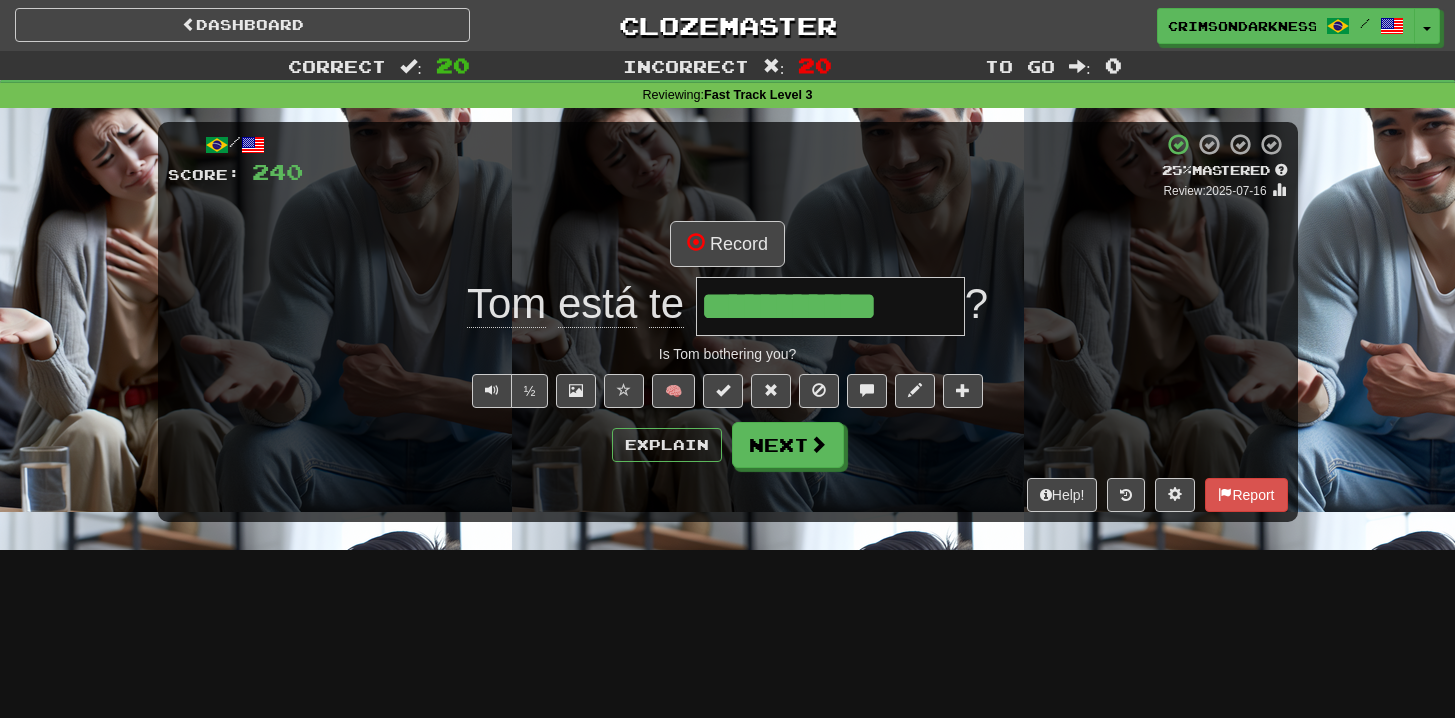 type on "*" 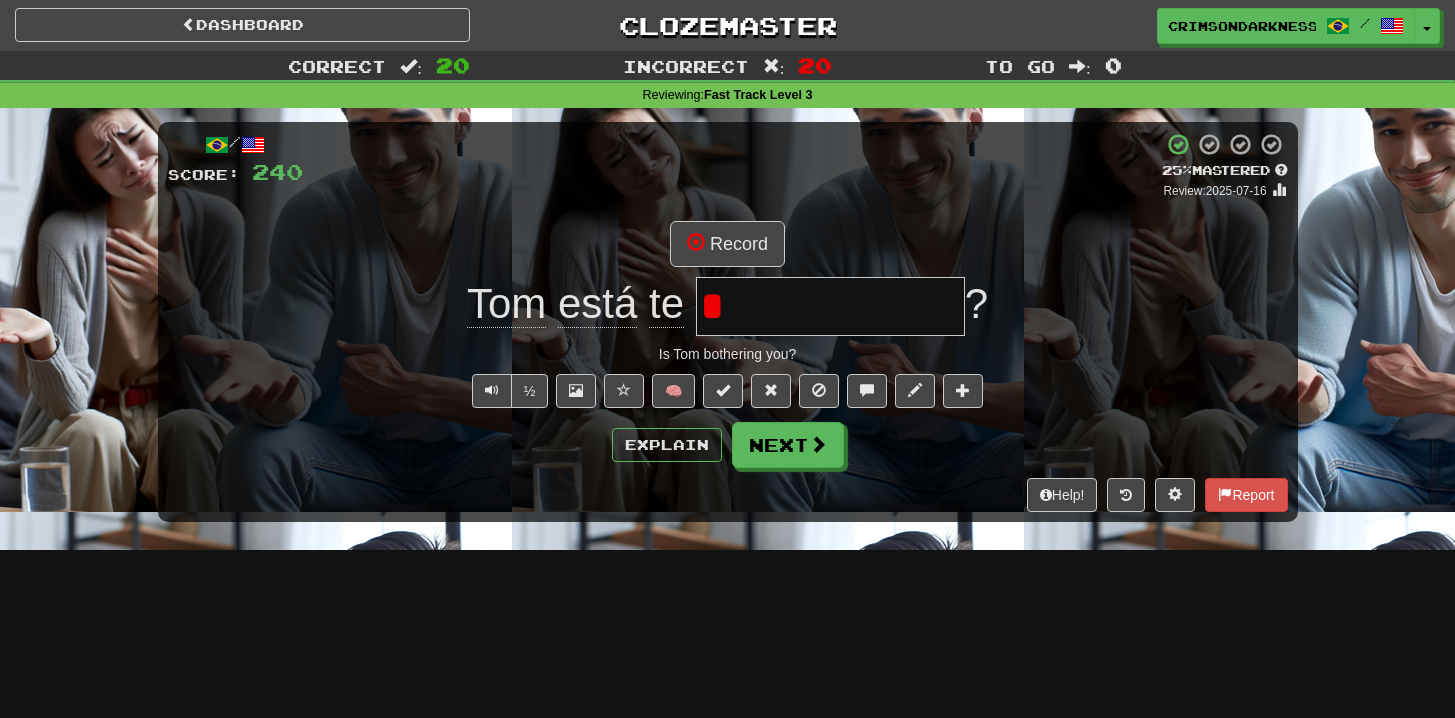 type 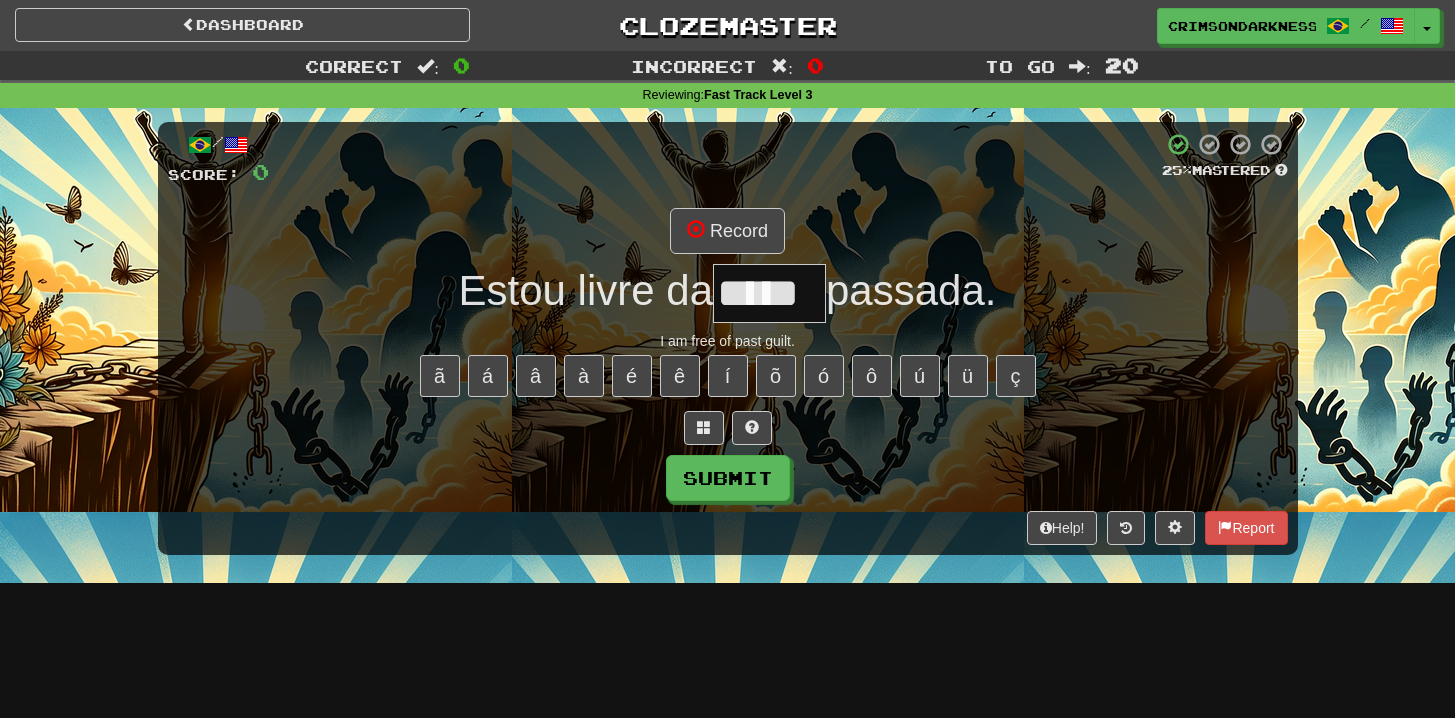 type on "*****" 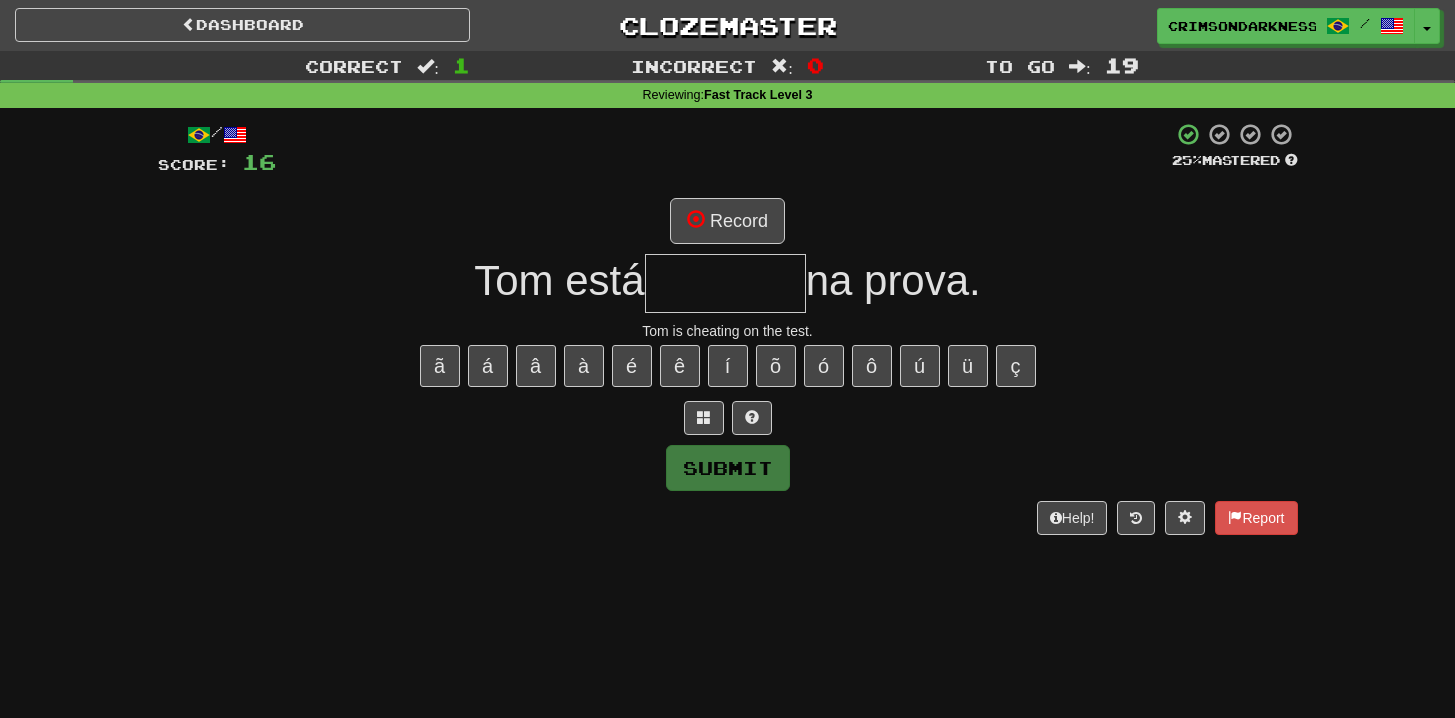 type on "*******" 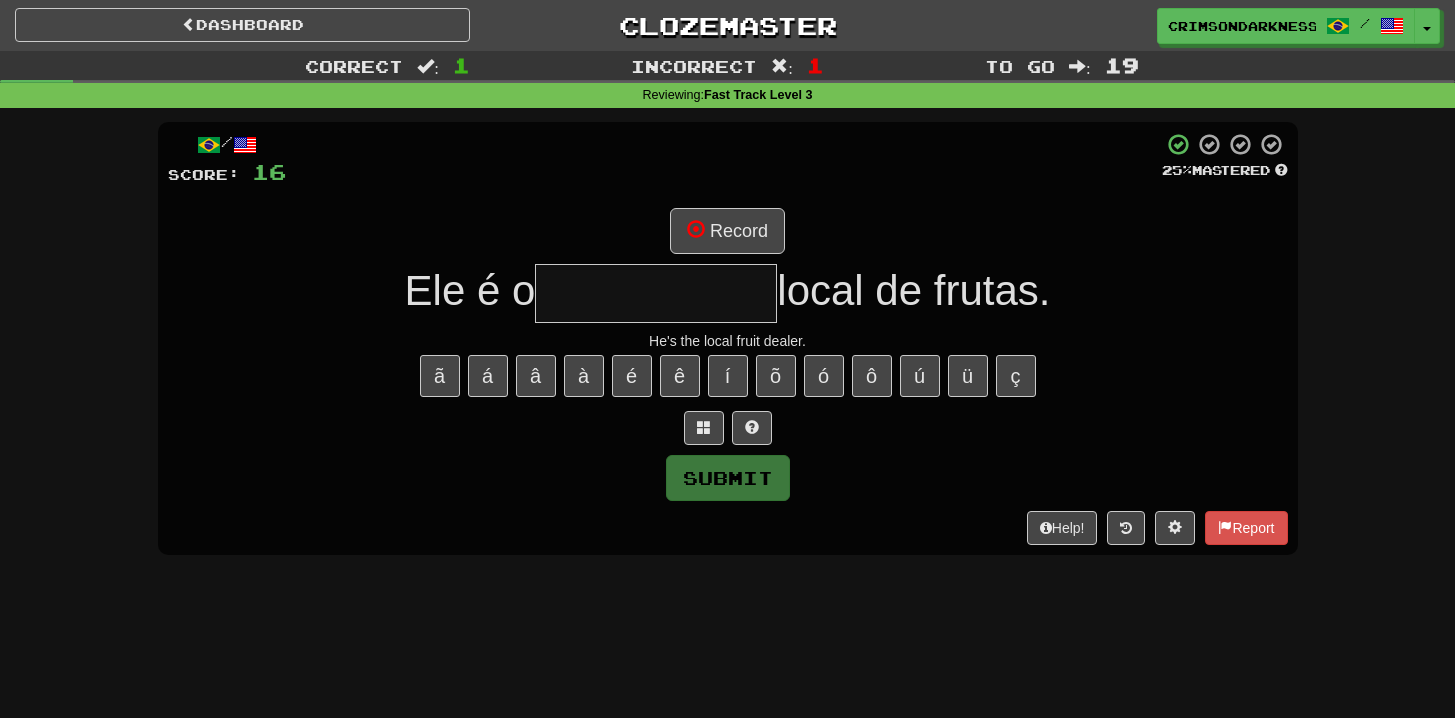 type on "**********" 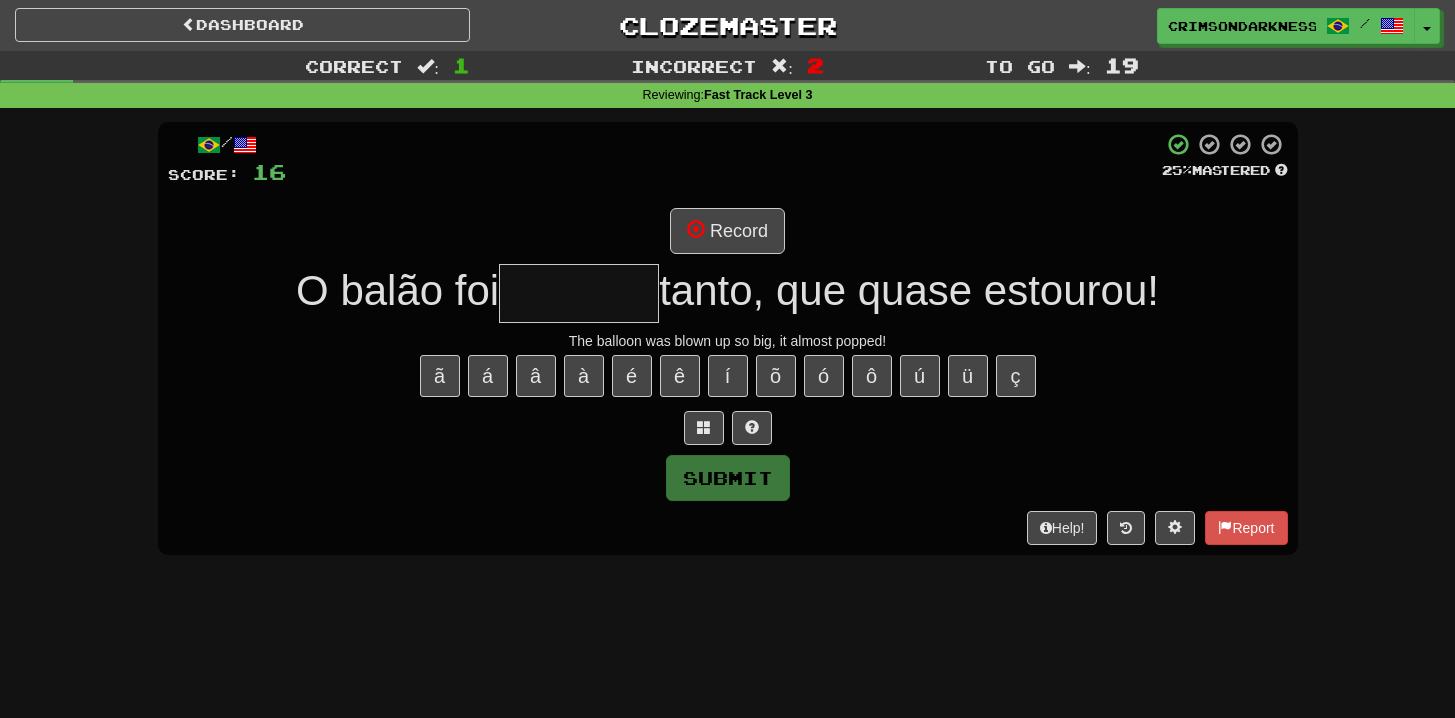 type on "*******" 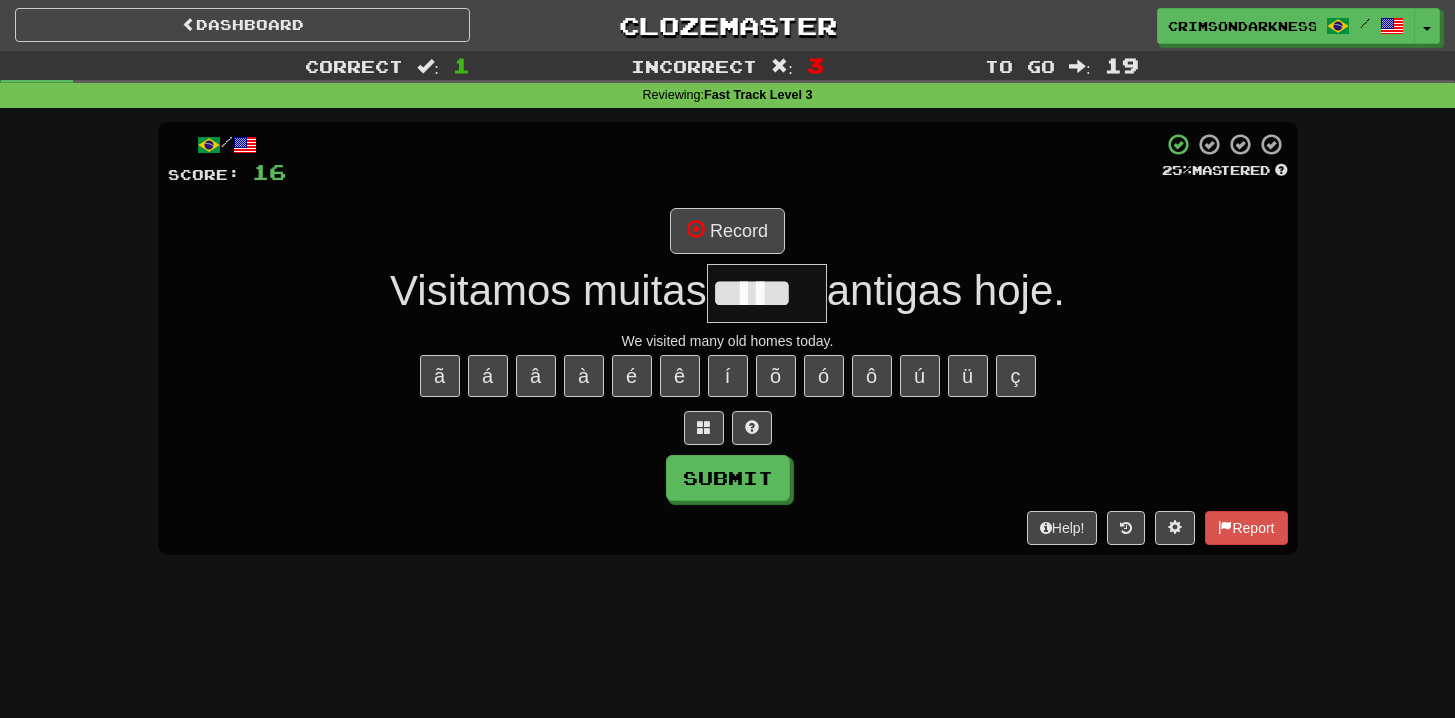 type on "*****" 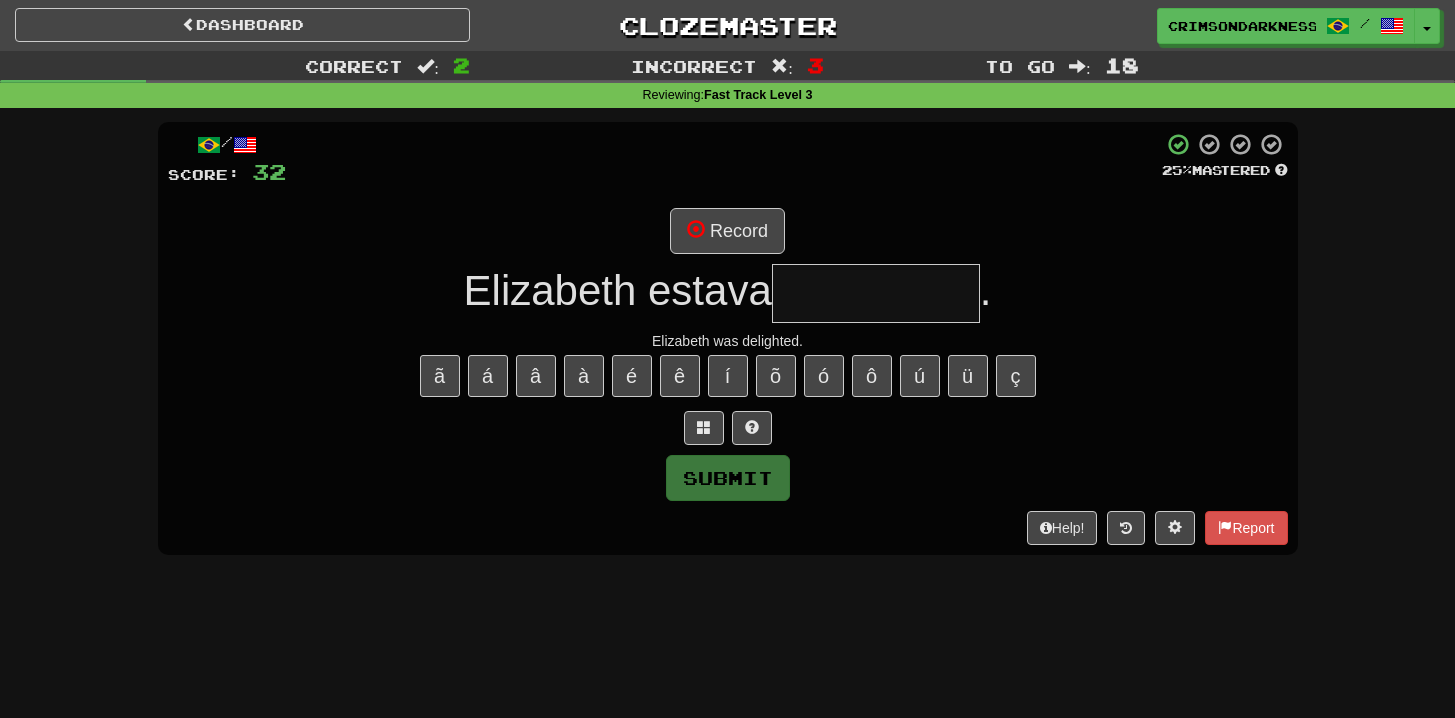 type on "*********" 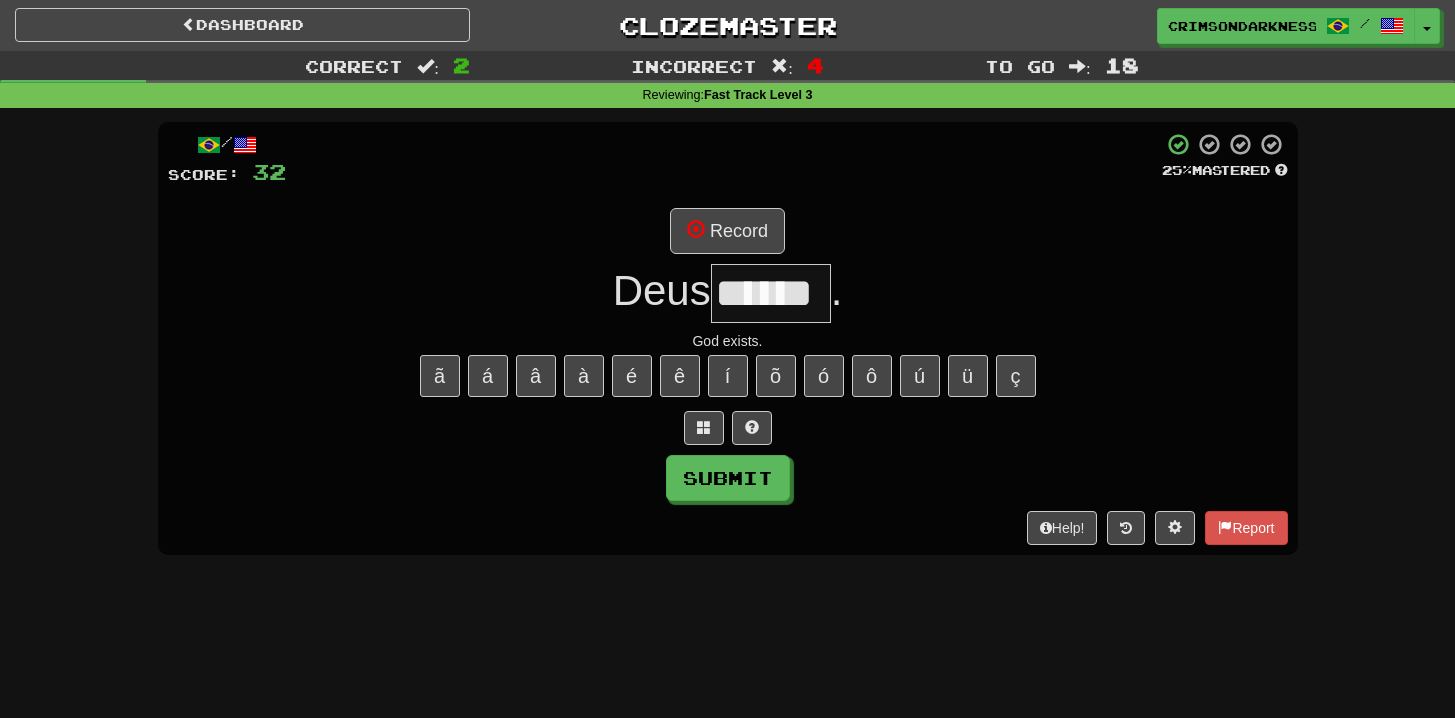 type on "******" 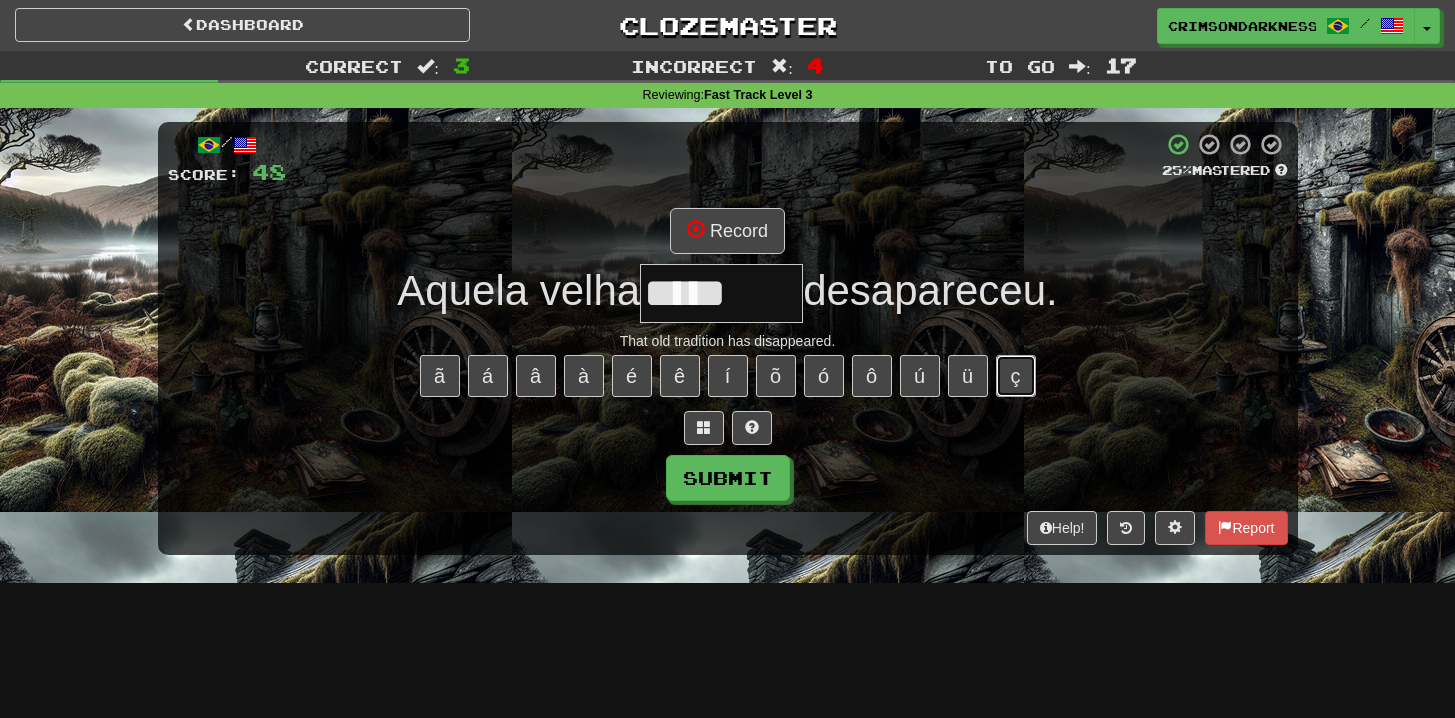click on "ç" at bounding box center [1016, 376] 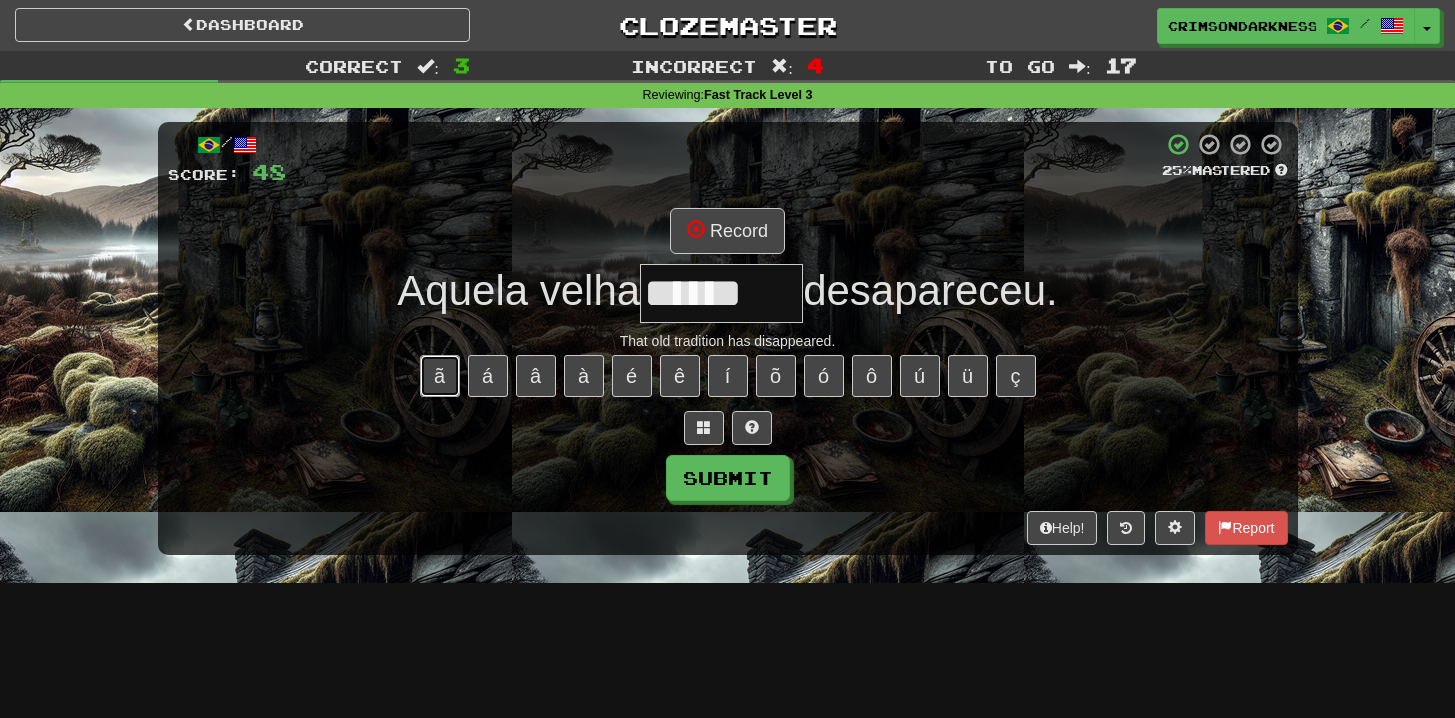 click on "ã" at bounding box center [440, 376] 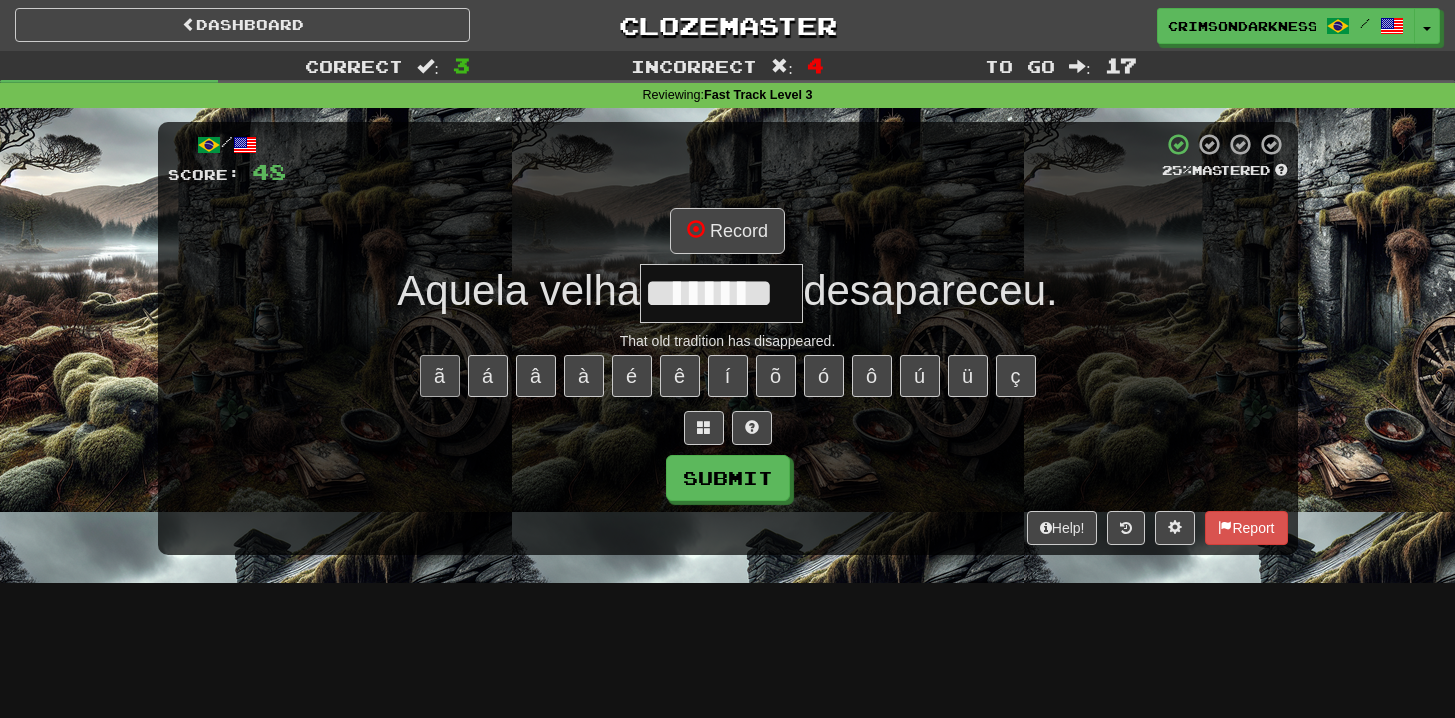 type on "********" 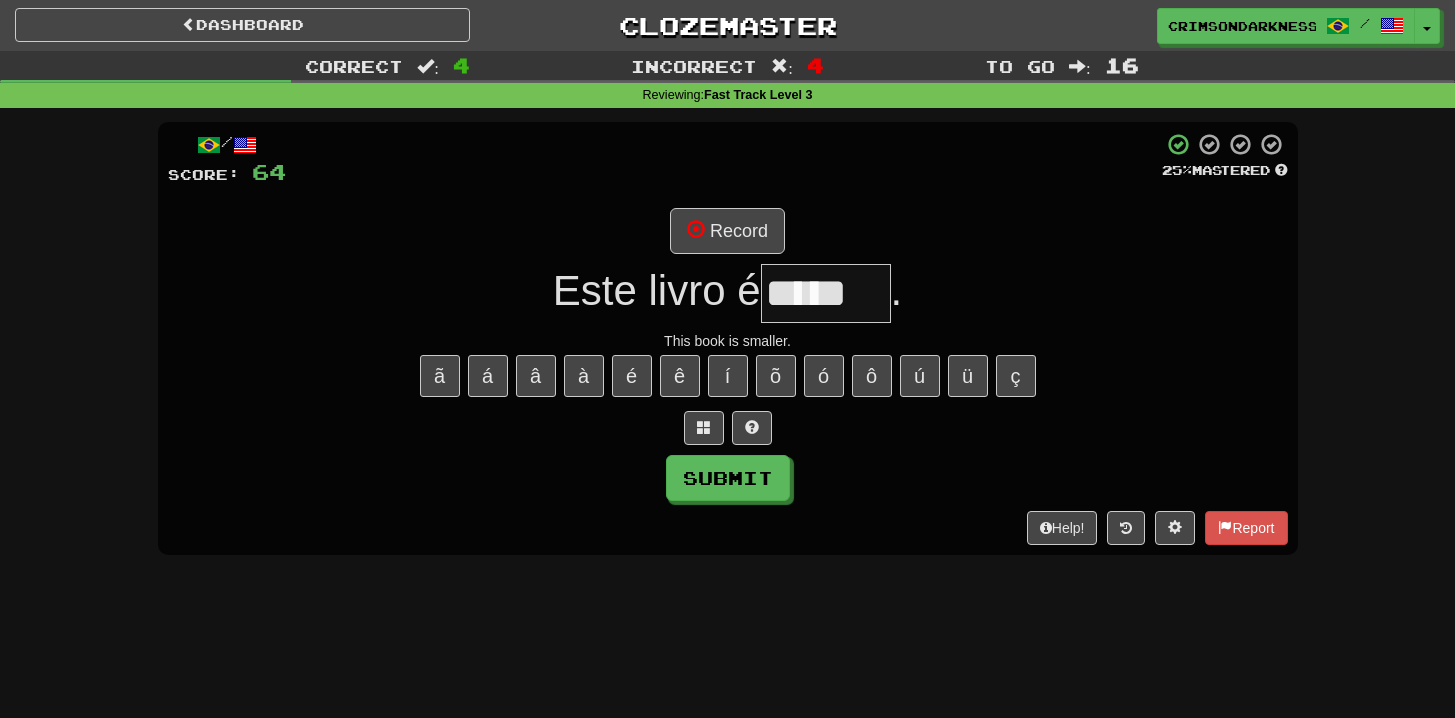 type on "*****" 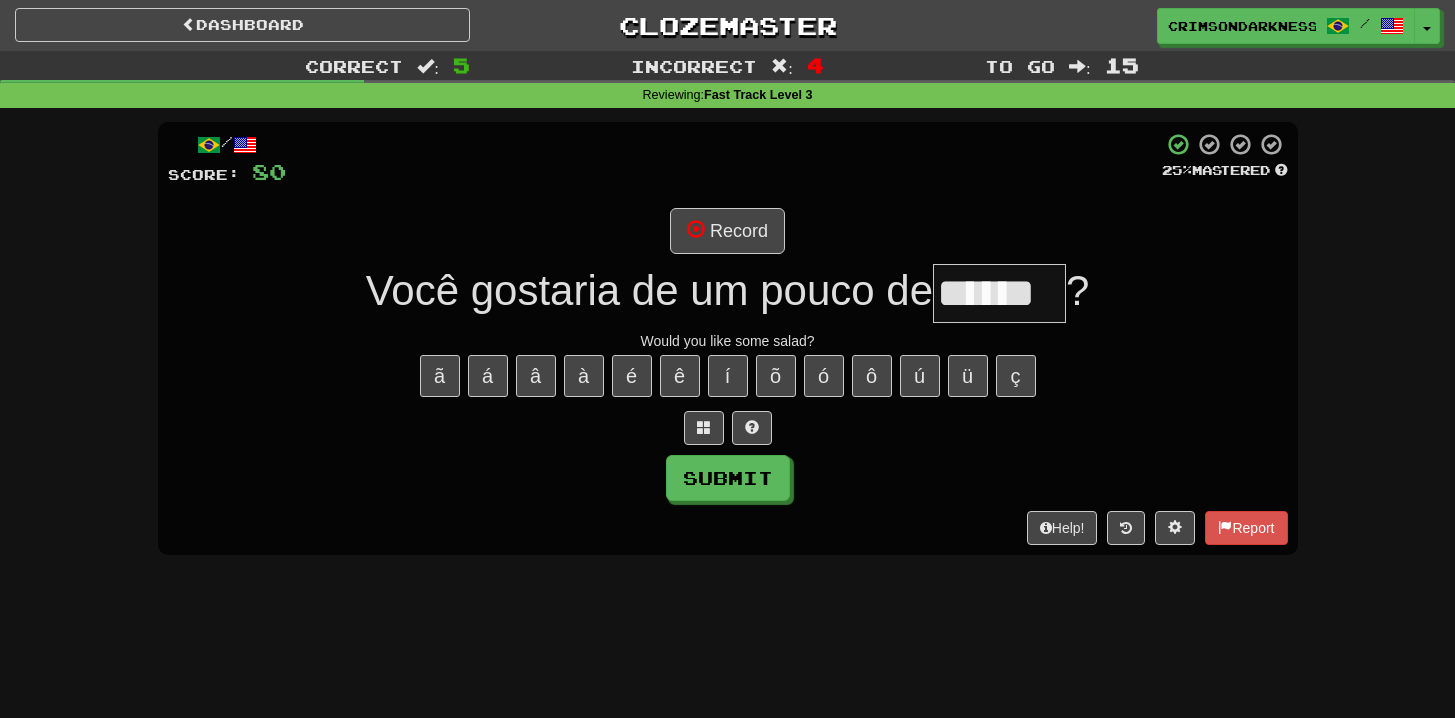 type on "******" 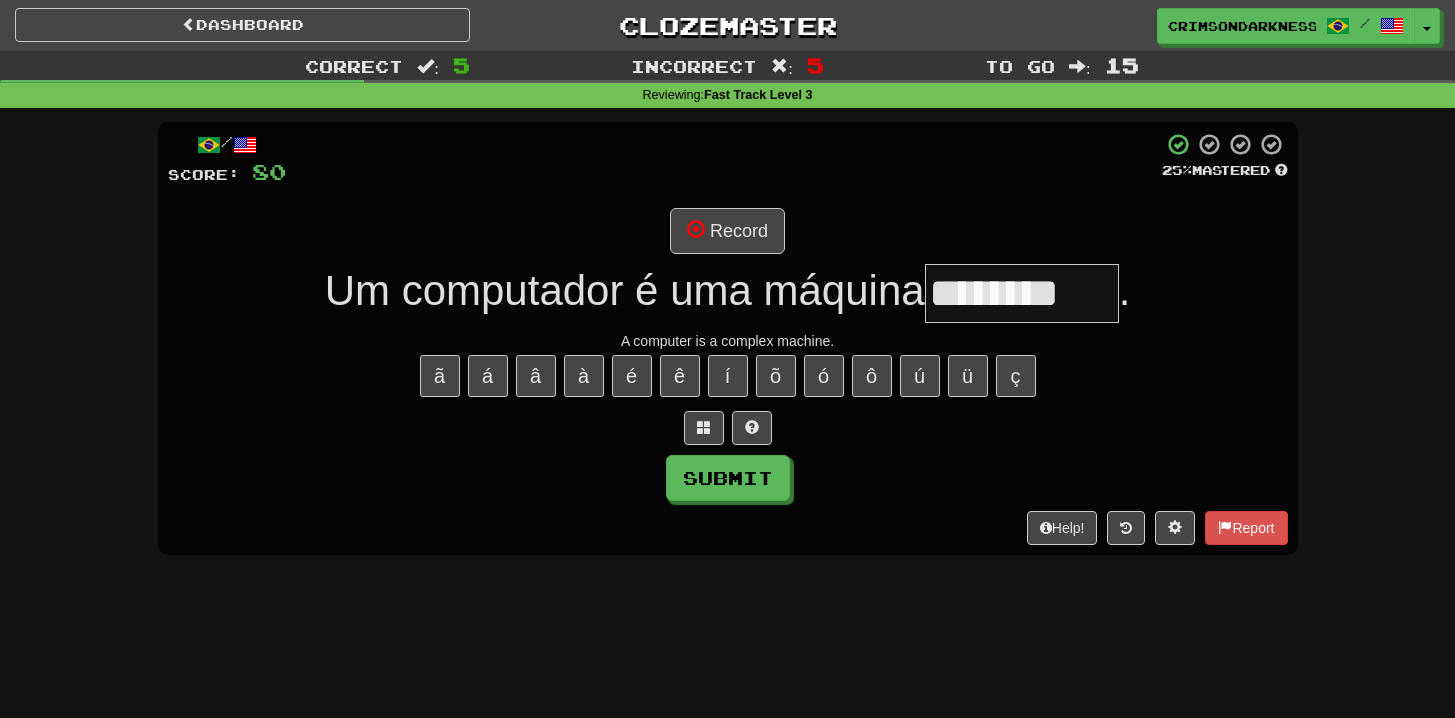 type on "********" 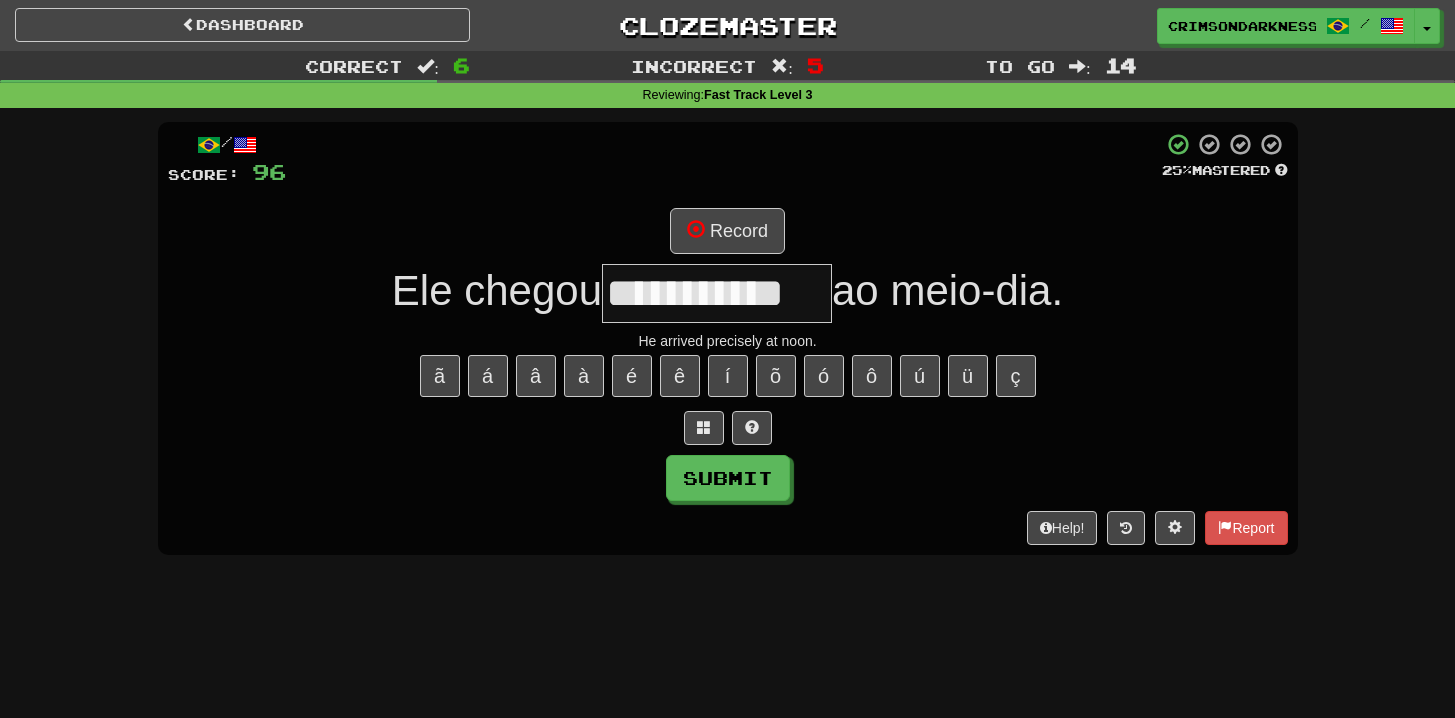 scroll, scrollTop: 0, scrollLeft: 9, axis: horizontal 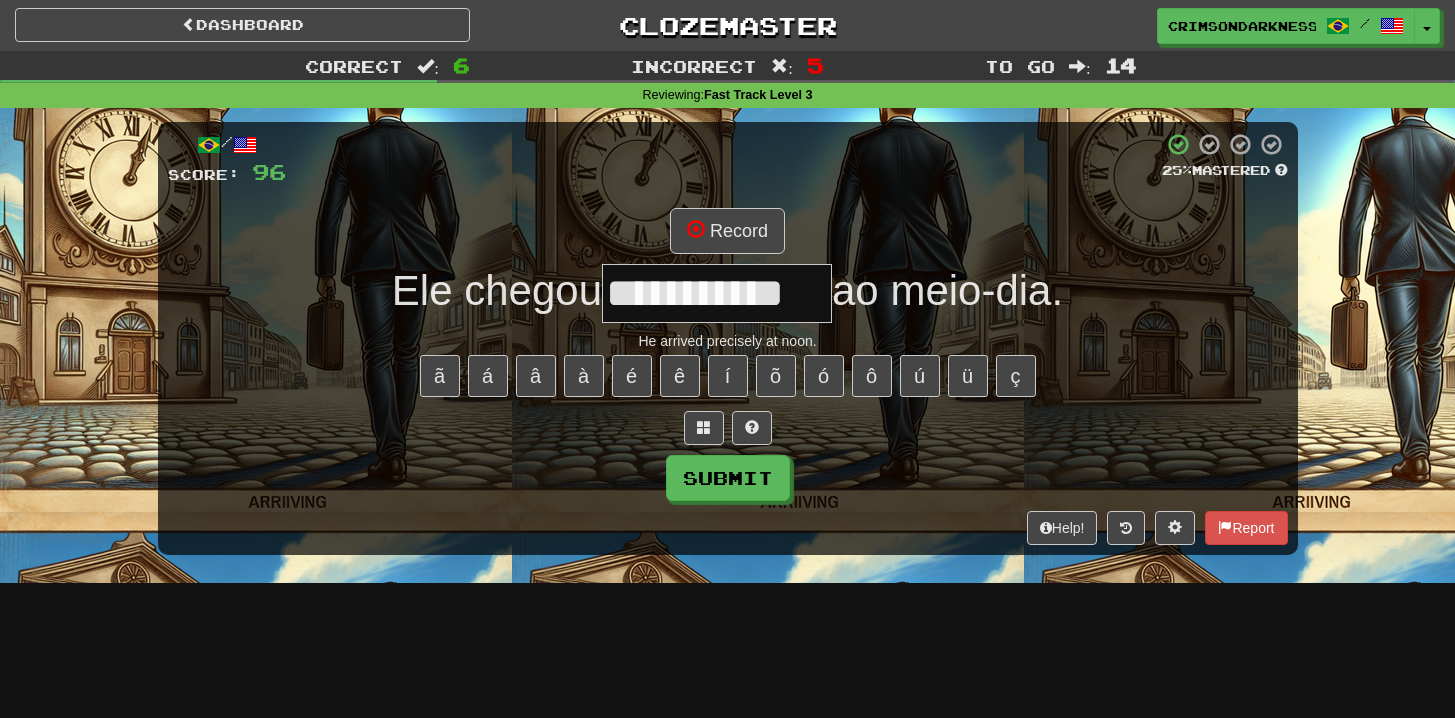 type on "**********" 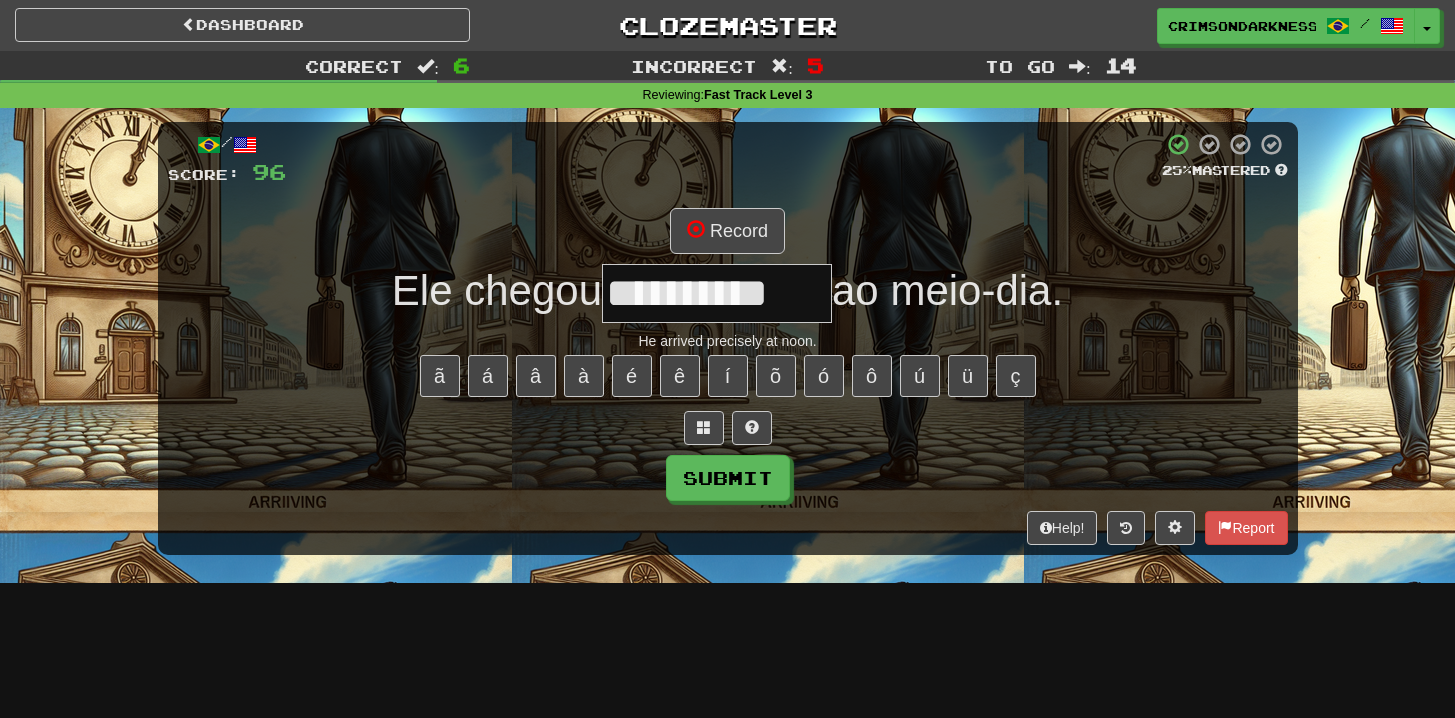 scroll, scrollTop: 0, scrollLeft: 0, axis: both 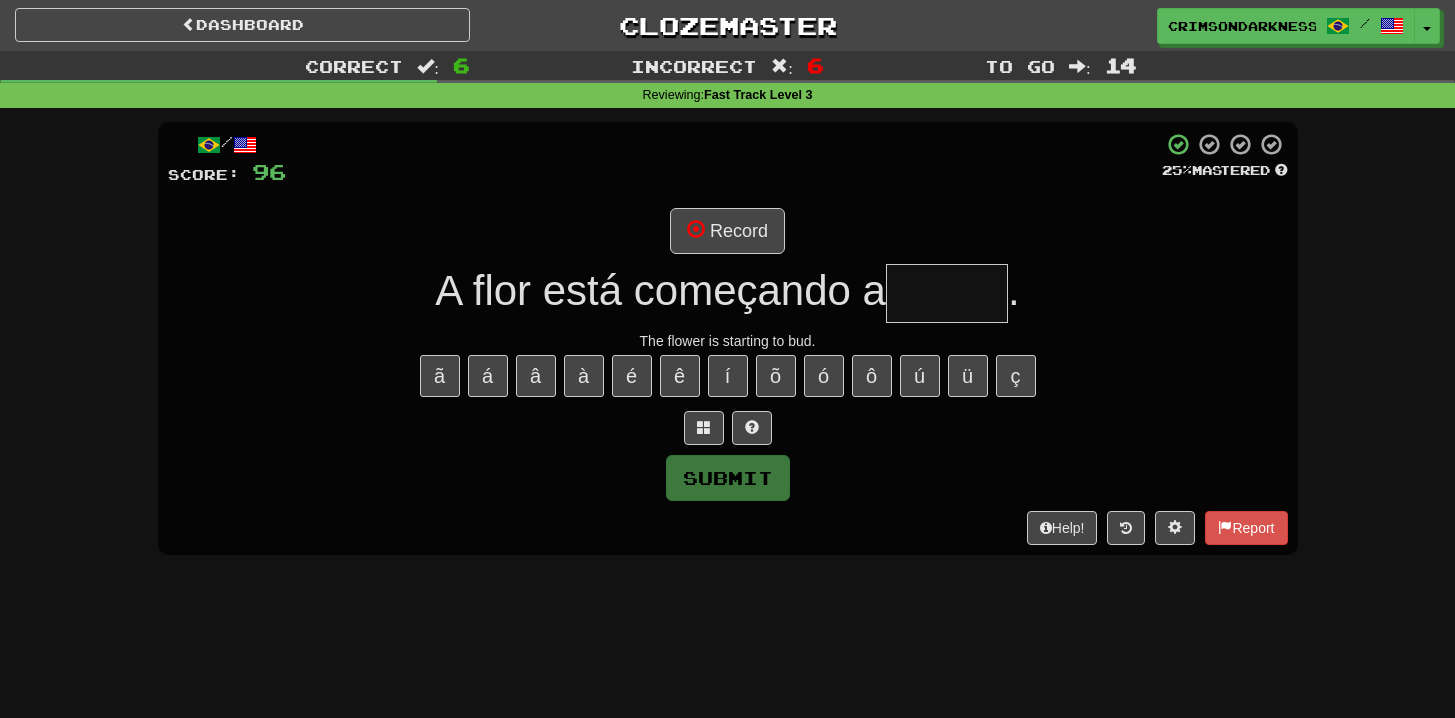 type on "******" 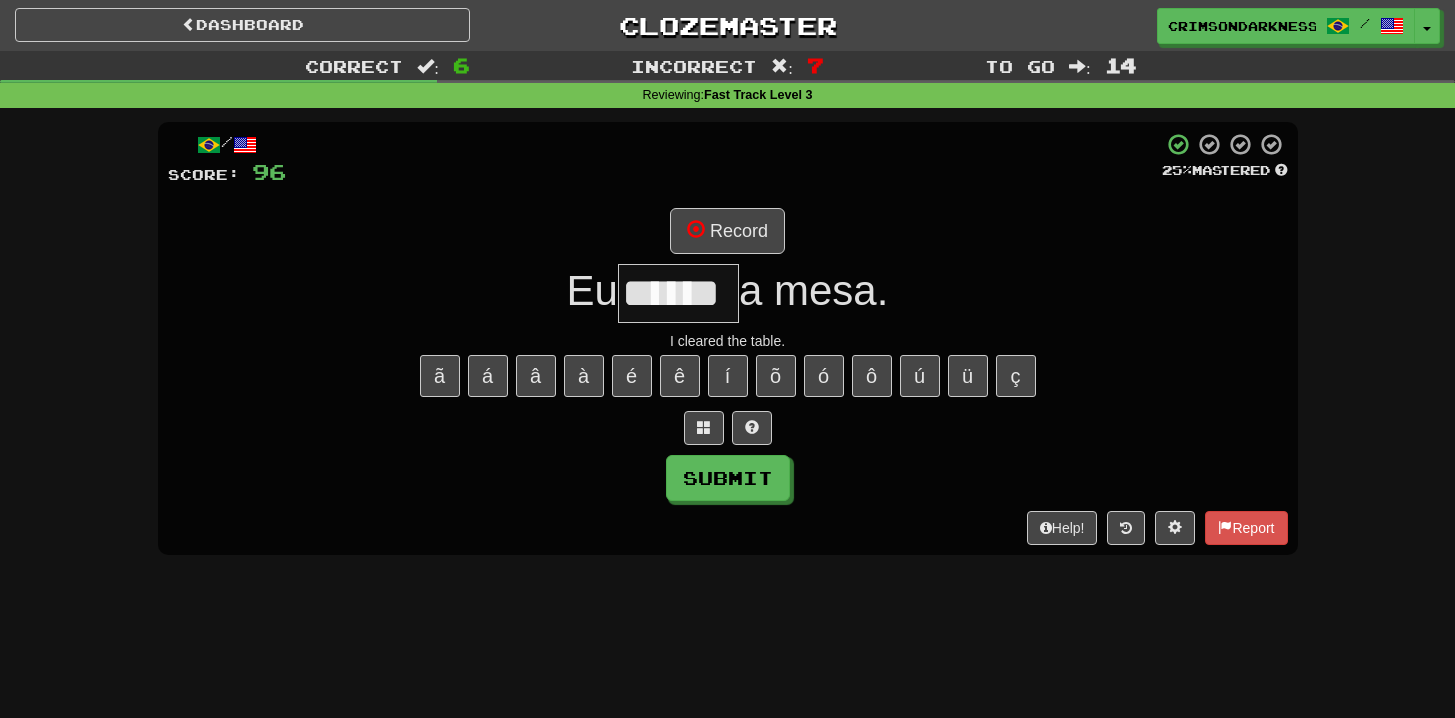 type on "******" 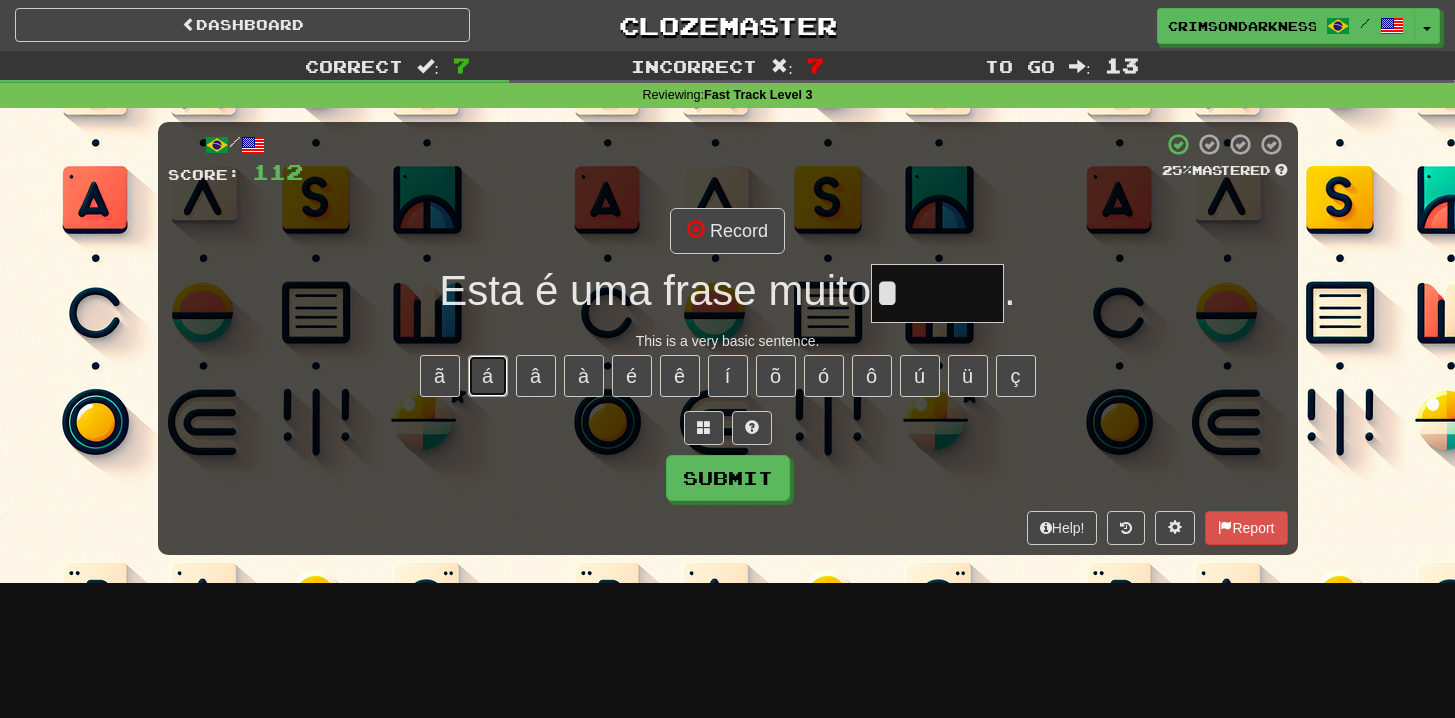 click on "á" at bounding box center [488, 376] 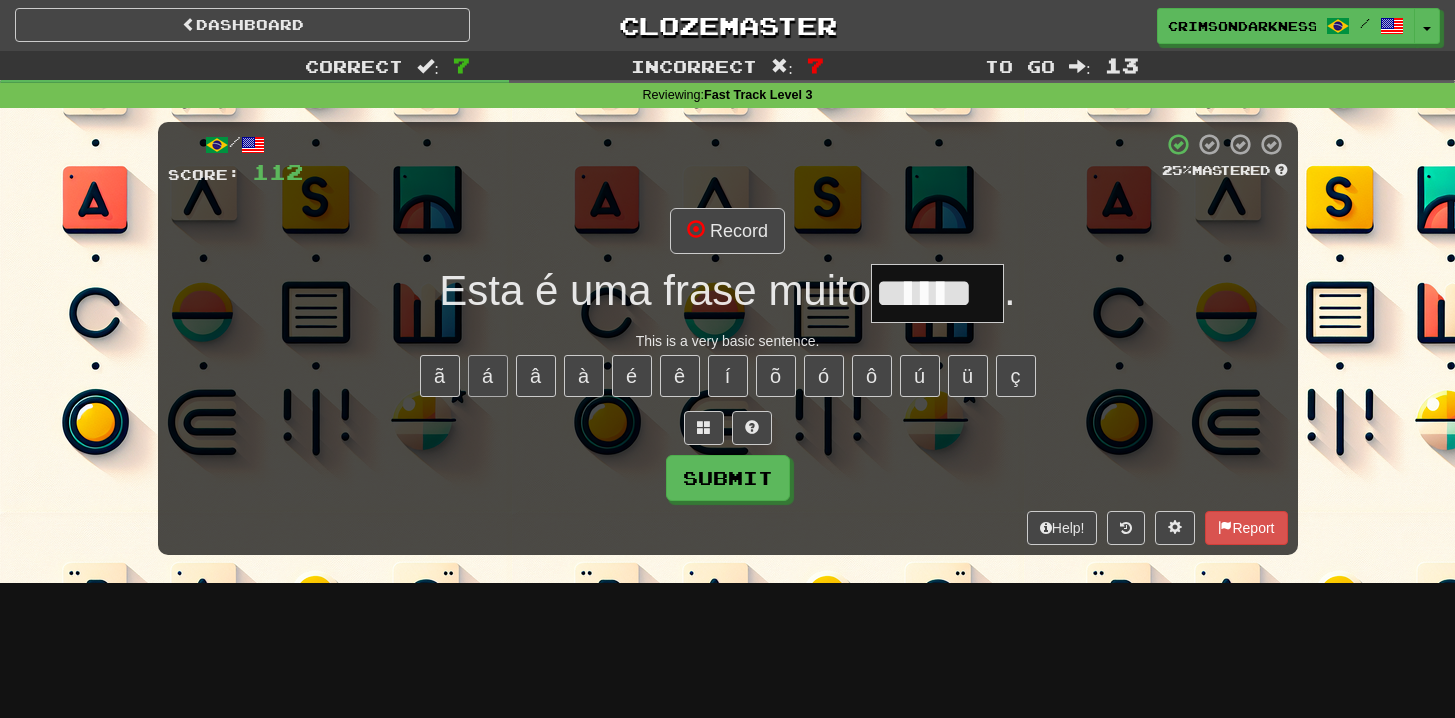type on "******" 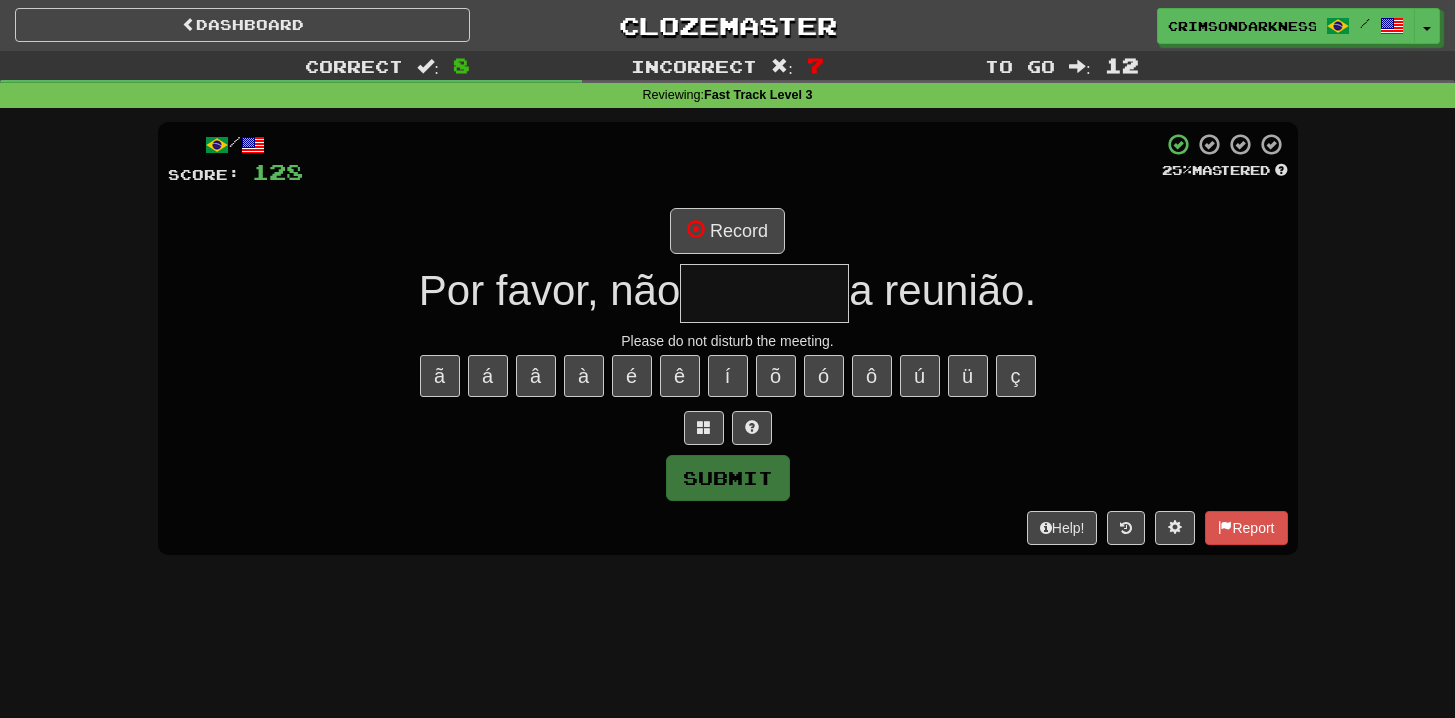 type on "********" 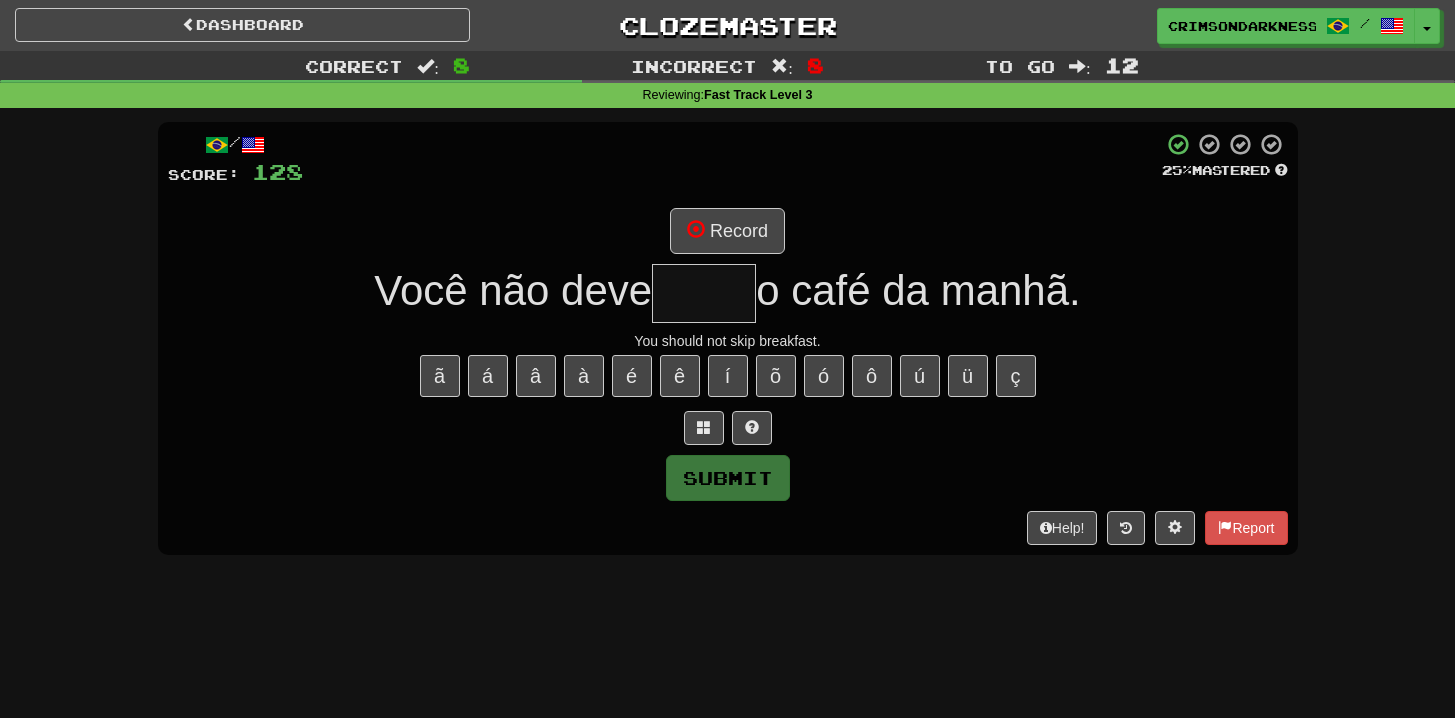 type on "*****" 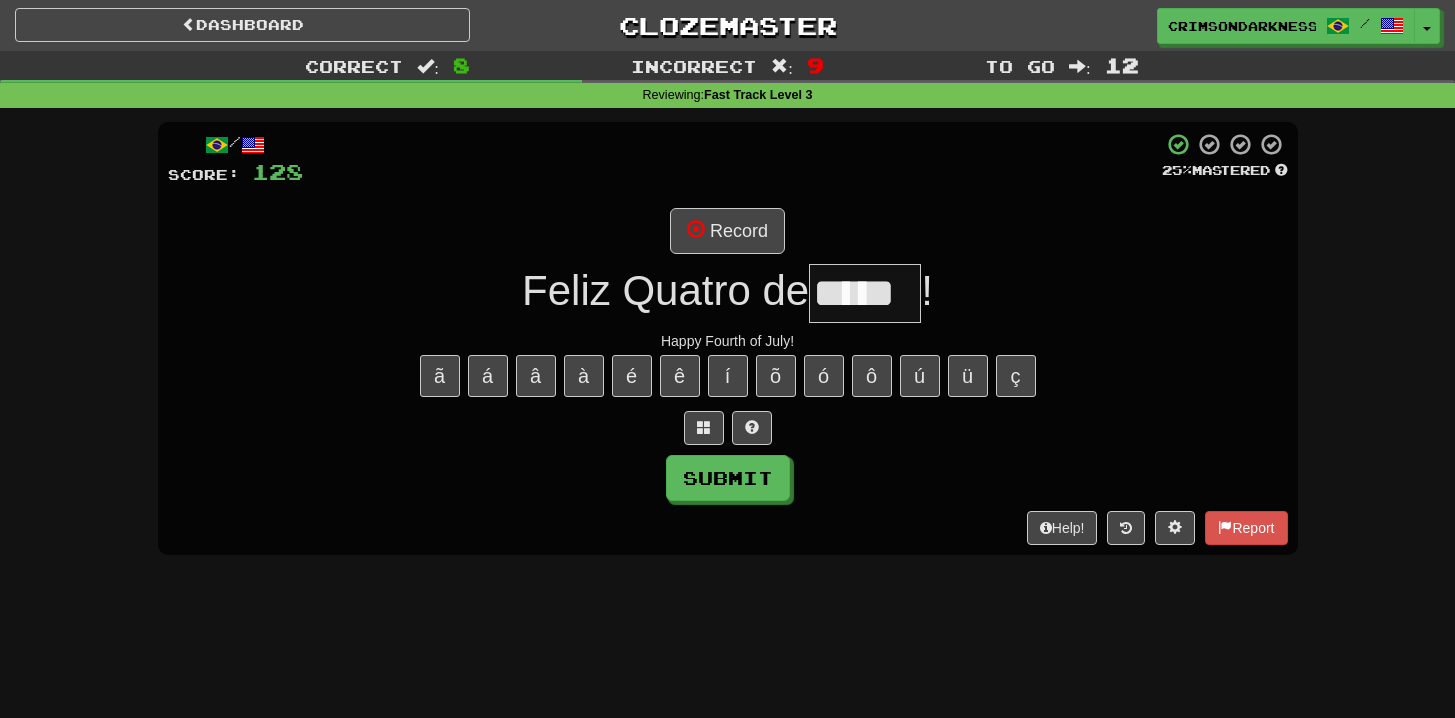 type on "*****" 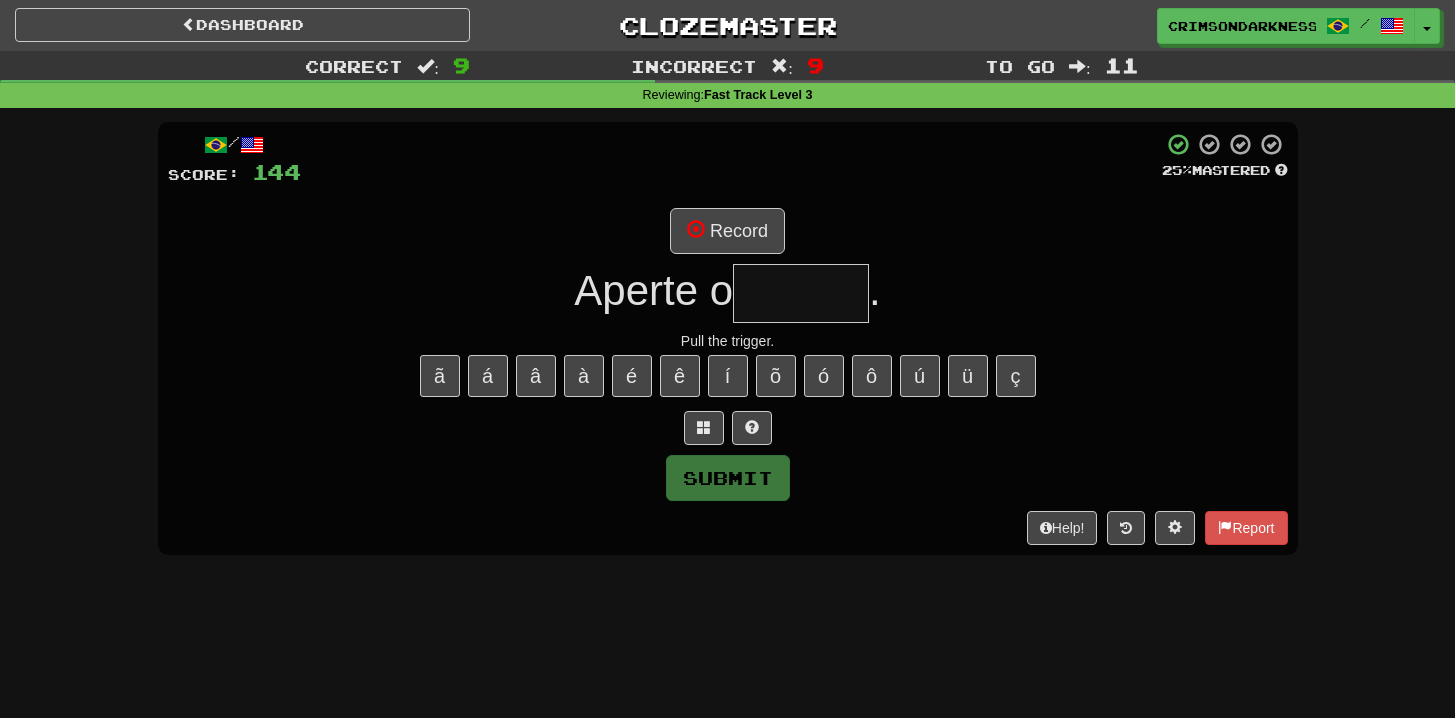 type on "*******" 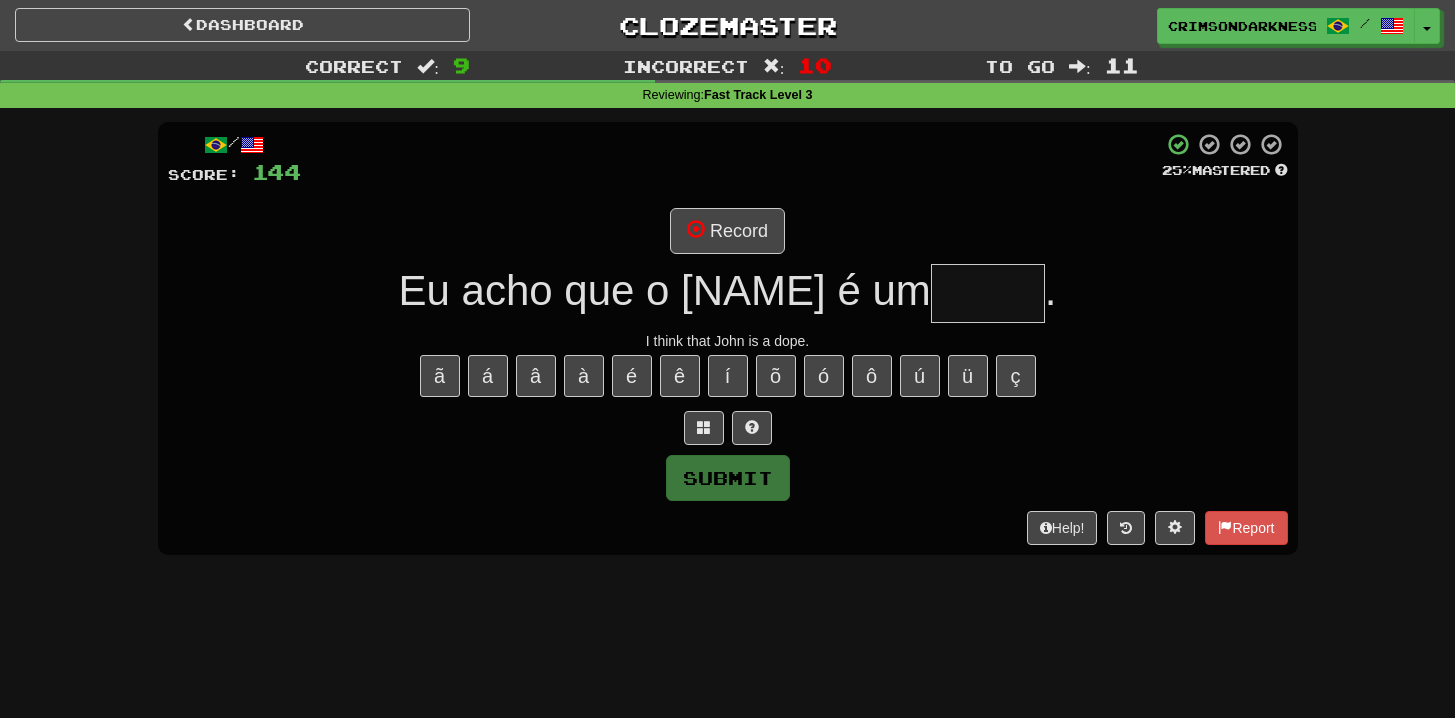 type on "****" 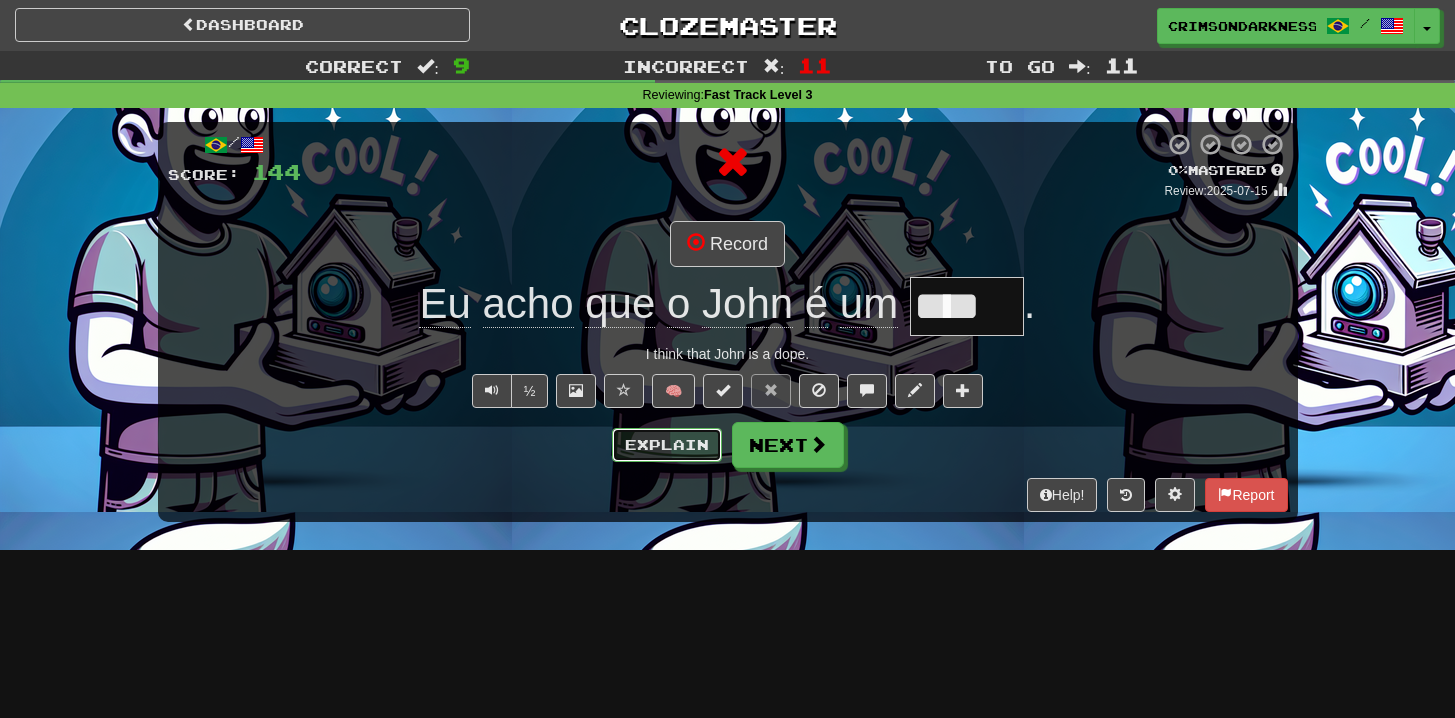 click on "Explain" at bounding box center [667, 445] 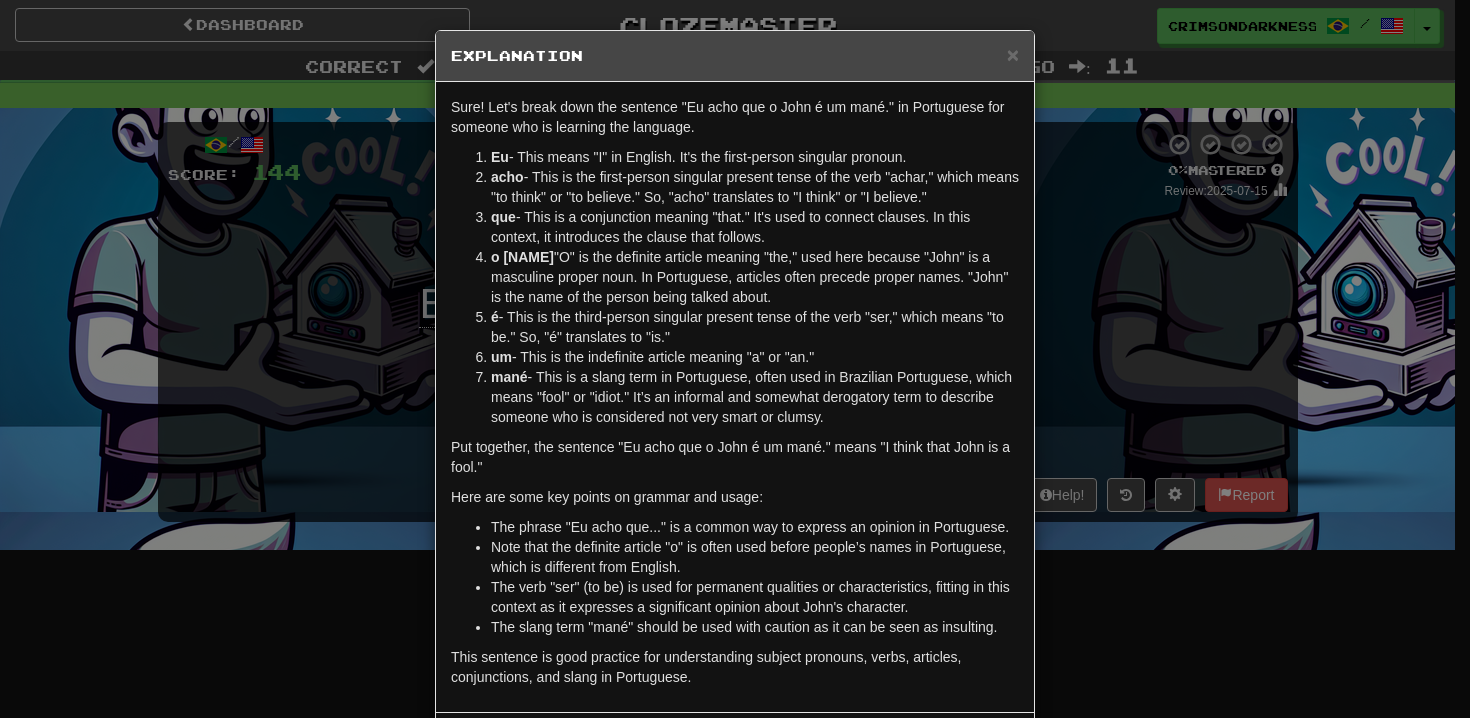 click on "× Explanation Sure! Let's break down the sentence "Eu acho que o John é um mané." in Portuguese for someone who is learning the language.
Eu  - This means "I" in English. It's the first-person singular pronoun.
acho  - This is the first-person singular present tense of the verb "achar," which means "to think" or "to believe." So, "acho" translates to "I think" or "I believe."
que  - This is a conjunction meaning "that." It's used to connect clauses. In this context, it introduces the clause that follows.
o John  - "O" is the definite article meaning "the," used here because "John" is a masculine proper noun. In Portuguese, articles often precede proper names. "John" is the name of the person being talked about.
é  - This is the third-person singular present tense of the verb "ser," which means "to be." So, "é" translates to "is."
um  - This is the indefinite article meaning "a" or "an."
mané
Here are some key points on grammar and usage:
Let us know ! Close" at bounding box center [735, 359] 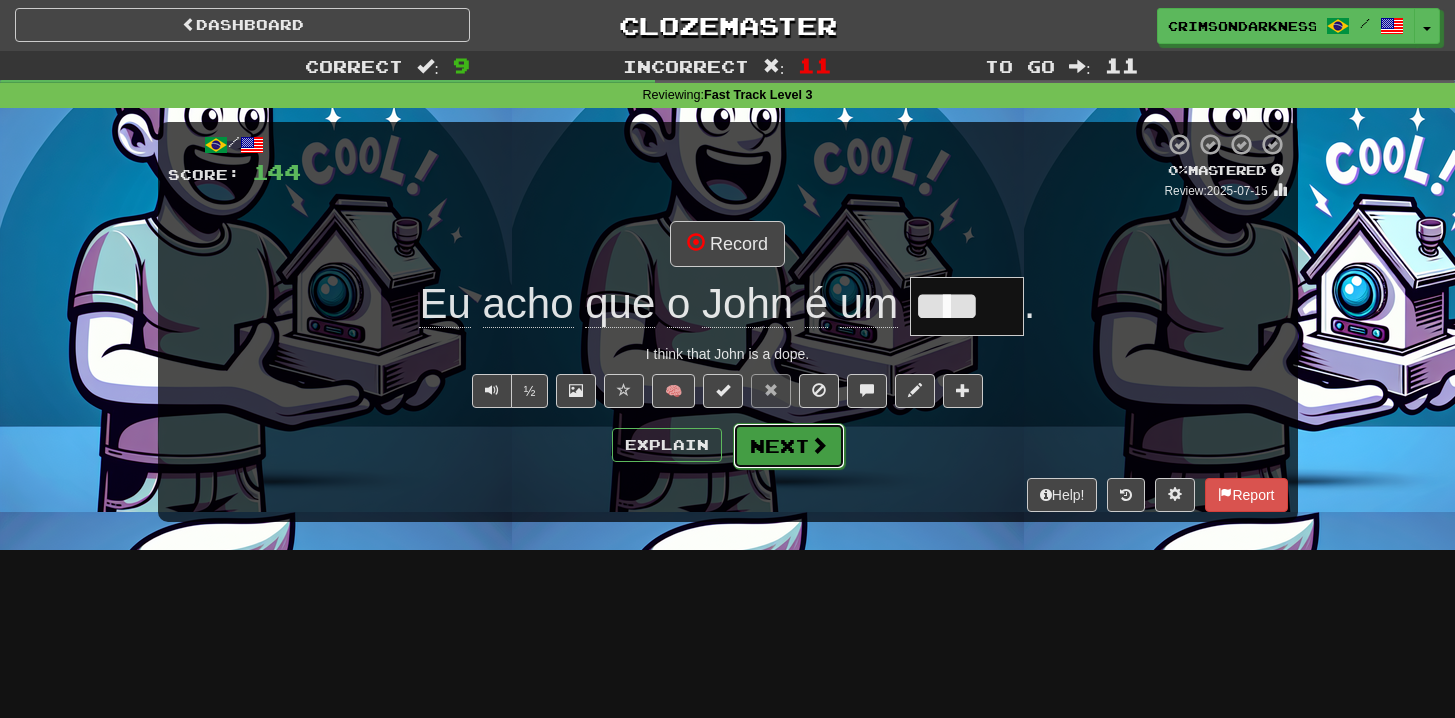 click on "Next" at bounding box center [789, 446] 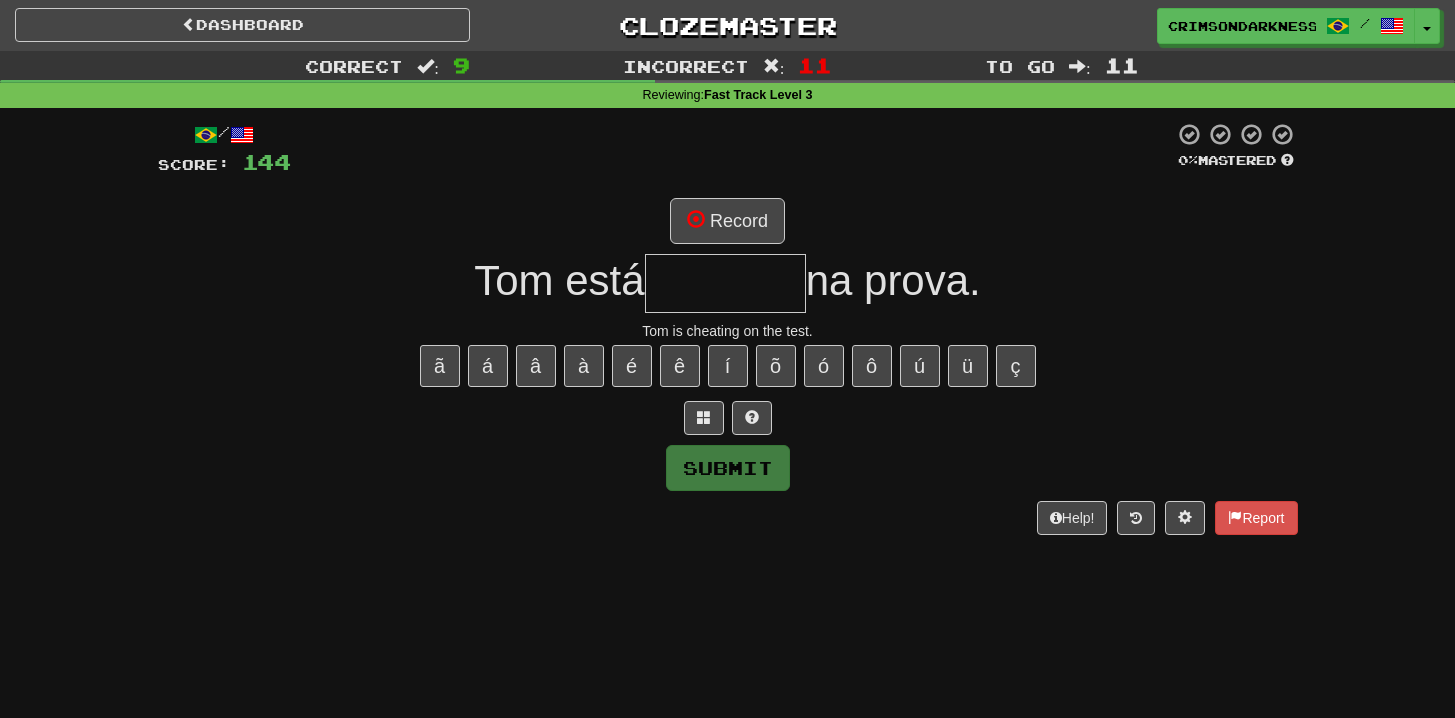 type on "*******" 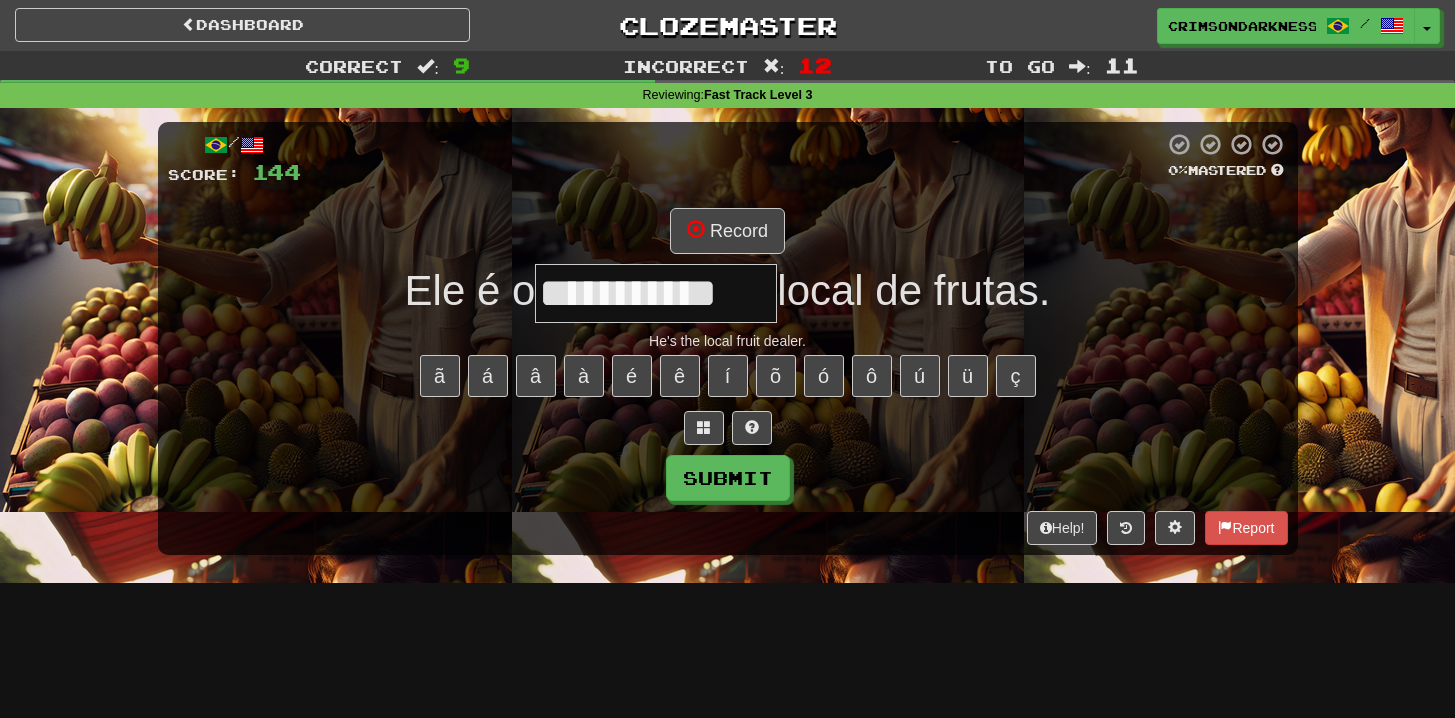 type on "**********" 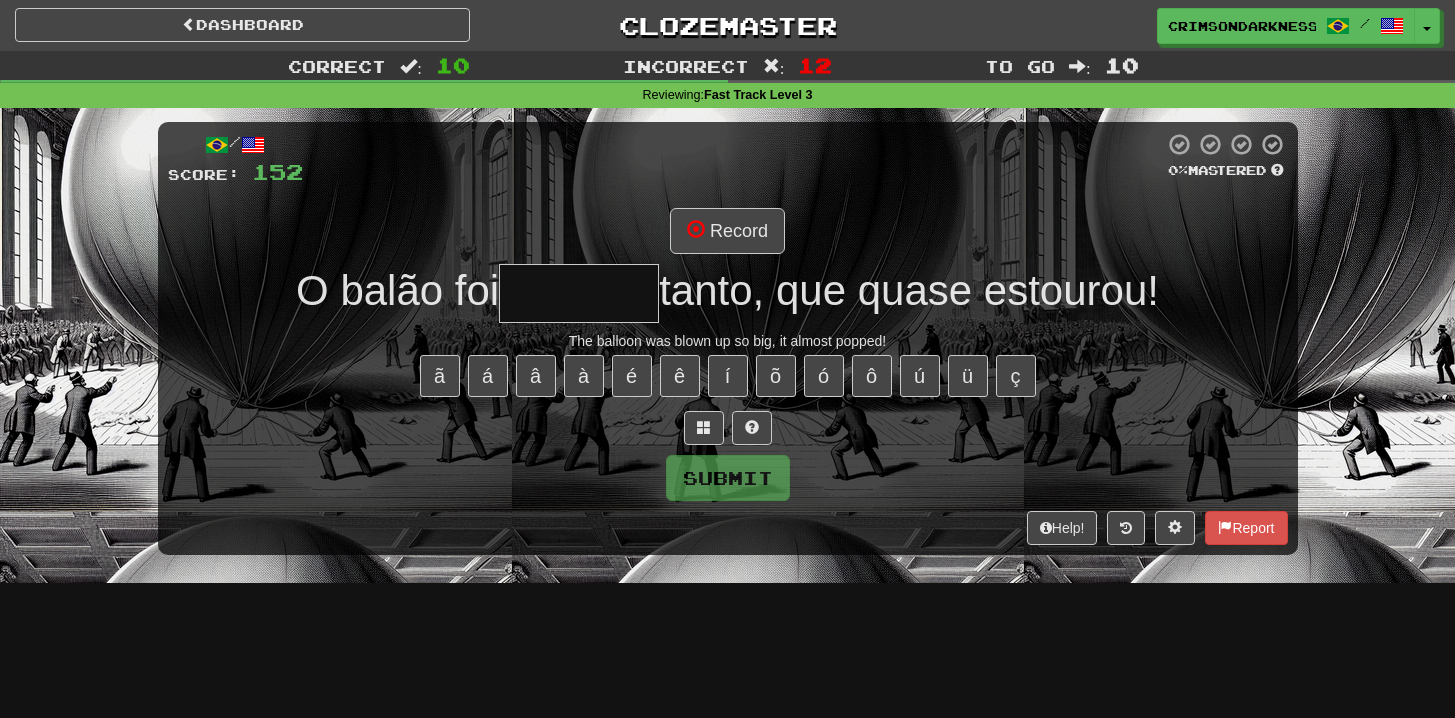 type on "*******" 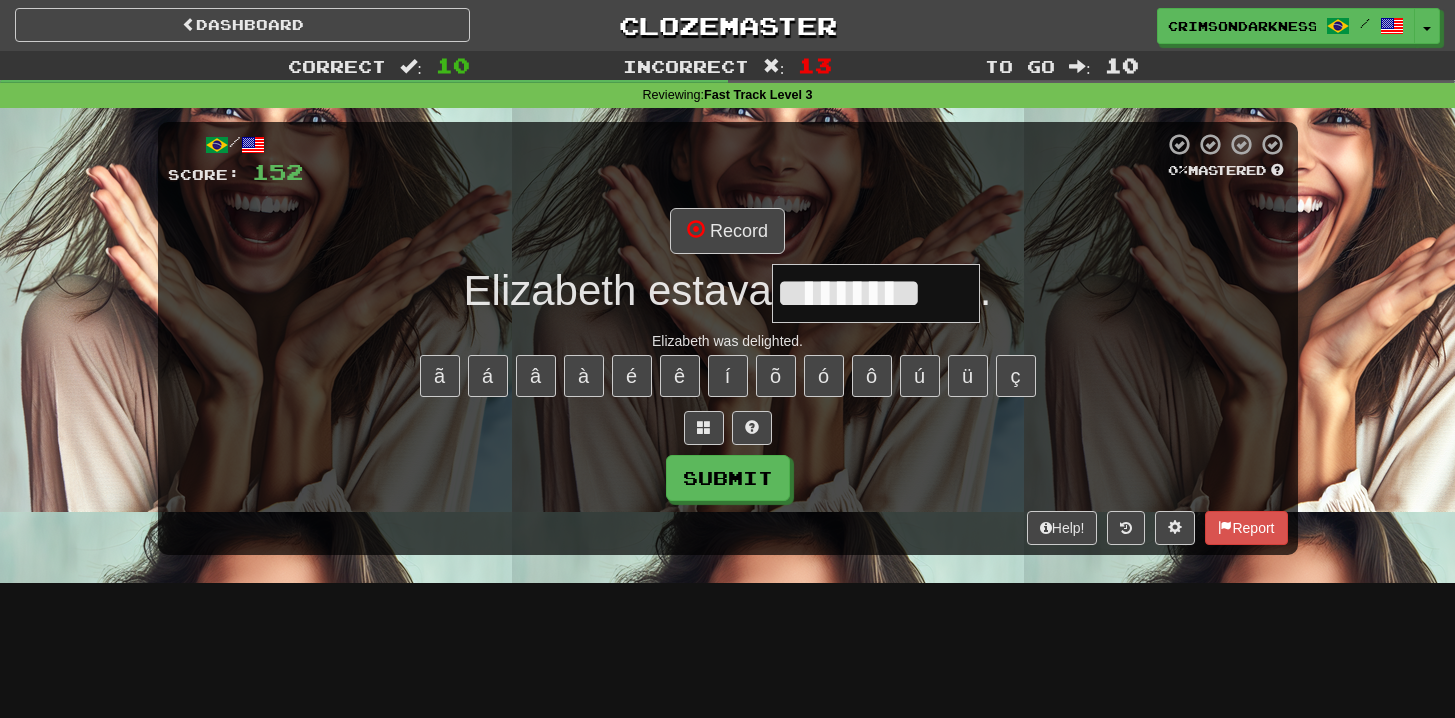 type on "*********" 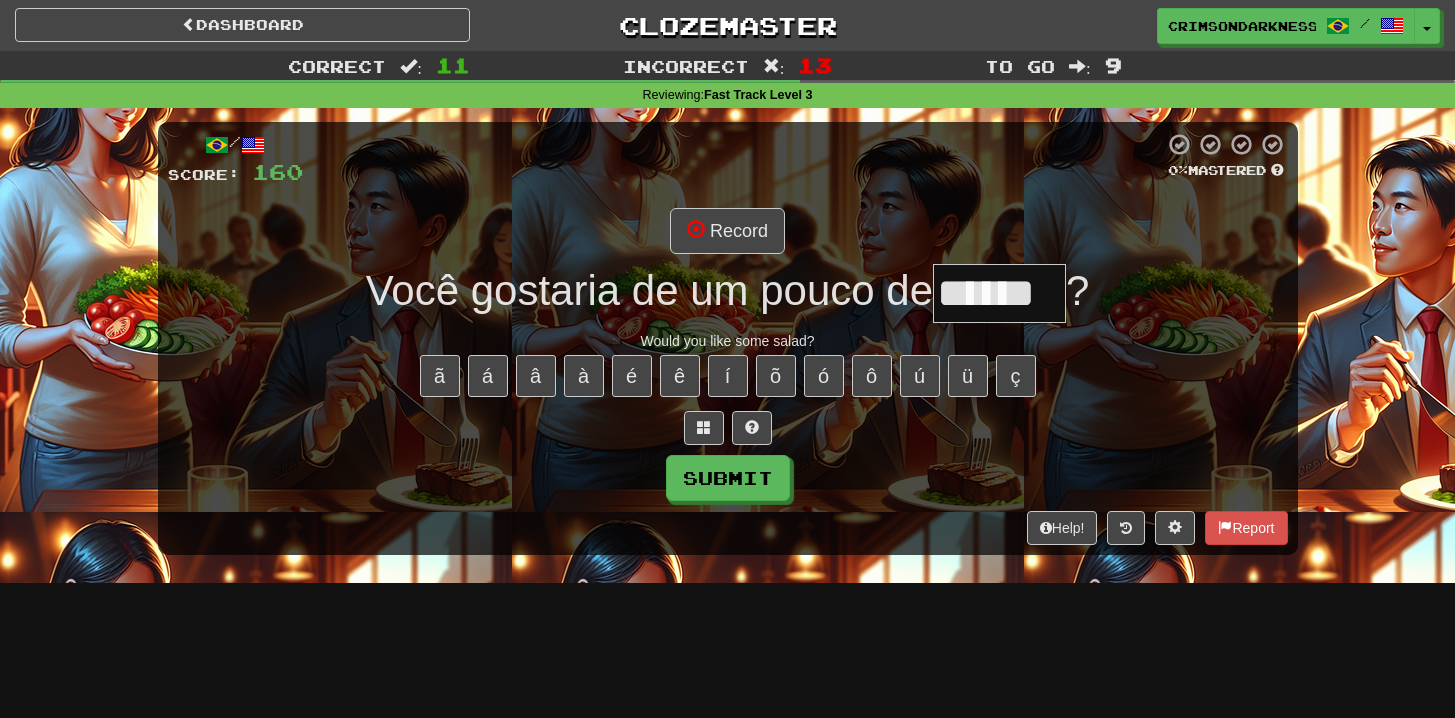 type on "******" 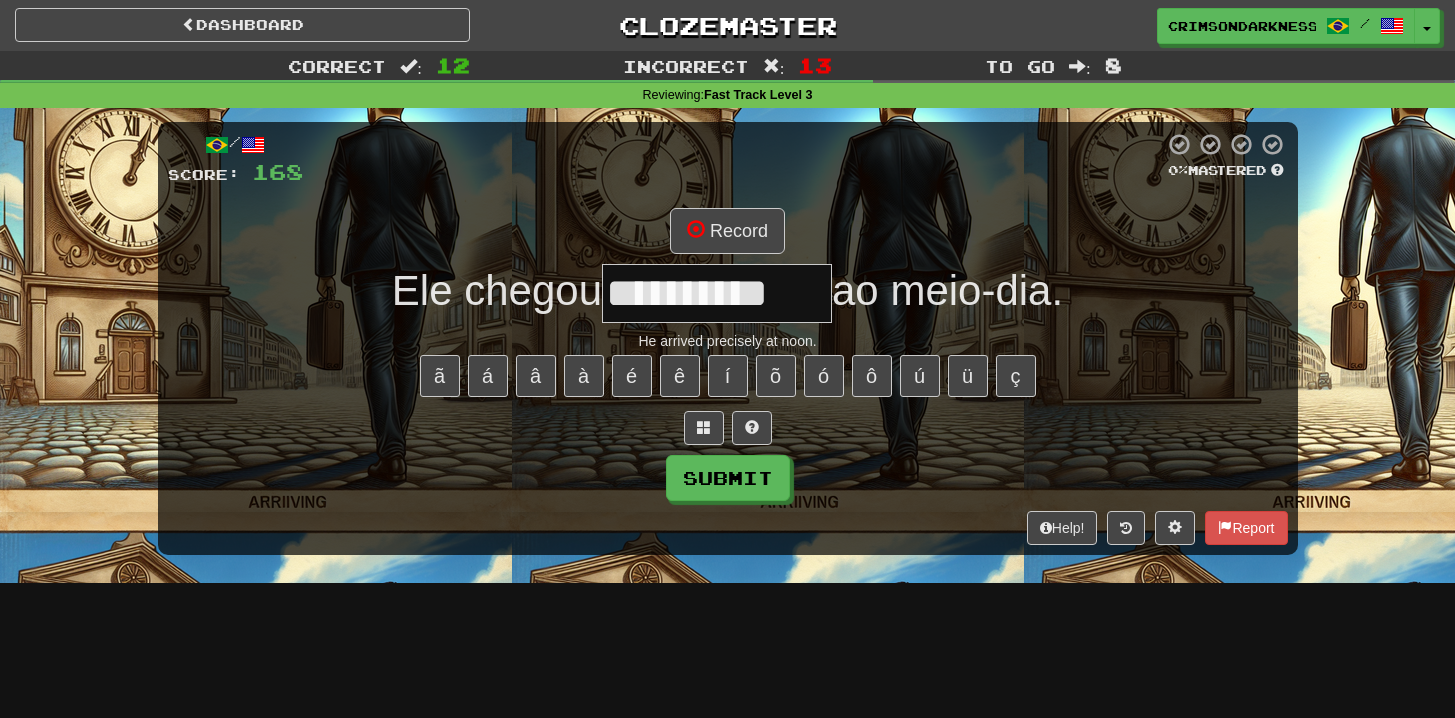 type on "**********" 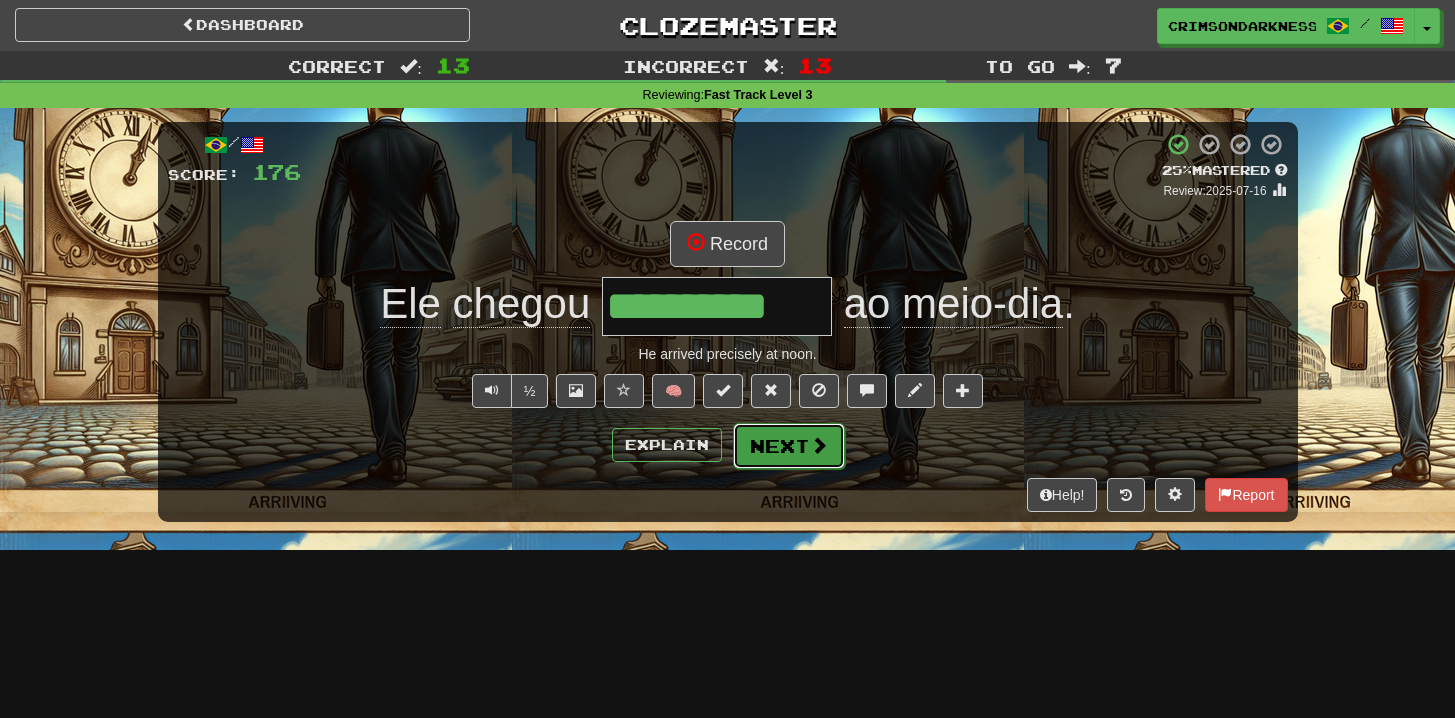 click at bounding box center [819, 445] 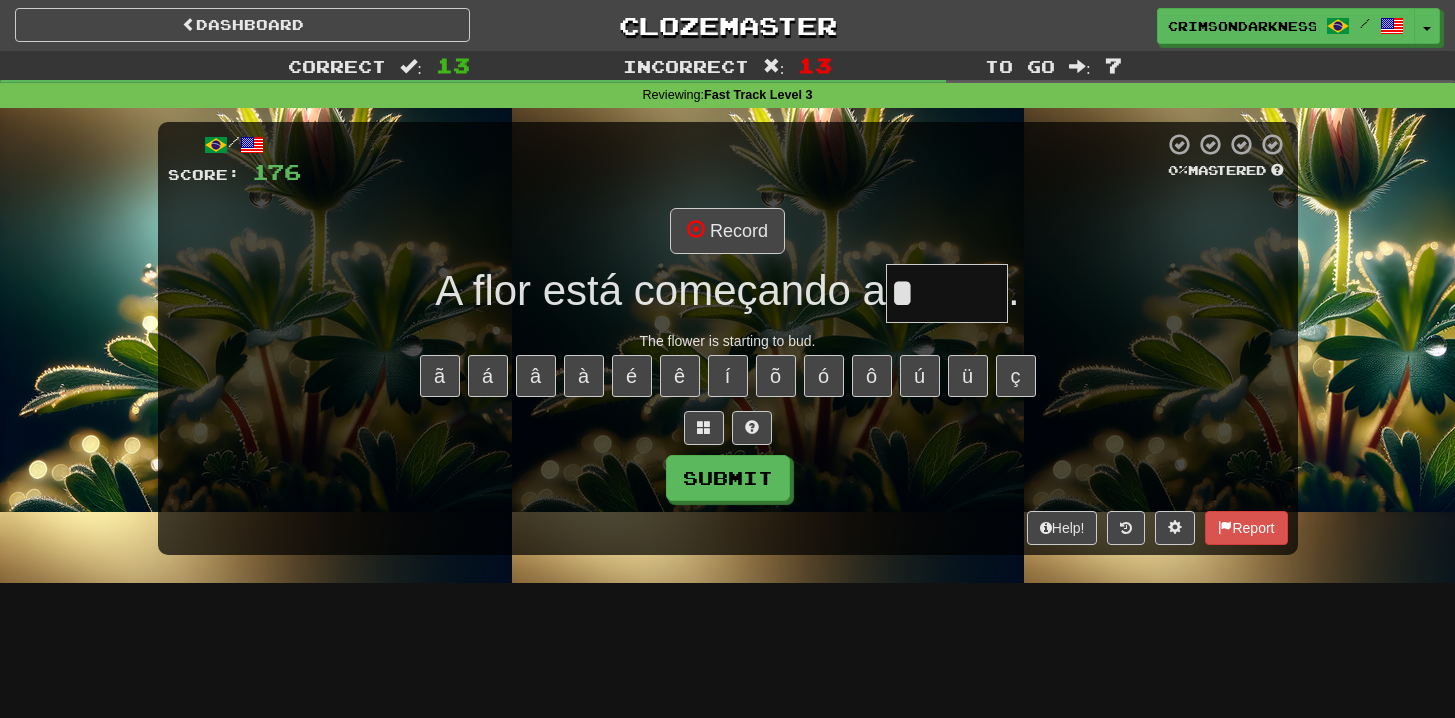 type on "******" 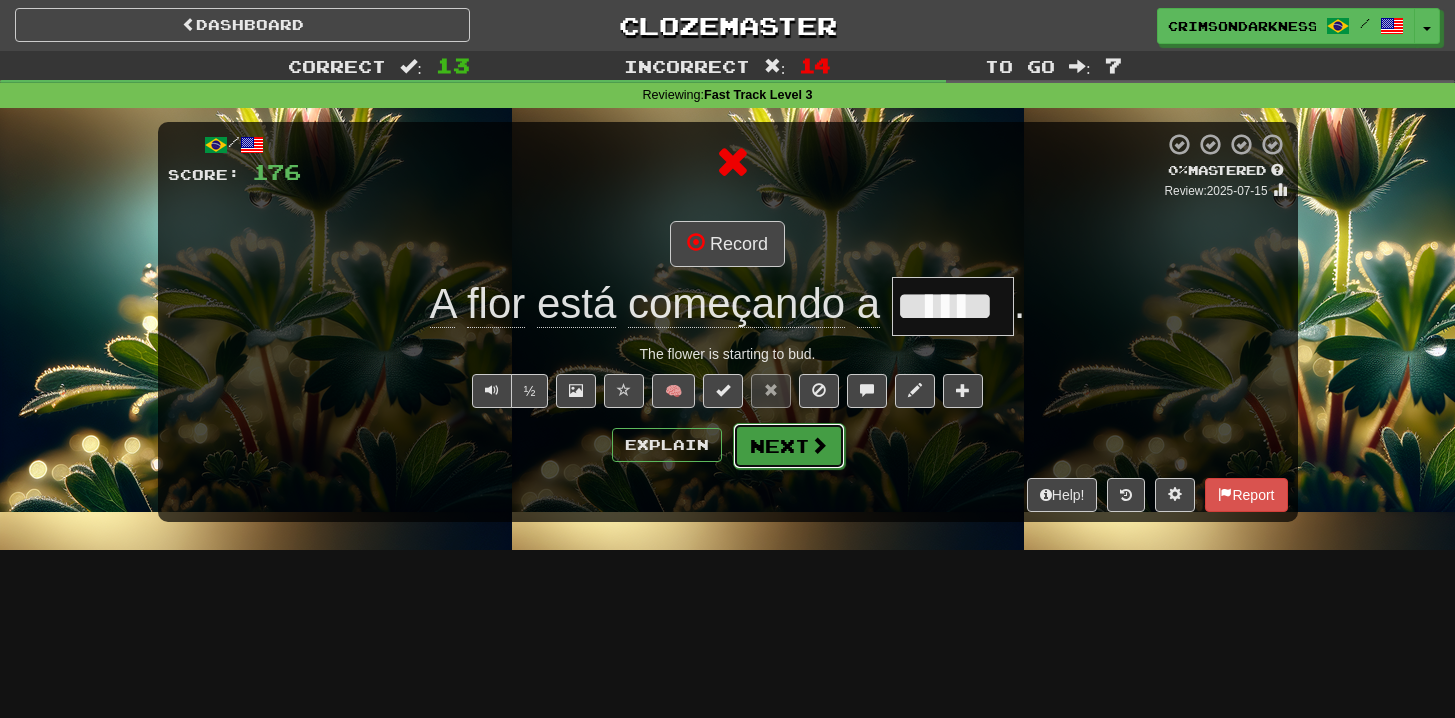 click on "Next" at bounding box center (789, 446) 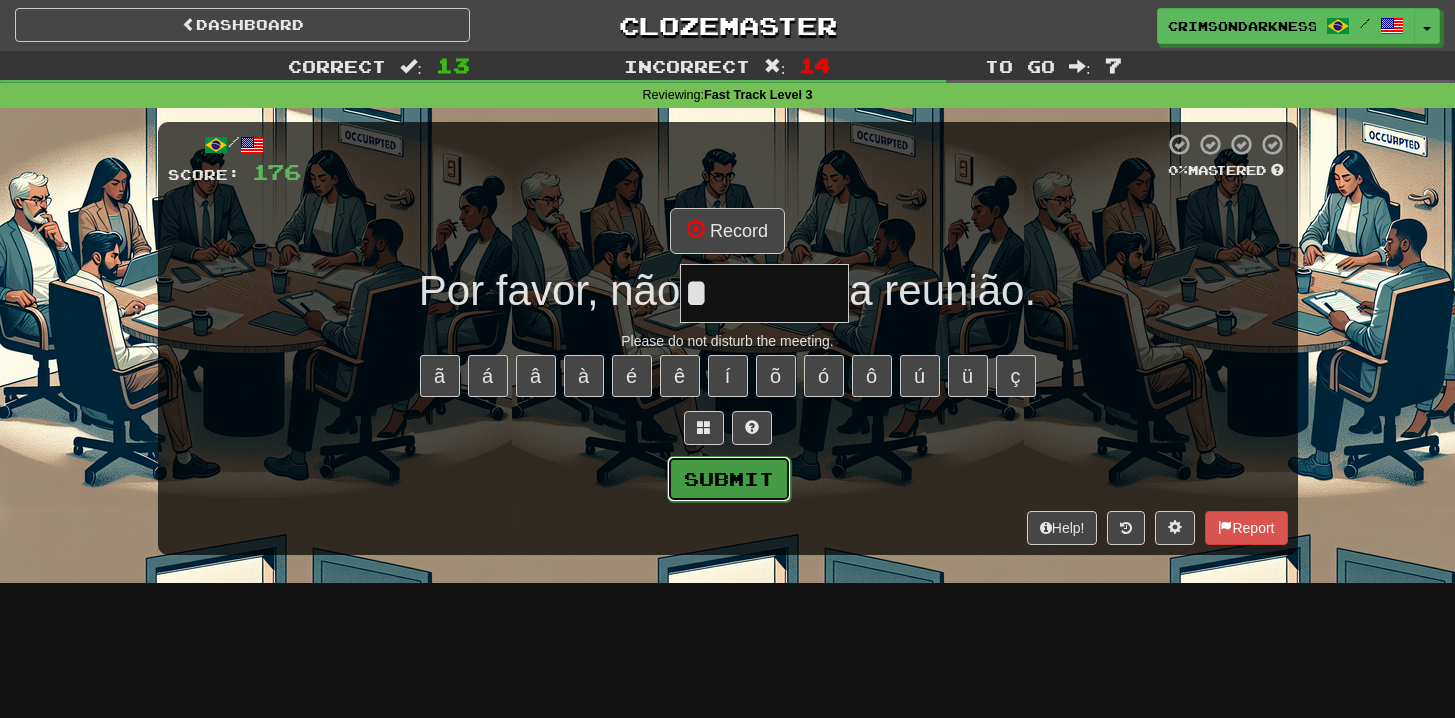 click on "Submit" at bounding box center [729, 479] 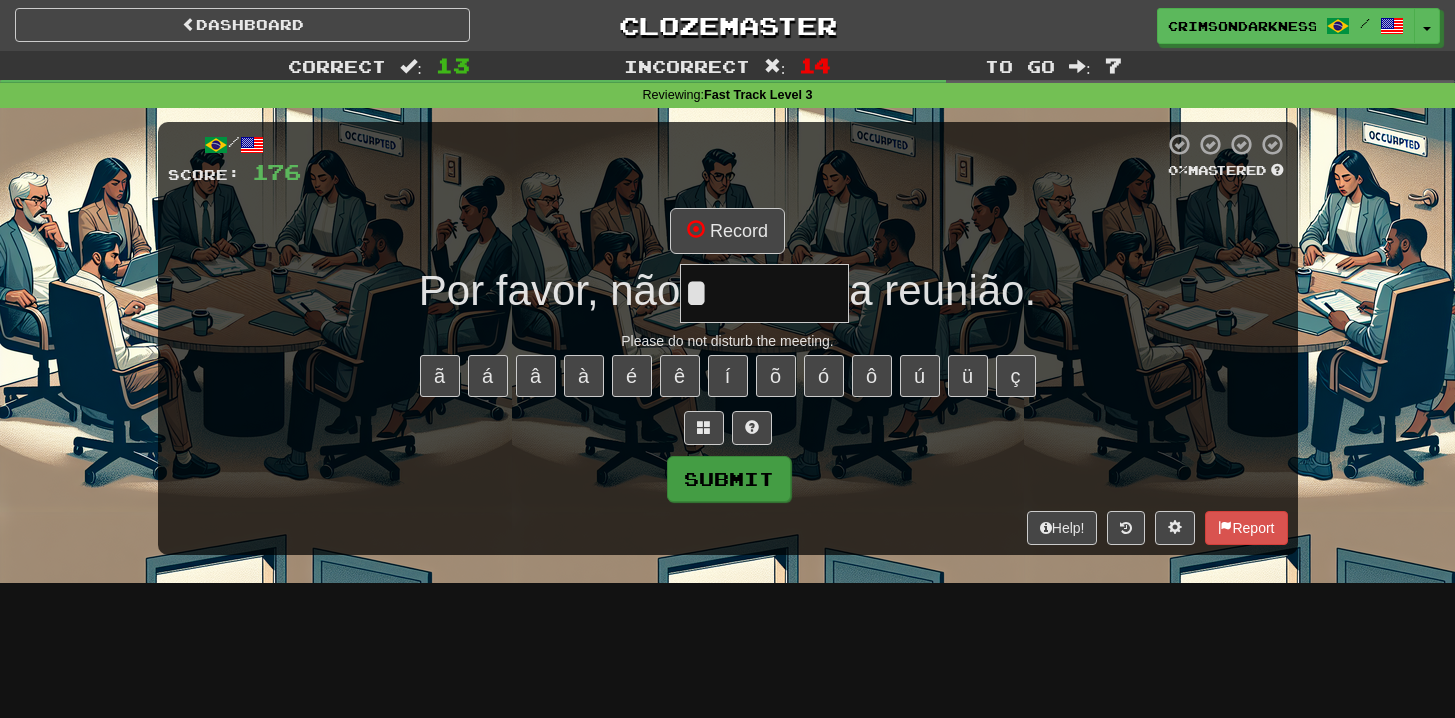 type on "********" 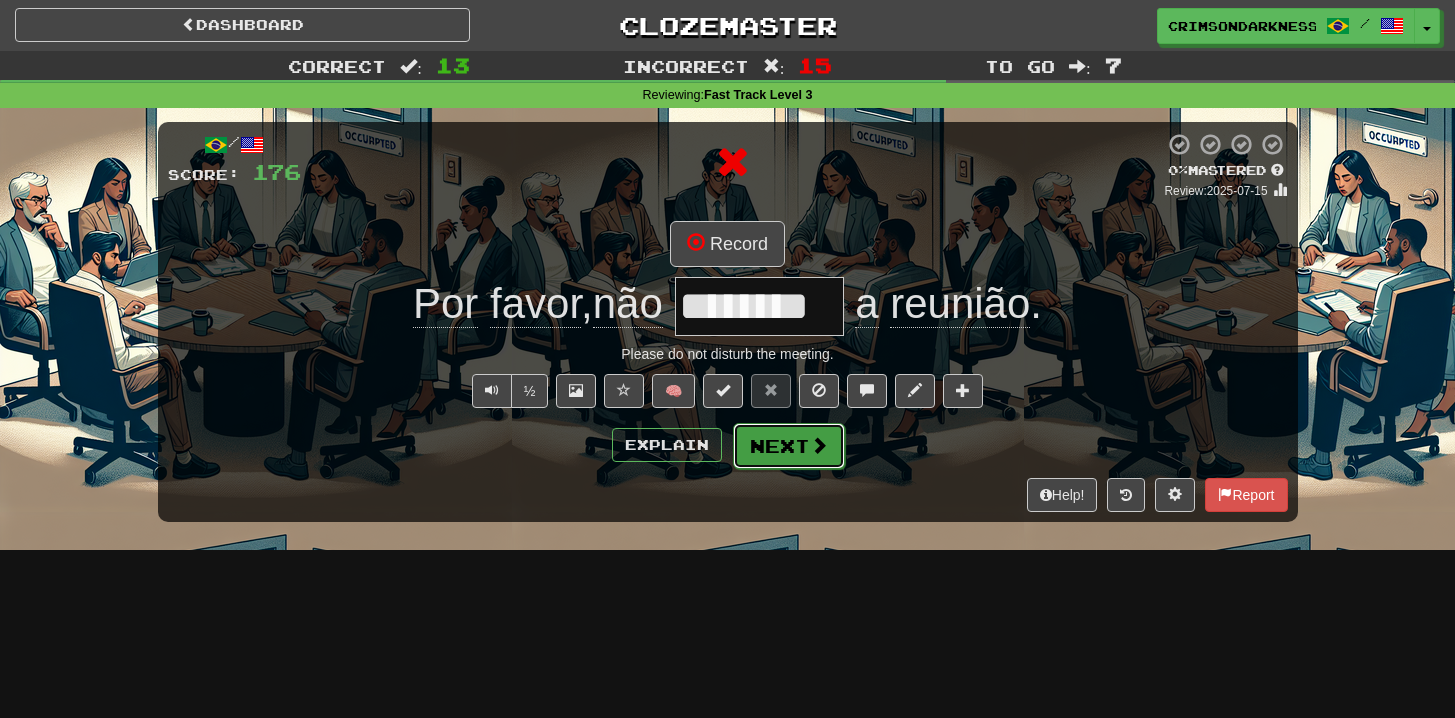 click on "Next" at bounding box center (789, 446) 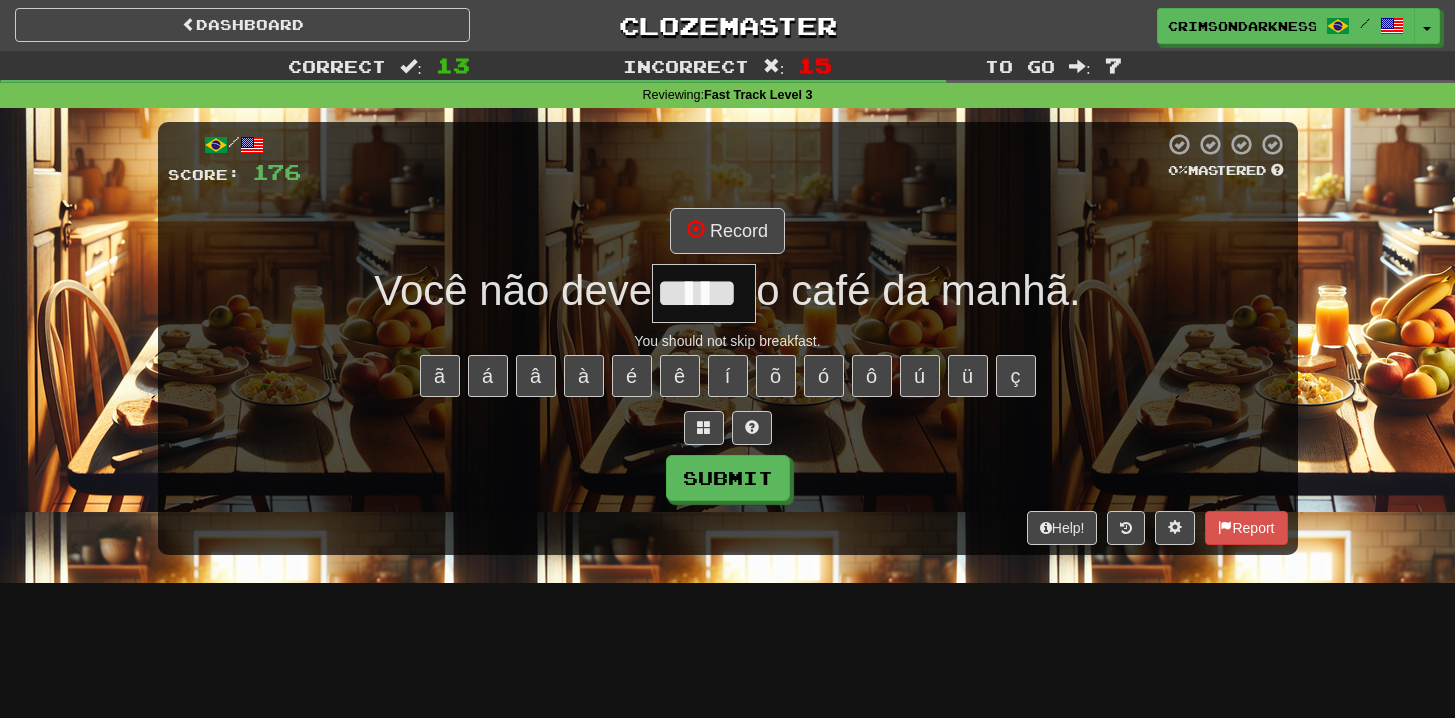 type on "*****" 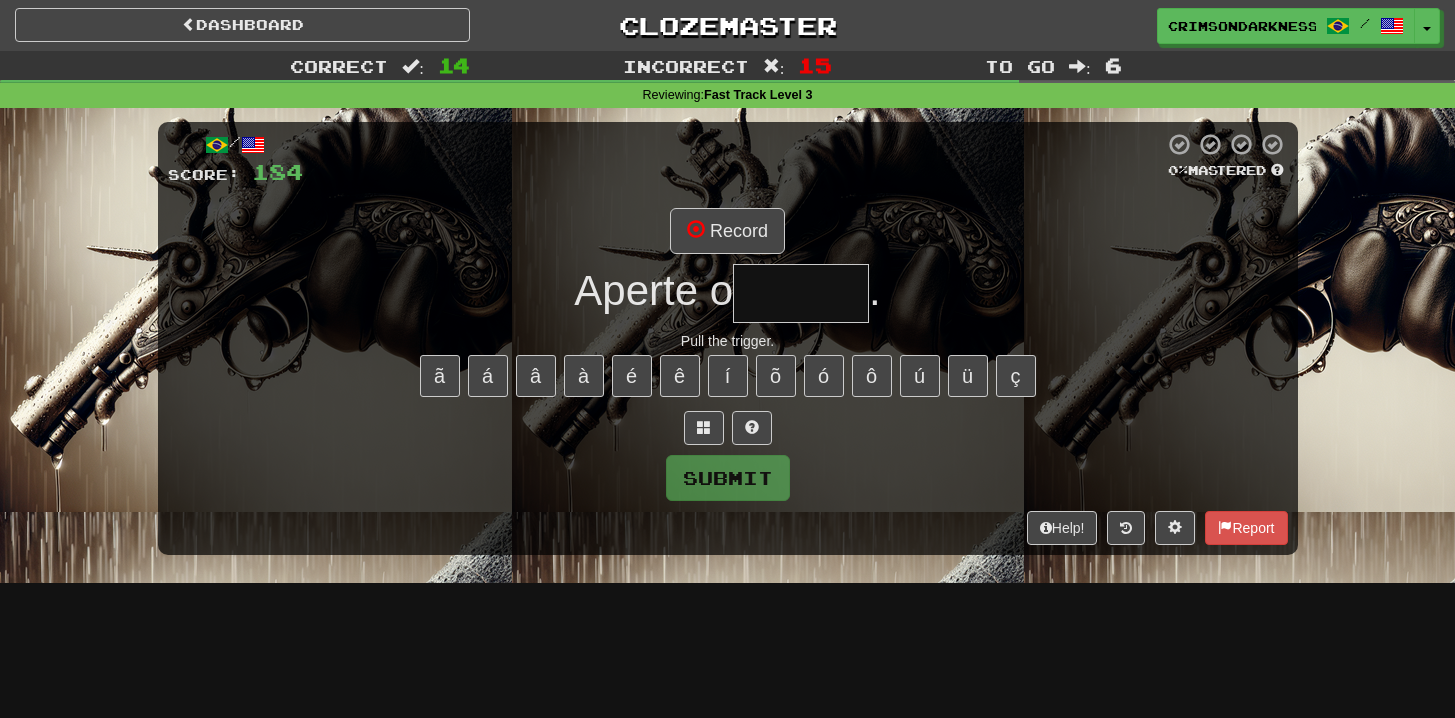 type on "*******" 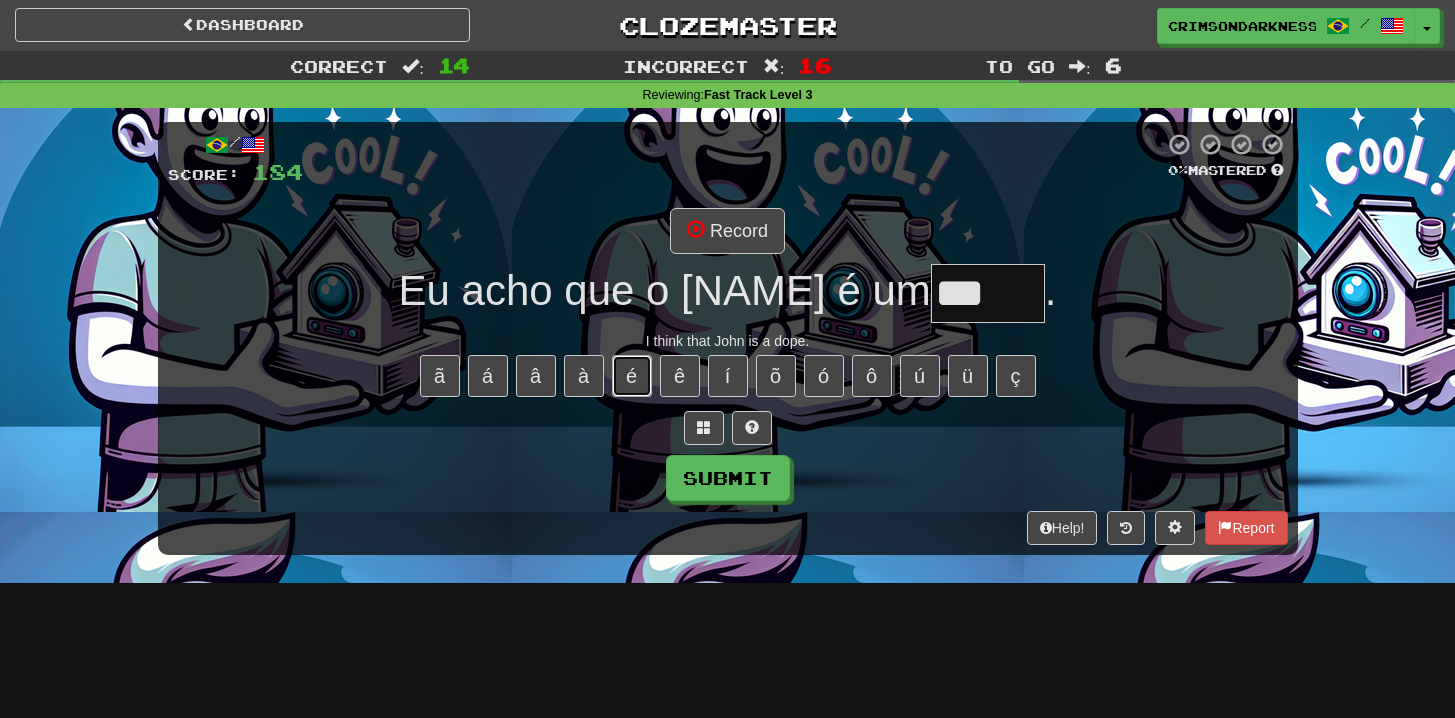 click on "é" at bounding box center [632, 376] 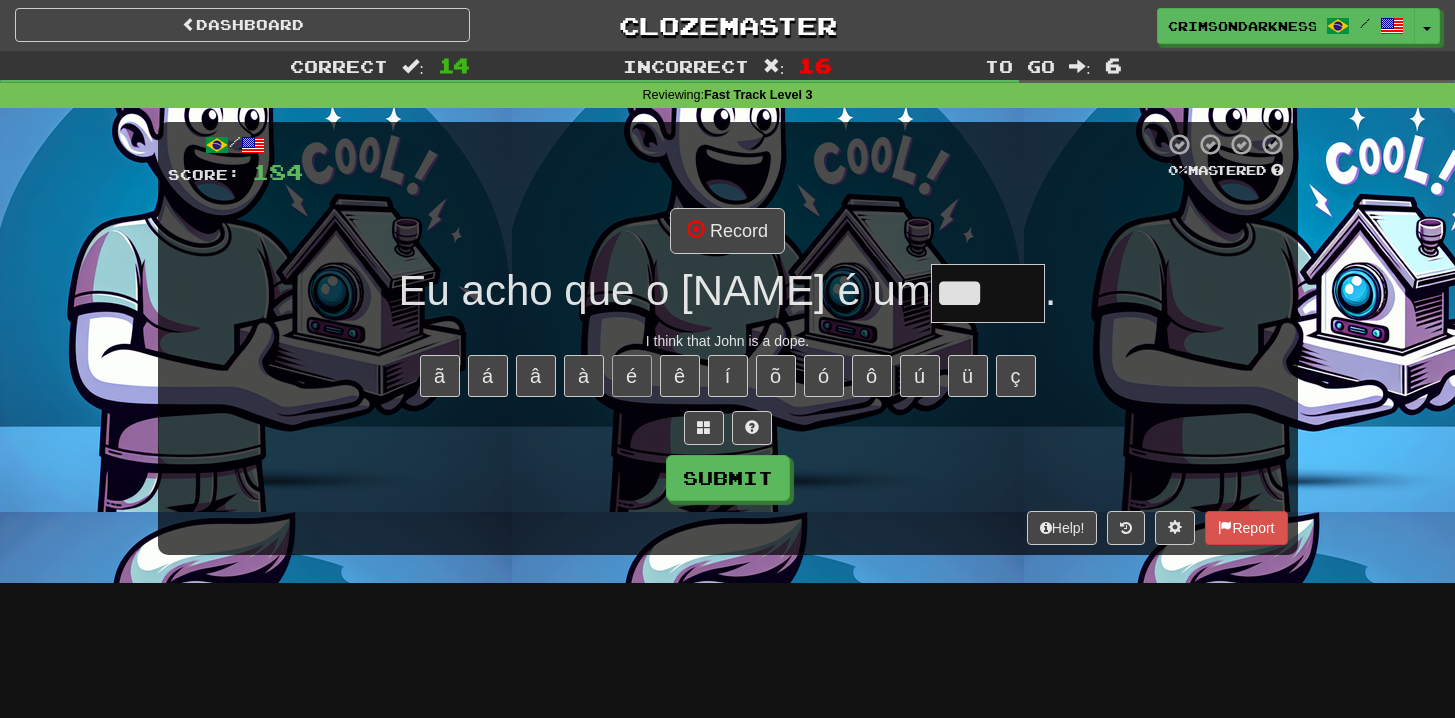 type on "****" 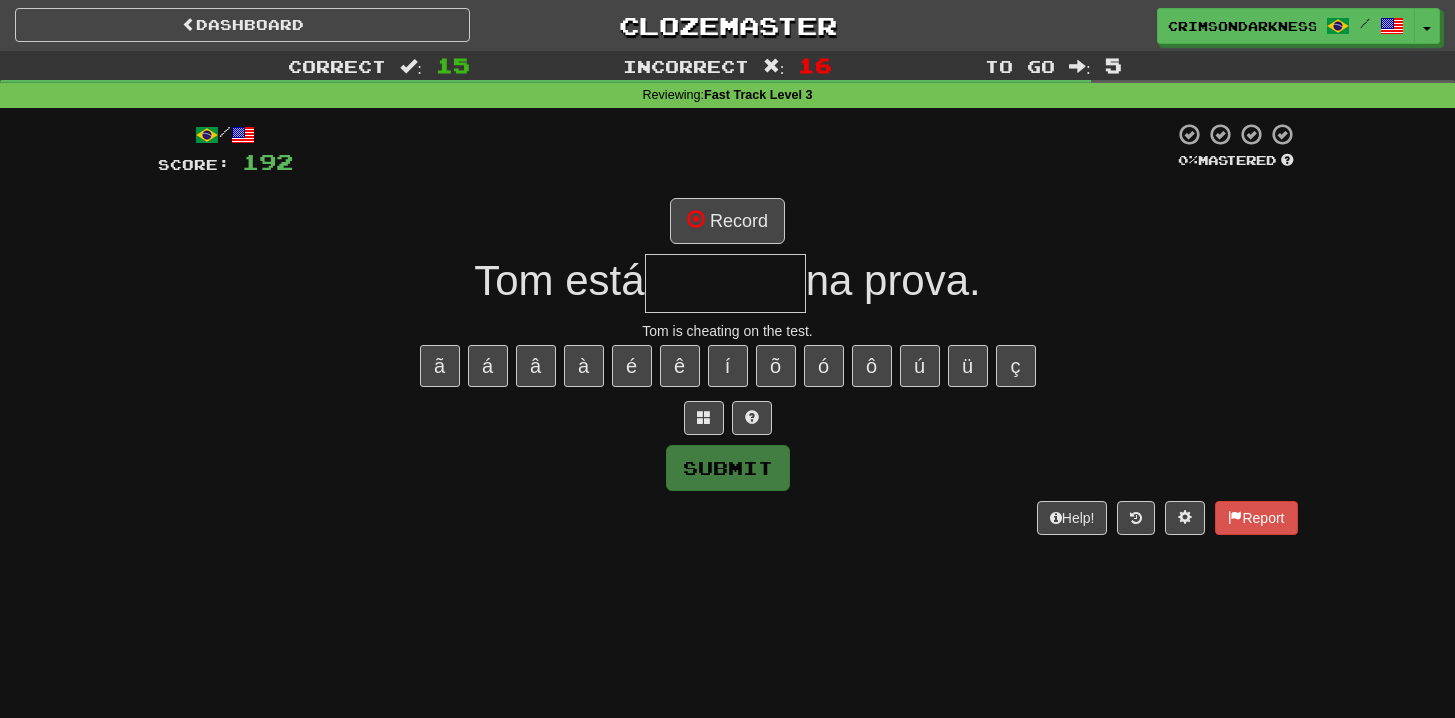 type on "*******" 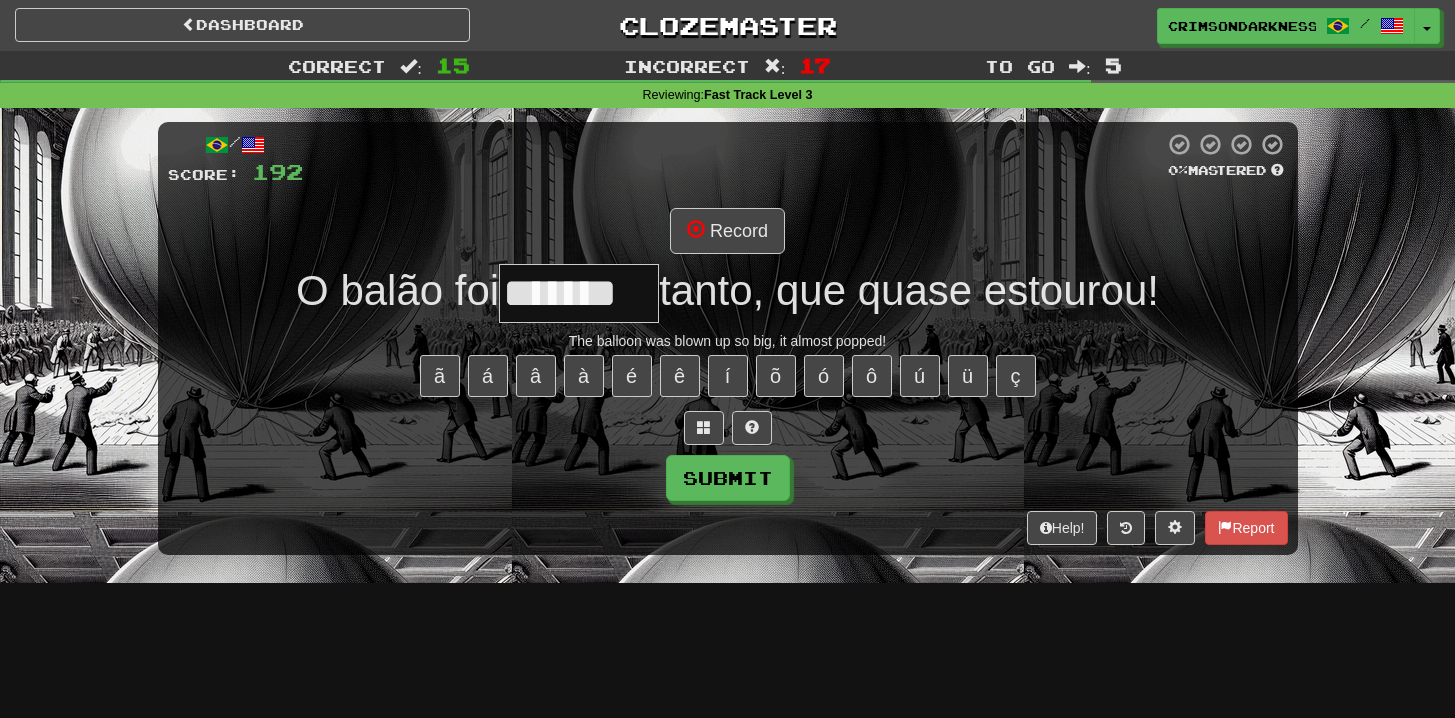 type on "*******" 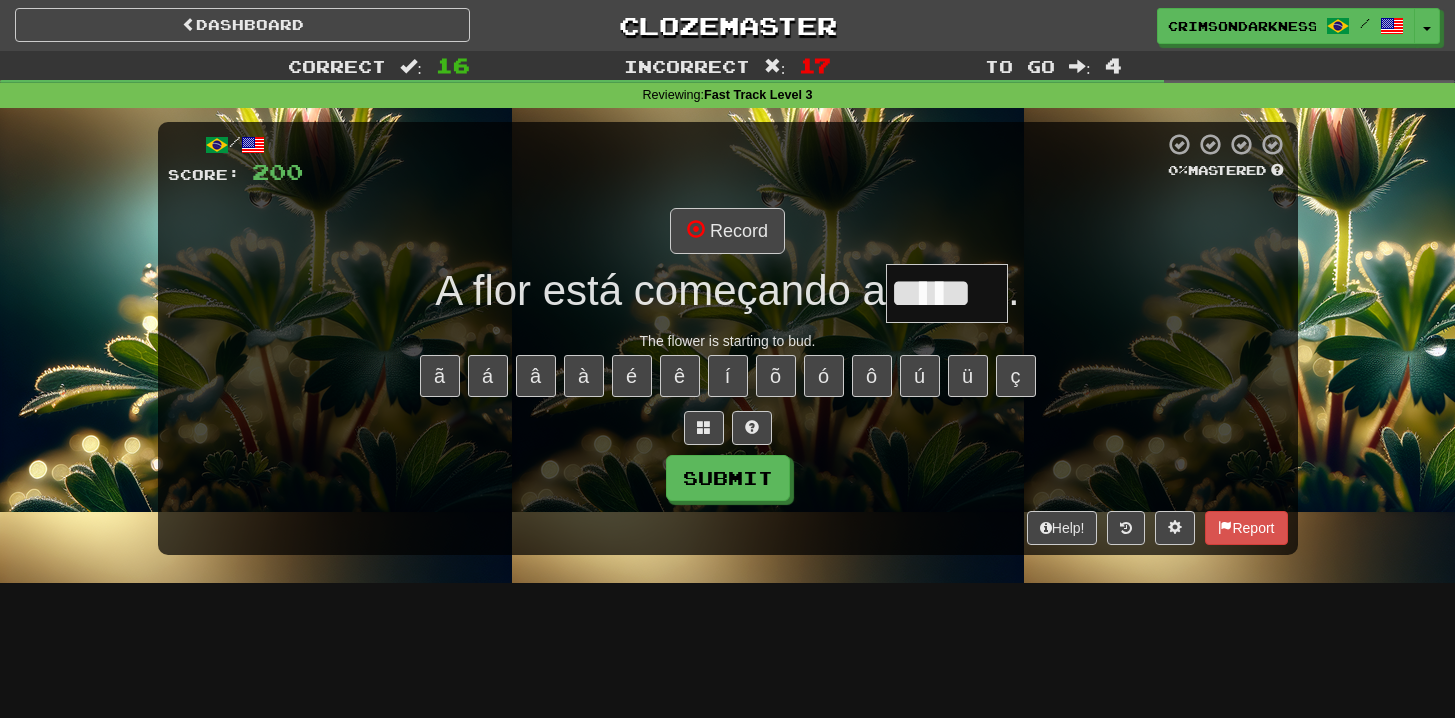 type on "******" 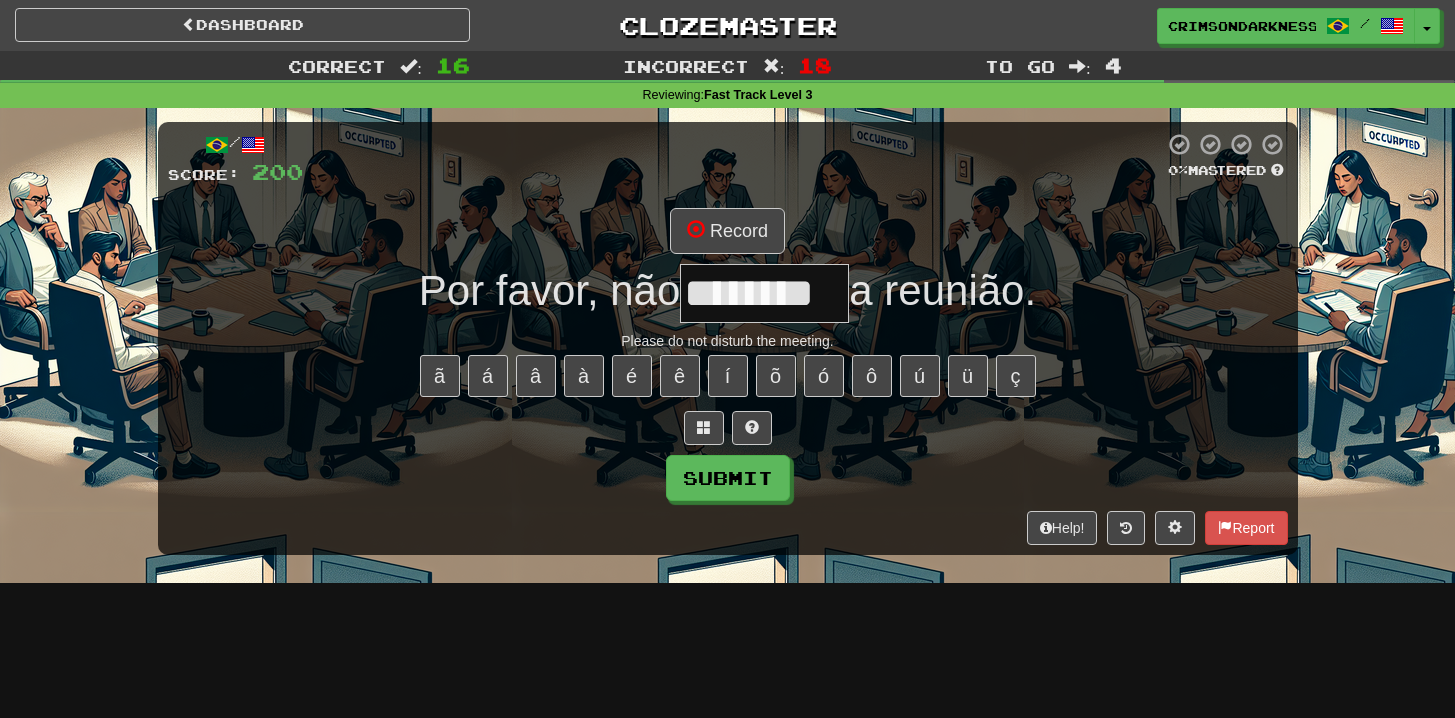 type on "********" 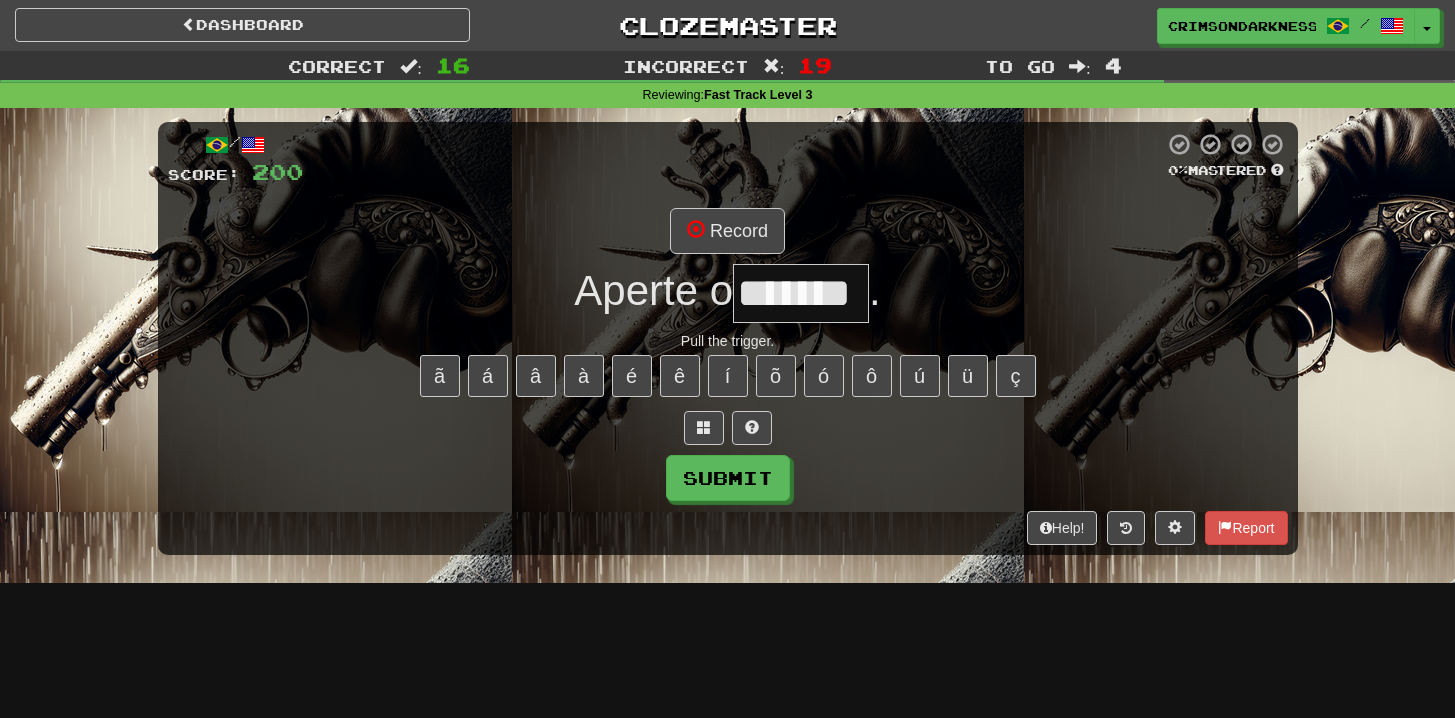 type on "*******" 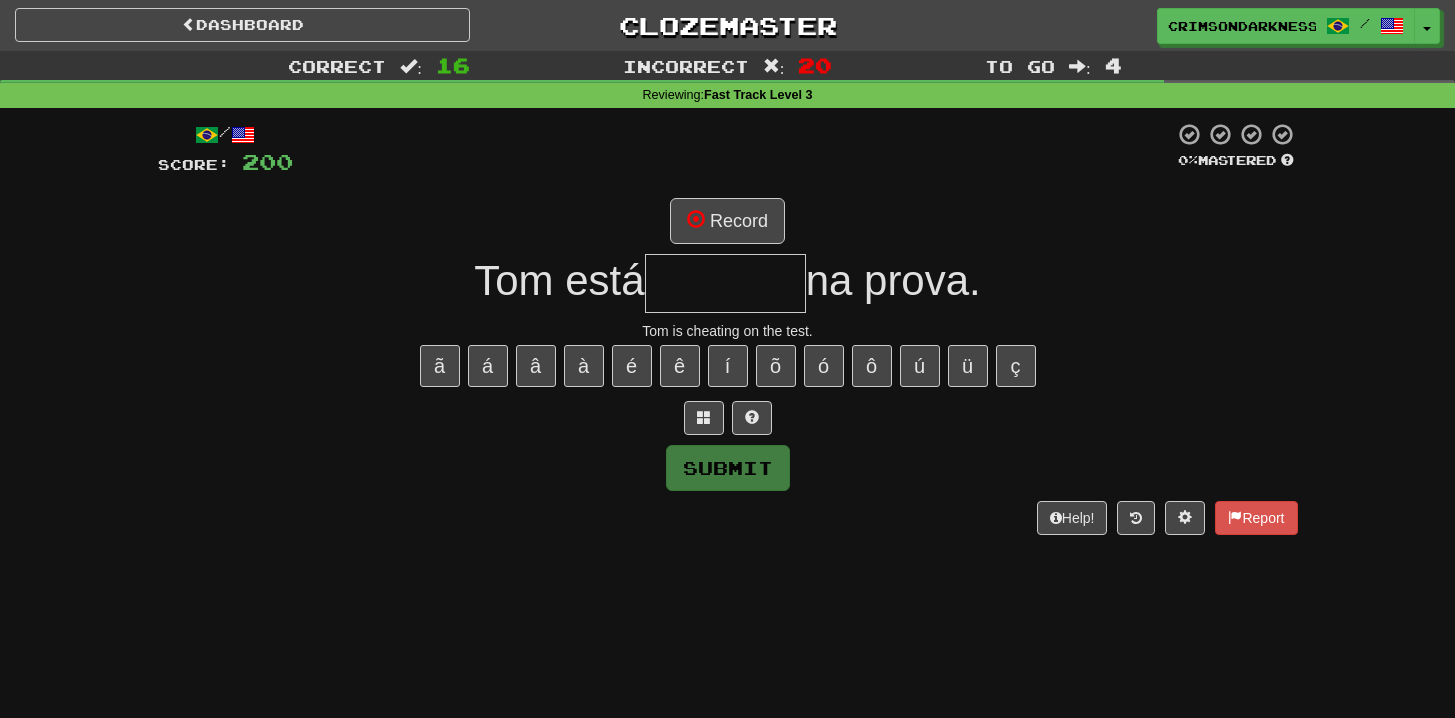 type on "*******" 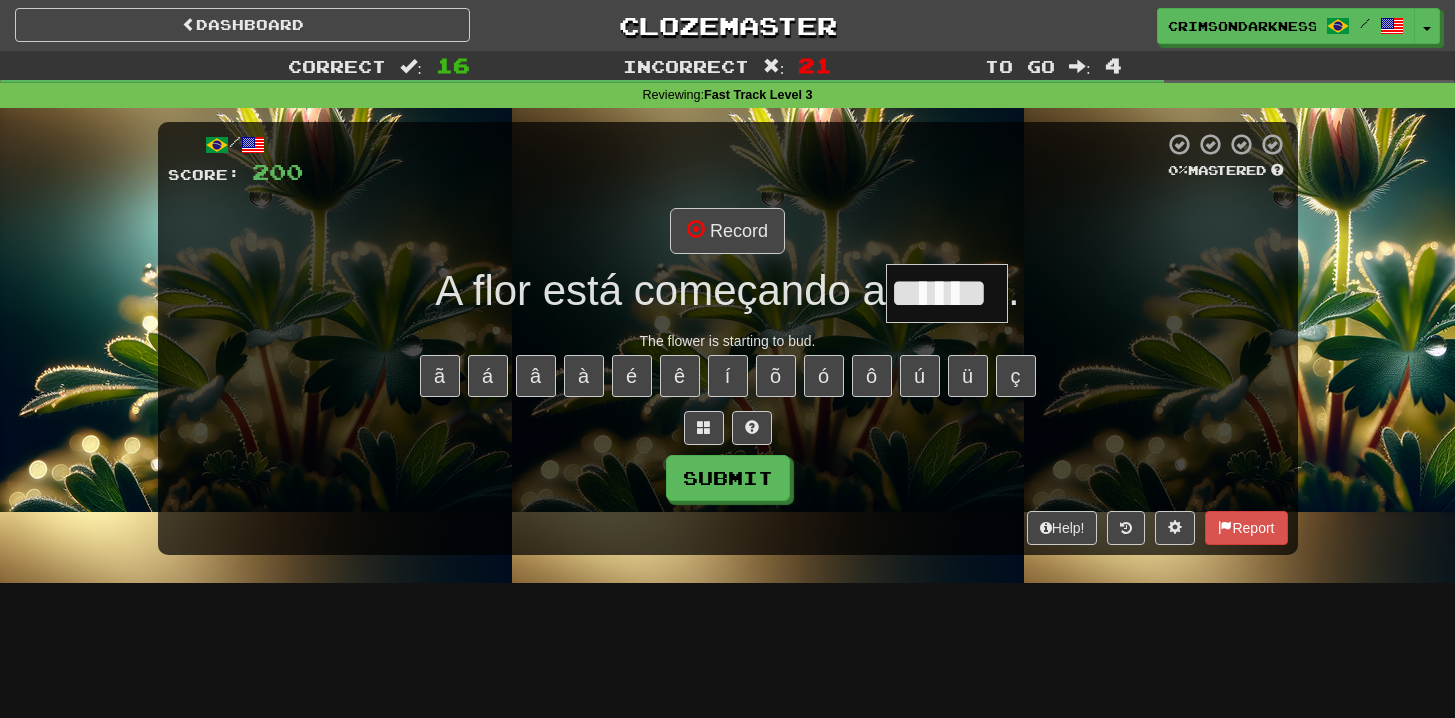 type on "******" 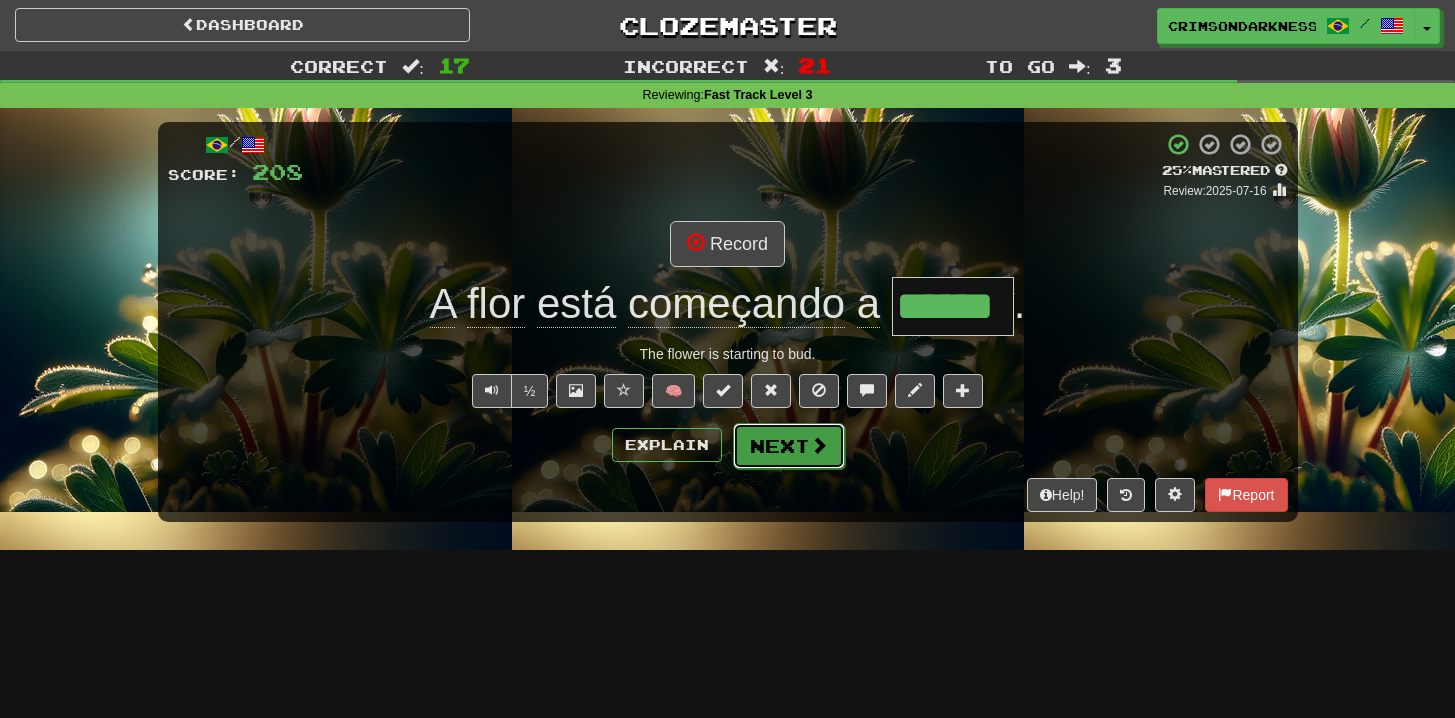 click on "Next" at bounding box center (789, 446) 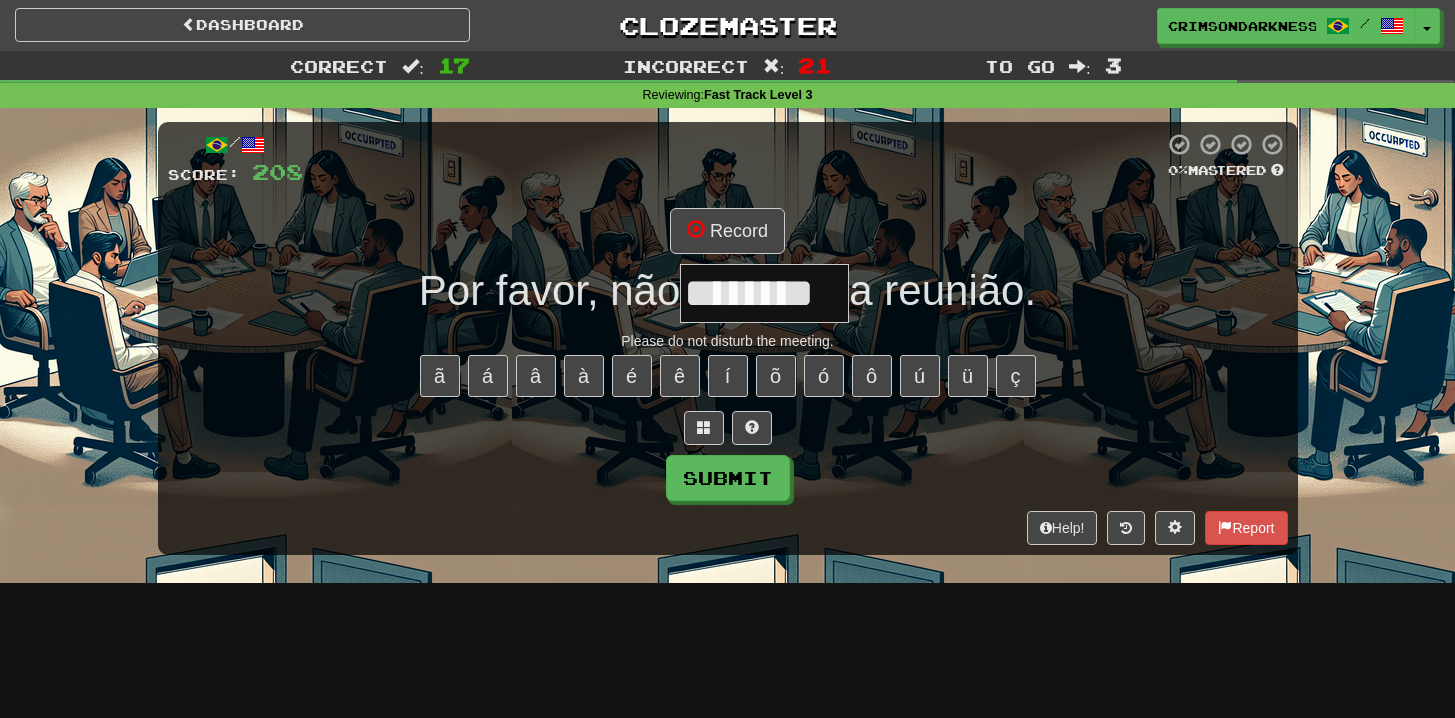 scroll, scrollTop: 0, scrollLeft: 0, axis: both 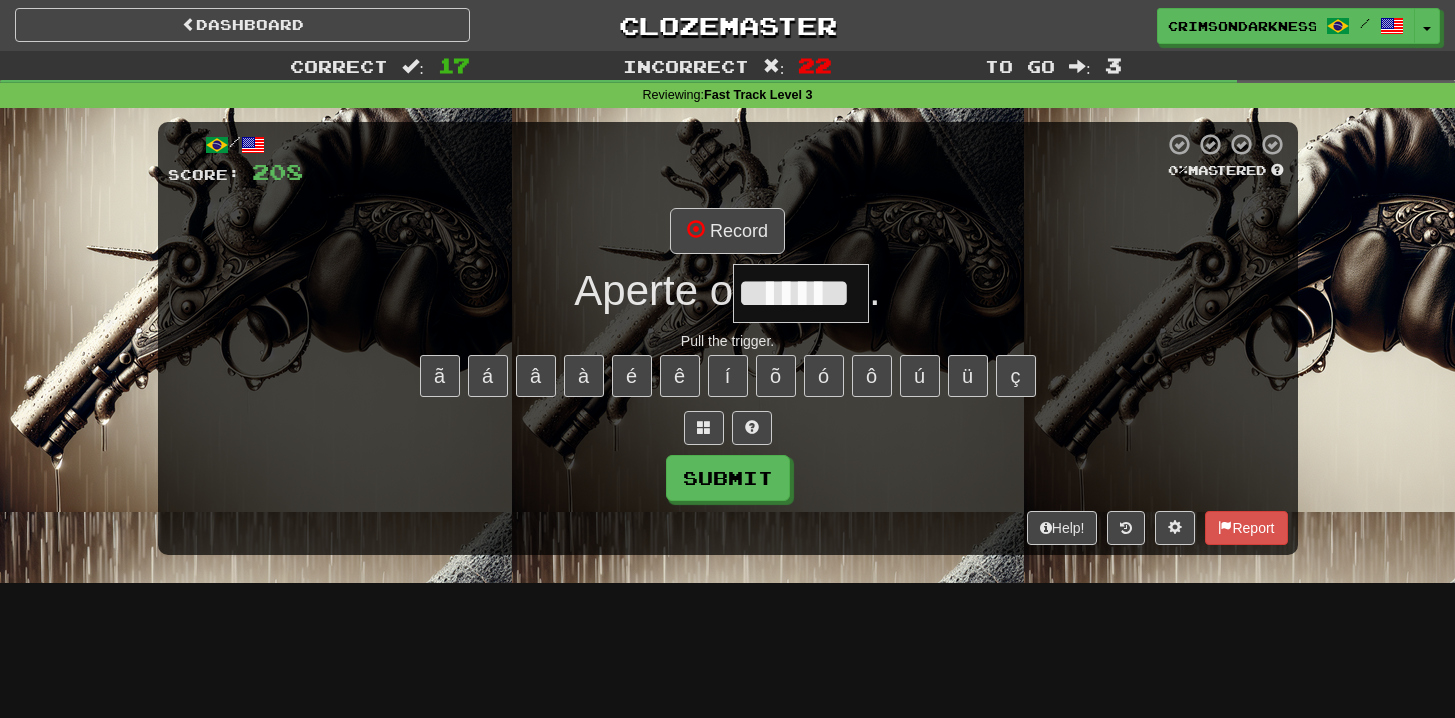 type on "*******" 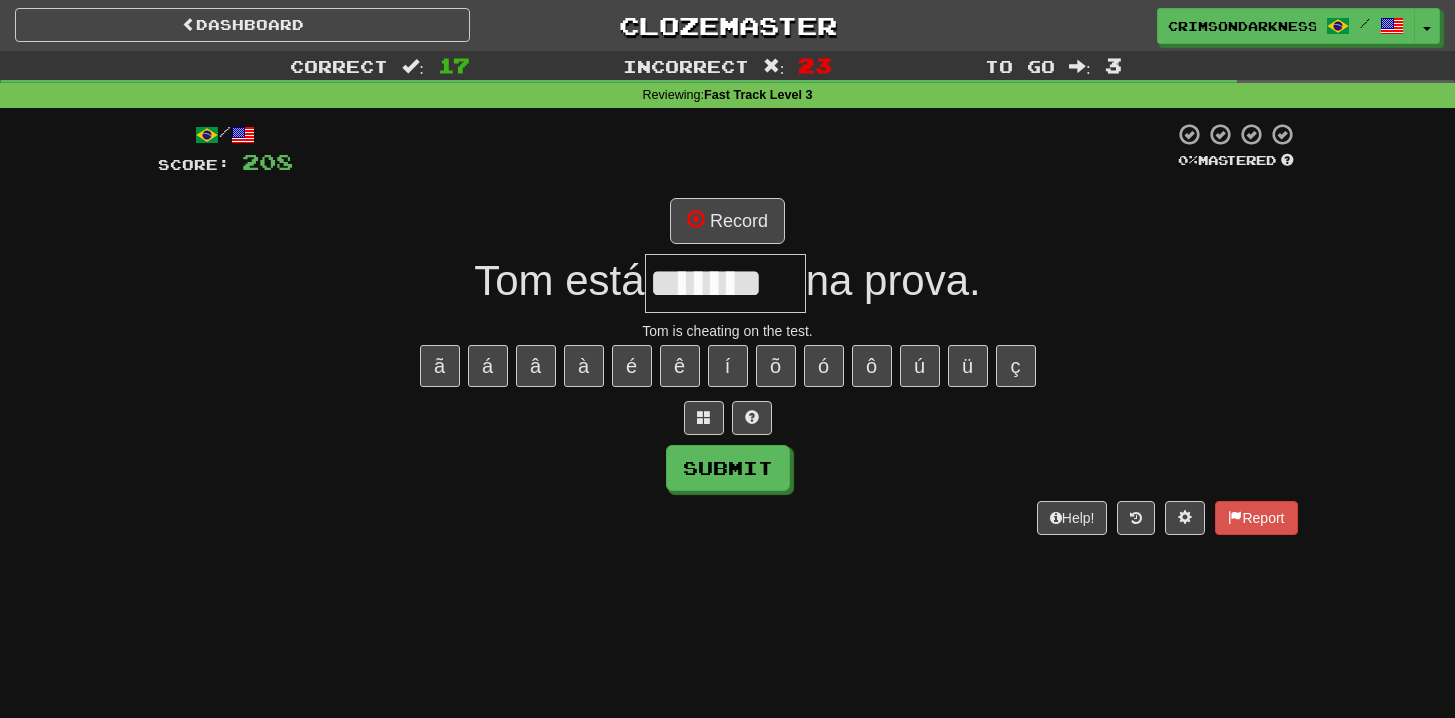 type on "*******" 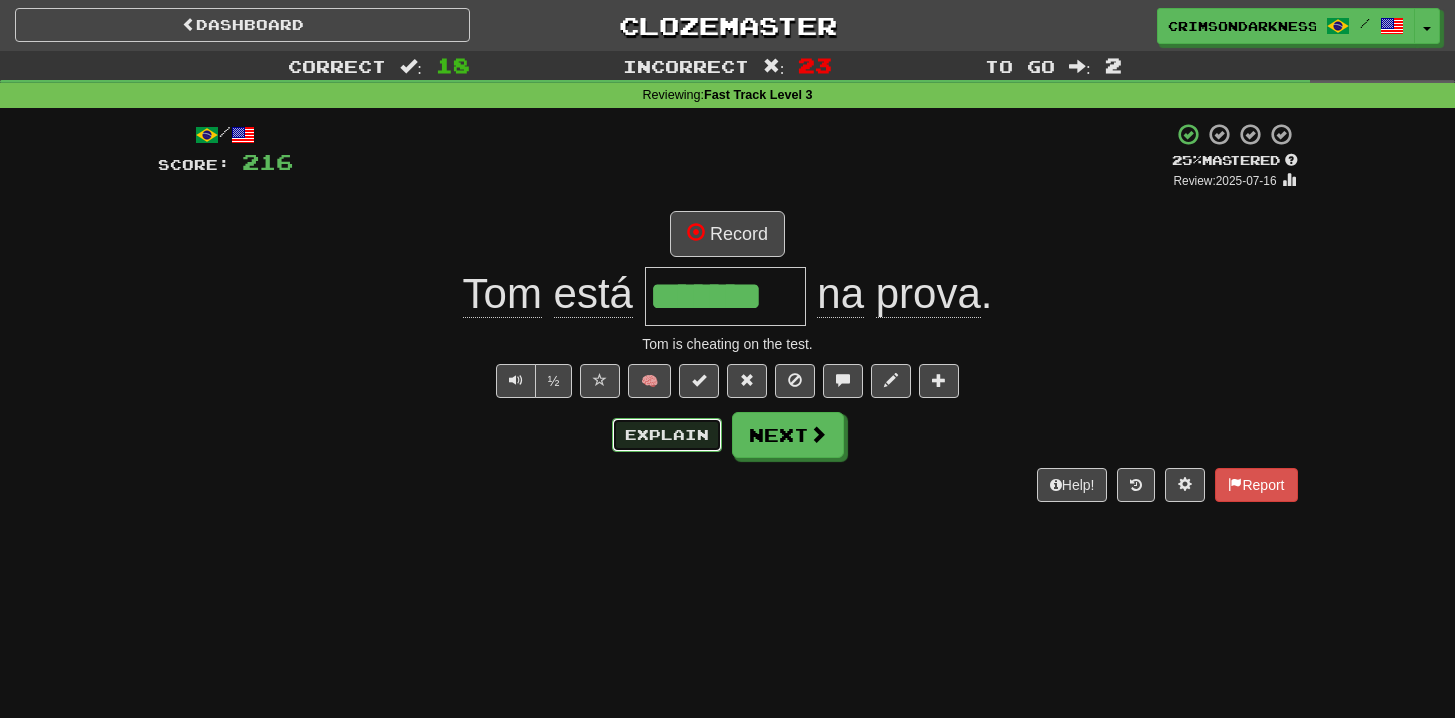 click on "Explain" at bounding box center (667, 435) 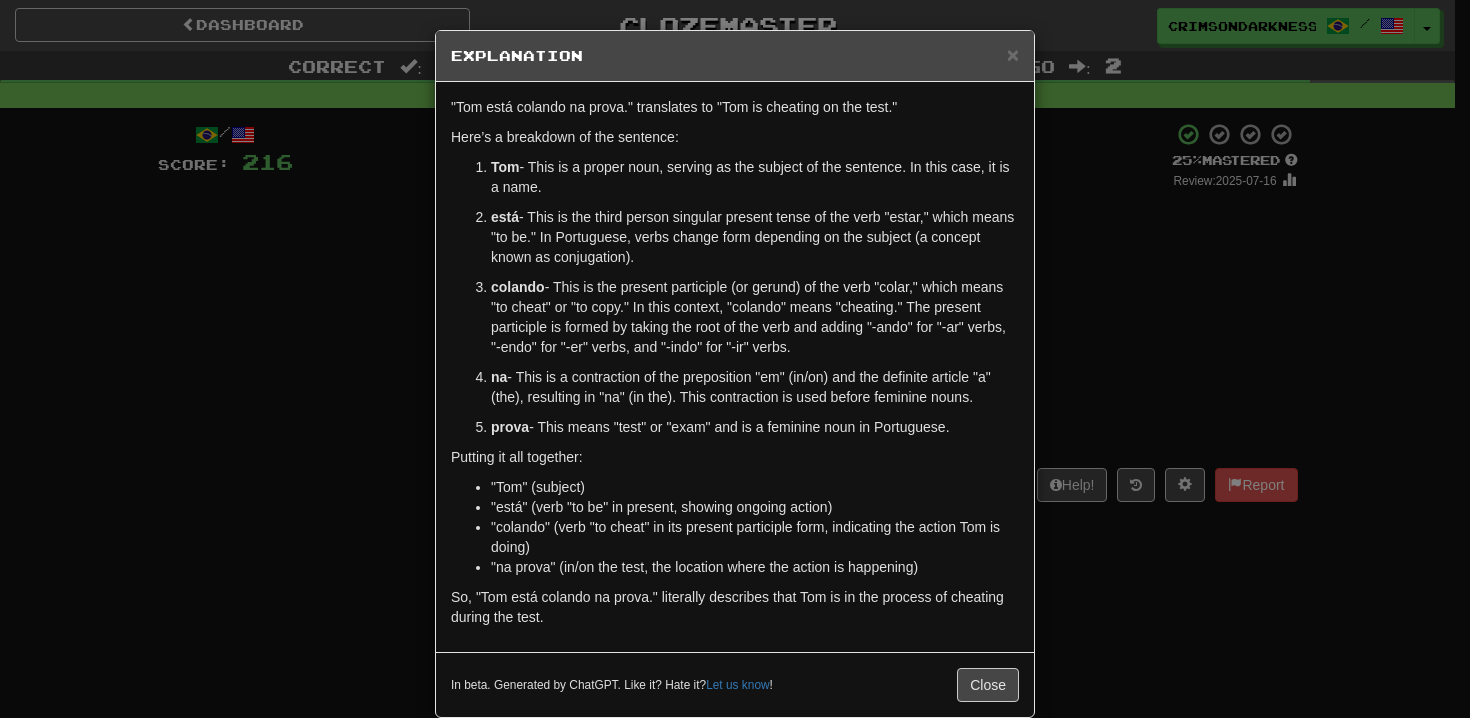 click on "× Explanation "Tom está colando na prova." translates to "Tom is cheating on the test."
Here’s a breakdown of the sentence:
Tom  - This is a proper noun, serving as the subject of the sentence. In this case, it is a name.
está  - This is the third person singular present tense of the verb "estar," which means "to be." In Portuguese, verbs change form depending on the subject (a concept known as conjugation).
colando  - This is the present participle (or gerund) of the verb "colar," which means "to cheat" or "to copy." In this context, "colando" means "cheating." The present participle is formed by taking the root of the verb and adding "-ando" for "-ar" verbs, "-endo" for "-er" verbs, and "-indo" for "-ir" verbs.
na  - This is a contraction of the preposition "em" (in/on) and the definite article "a" (the), resulting in "na" (in the). This contraction is used before feminine nouns.
prova  - This means "test" or "exam" and is a feminine noun in Portuguese." at bounding box center [735, 359] 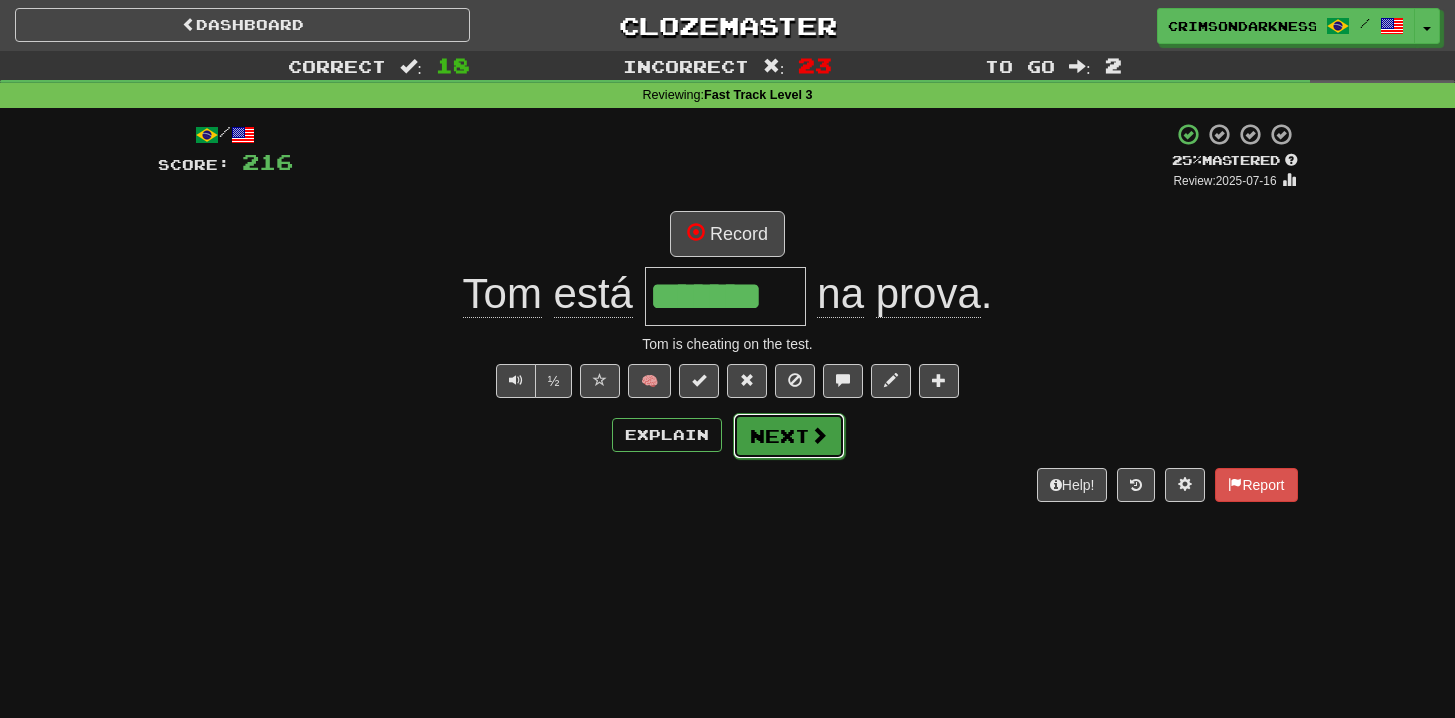 click on "Next" at bounding box center [789, 436] 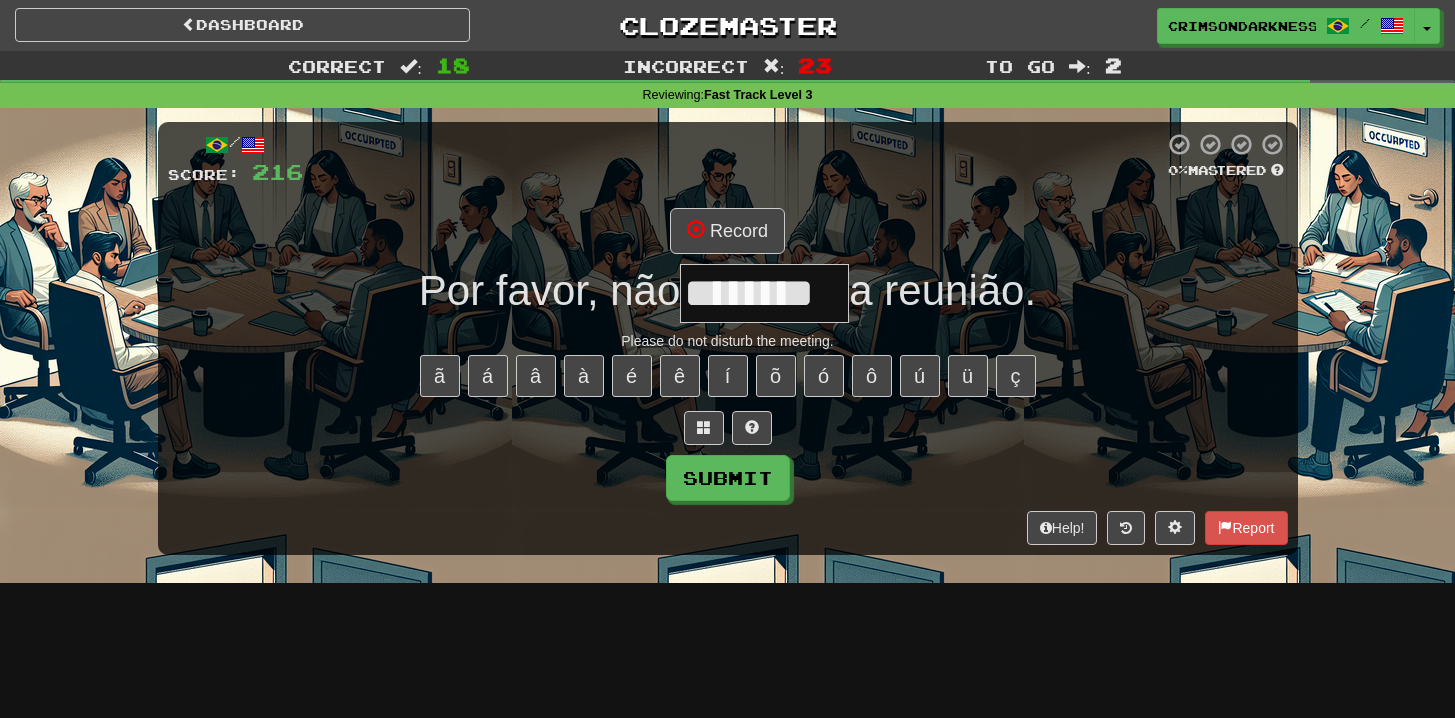 type on "********" 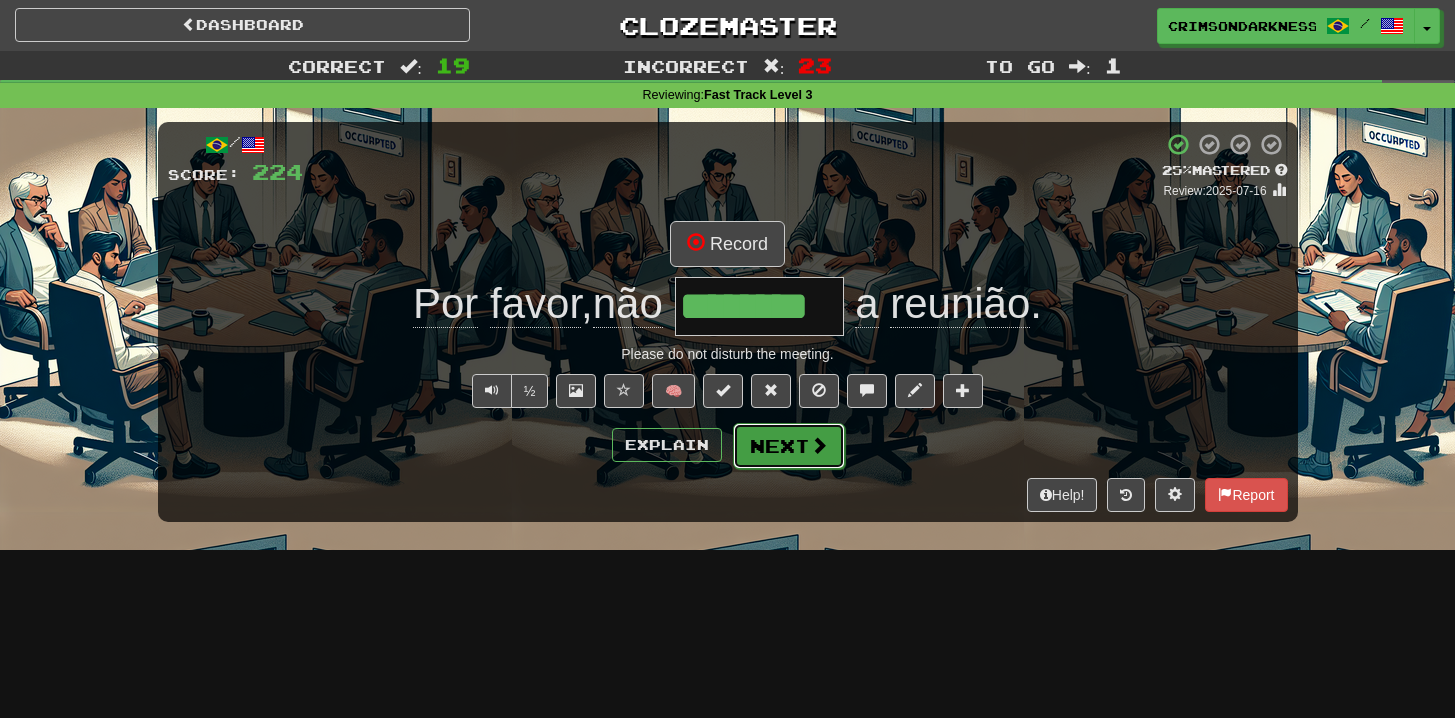 click on "Next" at bounding box center [789, 446] 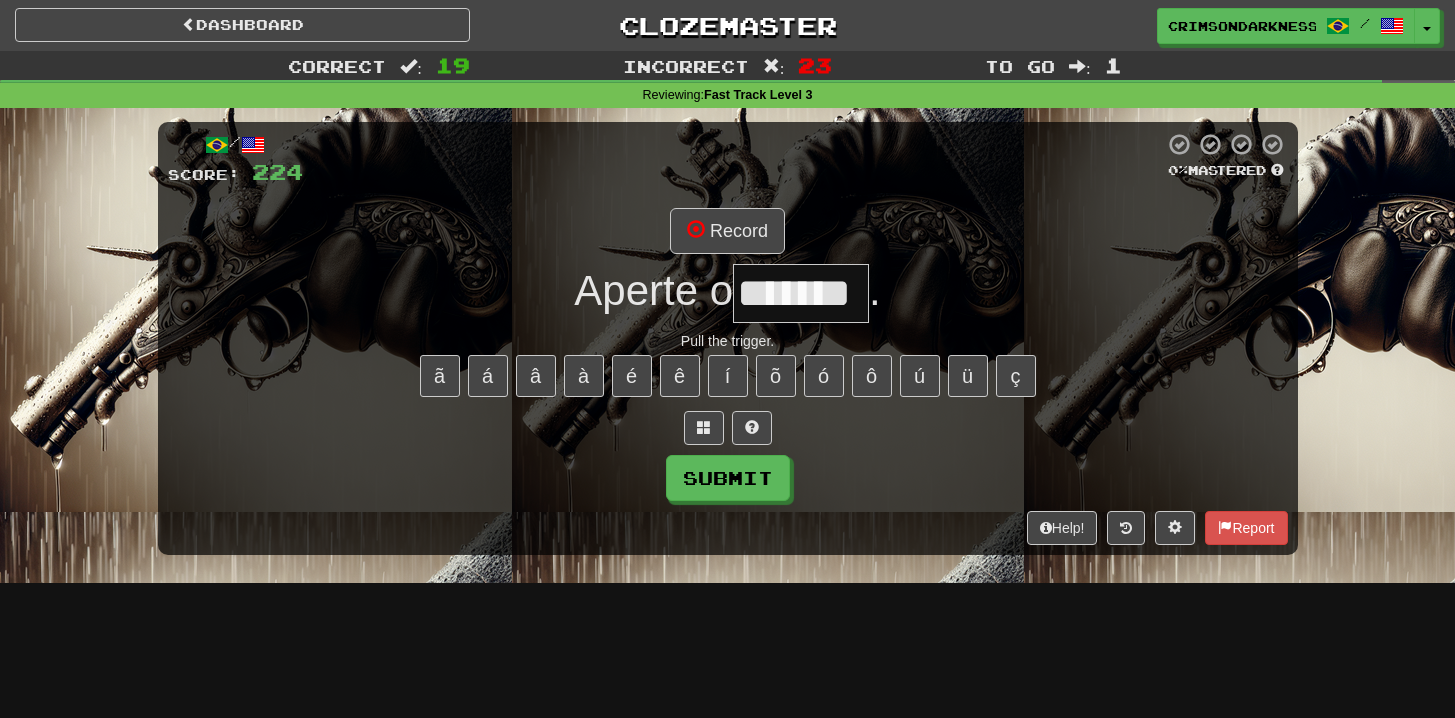 type on "*******" 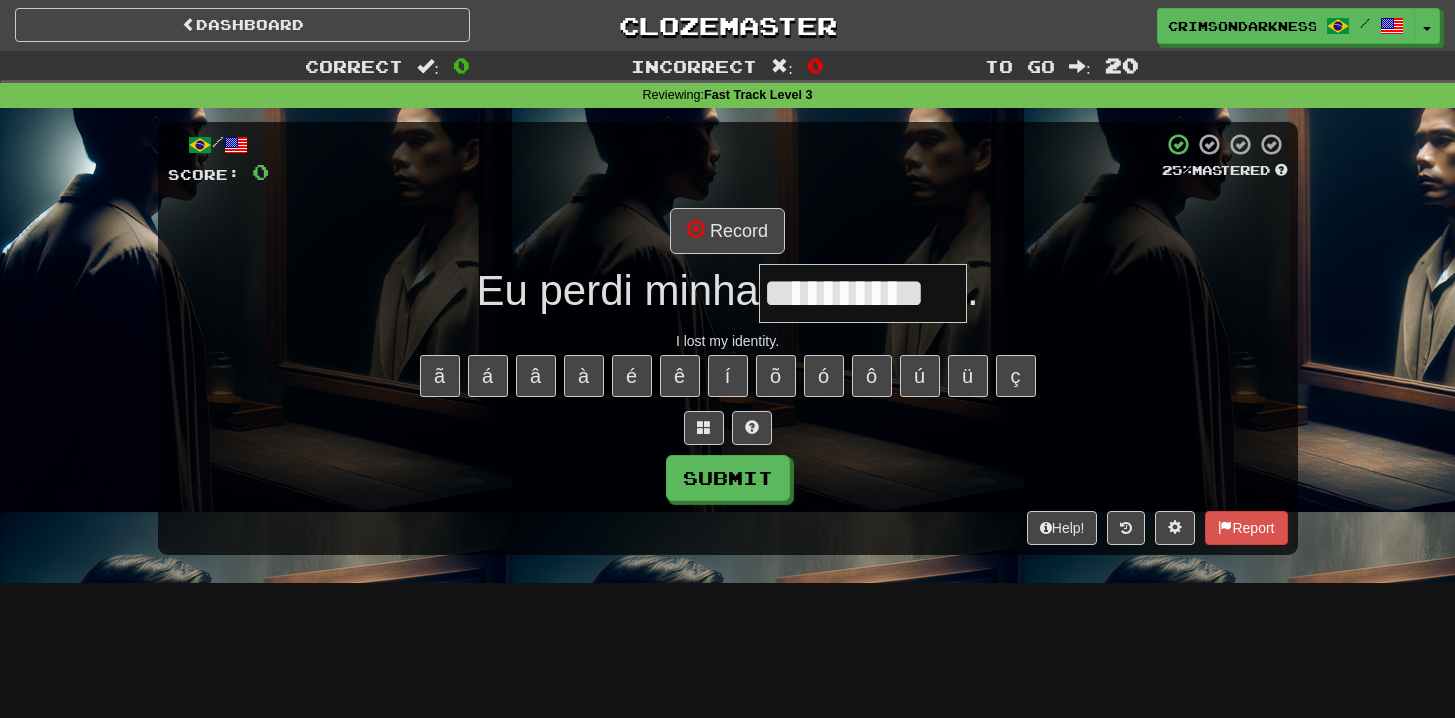type on "**********" 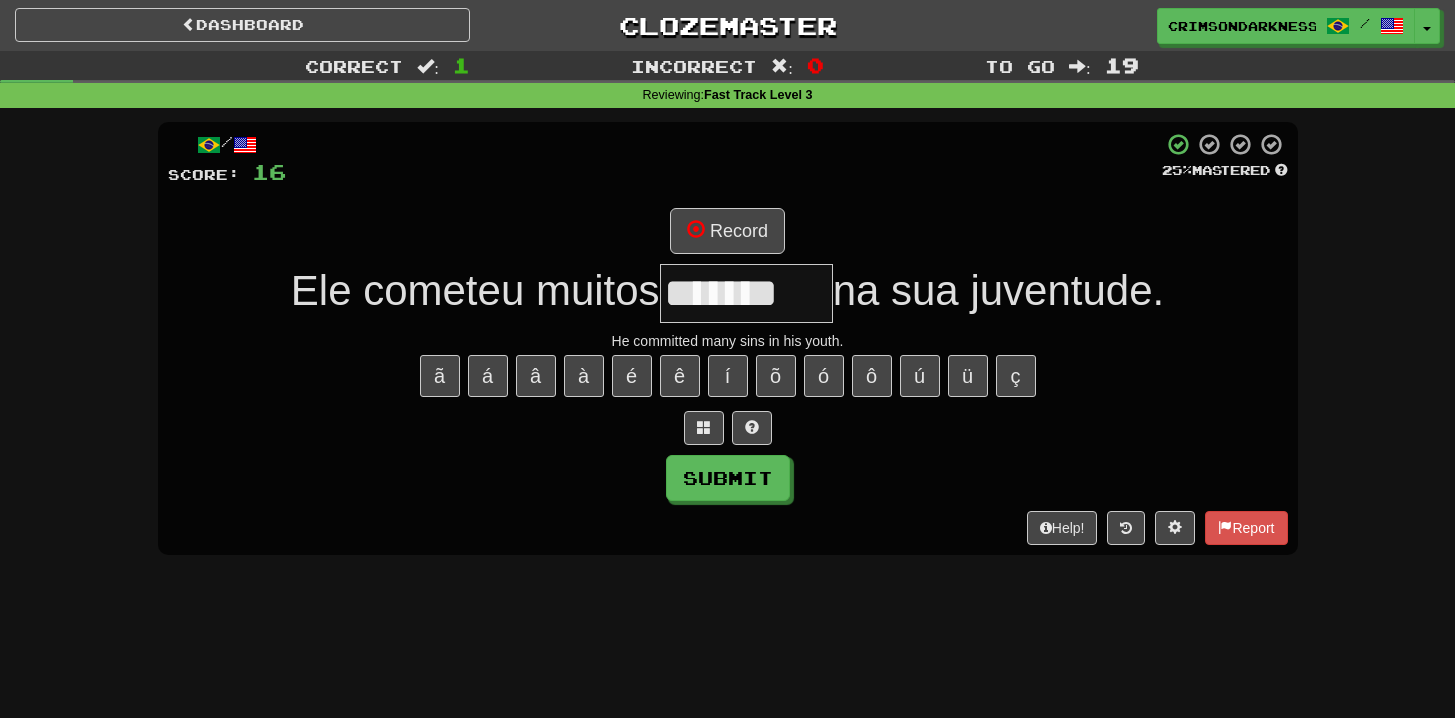 type on "*******" 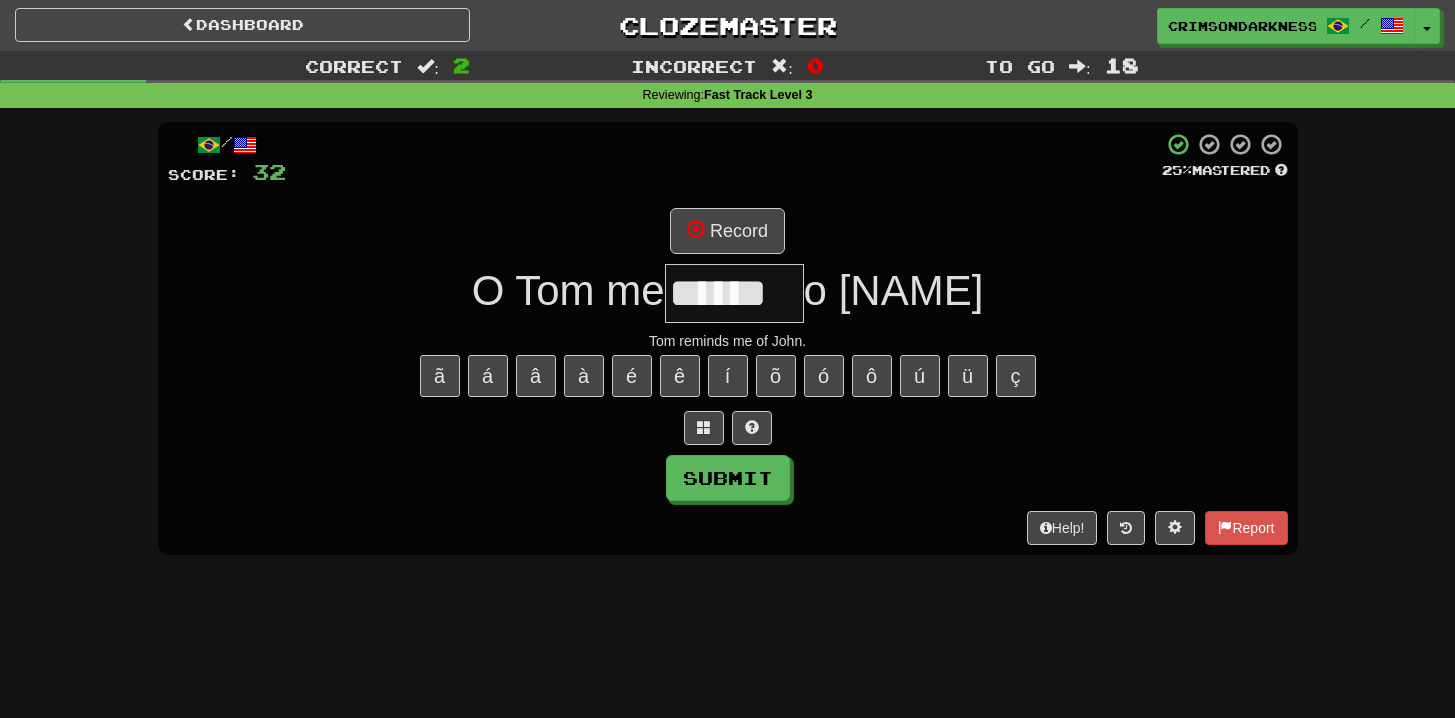 type on "******" 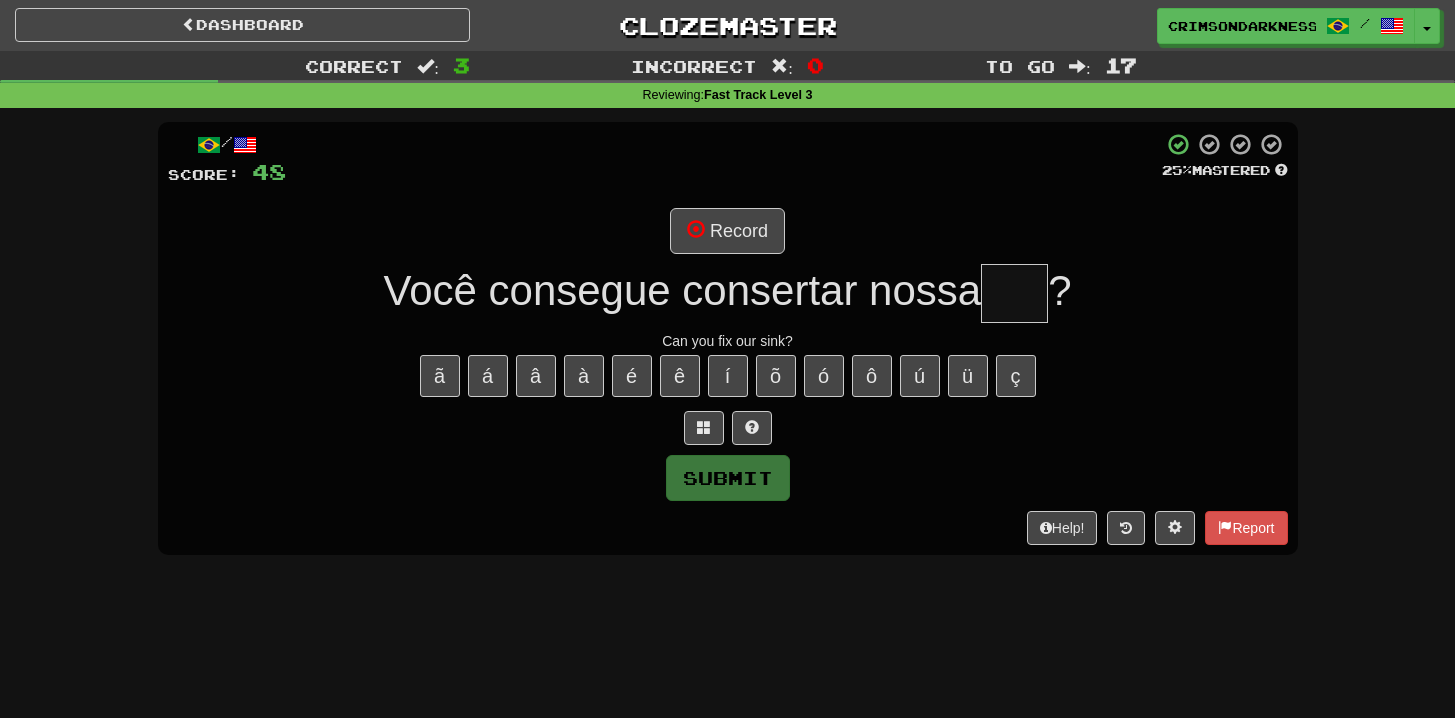 type on "***" 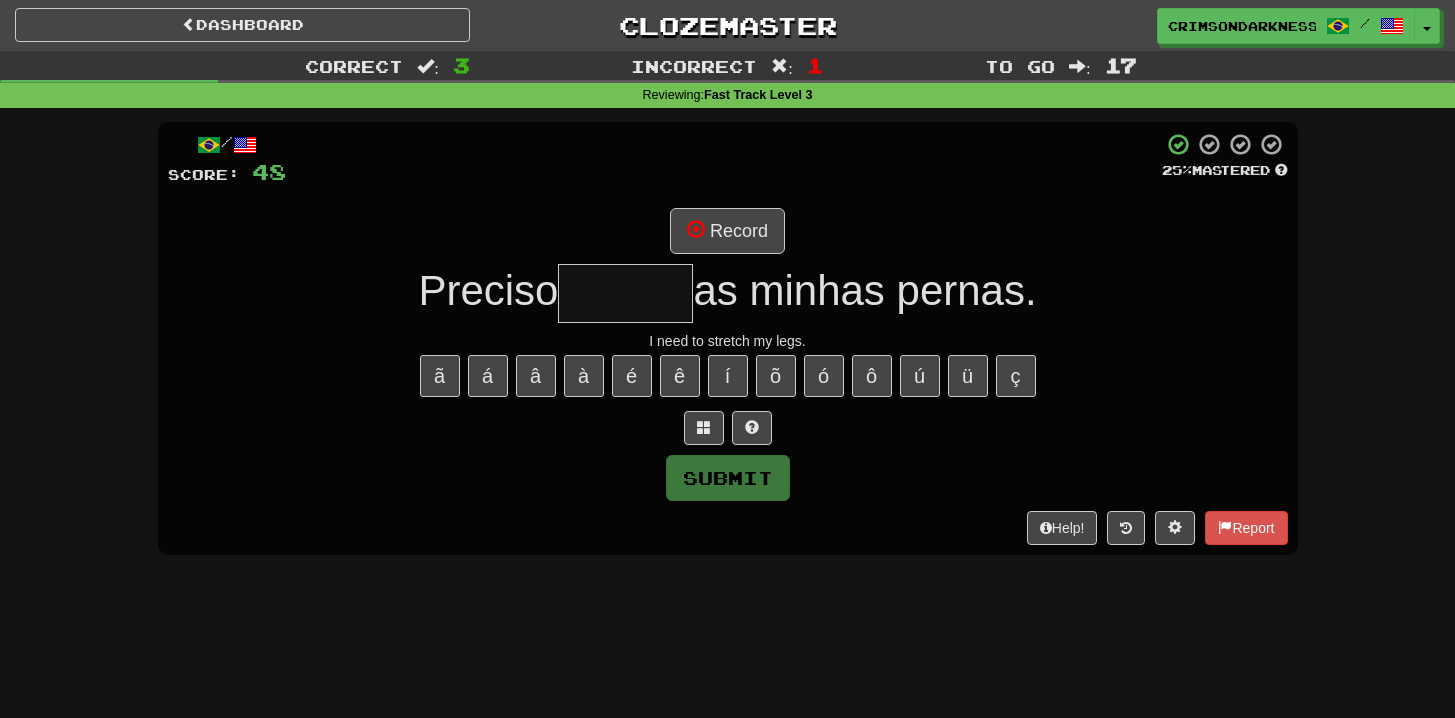 type on "*******" 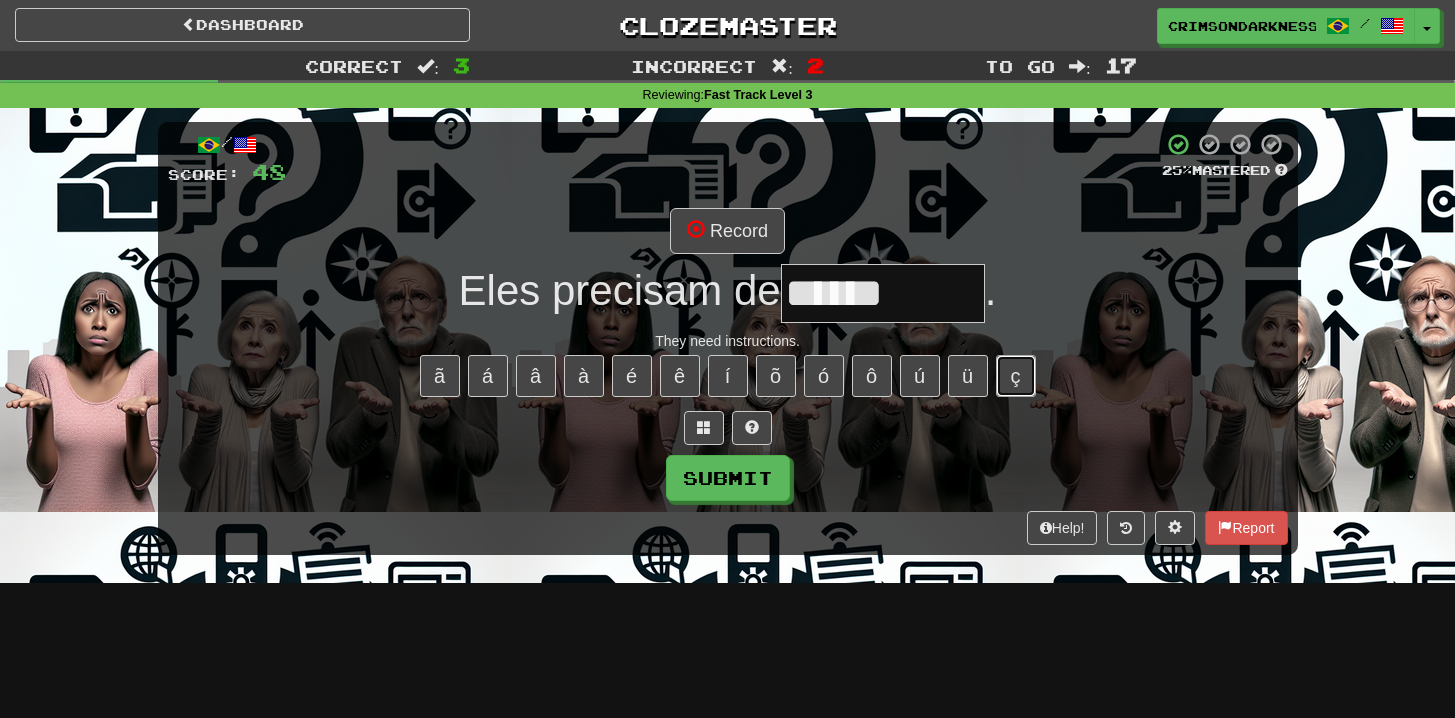 click on "ç" at bounding box center [1016, 376] 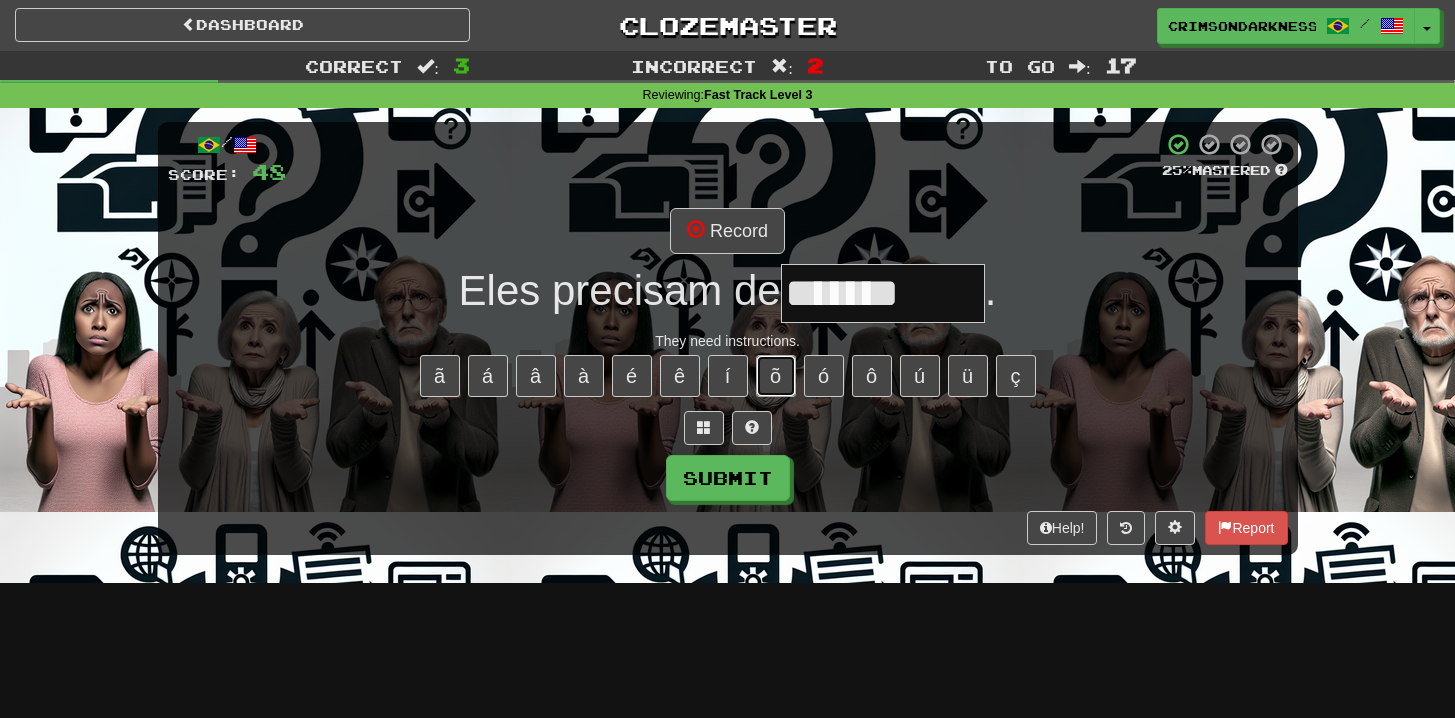 click on "õ" at bounding box center [776, 376] 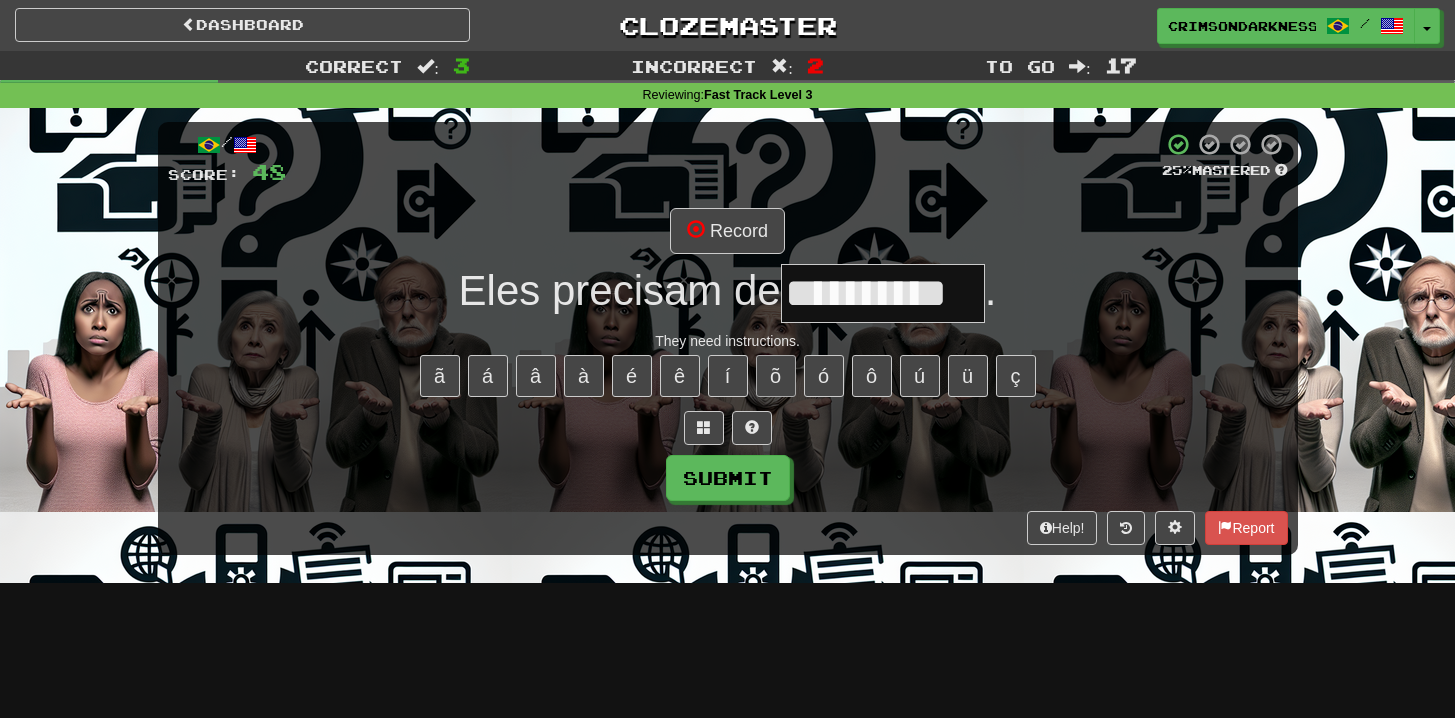 type on "**********" 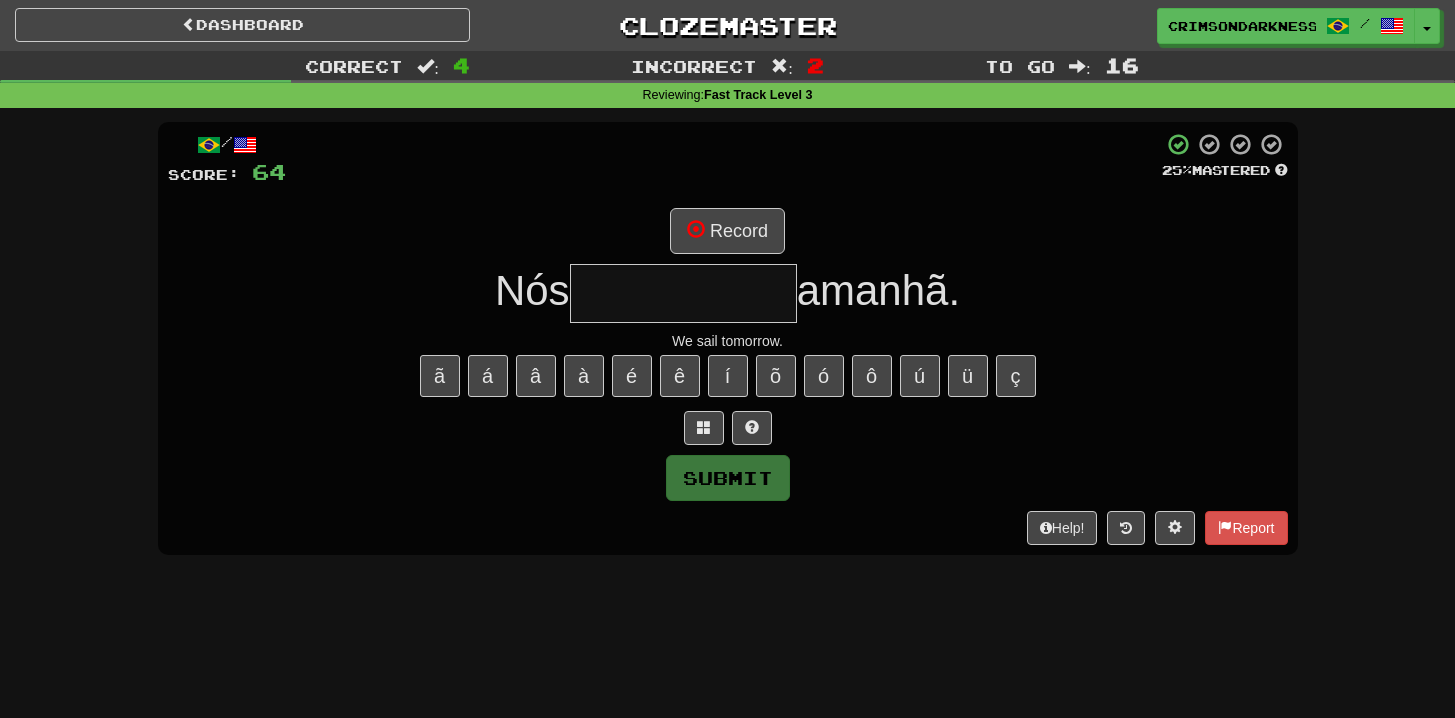 type on "*********" 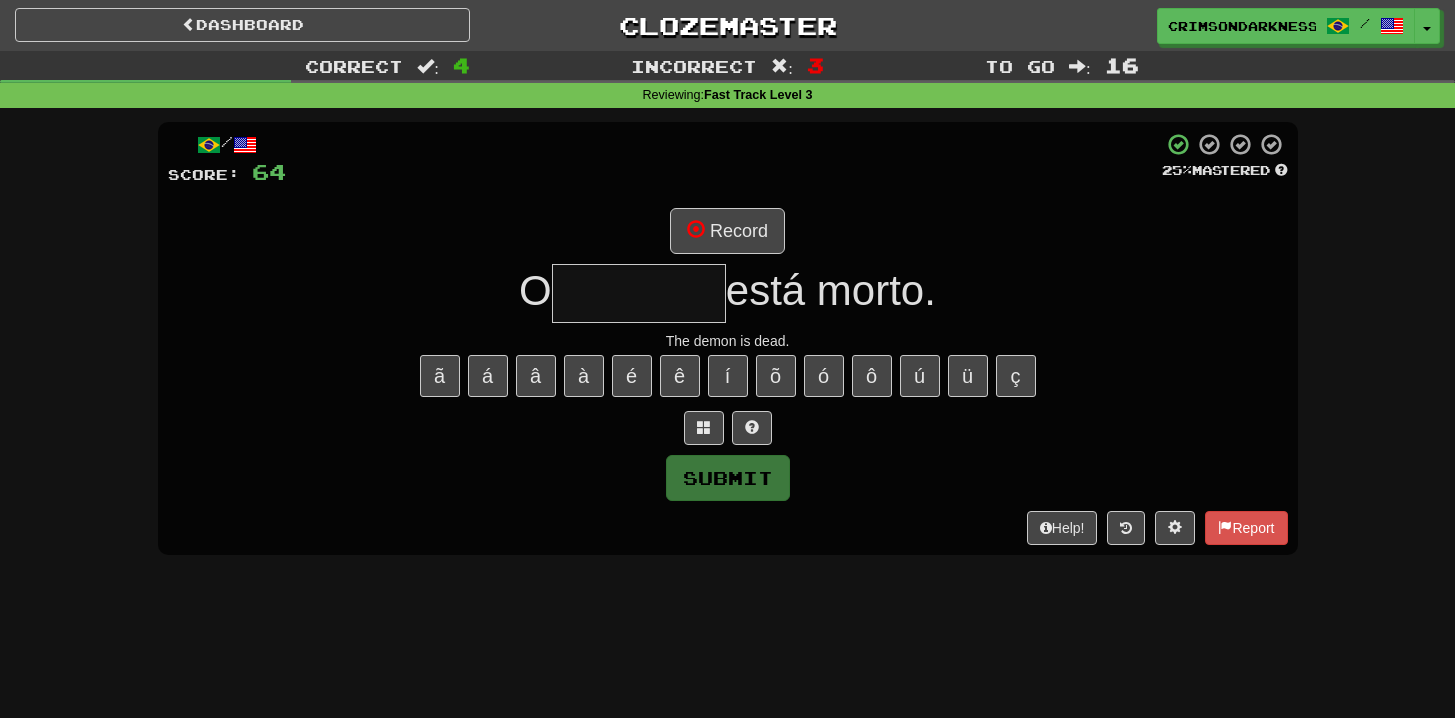 type on "*******" 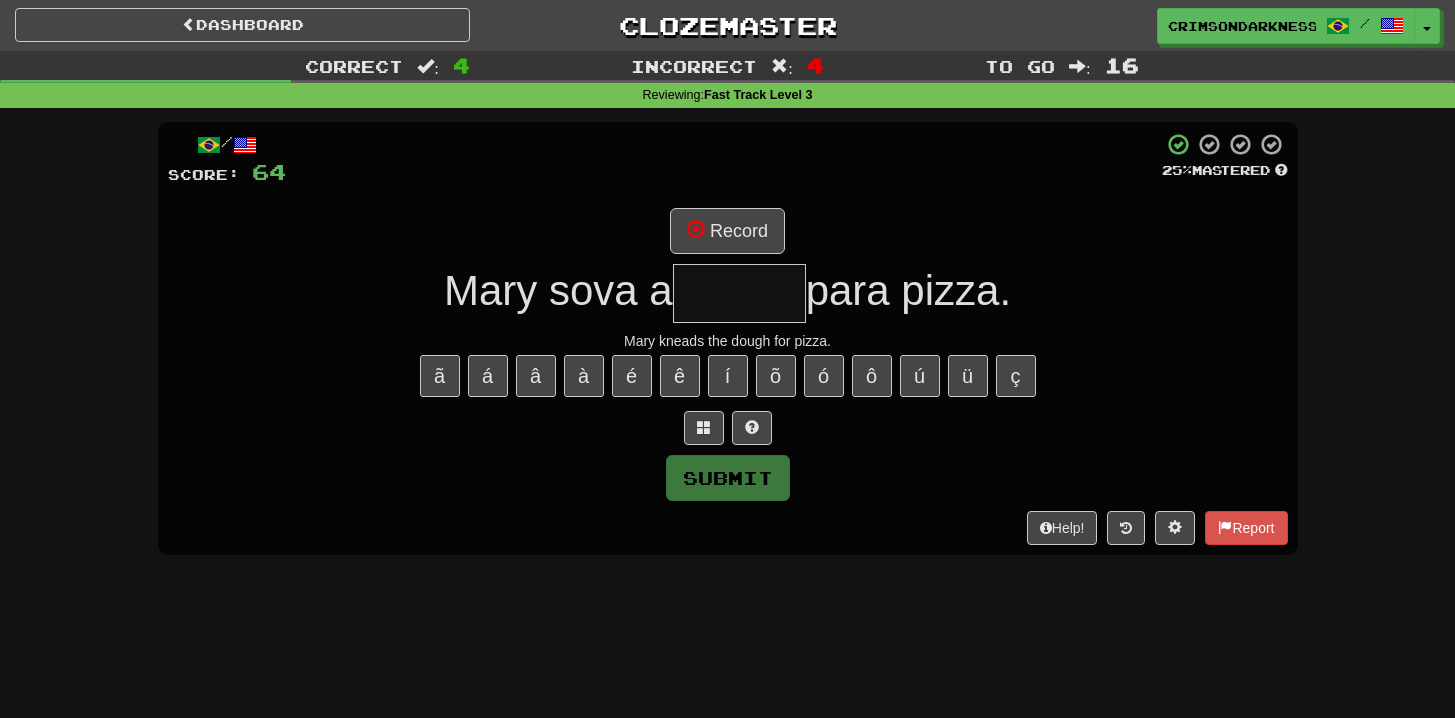 type on "*****" 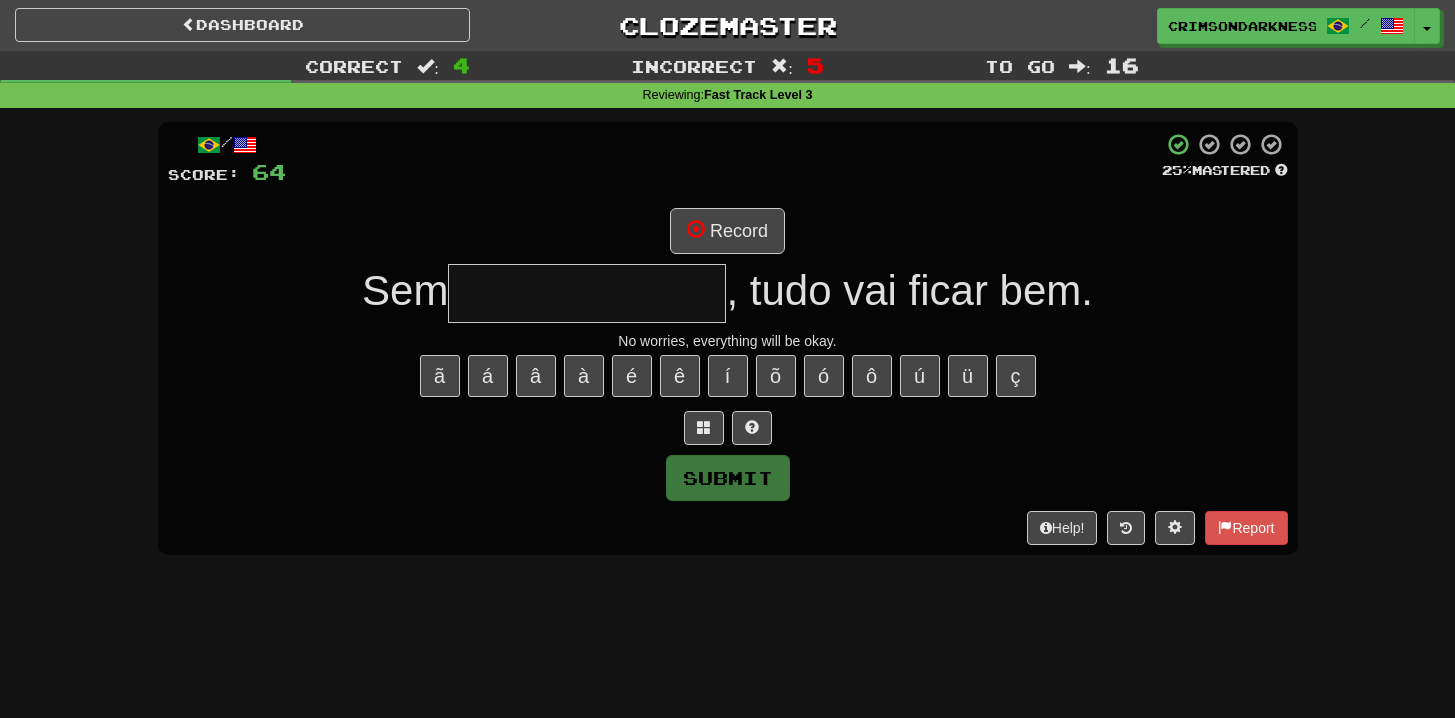 type on "**********" 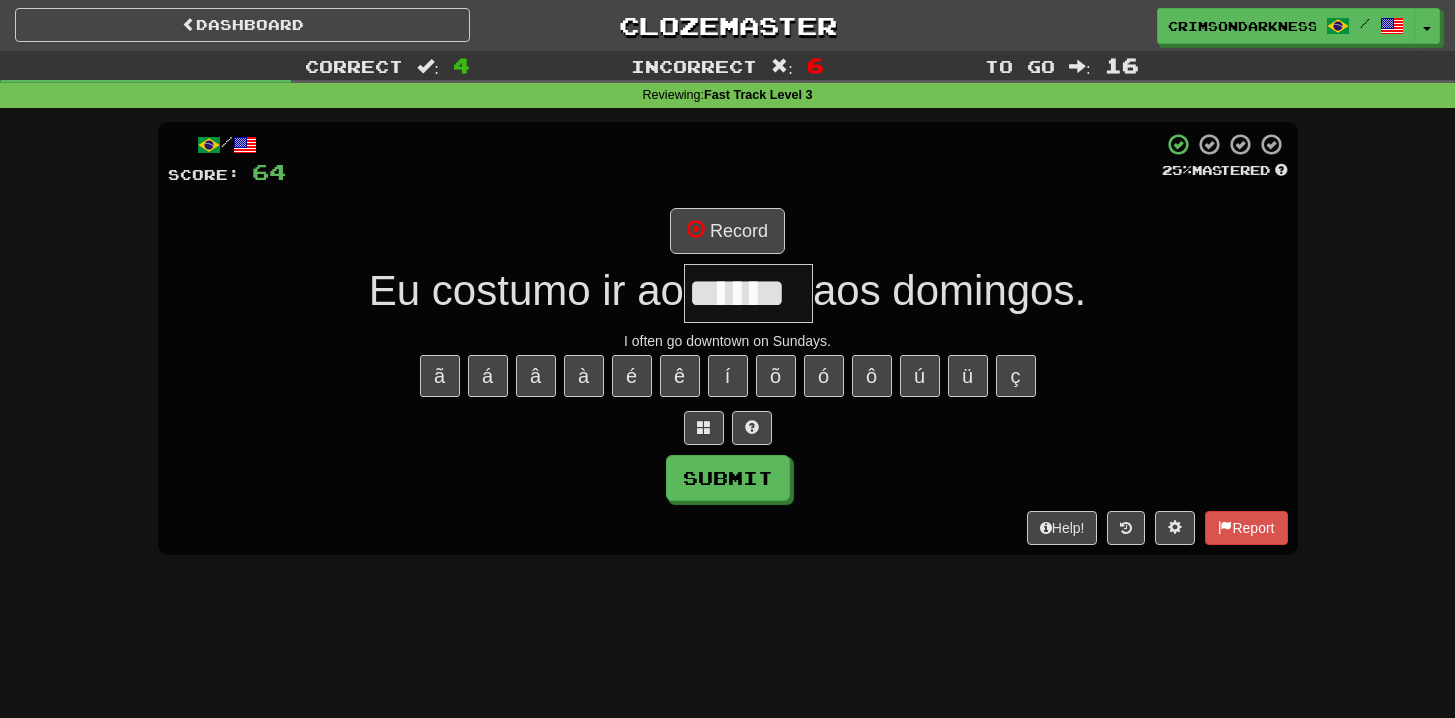 type on "******" 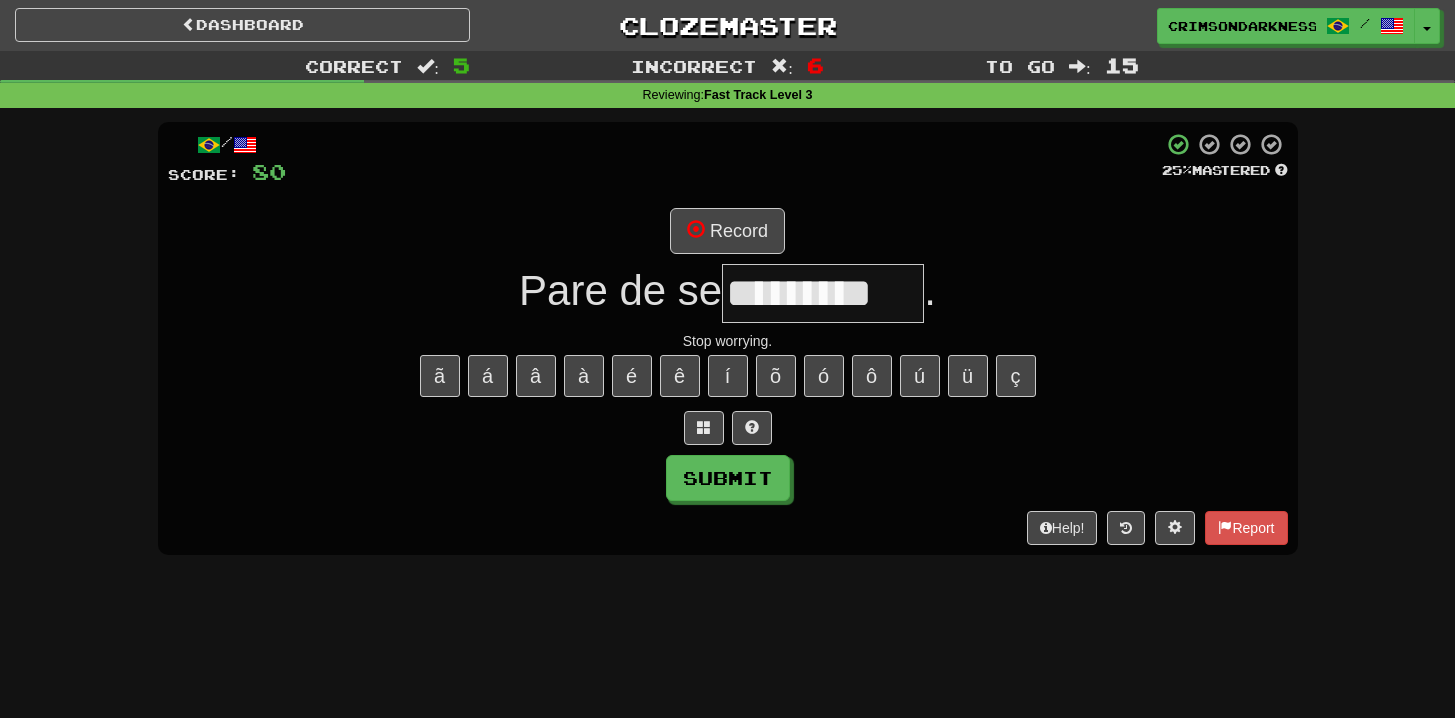 type on "*********" 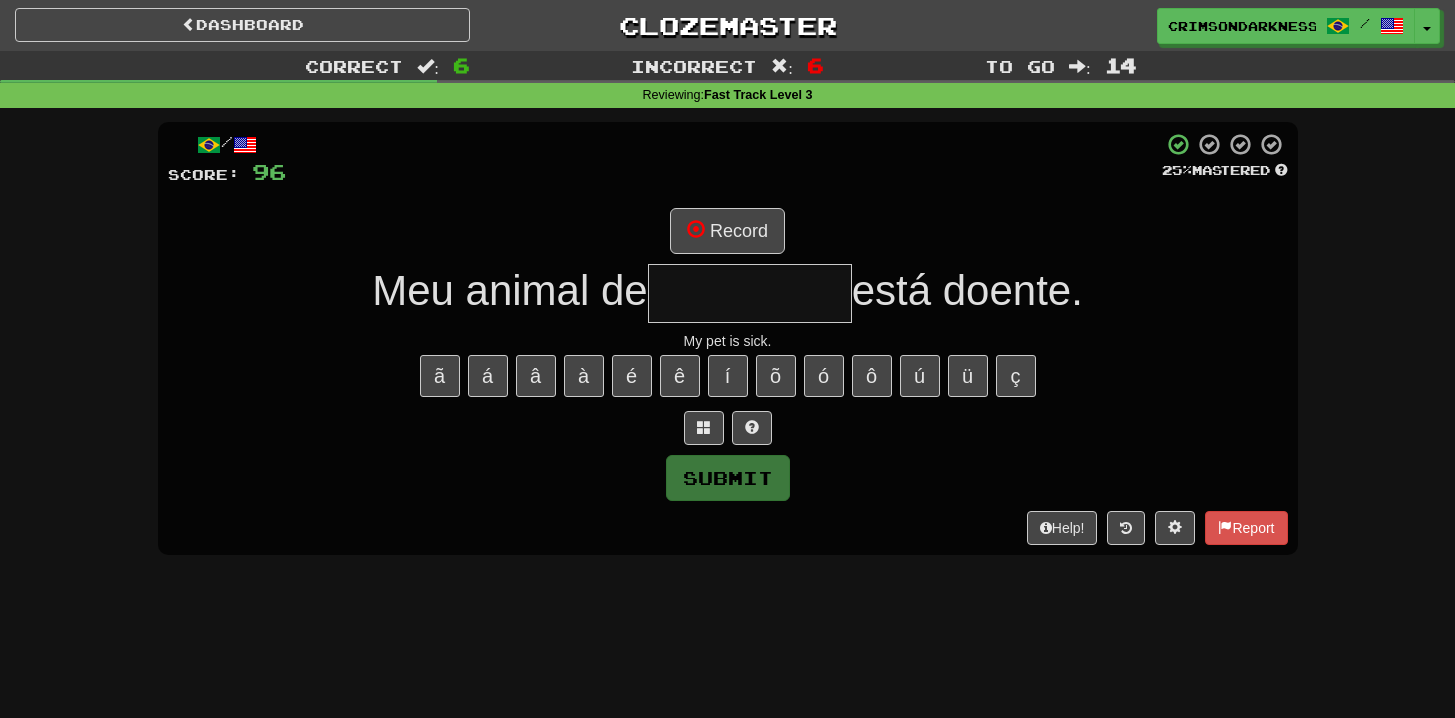 type on "*" 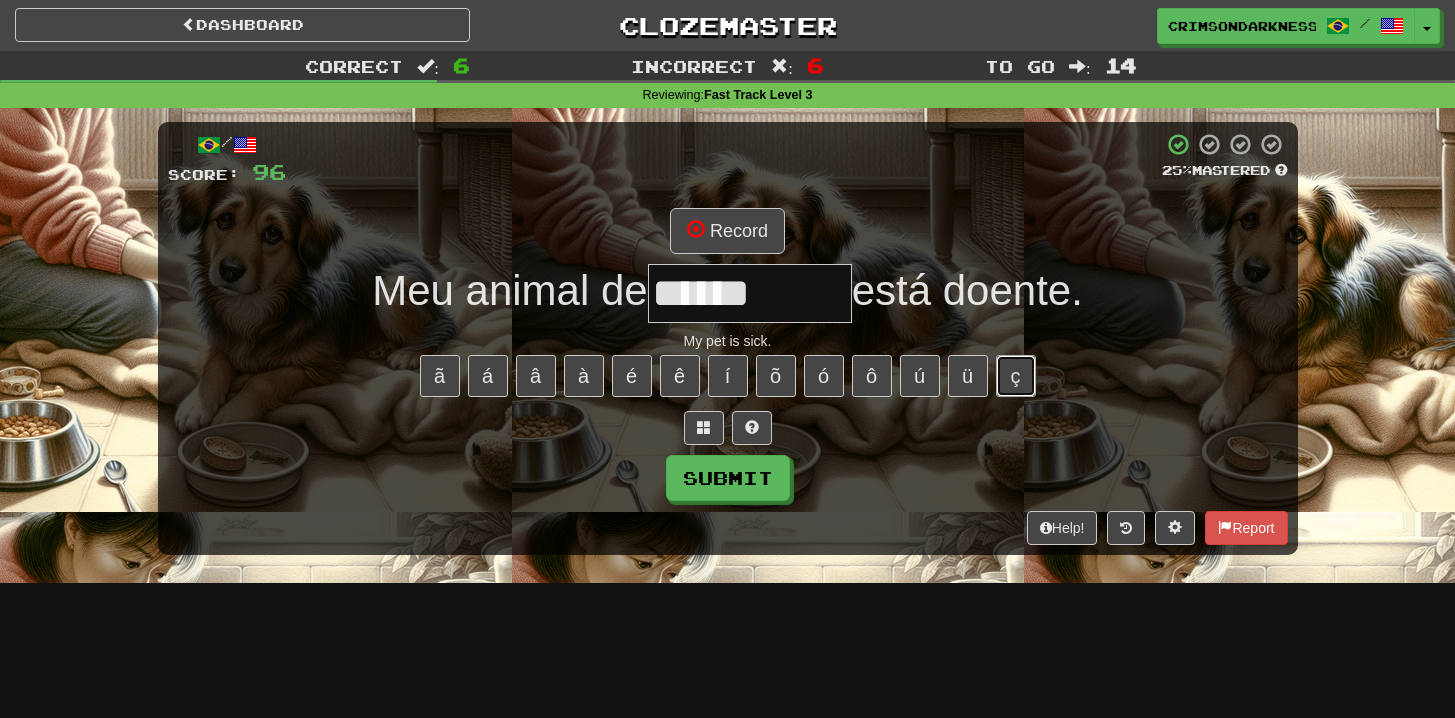 click on "ç" at bounding box center [1016, 376] 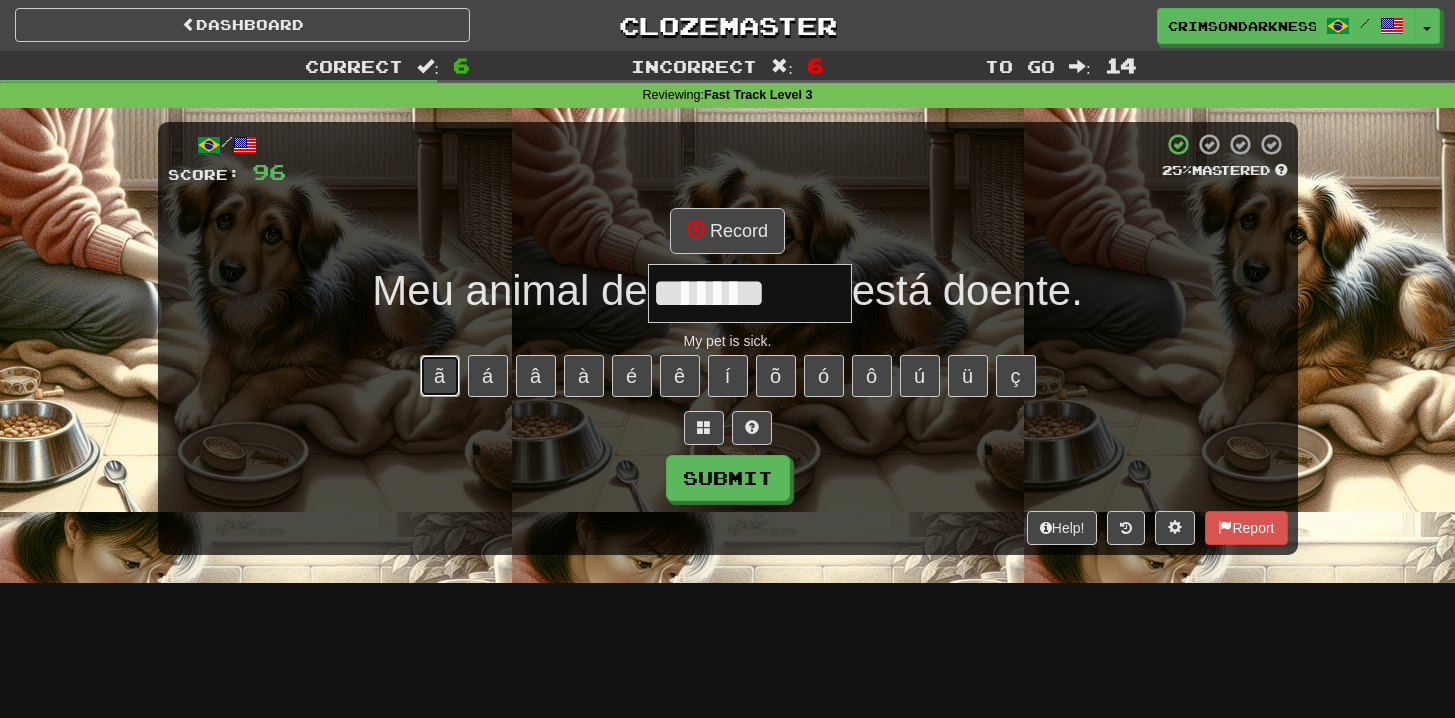 click on "ã" at bounding box center (440, 376) 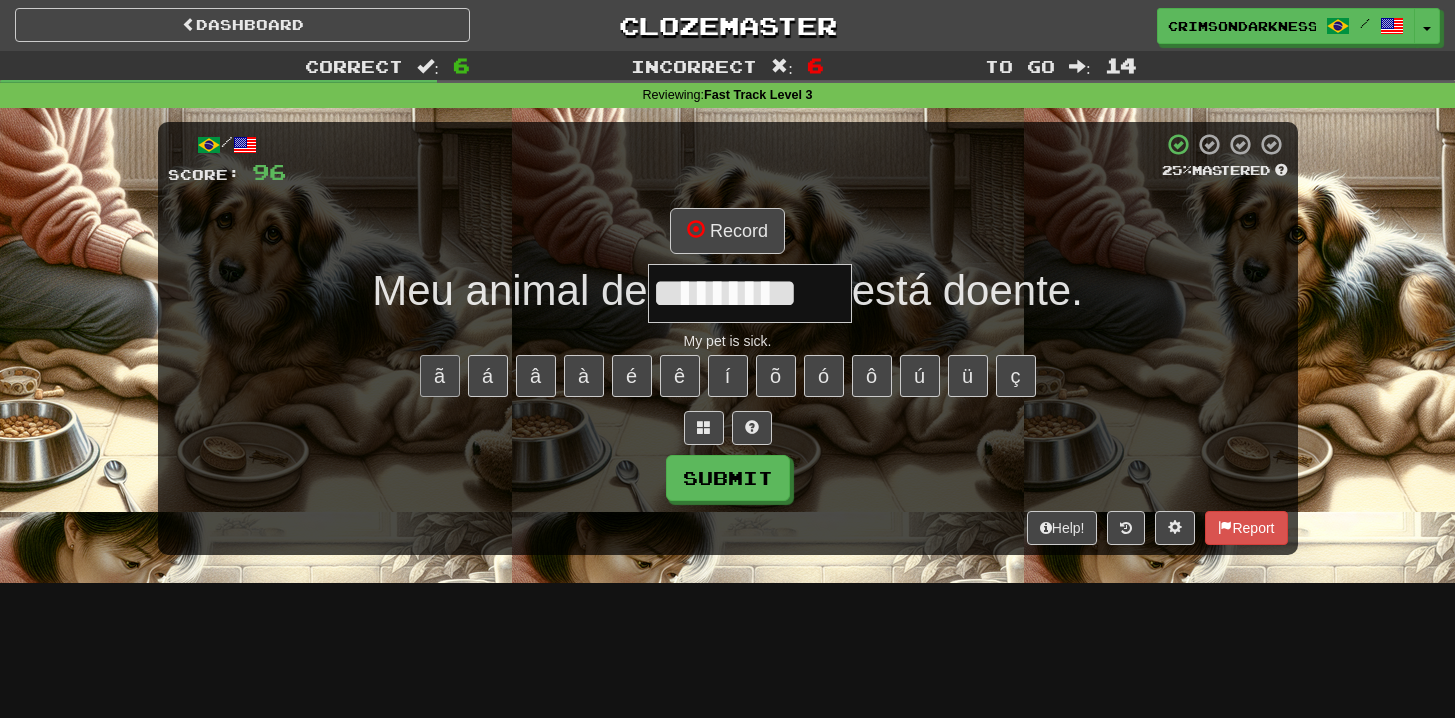 type on "*********" 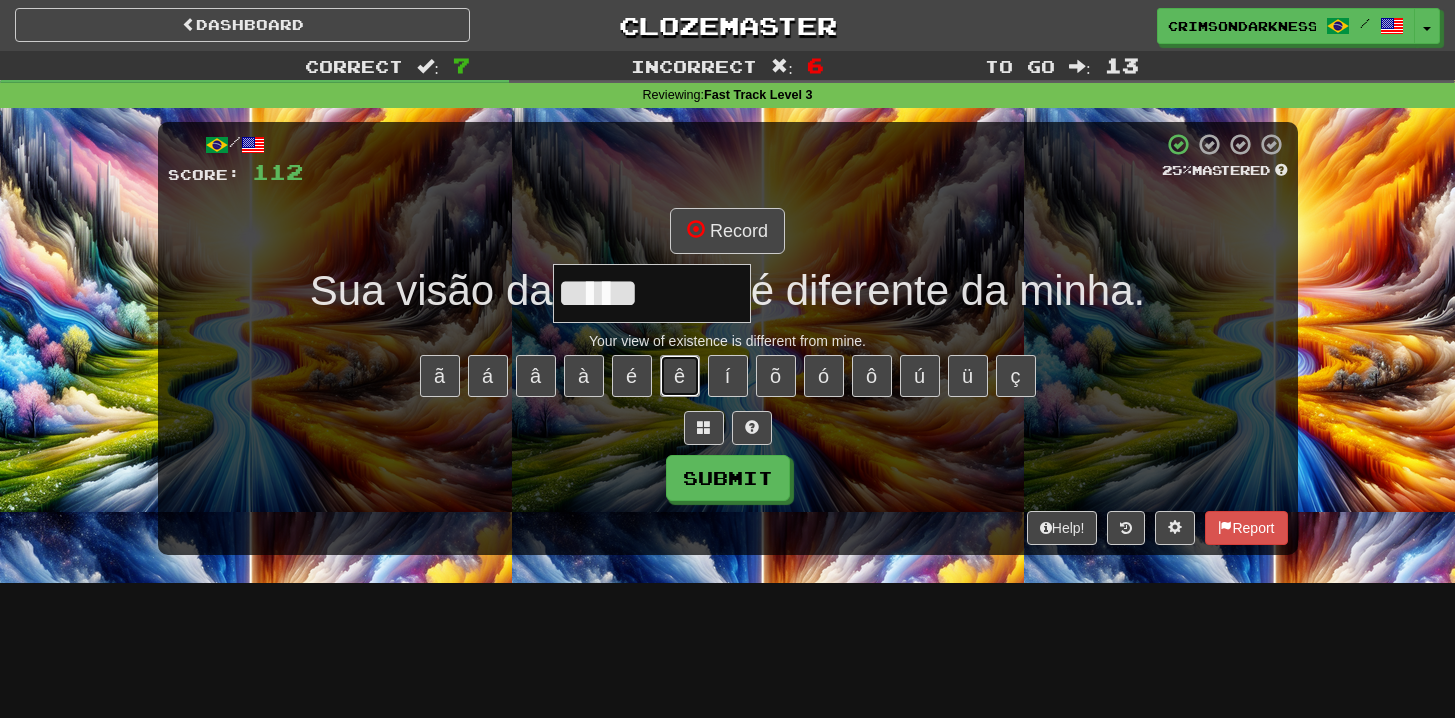 click on "ê" at bounding box center [680, 376] 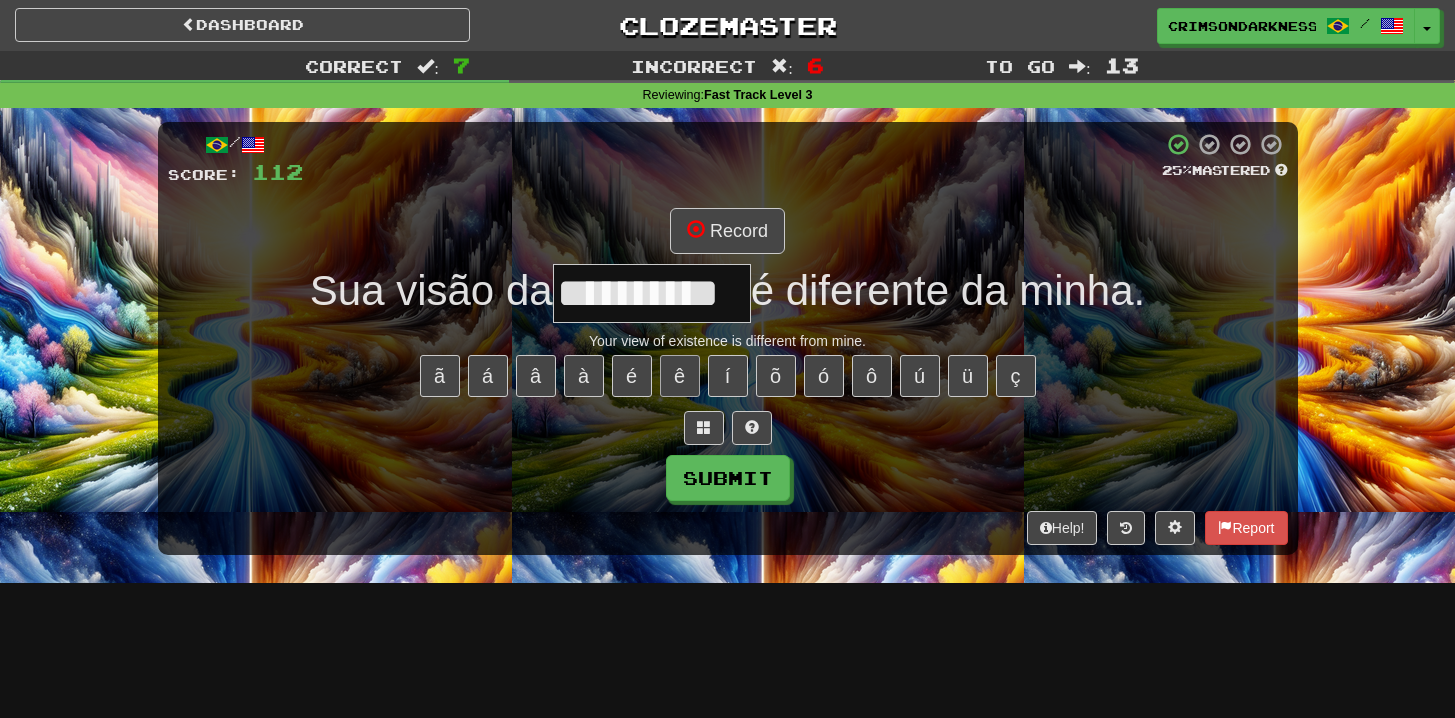 type on "**********" 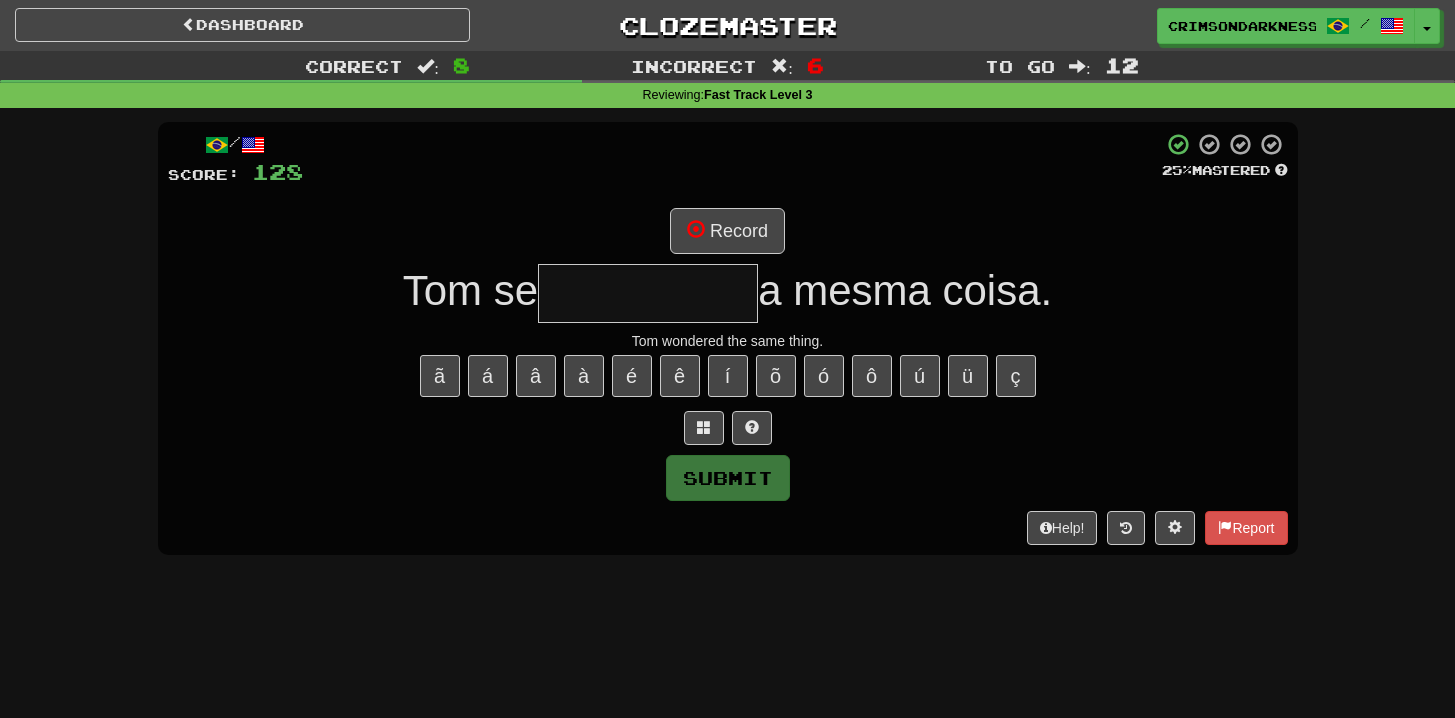 type on "**********" 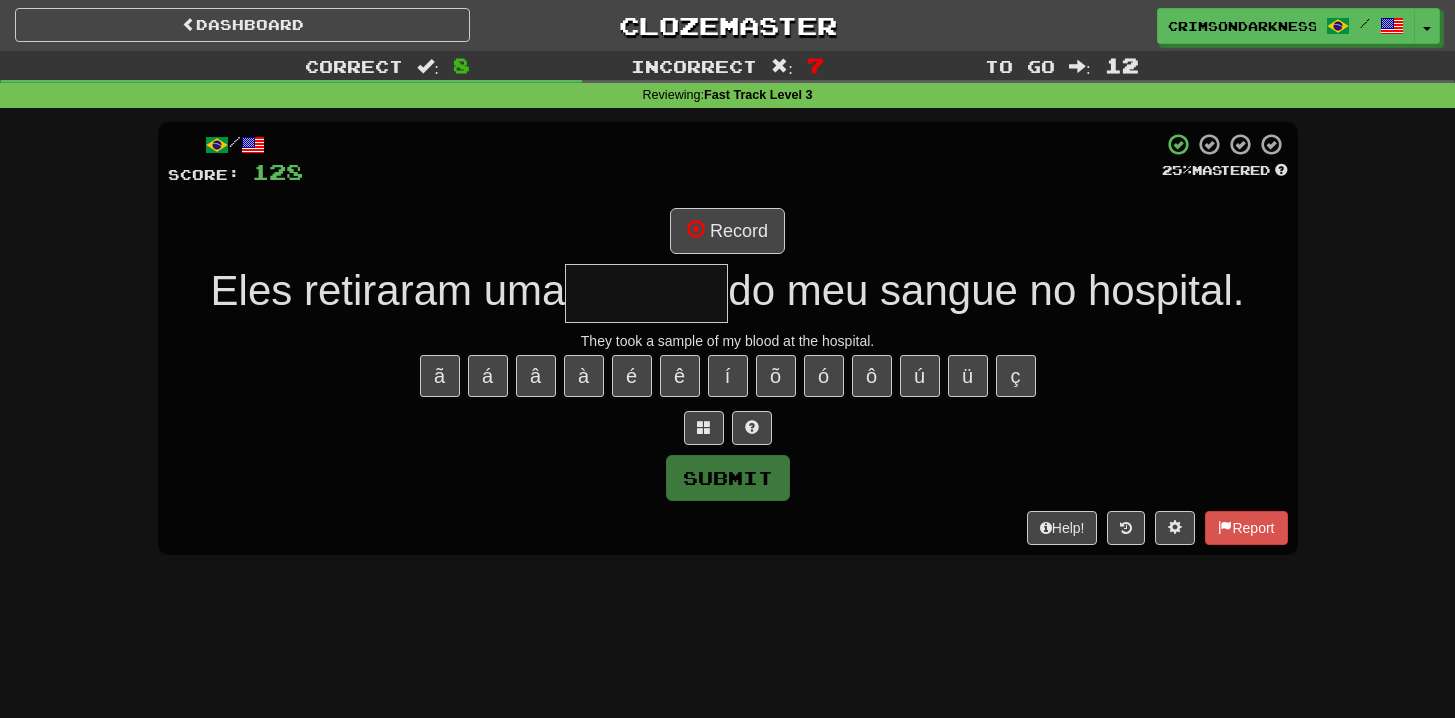 type on "*******" 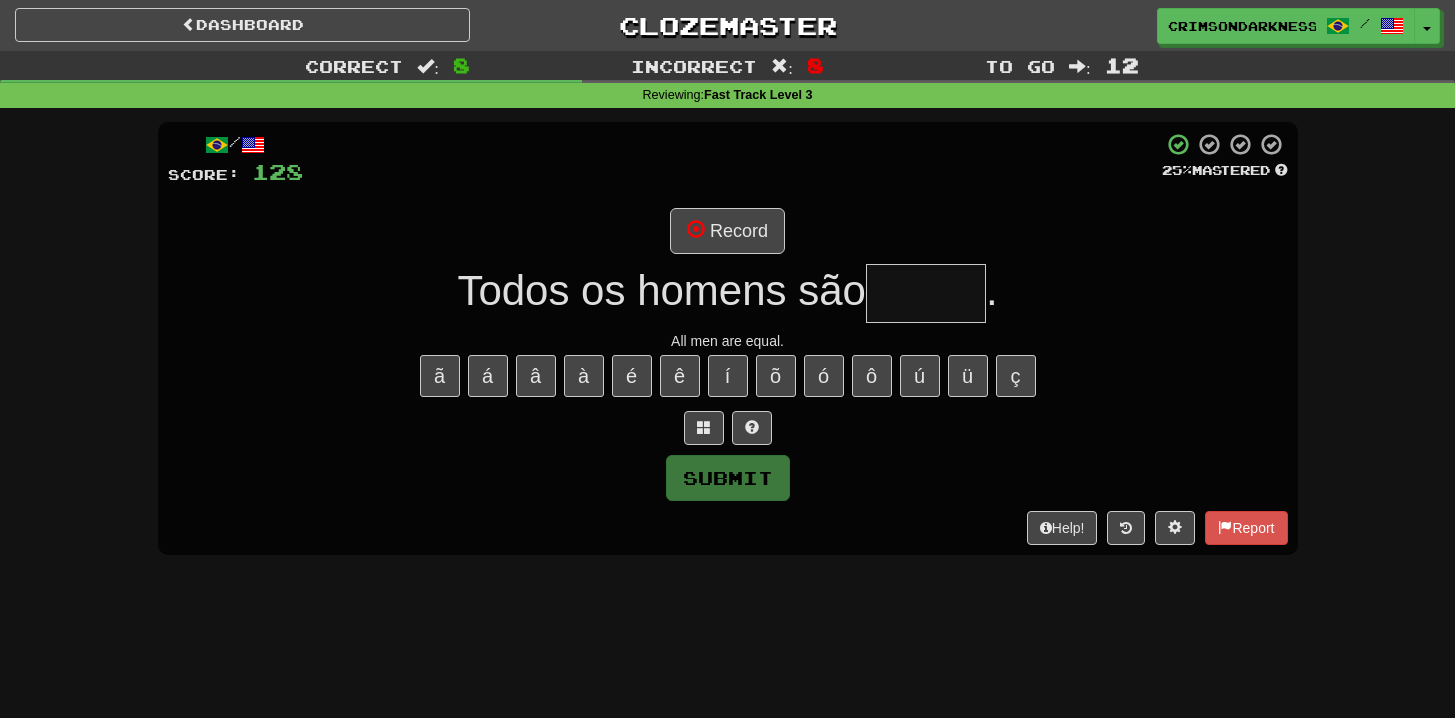 type on "*" 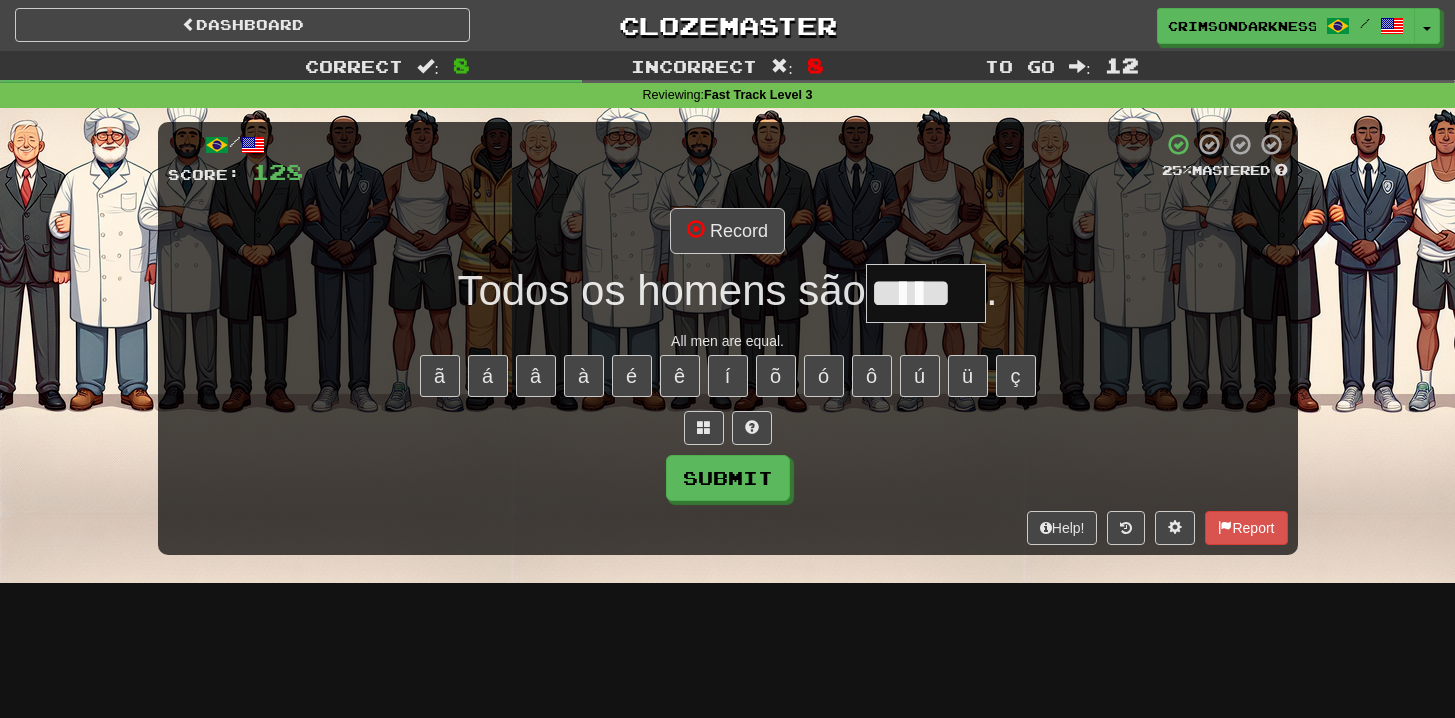 scroll, scrollTop: 0, scrollLeft: 0, axis: both 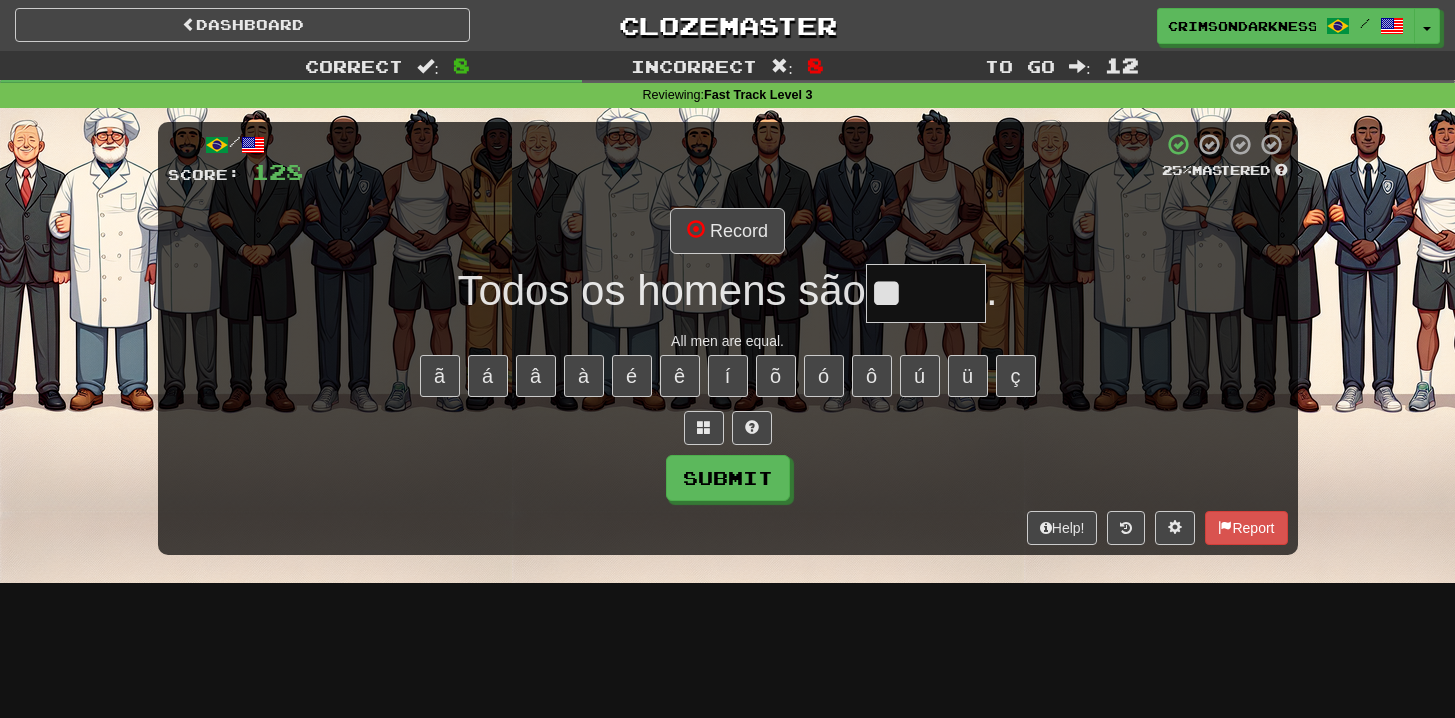 type on "*" 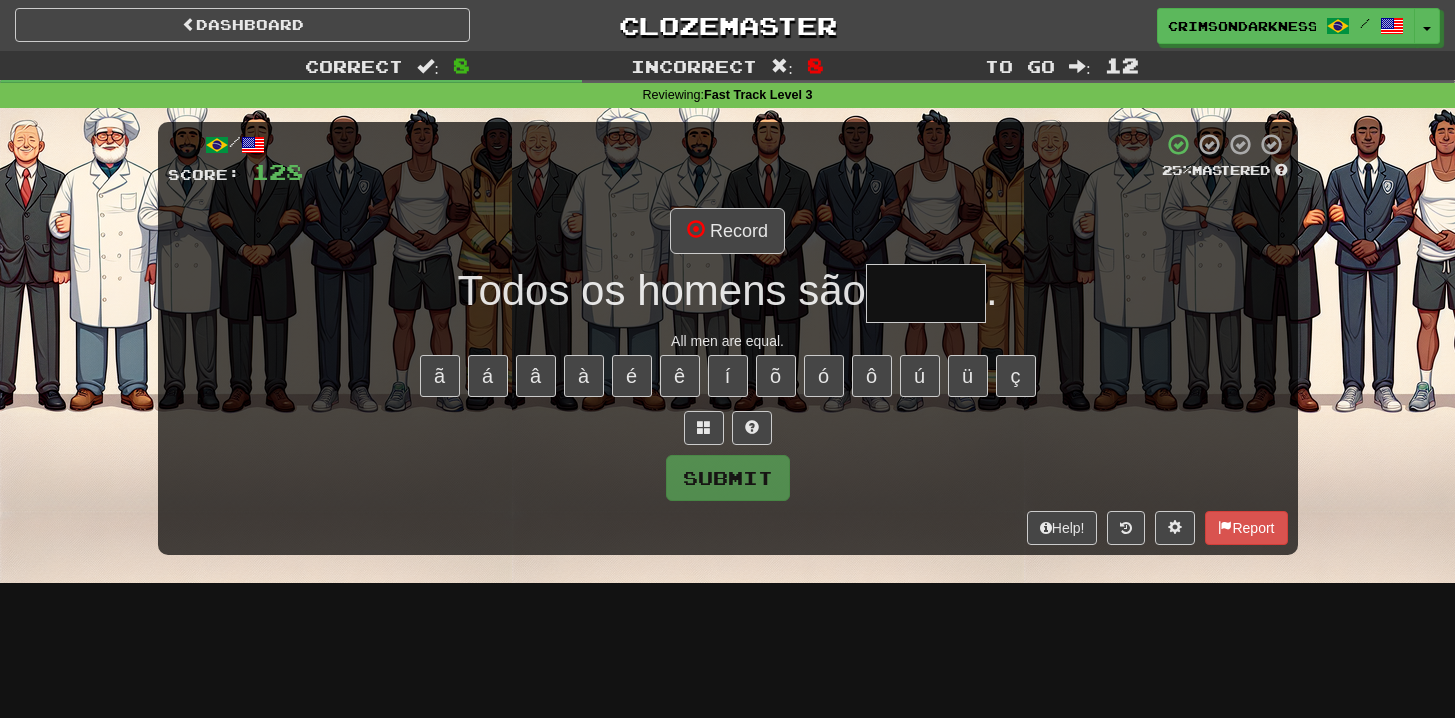 type on "******" 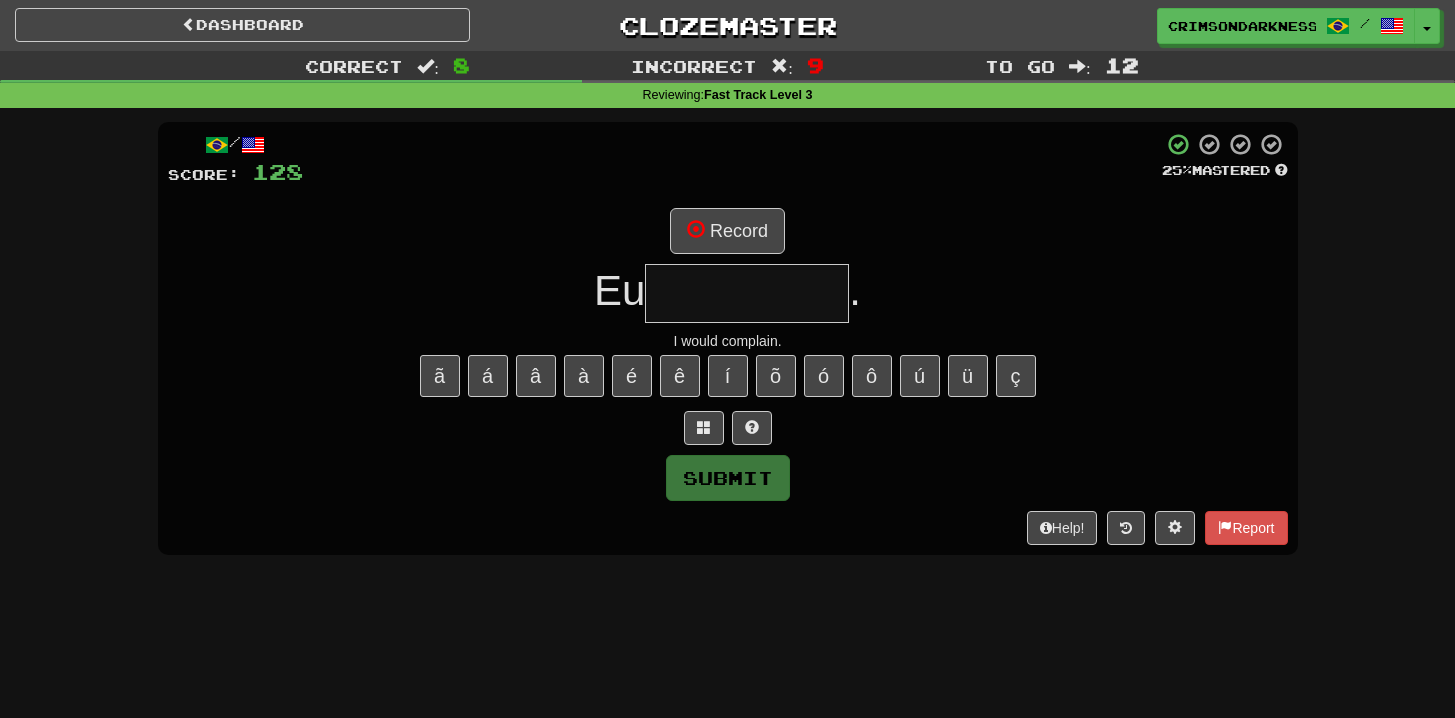type on "**********" 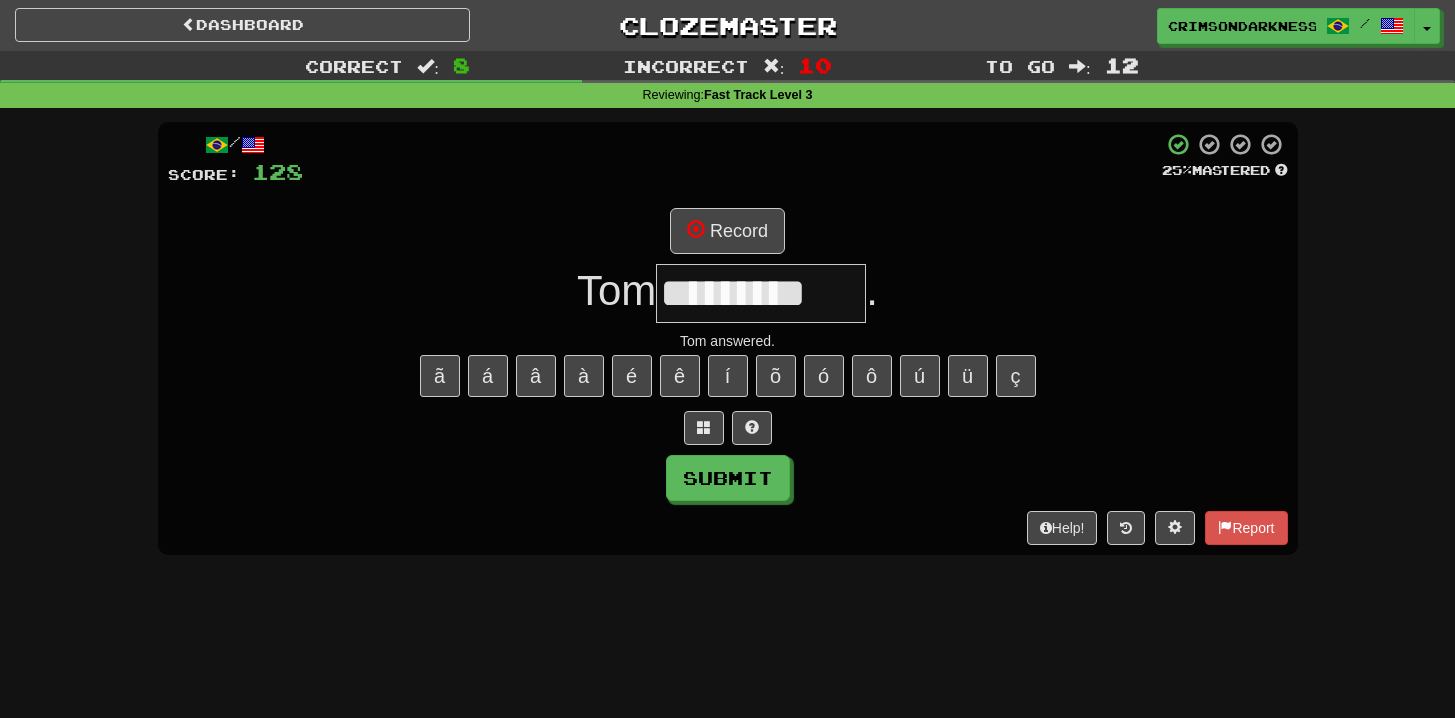 type on "*********" 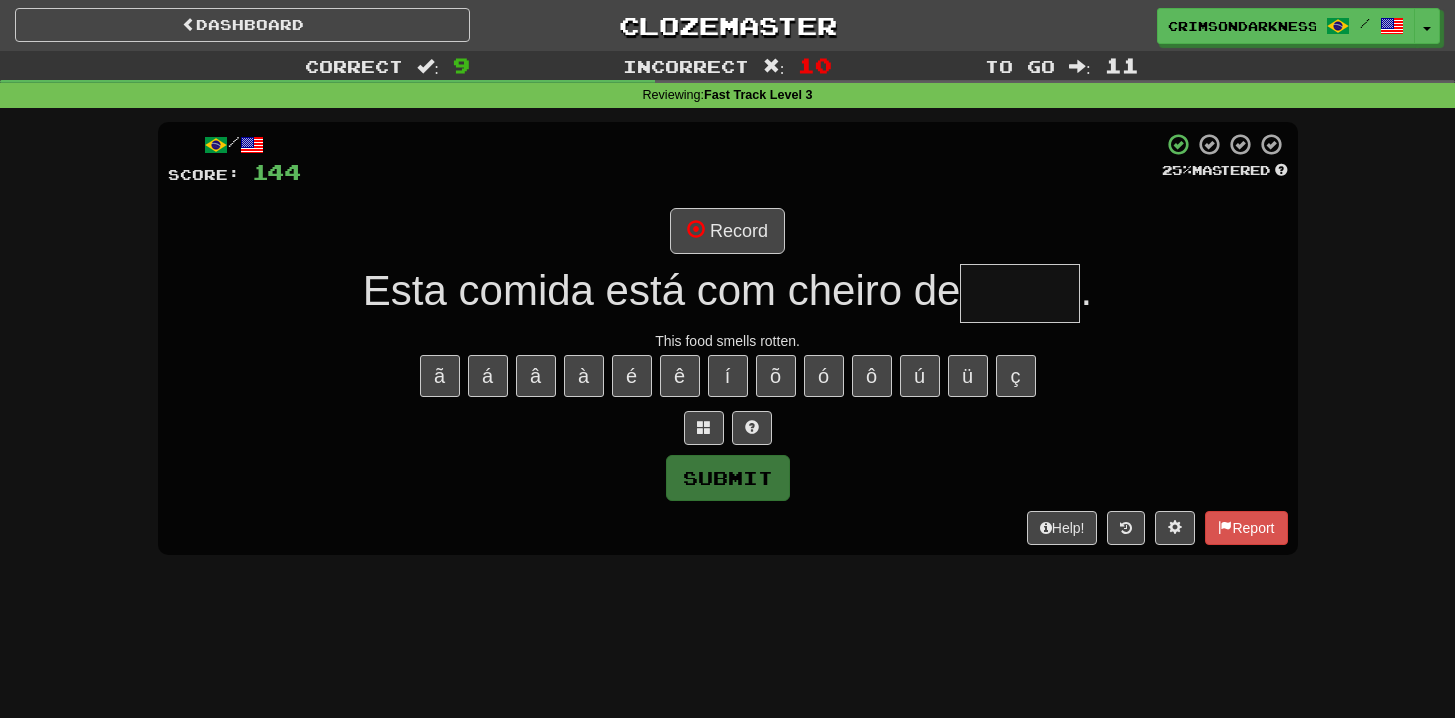 type on "*****" 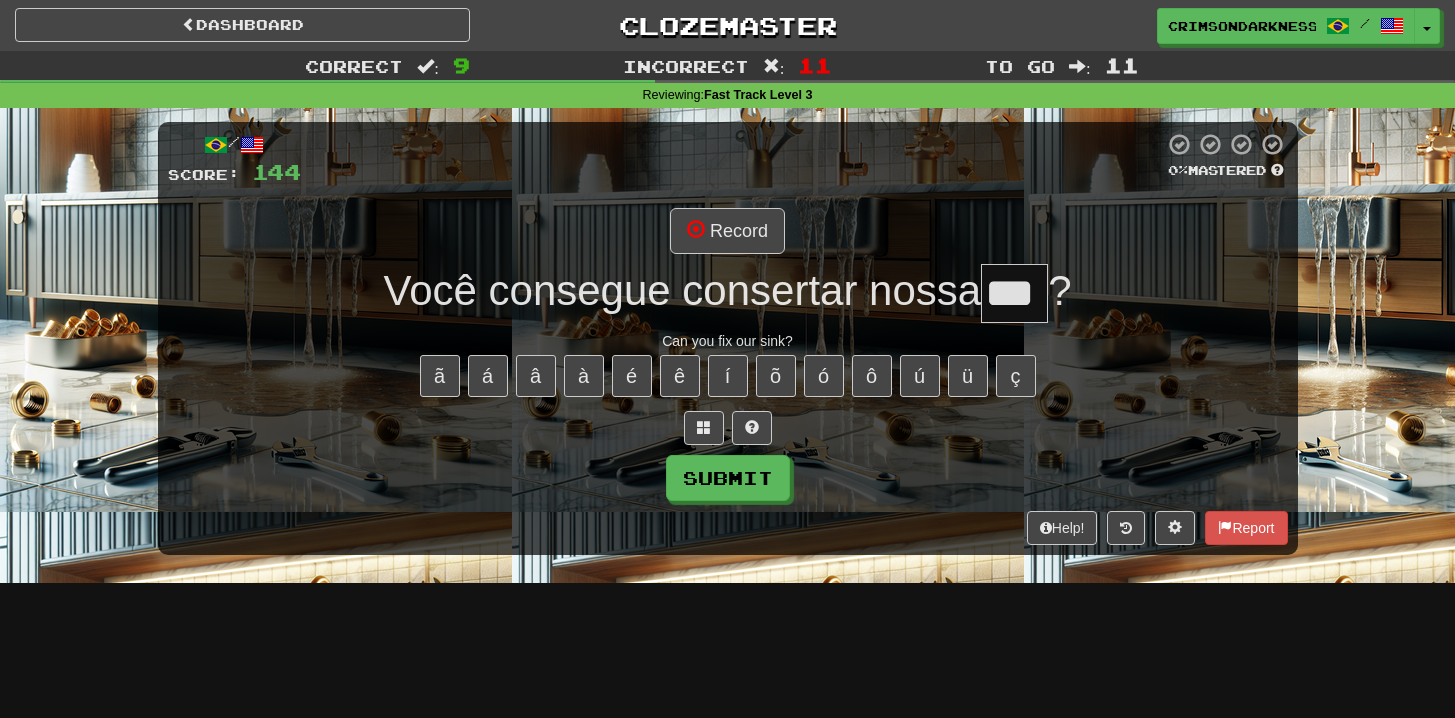 type on "***" 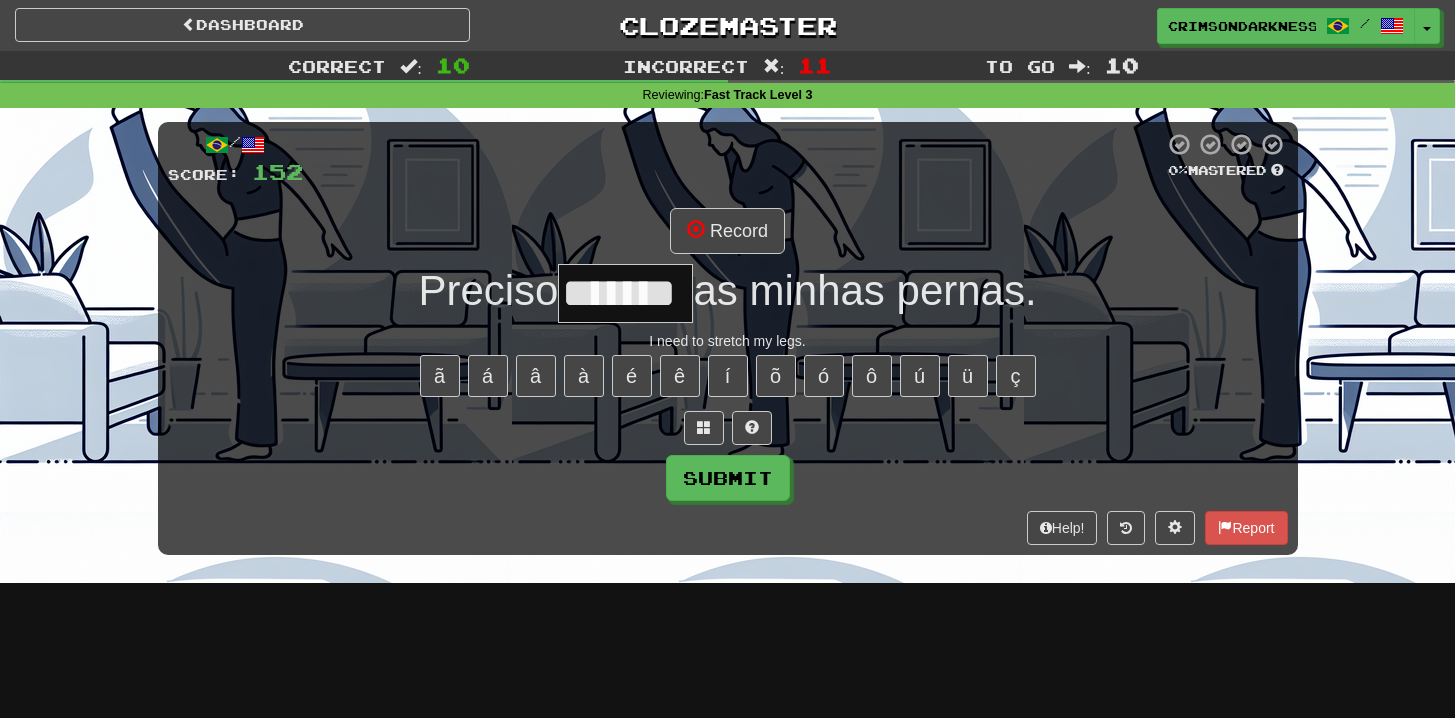 type on "*******" 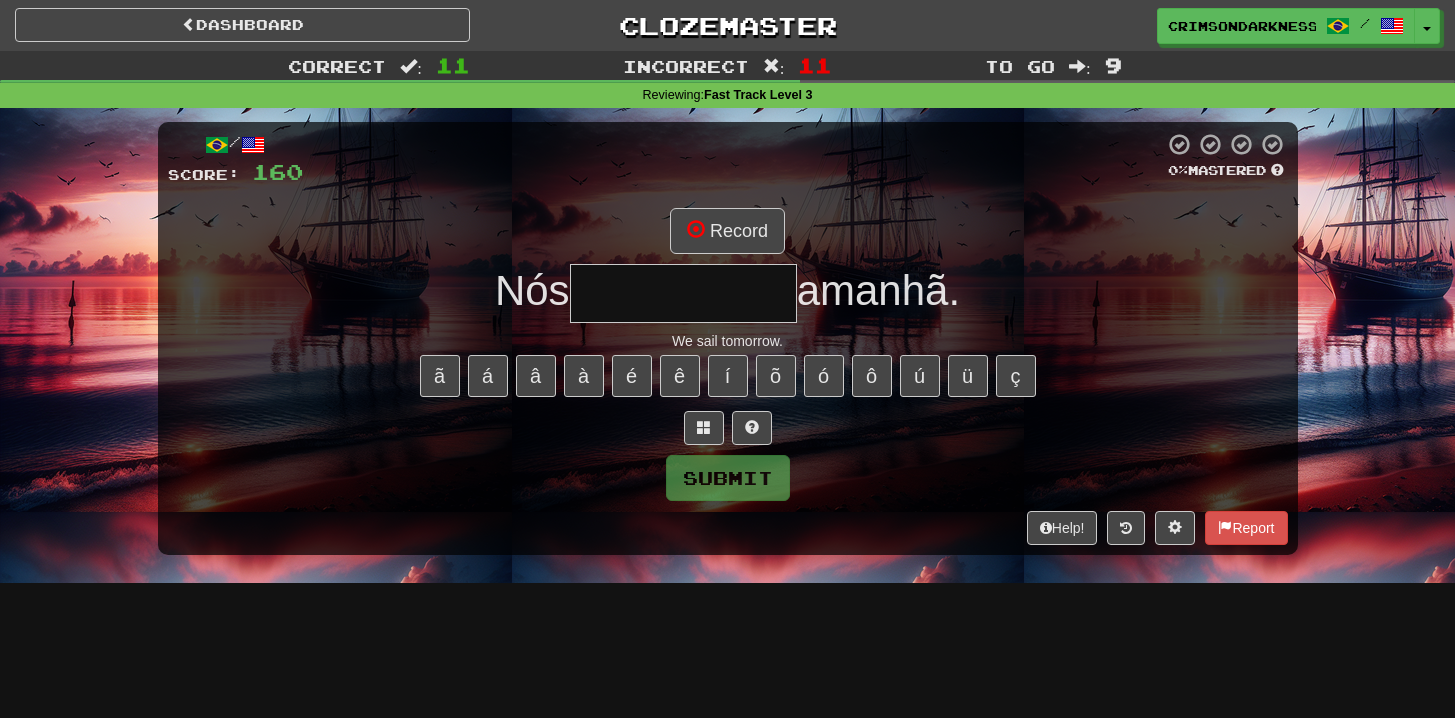 type on "*********" 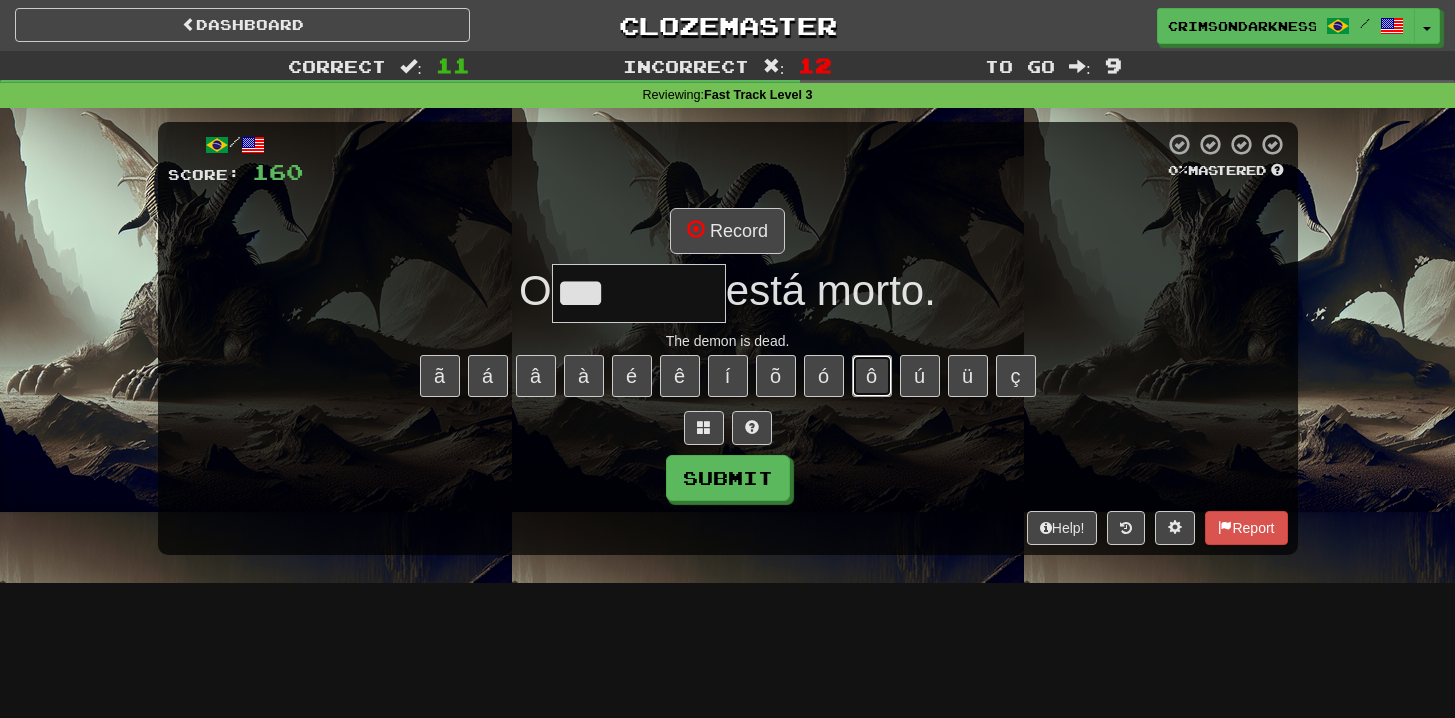 click on "ô" at bounding box center (872, 376) 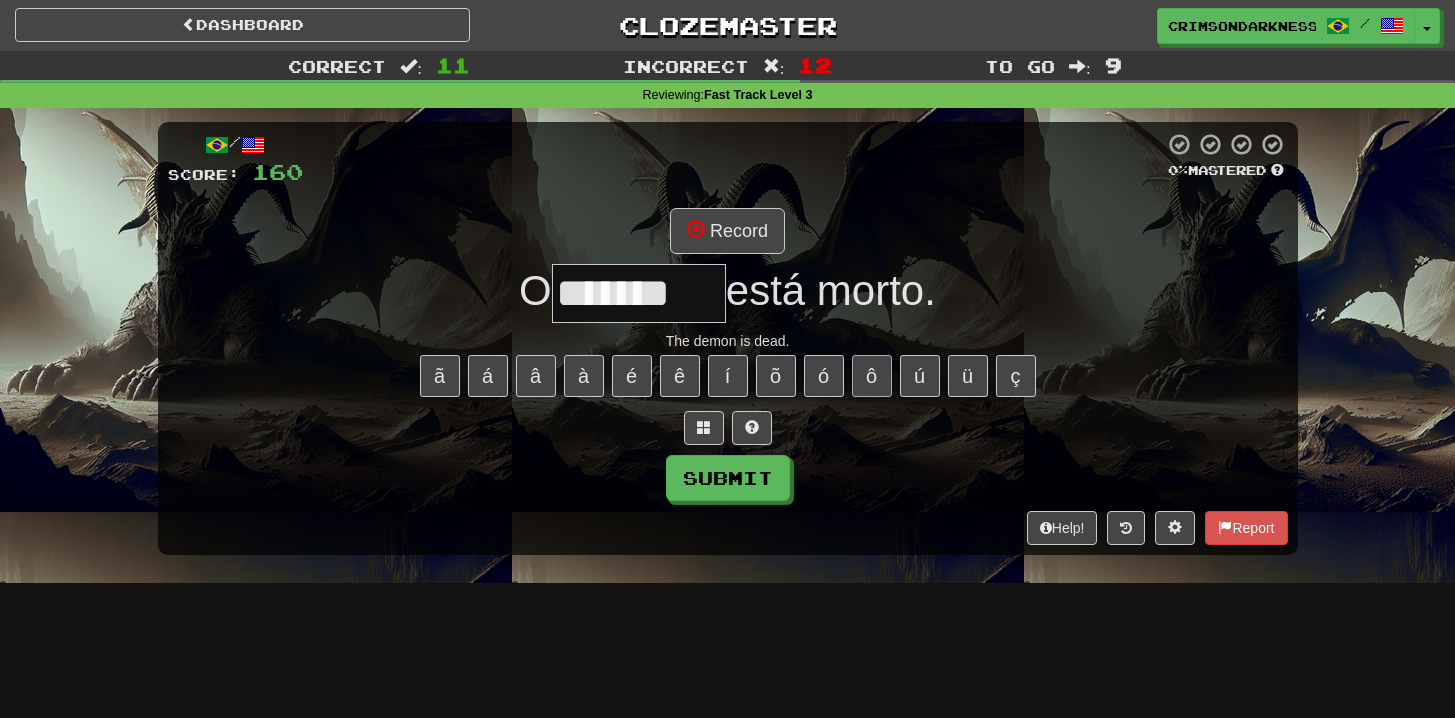 type on "*******" 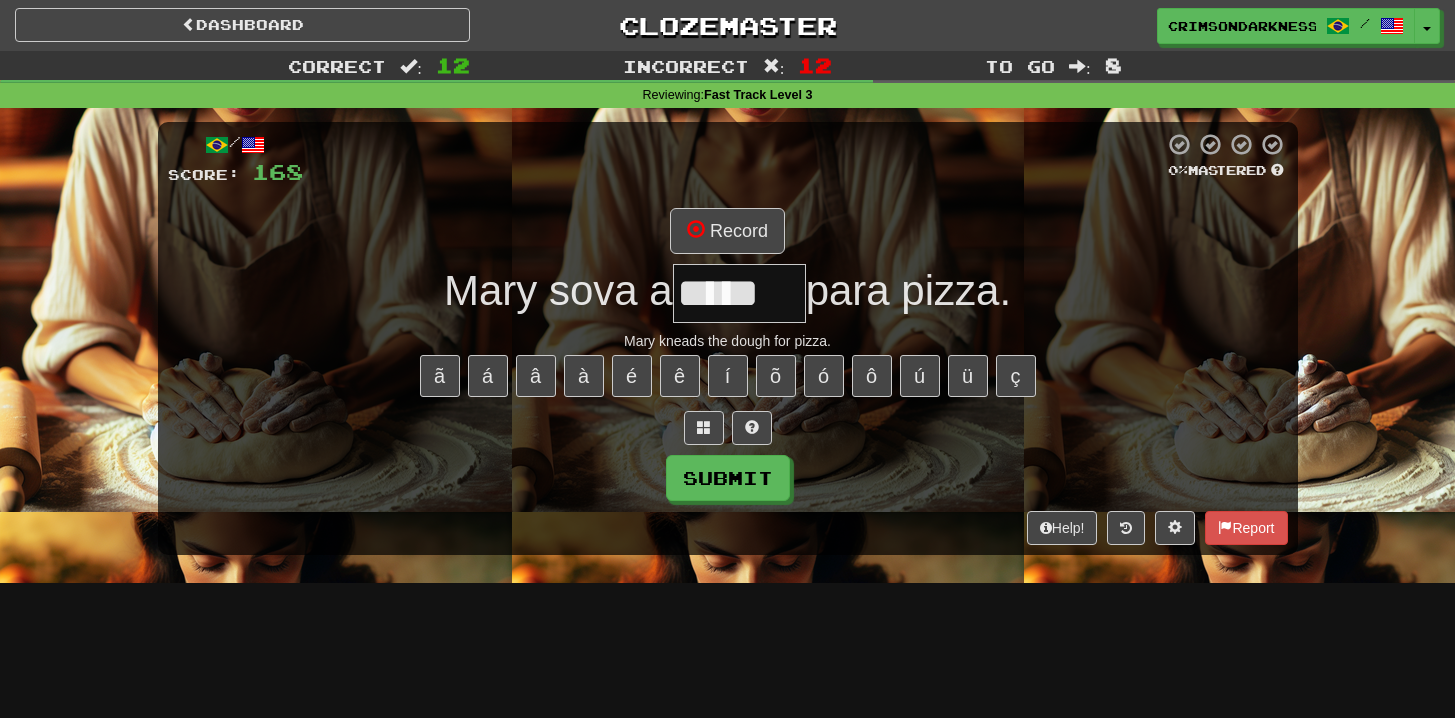 type on "*****" 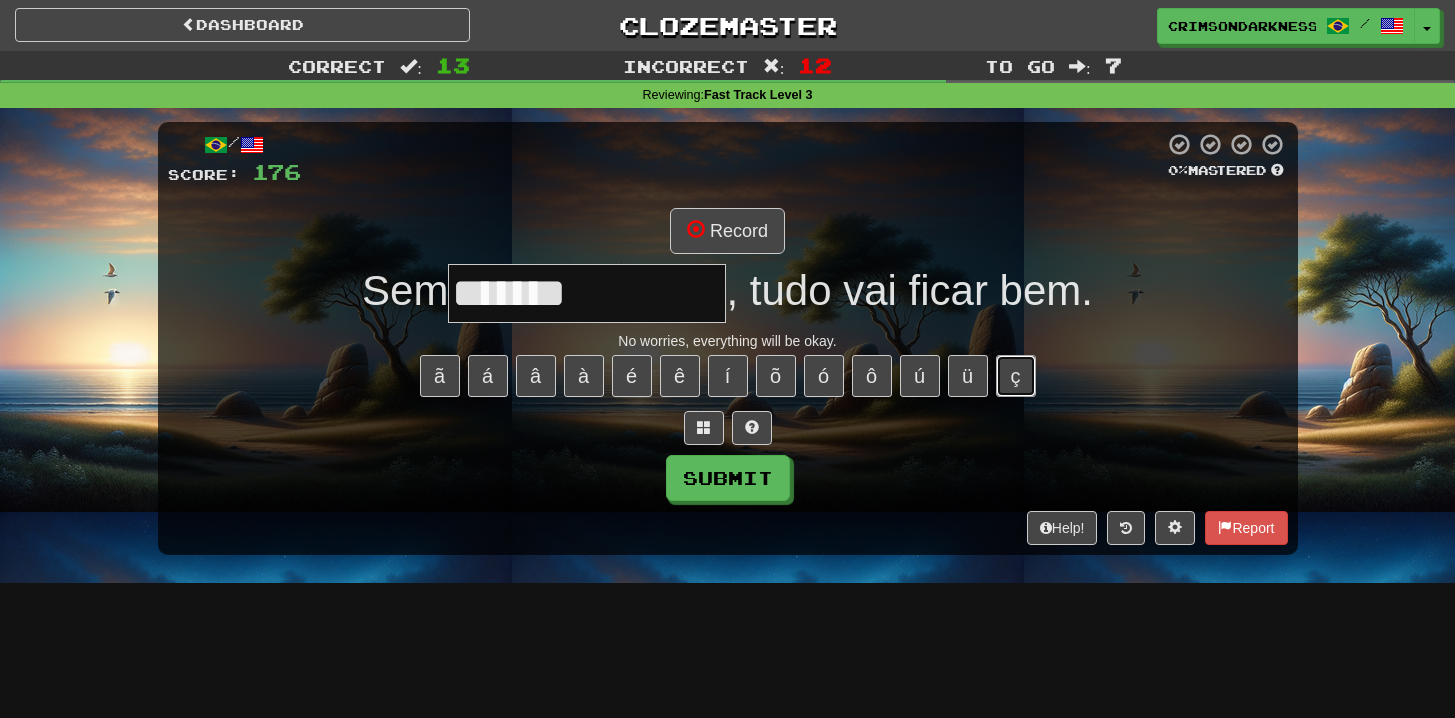 click on "ç" at bounding box center [1016, 376] 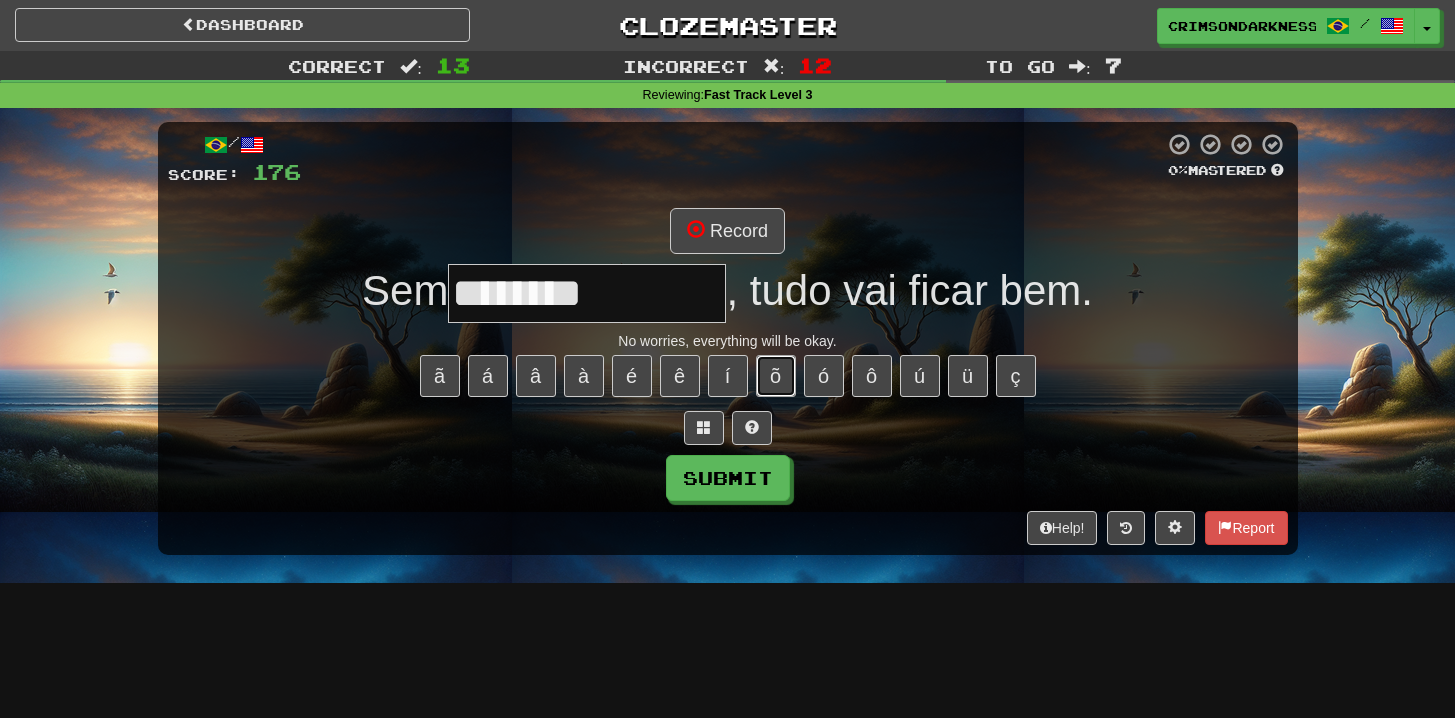 click on "õ" at bounding box center (776, 376) 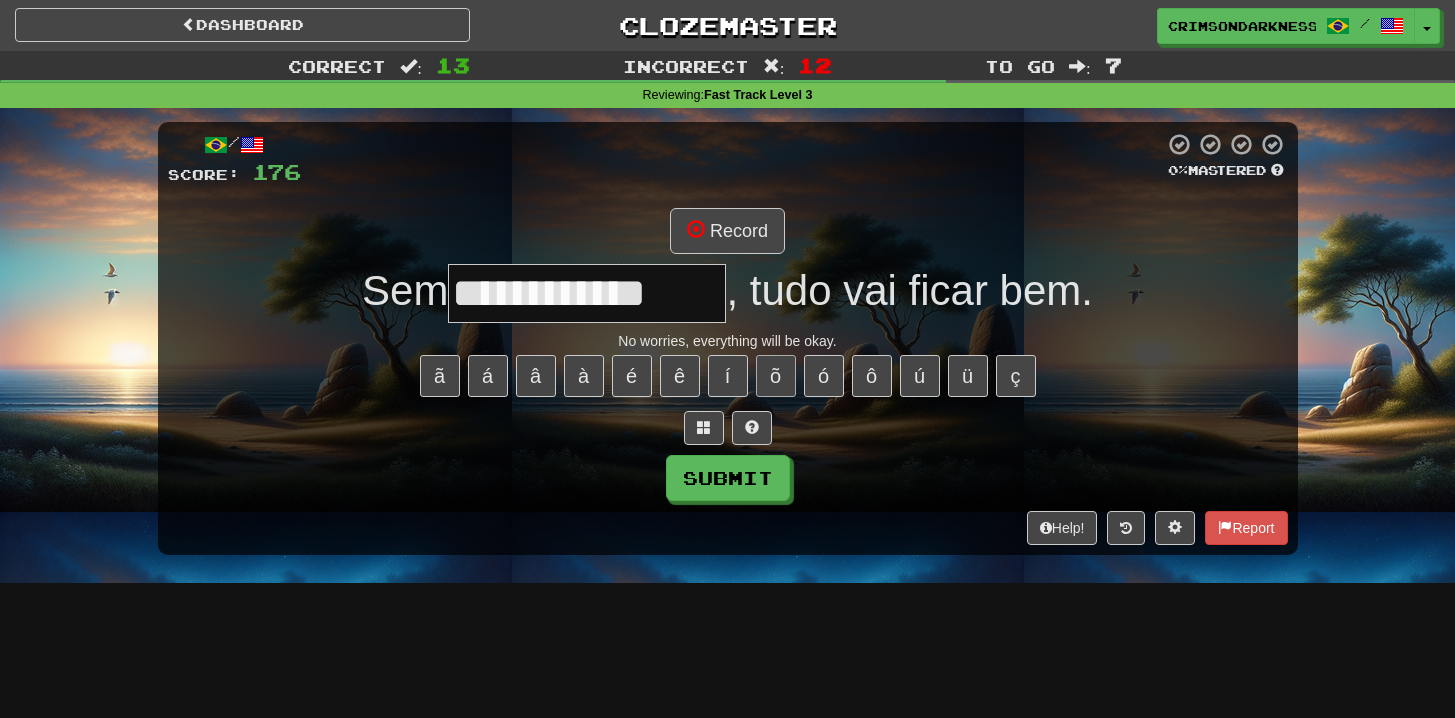 type on "**********" 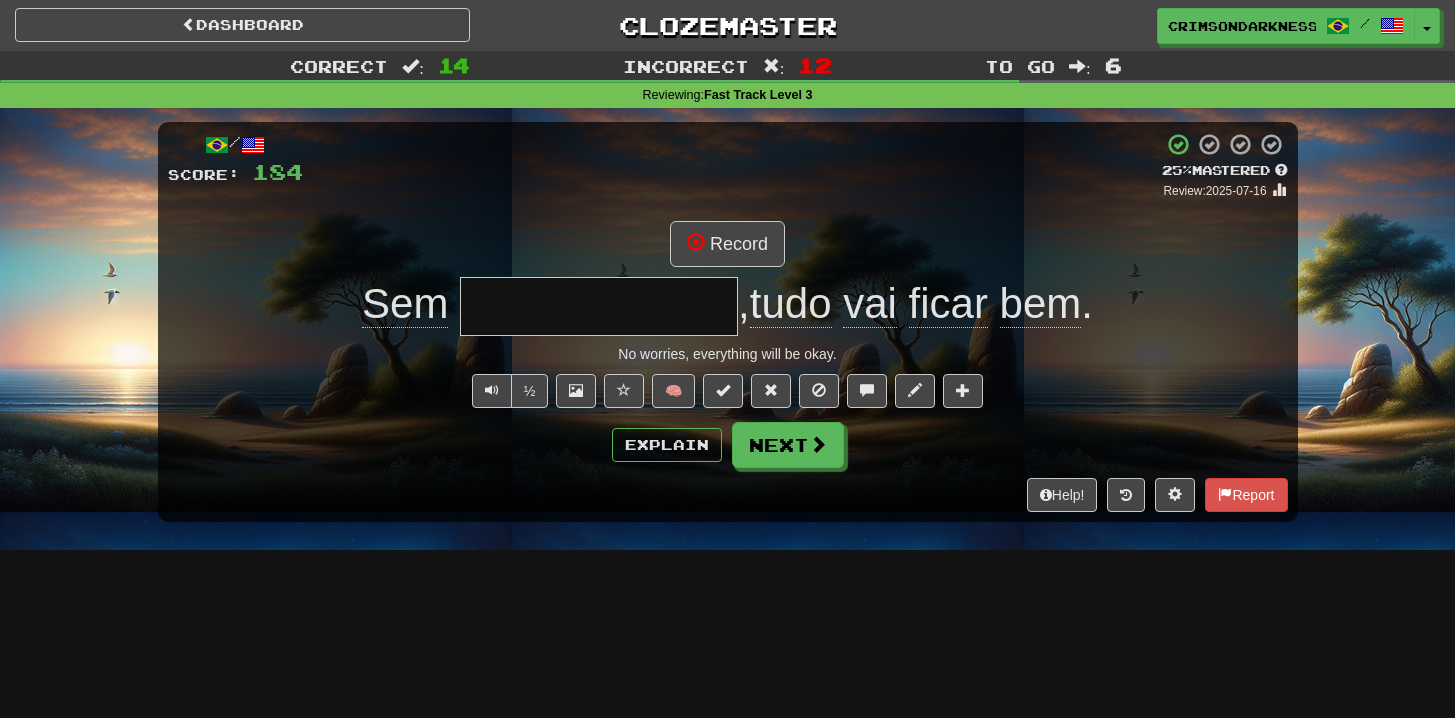 type on "**********" 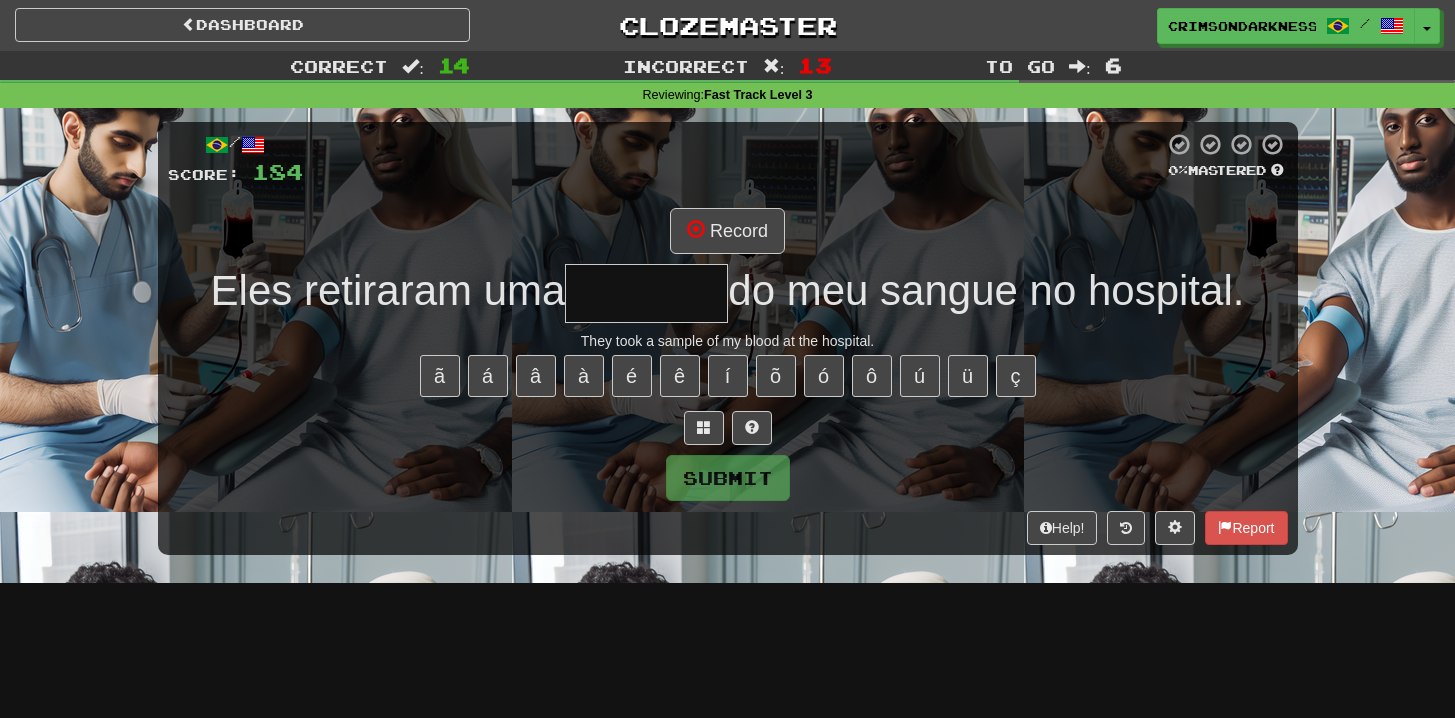 type on "*******" 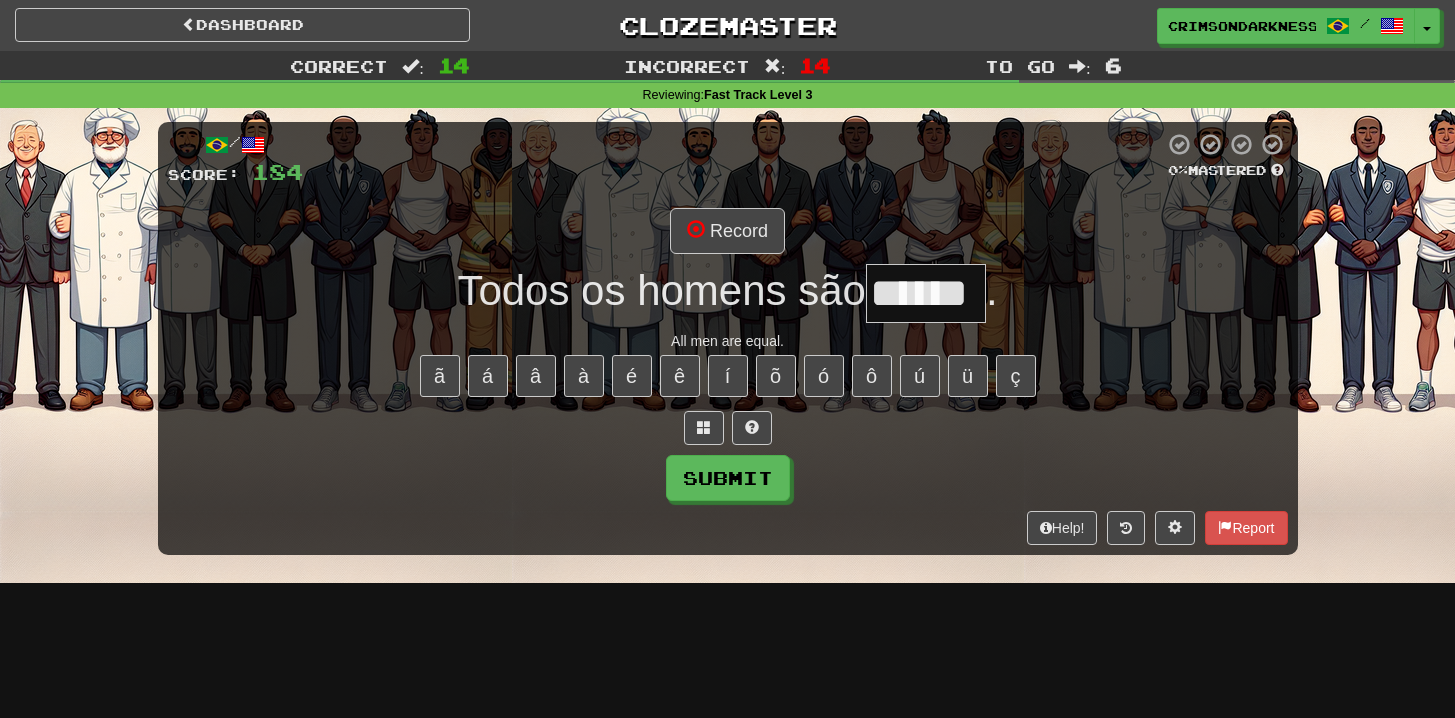 type on "******" 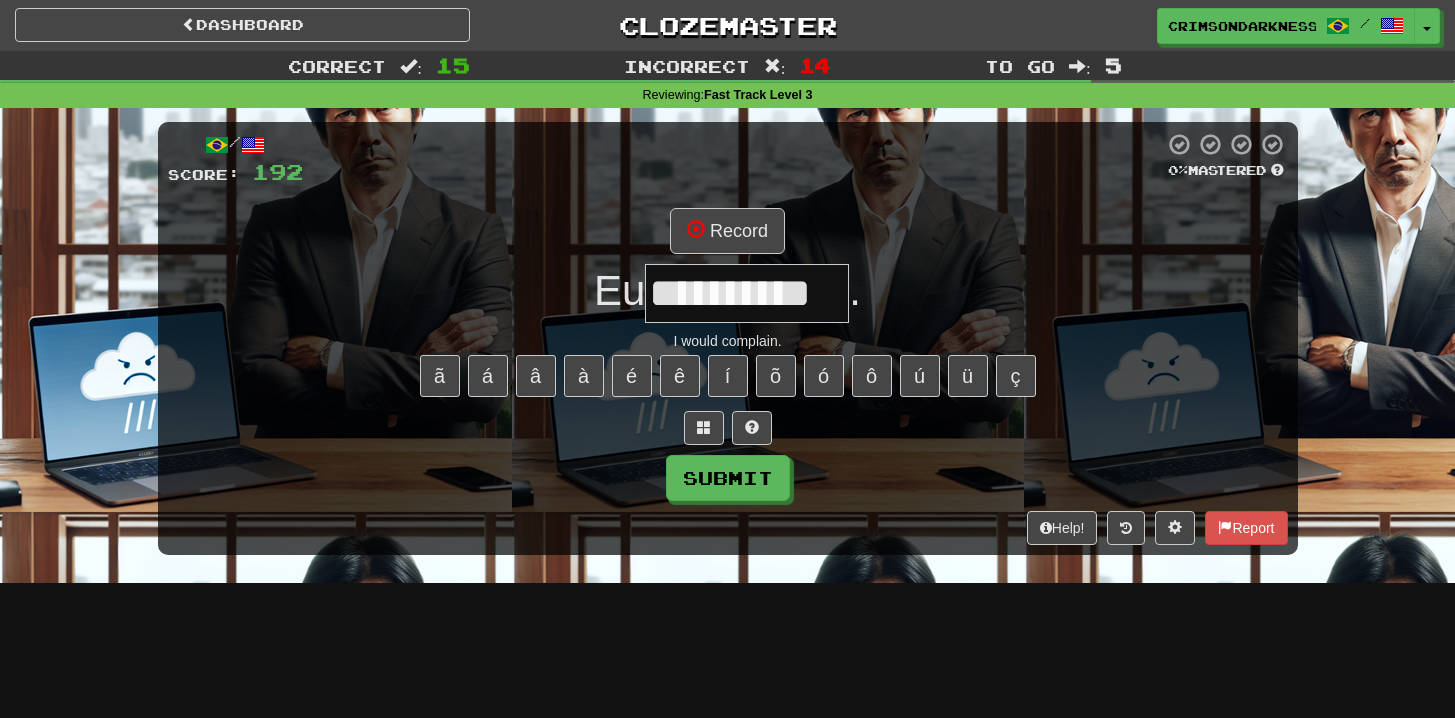 type on "**********" 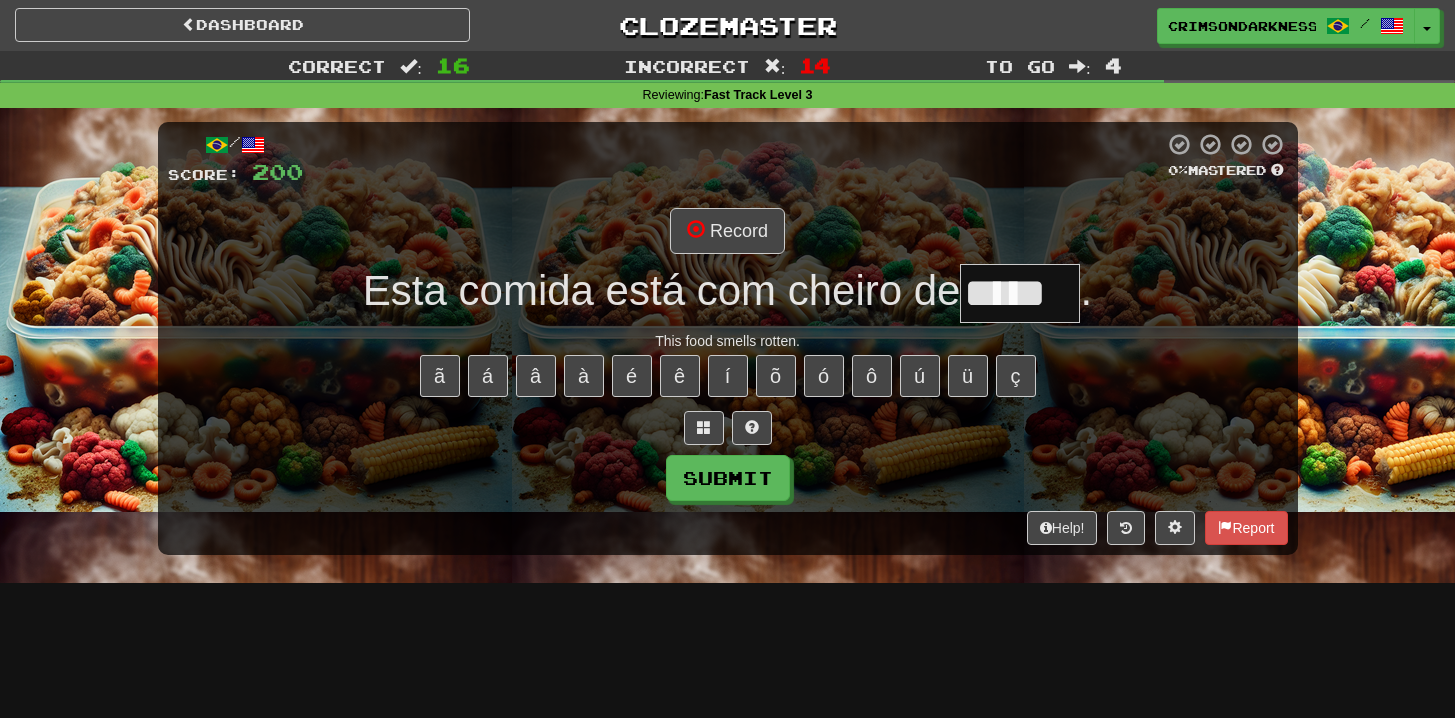 type on "*****" 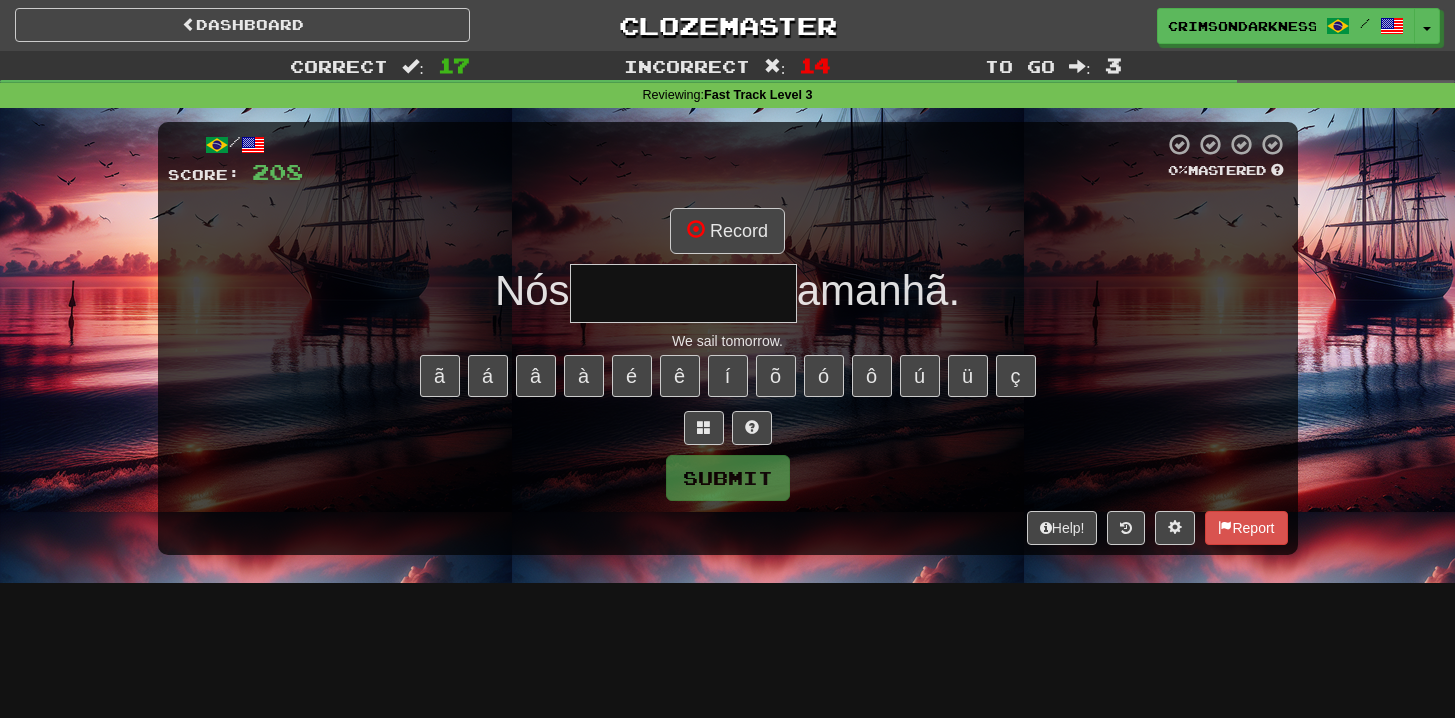 type on "*********" 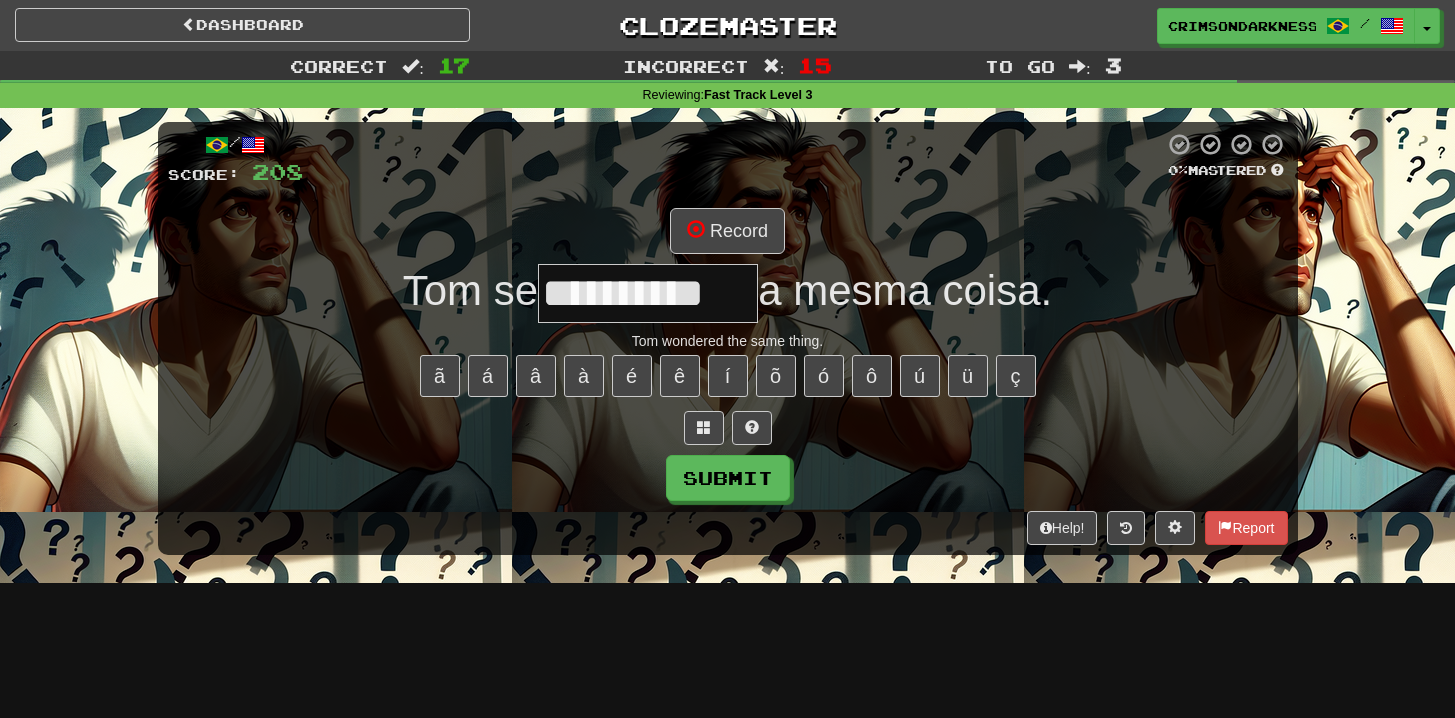 type on "**********" 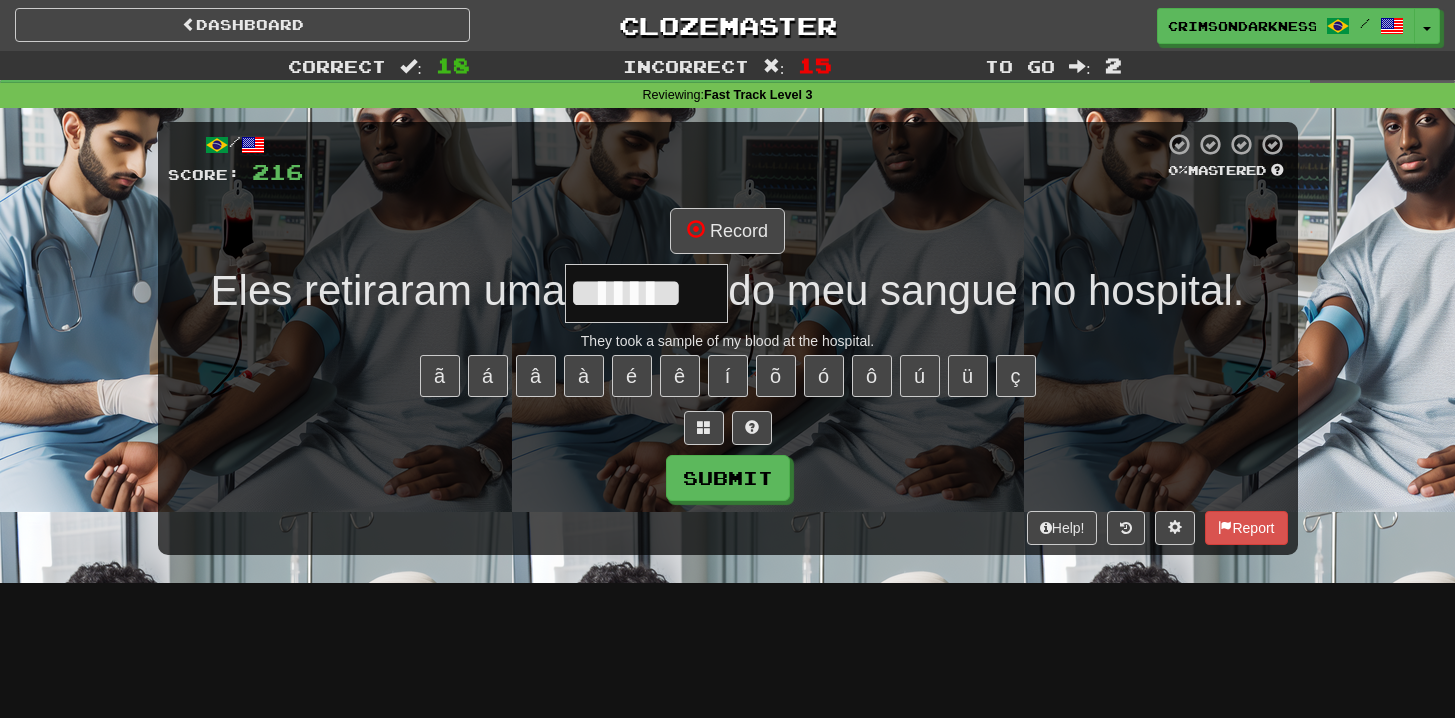 type on "*******" 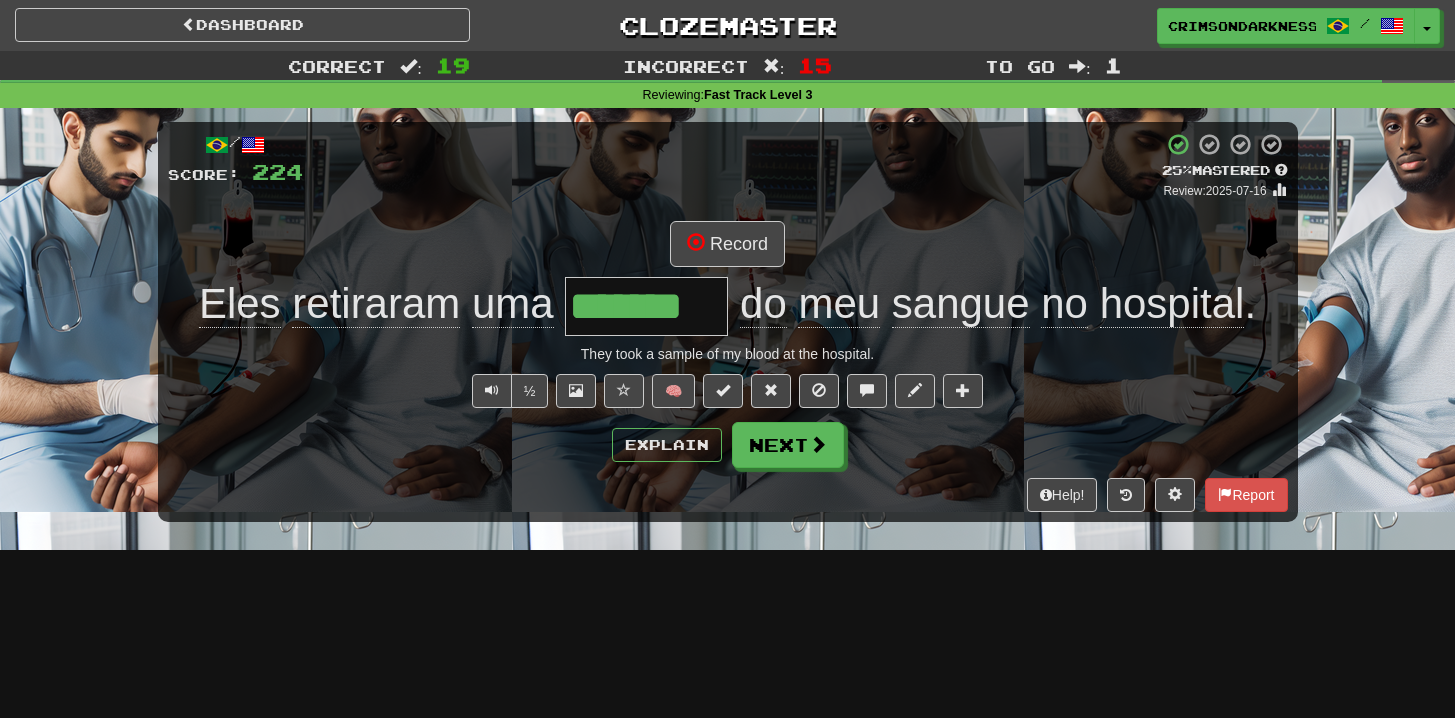 click on "sangue" at bounding box center [961, 304] 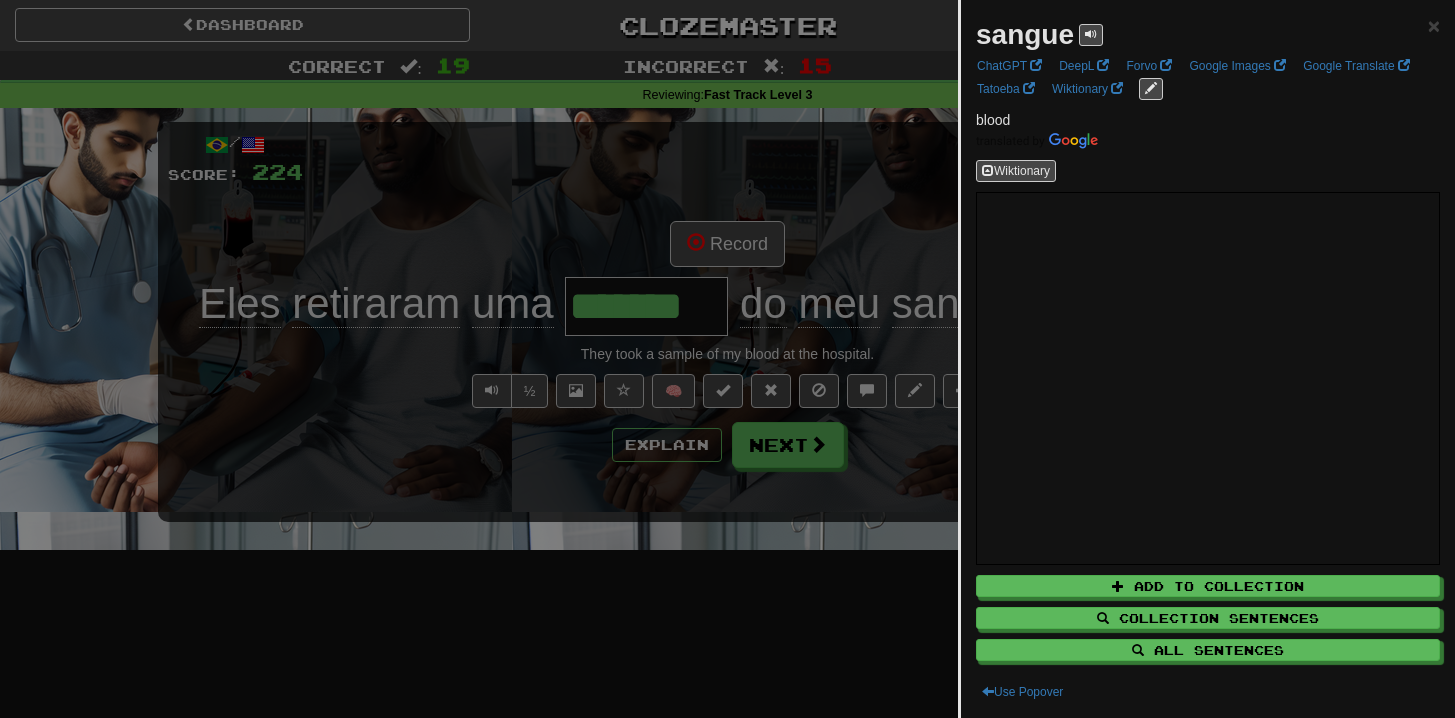 click at bounding box center (727, 359) 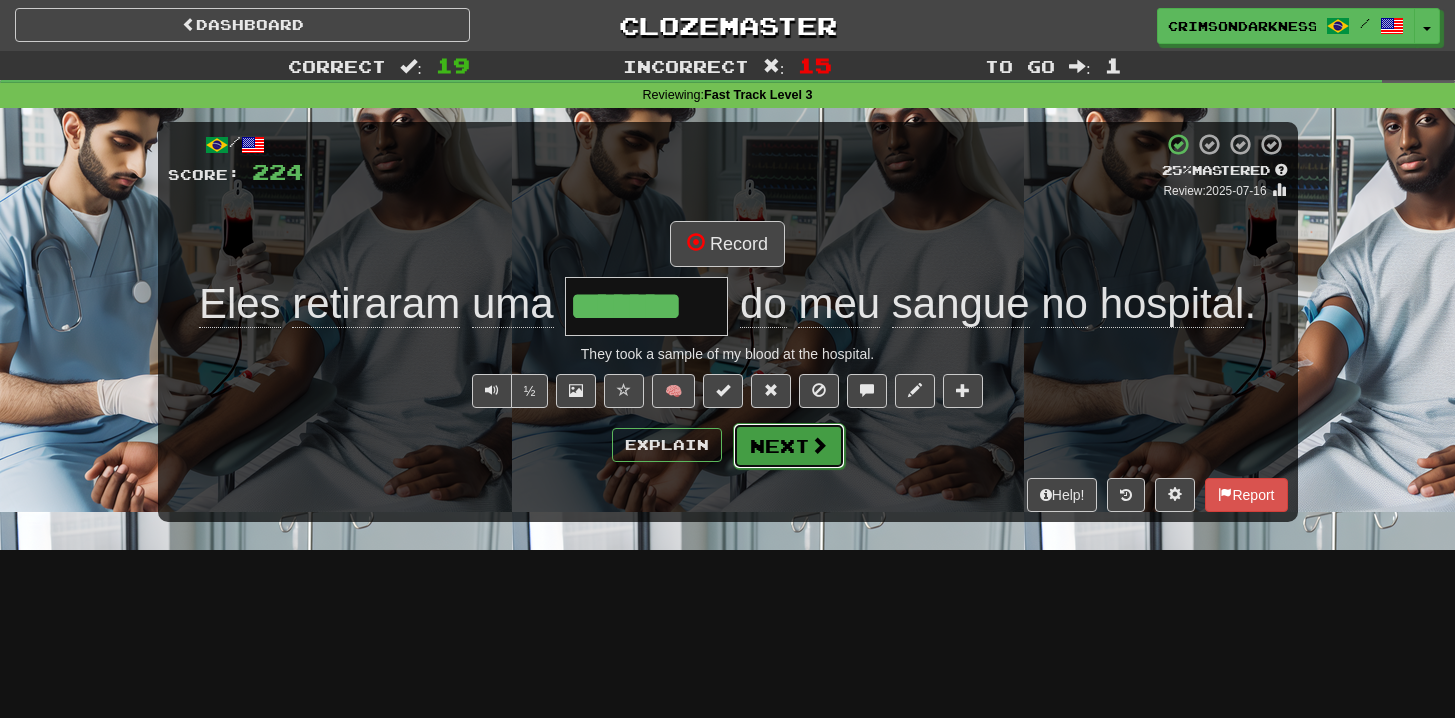 click at bounding box center (819, 445) 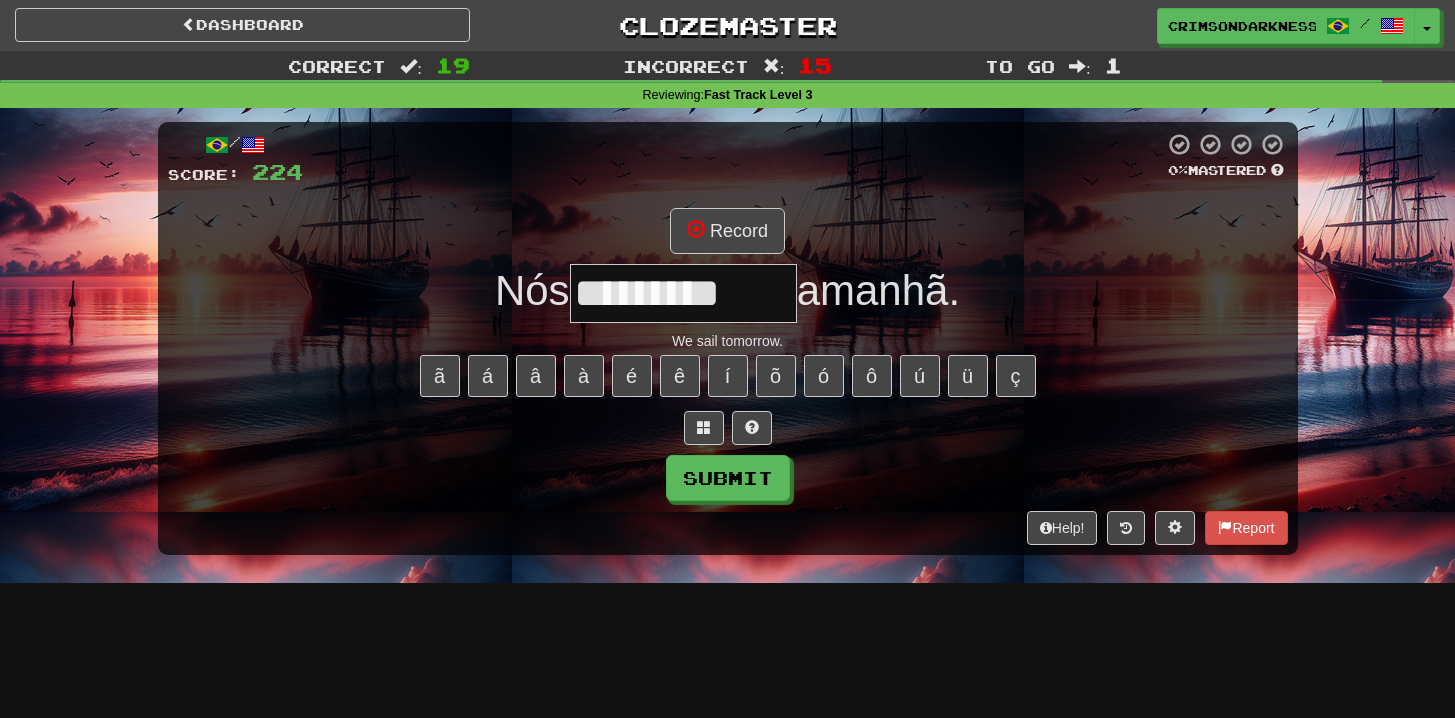 type on "*********" 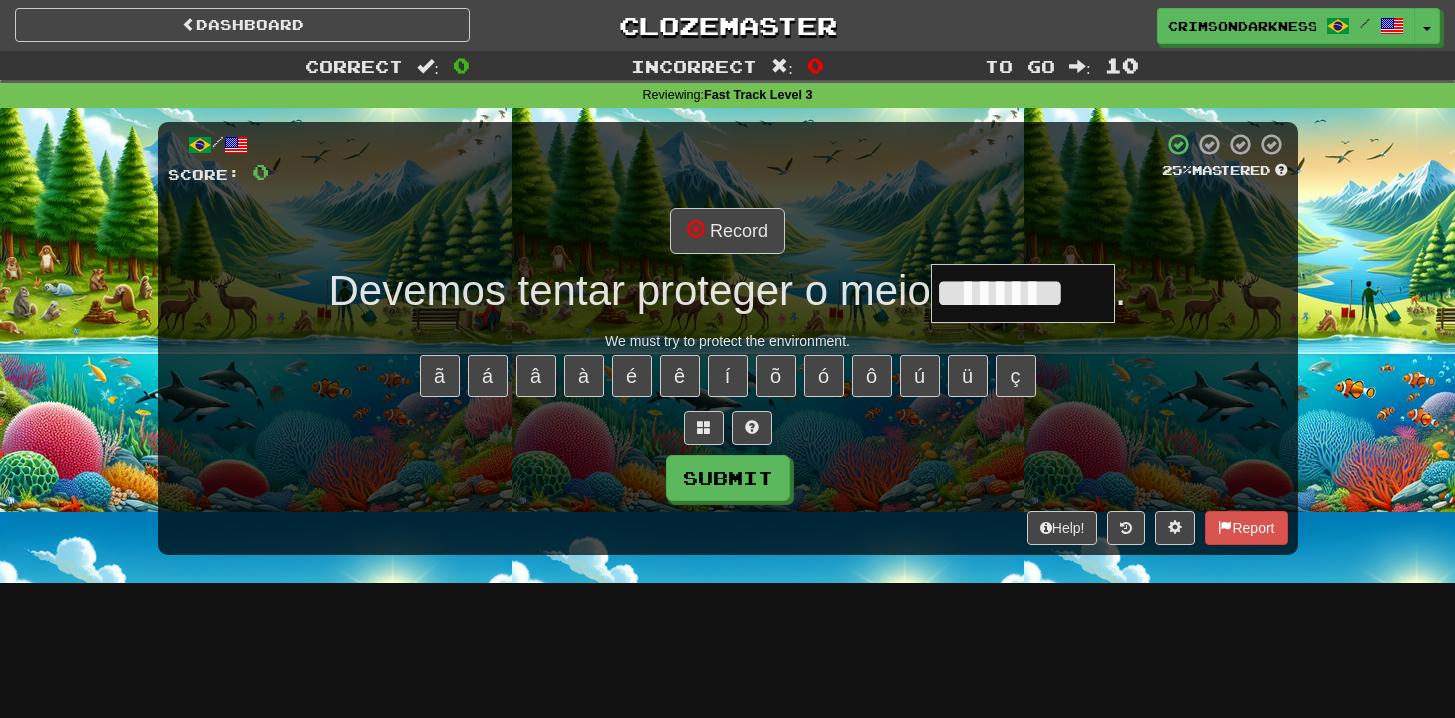 type on "********" 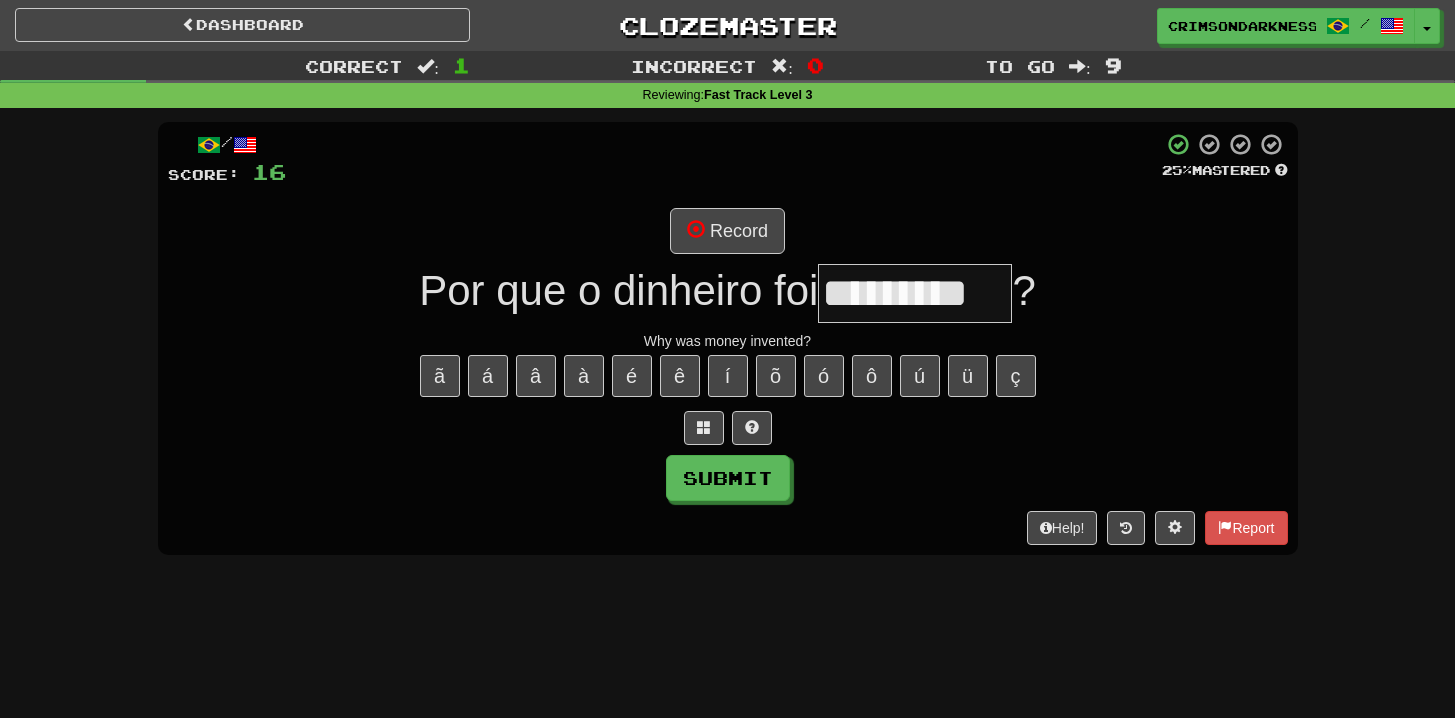 type on "*********" 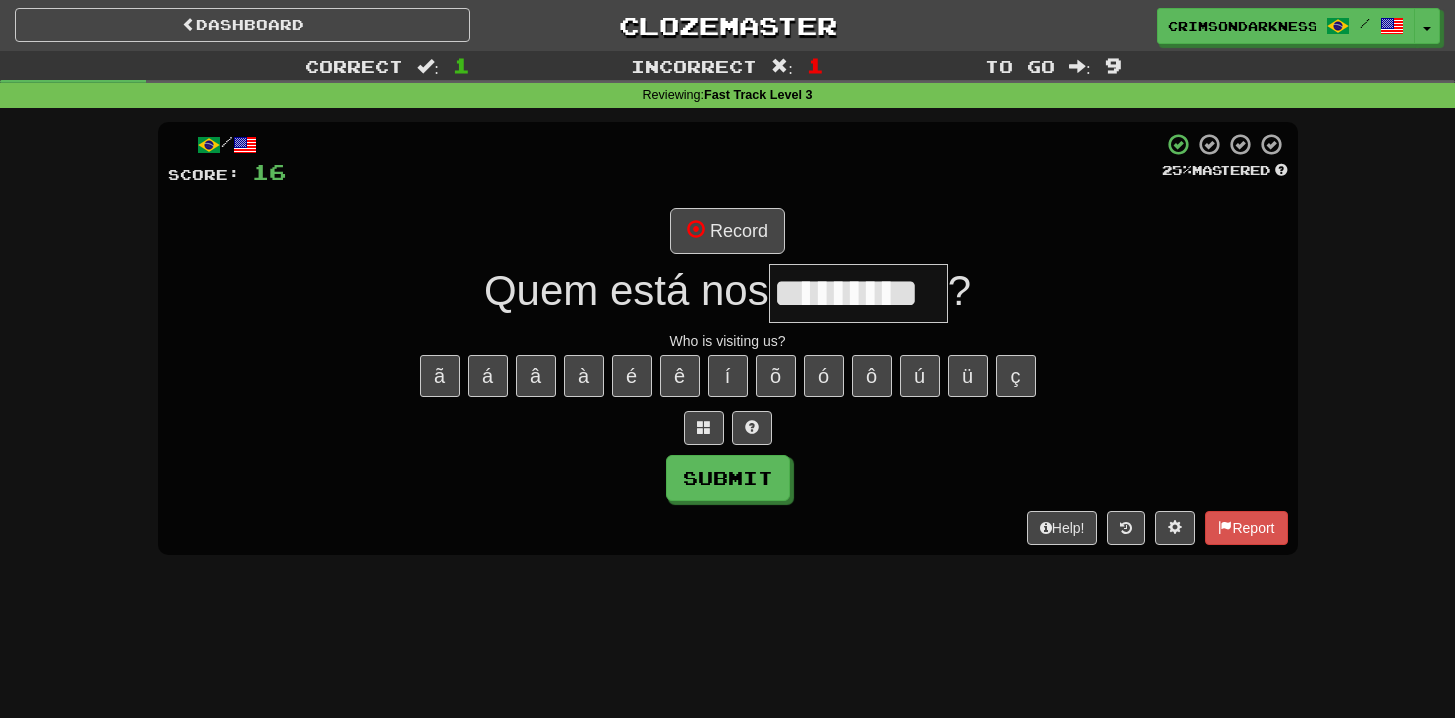 type on "*********" 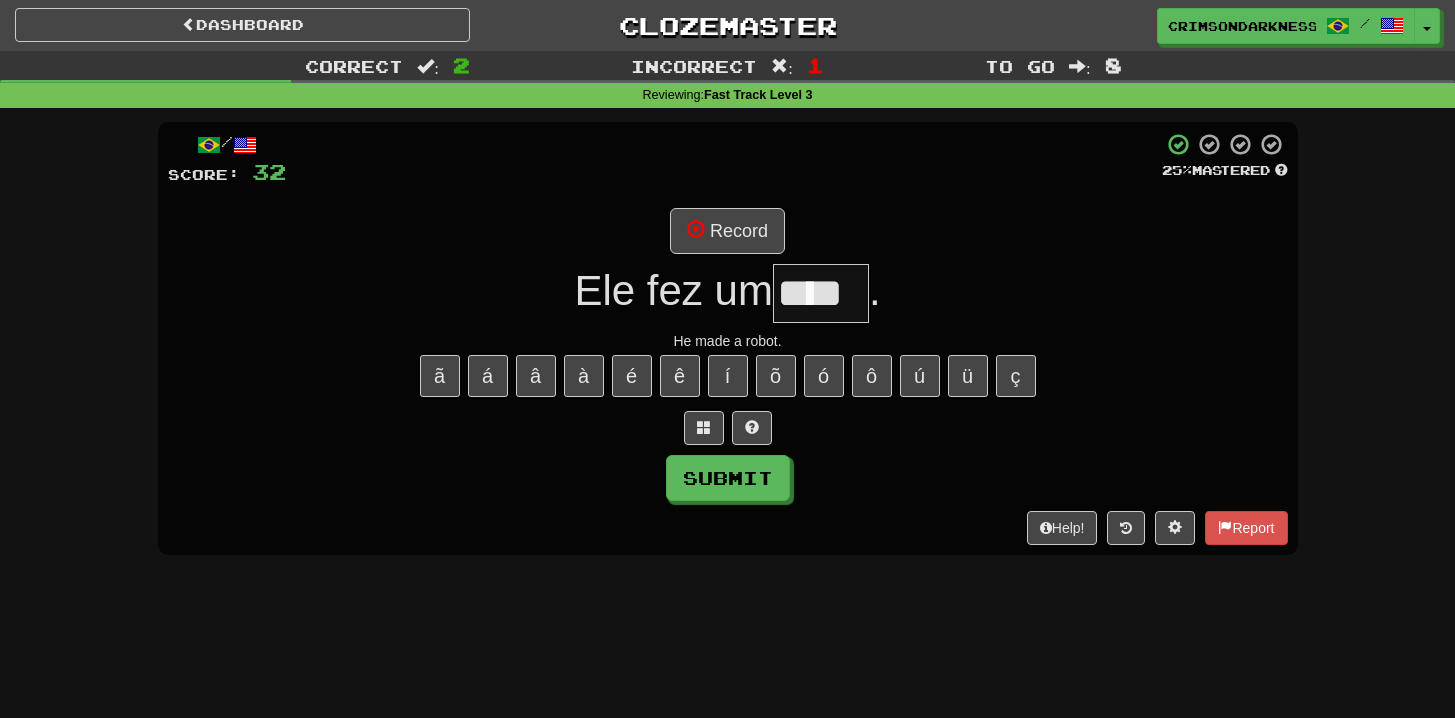 type on "****" 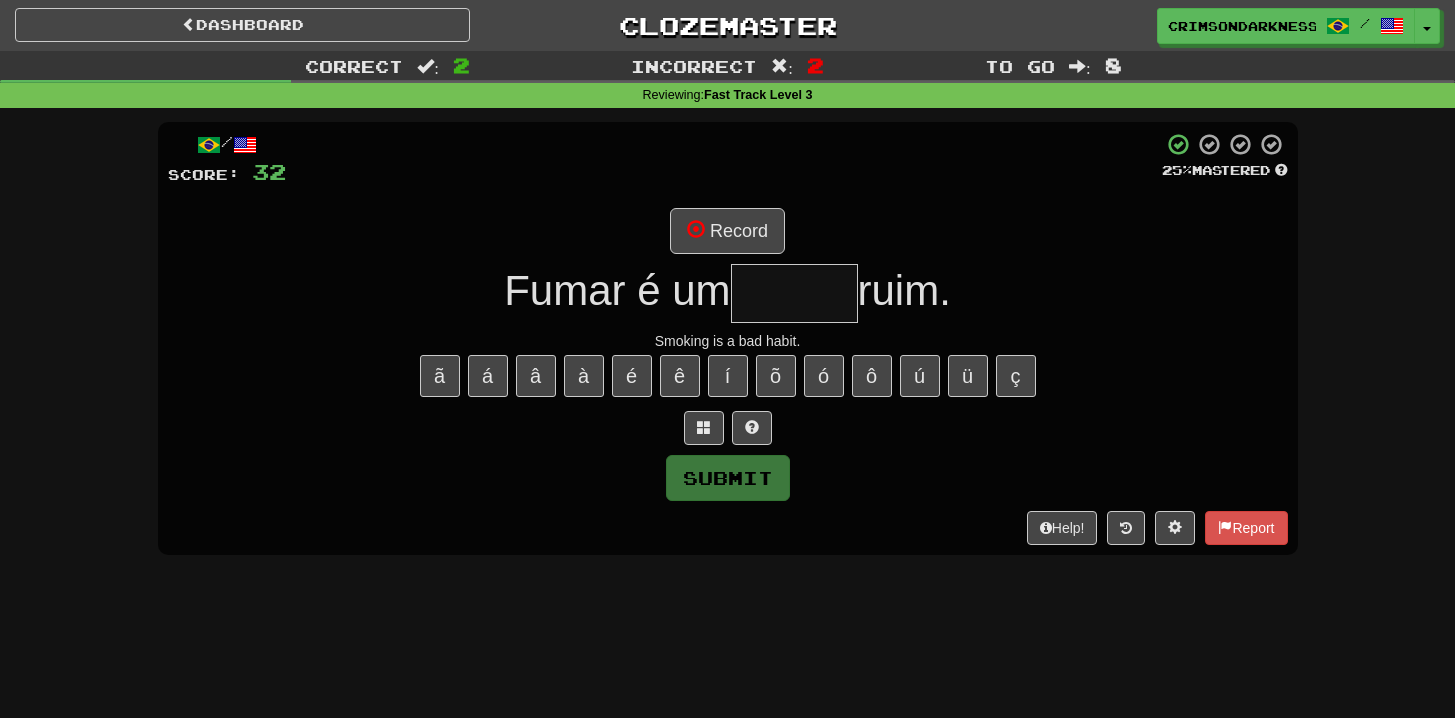 type on "******" 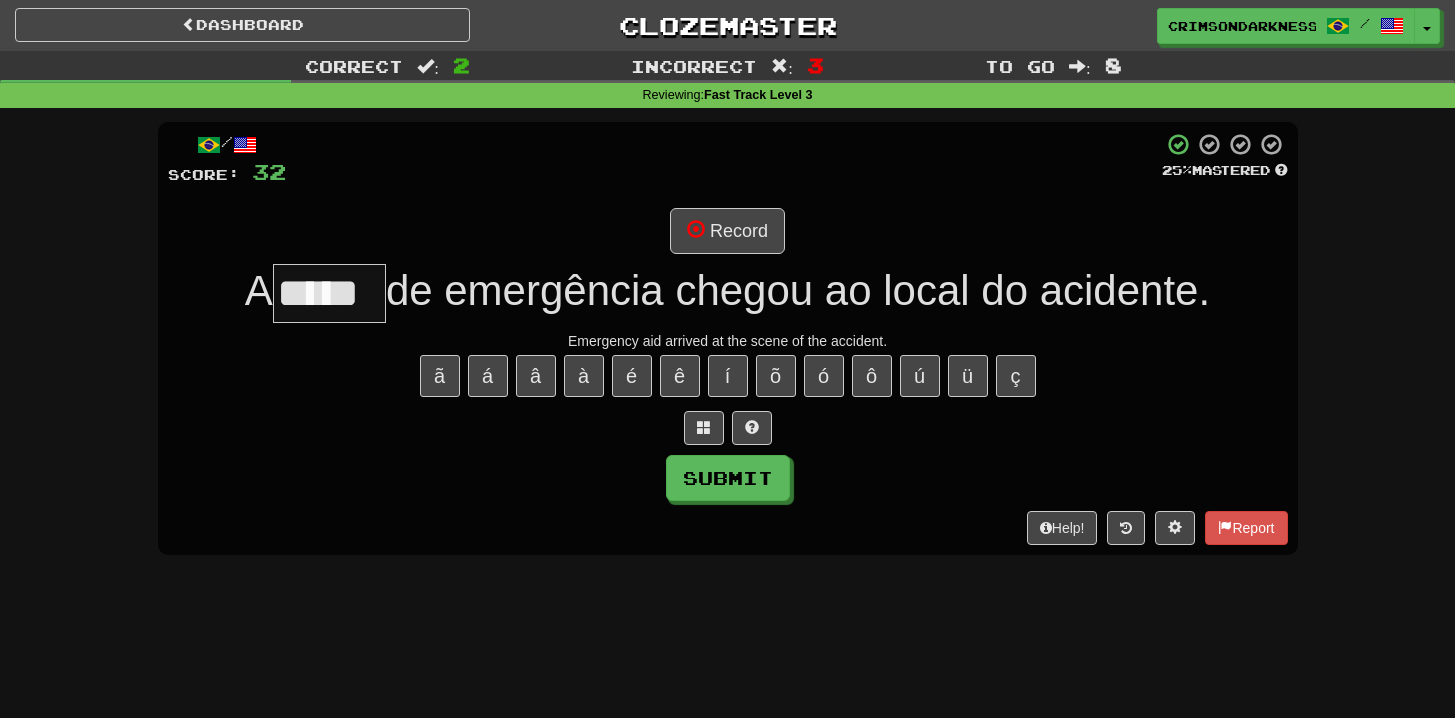type on "*****" 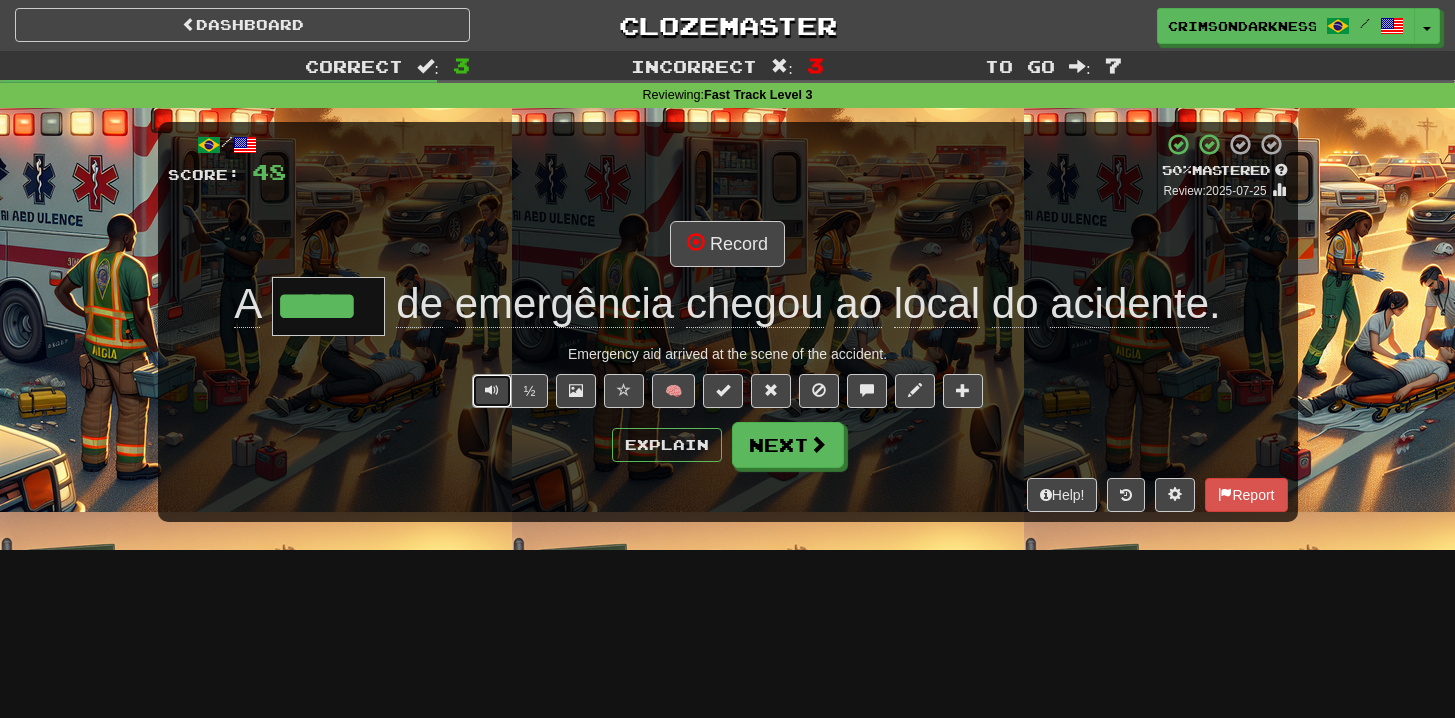 click at bounding box center (492, 390) 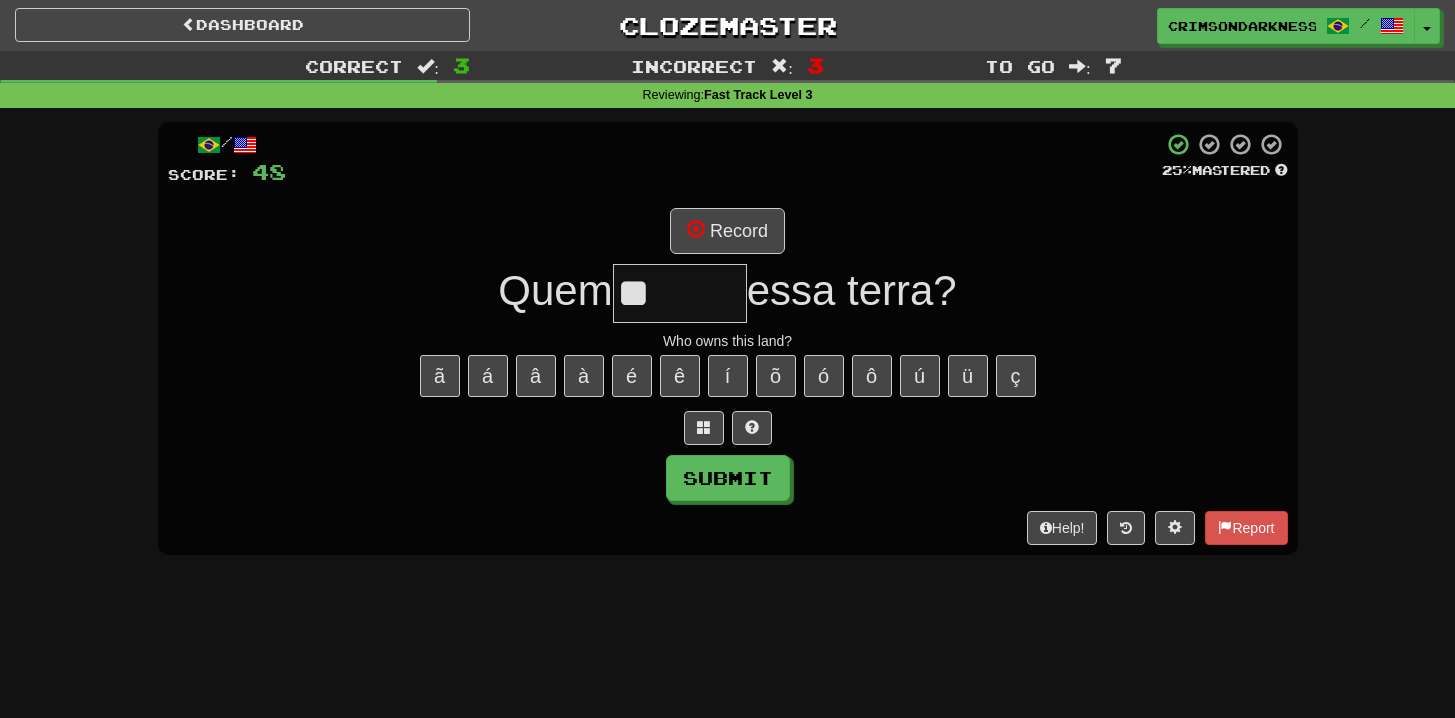type on "*" 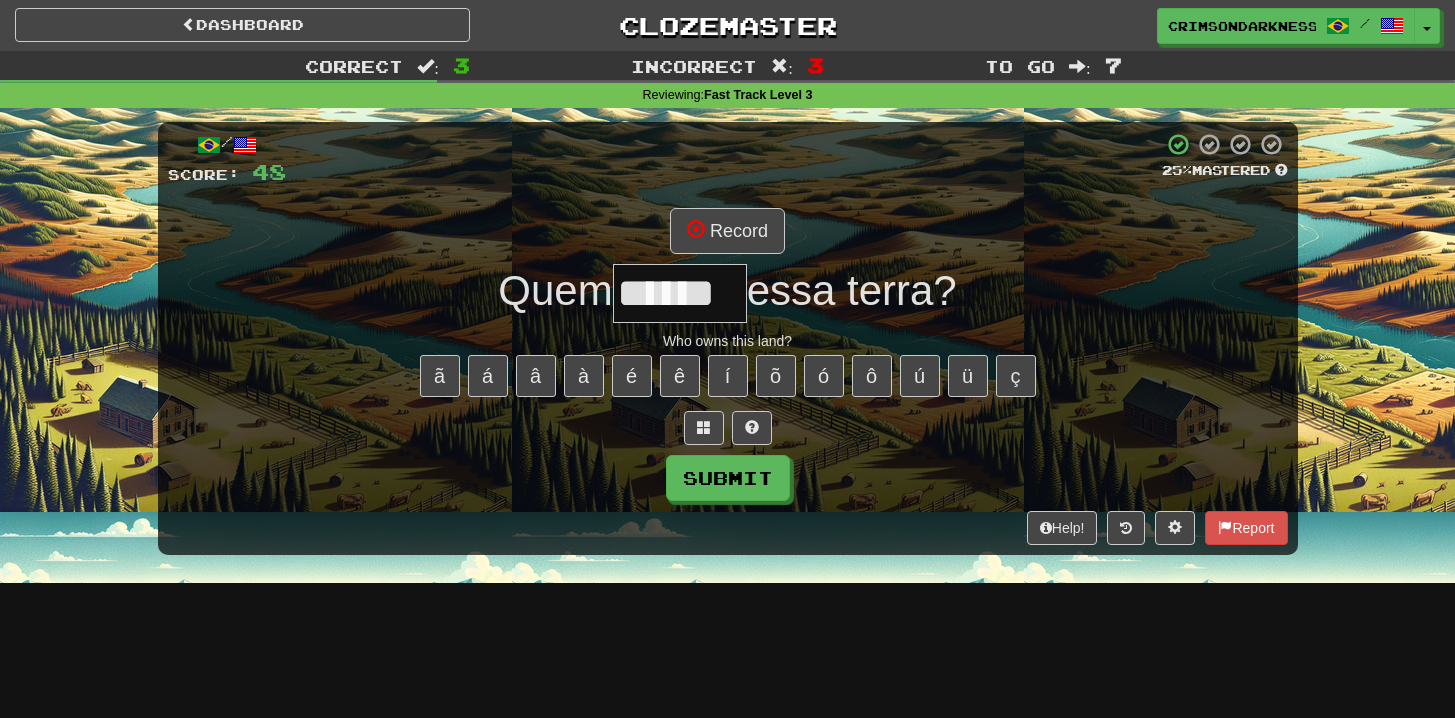 type on "******" 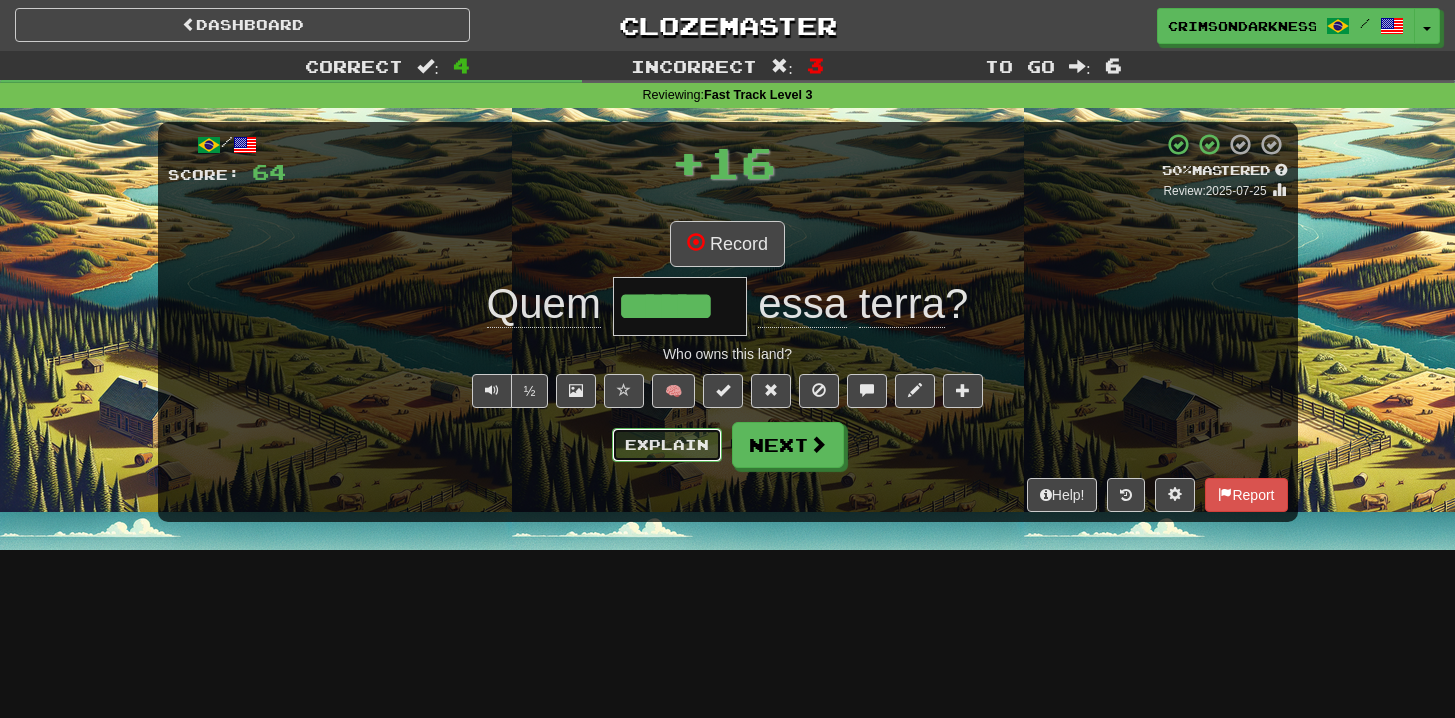click on "Explain" at bounding box center [667, 445] 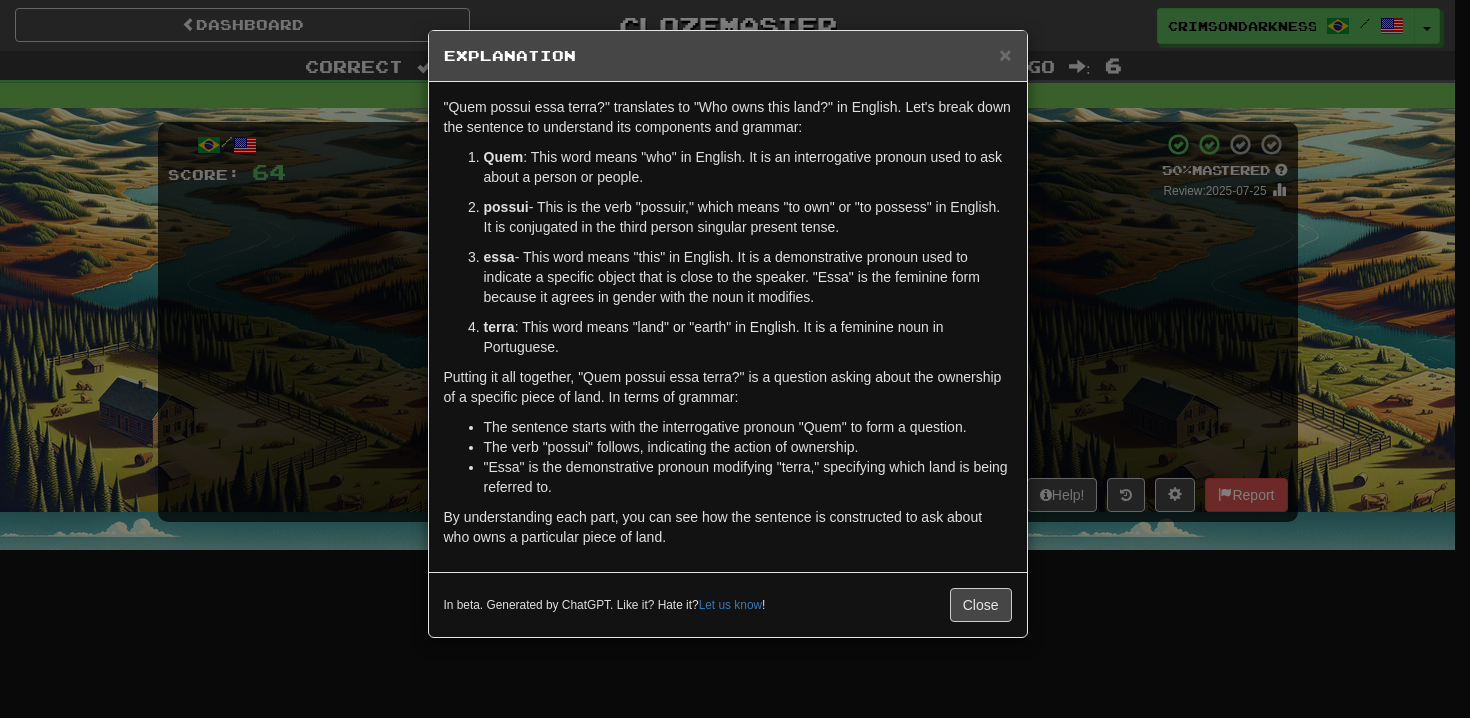 click on "× Explanation "Quem possui essa terra?" translates to "Who owns this land?" in English. Let's break down the sentence to understand its components and grammar:
Quem : This word means "who" in English. It is an interrogative pronoun used to ask about a person or people.
possui : This is the verb "possuir," which means "to own" or "to possess" in English. It is conjugated in the third person singular present tense.
essa : This word means "this" in English. It is a demonstrative pronoun used to indicate a specific object that is close to the speaker. "Essa" is the feminine form because it agrees in gender with the noun it modifies.
terra : This word means "land" or "earth" in English. It is a feminine noun in Portuguese.
Putting it all together, "Quem possui essa terra?" is a question asking about the ownership of a specific piece of land. In terms of grammar:
The sentence starts with the interrogative pronoun "Quem" to form a question.
Let us know ! Close" at bounding box center [735, 359] 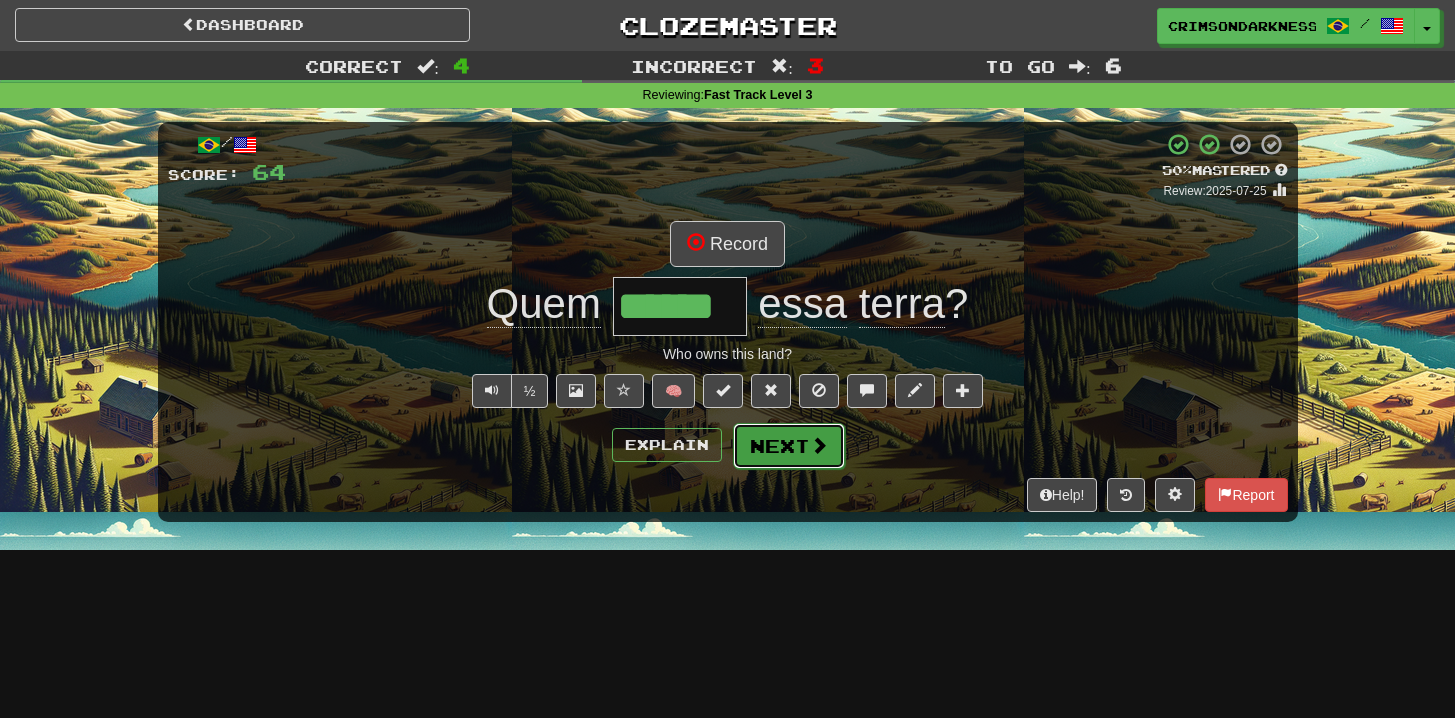 click on "Next" at bounding box center (789, 446) 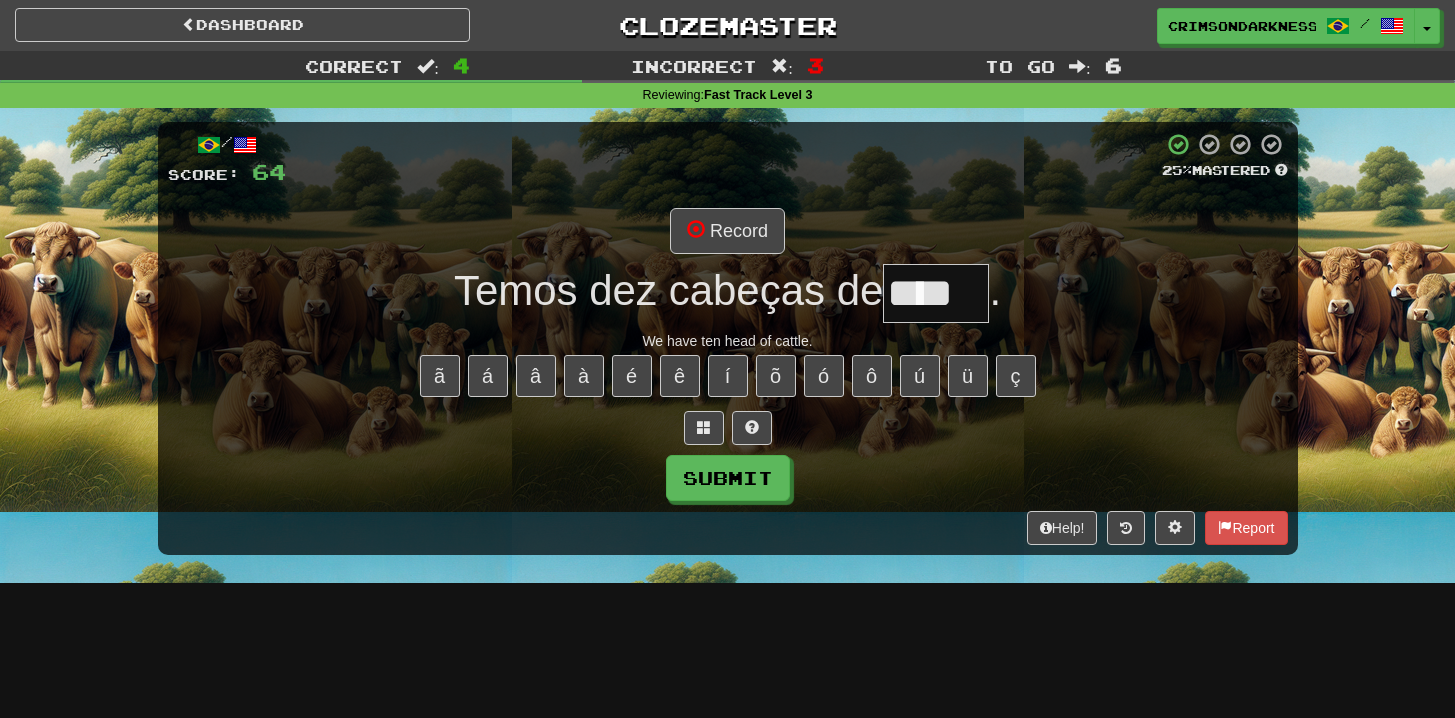 type on "****" 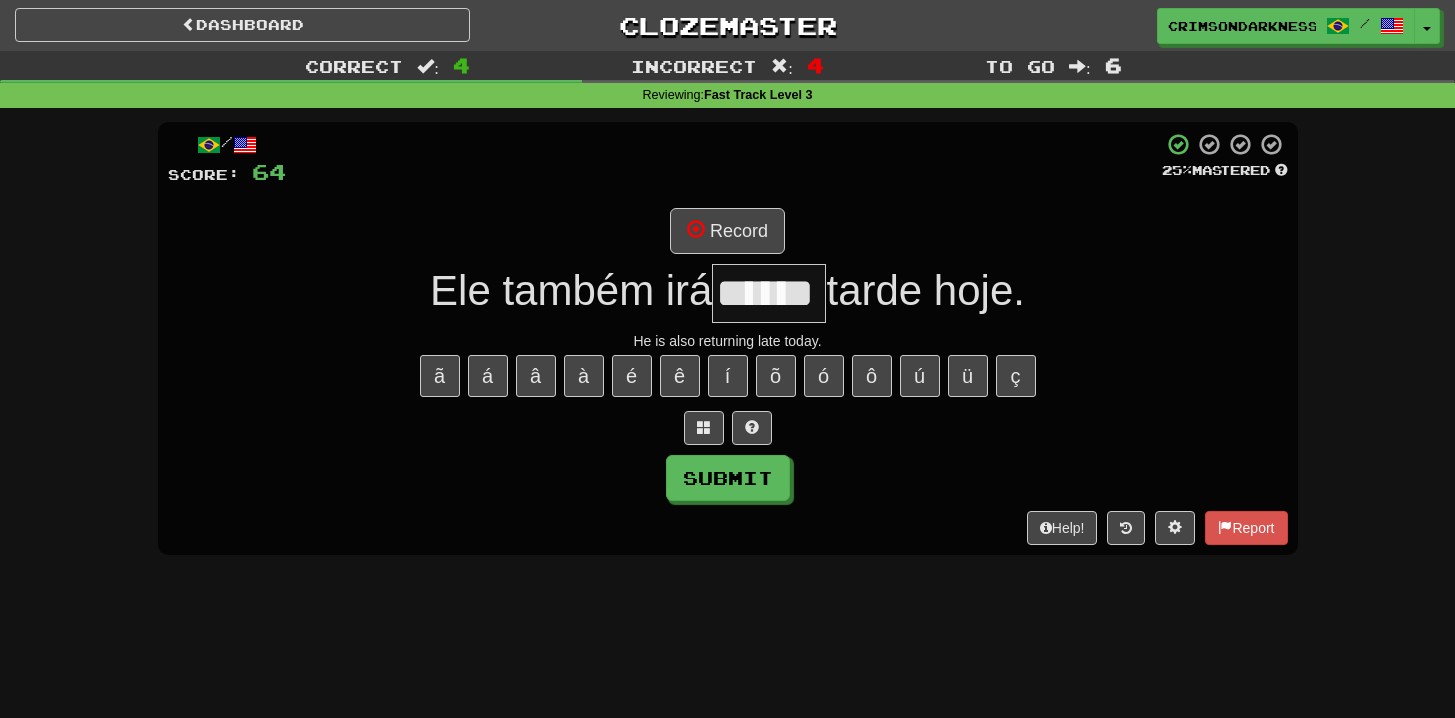 type on "******" 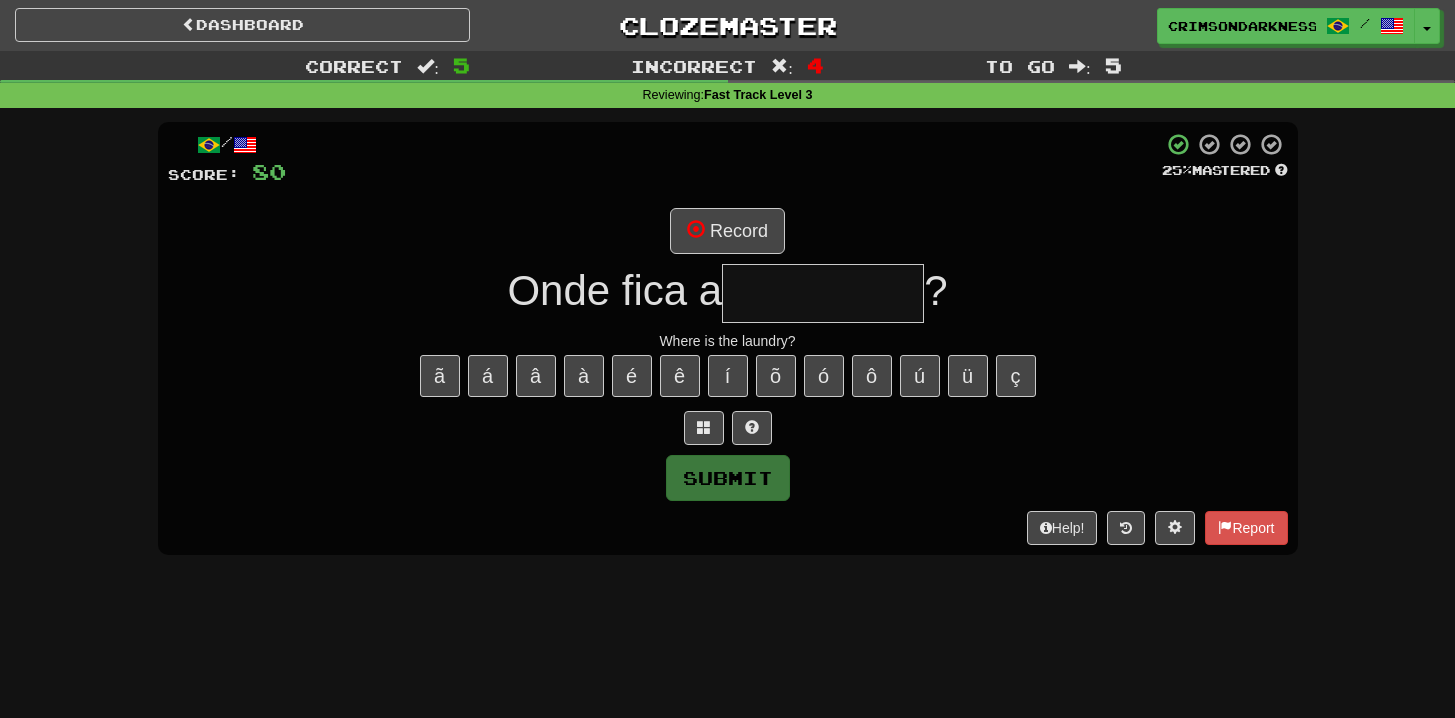 type on "**********" 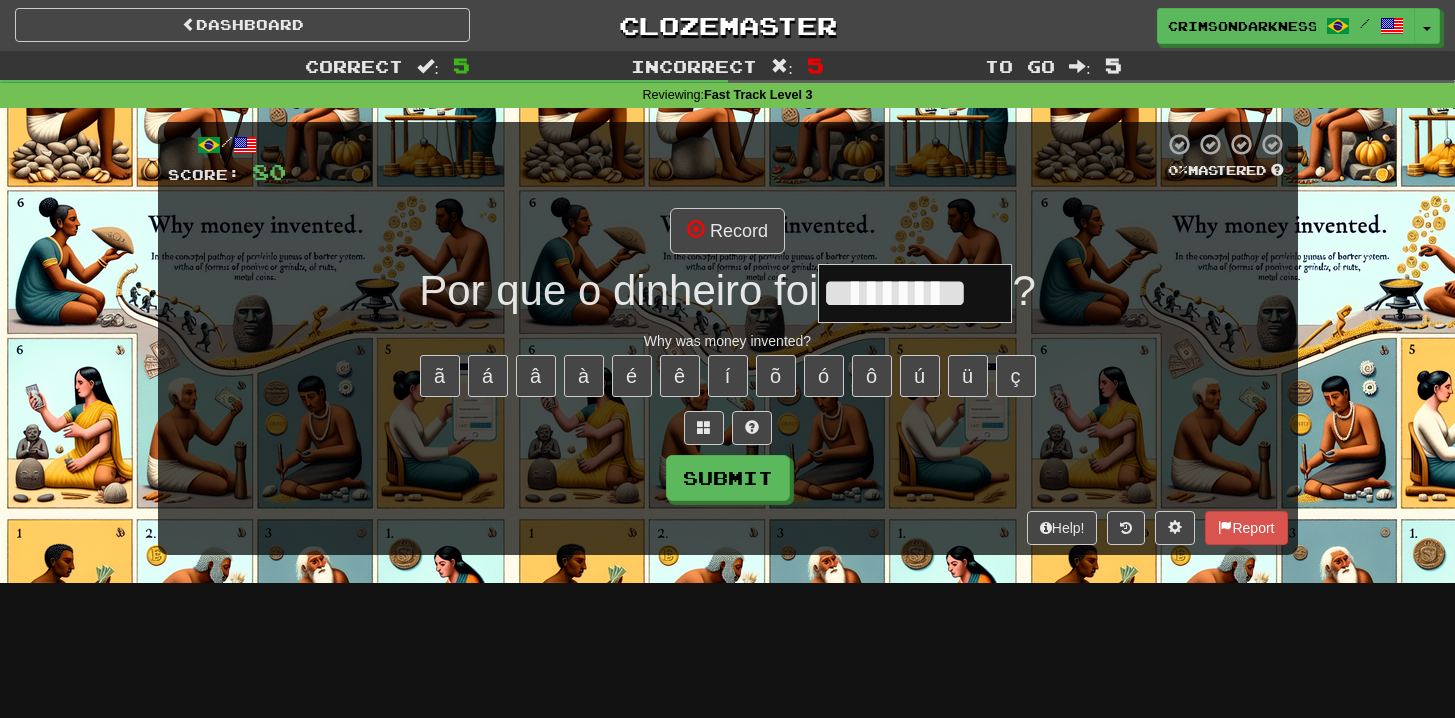 type on "*********" 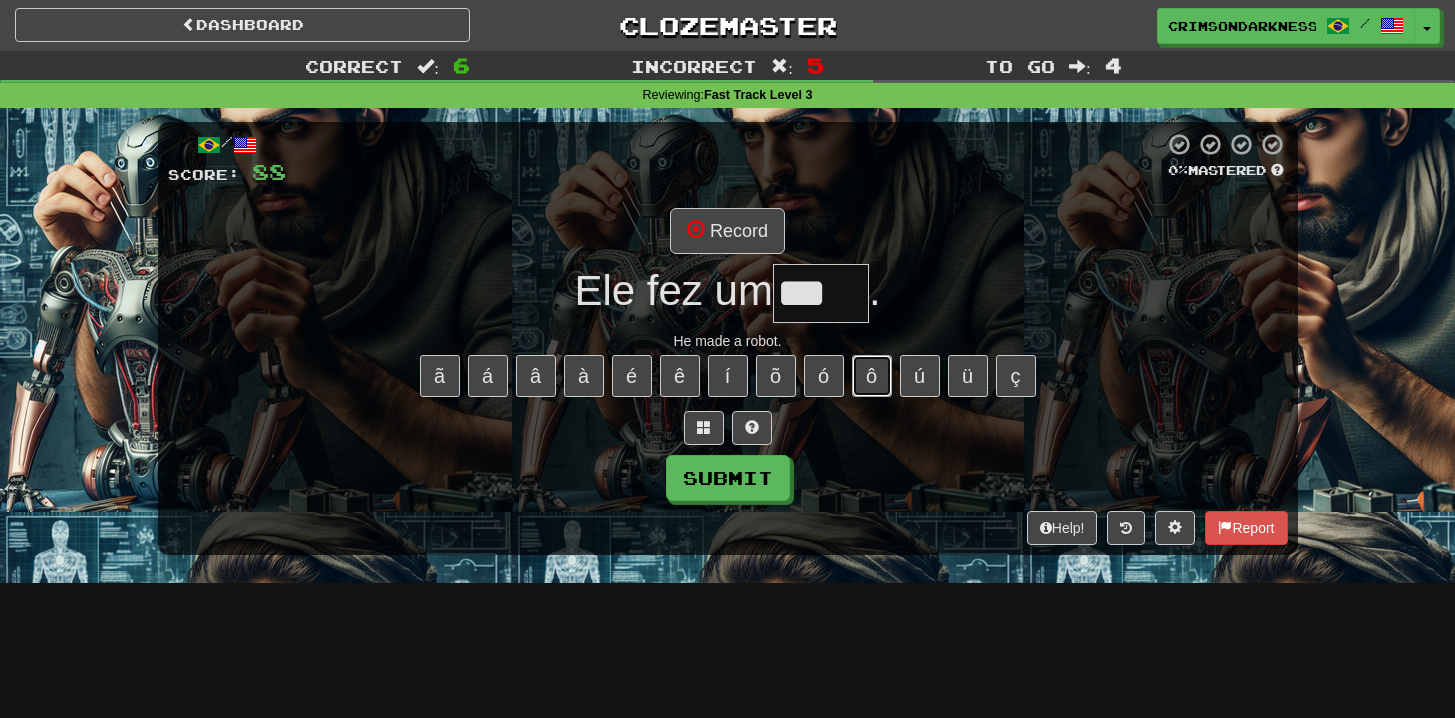 click on "ô" at bounding box center [872, 376] 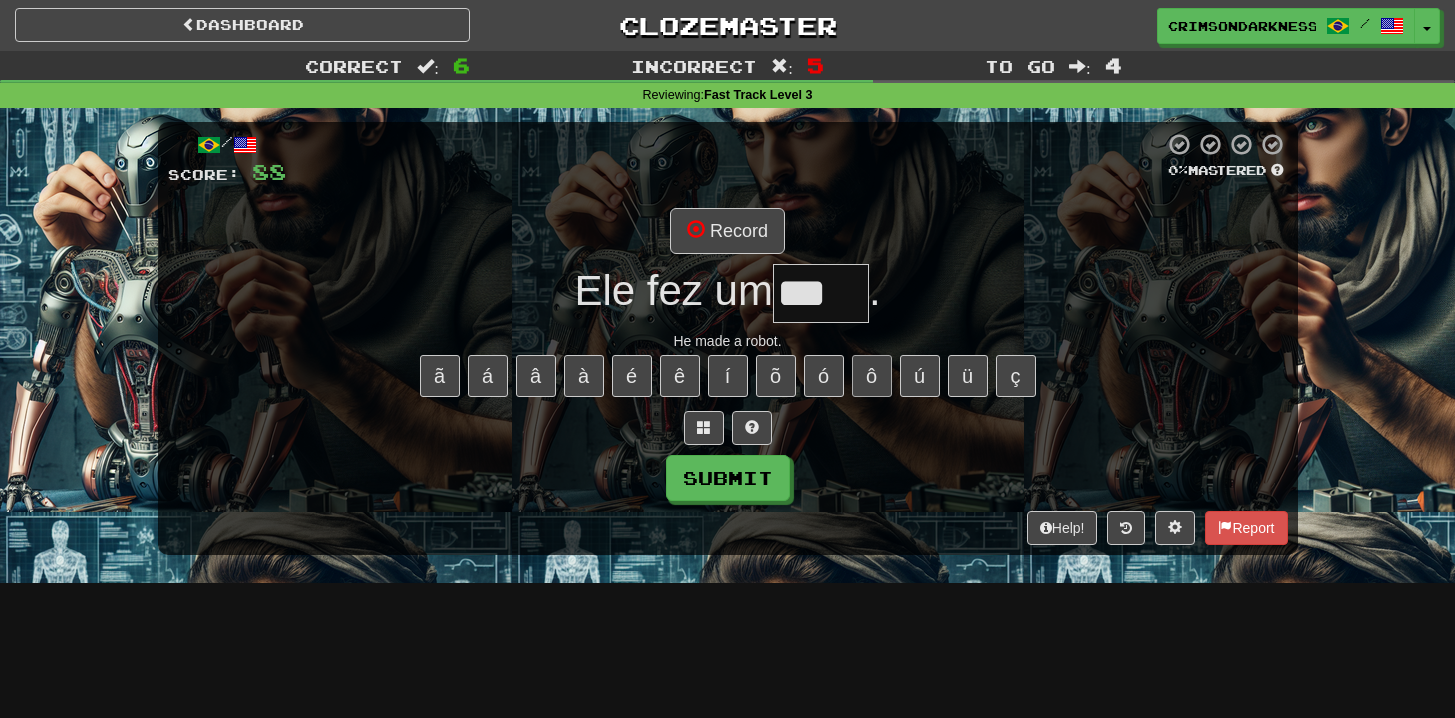 type on "****" 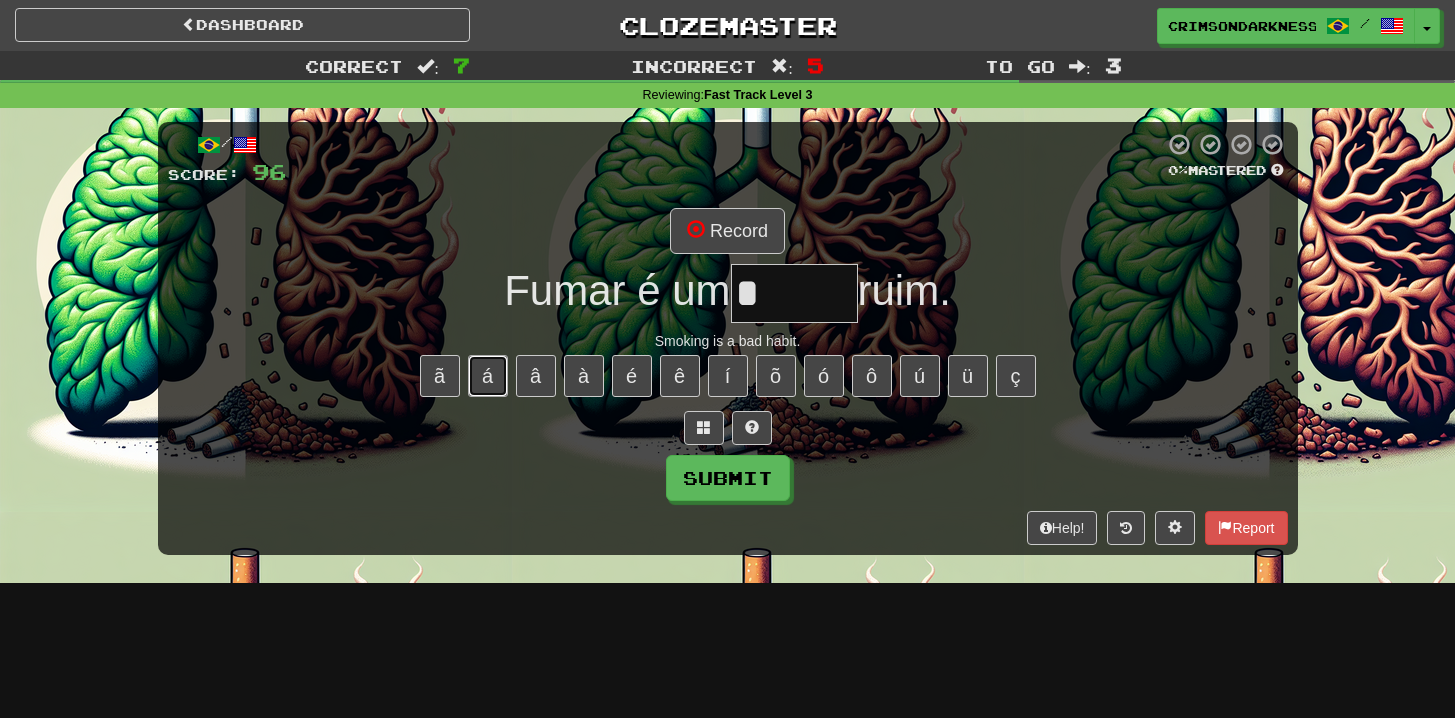 click on "á" at bounding box center (488, 376) 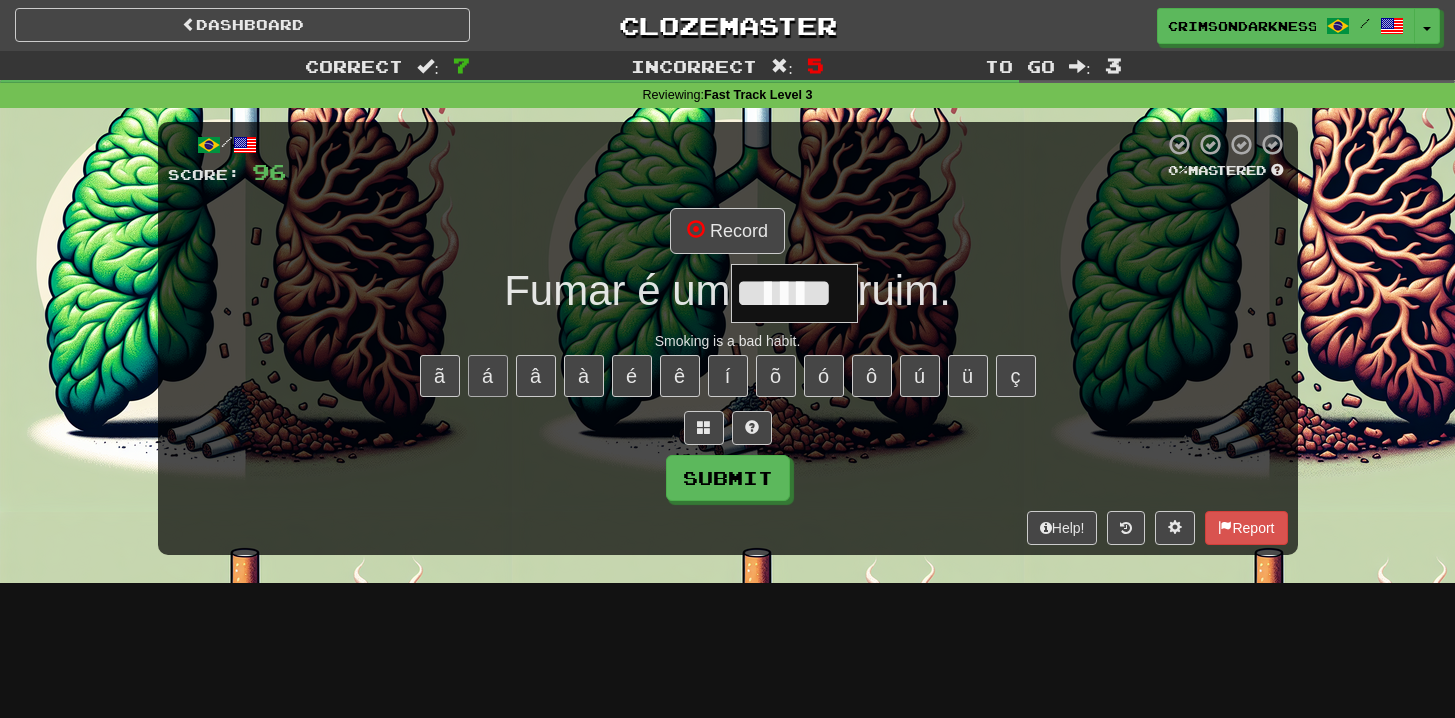 type on "******" 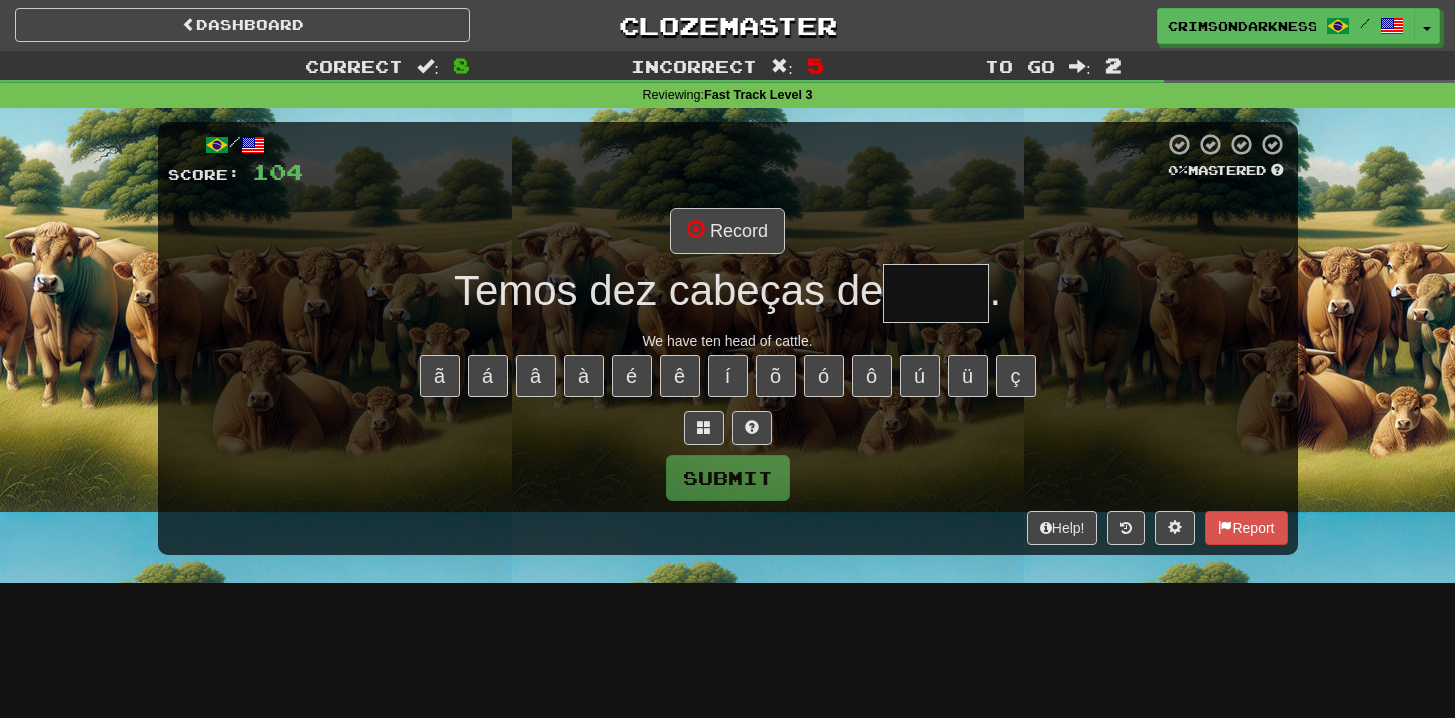 type on "****" 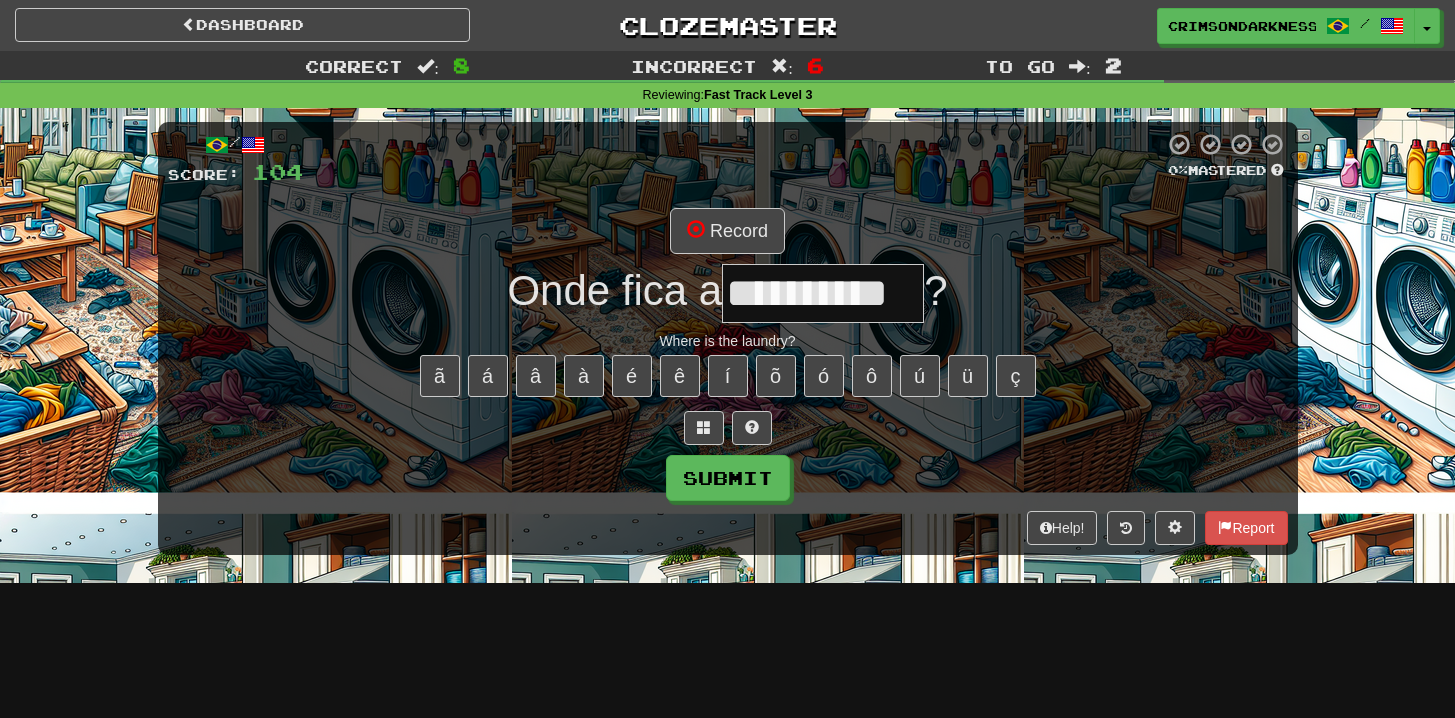type on "**********" 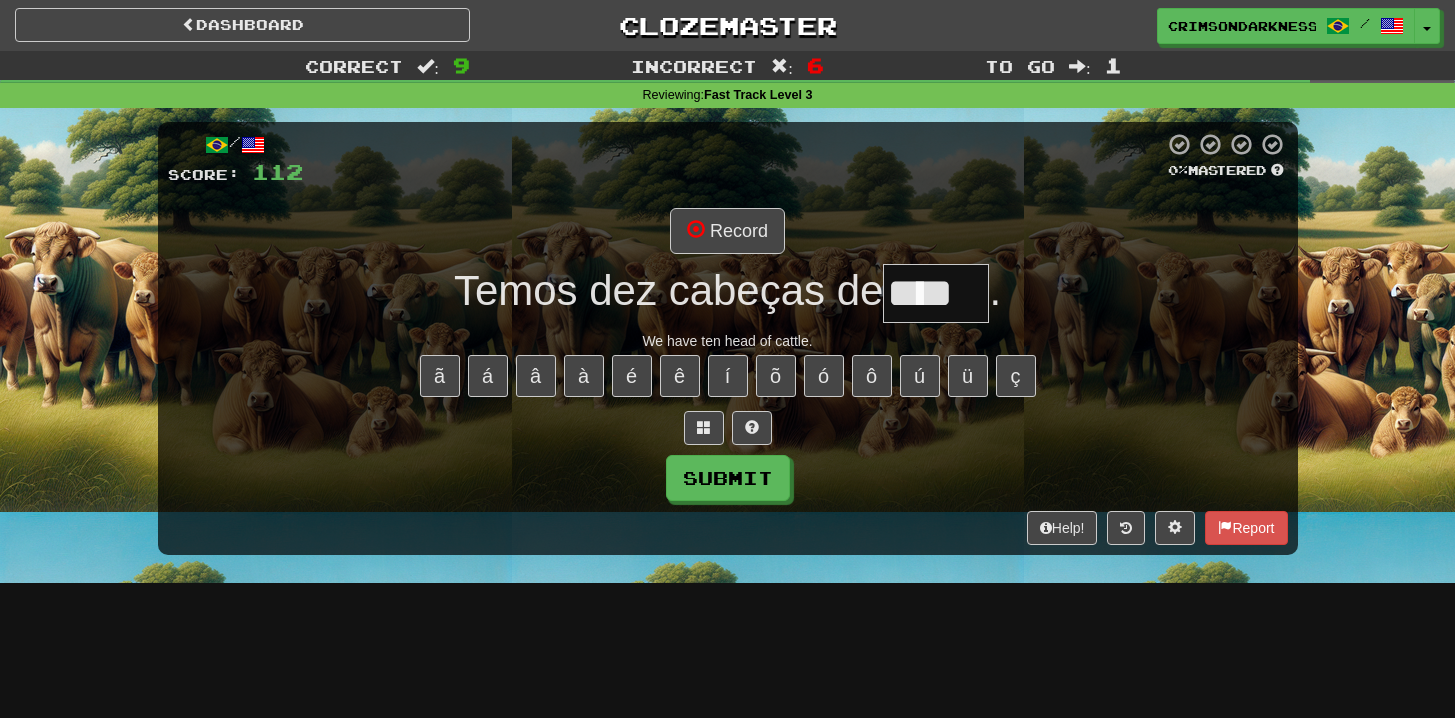 type on "****" 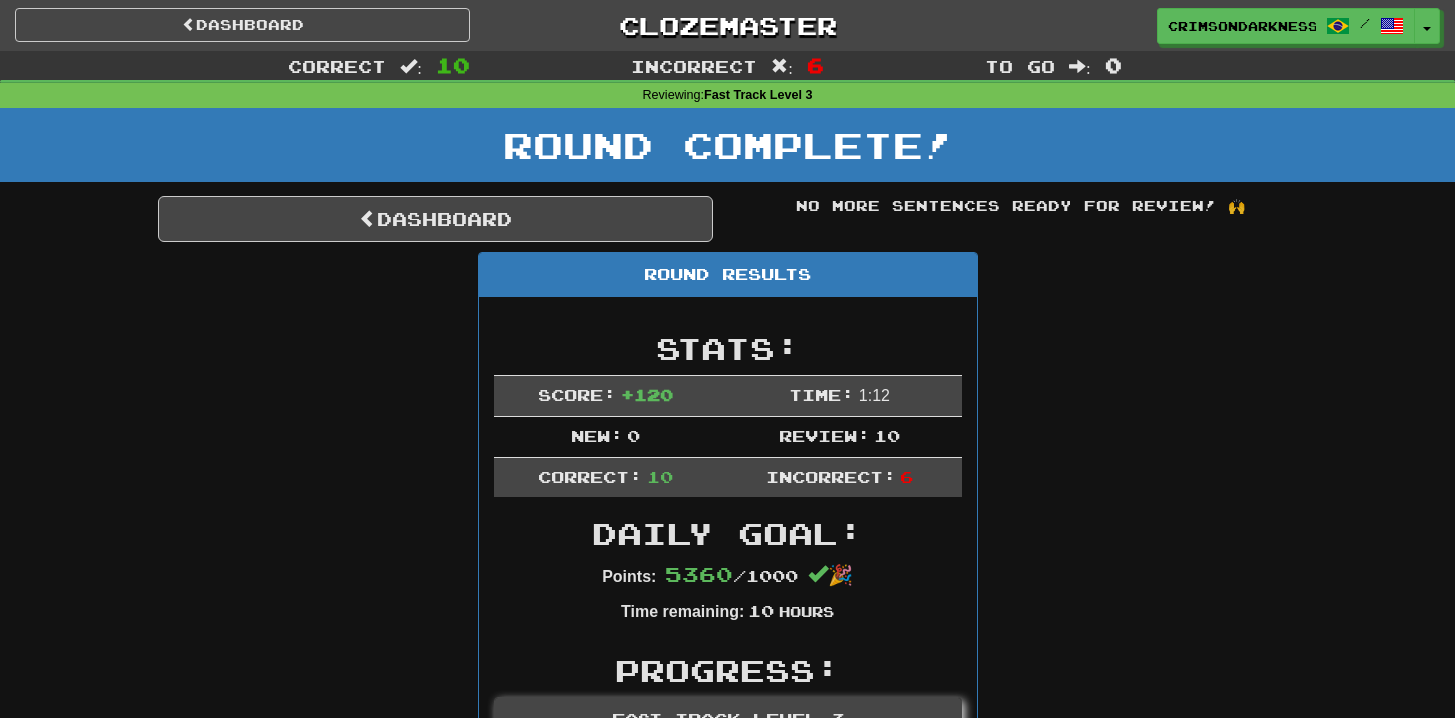 click on "Round Complete!" at bounding box center (727, 152) 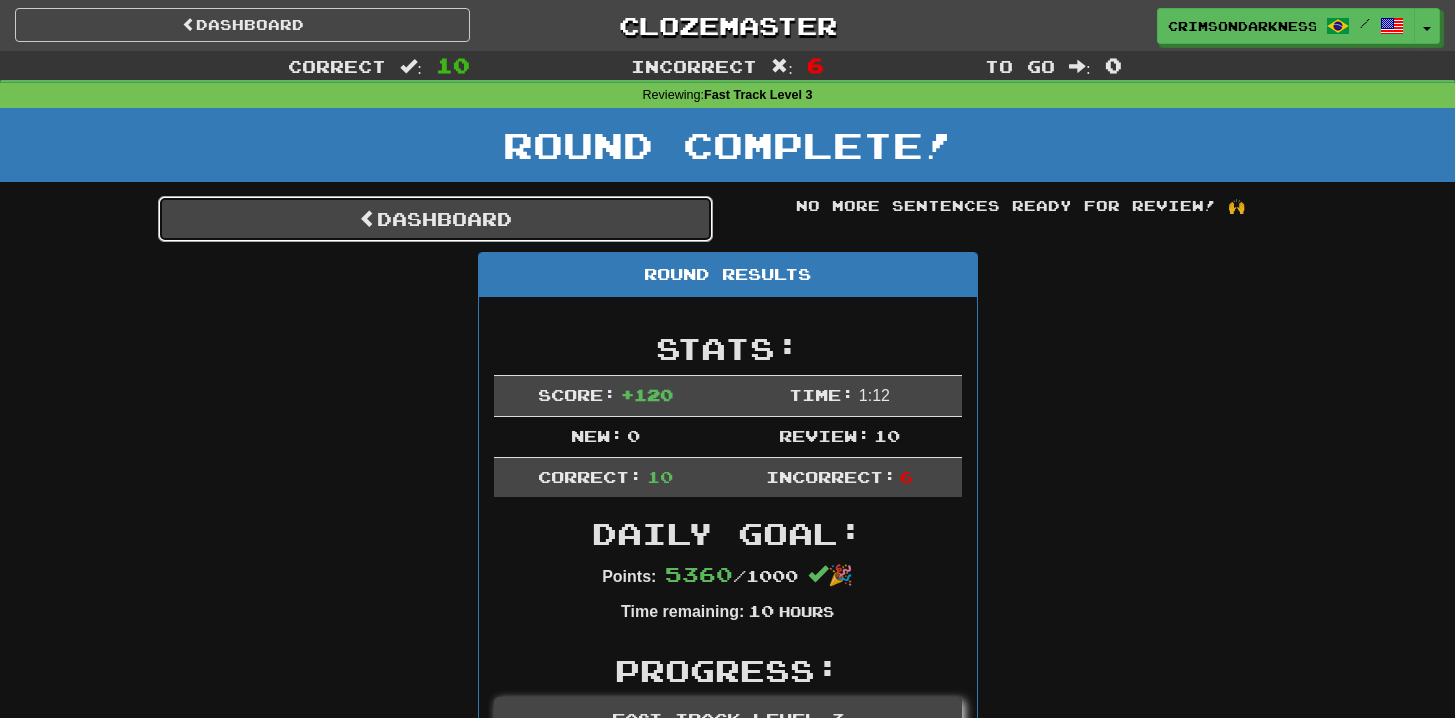 click on "Dashboard" at bounding box center (435, 219) 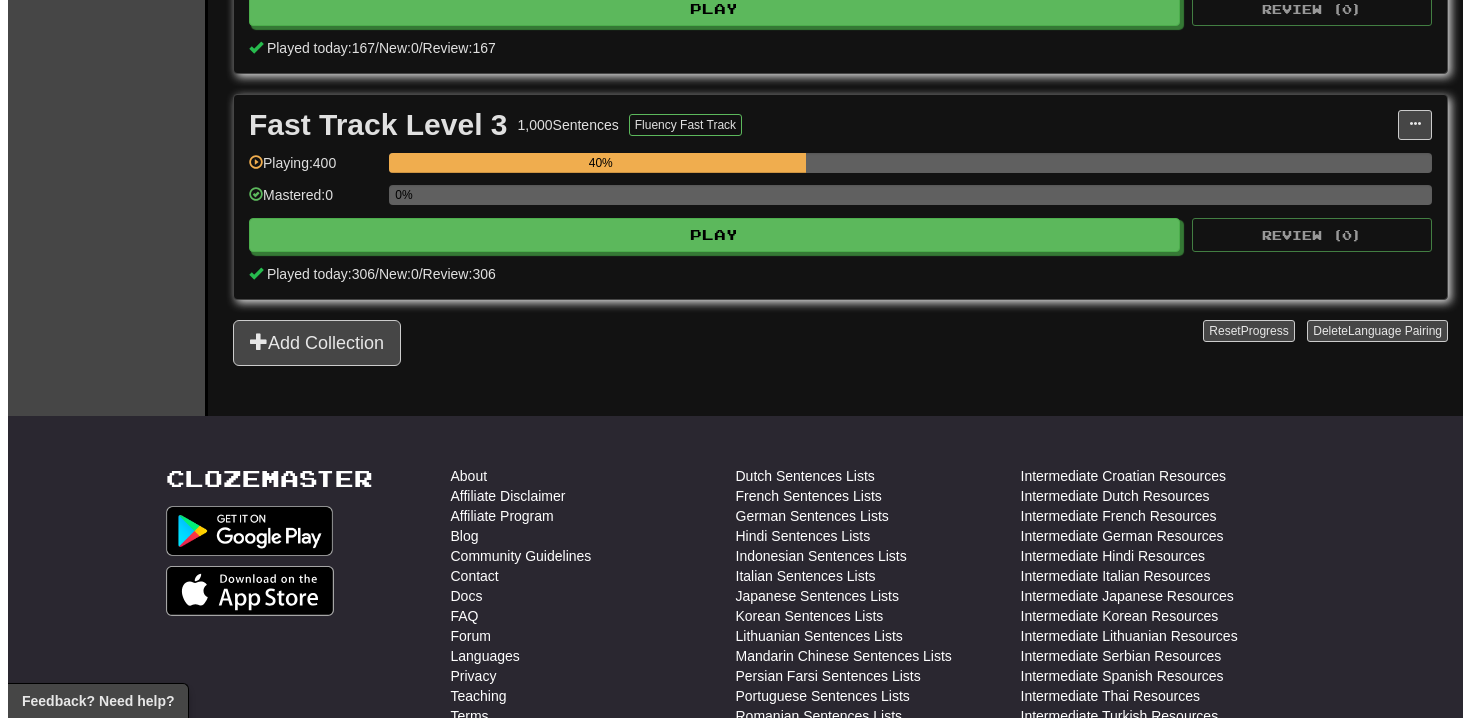 scroll, scrollTop: 818, scrollLeft: 0, axis: vertical 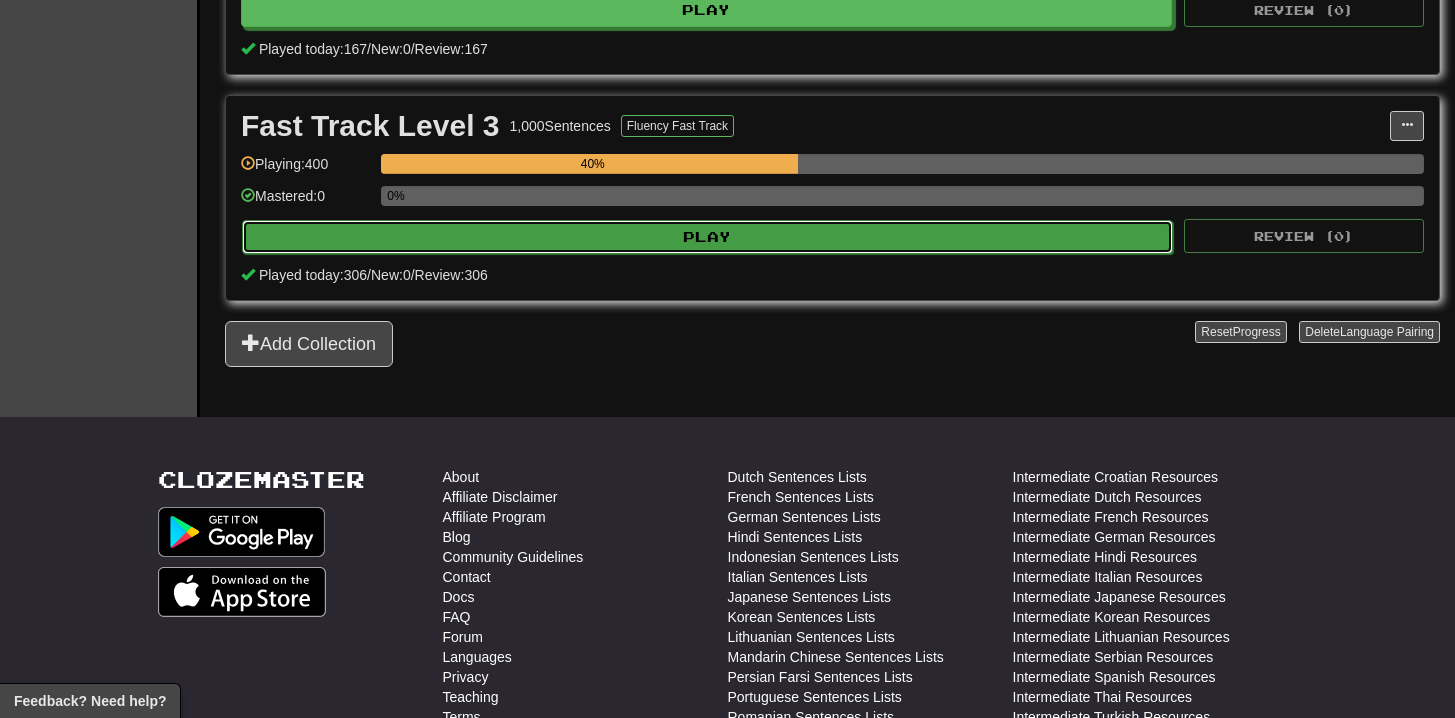 click on "Play" at bounding box center [707, 237] 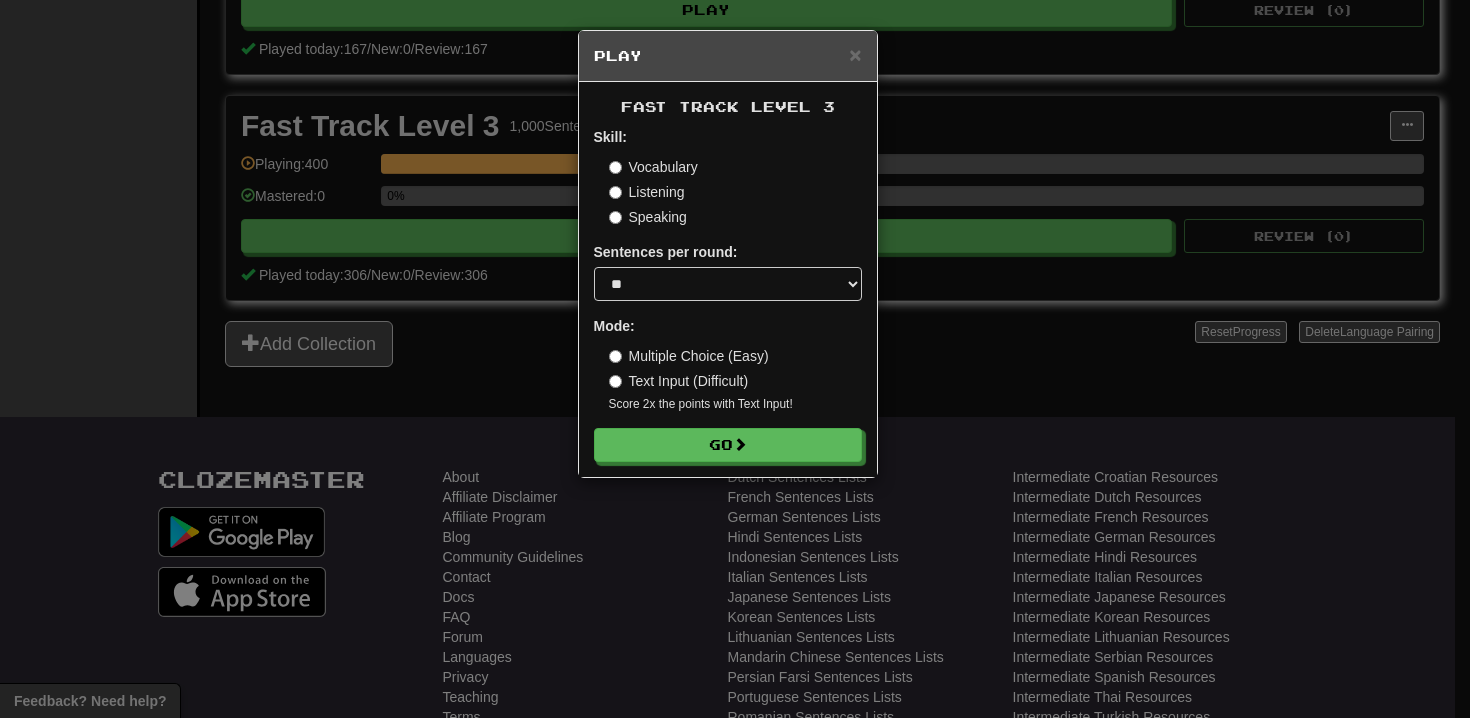 click on "Multiple Choice (Easy)" at bounding box center (689, 356) 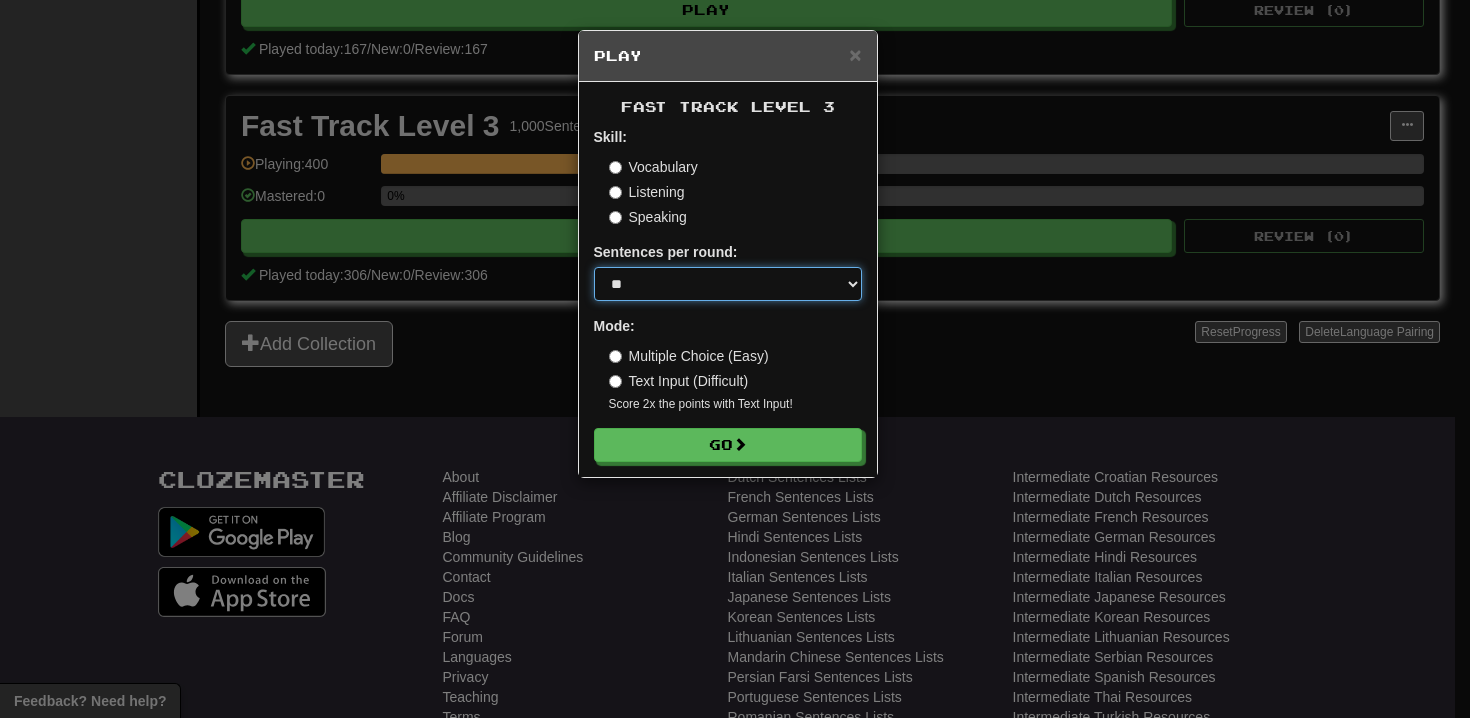 click on "* ** ** ** ** ** *** ********" at bounding box center (728, 284) 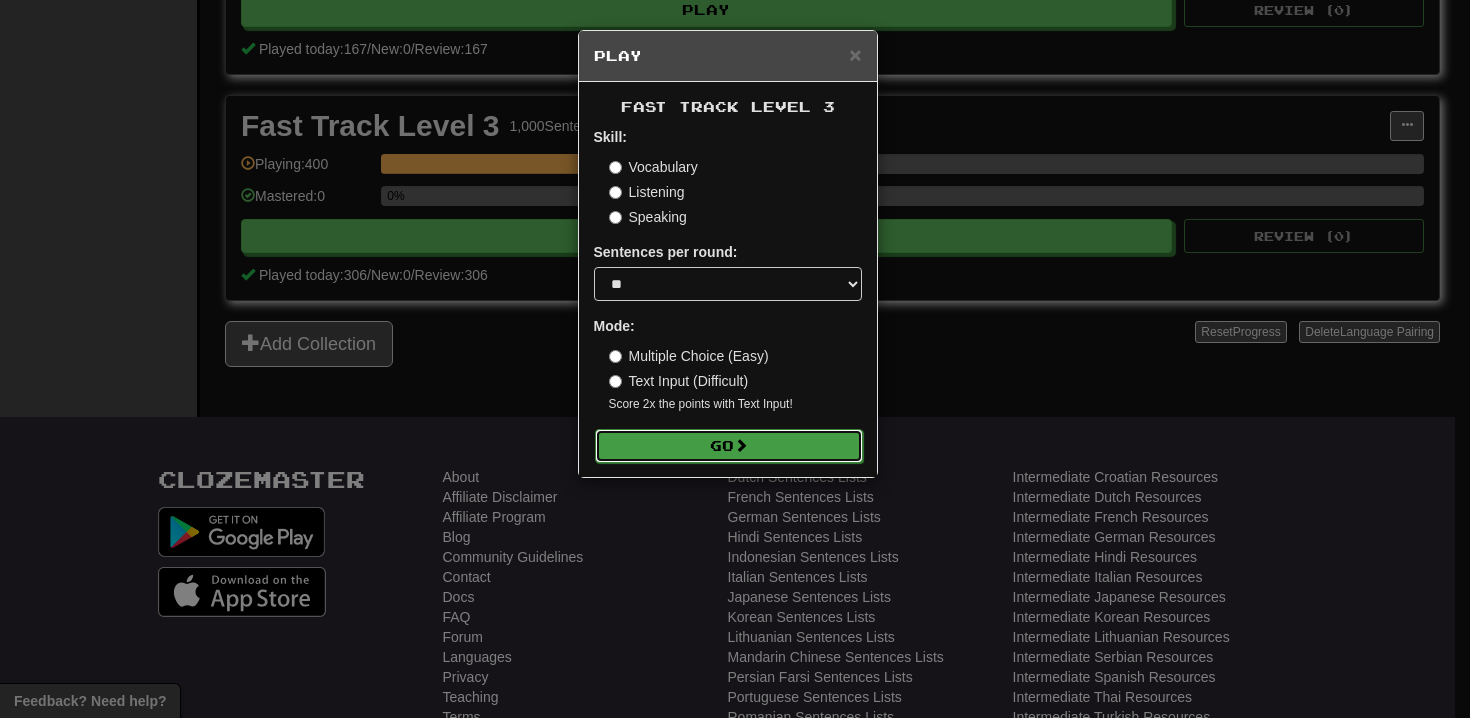 click on "Go" at bounding box center (729, 446) 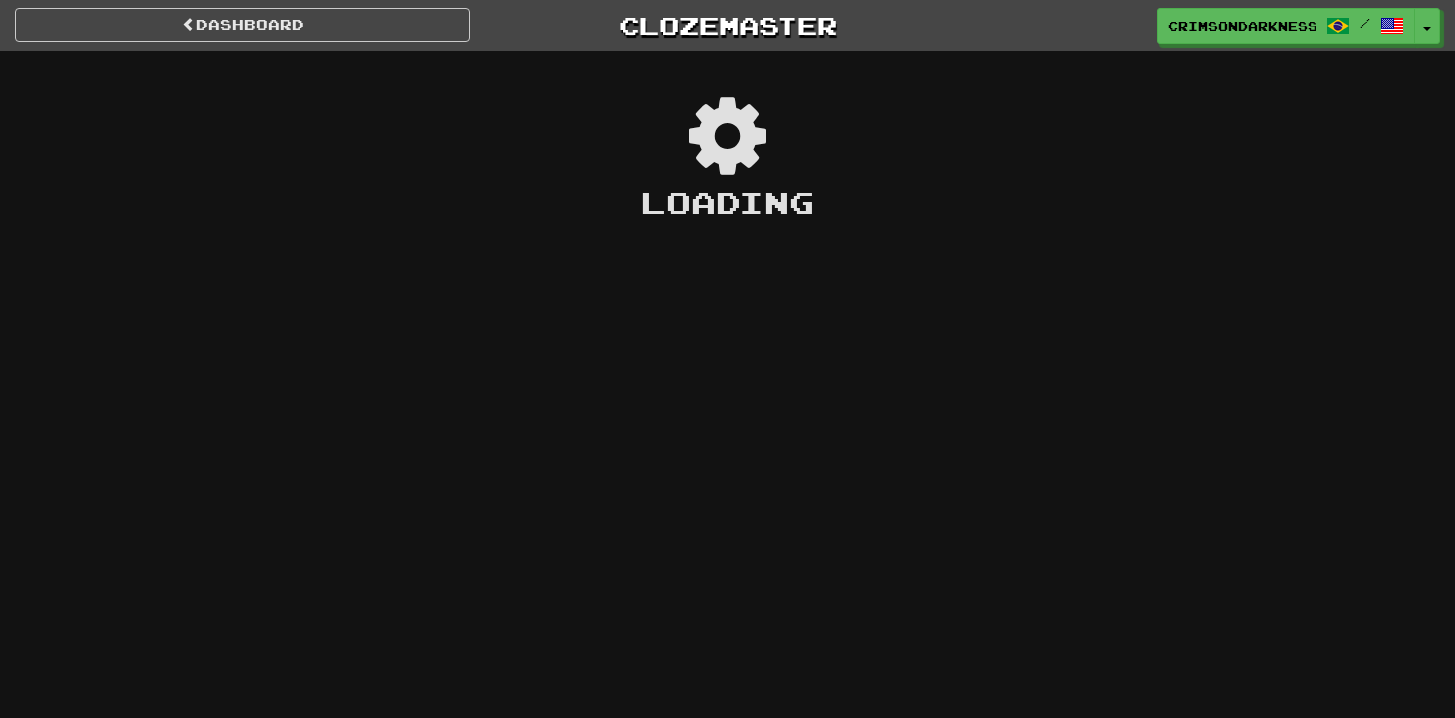 scroll, scrollTop: 0, scrollLeft: 0, axis: both 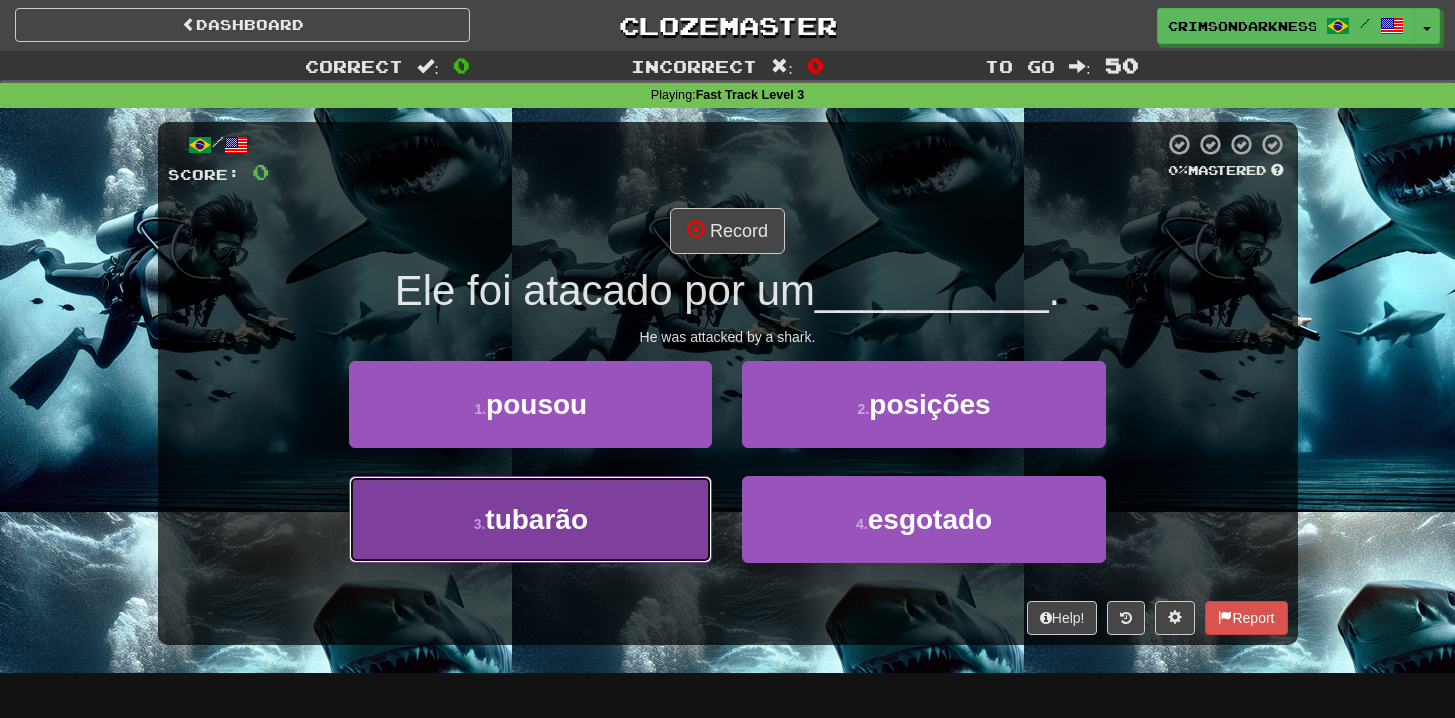 click on "3 .  tubarão" at bounding box center [530, 519] 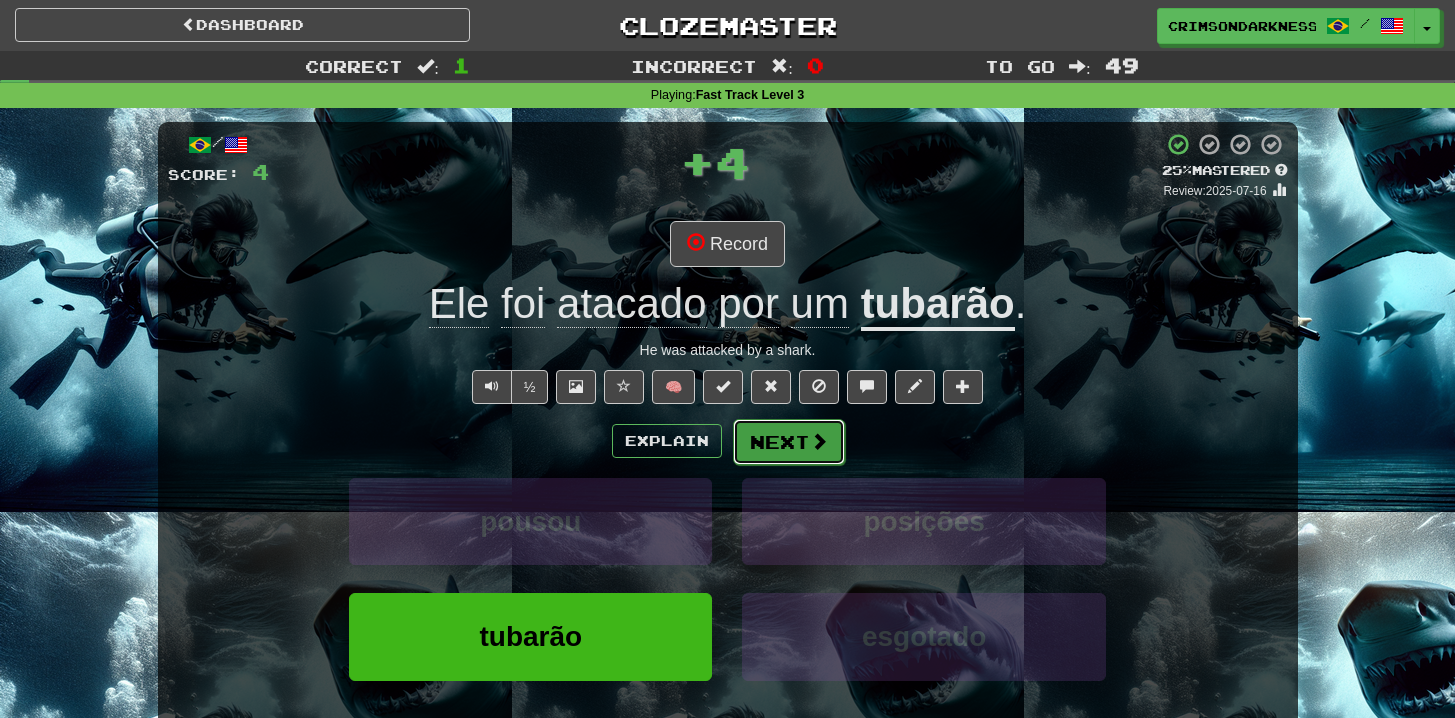 click at bounding box center [819, 441] 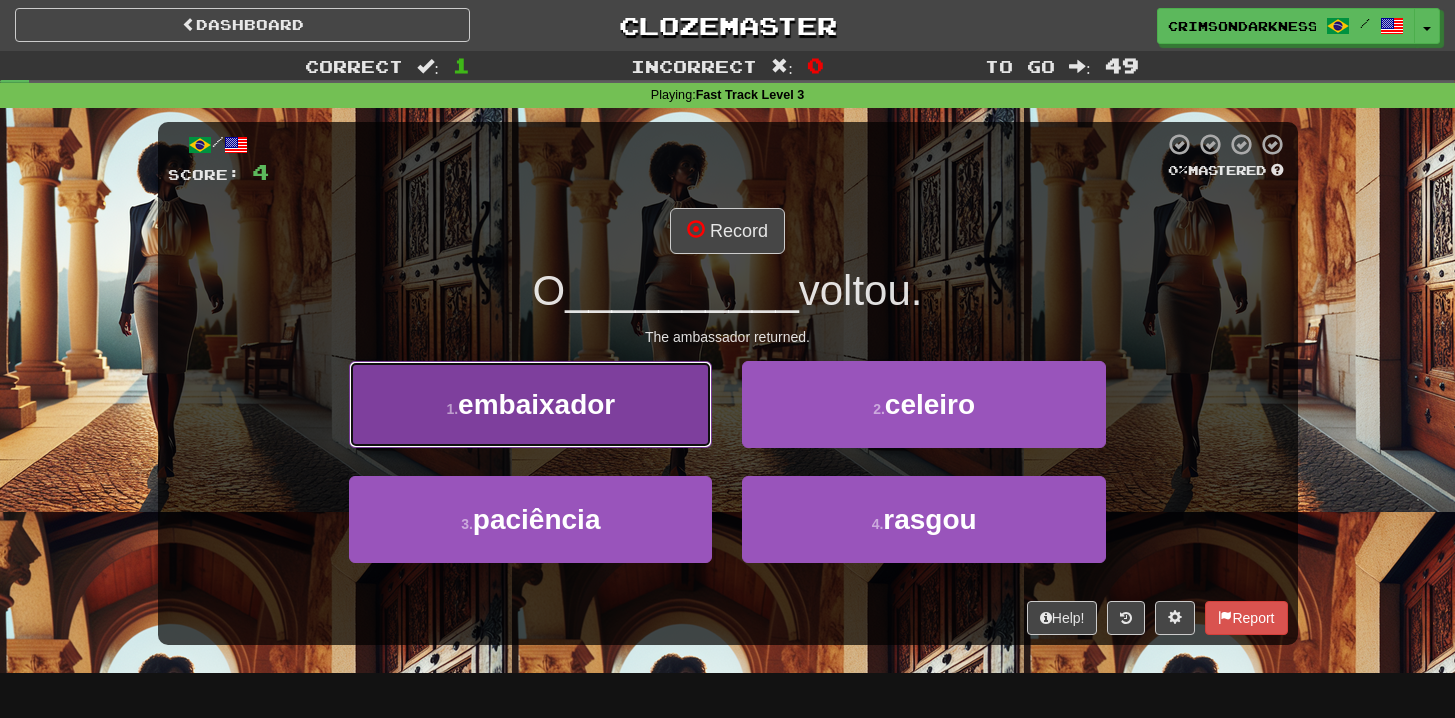 click on "1 .  embaixador" at bounding box center (530, 404) 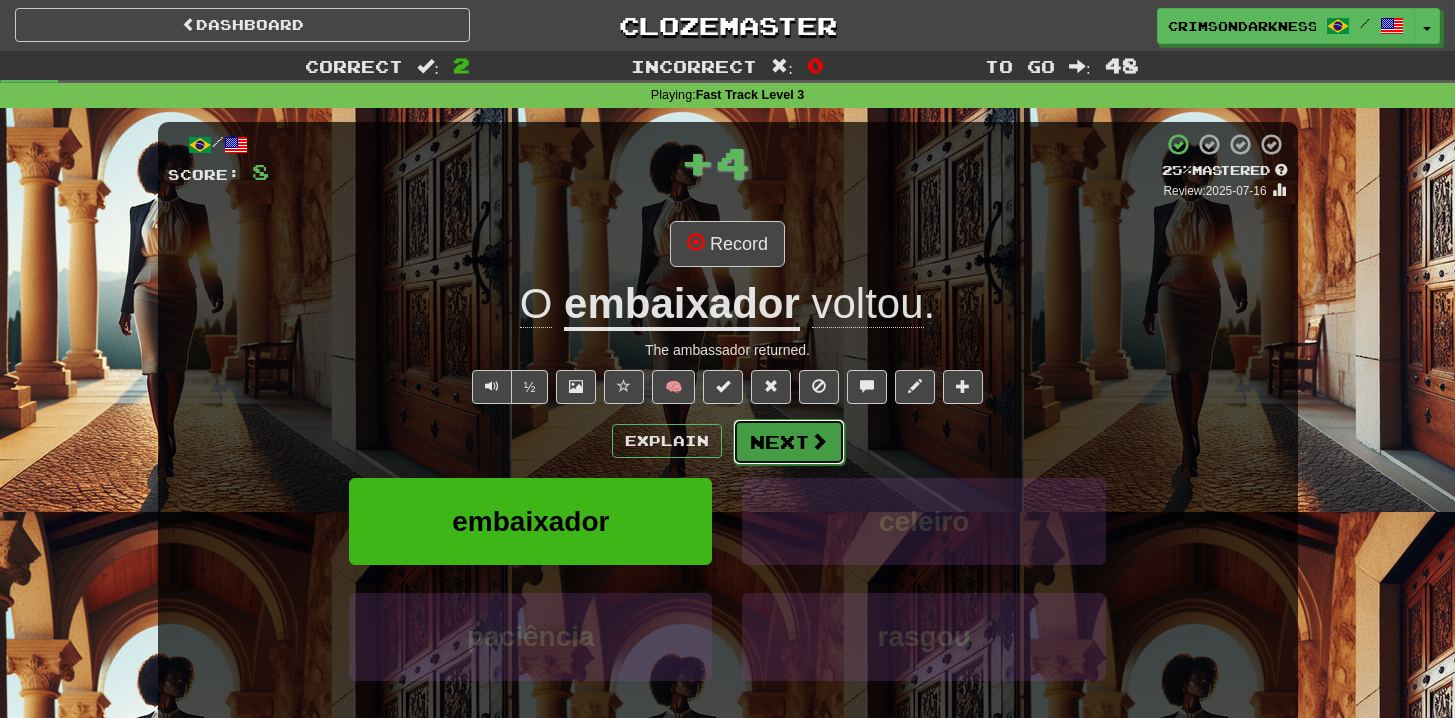 click on "Next" at bounding box center (789, 442) 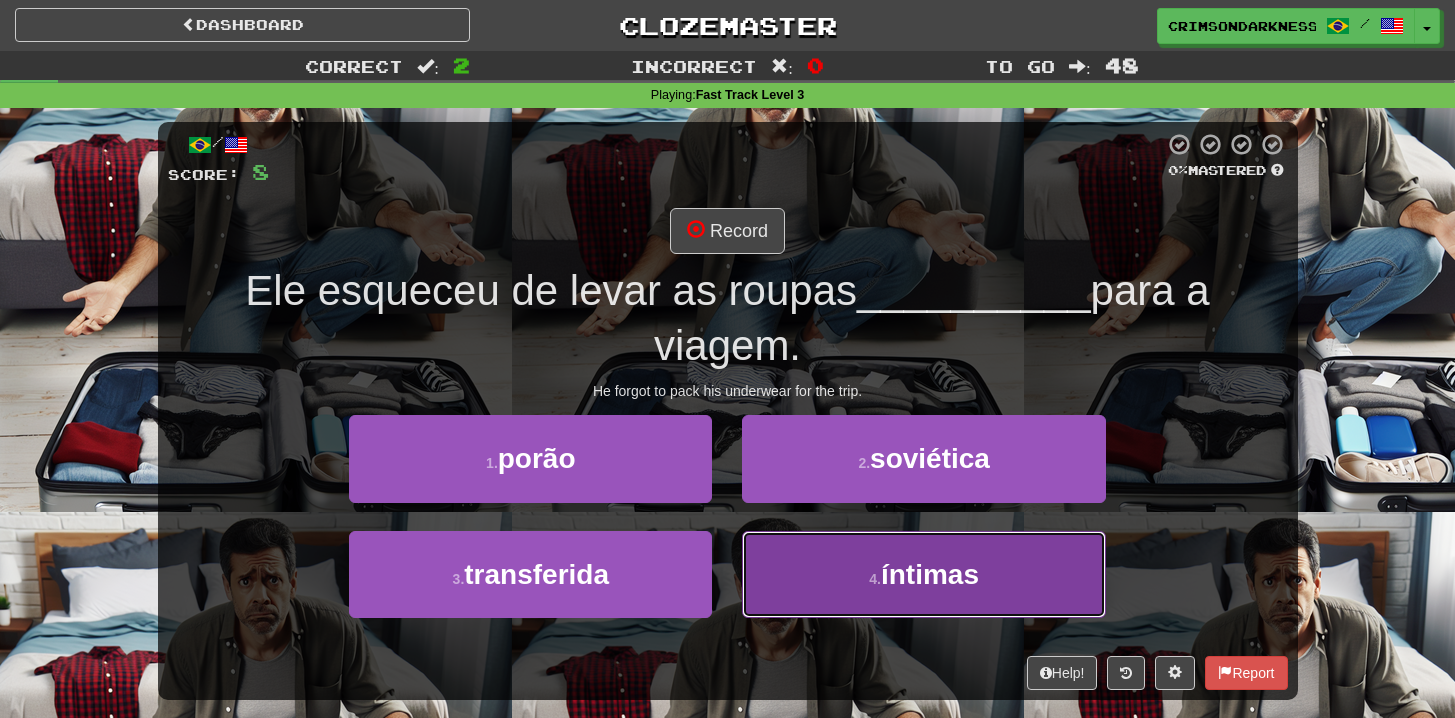 click on "4 .  íntimas" at bounding box center [923, 574] 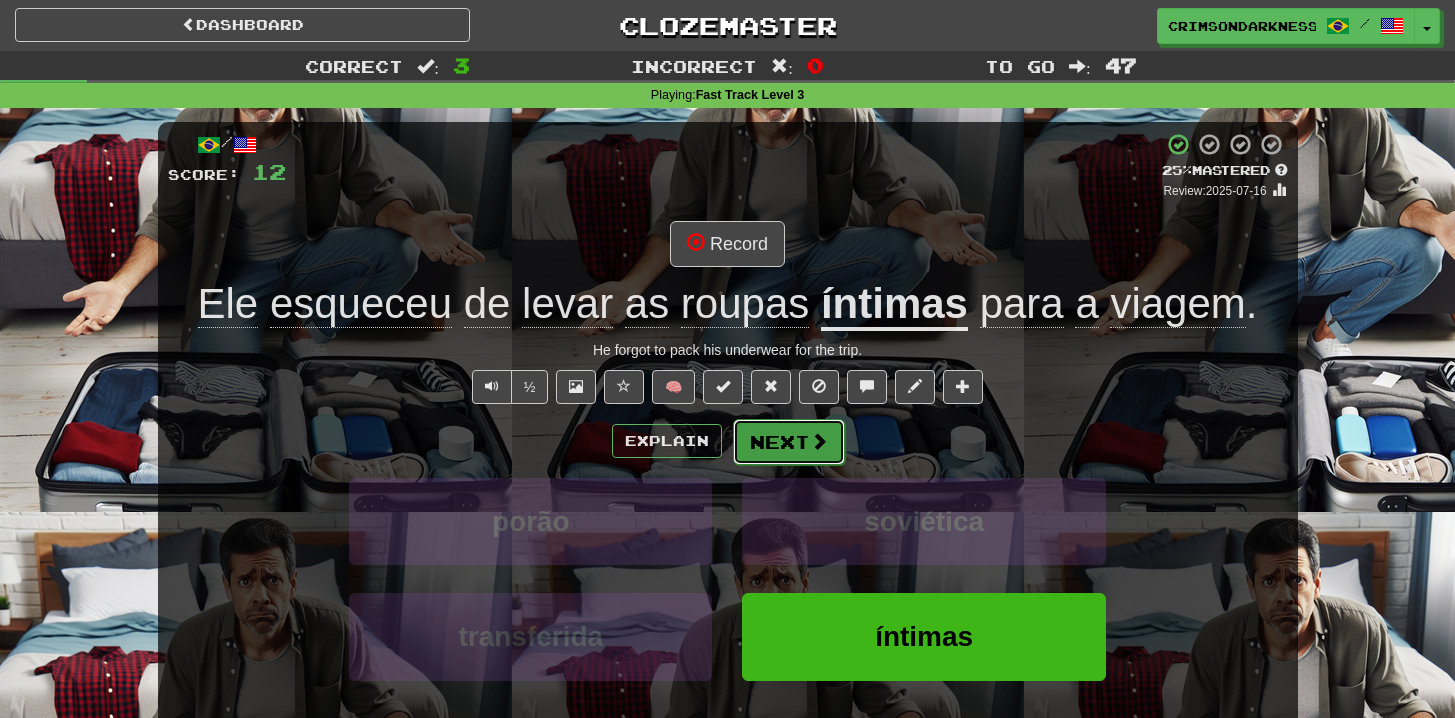 click at bounding box center [819, 441] 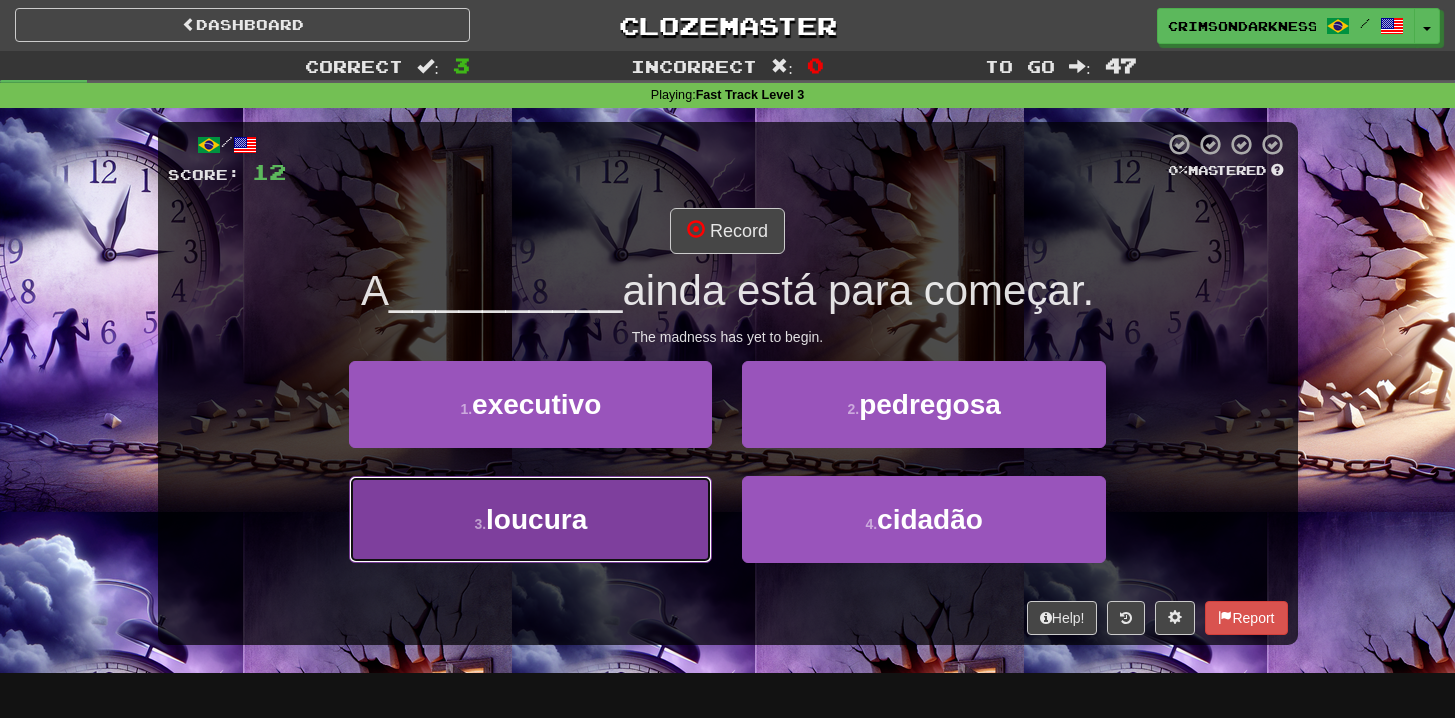 click on "3 .  loucura" at bounding box center [530, 519] 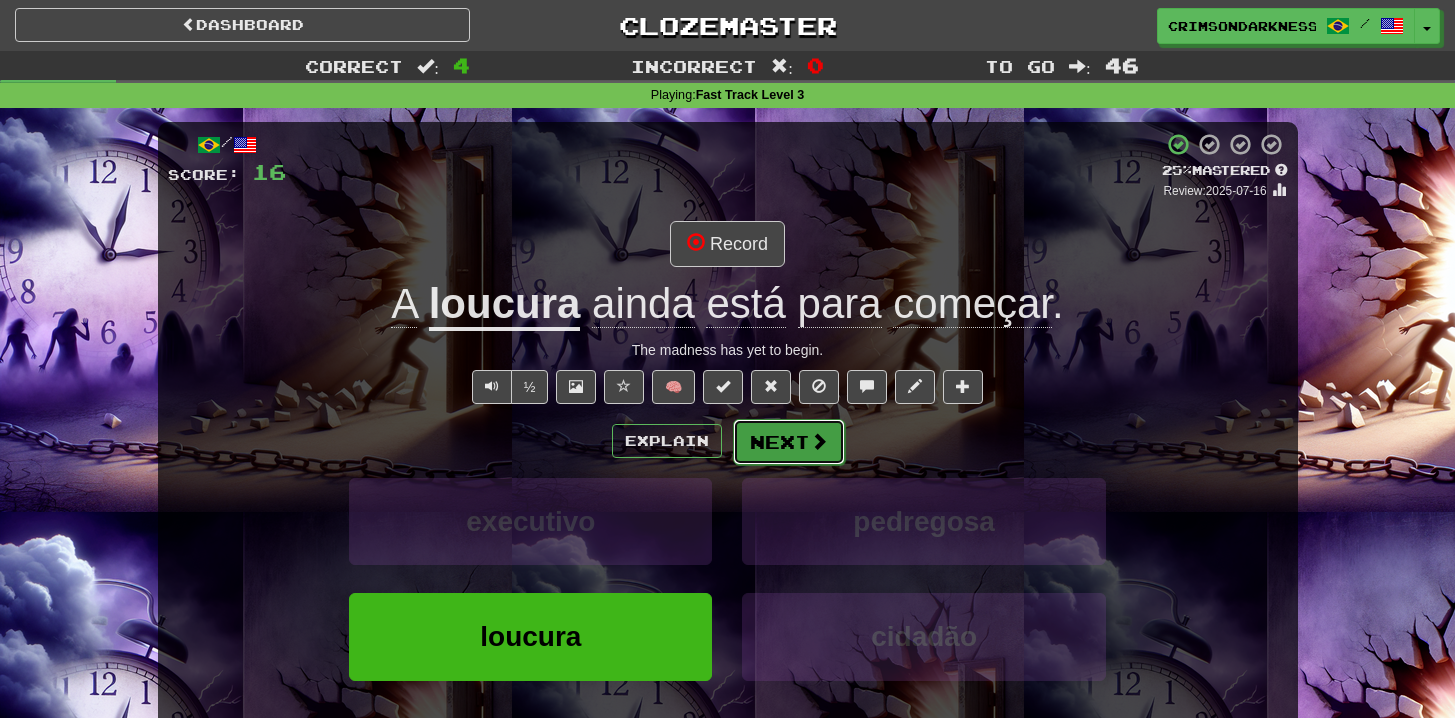 click at bounding box center (819, 441) 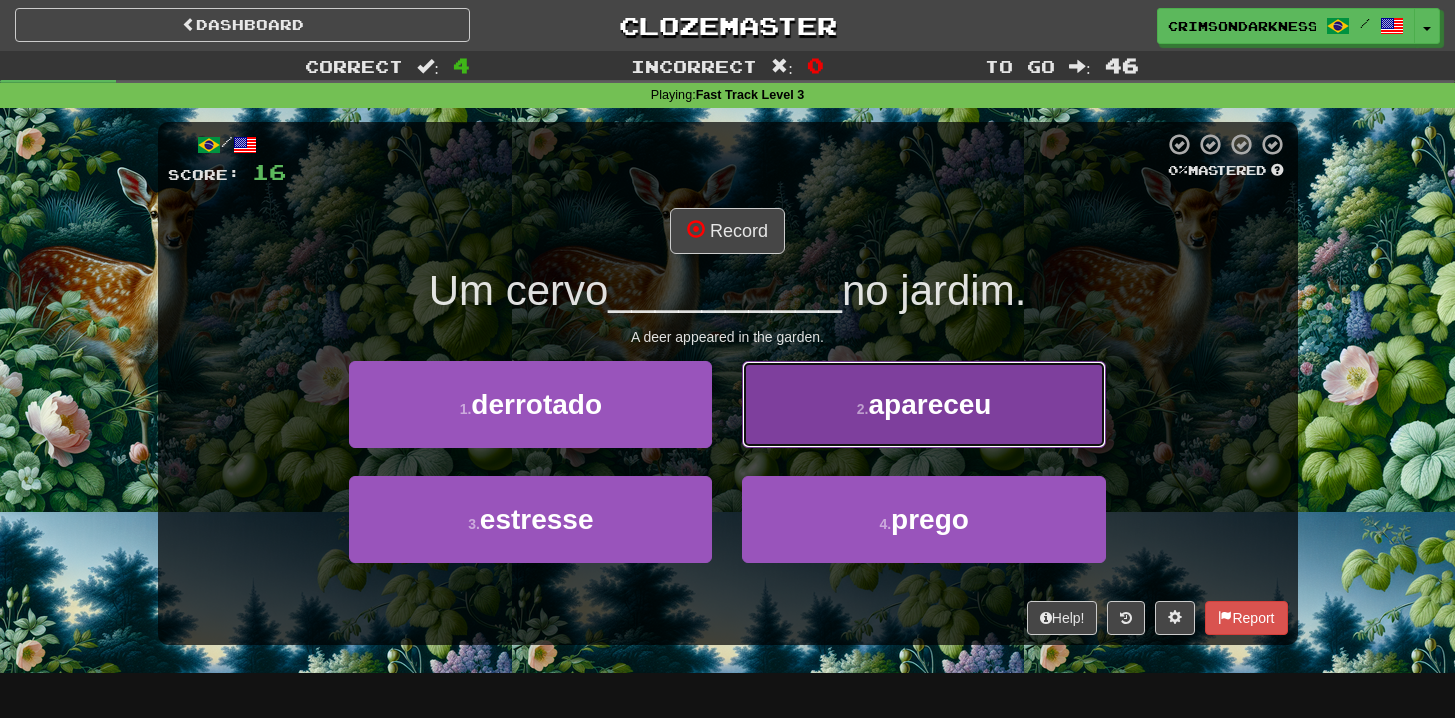 click on "2 .  apareceu" at bounding box center [923, 404] 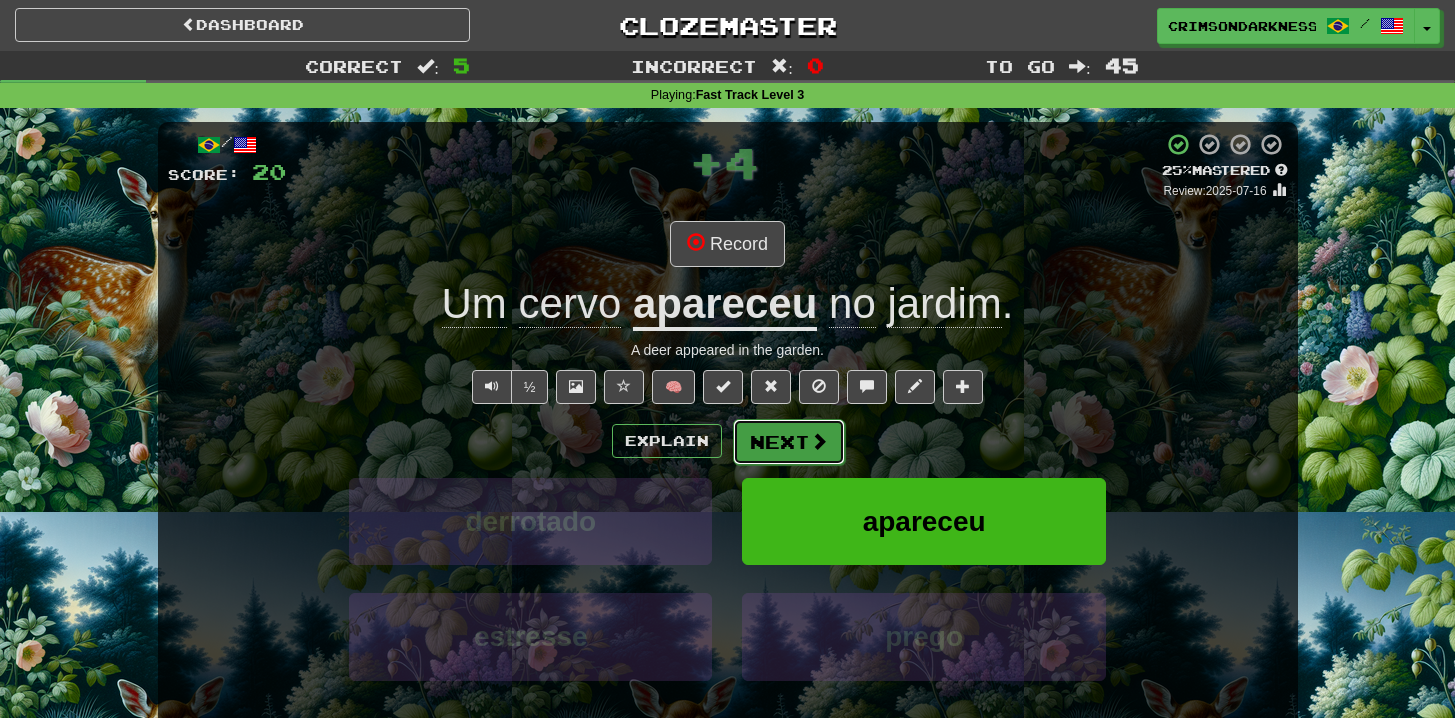 click at bounding box center [819, 441] 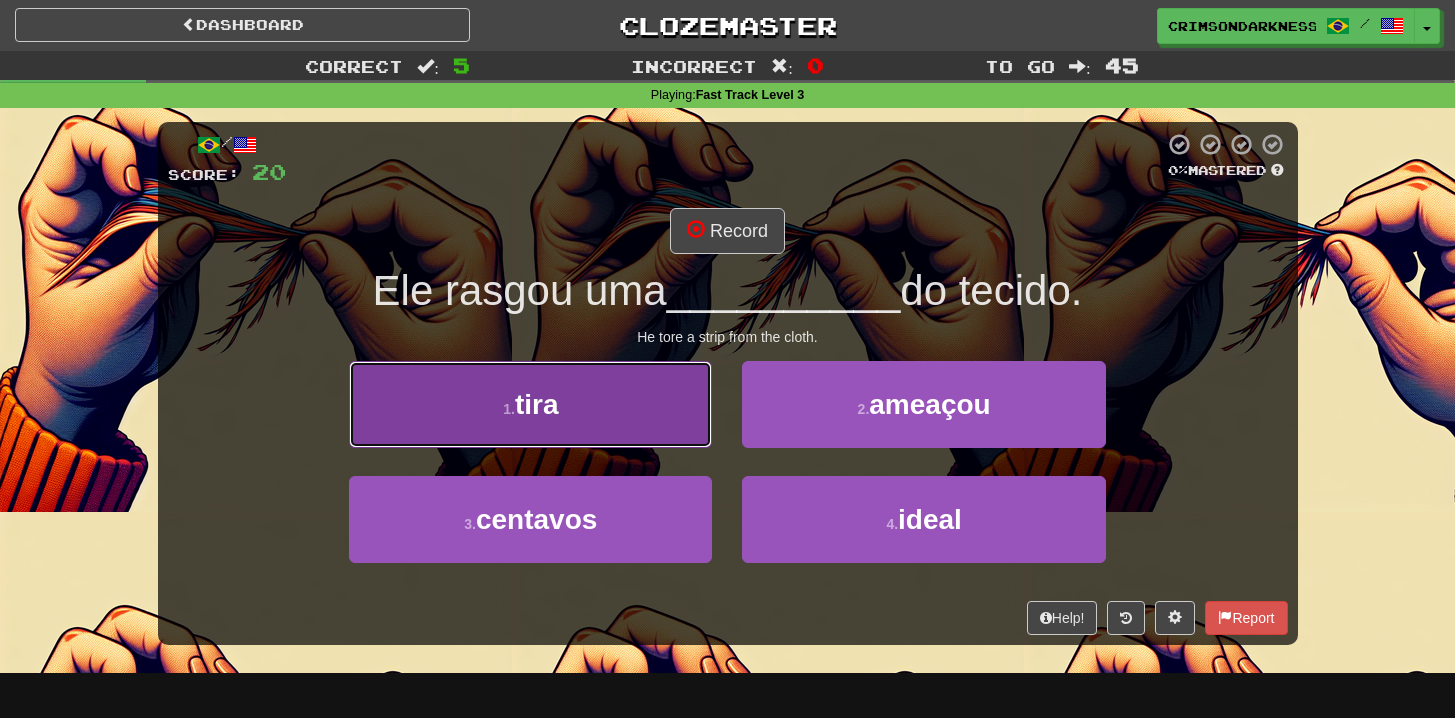 click on "1 .  tira" at bounding box center [530, 404] 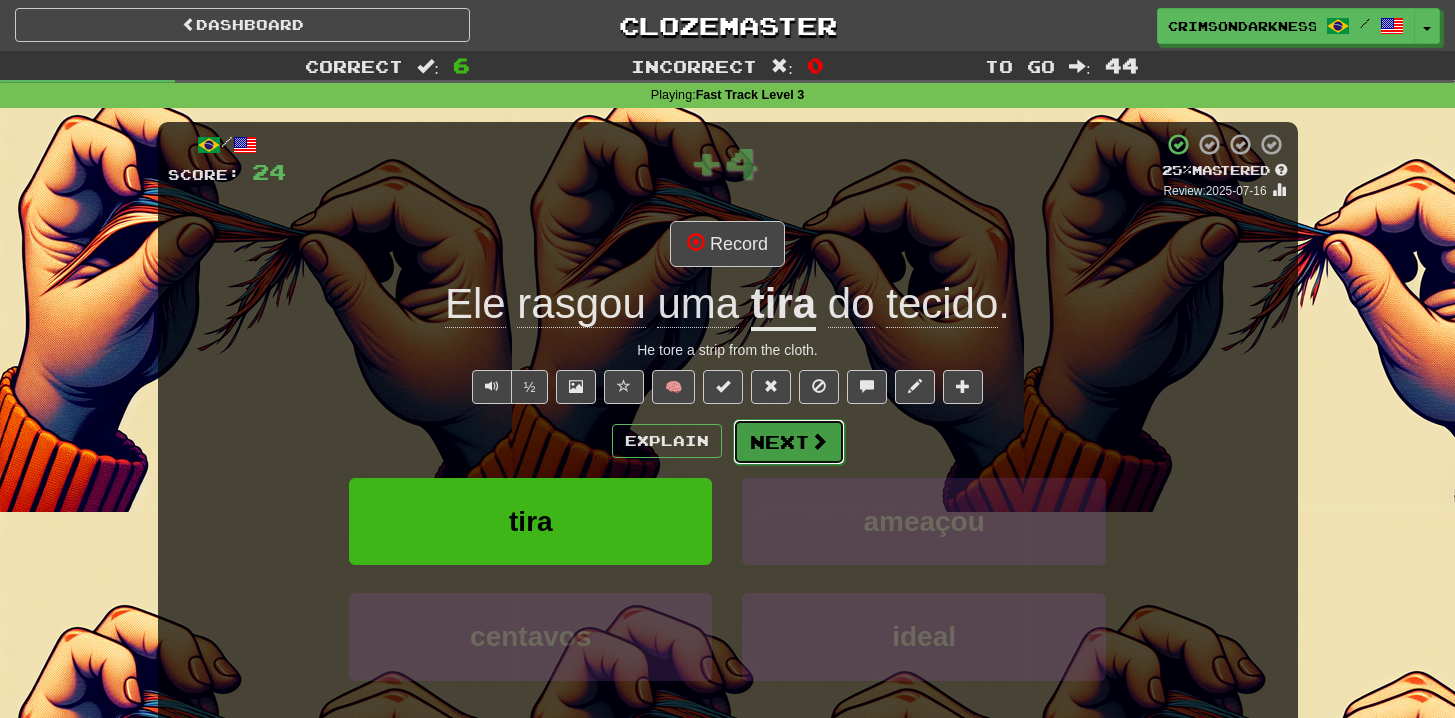 click on "Next" at bounding box center [789, 442] 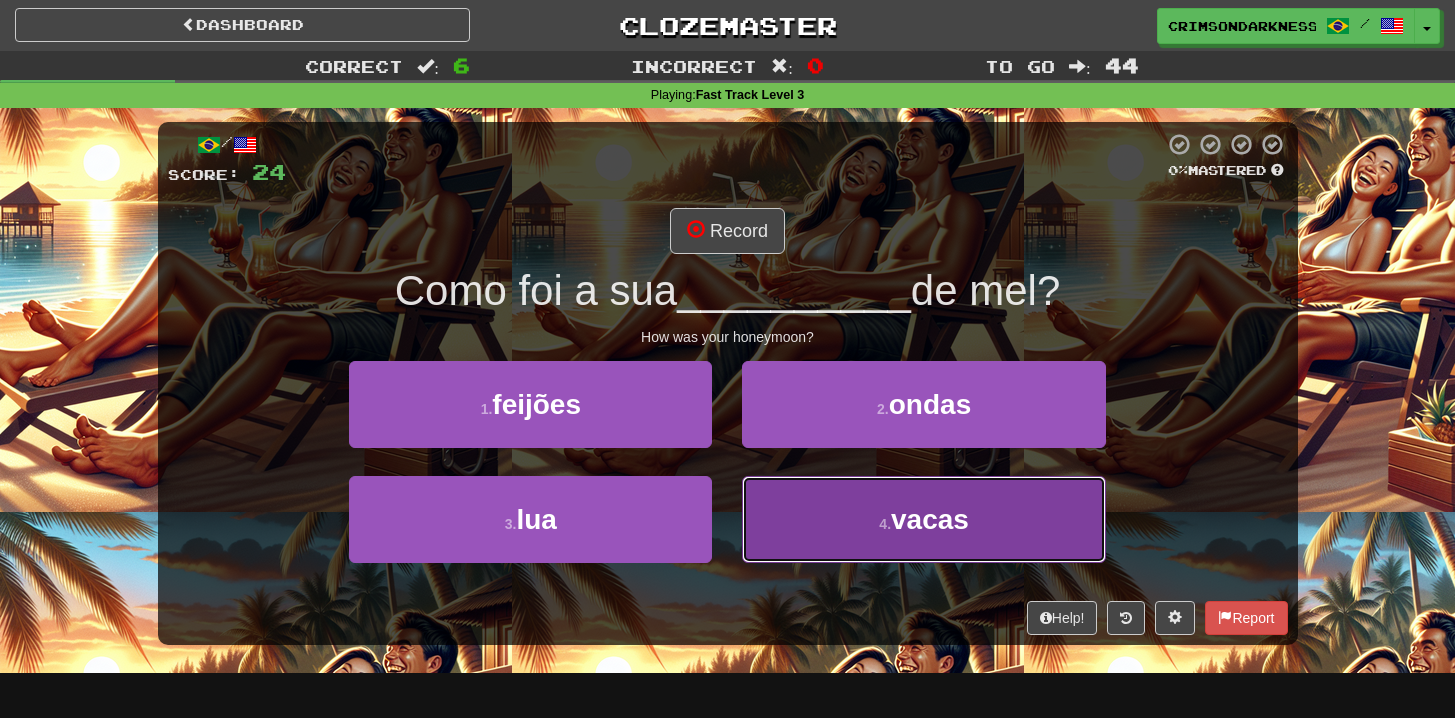 click on "vacas" at bounding box center (930, 519) 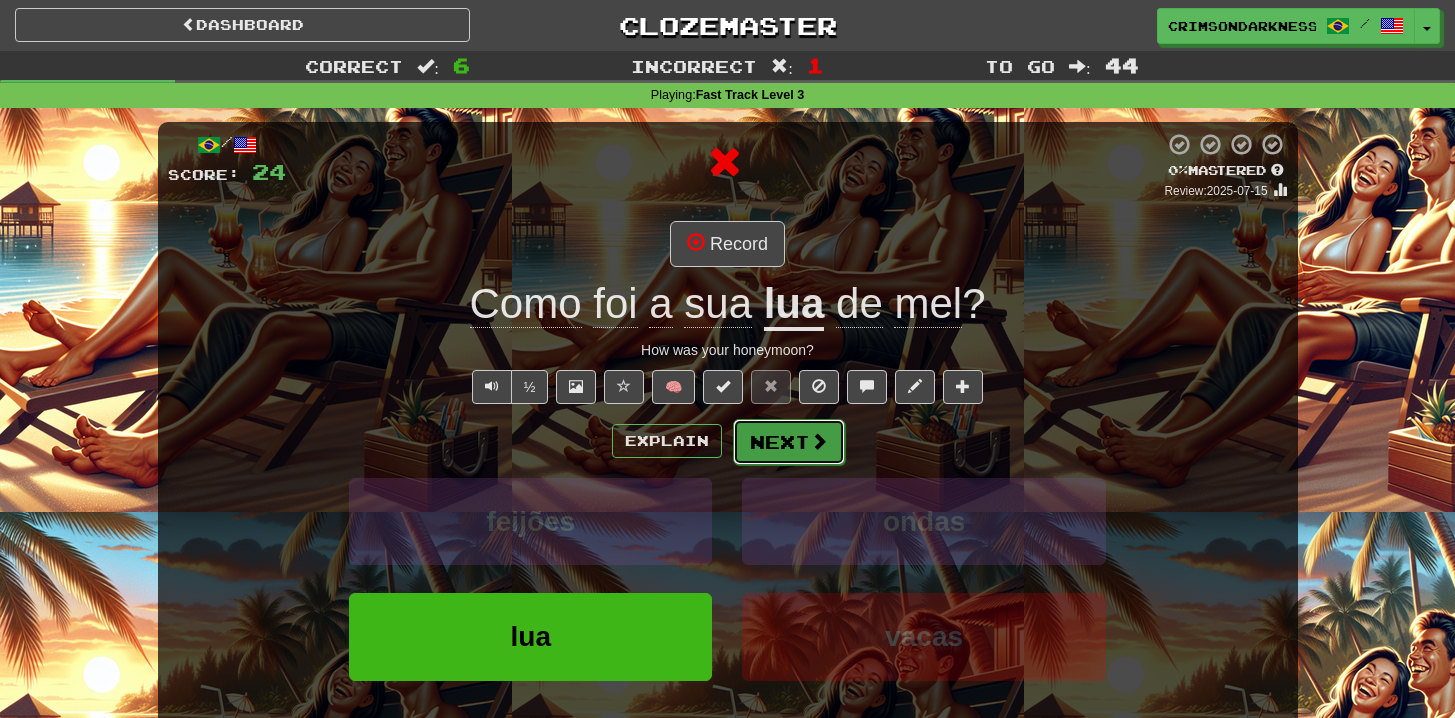 click at bounding box center (819, 441) 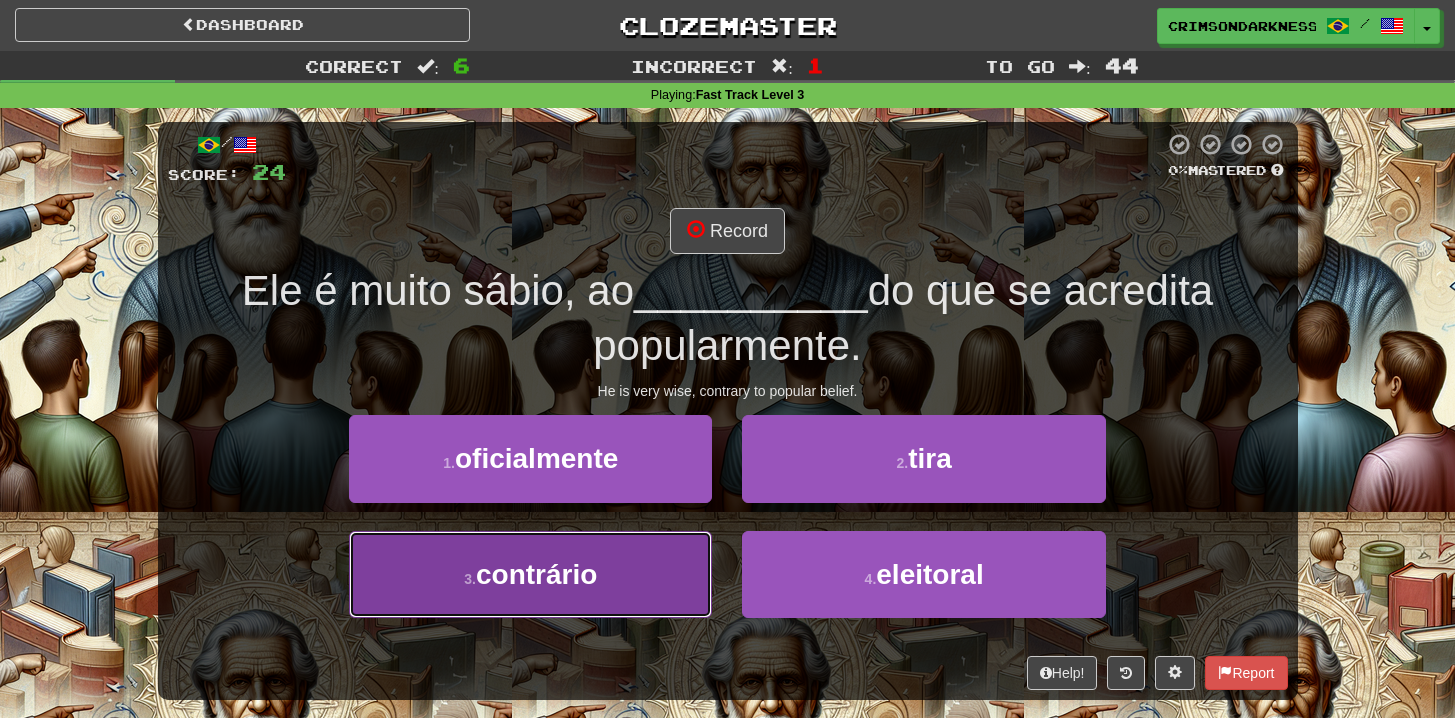 click on "3 .  contrário" at bounding box center [530, 574] 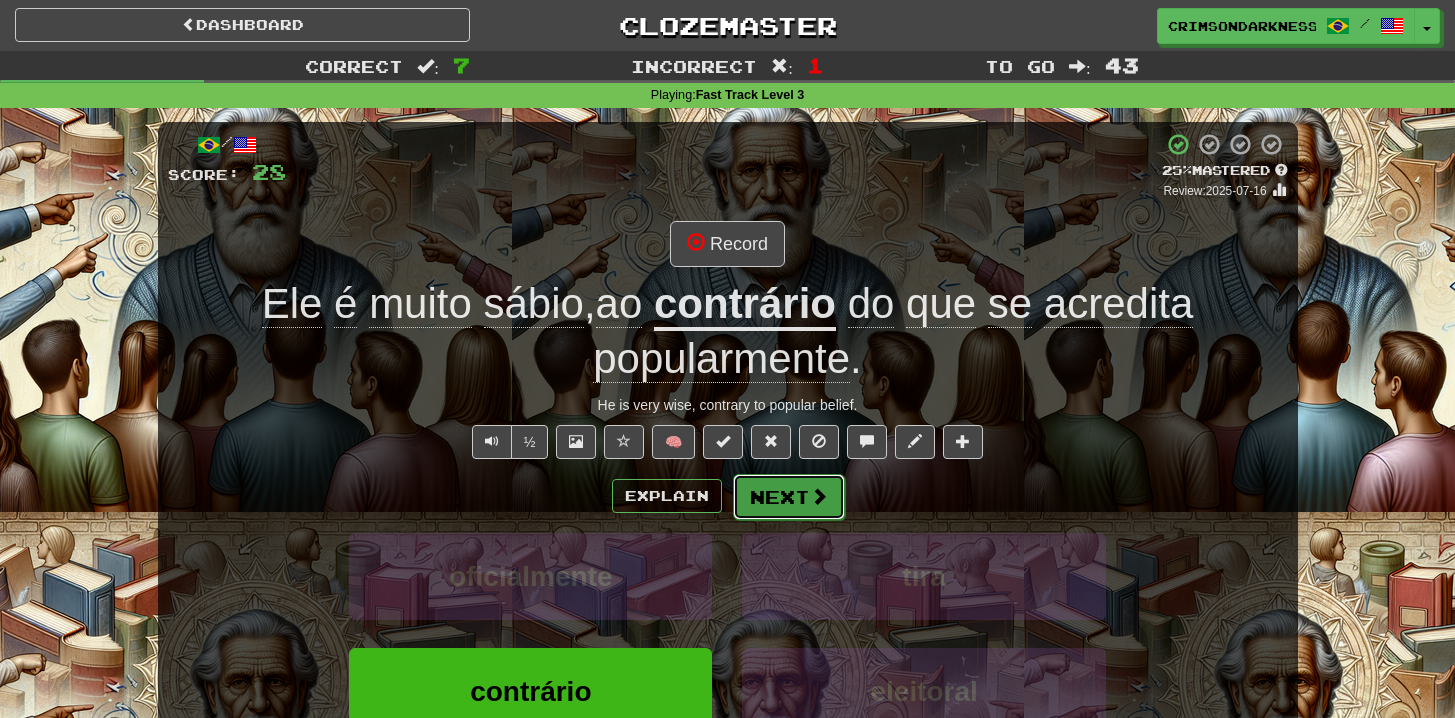 click on "Next" at bounding box center [789, 497] 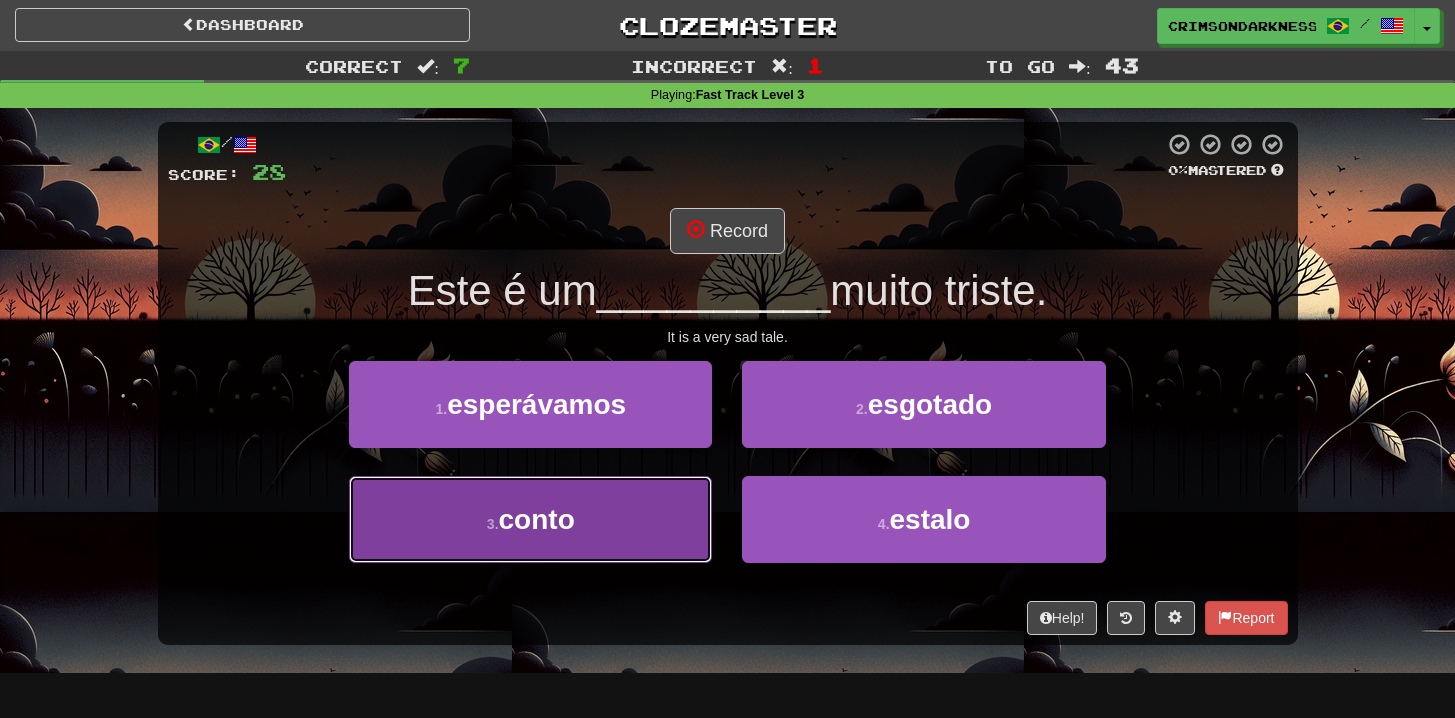 click on "3 .  conto" at bounding box center (530, 519) 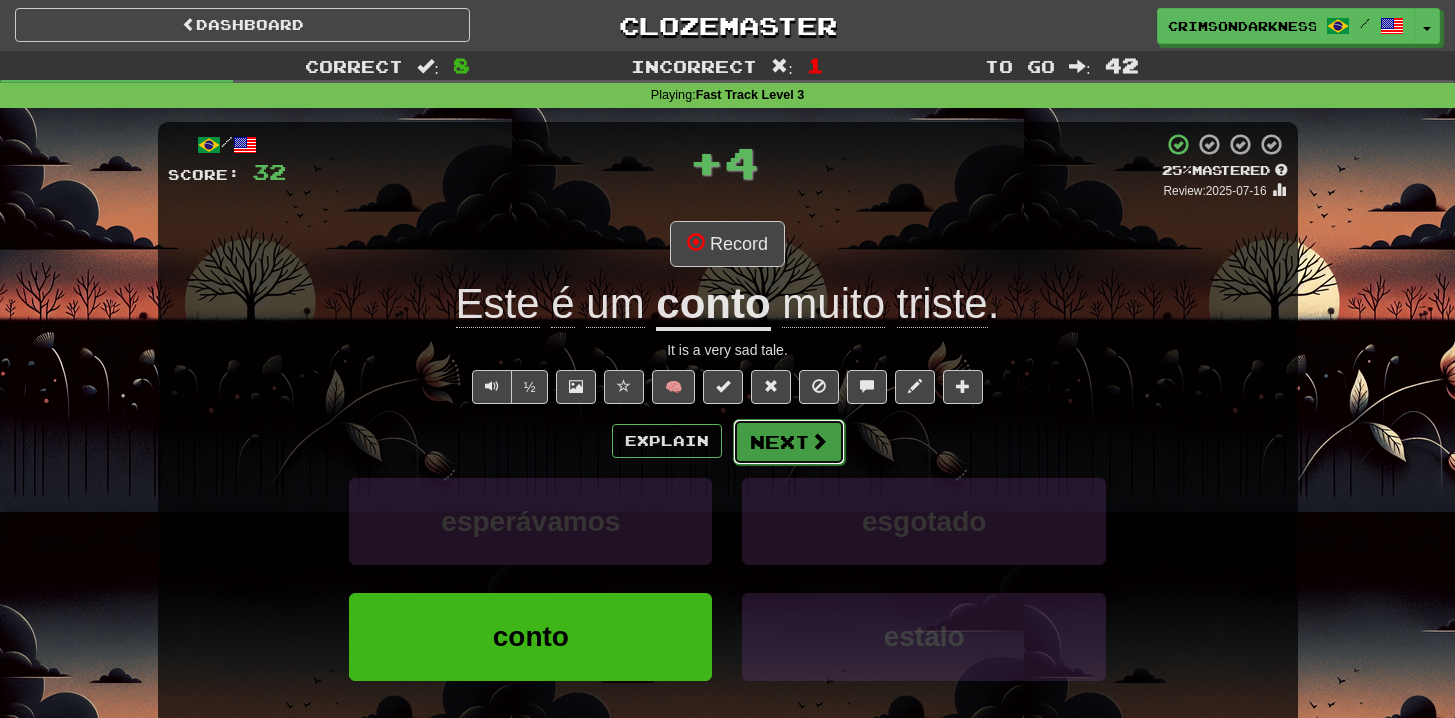 click on "Next" at bounding box center (789, 442) 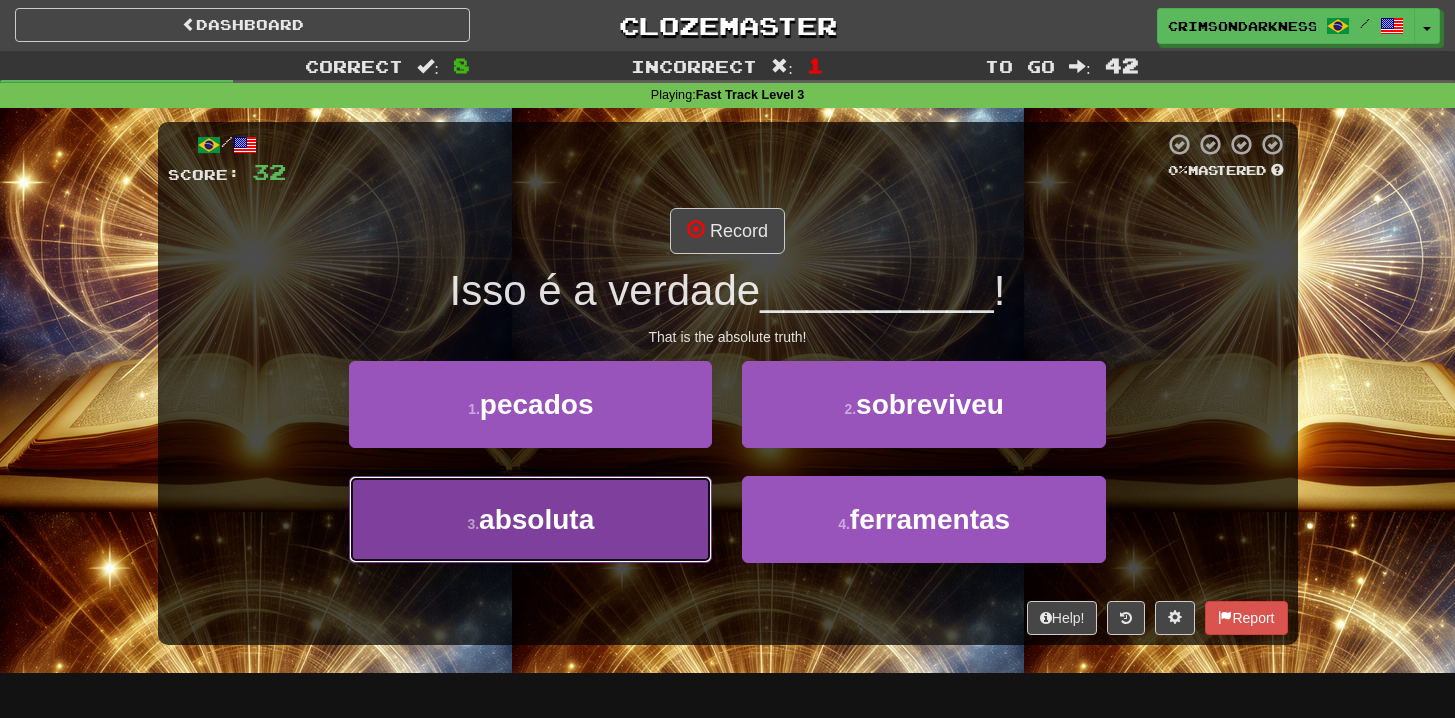click on "3 .  absoluta" at bounding box center (530, 519) 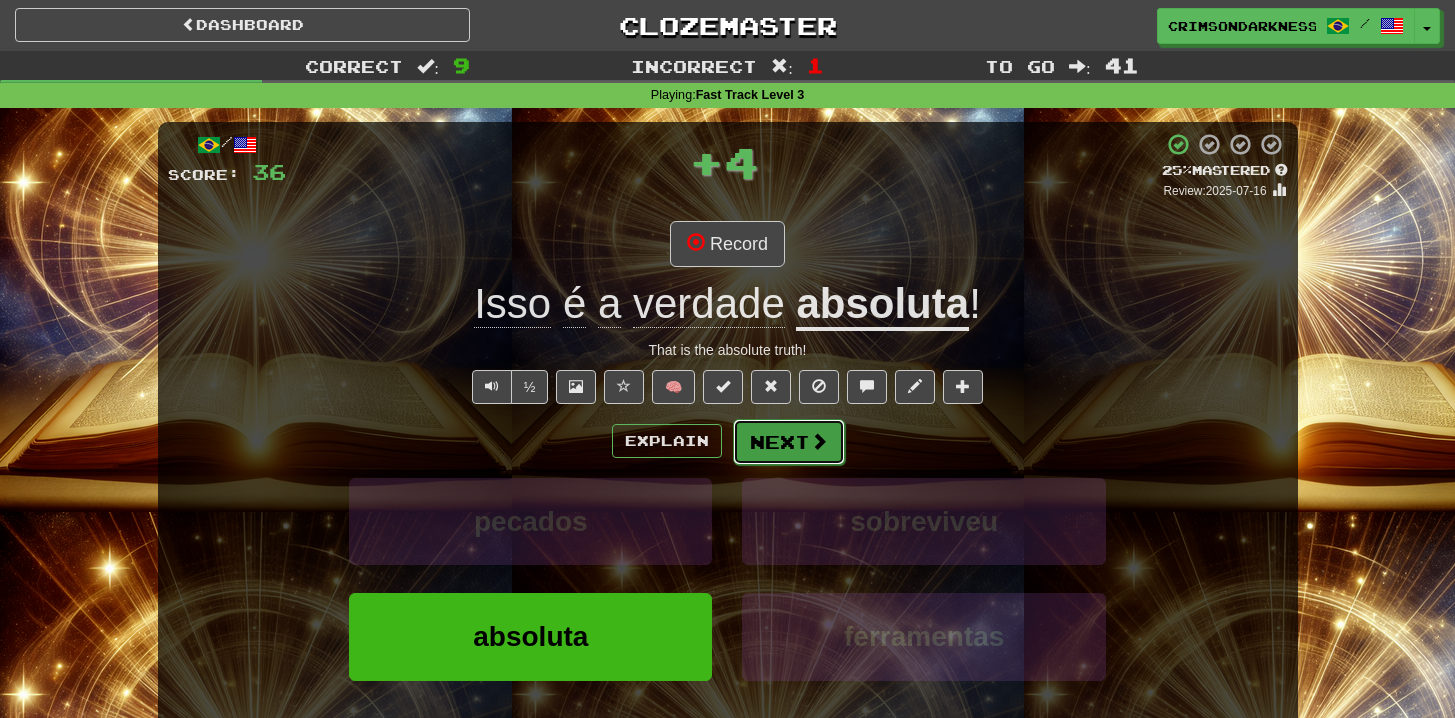 click on "Next" at bounding box center [789, 442] 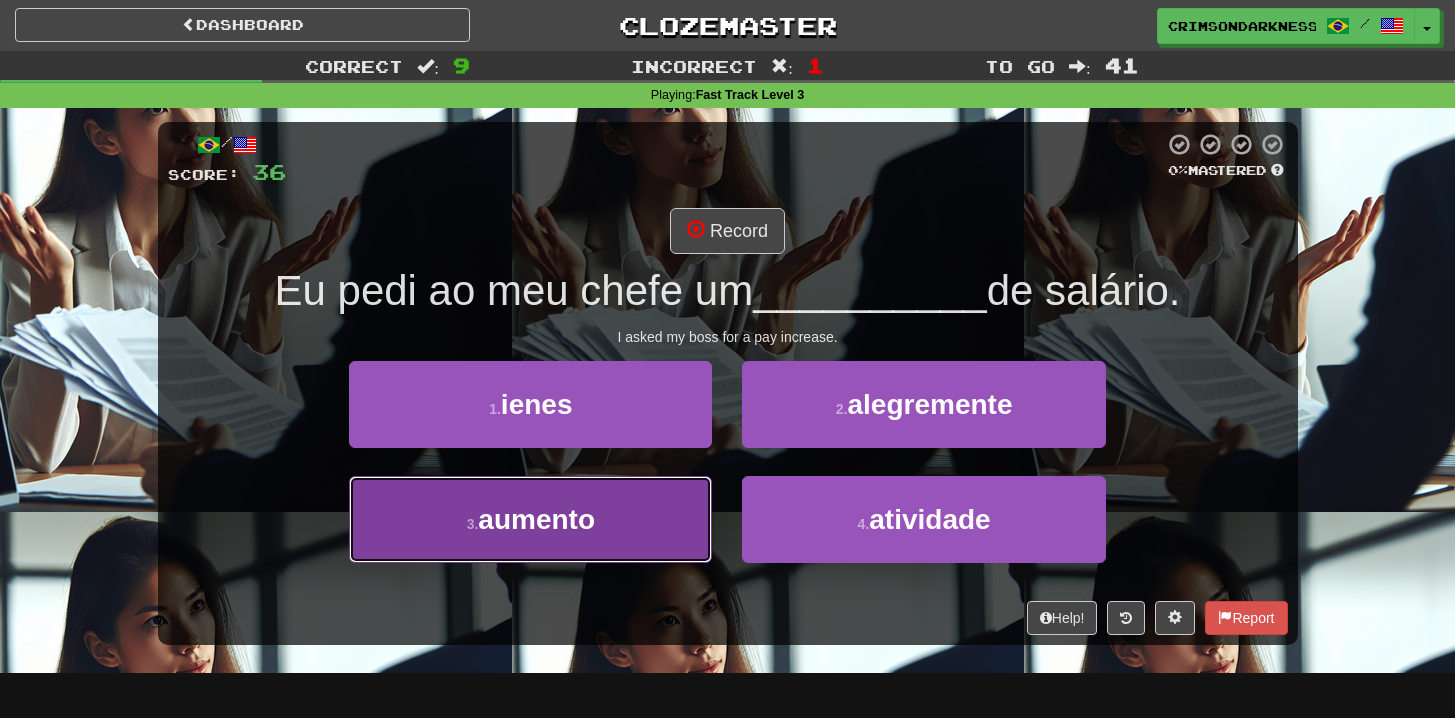 click on "3 .  aumento" at bounding box center [530, 519] 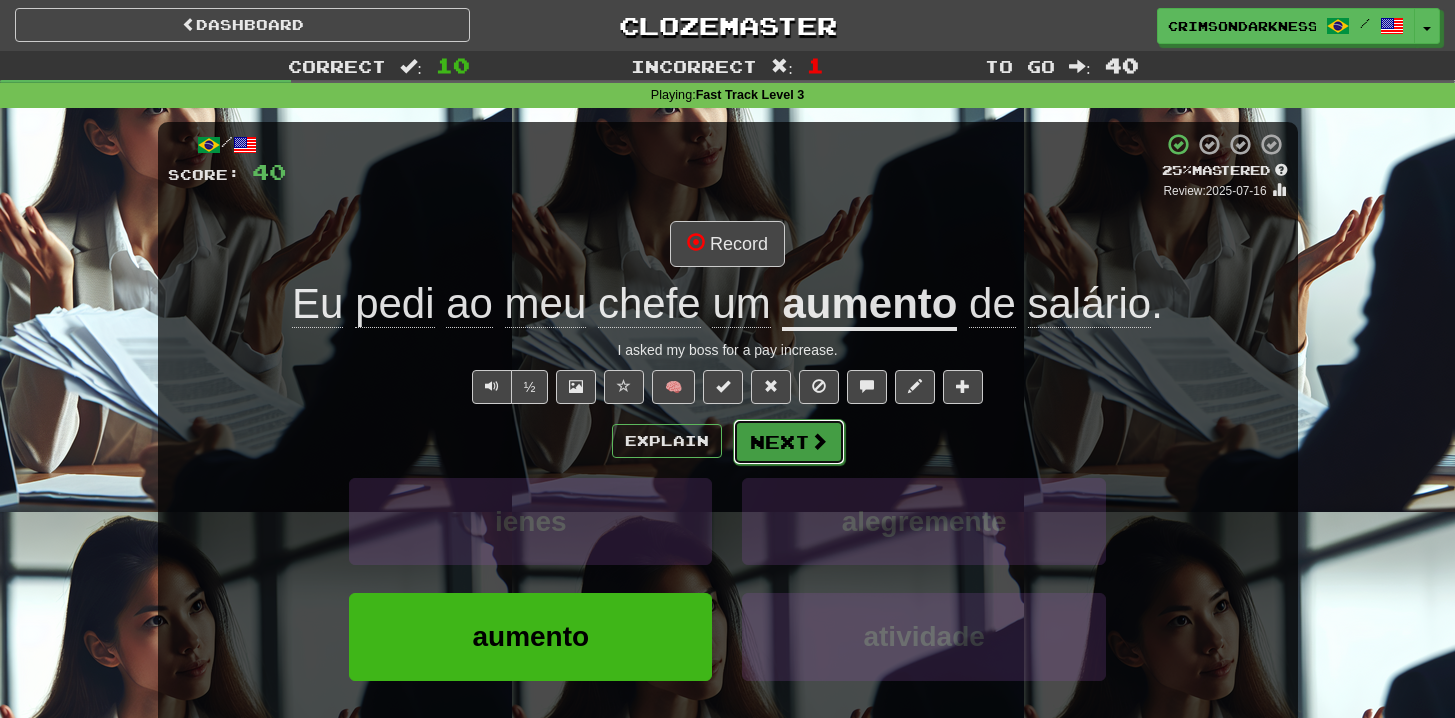 click on "Next" at bounding box center (789, 442) 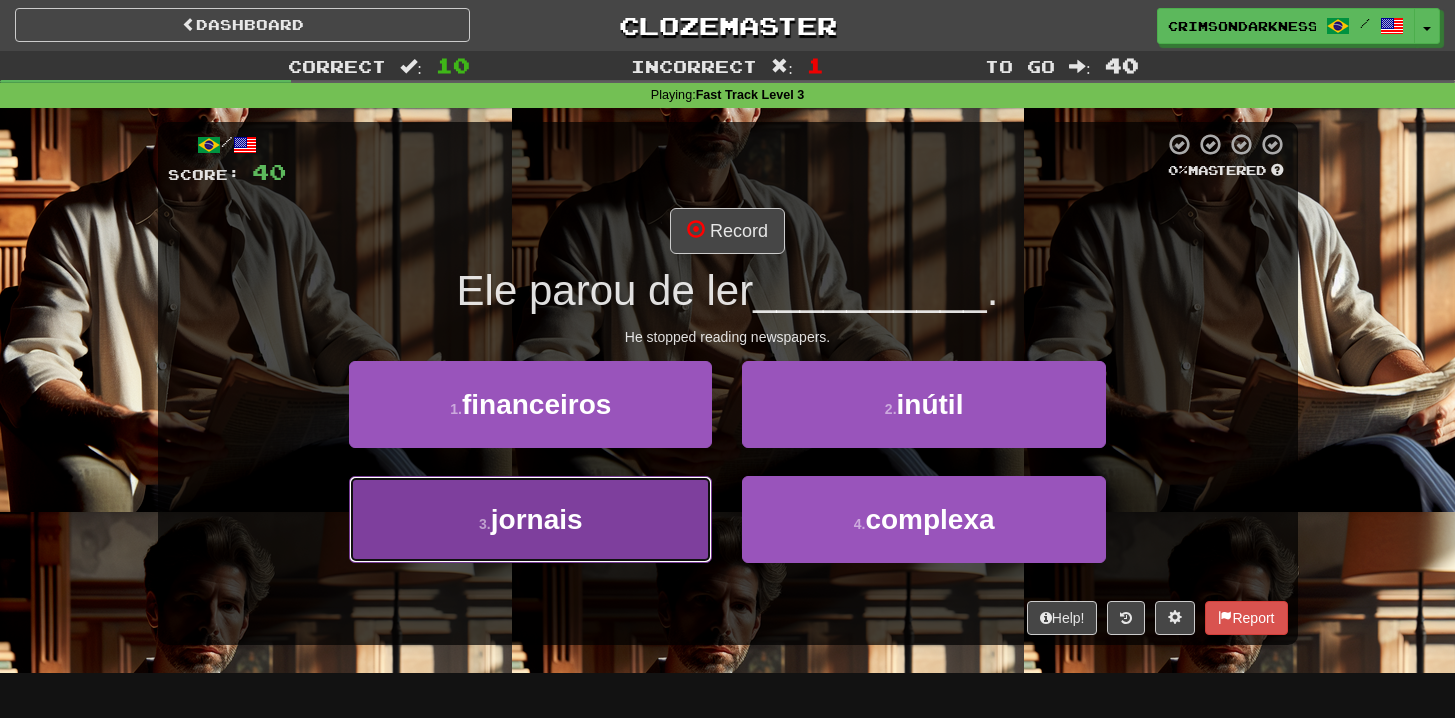 click on "3 .  jornais" at bounding box center (530, 519) 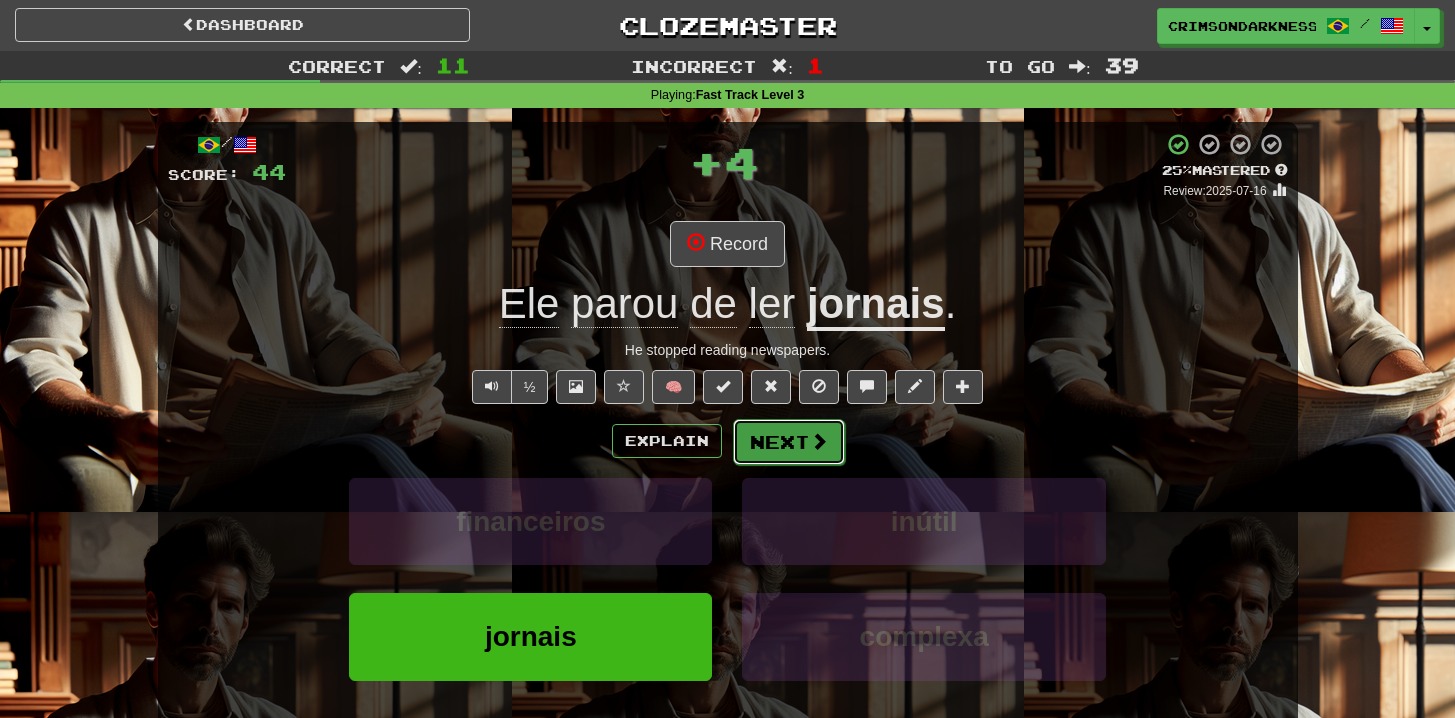 click on "Next" at bounding box center (789, 442) 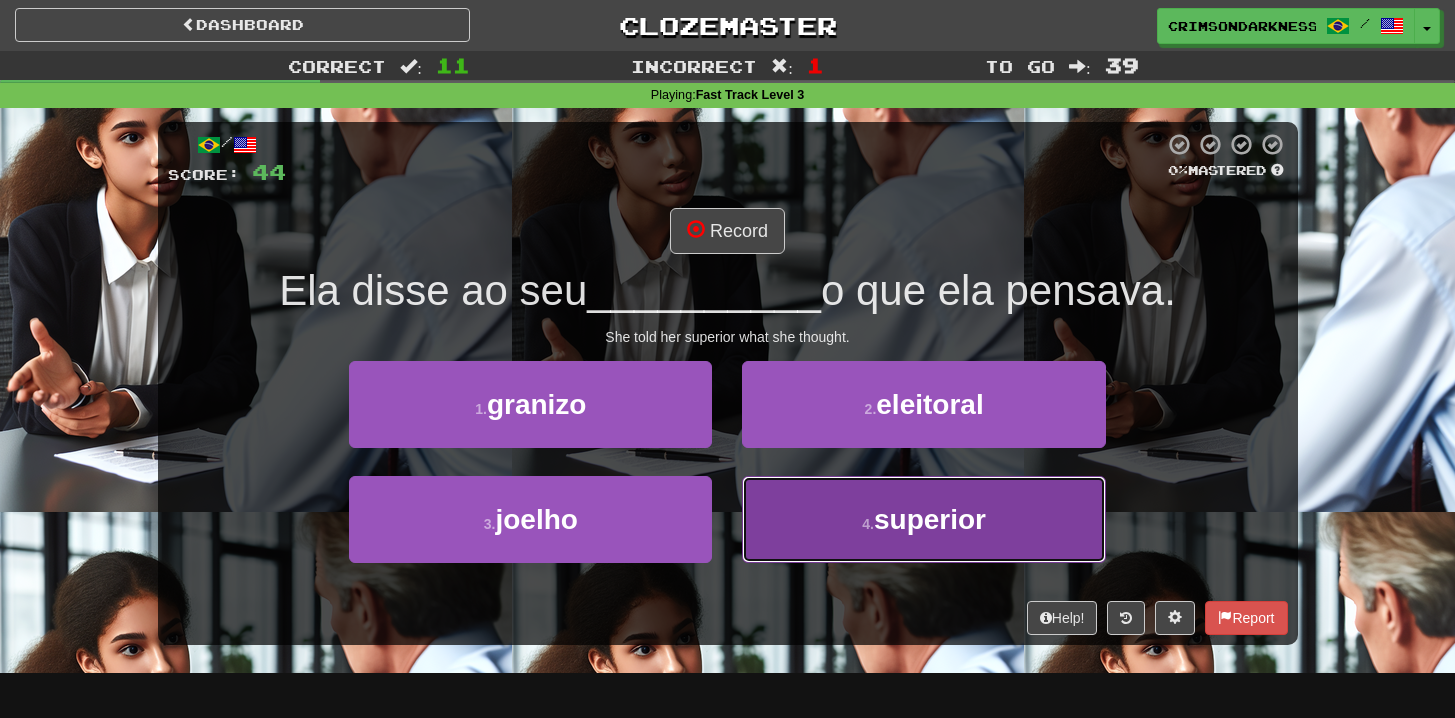 click on "4 .  superior" at bounding box center (923, 519) 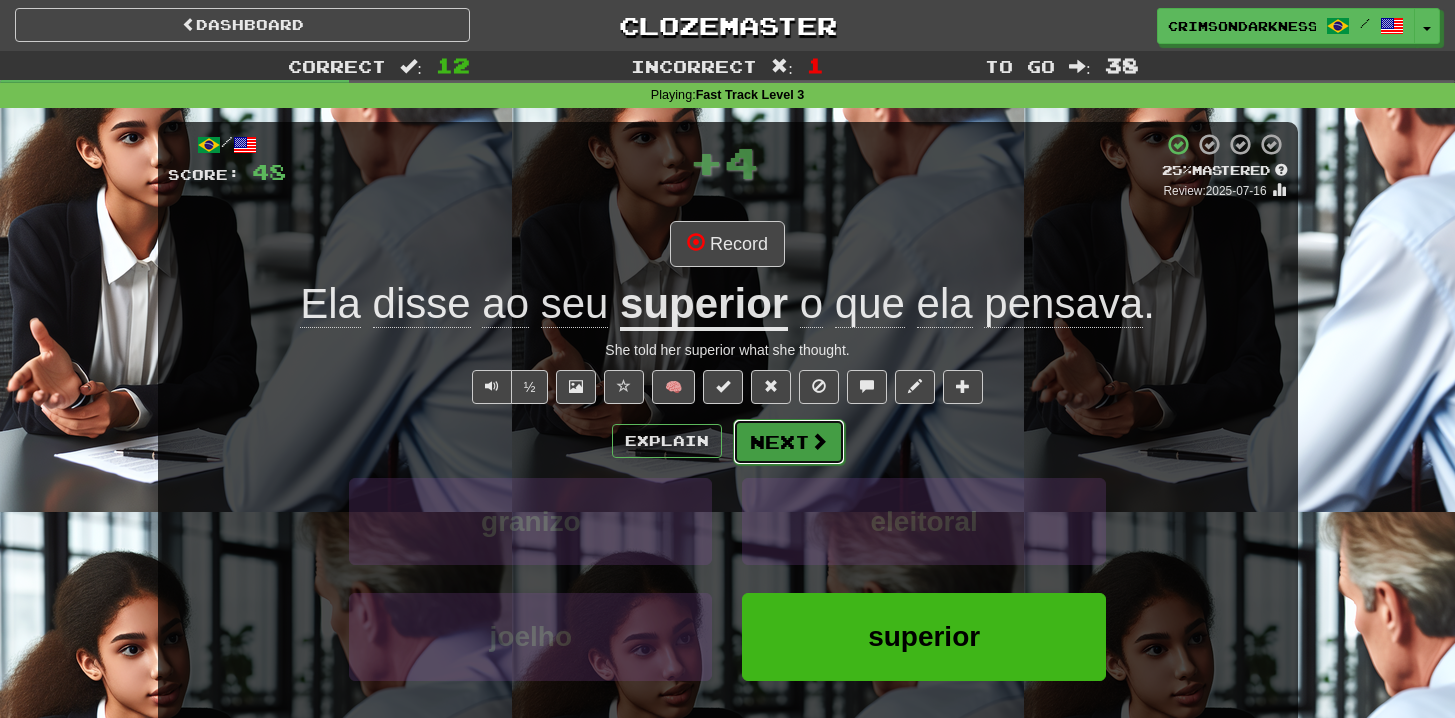 click on "Next" at bounding box center [789, 442] 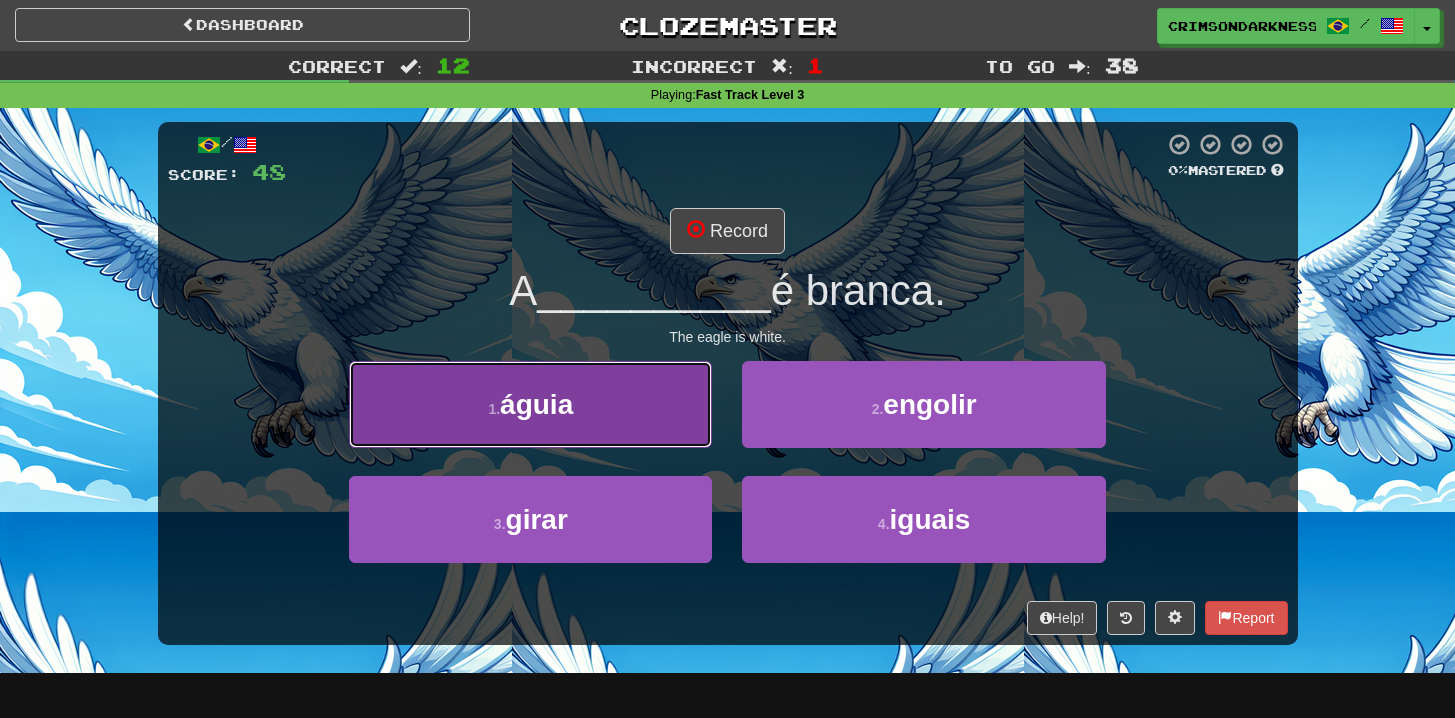 click on "1 .  águia" at bounding box center (530, 404) 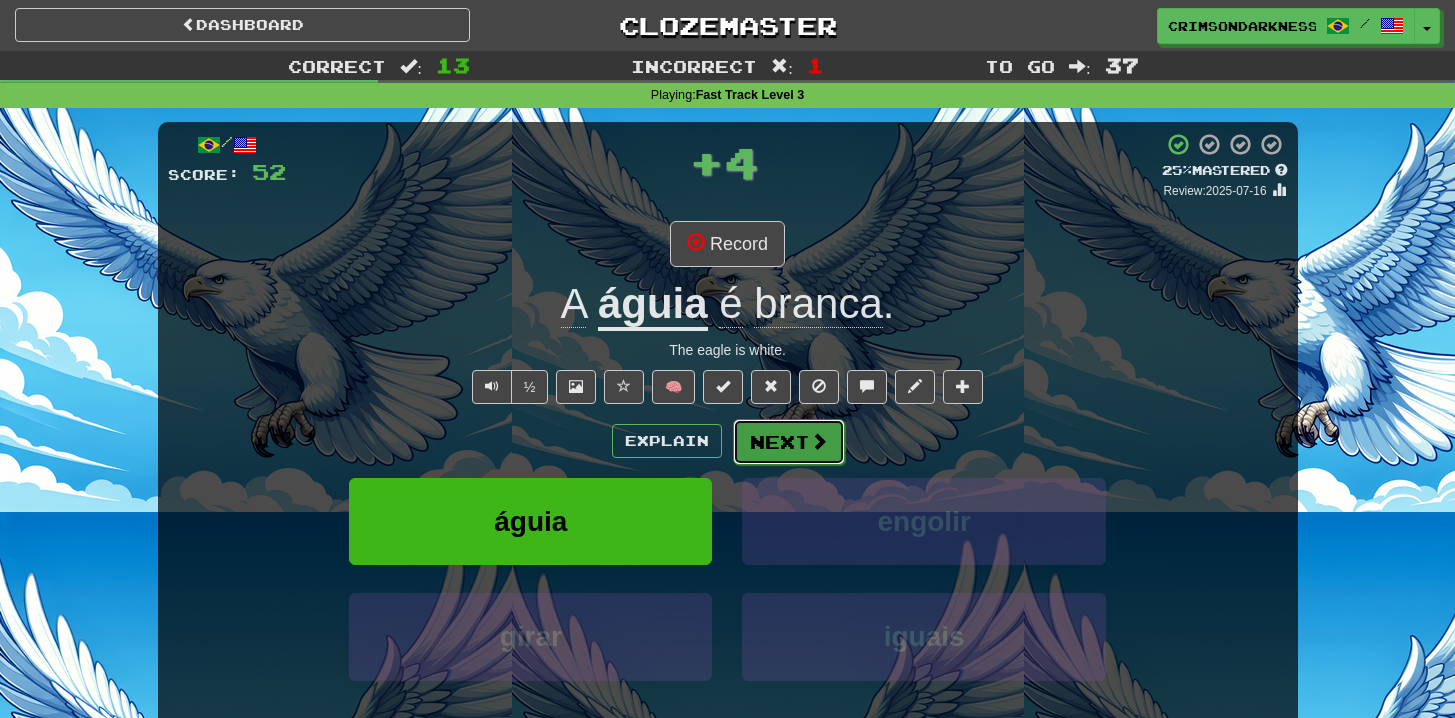 click on "Next" at bounding box center (789, 442) 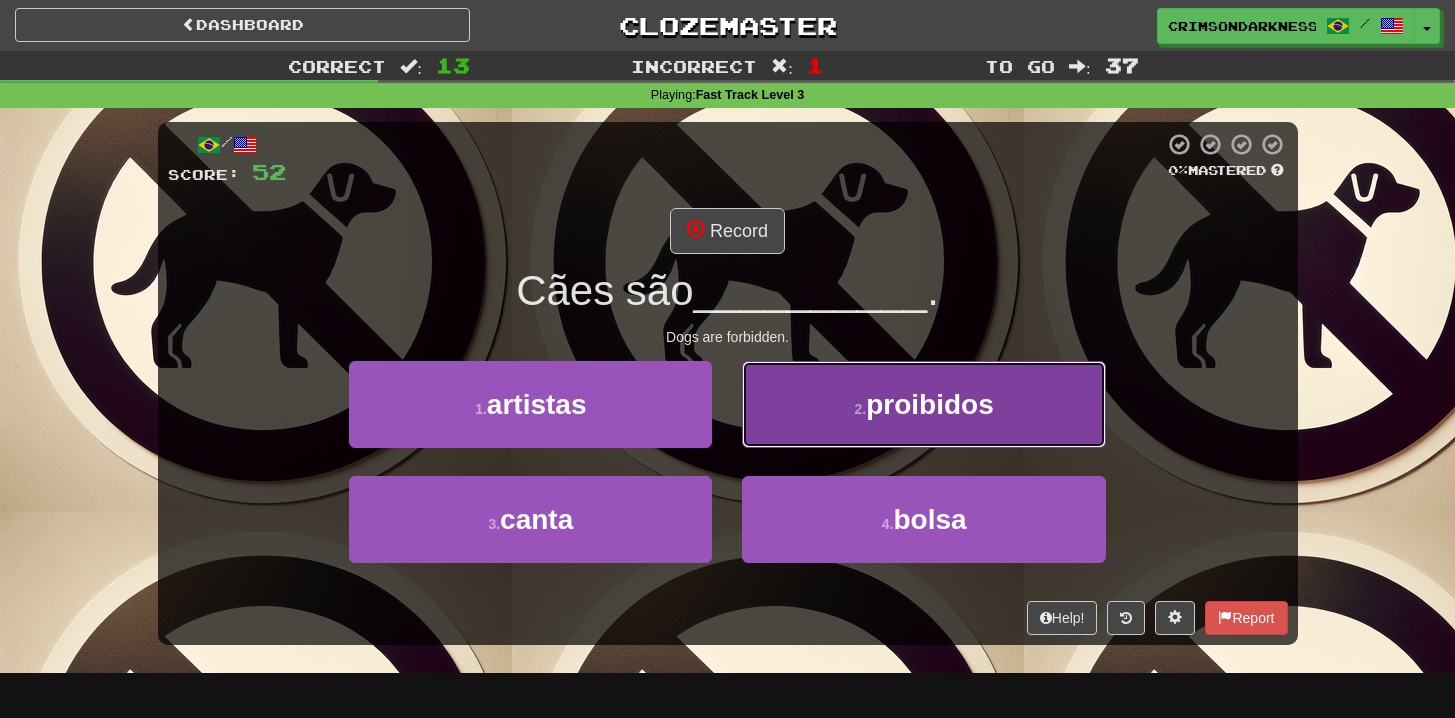 click on "2 ." at bounding box center (861, 409) 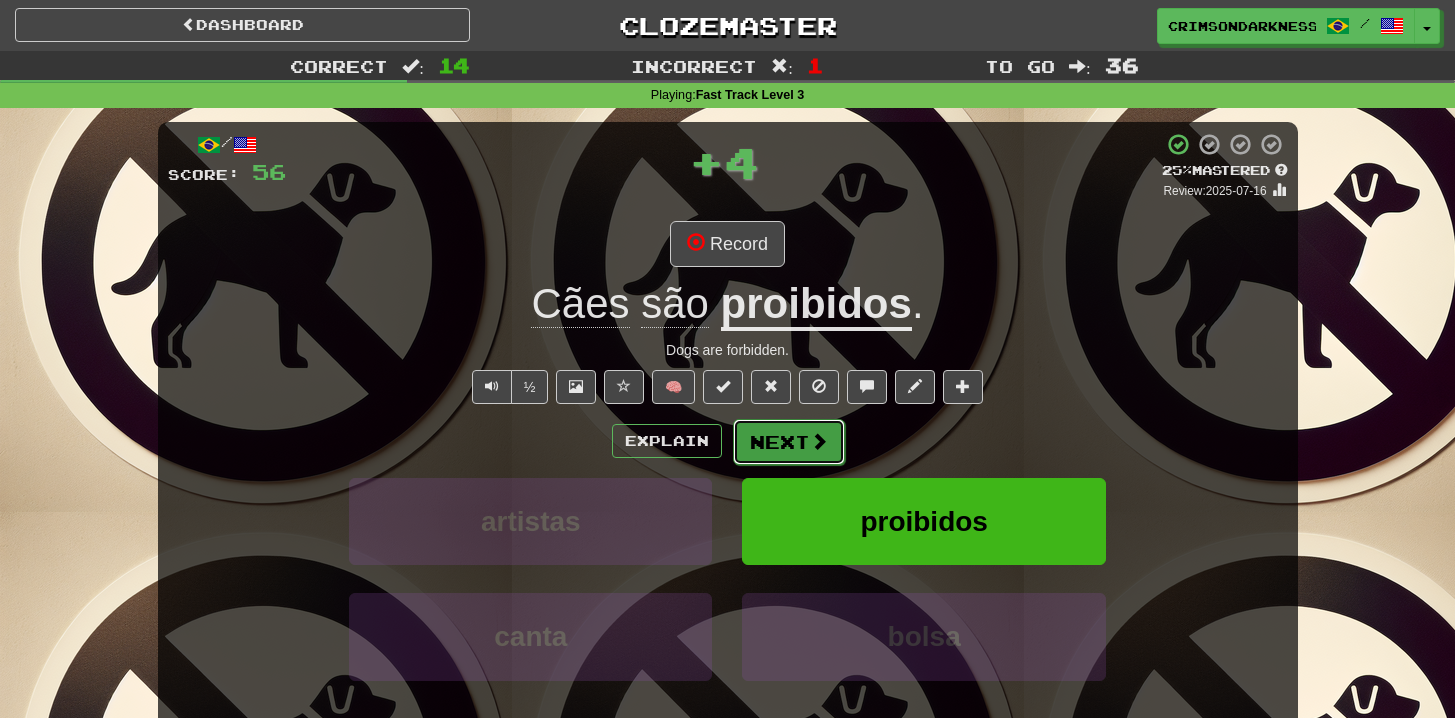 click on "Next" at bounding box center [789, 442] 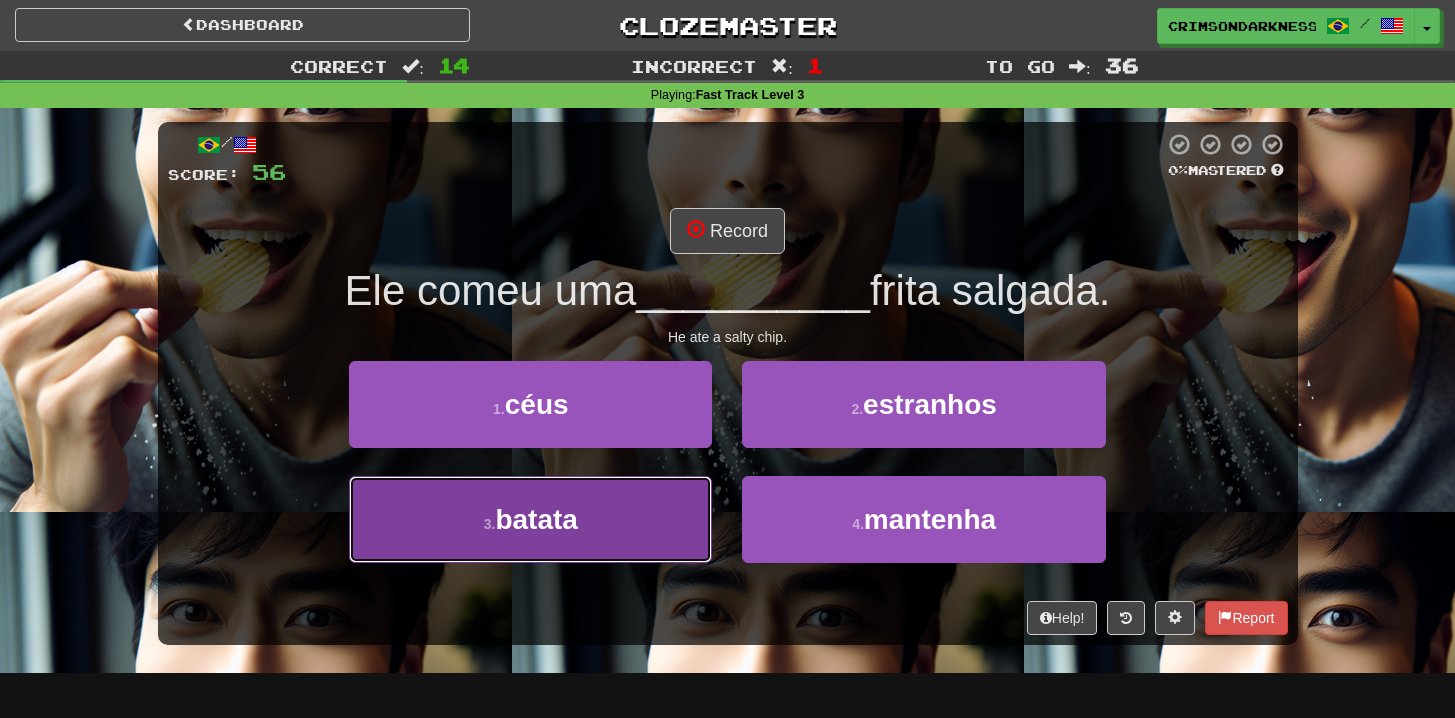 click on "3 .  batata" at bounding box center (530, 519) 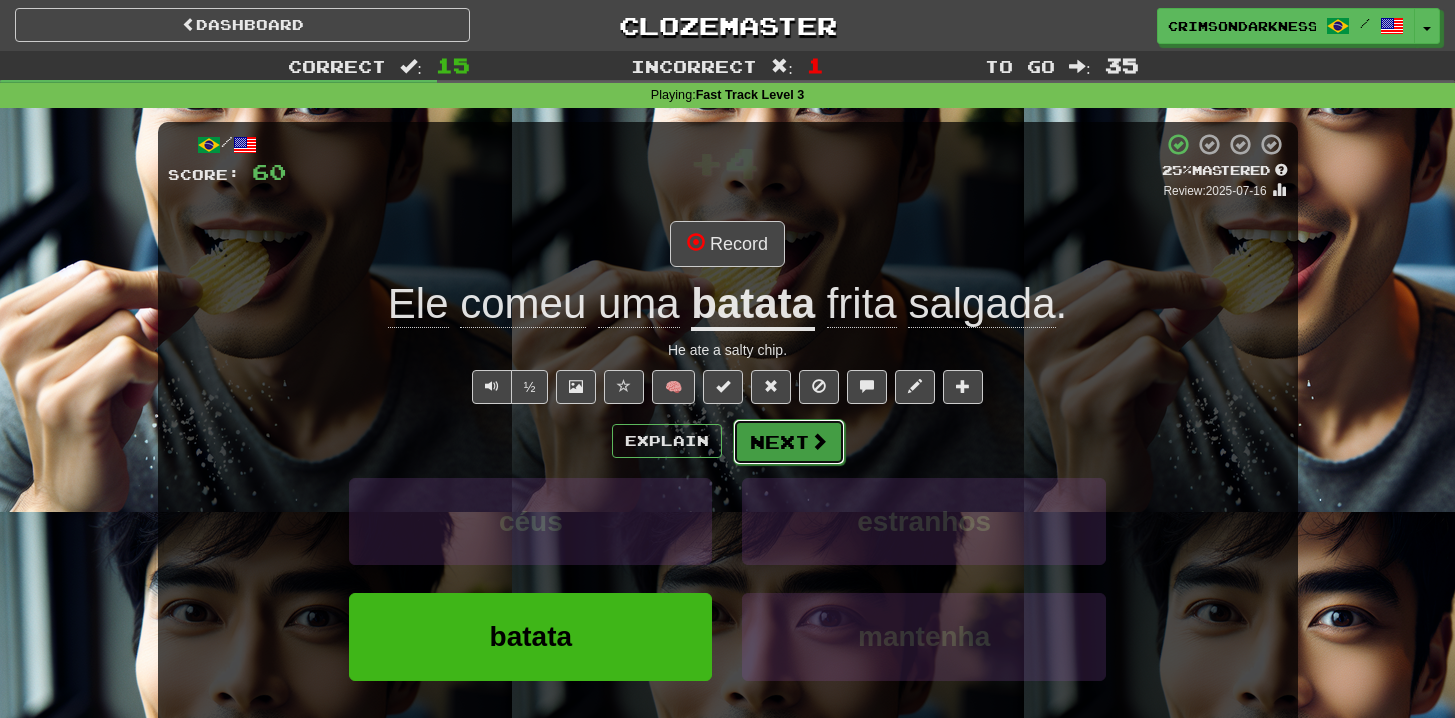 click on "Next" at bounding box center [789, 442] 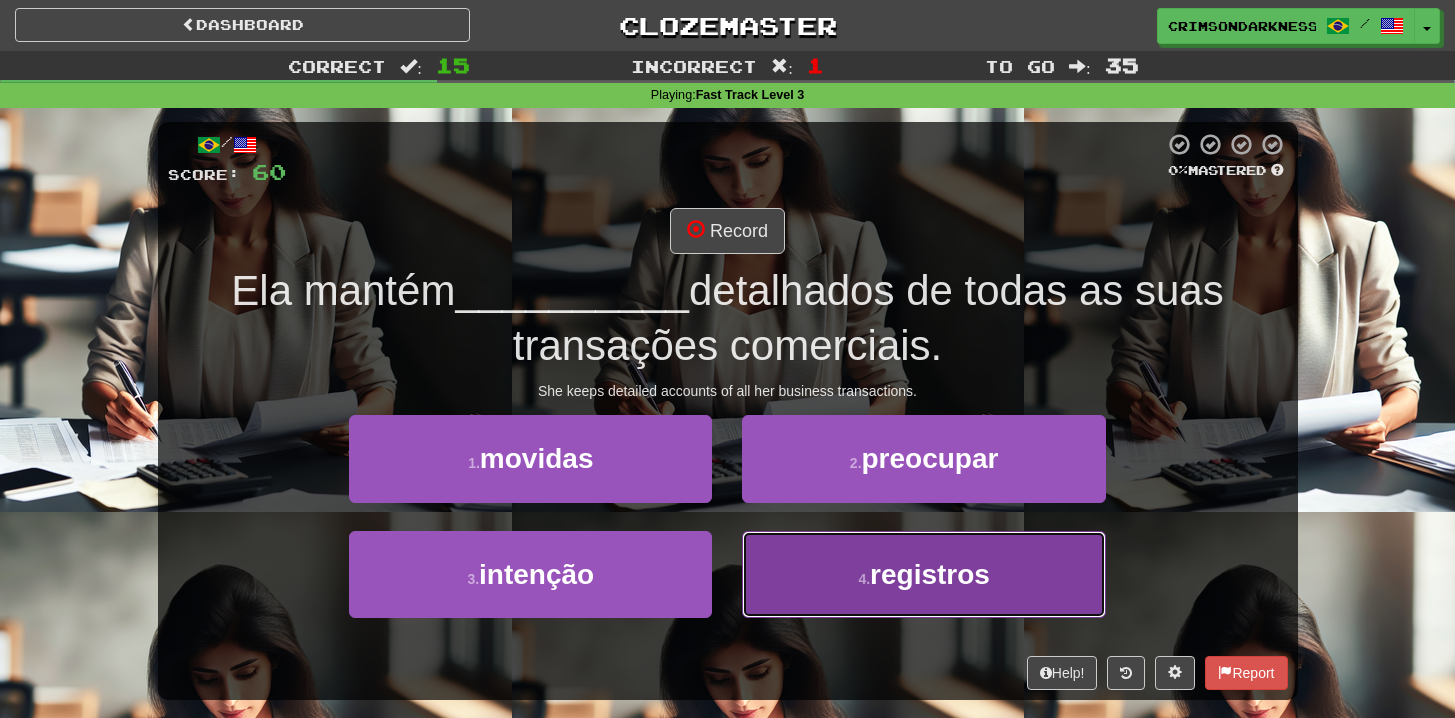 click on "4 .  registros" at bounding box center [923, 574] 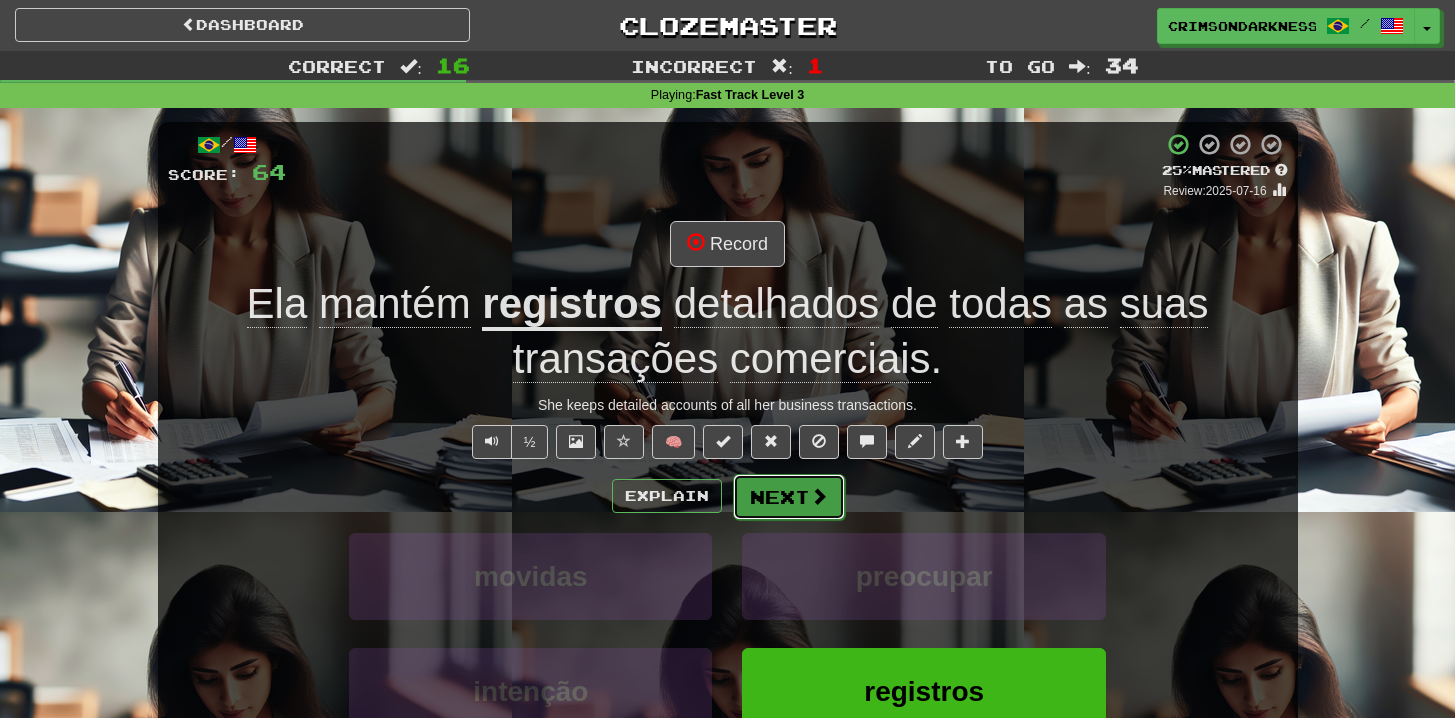 click on "Next" at bounding box center [789, 497] 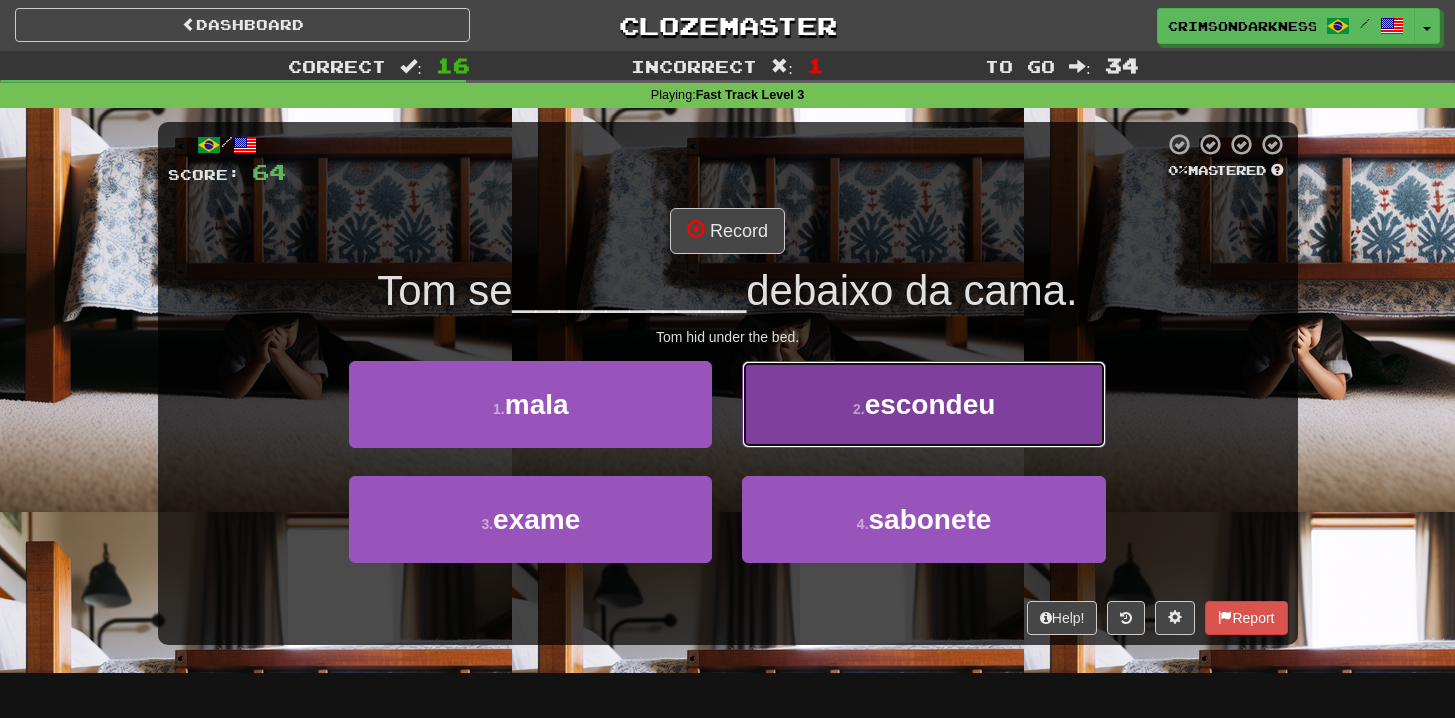 click on "2 .  escondeu" at bounding box center (923, 404) 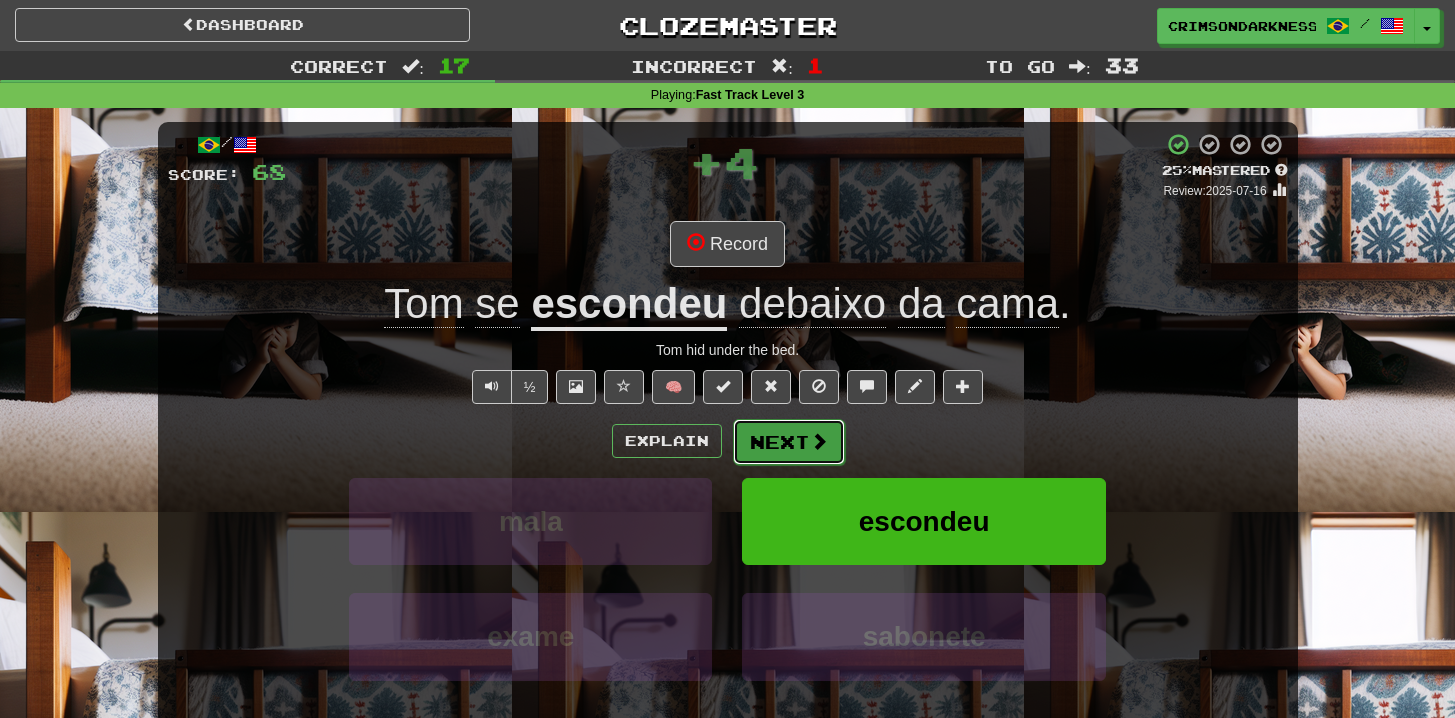 click on "Next" at bounding box center (789, 442) 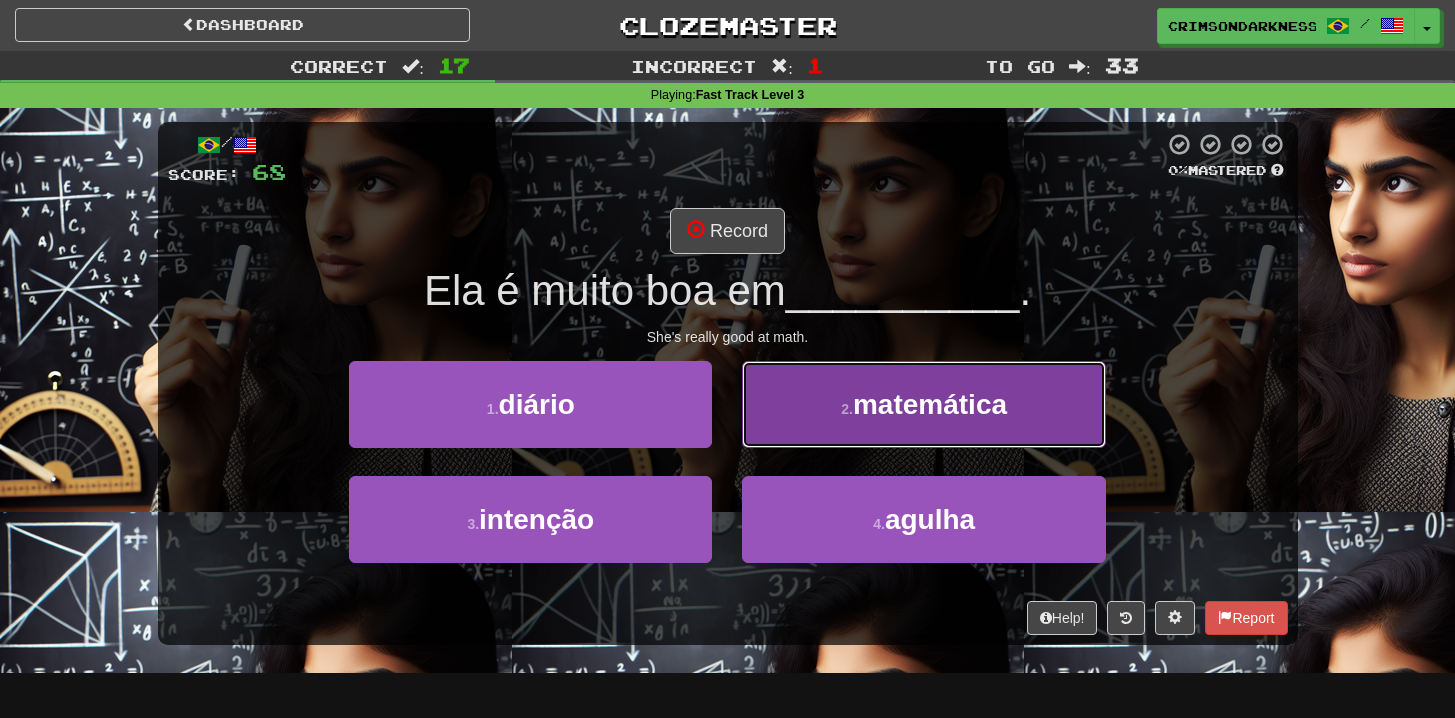 click on "2 .  matemática" at bounding box center [923, 404] 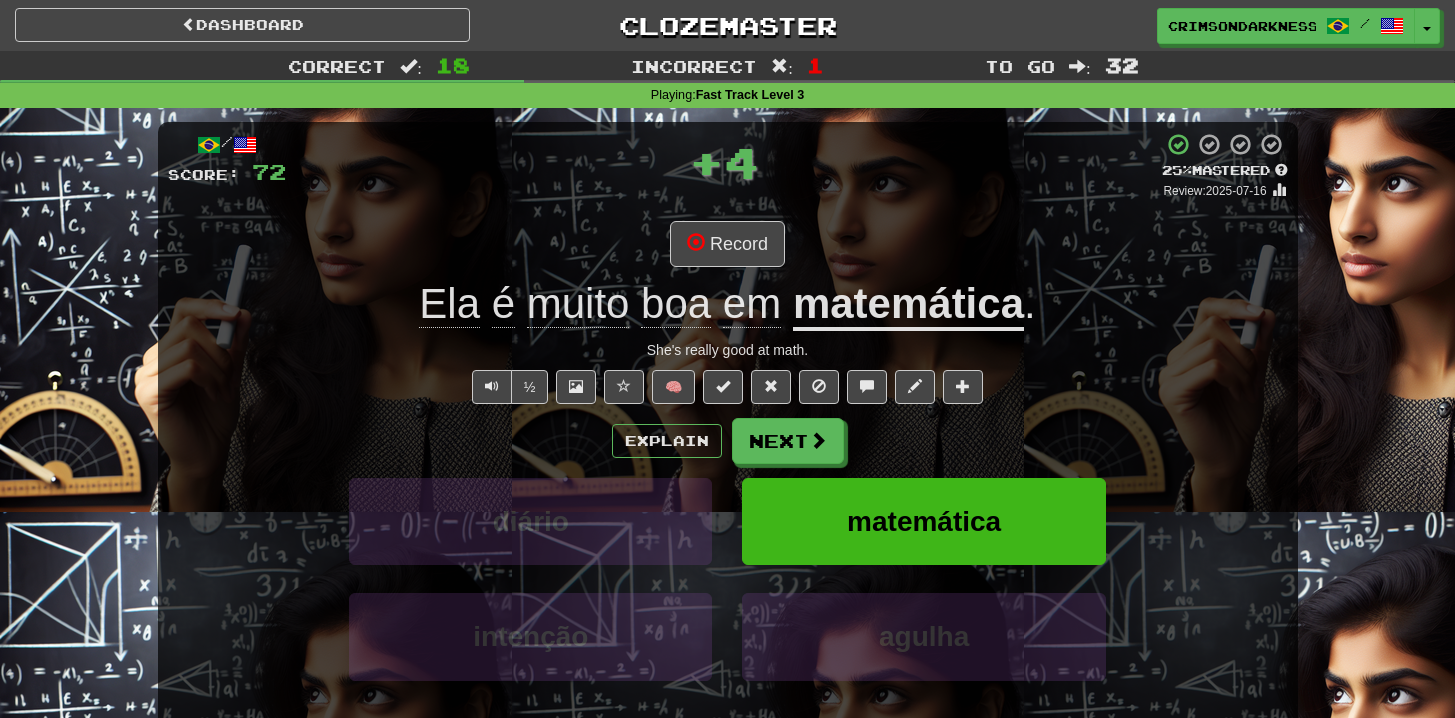 click on "Explain Next diário matemática intenção agulha Learn more: diário matemática intenção agulha" at bounding box center [728, 578] 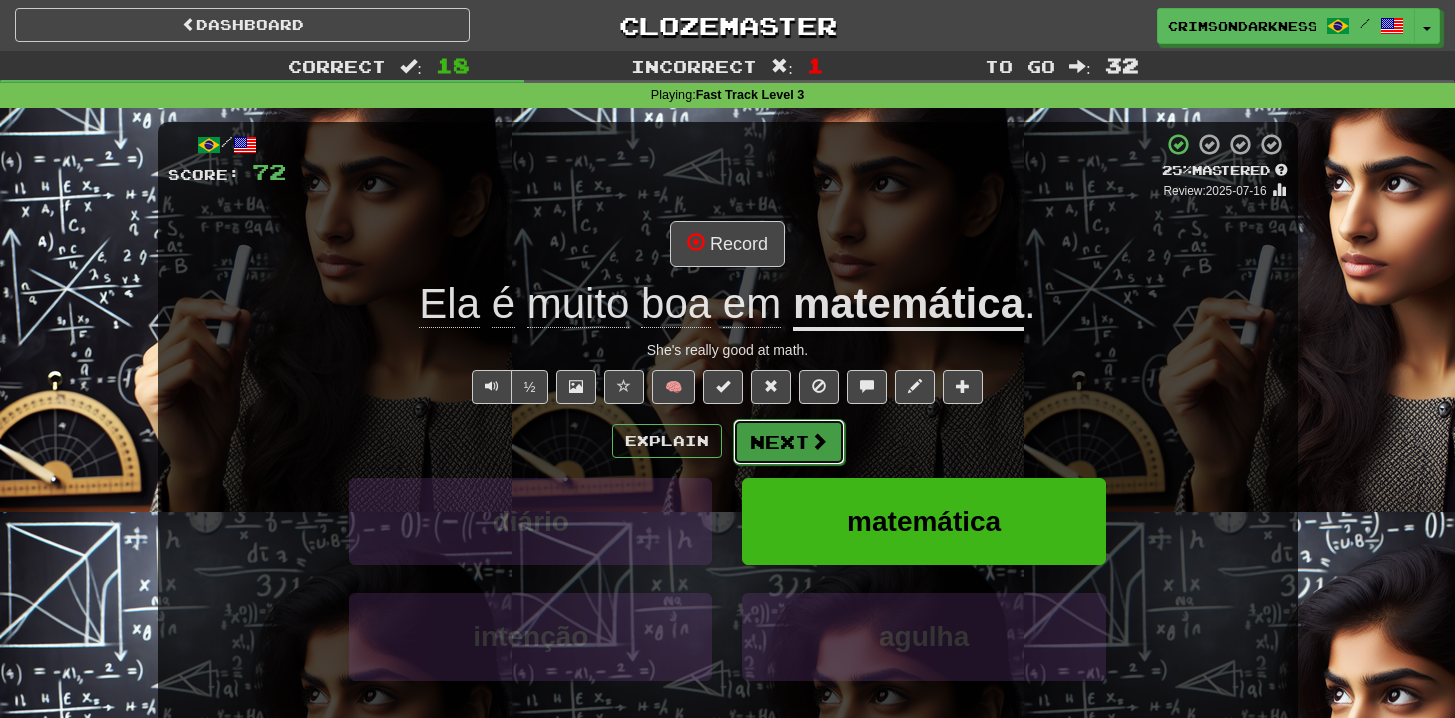 click on "Next" at bounding box center (789, 442) 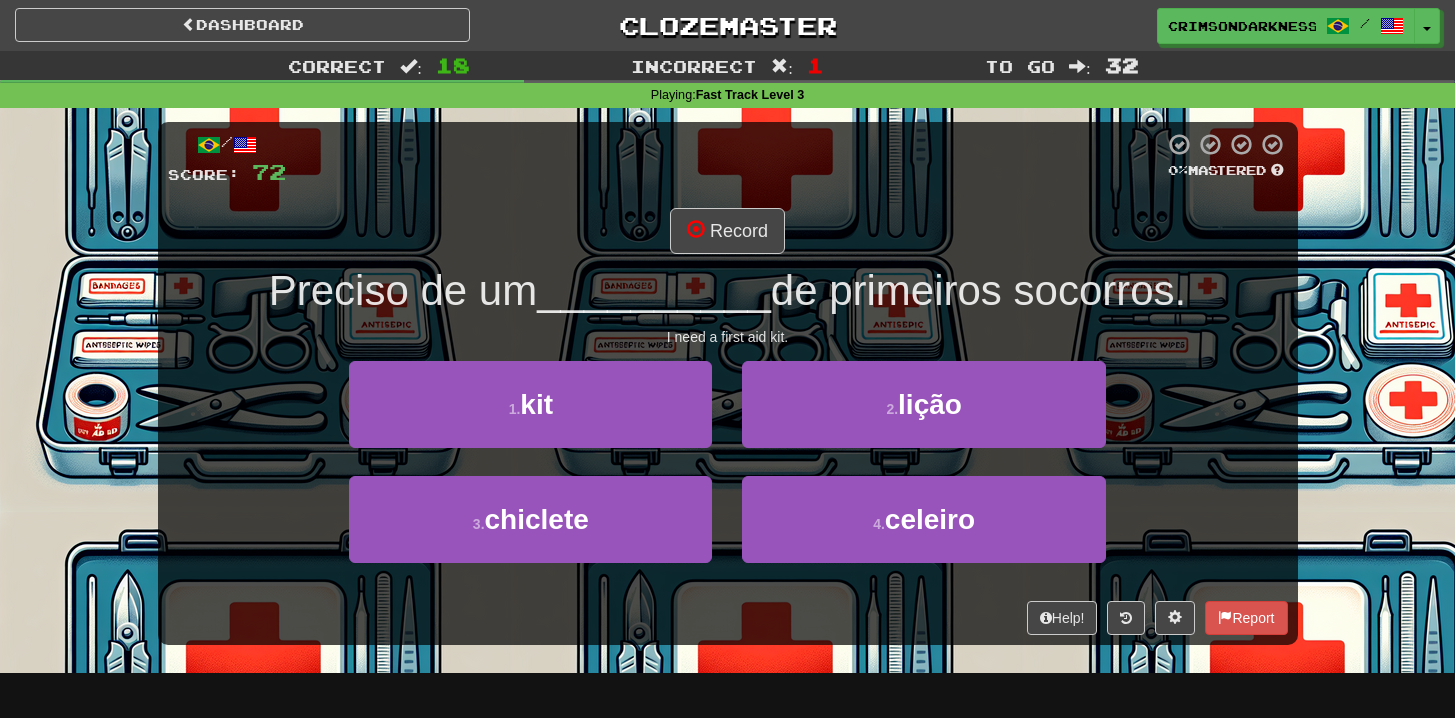click on "1 .  kit" at bounding box center (530, 418) 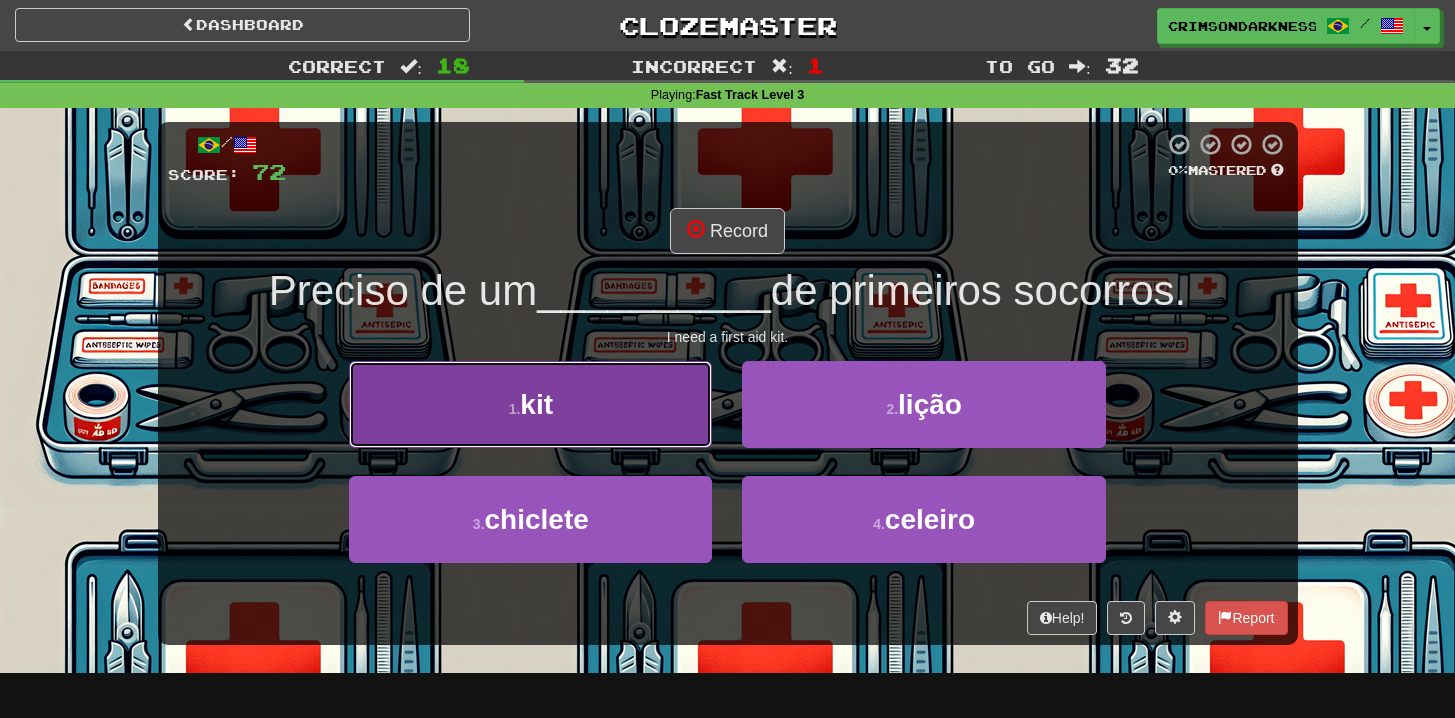 click on "1 .  kit" at bounding box center (530, 404) 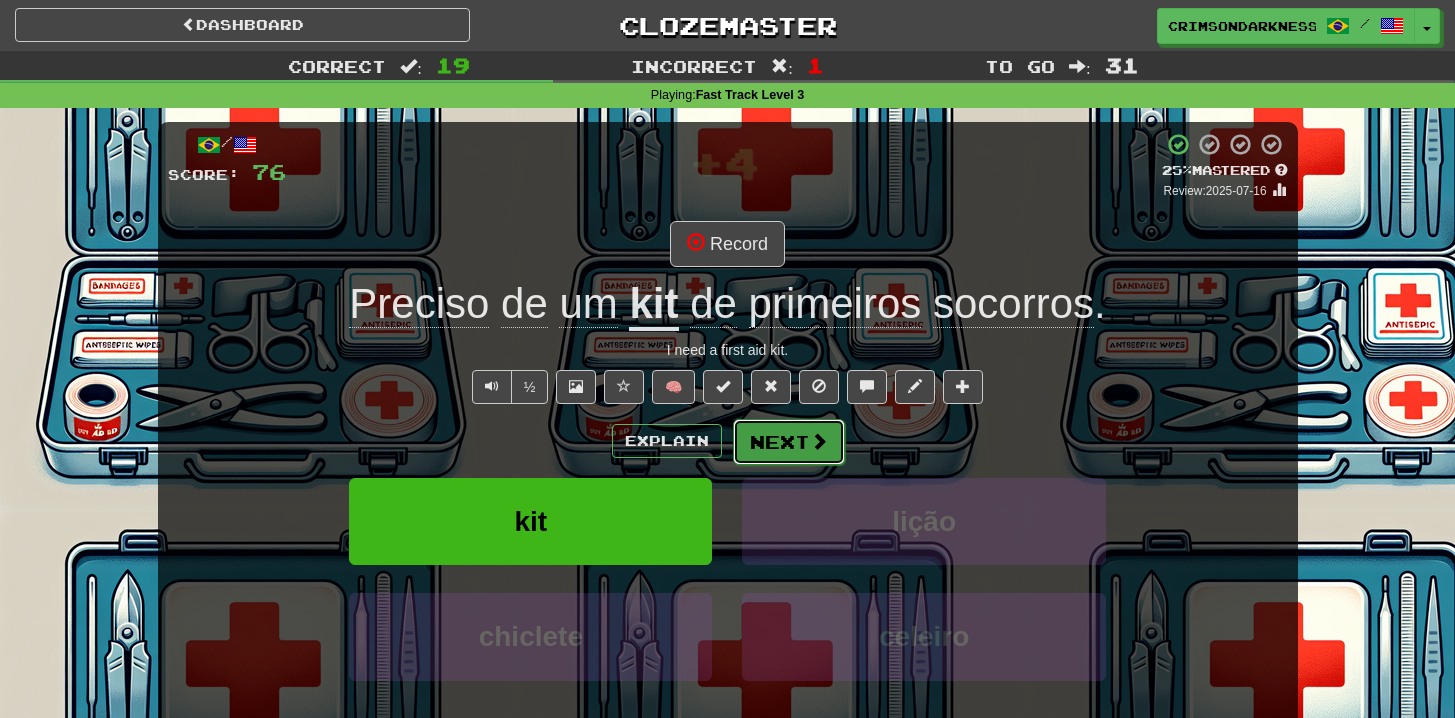 click on "Next" at bounding box center [789, 442] 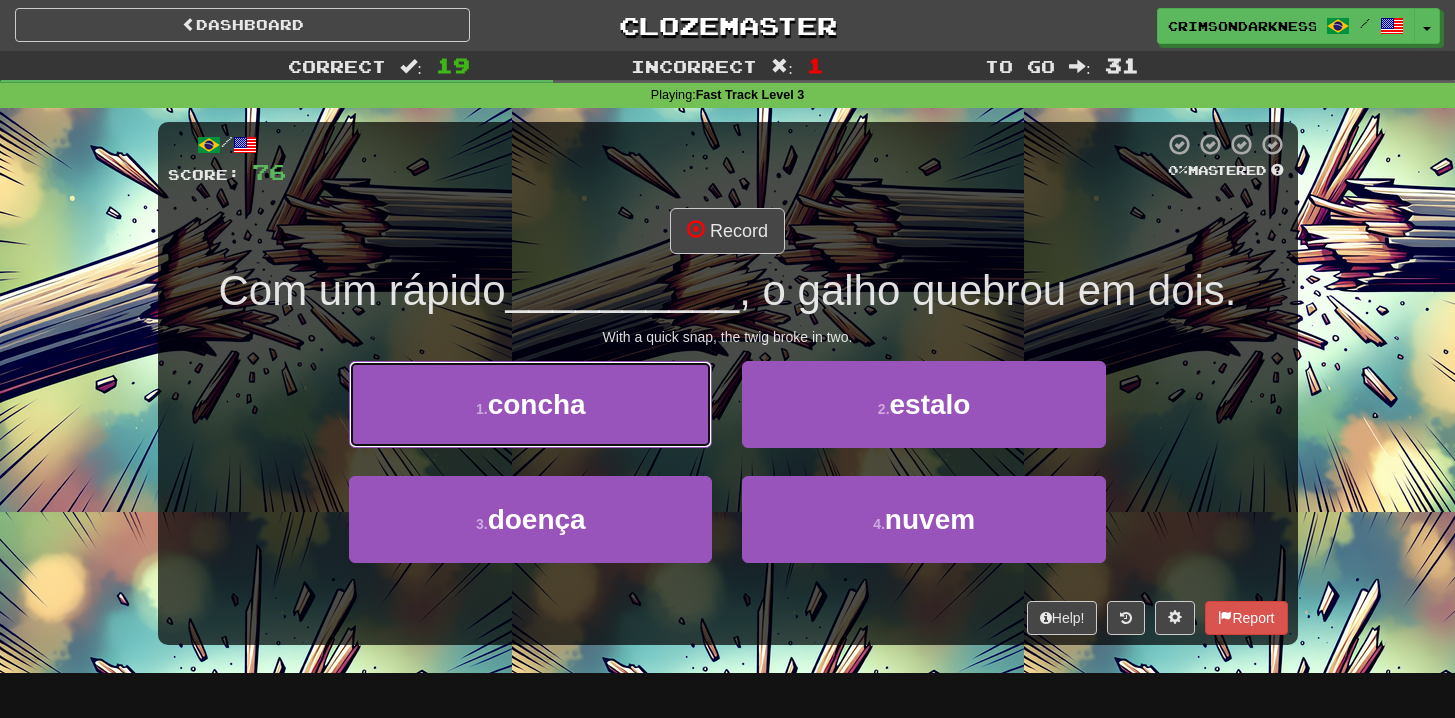click on "1 .  concha" at bounding box center (530, 404) 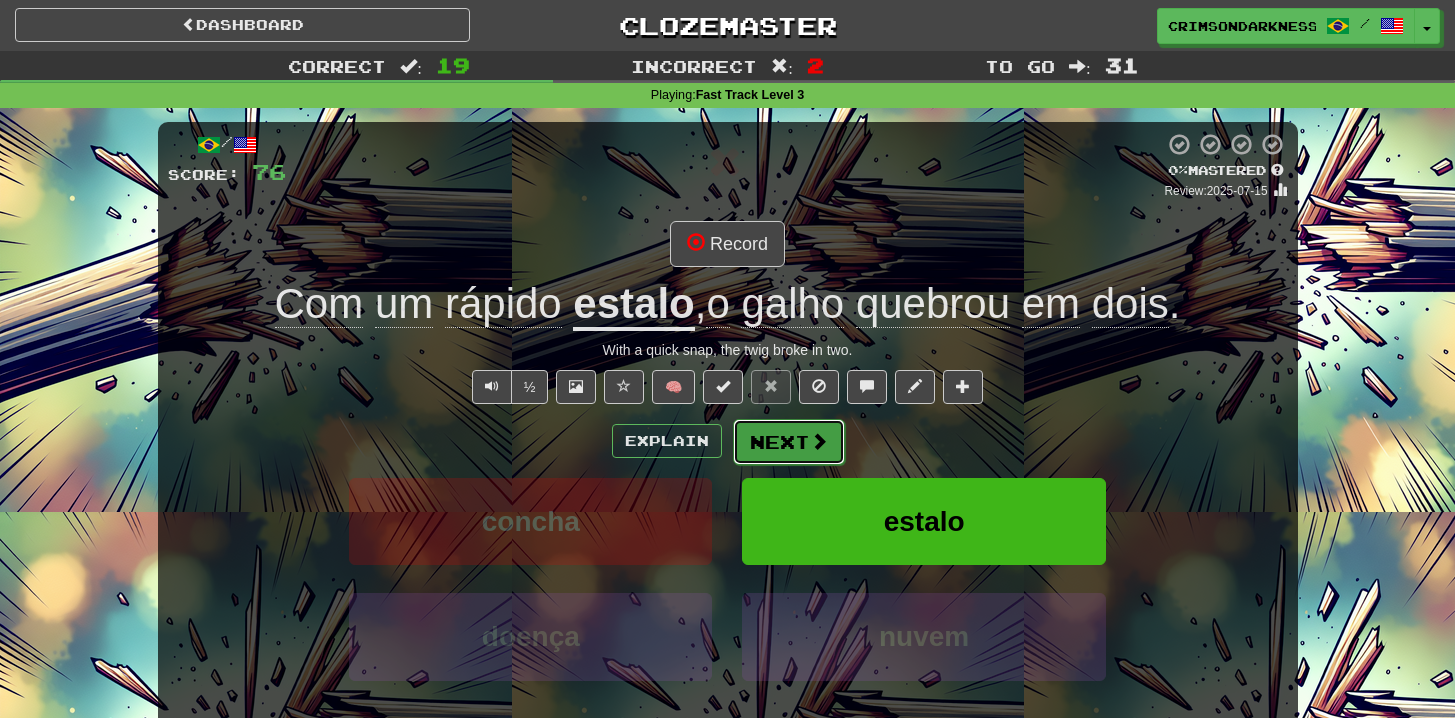 click at bounding box center [819, 441] 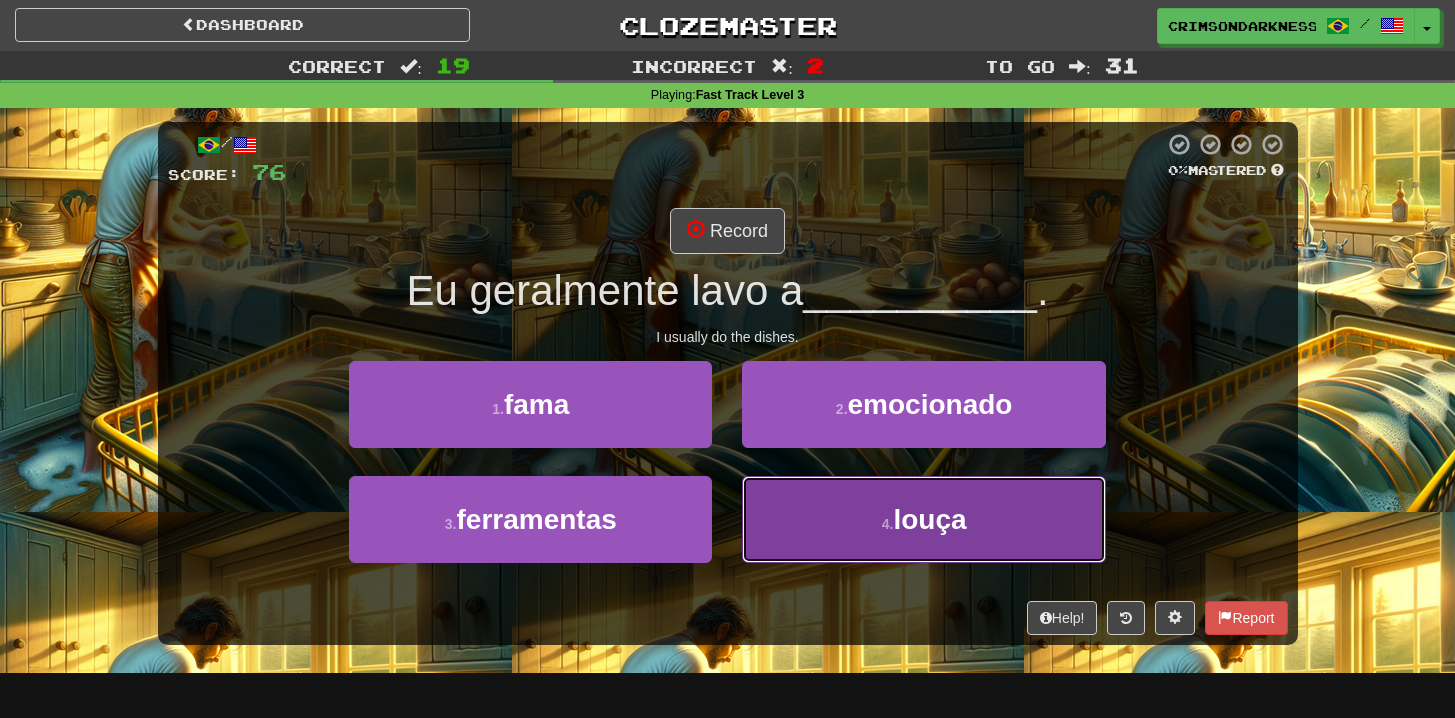 click on "4 .  louça" at bounding box center (923, 519) 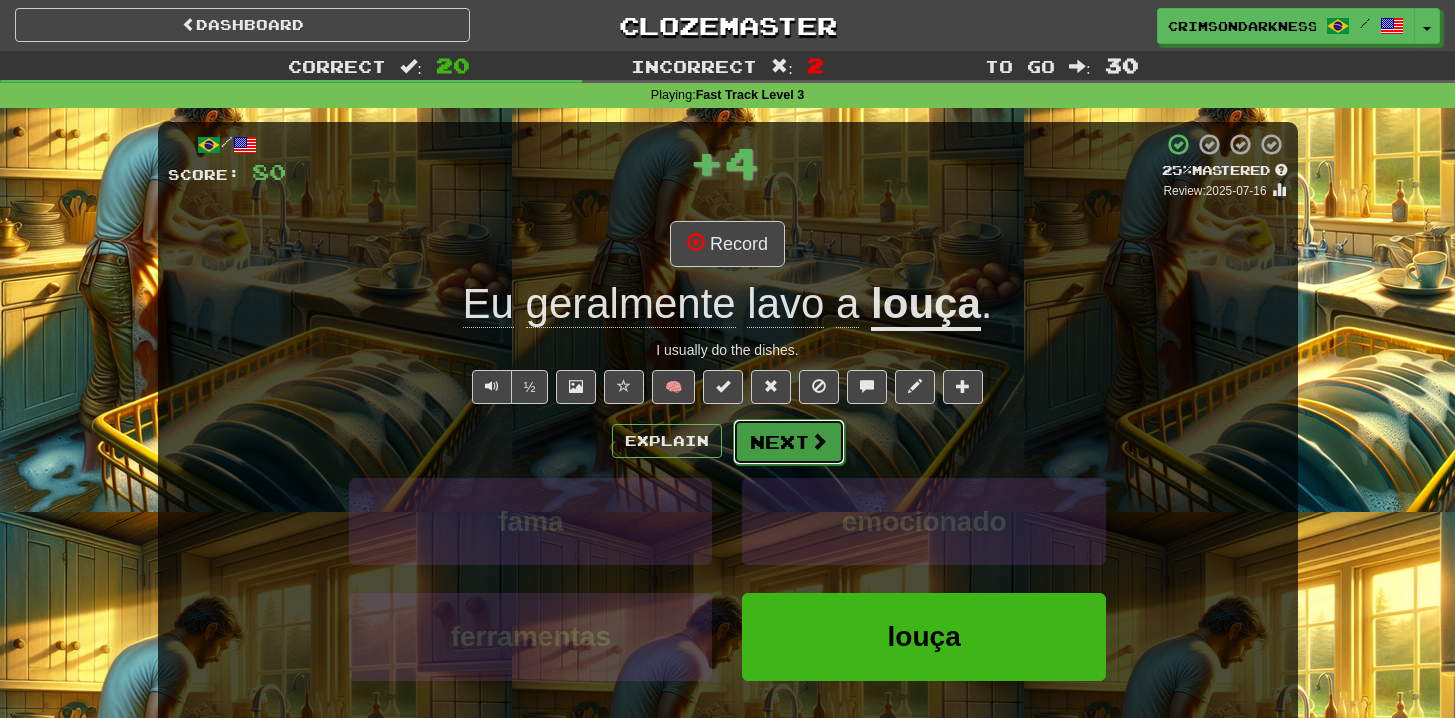 click on "Next" at bounding box center [789, 442] 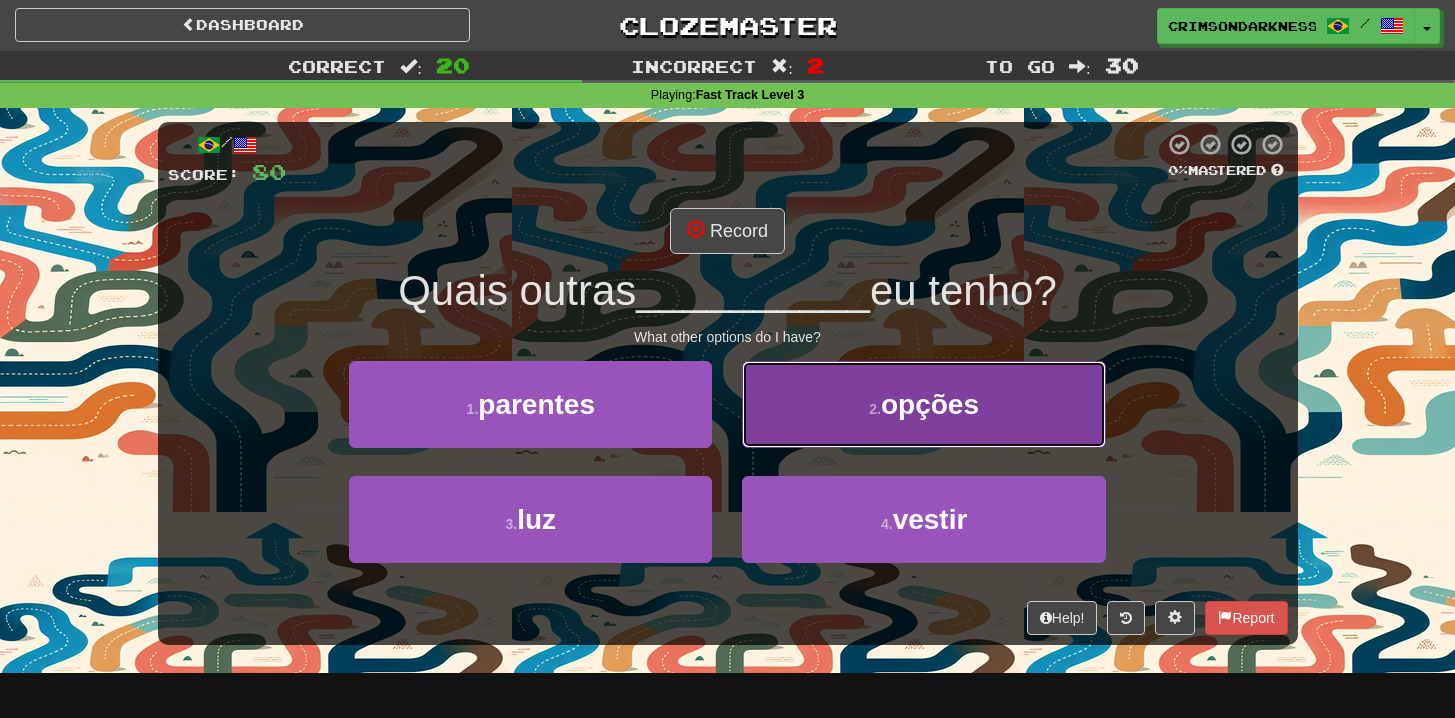 click on "2 .  opções" at bounding box center [923, 404] 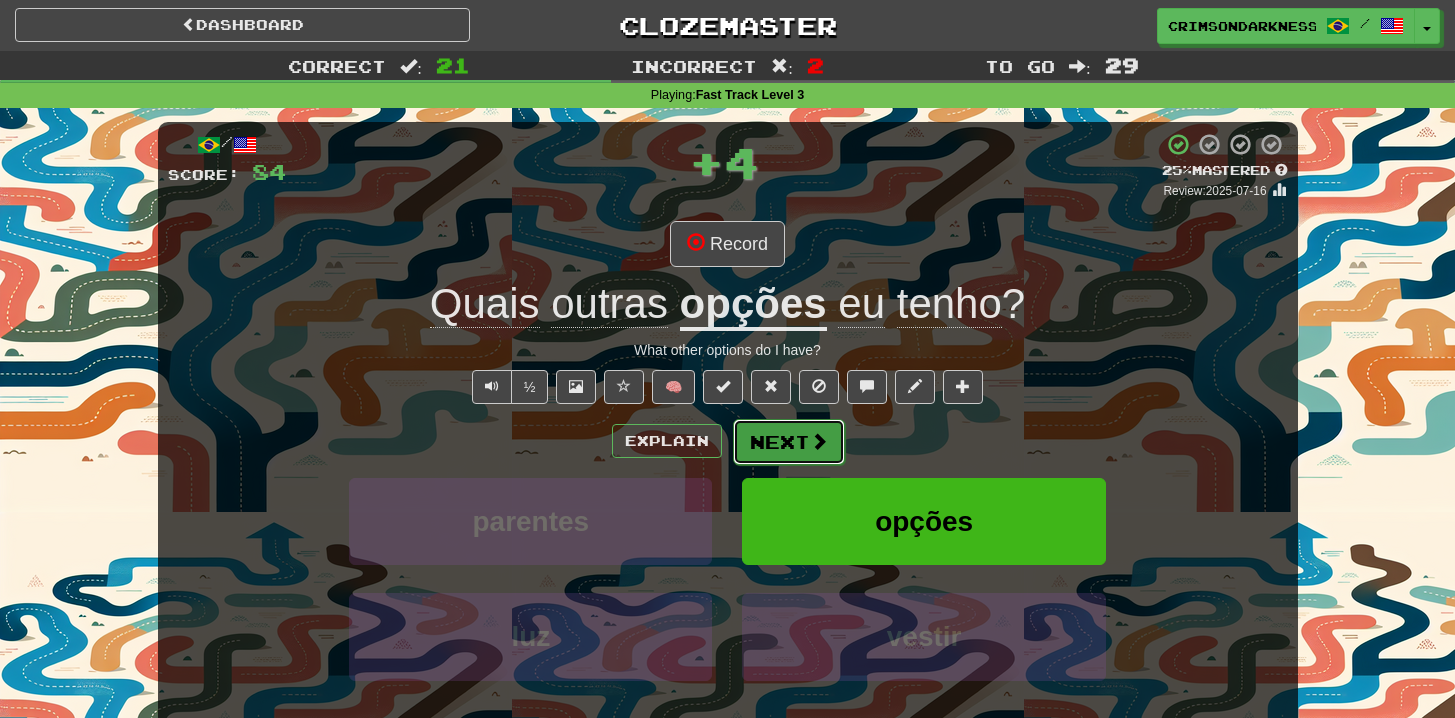 click on "Next" at bounding box center [789, 442] 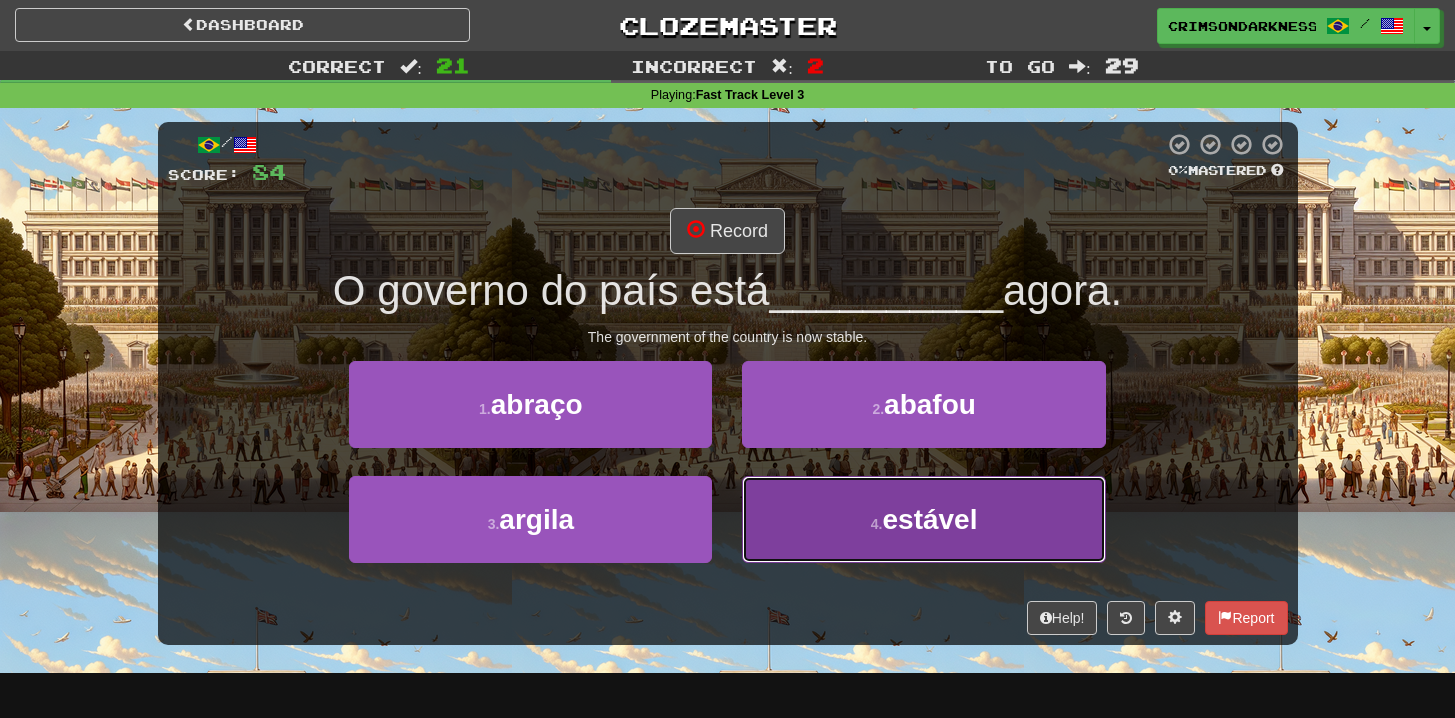click on "4 .  estável" at bounding box center [923, 519] 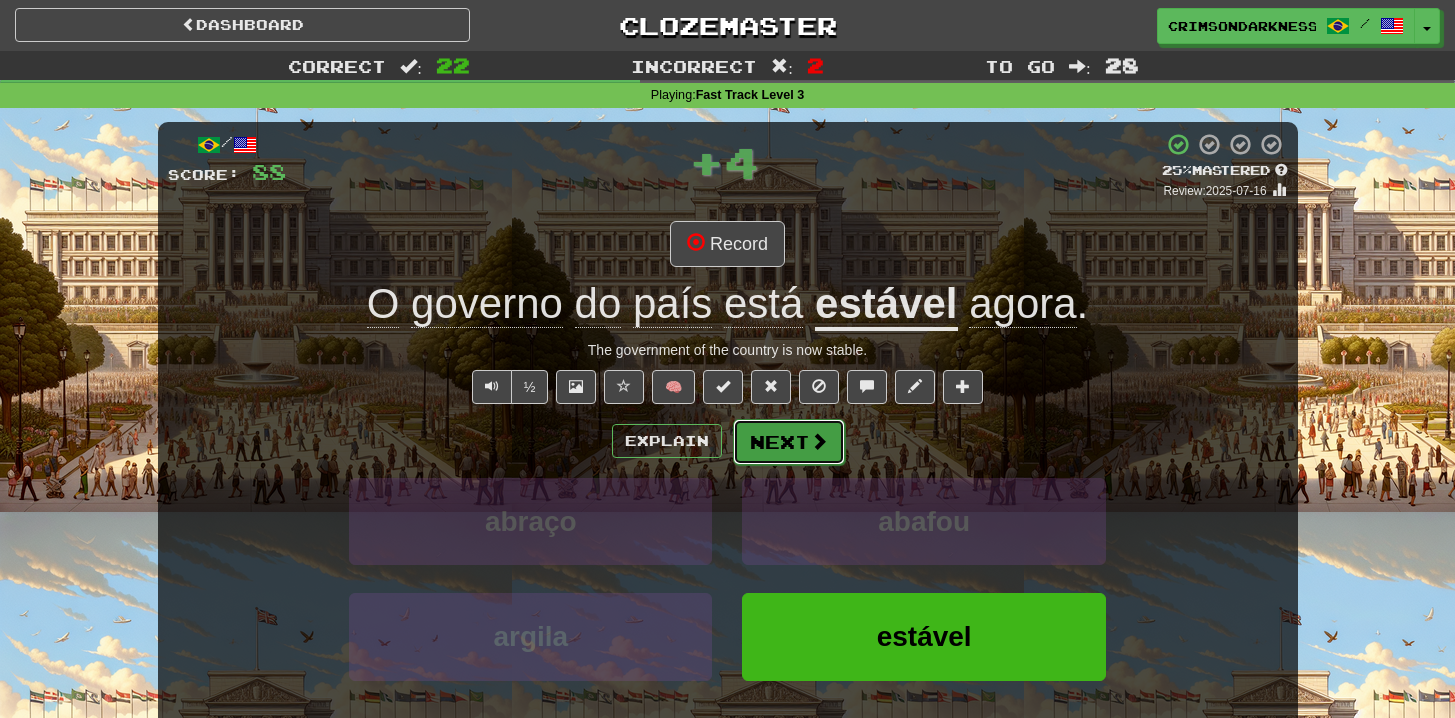 click on "Next" at bounding box center (789, 442) 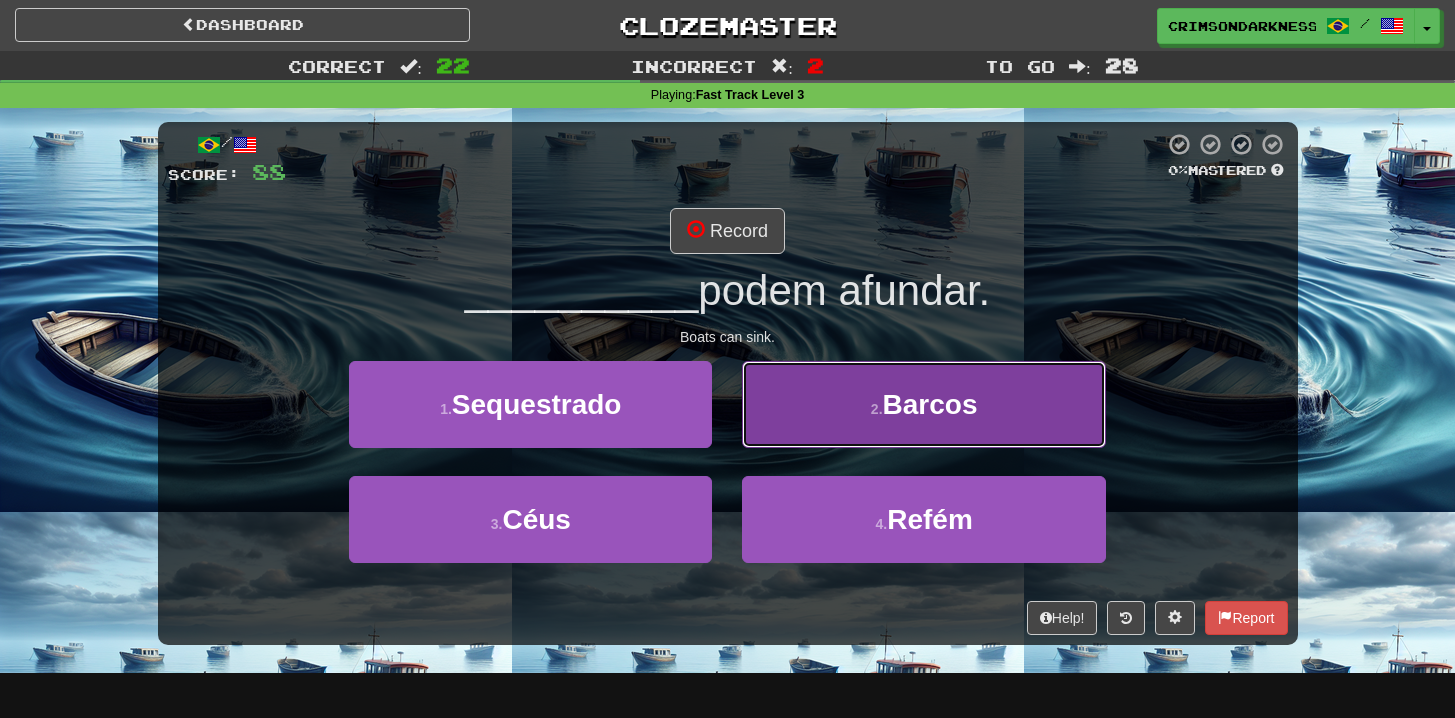 click on "2 .  Barcos" at bounding box center (923, 404) 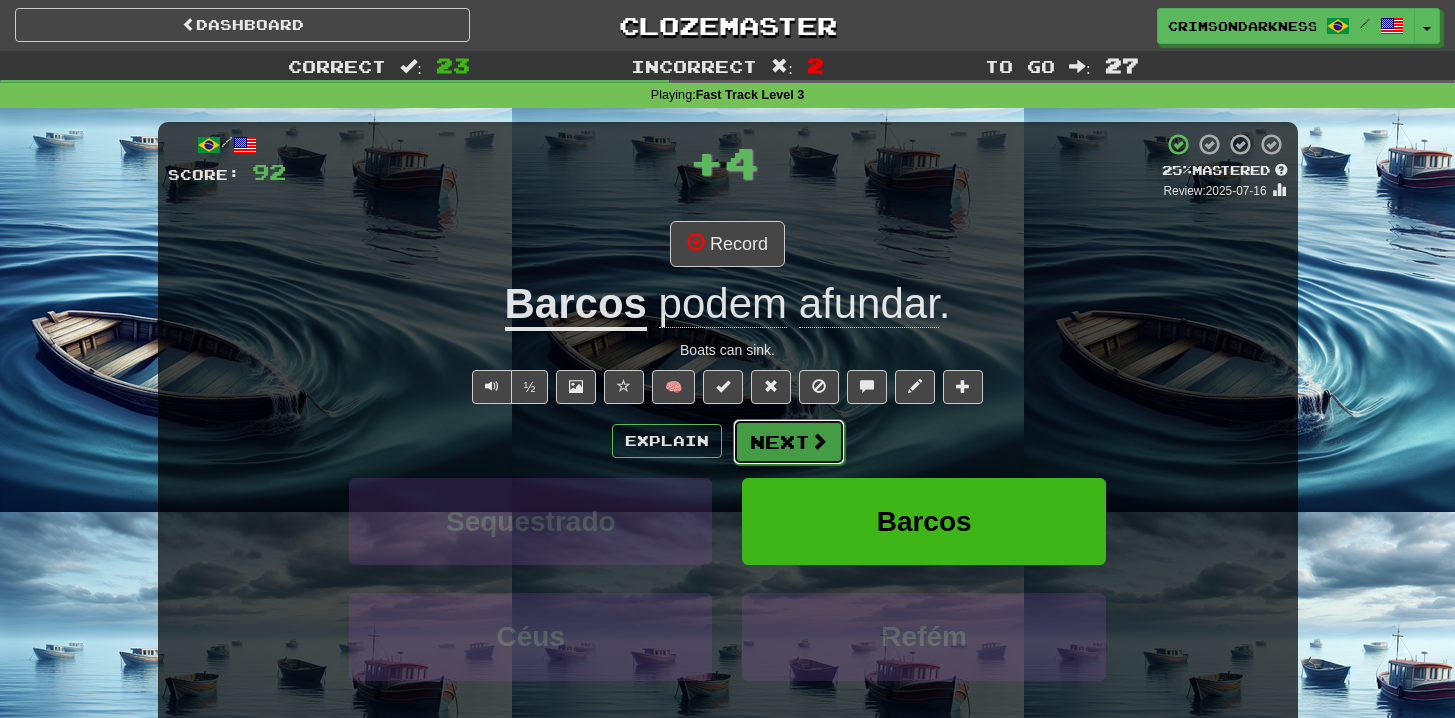 click on "Next" at bounding box center [789, 442] 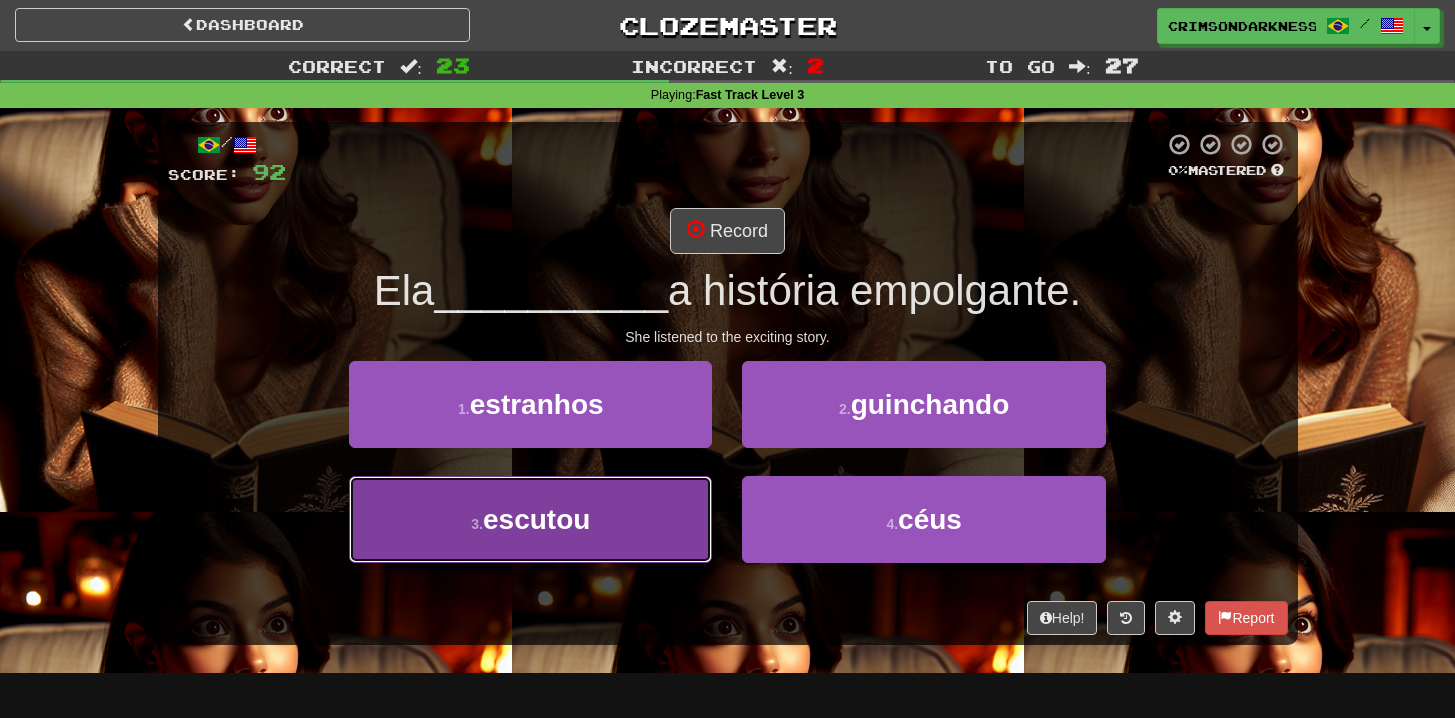 click on "3 .  escutou" at bounding box center [530, 519] 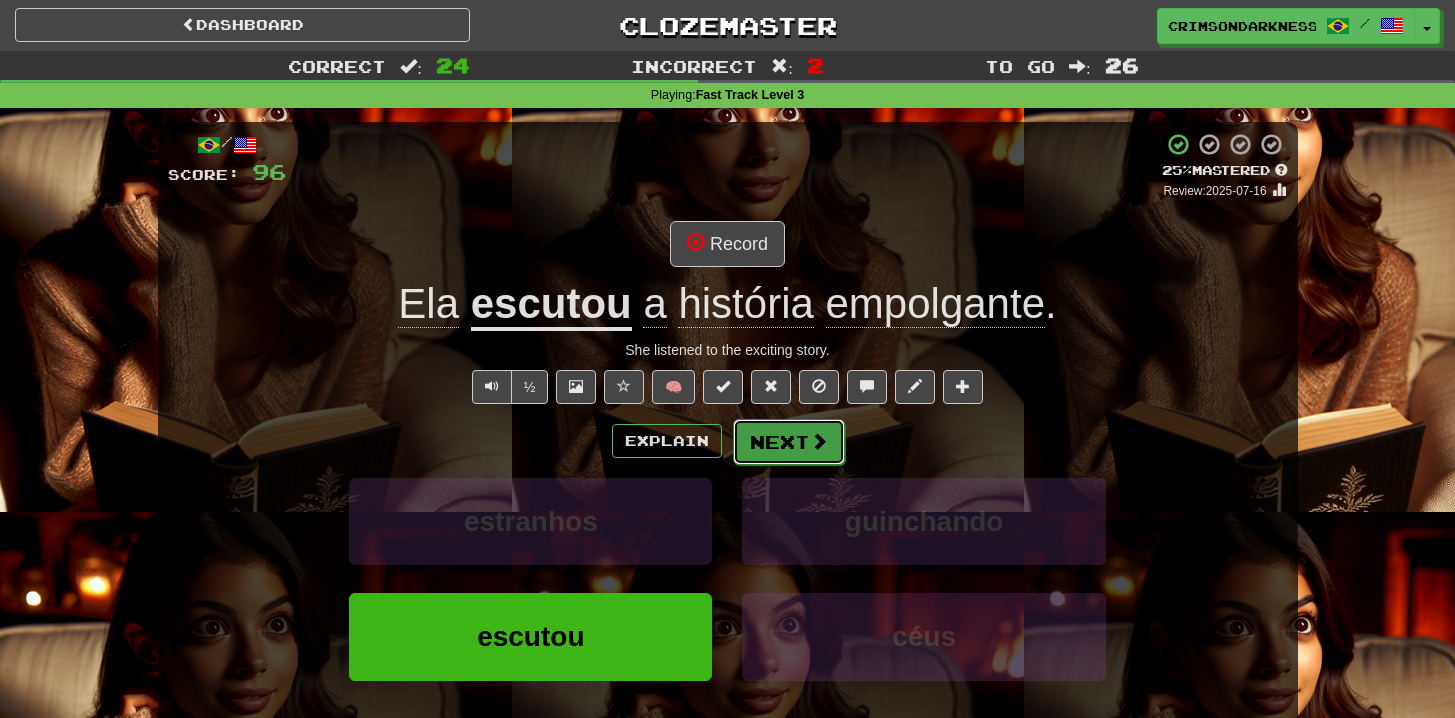 click on "Next" at bounding box center (789, 442) 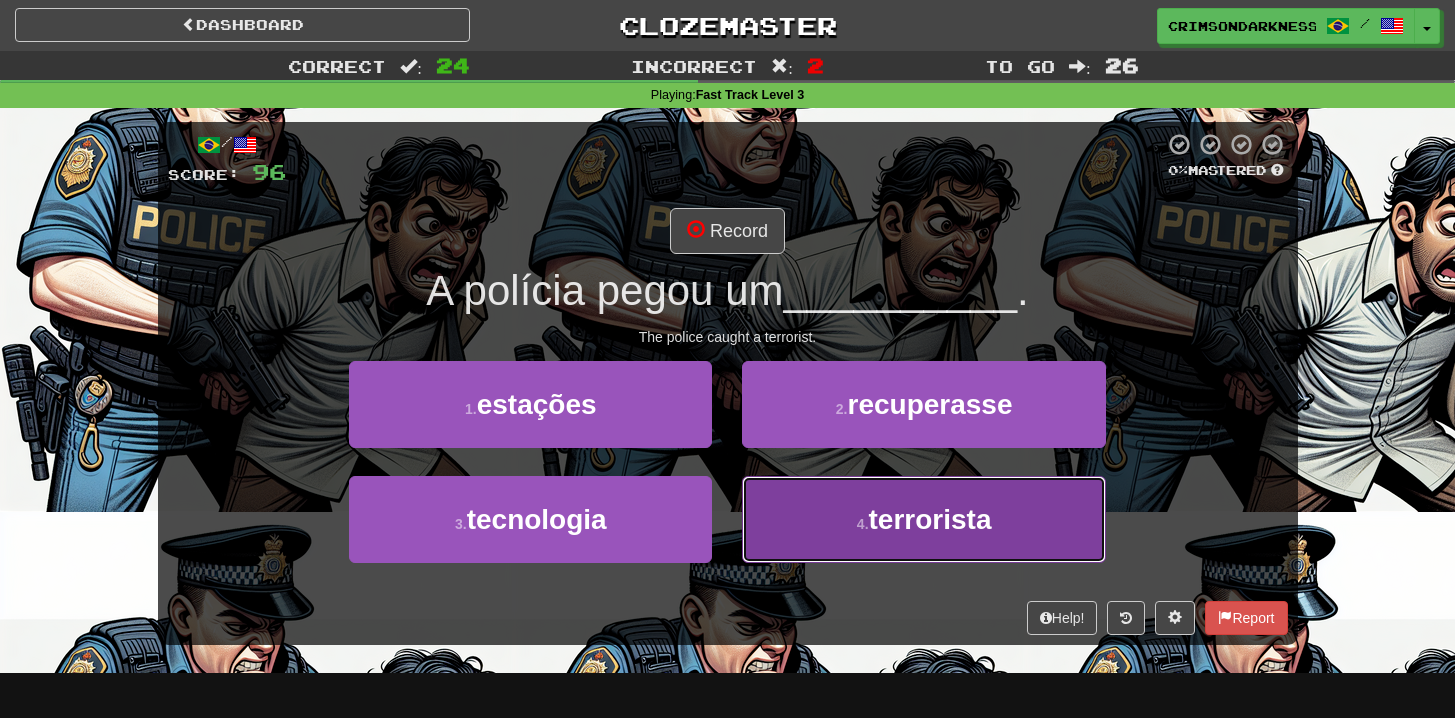 click on "4 .  terrorista" at bounding box center [923, 519] 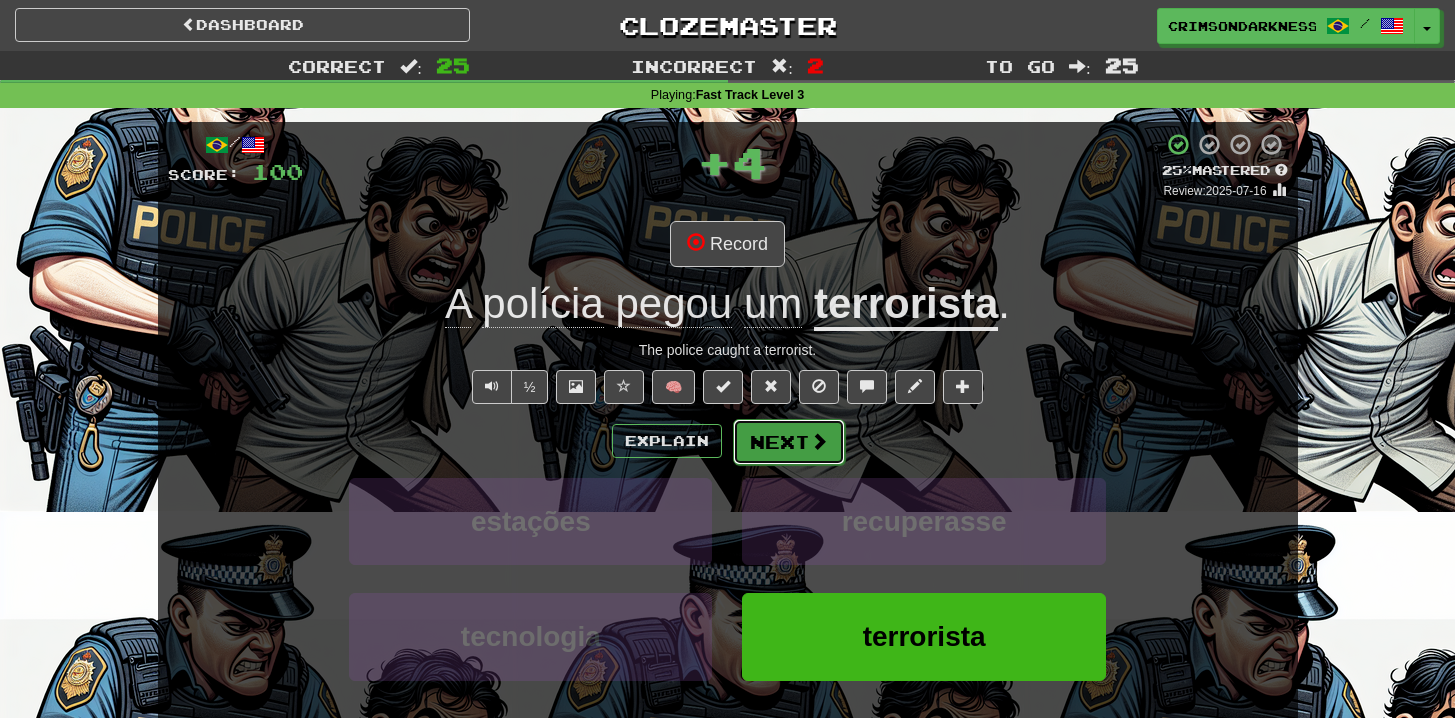 click on "Next" at bounding box center (789, 442) 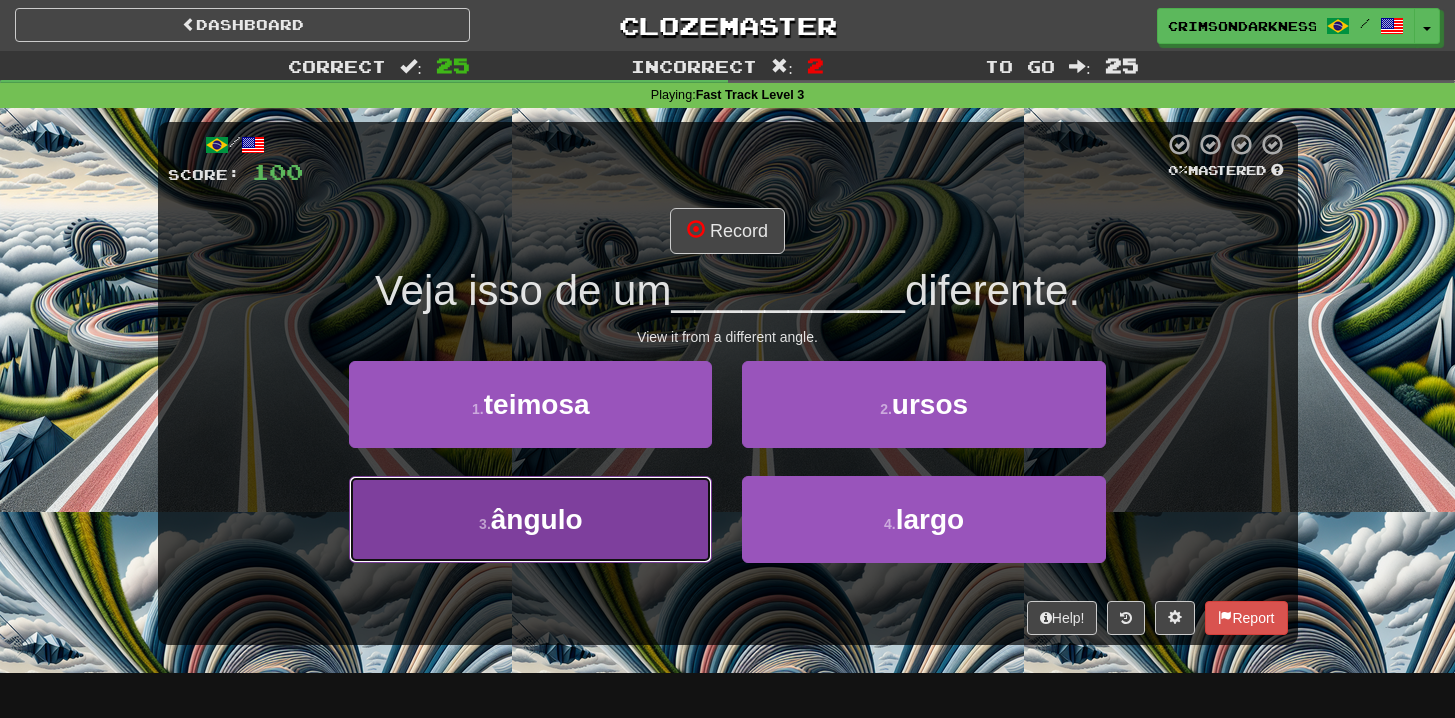 click on "3 .  ângulo" at bounding box center (530, 519) 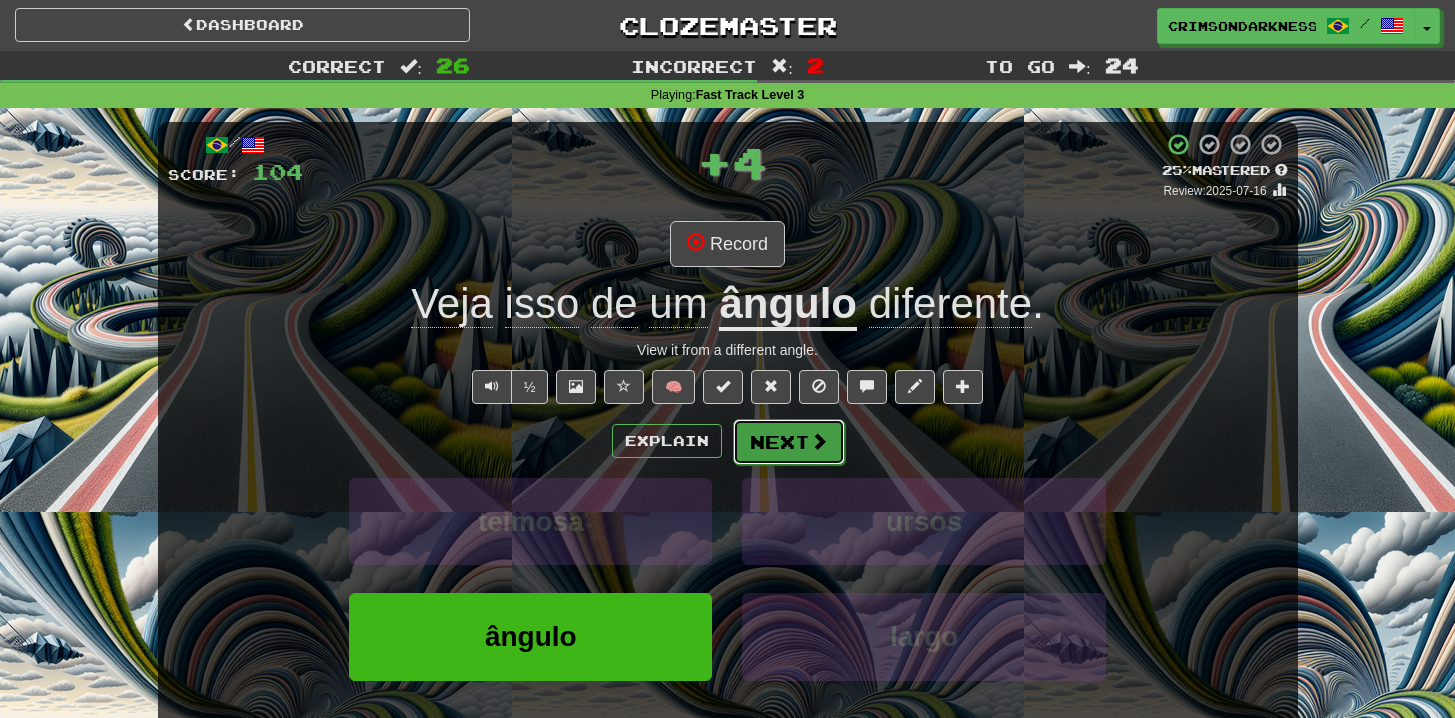 click on "Next" at bounding box center [789, 442] 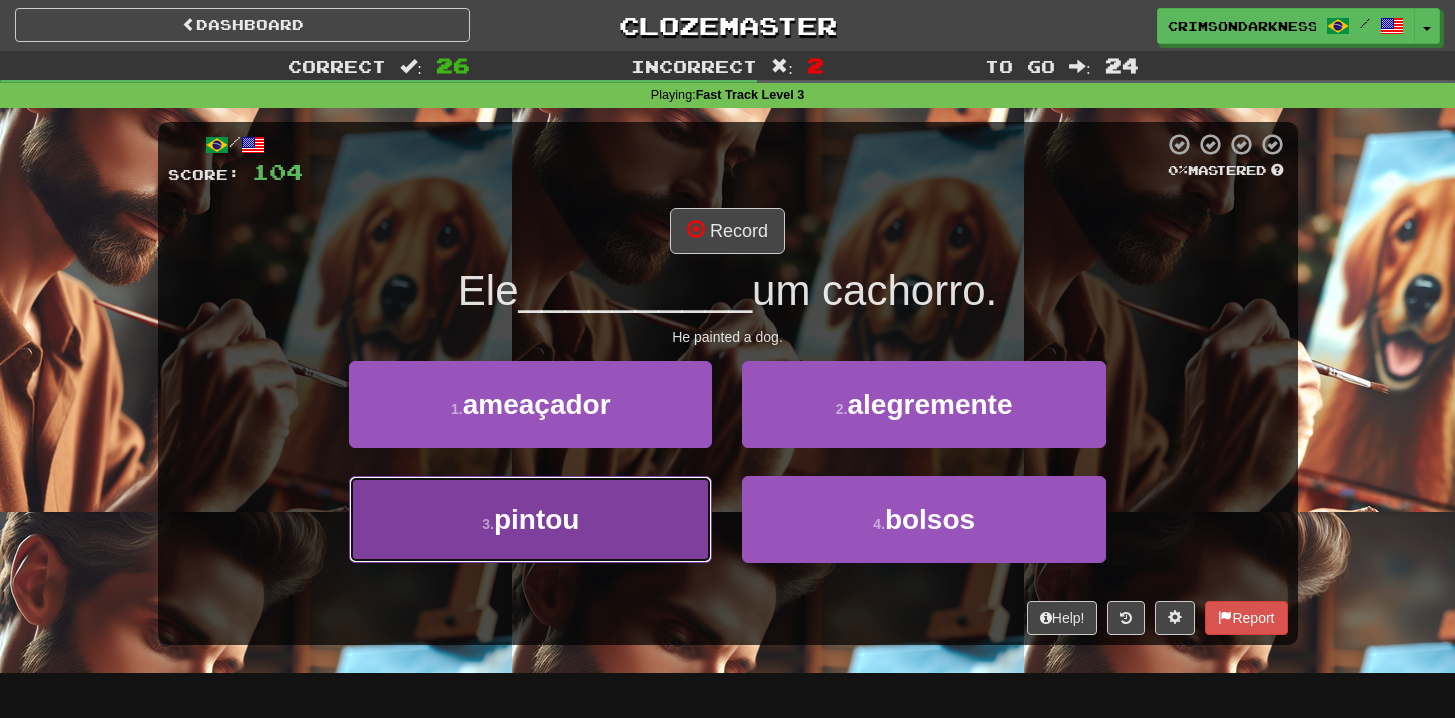 click on "3 .  pintou" at bounding box center [530, 519] 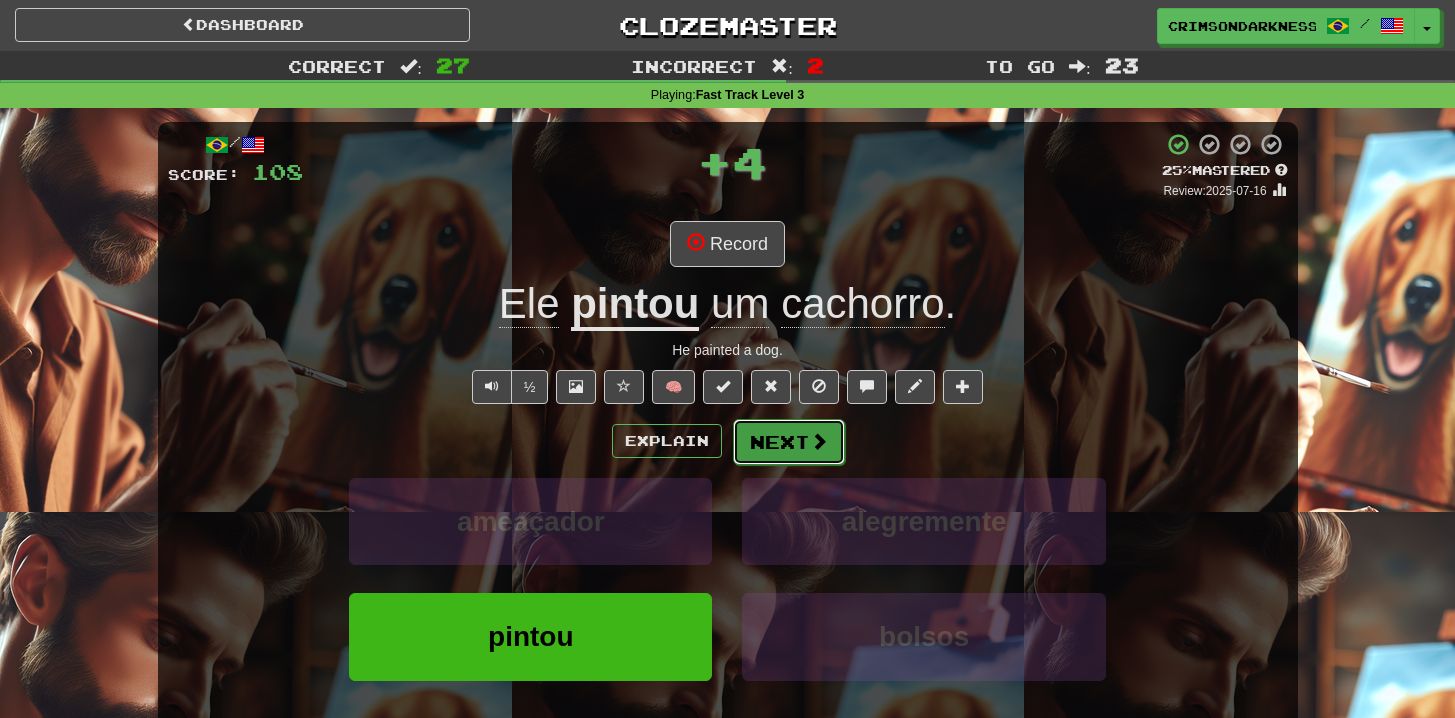 click on "Next" at bounding box center [789, 442] 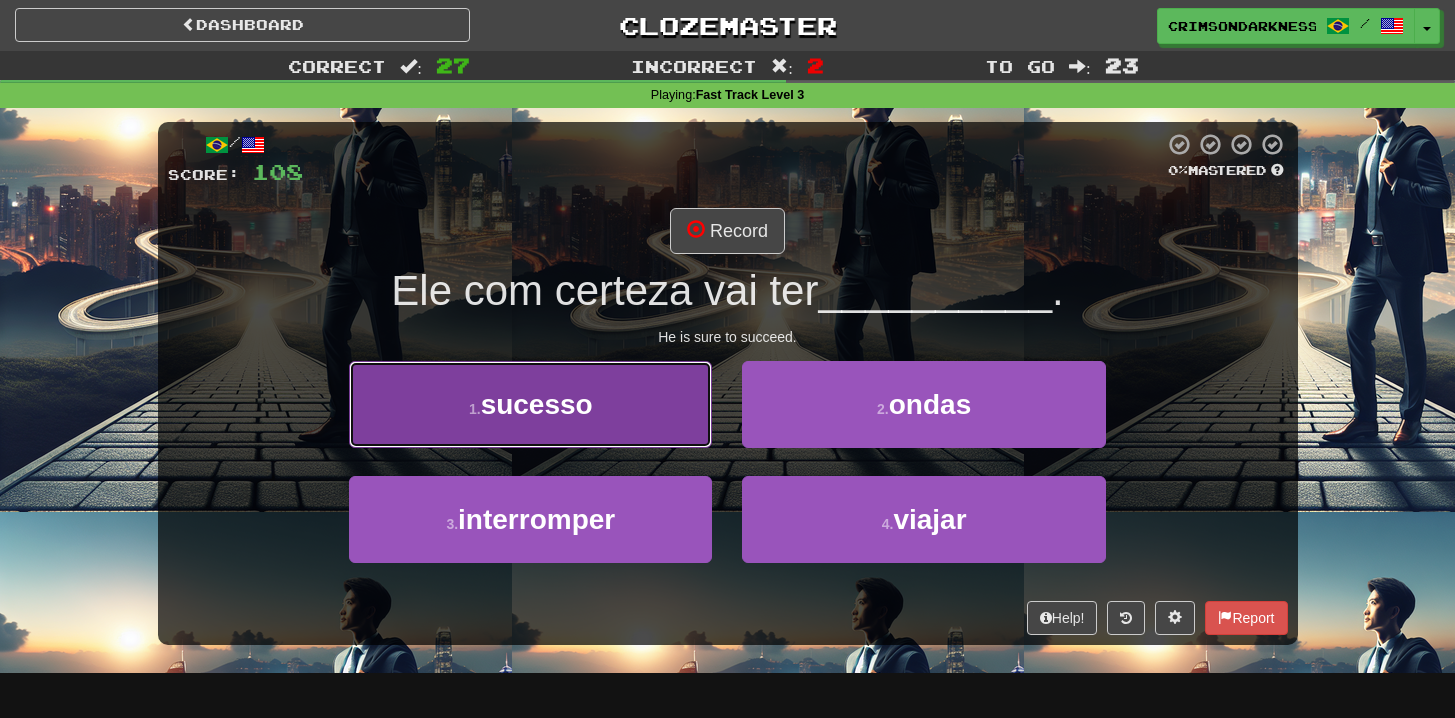 click on "1 .  sucesso" at bounding box center (530, 404) 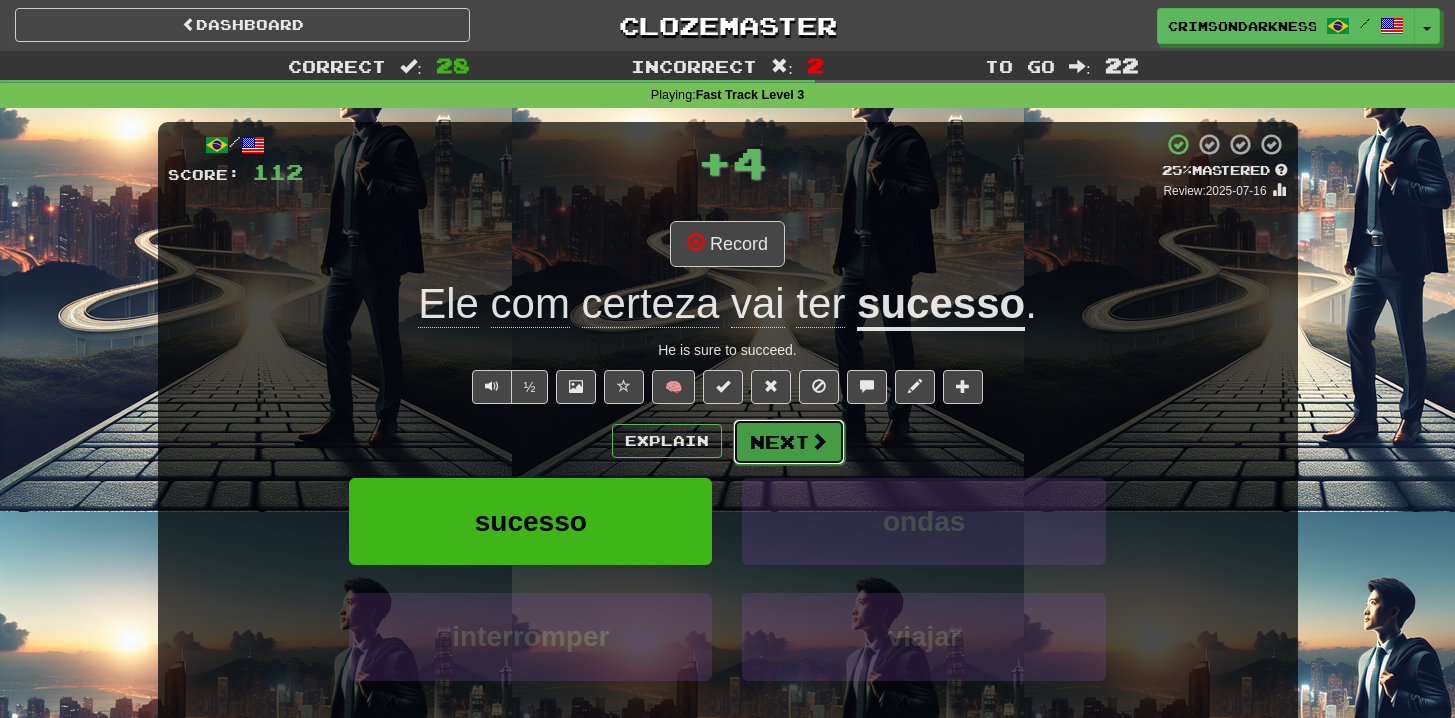 click on "Next" at bounding box center [789, 442] 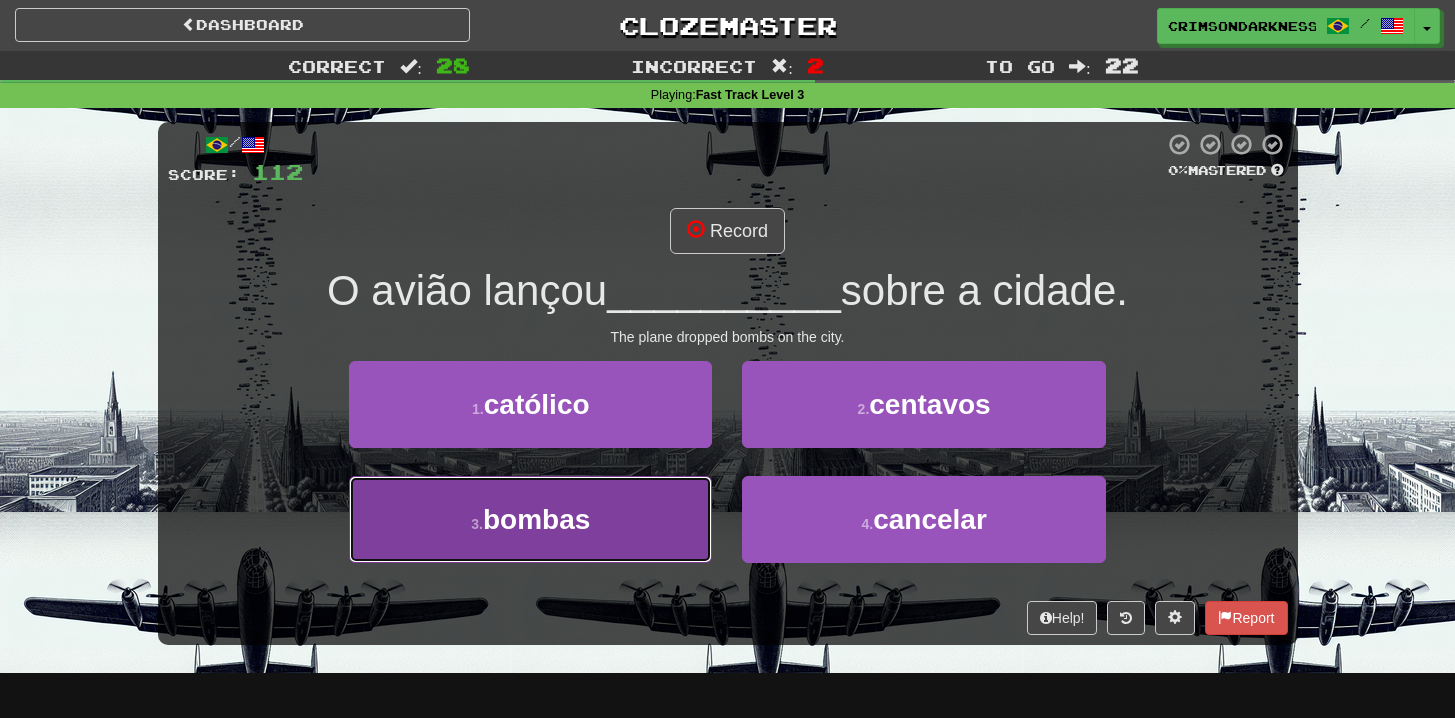 click on "3 .  bombas" at bounding box center (530, 519) 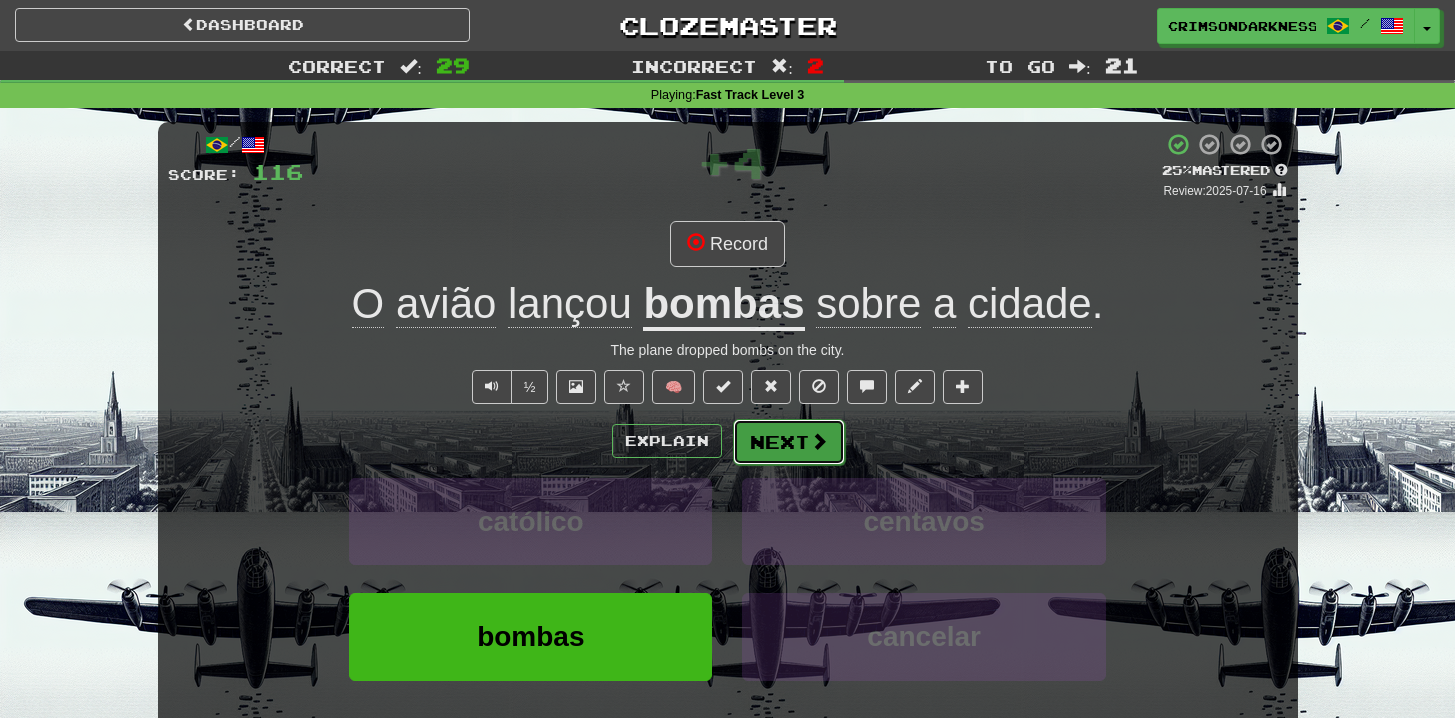 click on "Next" at bounding box center [789, 442] 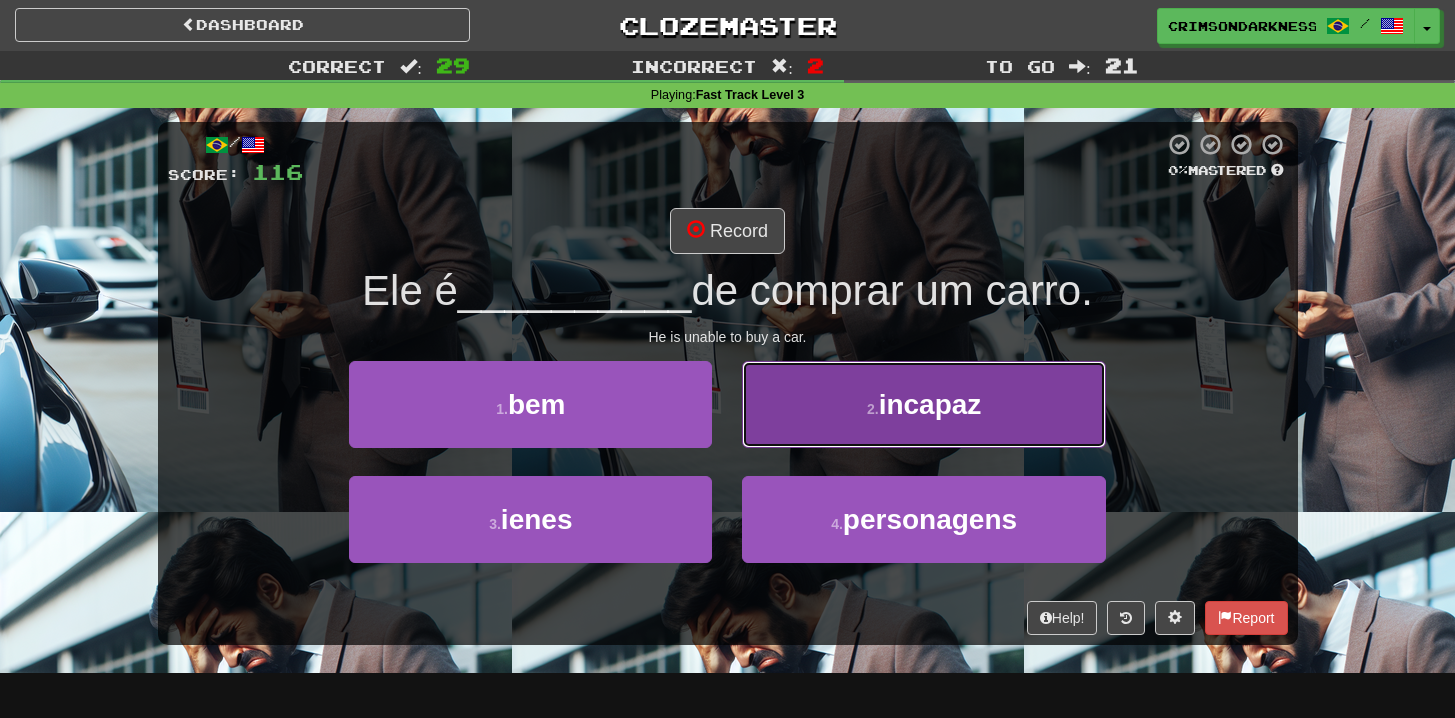 click on "2 ." at bounding box center (873, 409) 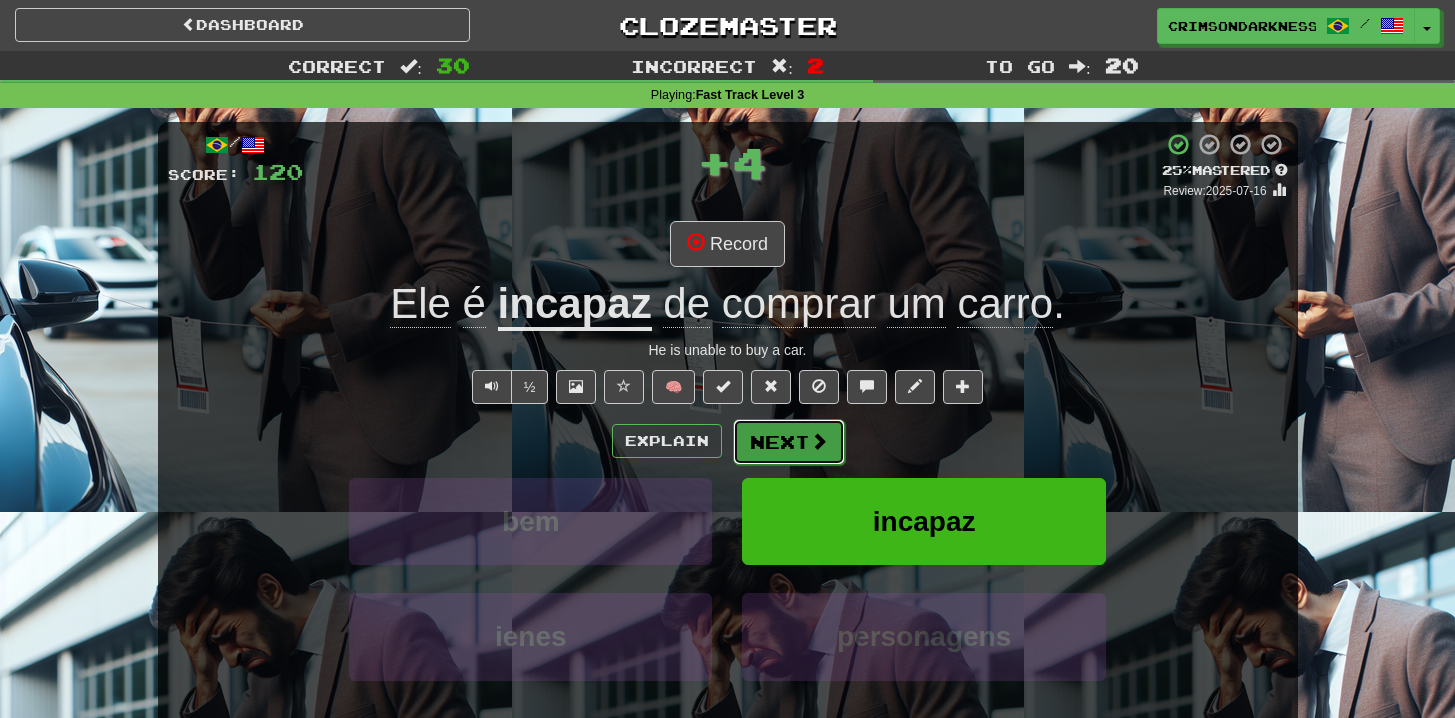 click on "Next" at bounding box center (789, 442) 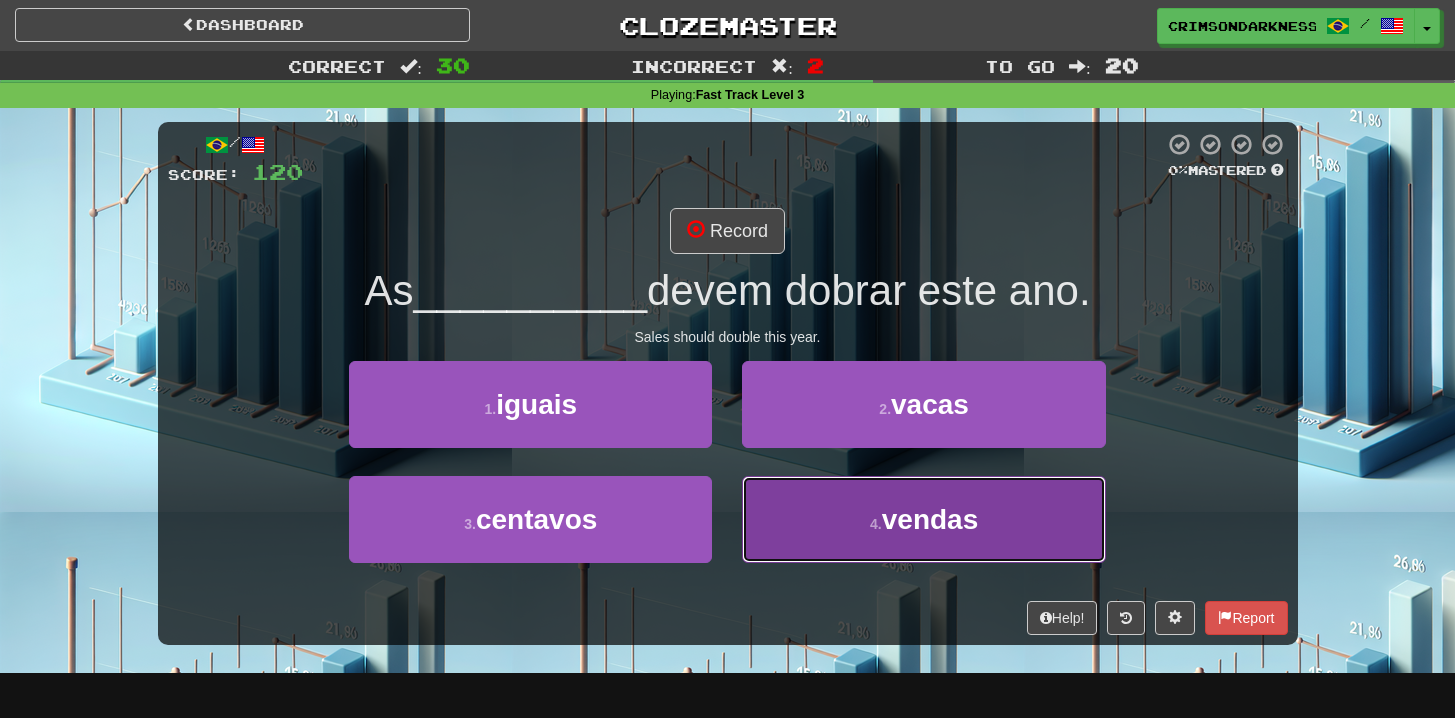 click on "4 .  vendas" at bounding box center [923, 519] 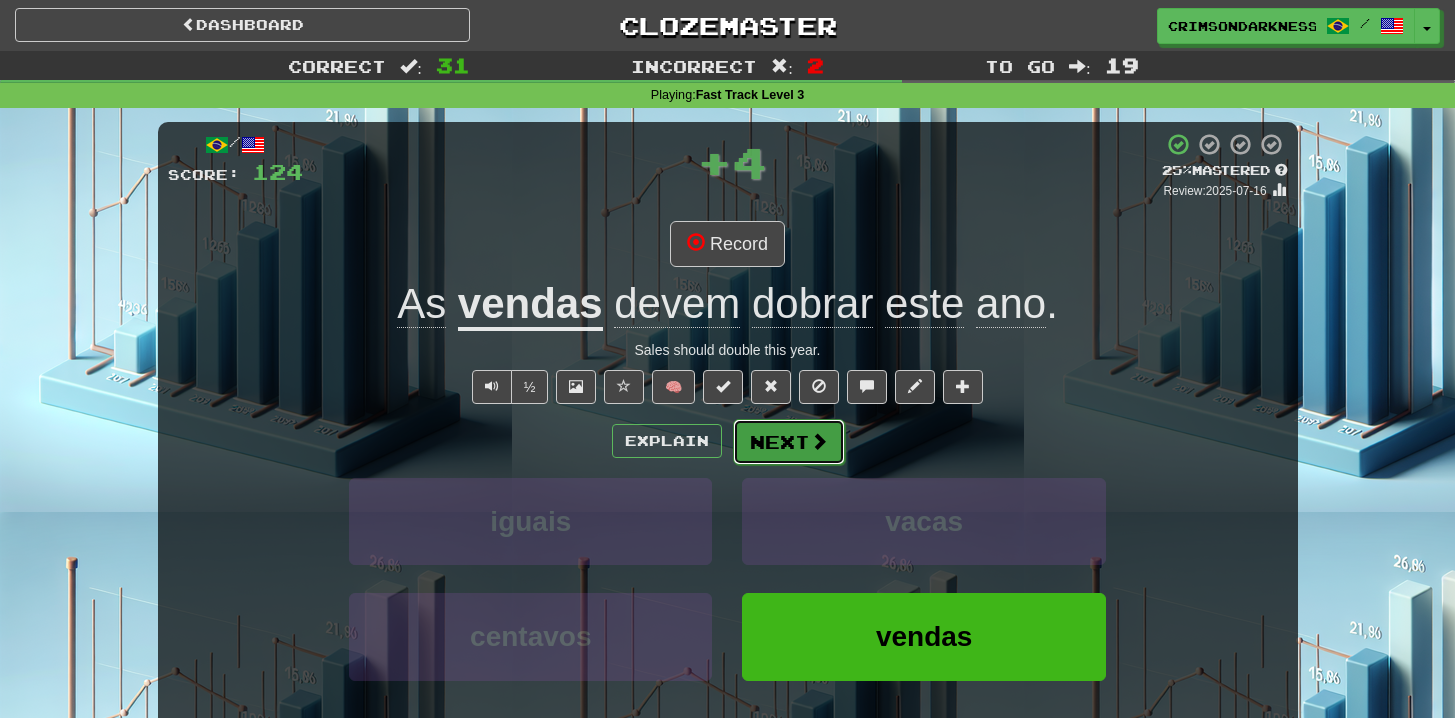 click at bounding box center (819, 441) 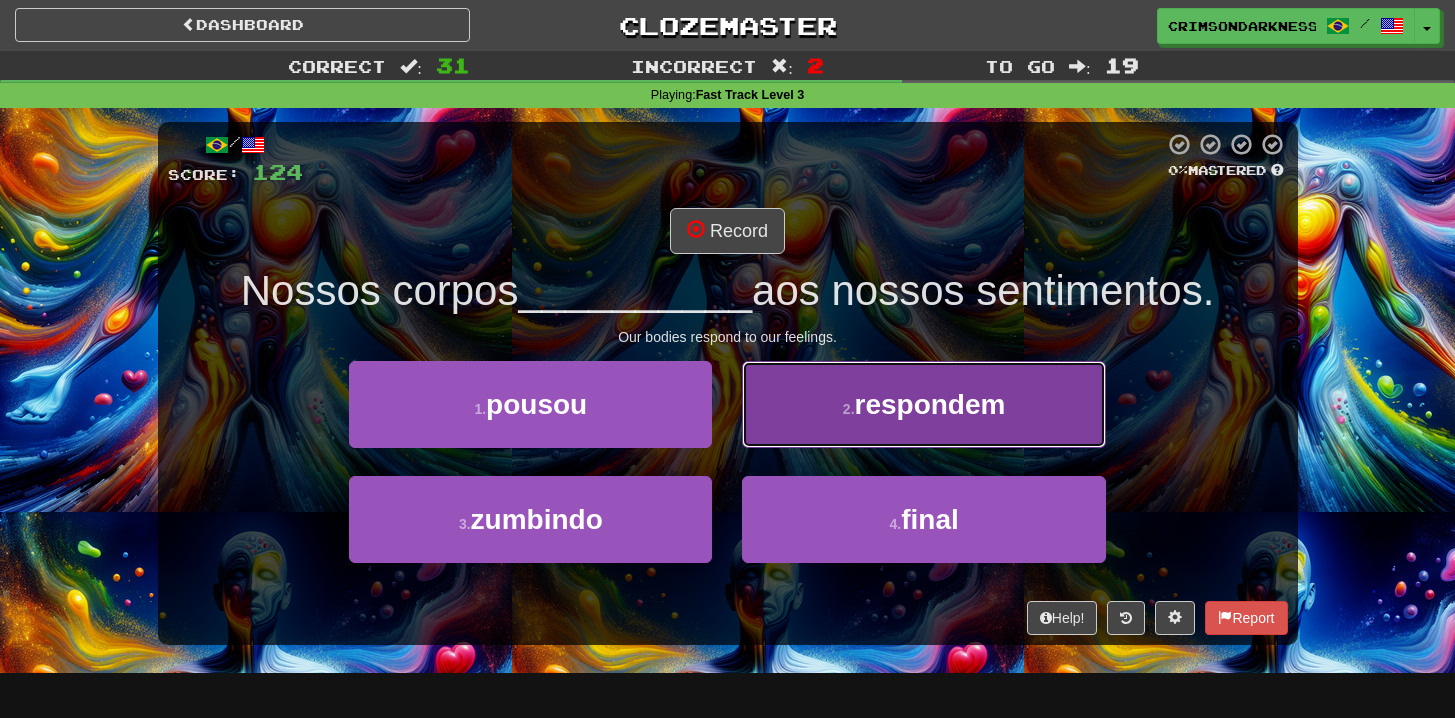 click on "2 .  respondem" at bounding box center [923, 404] 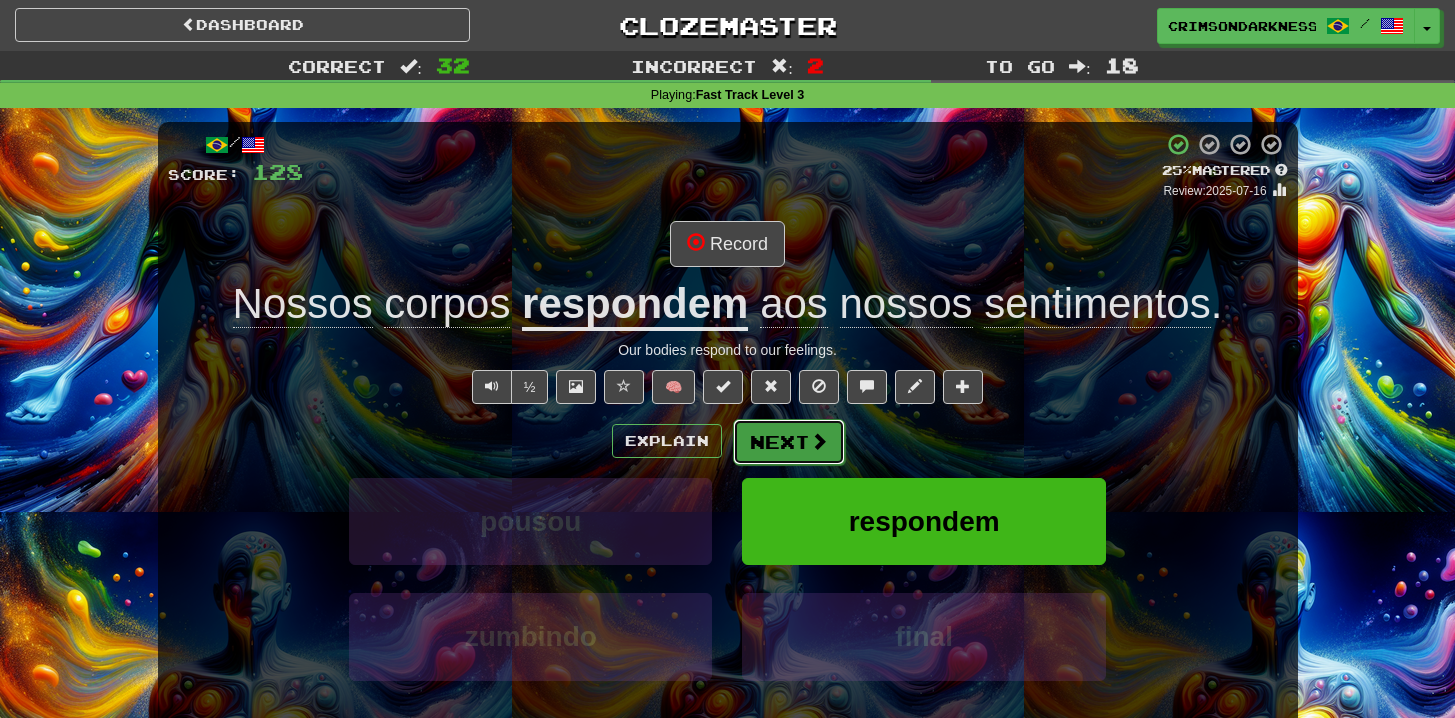 click on "Next" at bounding box center [789, 442] 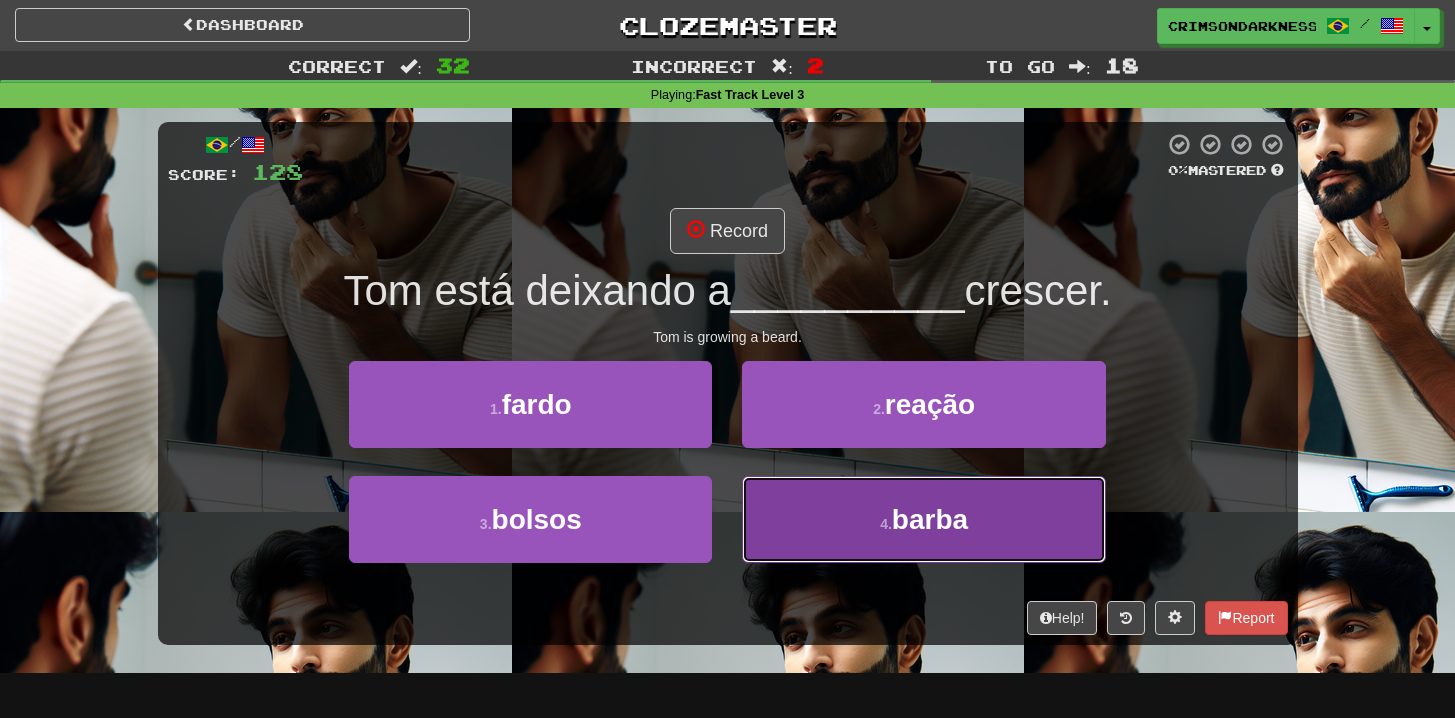 click on "4 .  barba" at bounding box center [923, 519] 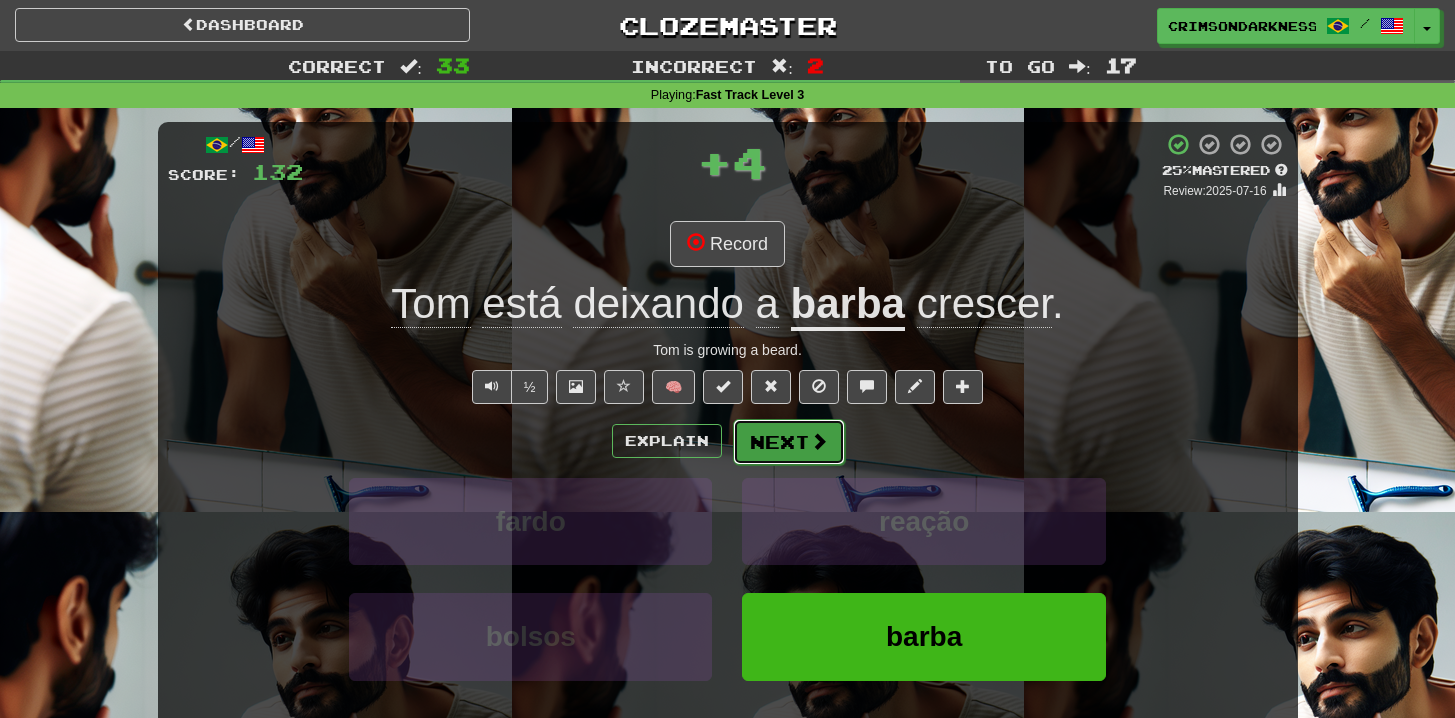 click on "Next" at bounding box center [789, 442] 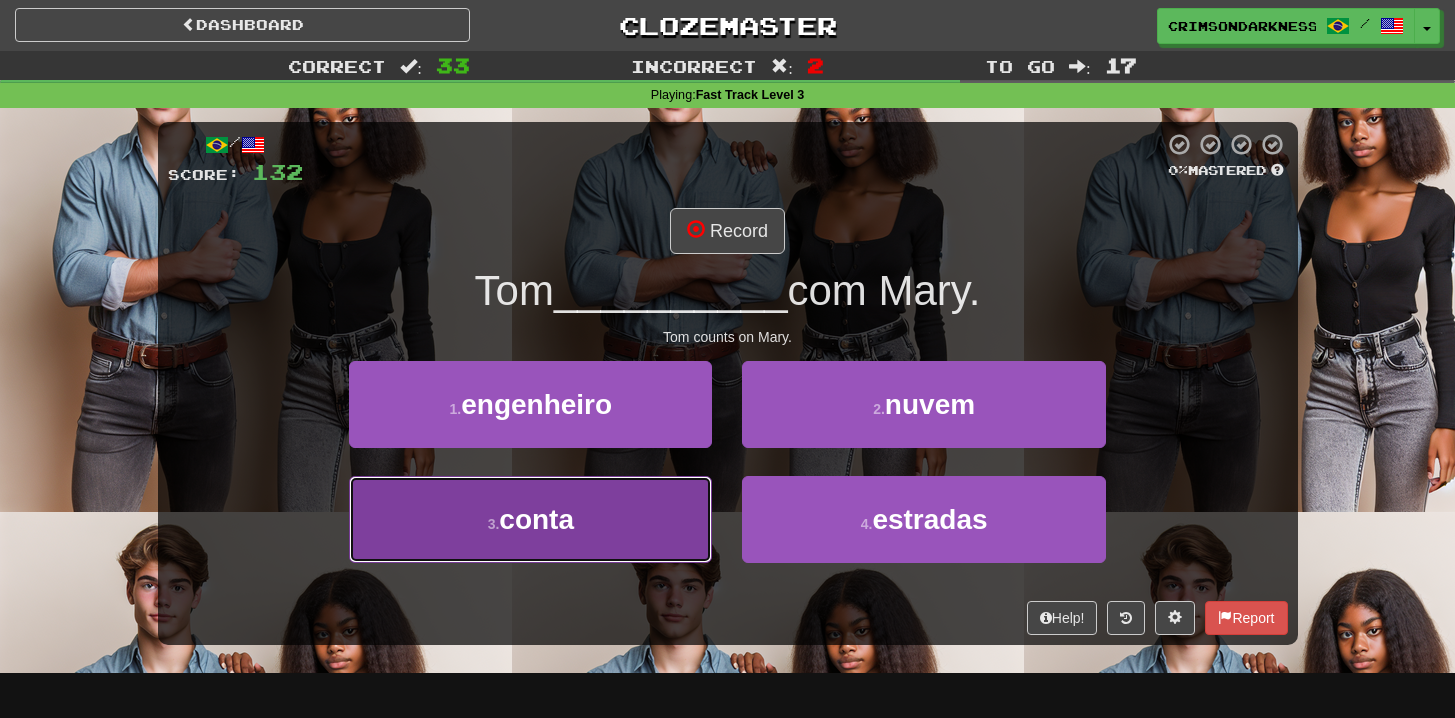 click on "3 .  conta" at bounding box center [530, 519] 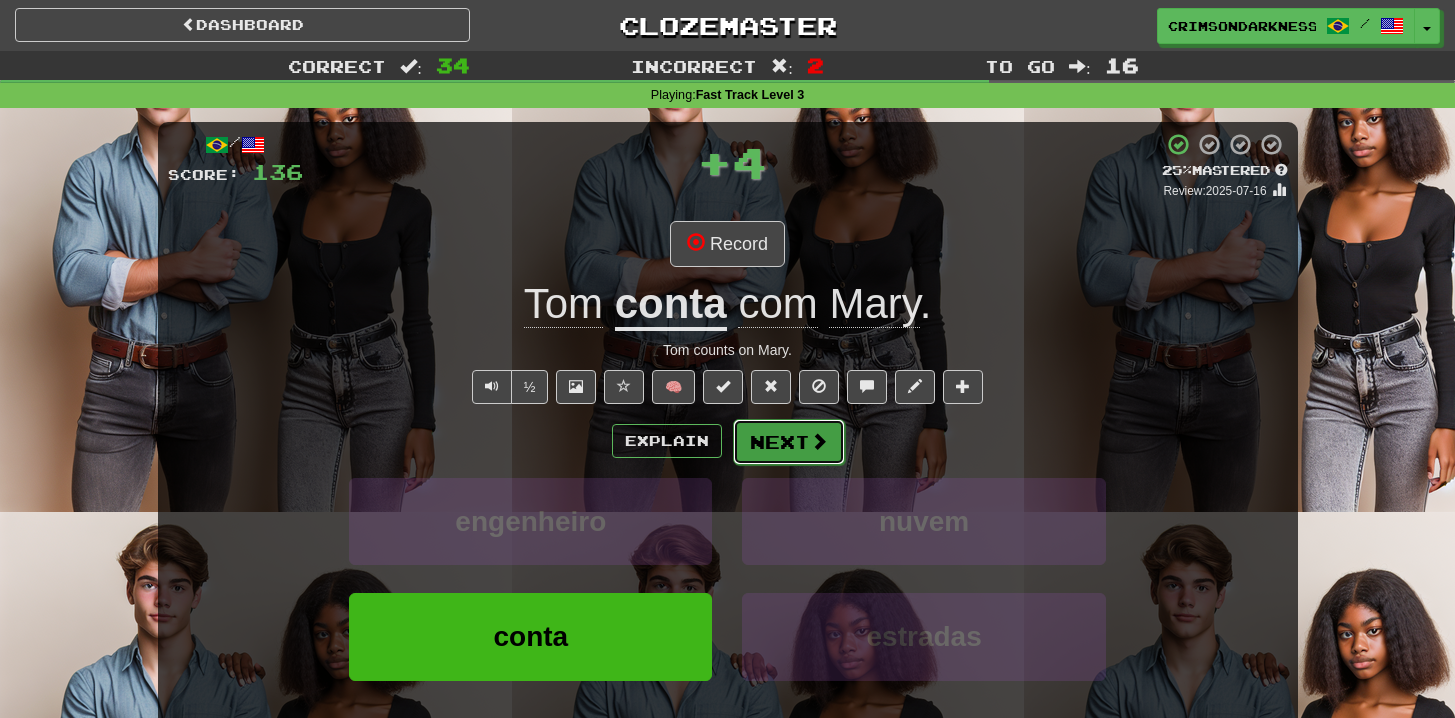 click on "Next" at bounding box center [789, 442] 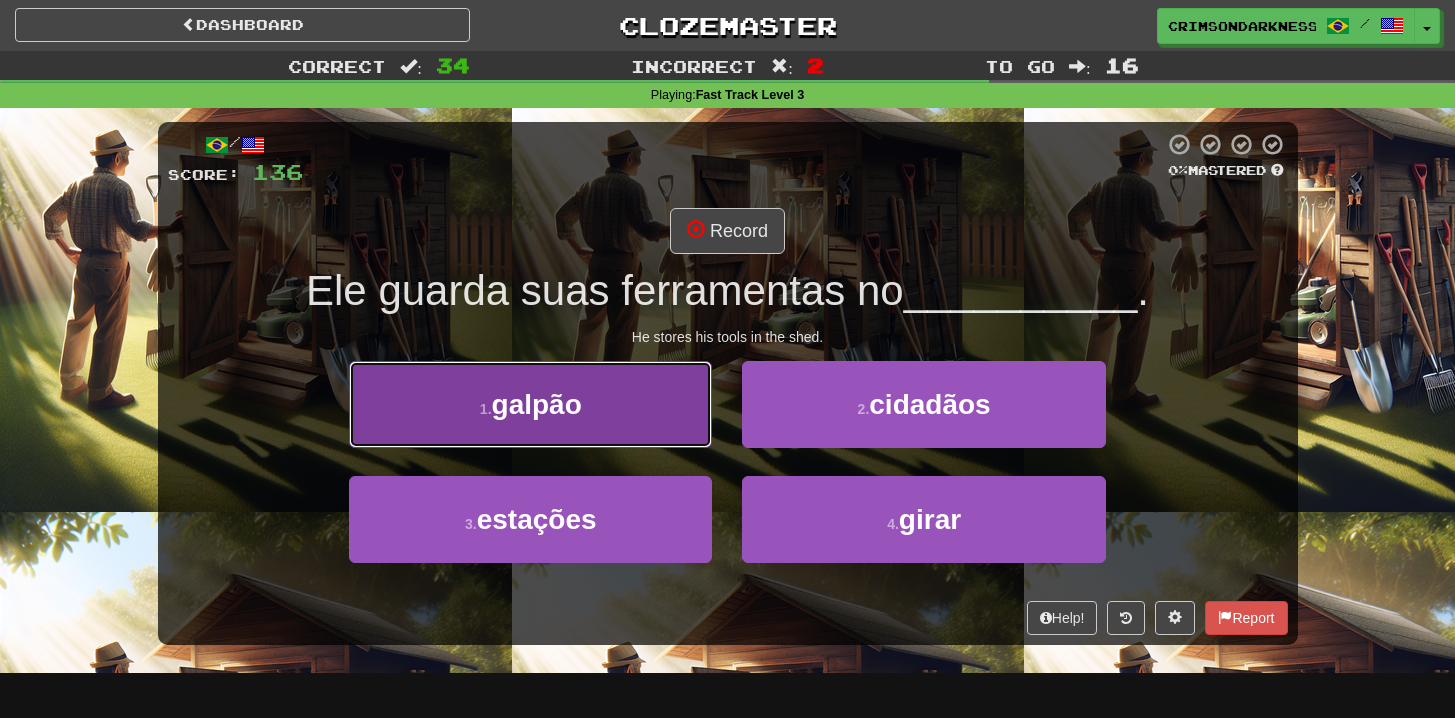 click on "1 .  galpão" at bounding box center [530, 404] 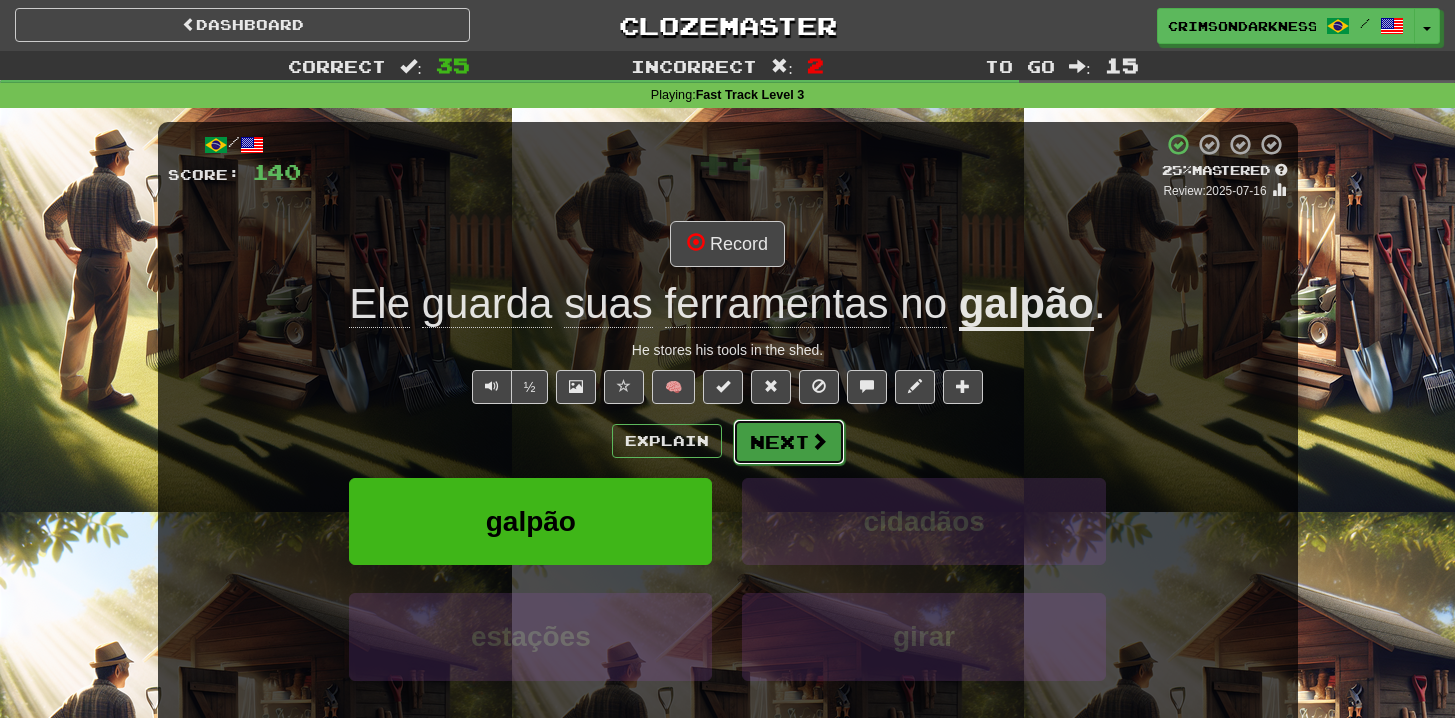 click on "Next" at bounding box center [789, 442] 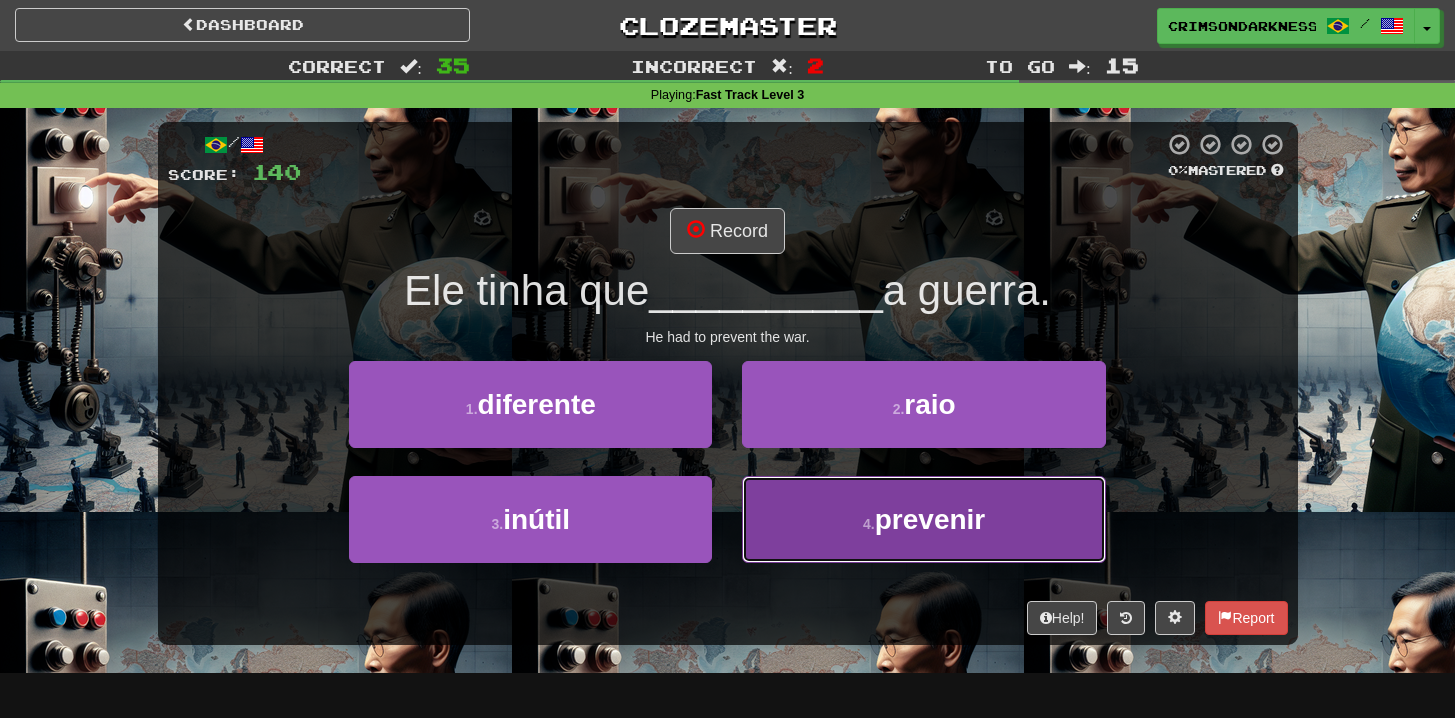click on "4 .  prevenir" at bounding box center [923, 519] 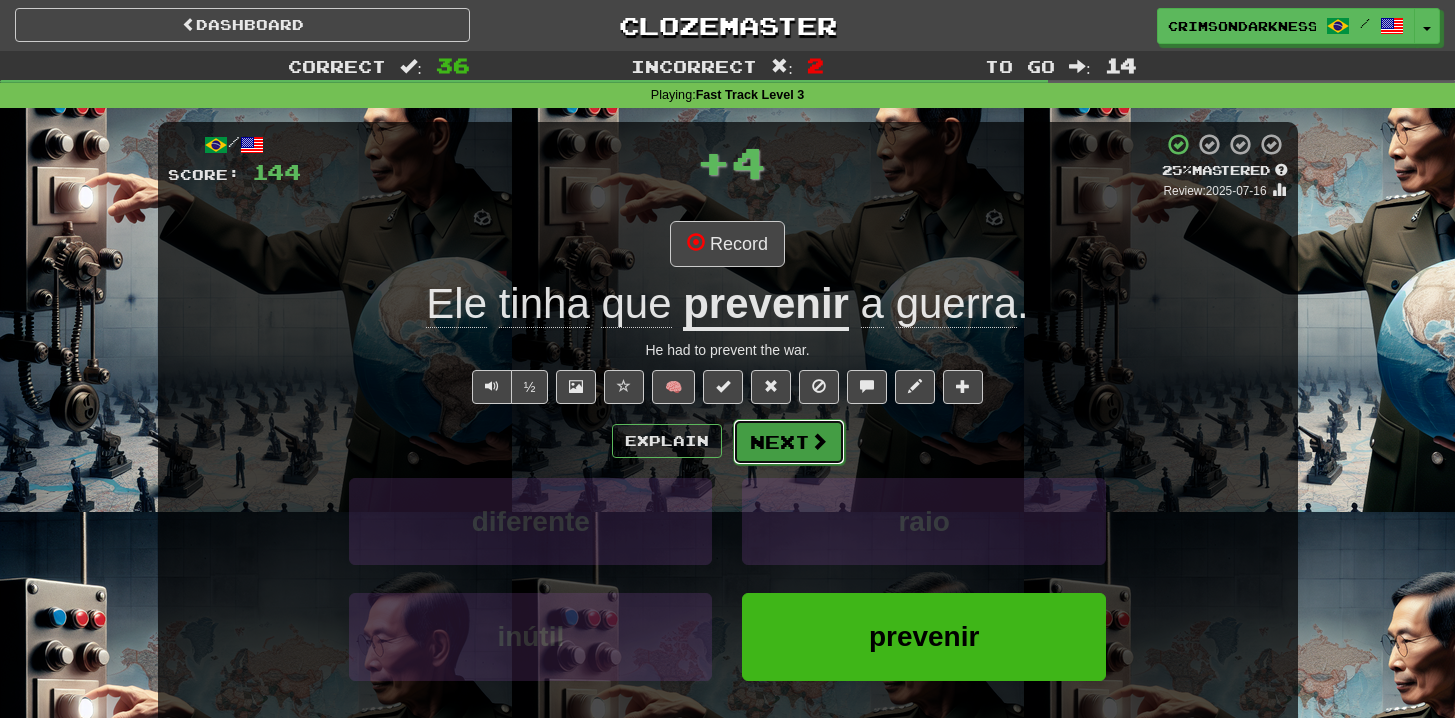 click on "Next" at bounding box center (789, 442) 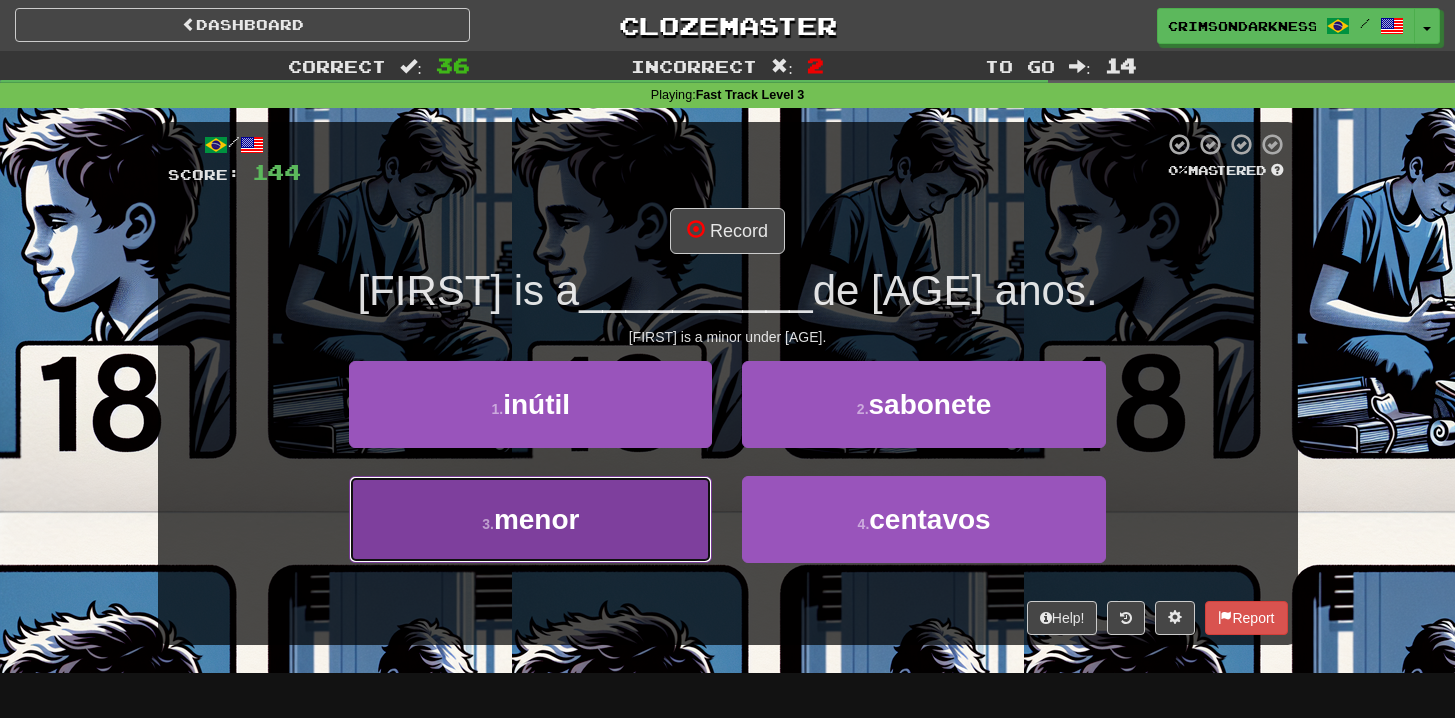 click on "3 .  menor" at bounding box center [530, 519] 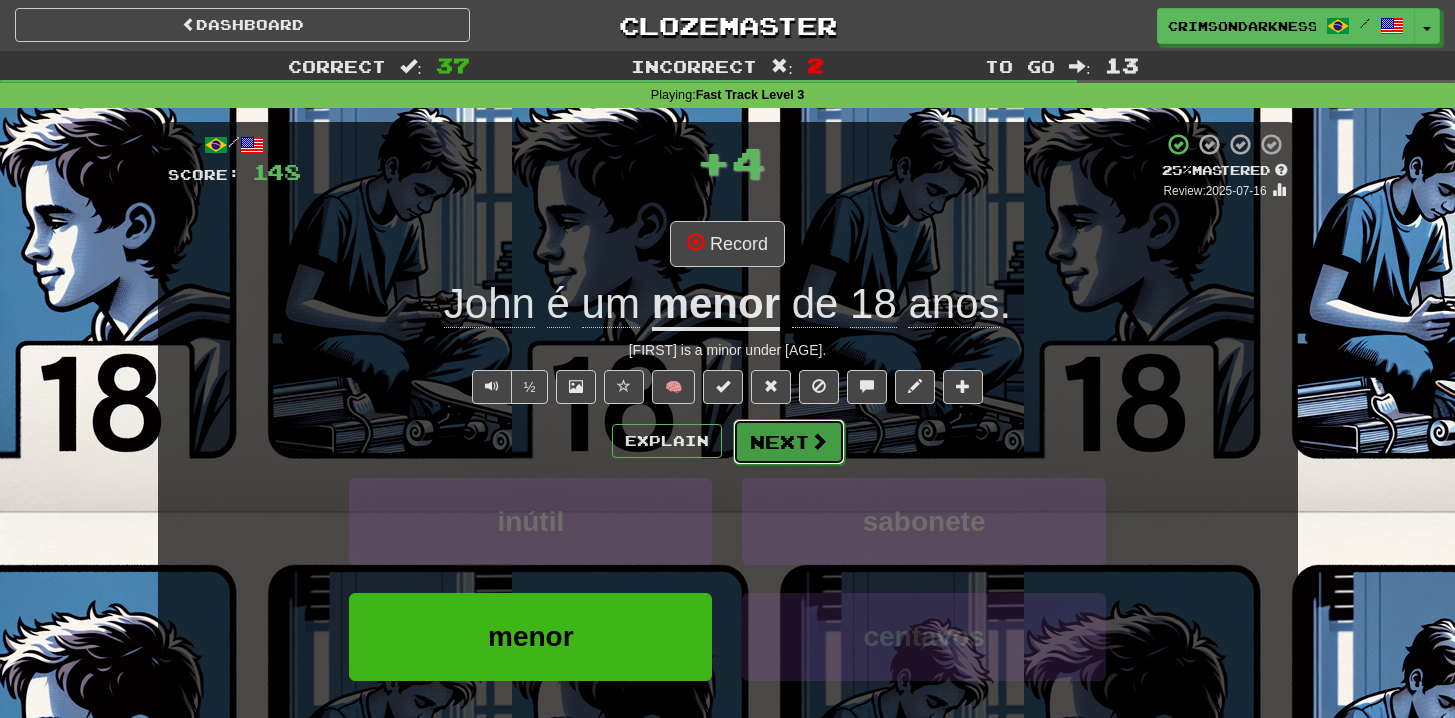 click at bounding box center (819, 441) 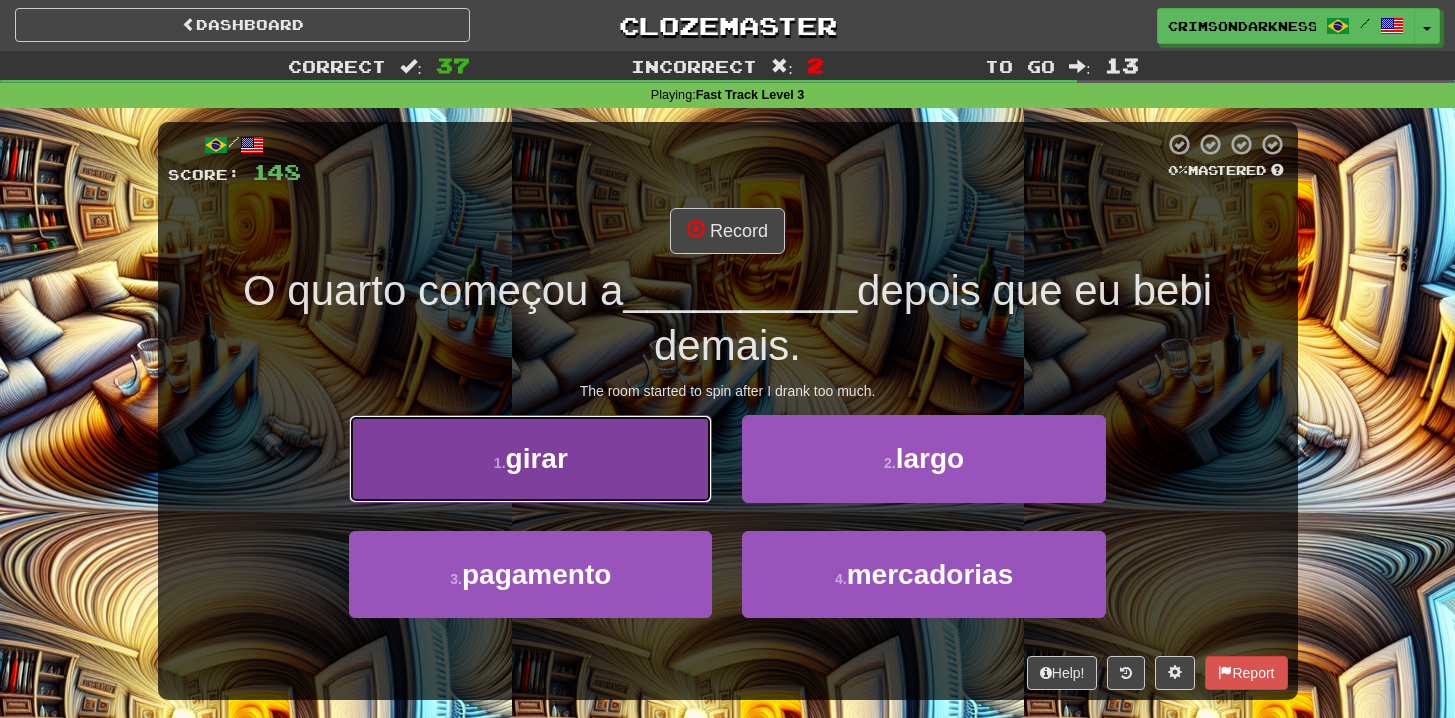 click on "1 .  girar" at bounding box center (530, 458) 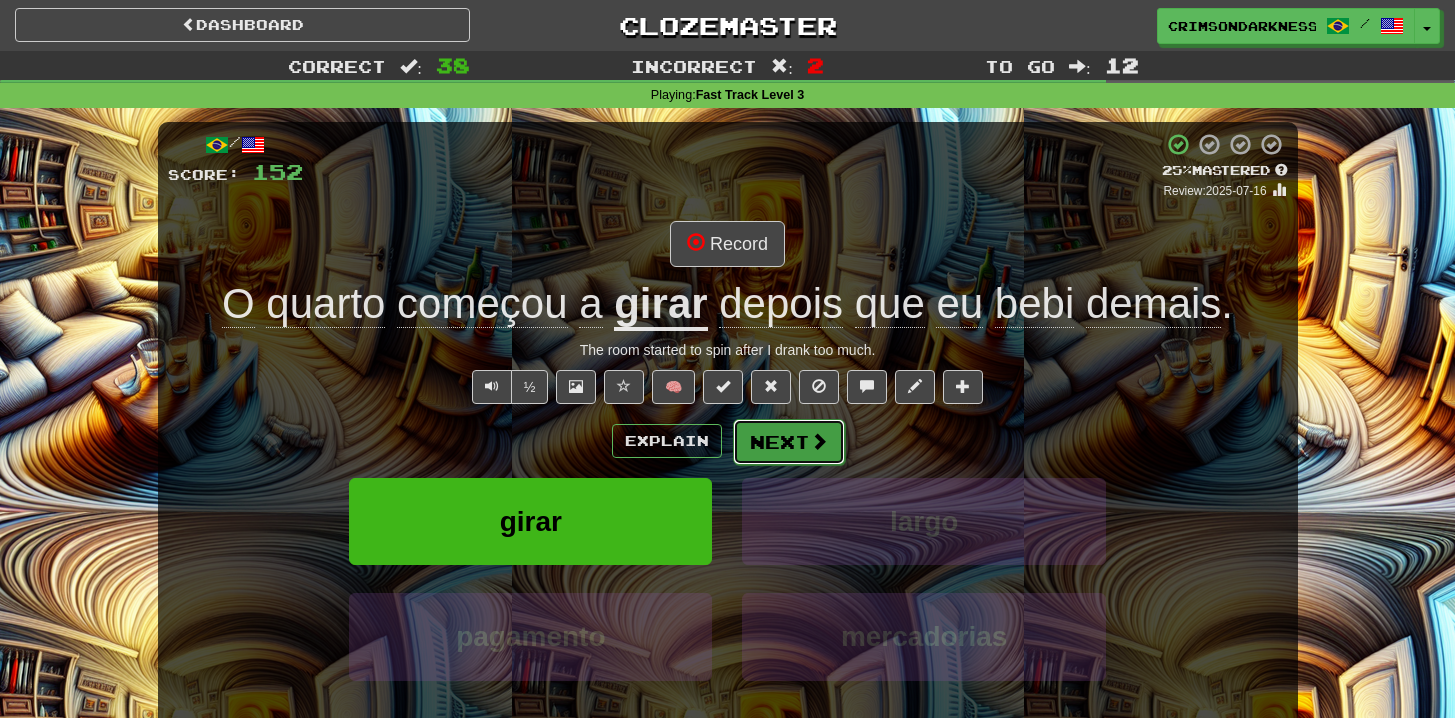 click on "Next" at bounding box center [789, 442] 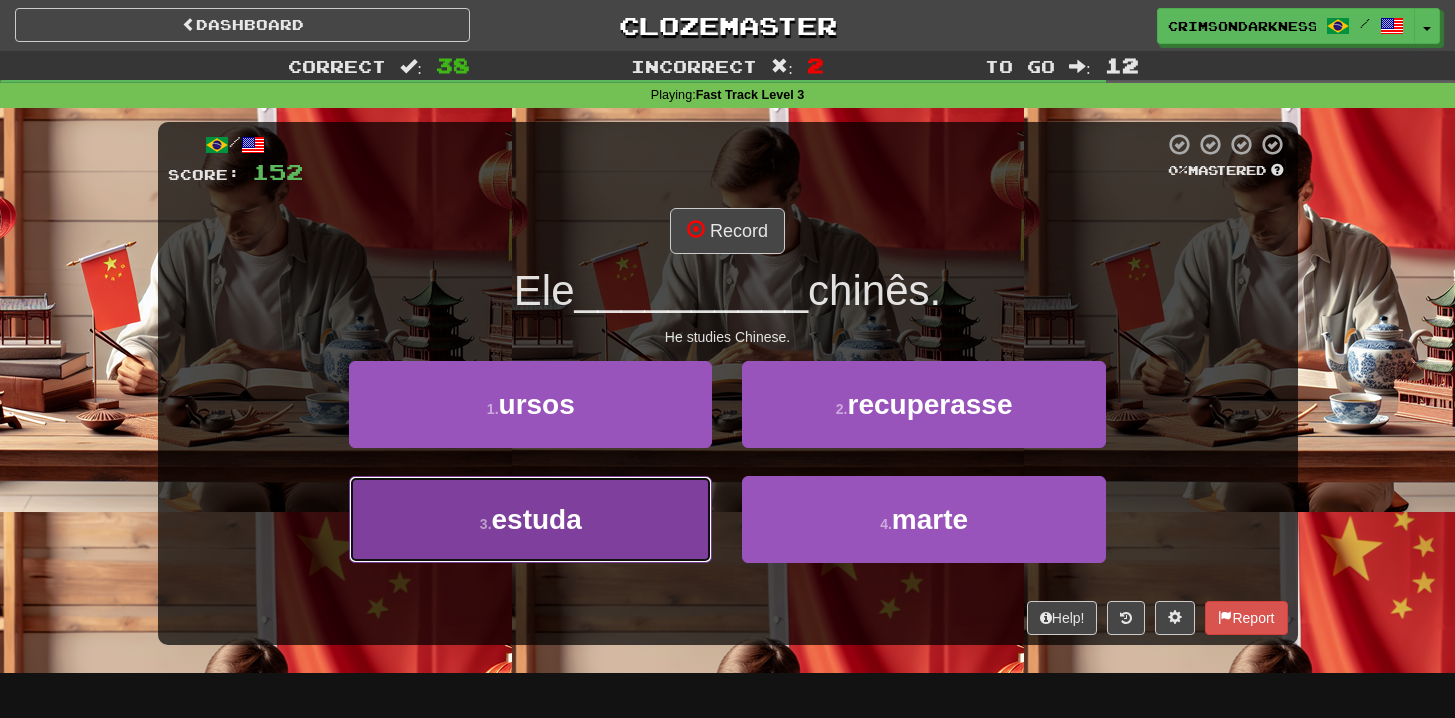 click on "3 .  estuda" at bounding box center (530, 519) 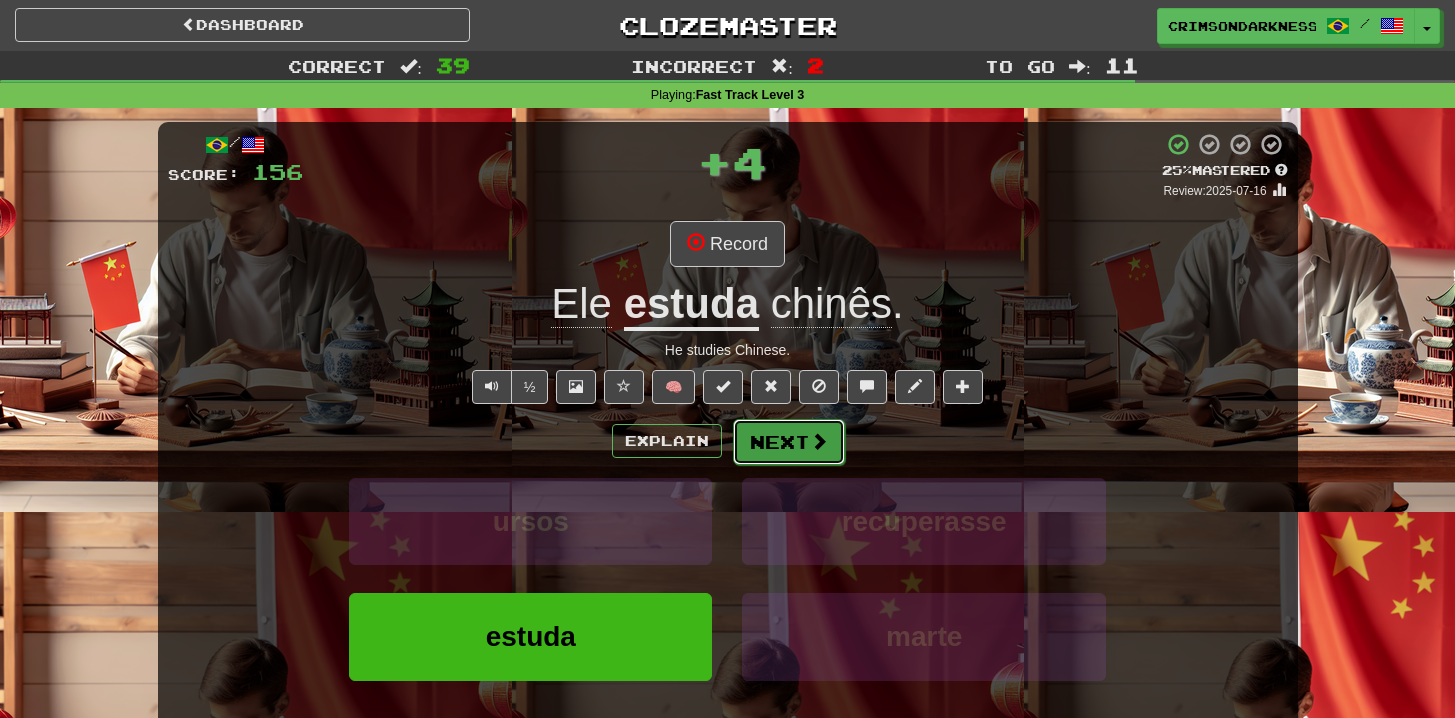 click at bounding box center [819, 441] 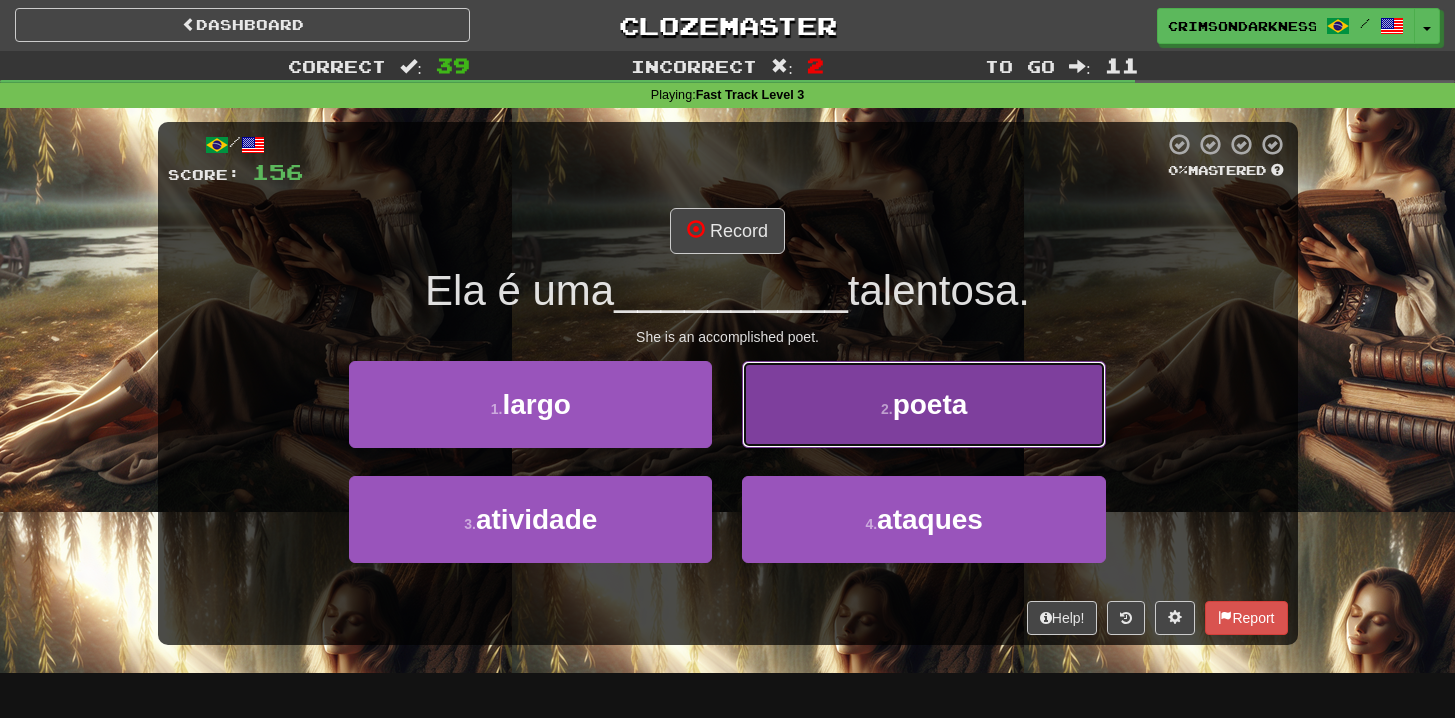 click on "2 .  poeta" at bounding box center (923, 404) 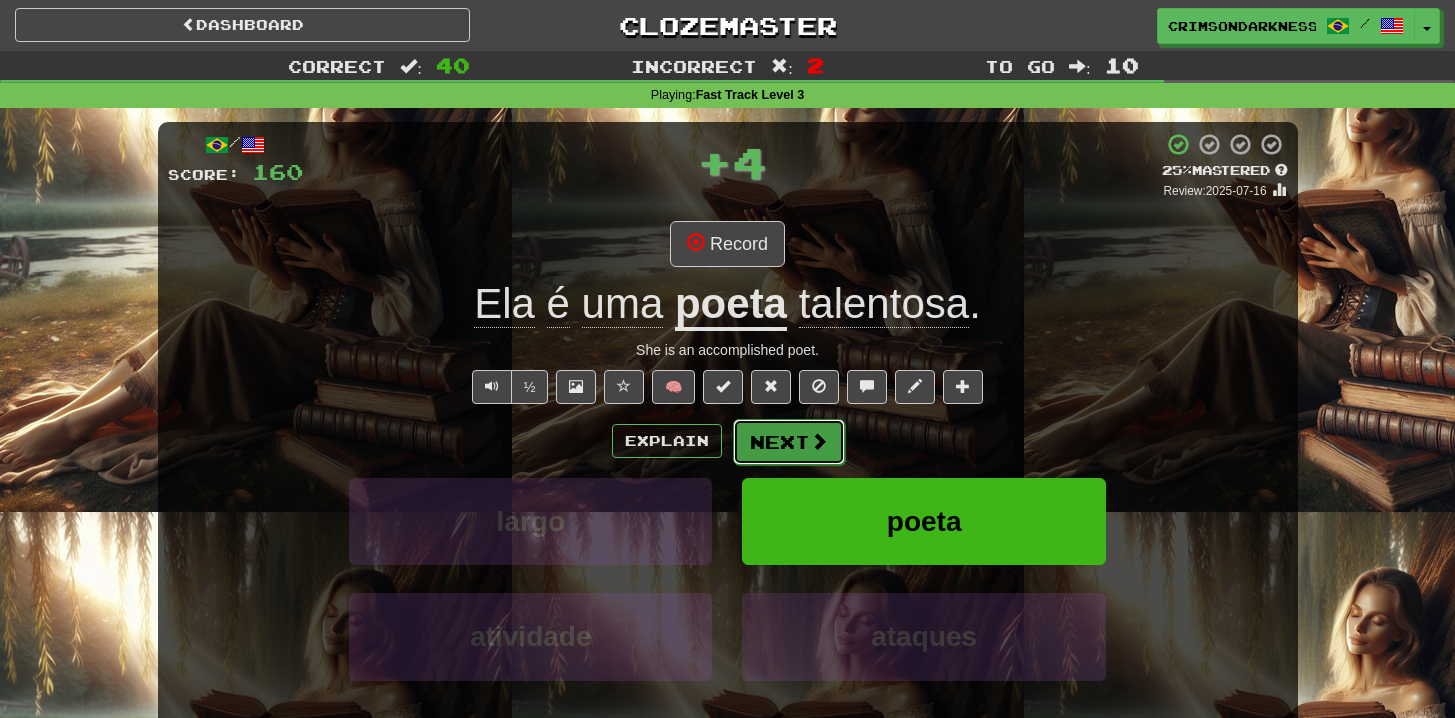 click on "Next" at bounding box center (789, 442) 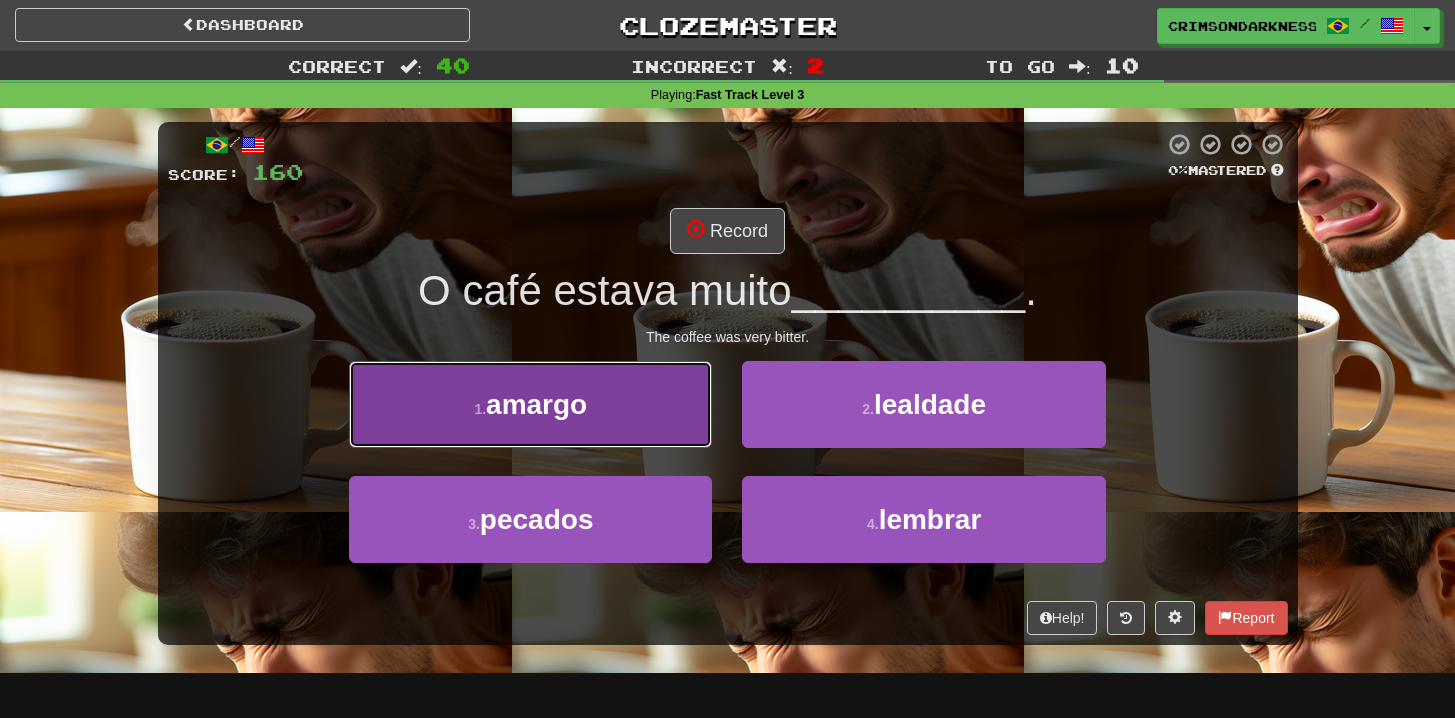 click on "1 .  amargo" at bounding box center (530, 404) 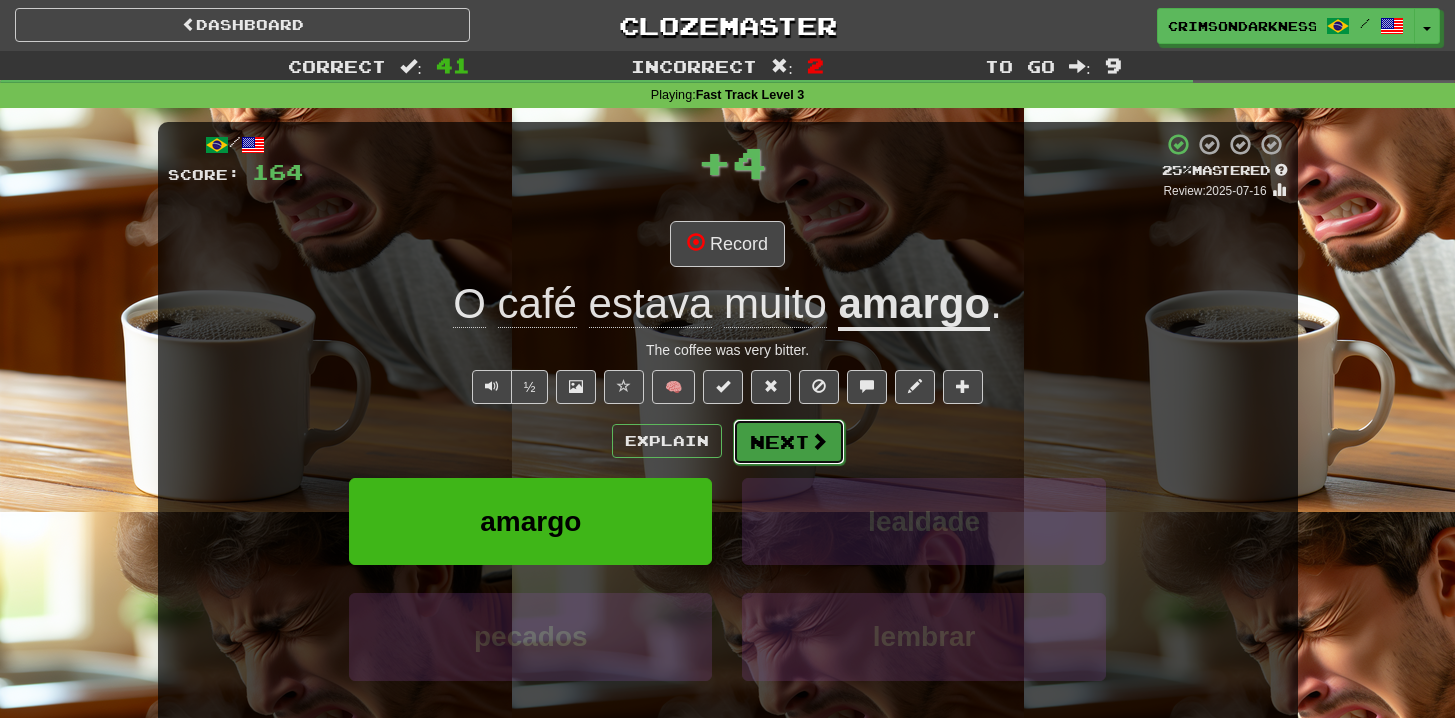 click at bounding box center [819, 441] 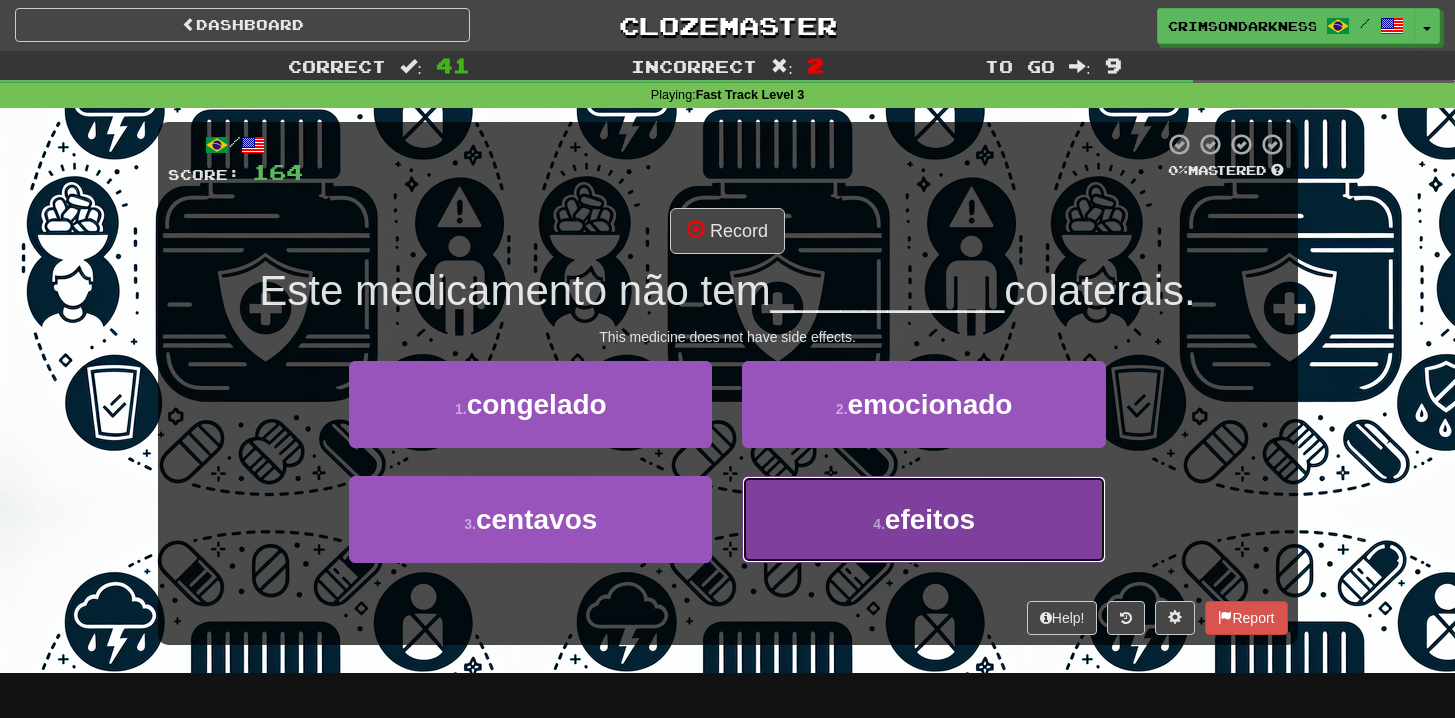 click on "4 .  efeitos" at bounding box center (923, 519) 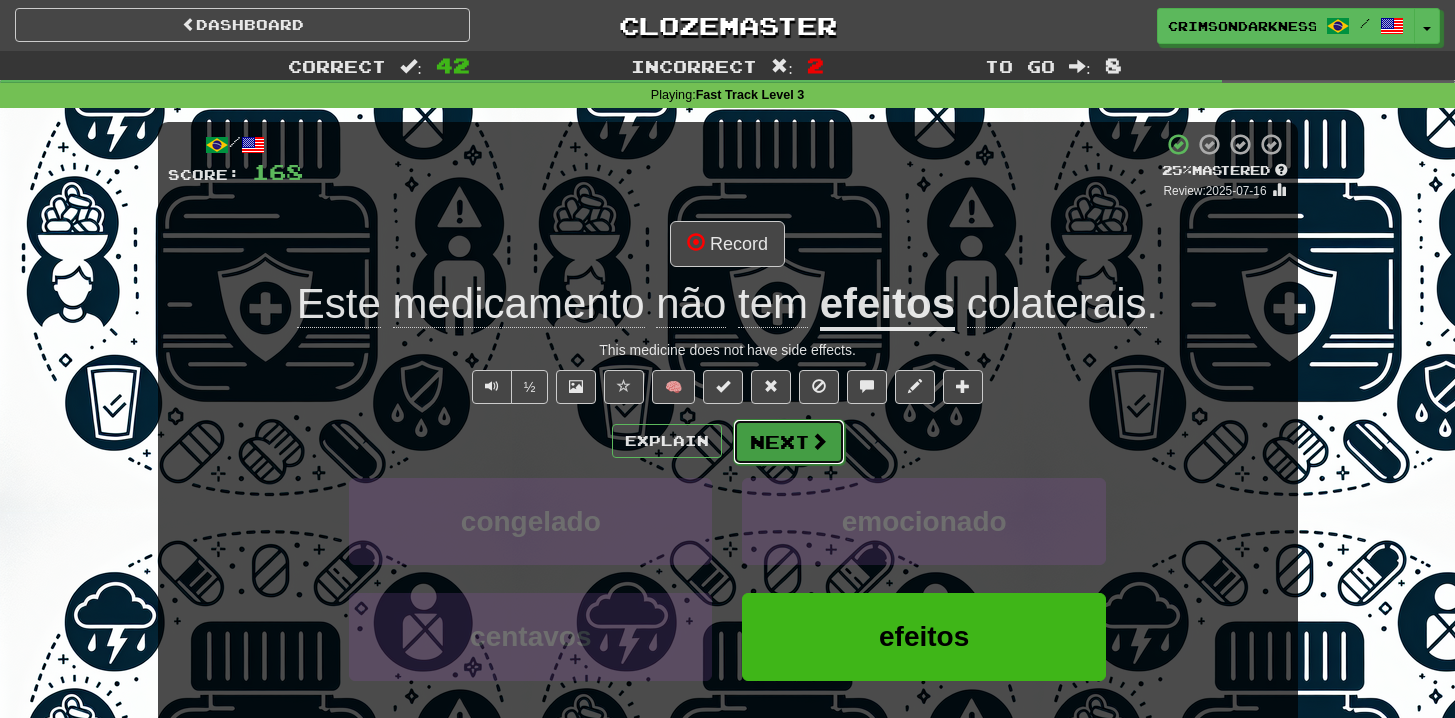 click on "Next" at bounding box center [789, 442] 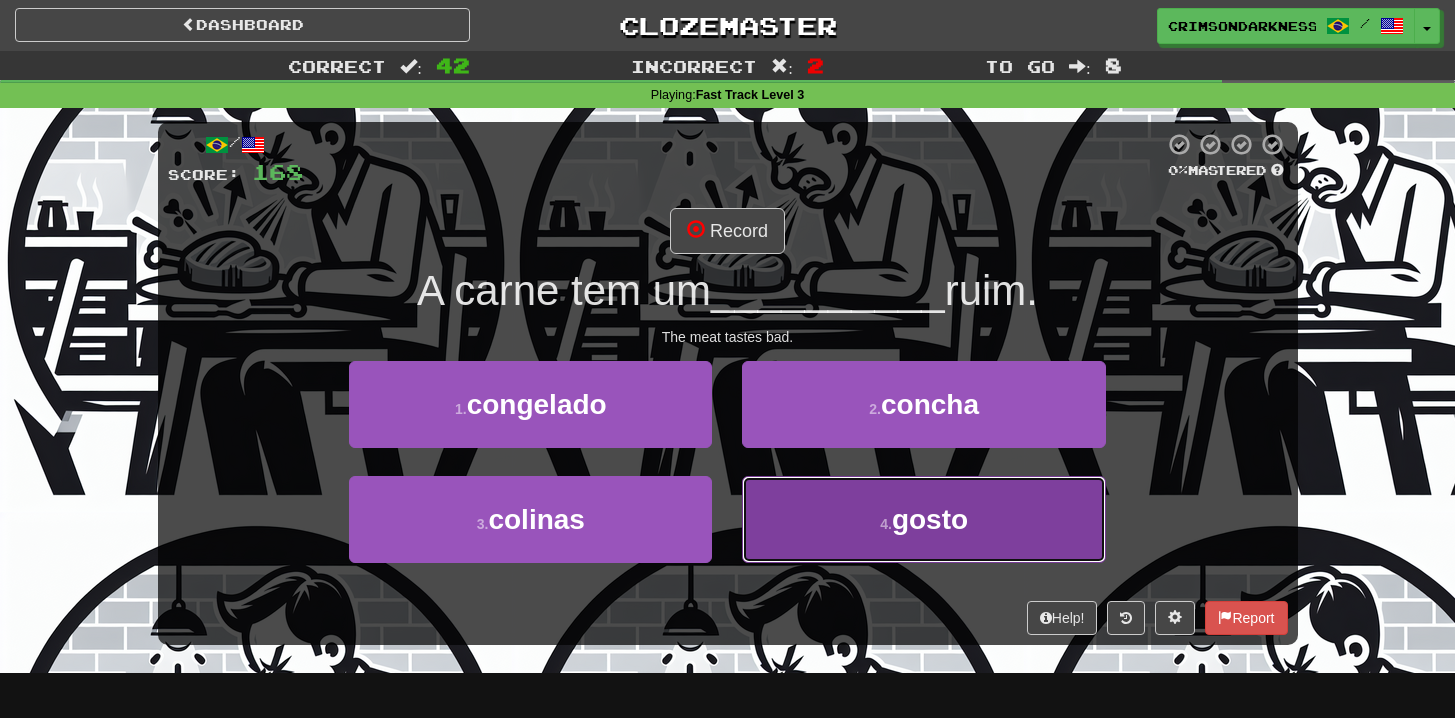 click on "4 .  gosto" at bounding box center (923, 519) 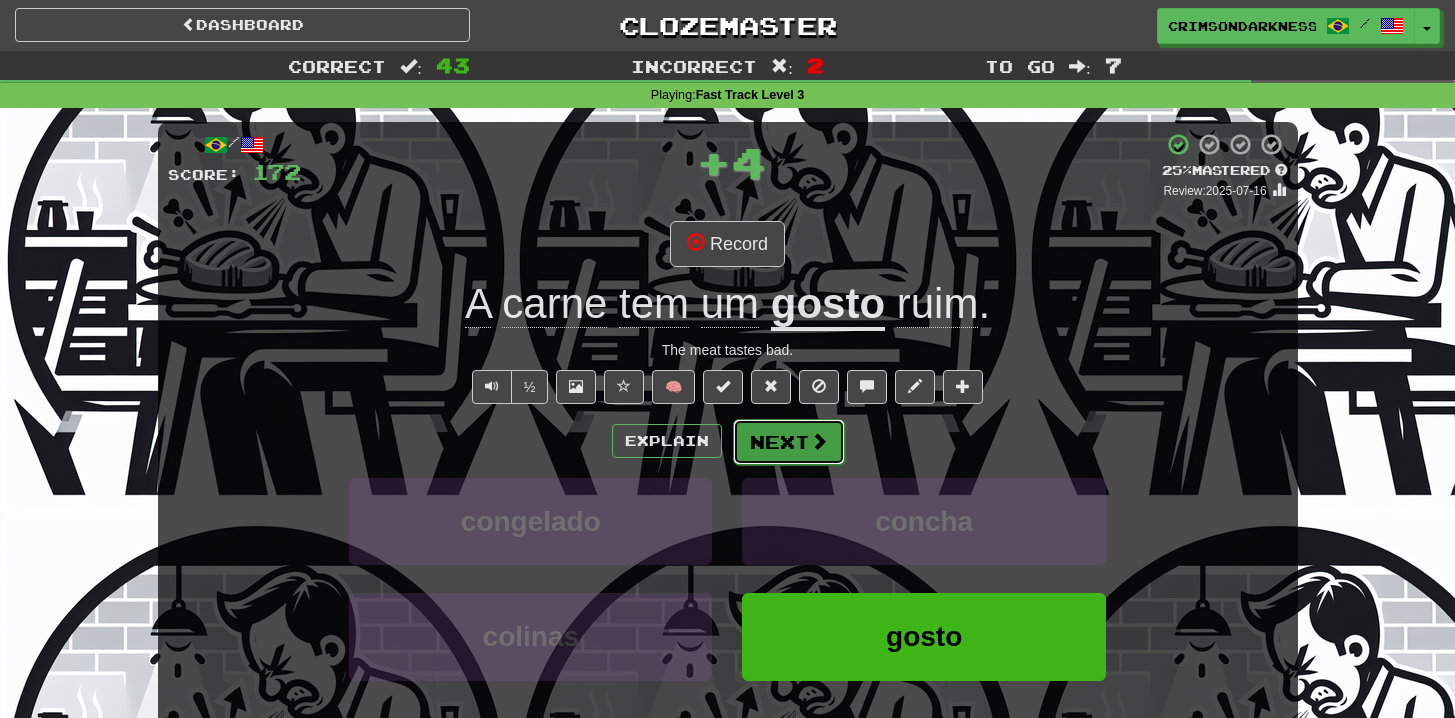 click on "Next" at bounding box center [789, 442] 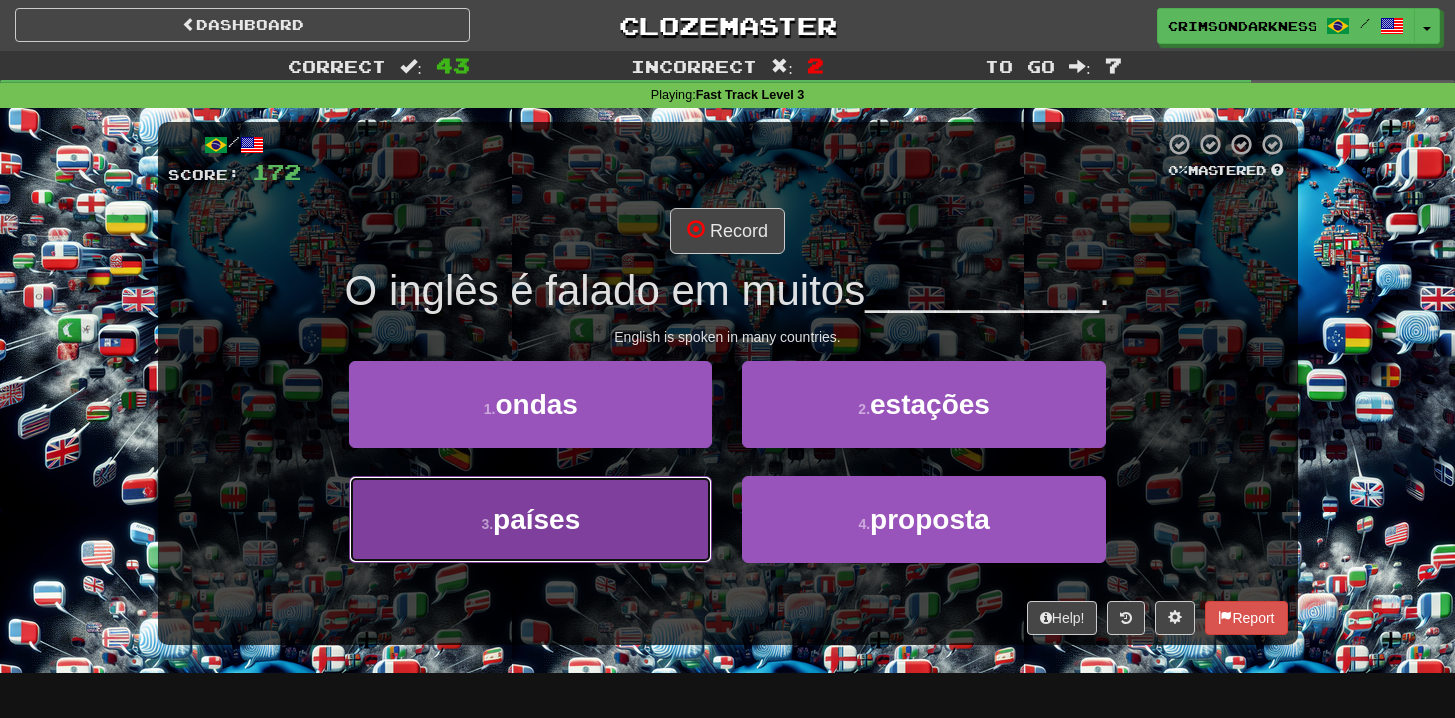 click on "3 .  países" at bounding box center (530, 519) 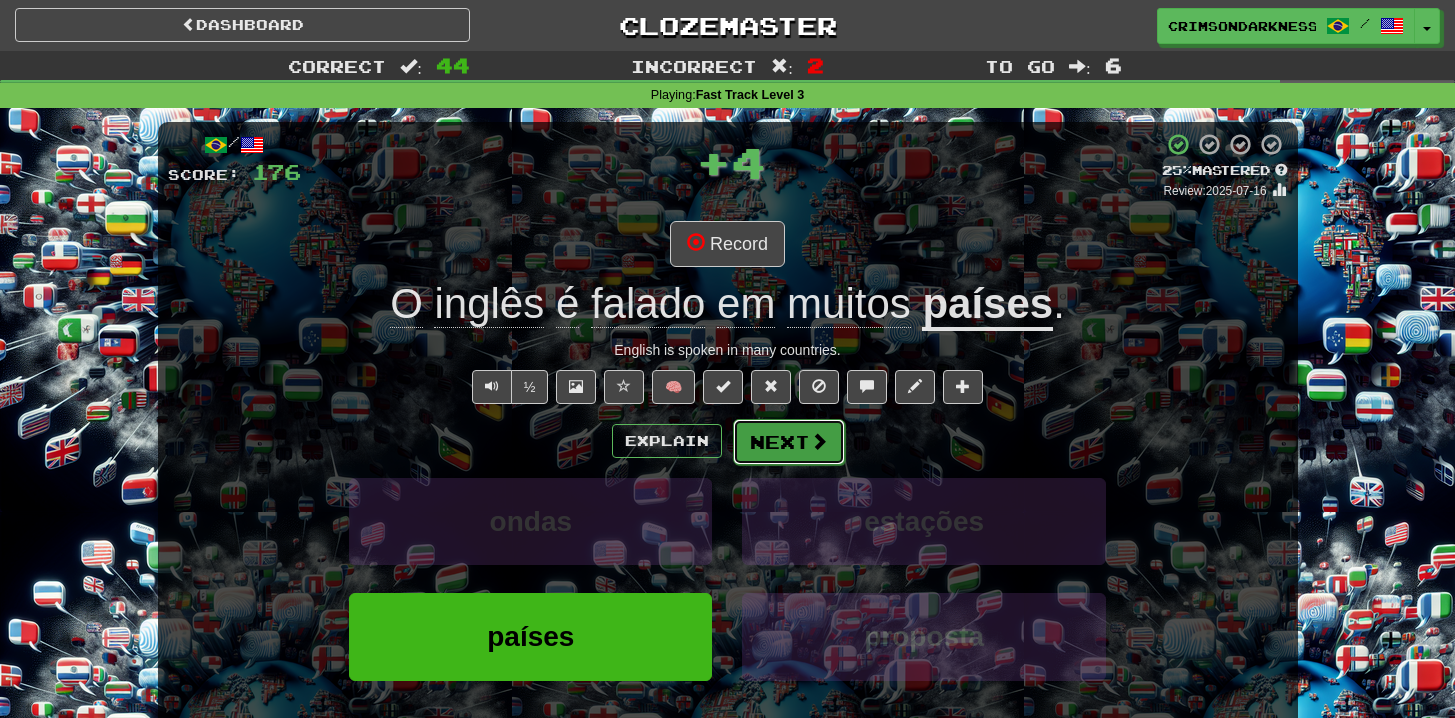 click on "Next" at bounding box center (789, 442) 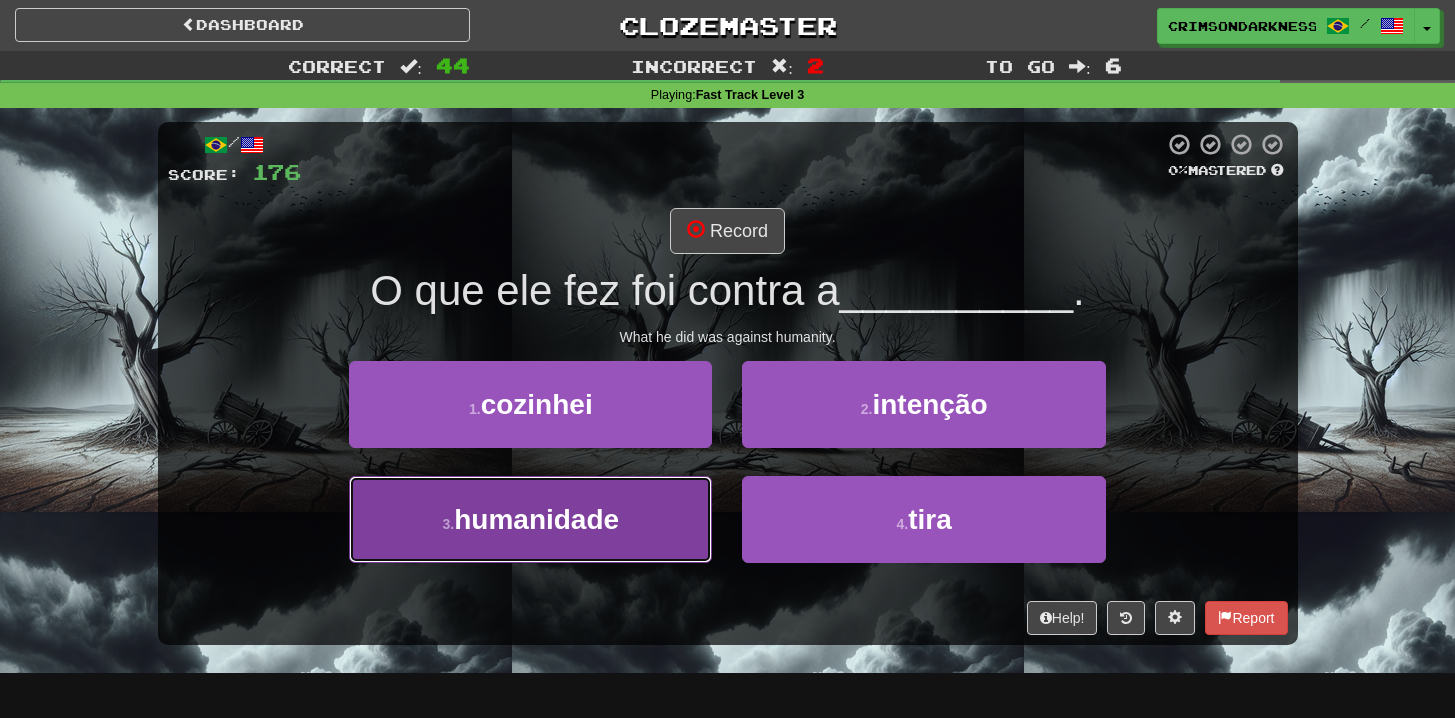 click on "humanidade" at bounding box center (536, 519) 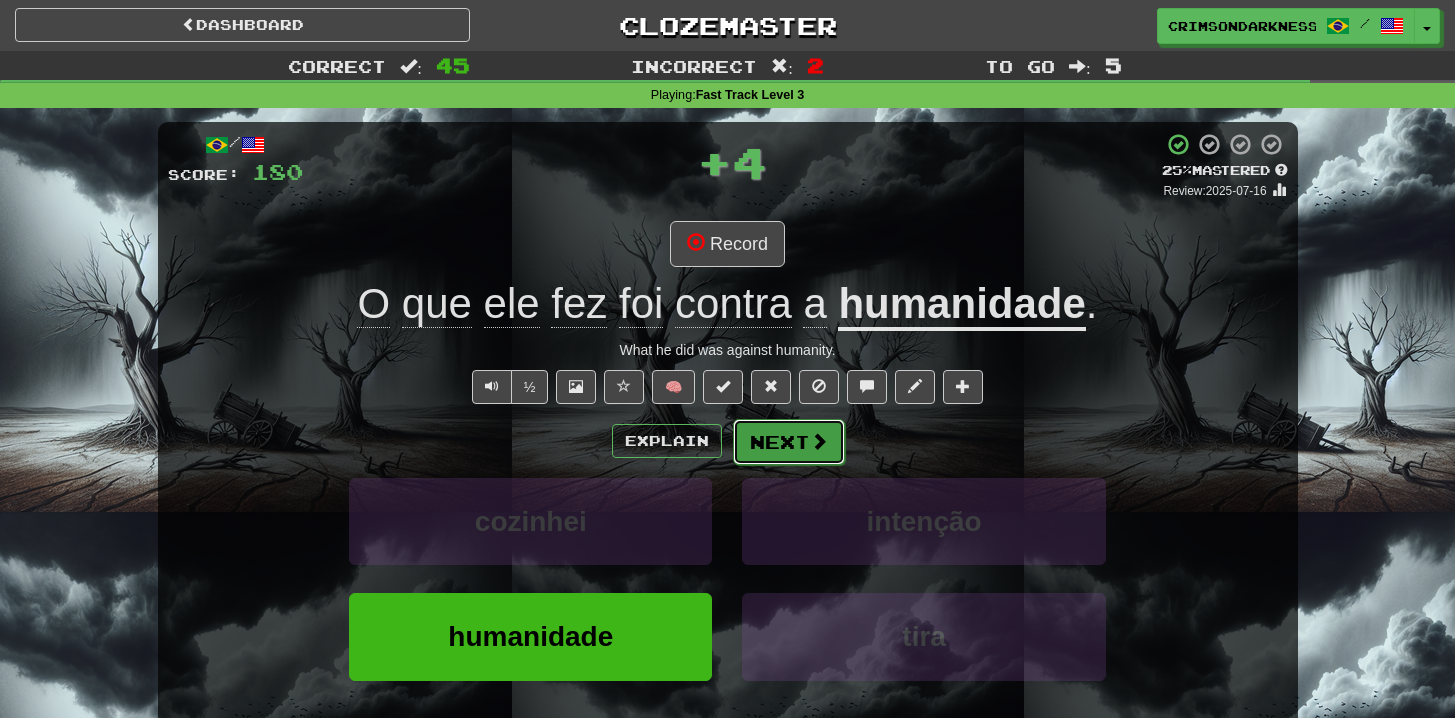 click on "Next" at bounding box center (789, 442) 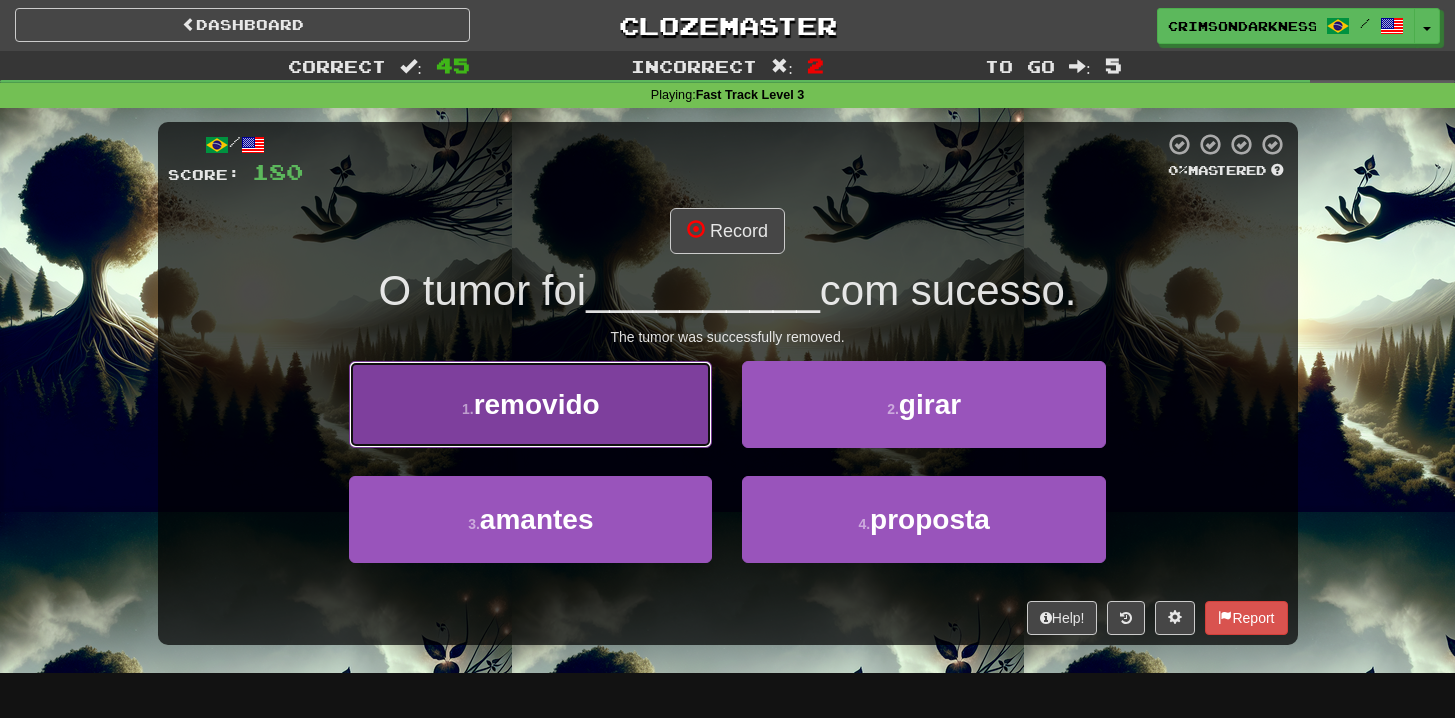 click on "1 .  removido" at bounding box center [530, 404] 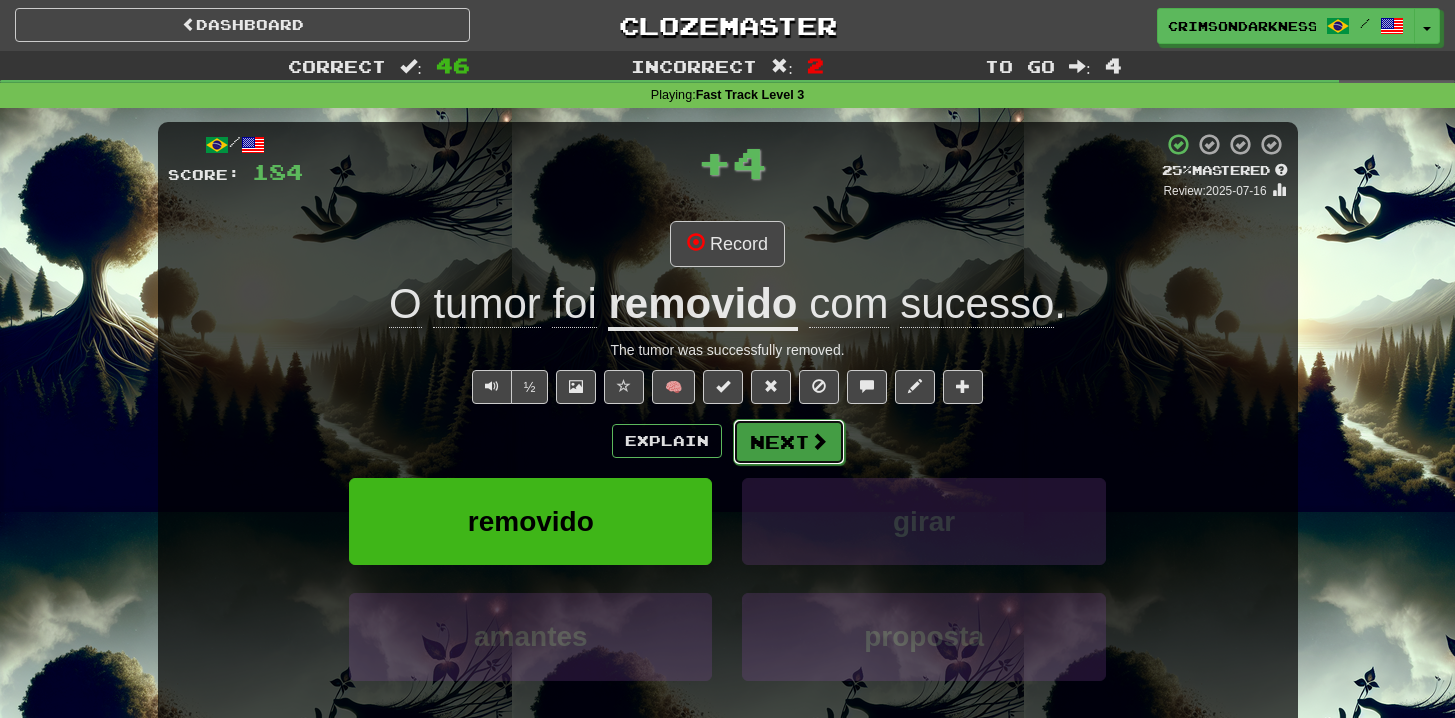 click at bounding box center [819, 441] 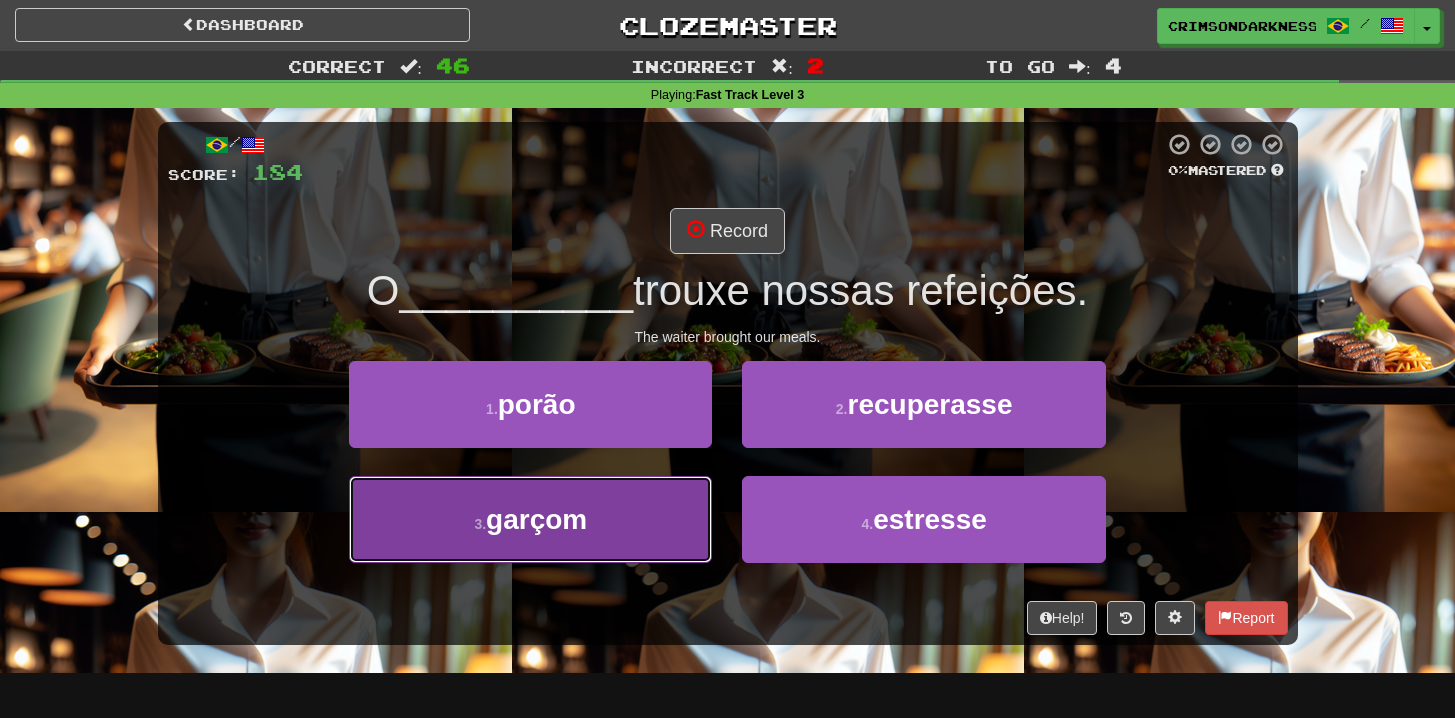 click on "3 .  garçom" at bounding box center (530, 519) 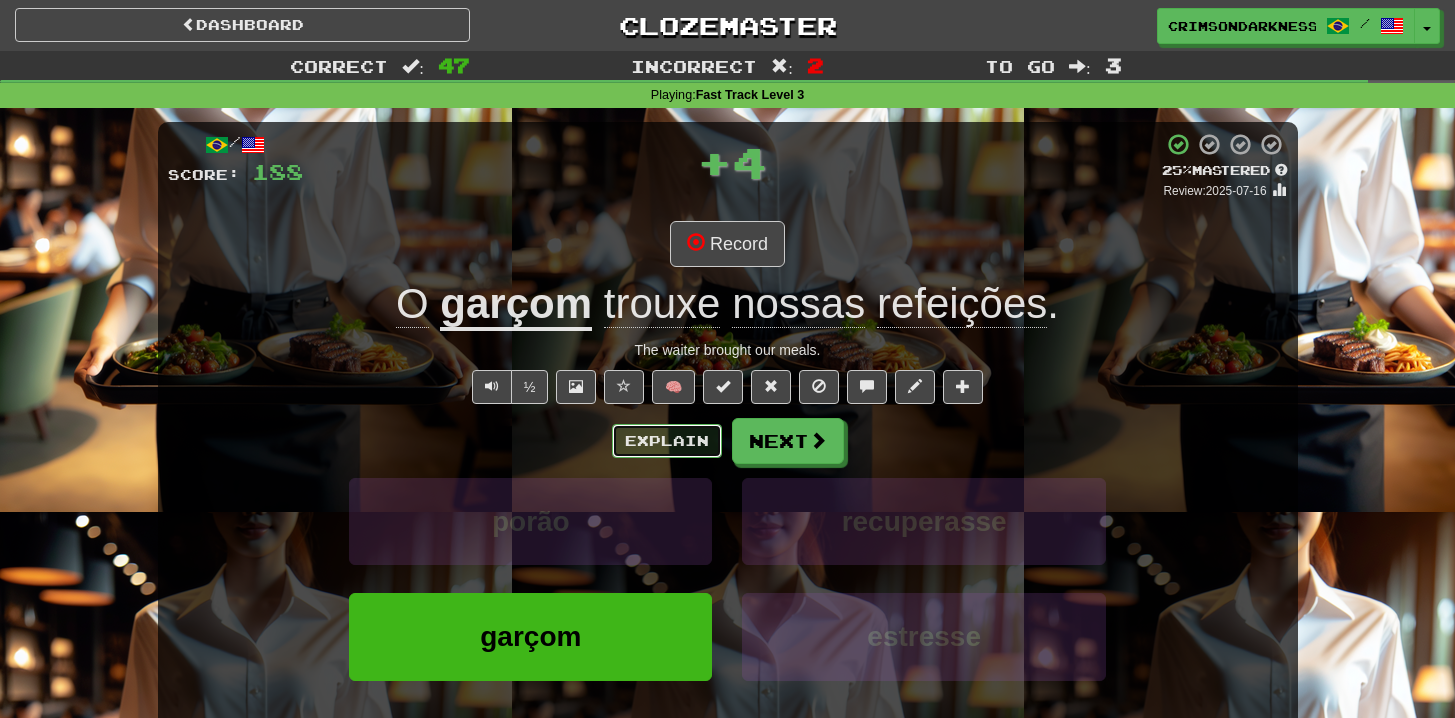 click on "Explain" at bounding box center [667, 441] 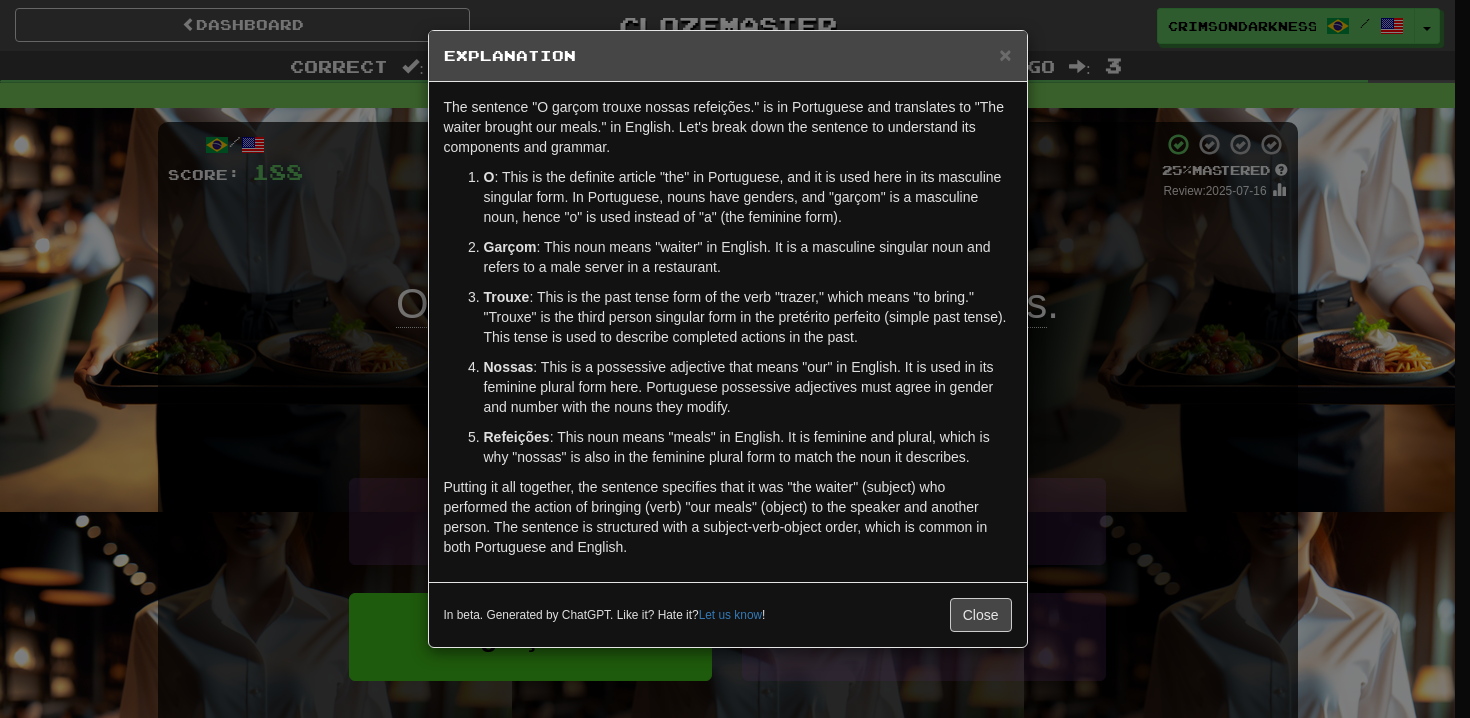 click on "× Explanation The sentence "O garçom trouxe nossas refeições." is in Portuguese and translates to "The waiter brought our meals." in English. Let's break down the sentence to understand its components and grammar.
O : This is the definite article "the" in Portuguese, and it is used here in its masculine singular form. In Portuguese, nouns have genders, and "garçom" is a masculine noun, hence "o" is used instead of "a" (the feminine form).
Garçom : This noun means "waiter" in English. It is a masculine singular noun and refers to a male server in a restaurant.
Trouxe : This is the past tense form of the verb "trazer," which means "to bring." "Trouxe" is the third person singular form in the pretérito perfeito (simple past tense). This tense is used to describe completed actions in the past.
Nossas
Refeições : This noun means "meals" in English. It is feminine and plural, which is why "nossas" is also in the feminine plural form to match the noun it describes.
!" at bounding box center [735, 359] 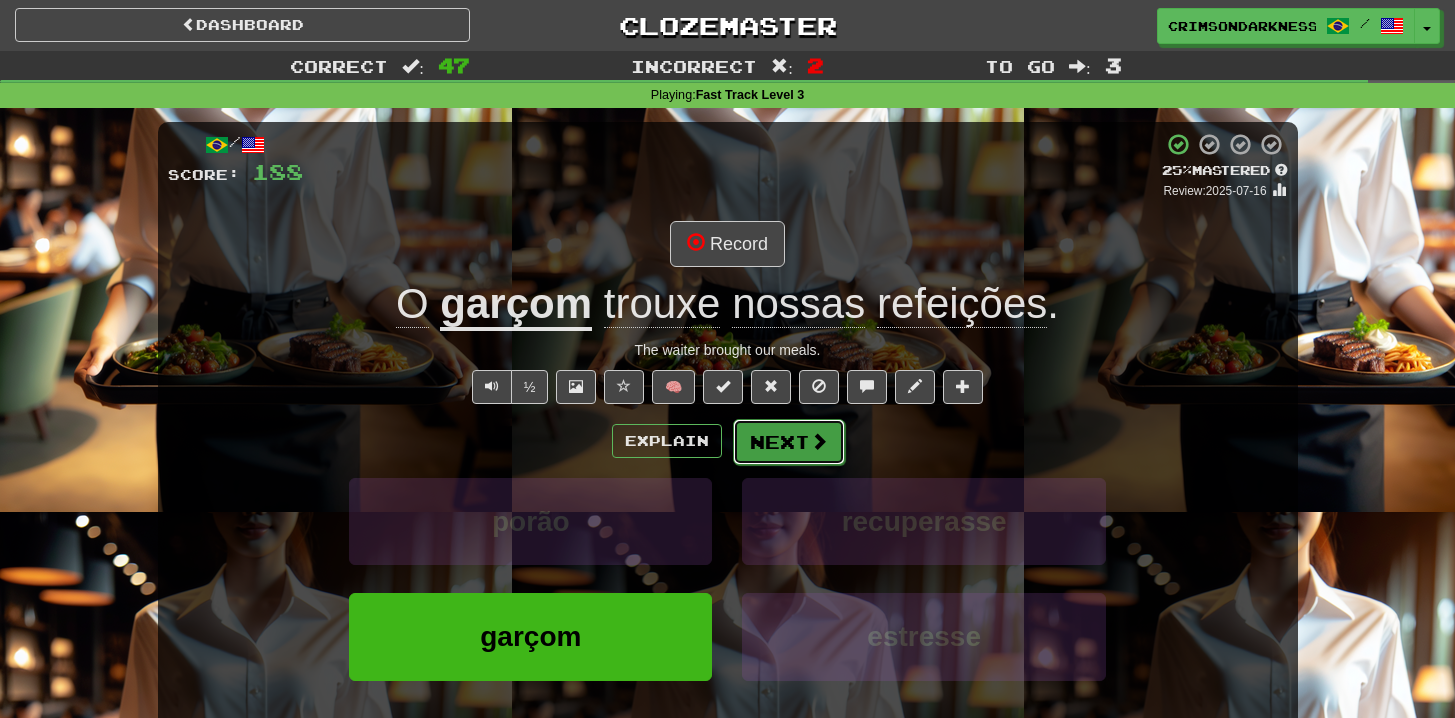 click at bounding box center (819, 441) 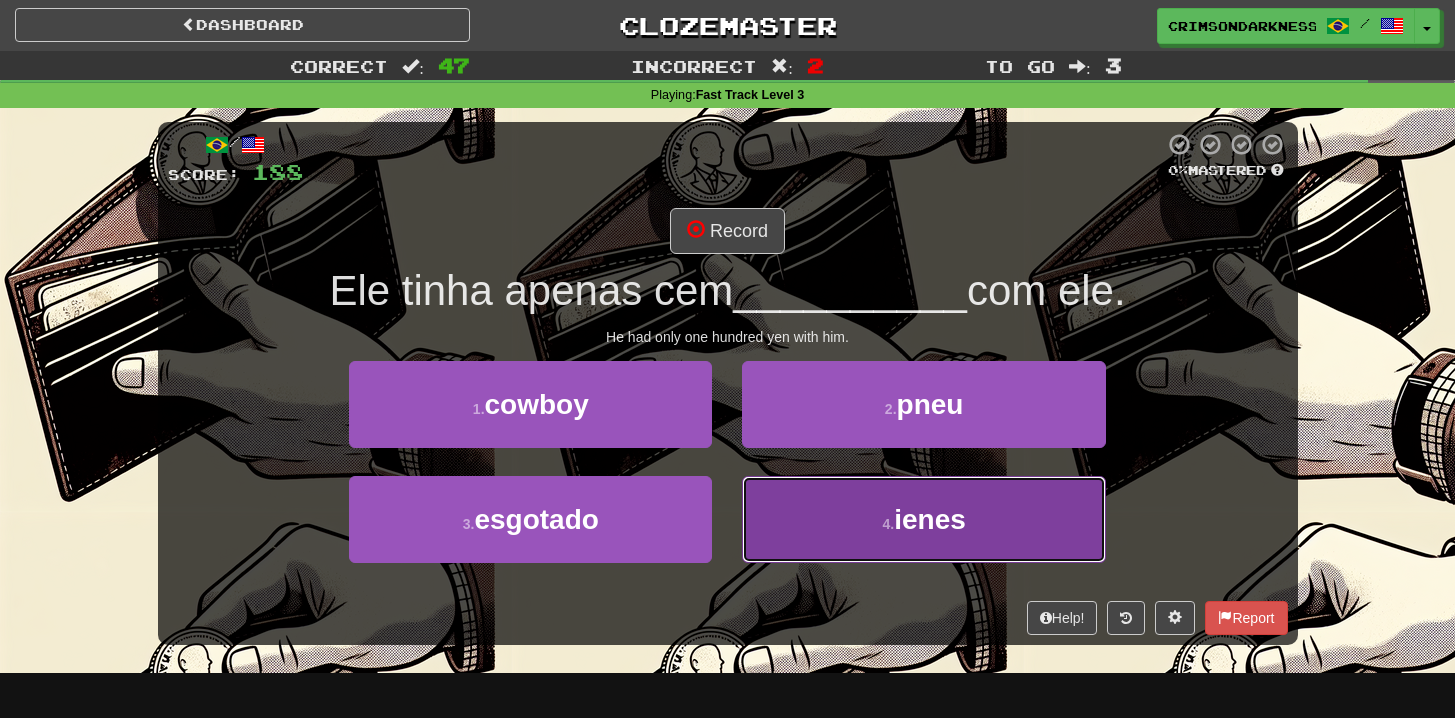 click on "4 .  ienes" at bounding box center (923, 519) 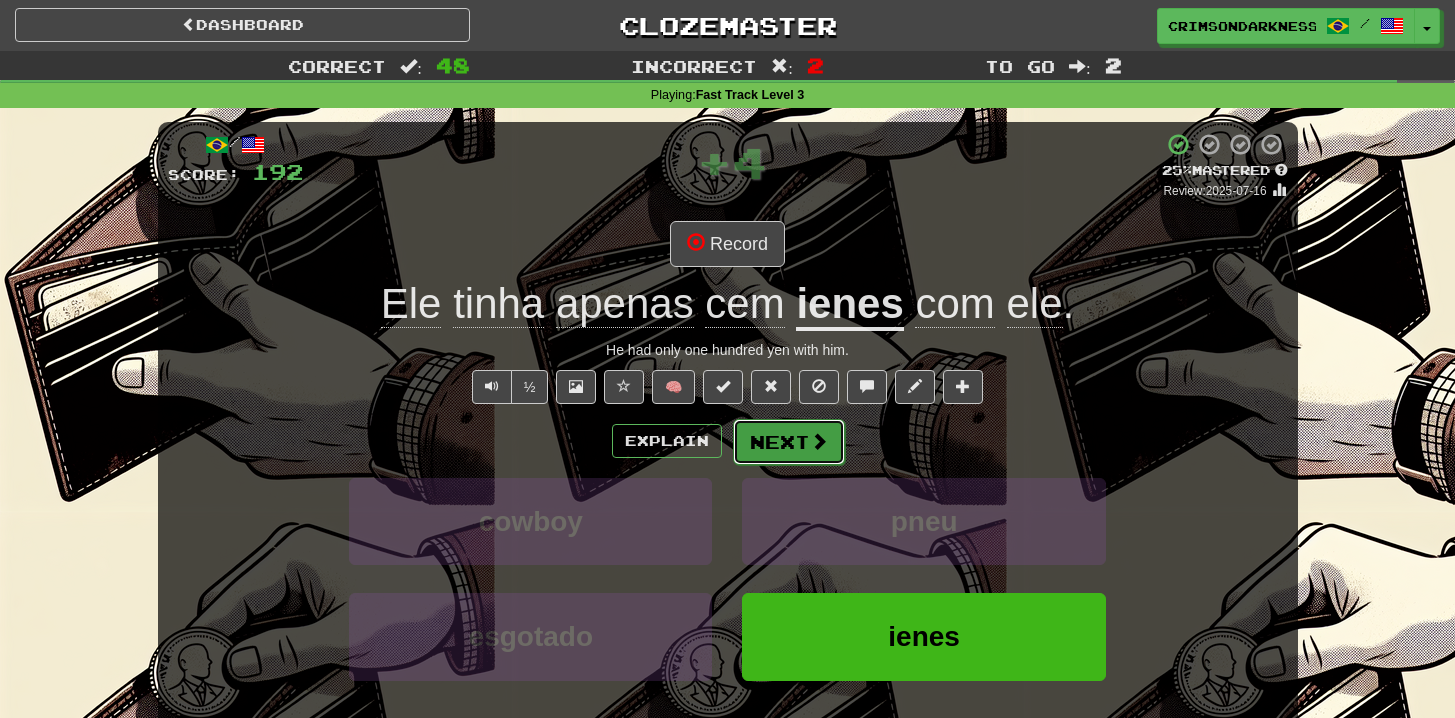 click on "Next" at bounding box center [789, 442] 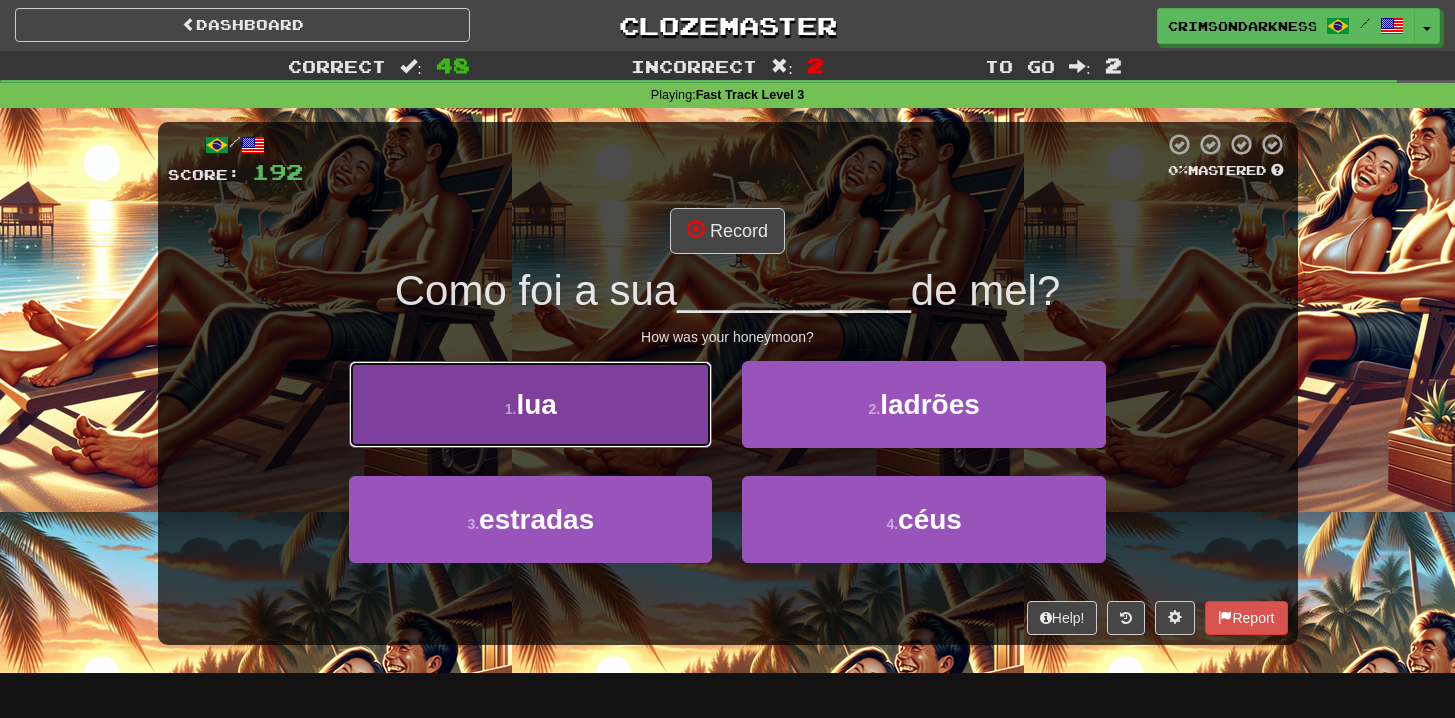 click on "1 .  lua" at bounding box center (530, 404) 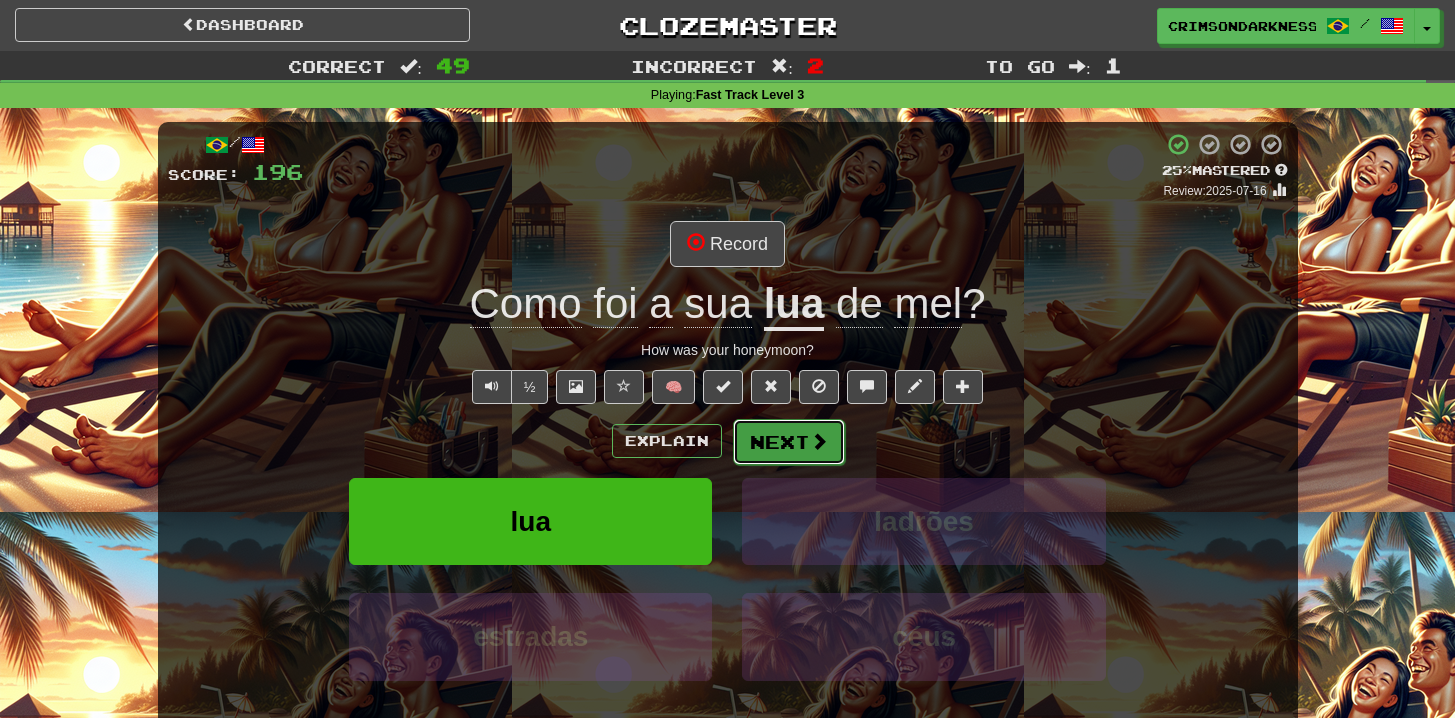 click on "Next" at bounding box center [789, 442] 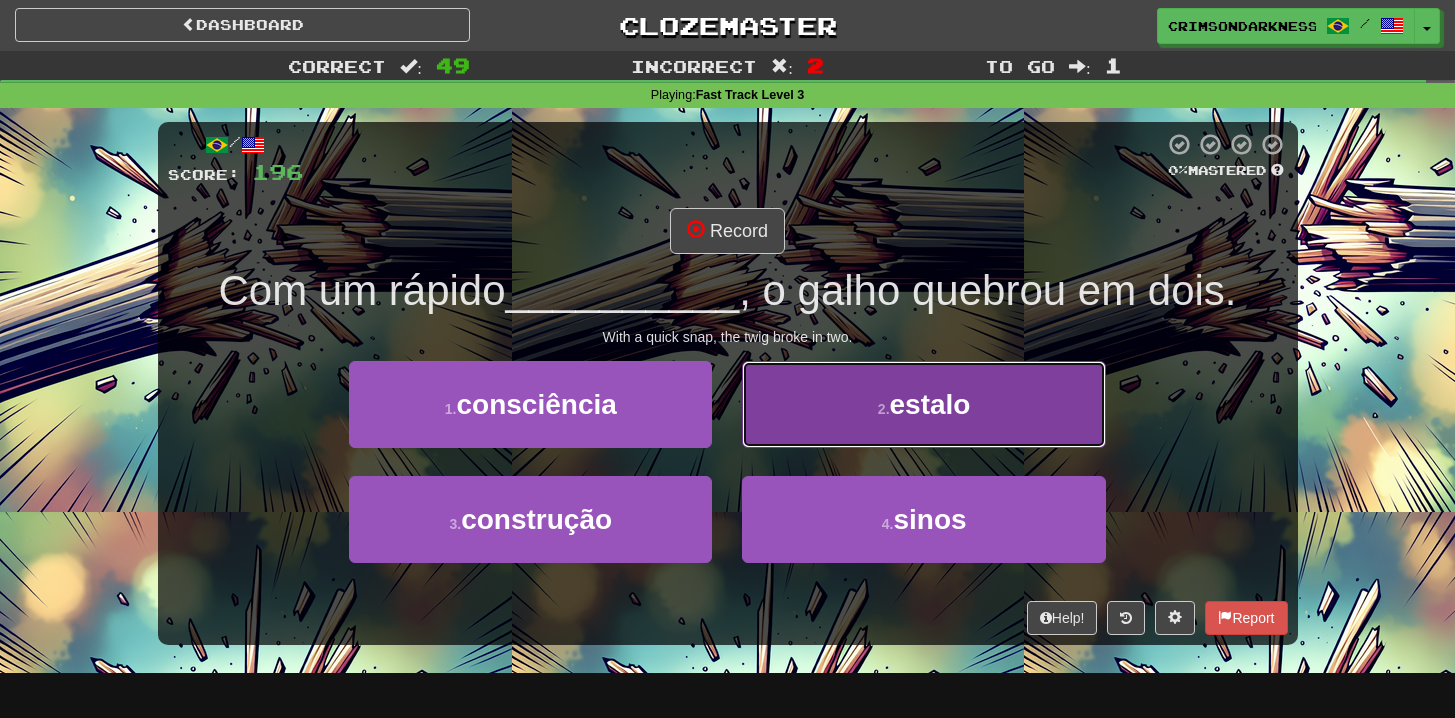 click on "estalo" at bounding box center [930, 404] 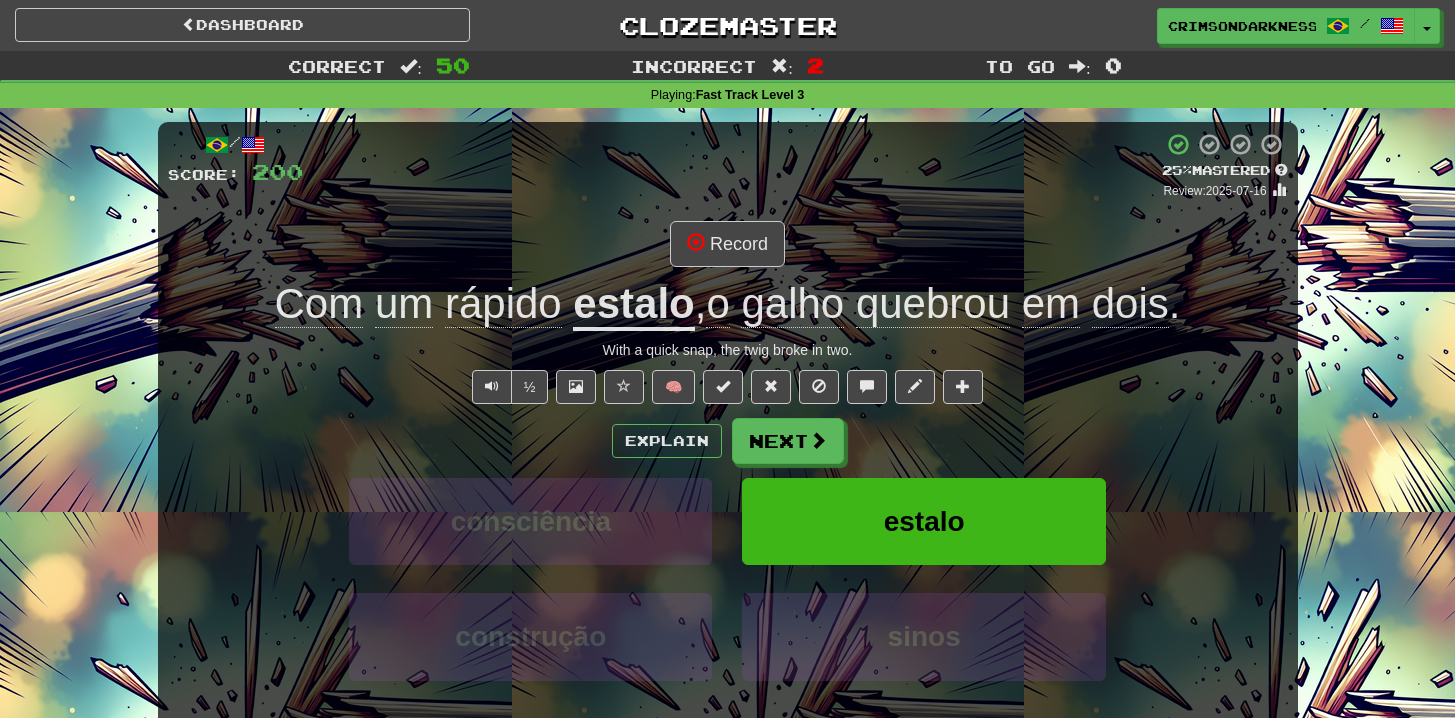 click on "Com   um   rápido   estalo ,  o   galho   quebrou   em   dois ." at bounding box center [728, 304] 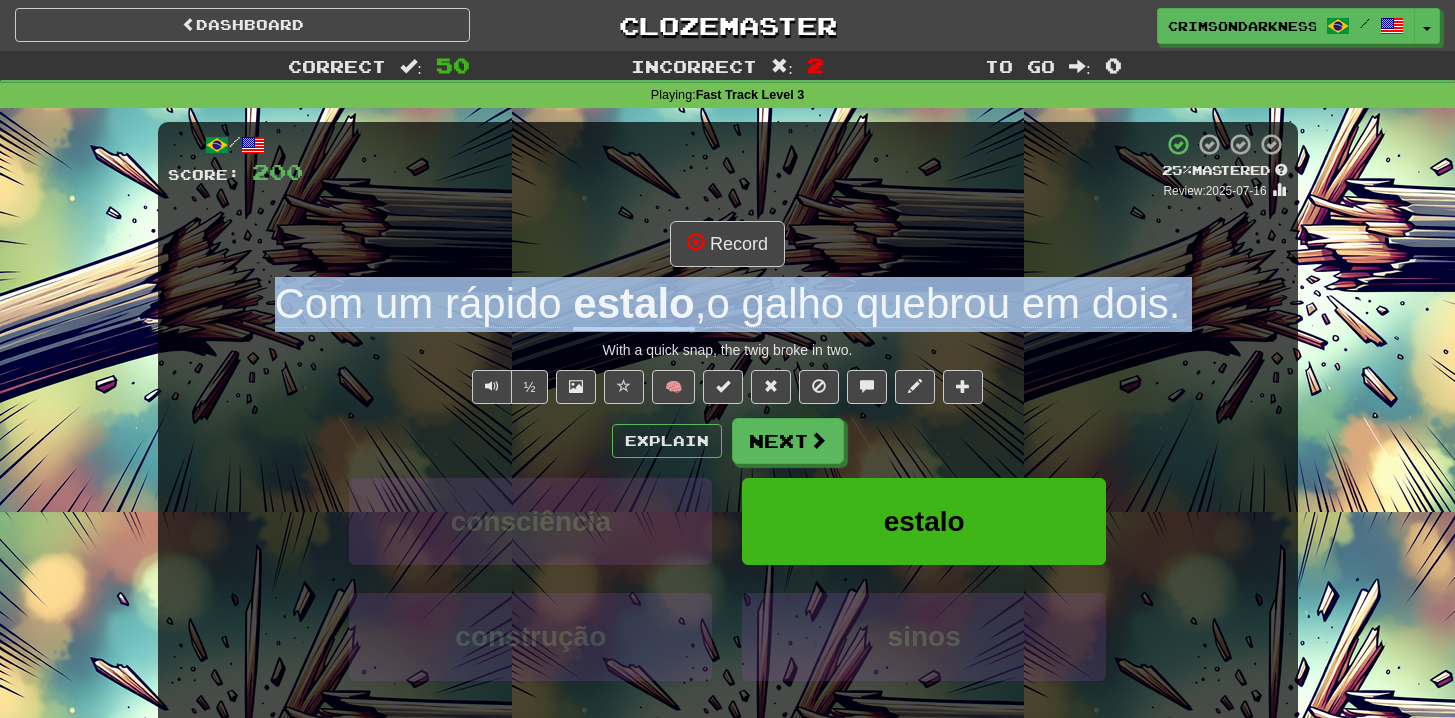 click on "Com   um   rápido   estalo ,  o   galho   quebrou   em   dois ." at bounding box center [728, 304] 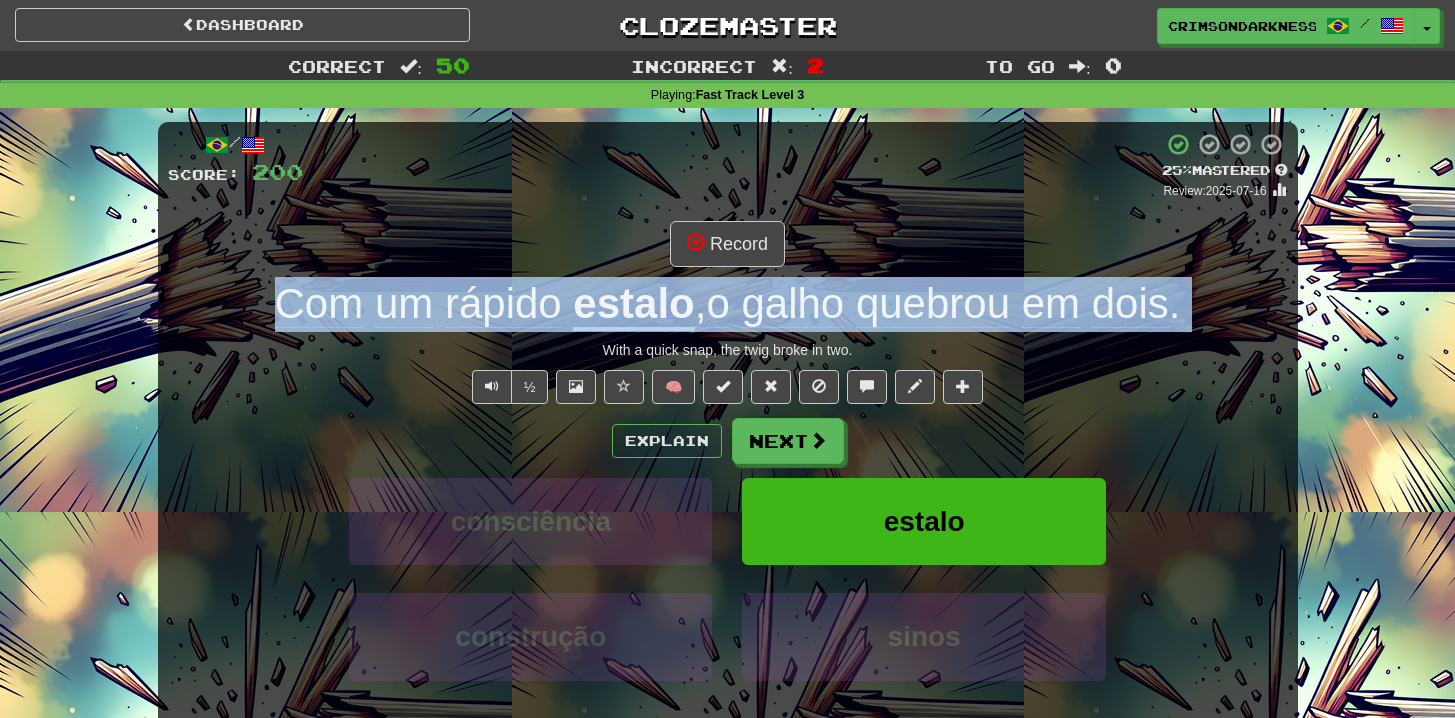 copy on "Com   um   rápido   estalo ,  o   galho   quebrou   em   dois ." 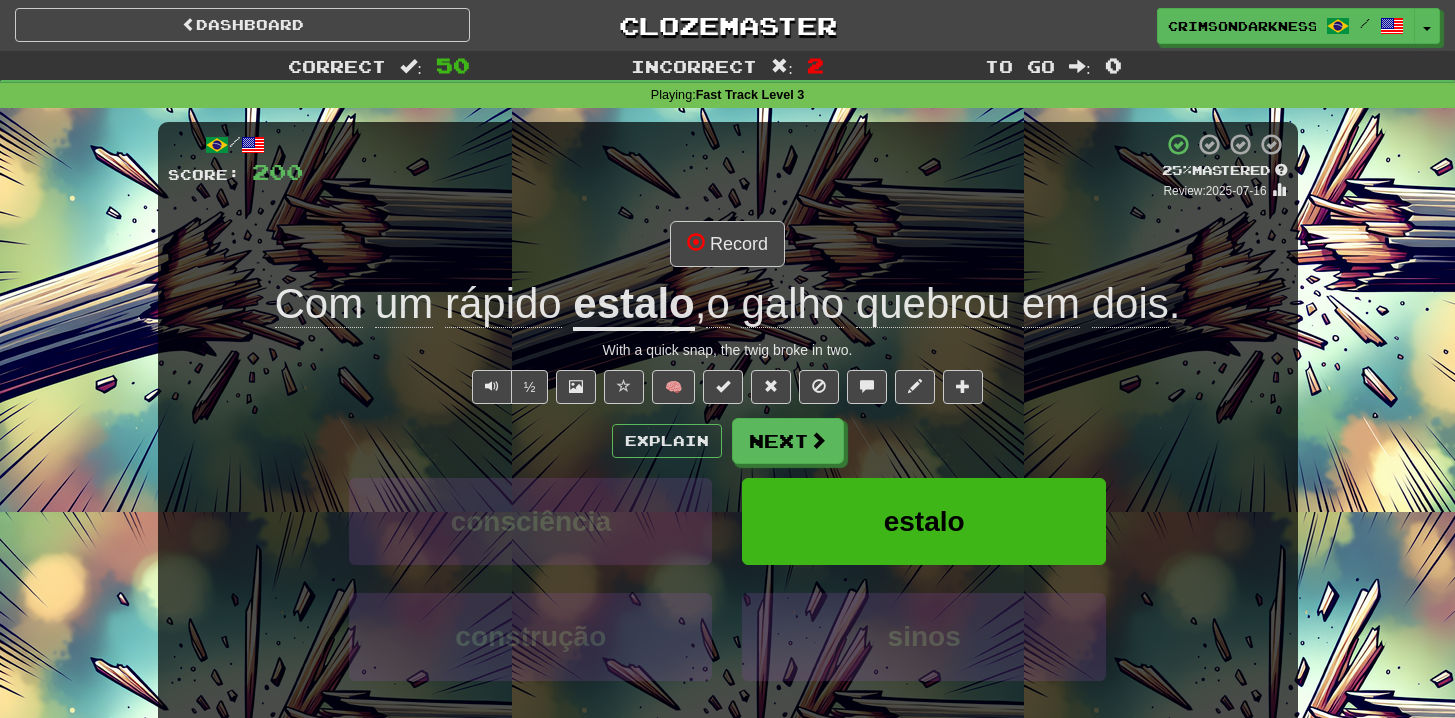 click on "Record" at bounding box center [728, 244] 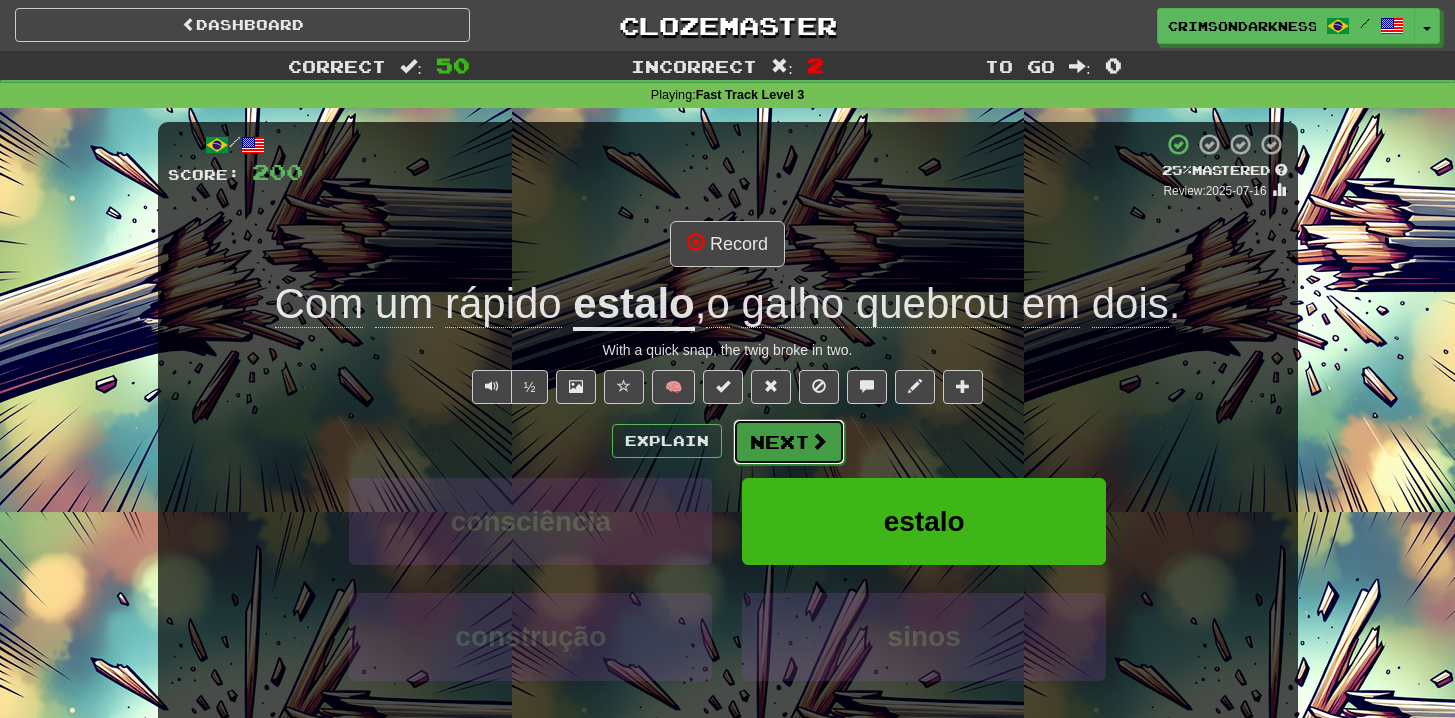 click on "Next" at bounding box center [789, 442] 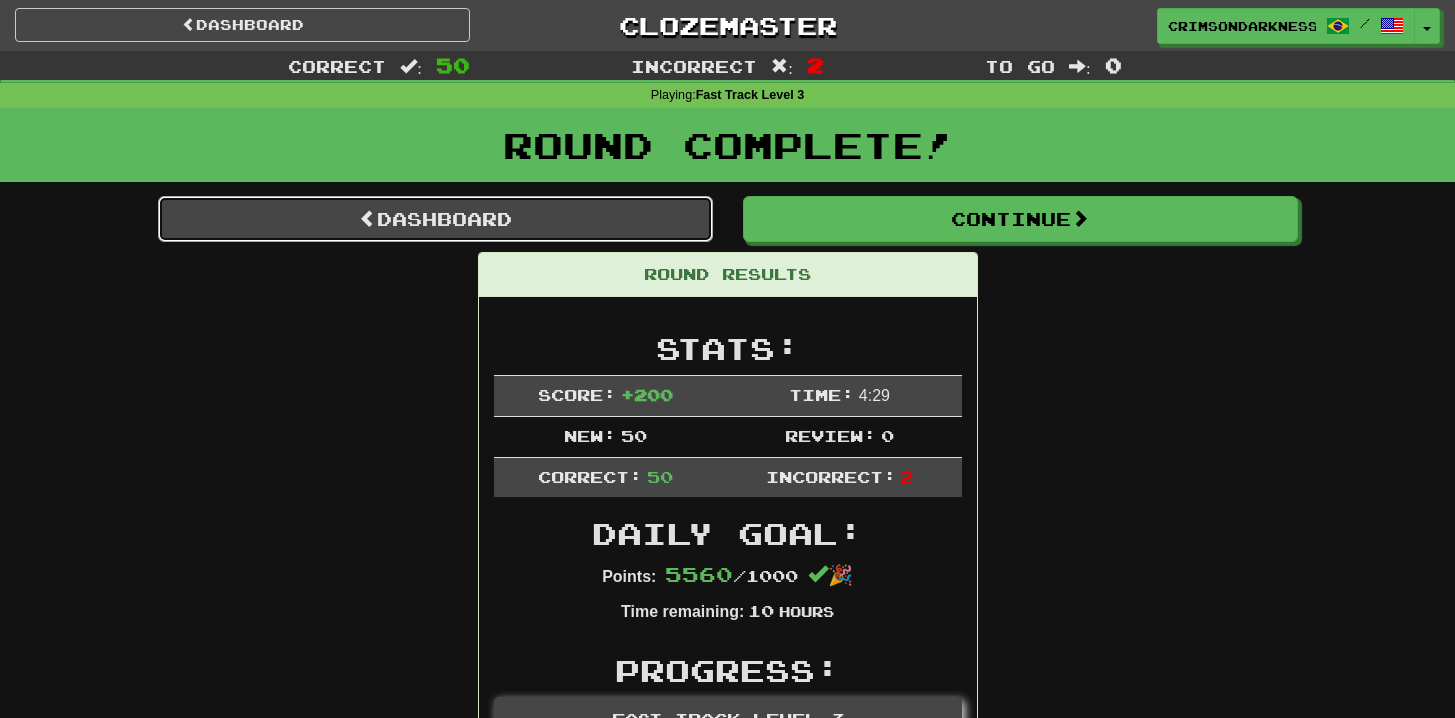 click on "Dashboard" at bounding box center [435, 219] 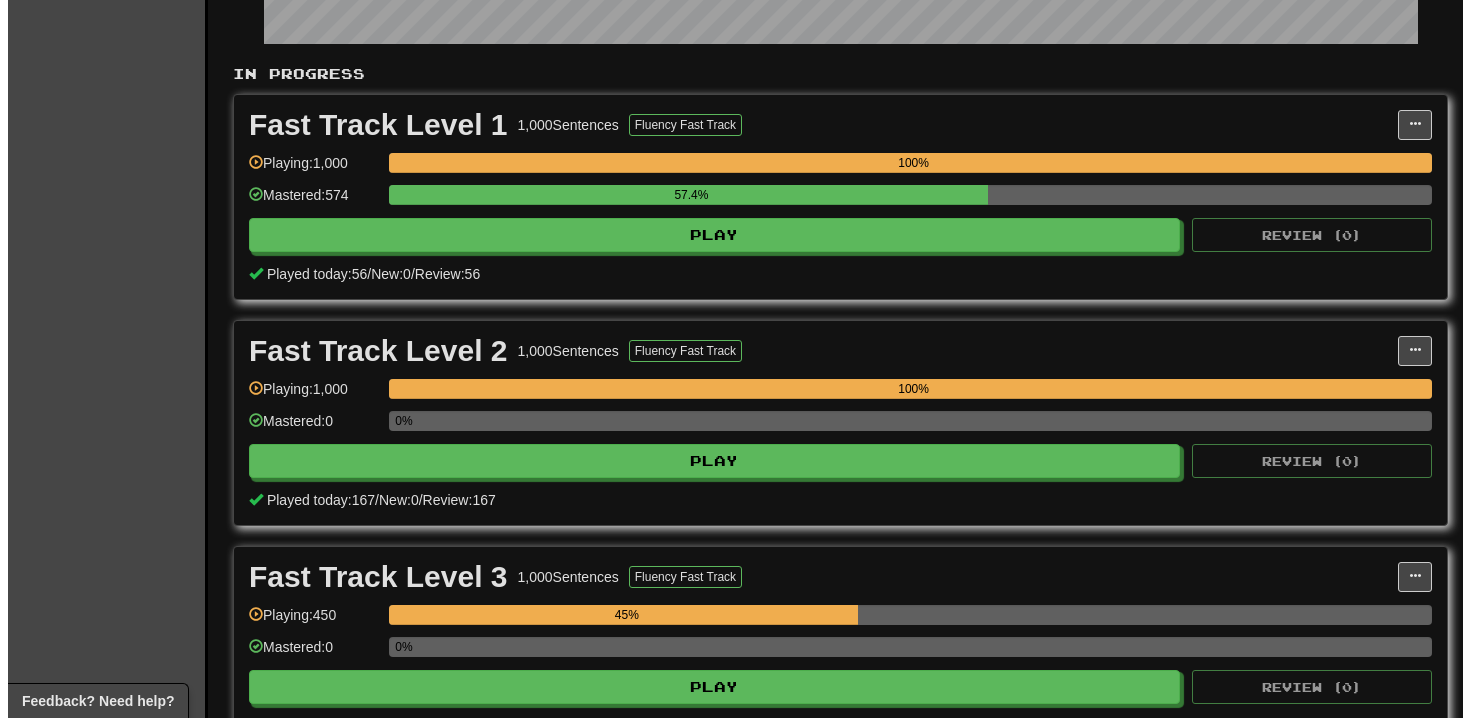 scroll, scrollTop: 477, scrollLeft: 0, axis: vertical 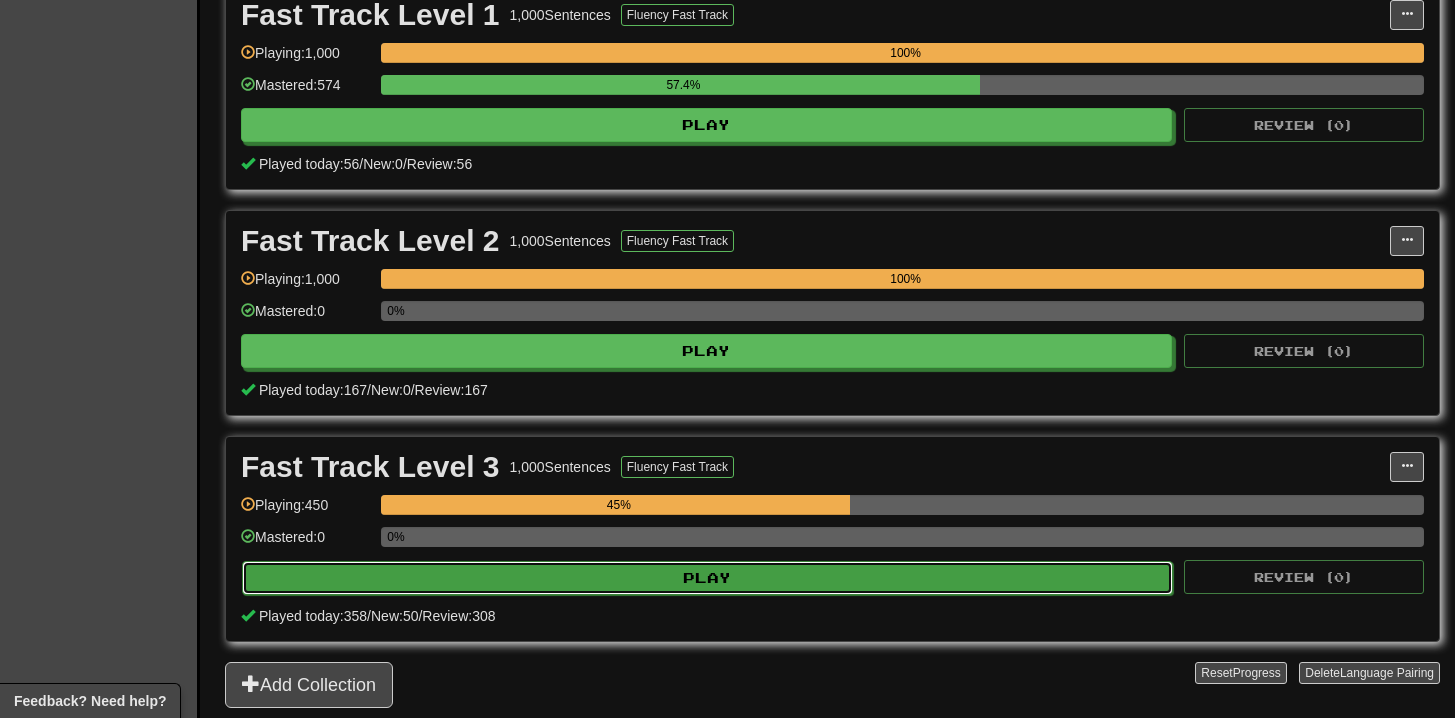 click on "Play" at bounding box center [707, 578] 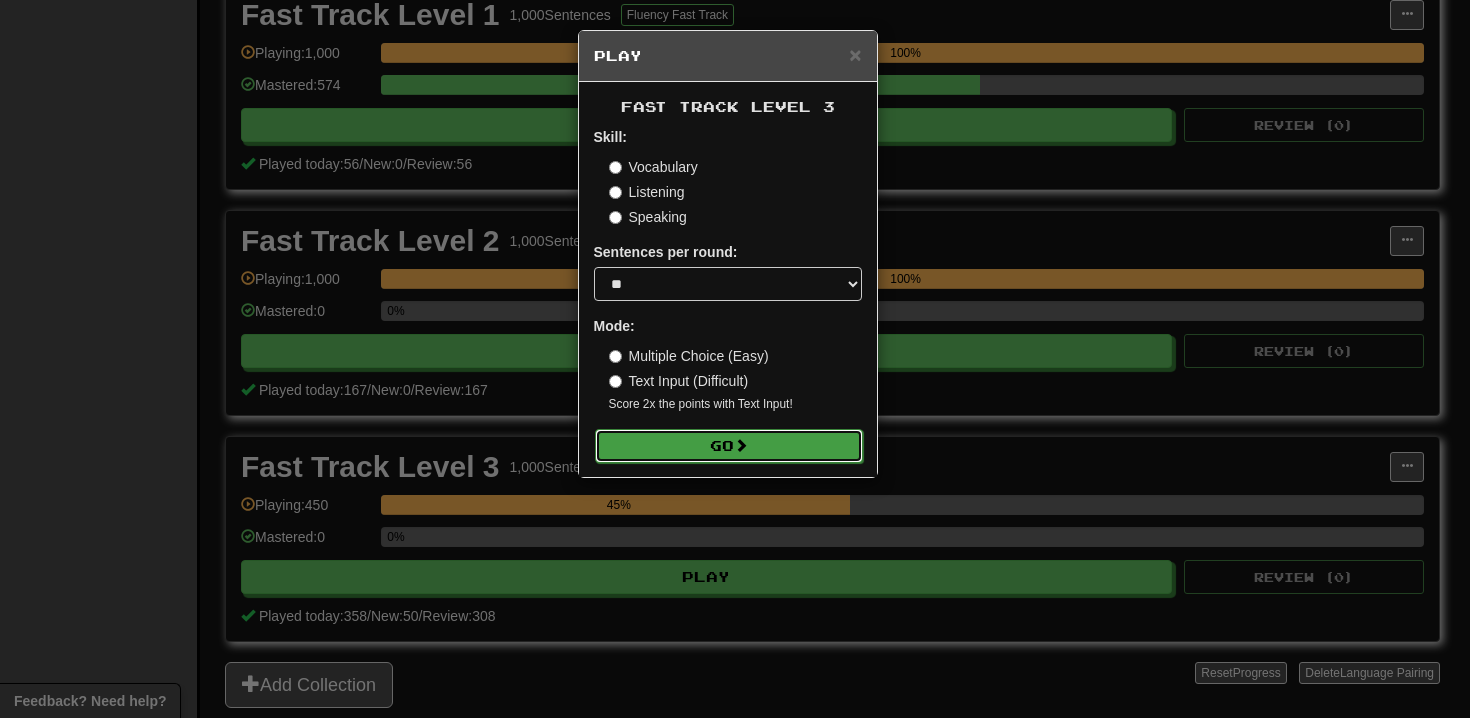 click on "Go" at bounding box center [729, 446] 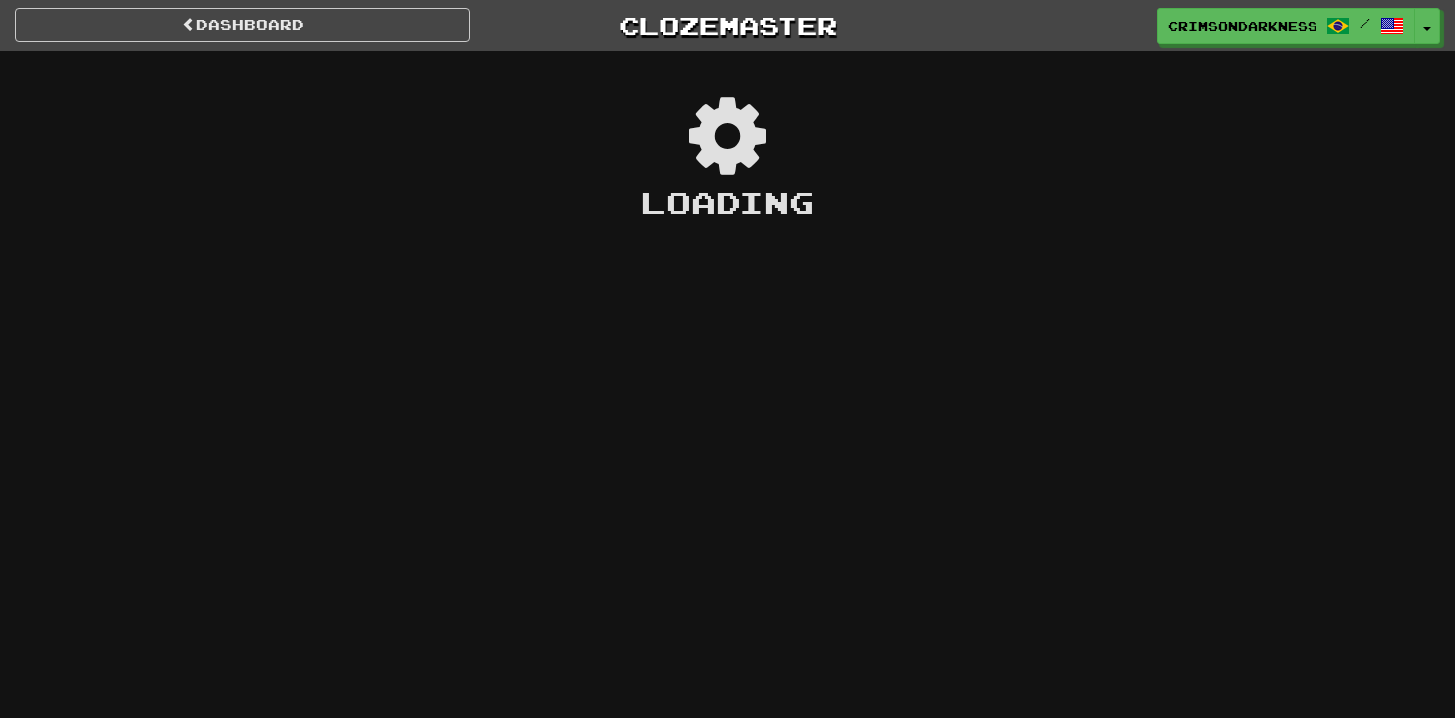scroll, scrollTop: 0, scrollLeft: 0, axis: both 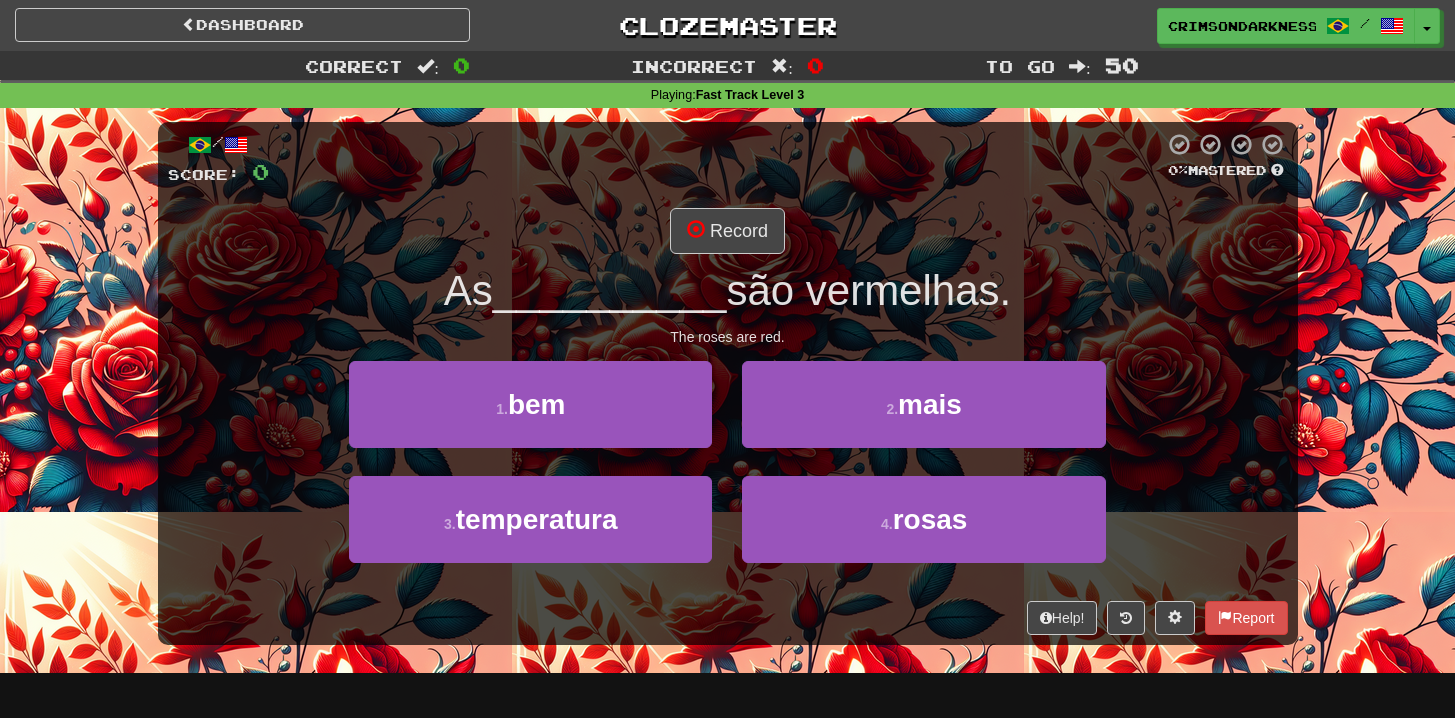 click on "2 .  mais" at bounding box center [923, 418] 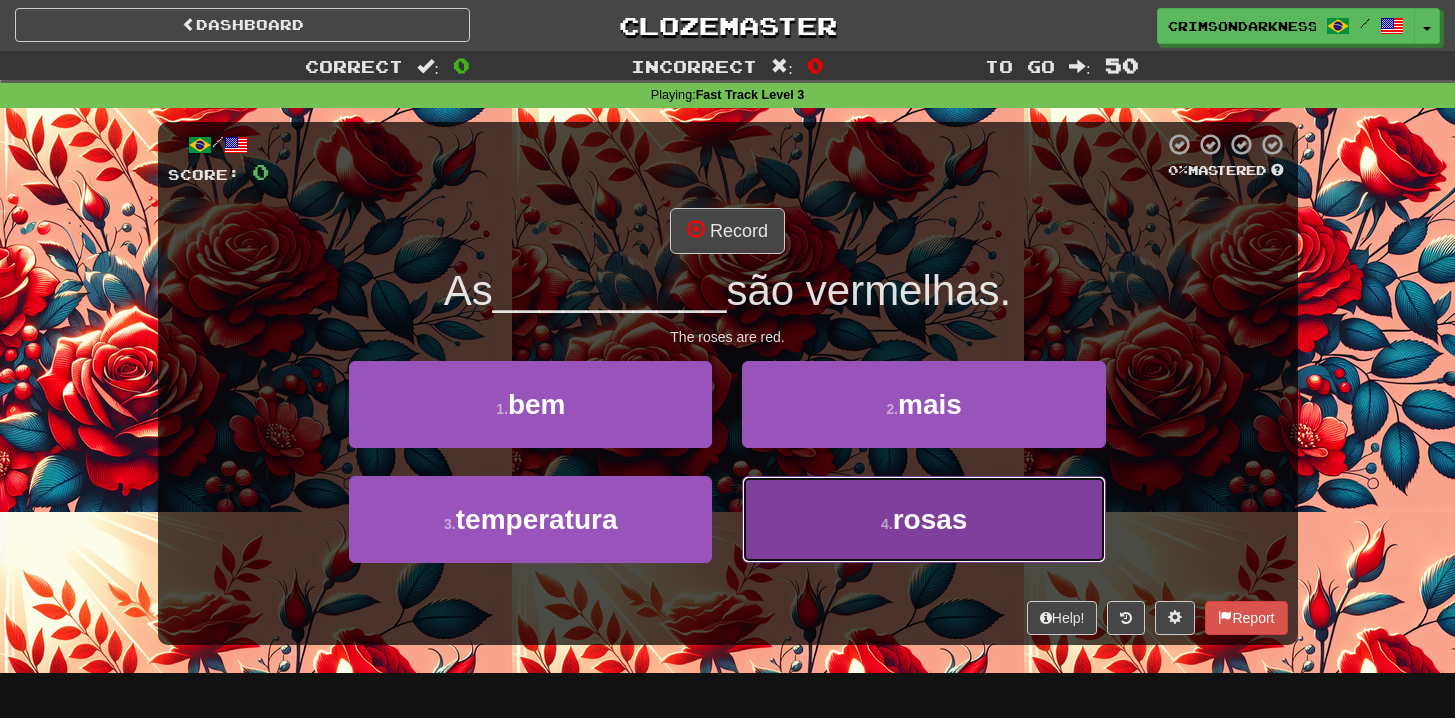 click on "4 .  rosas" at bounding box center [923, 519] 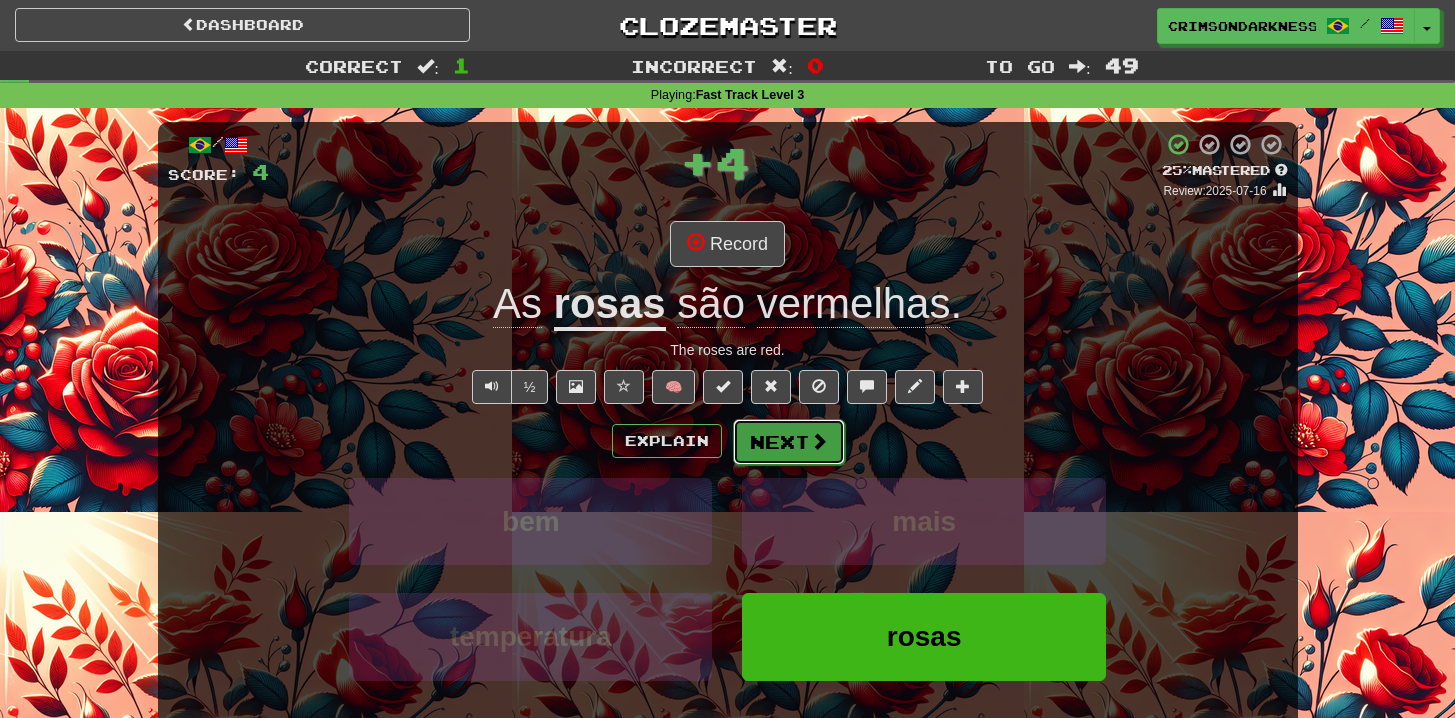 click on "Next" at bounding box center (789, 442) 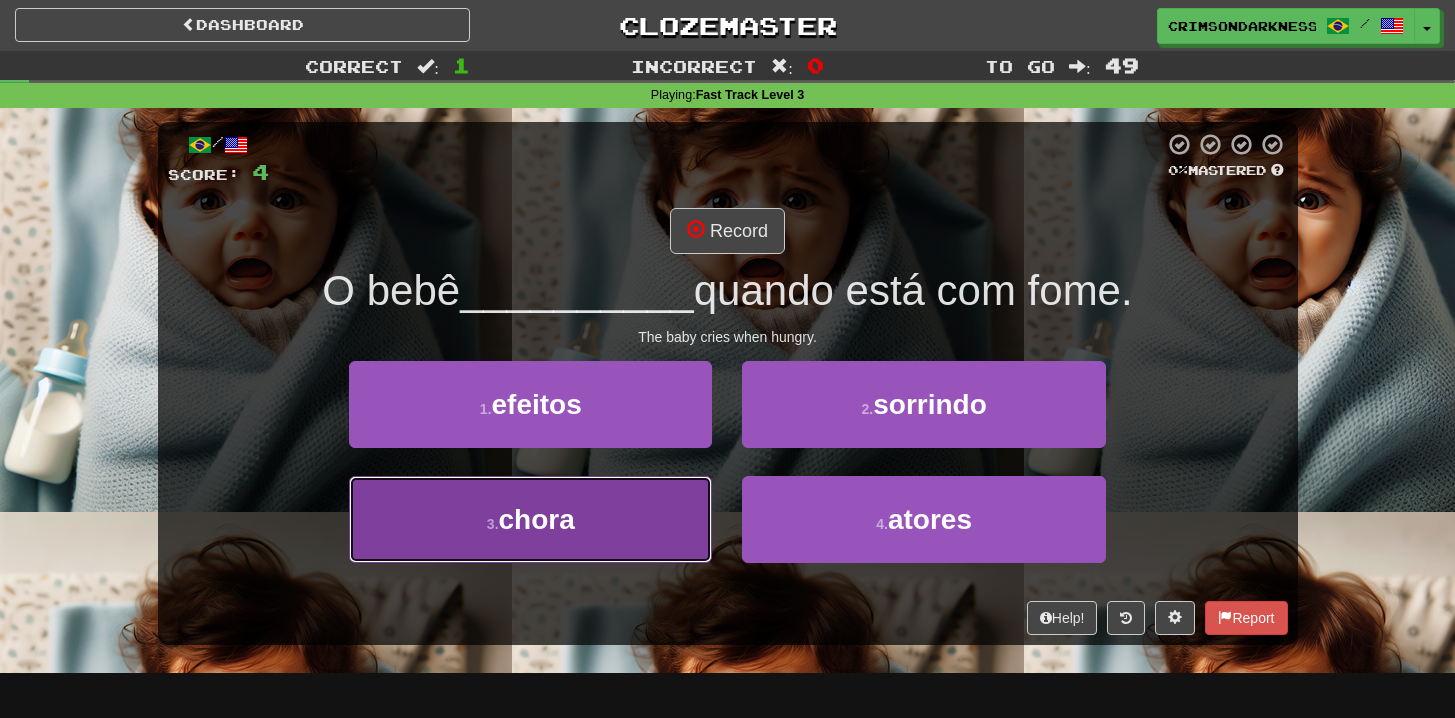 click on "3 .  chora" at bounding box center (530, 519) 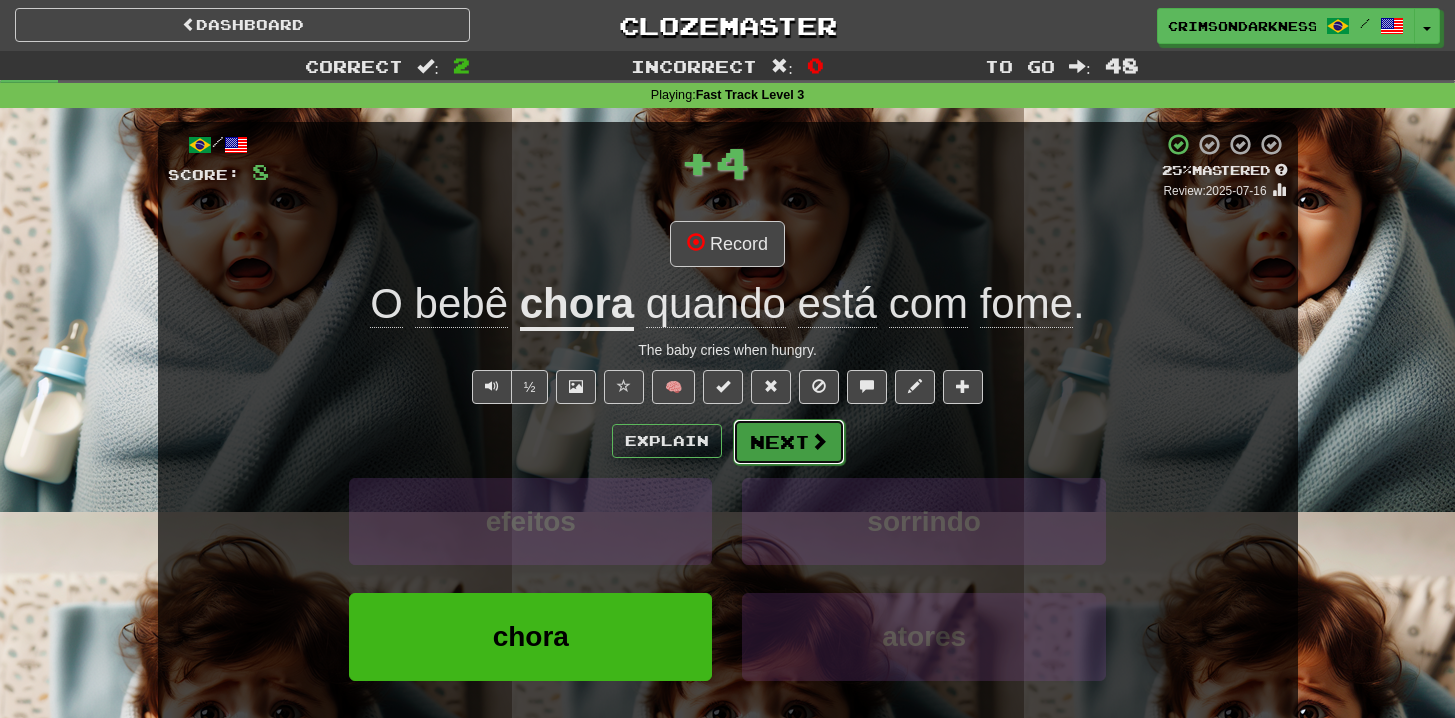 click on "Next" at bounding box center [789, 442] 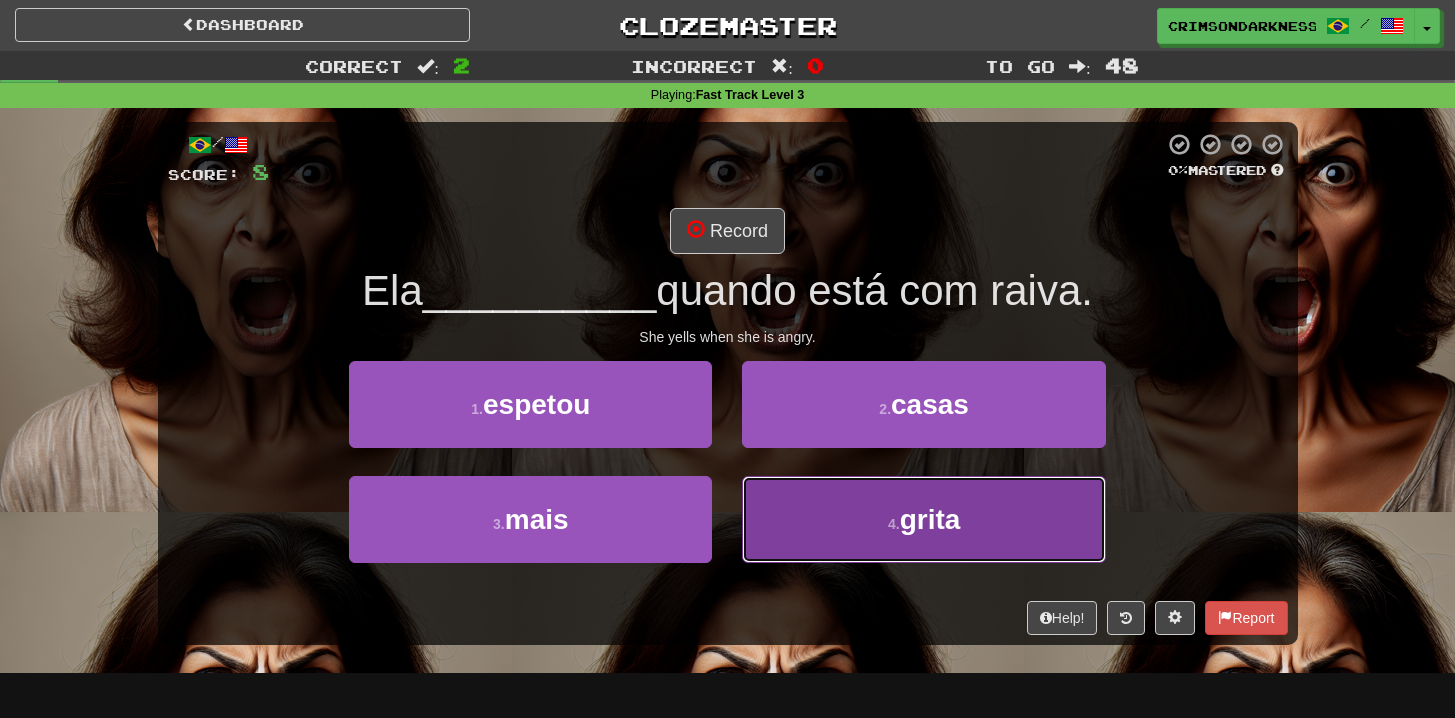 click on "4 .  grita" at bounding box center (923, 519) 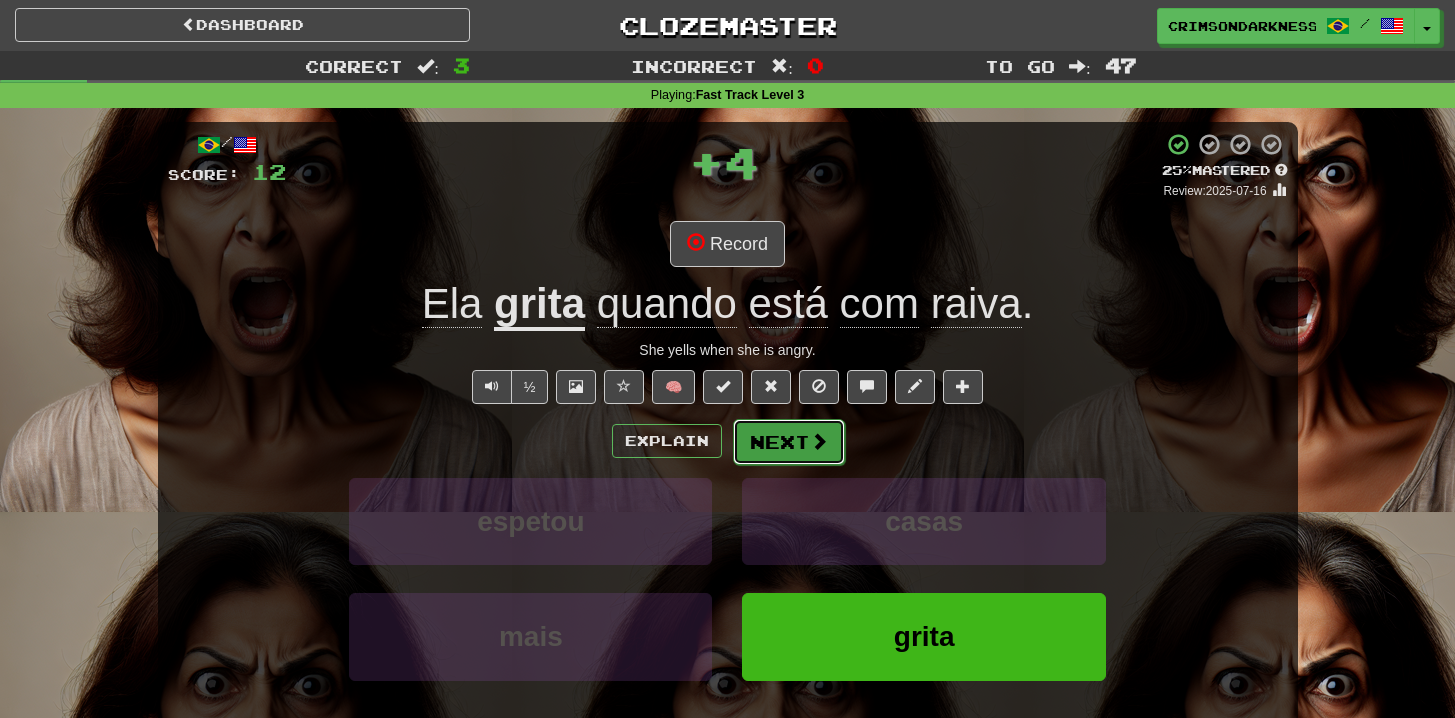 click on "Next" at bounding box center [789, 442] 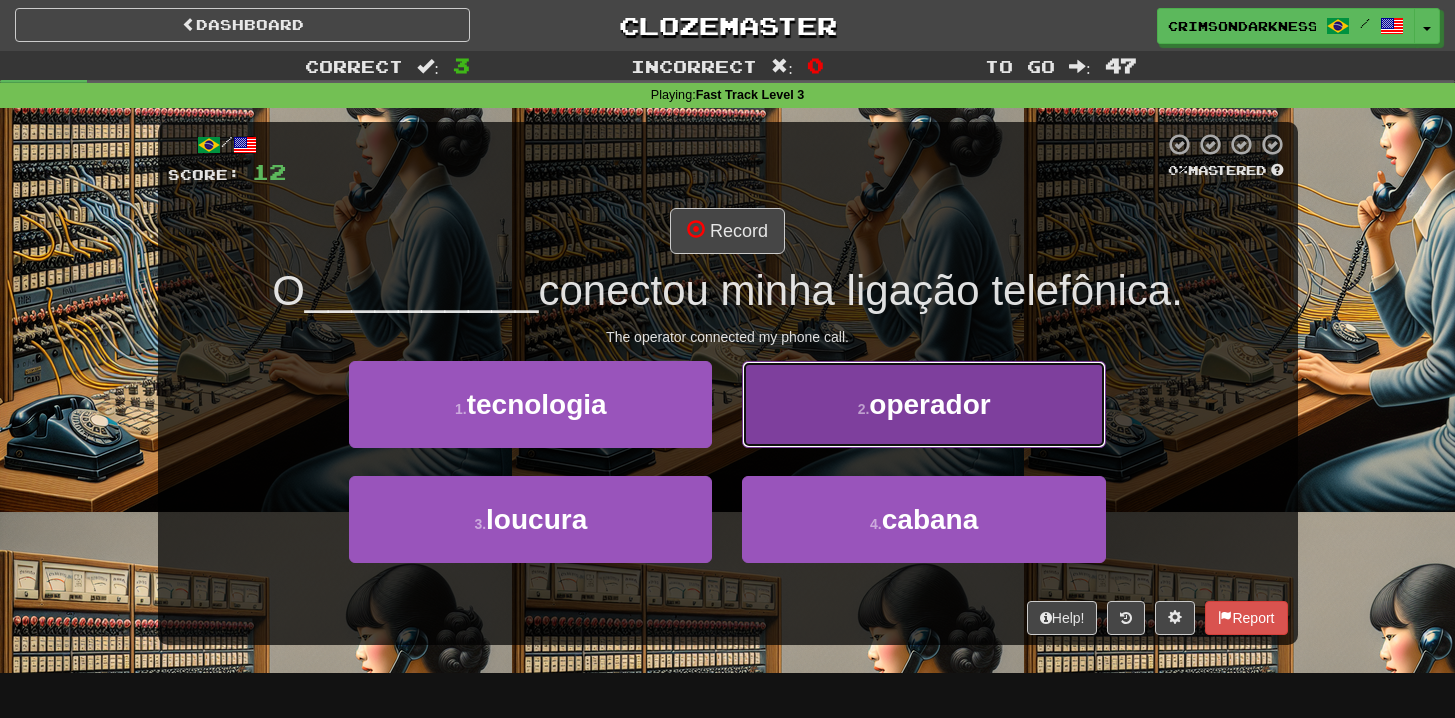 click on "2 .  operador" at bounding box center [923, 404] 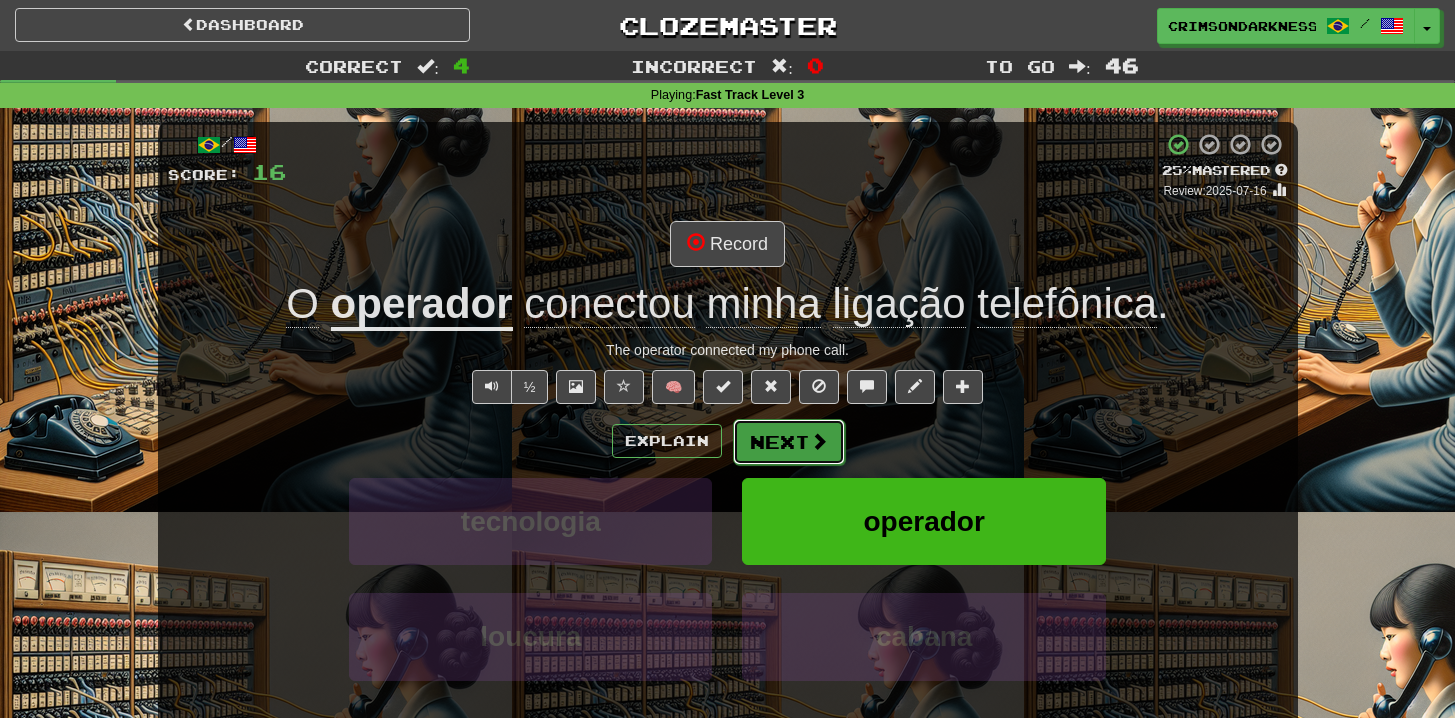 click on "Next" at bounding box center (789, 442) 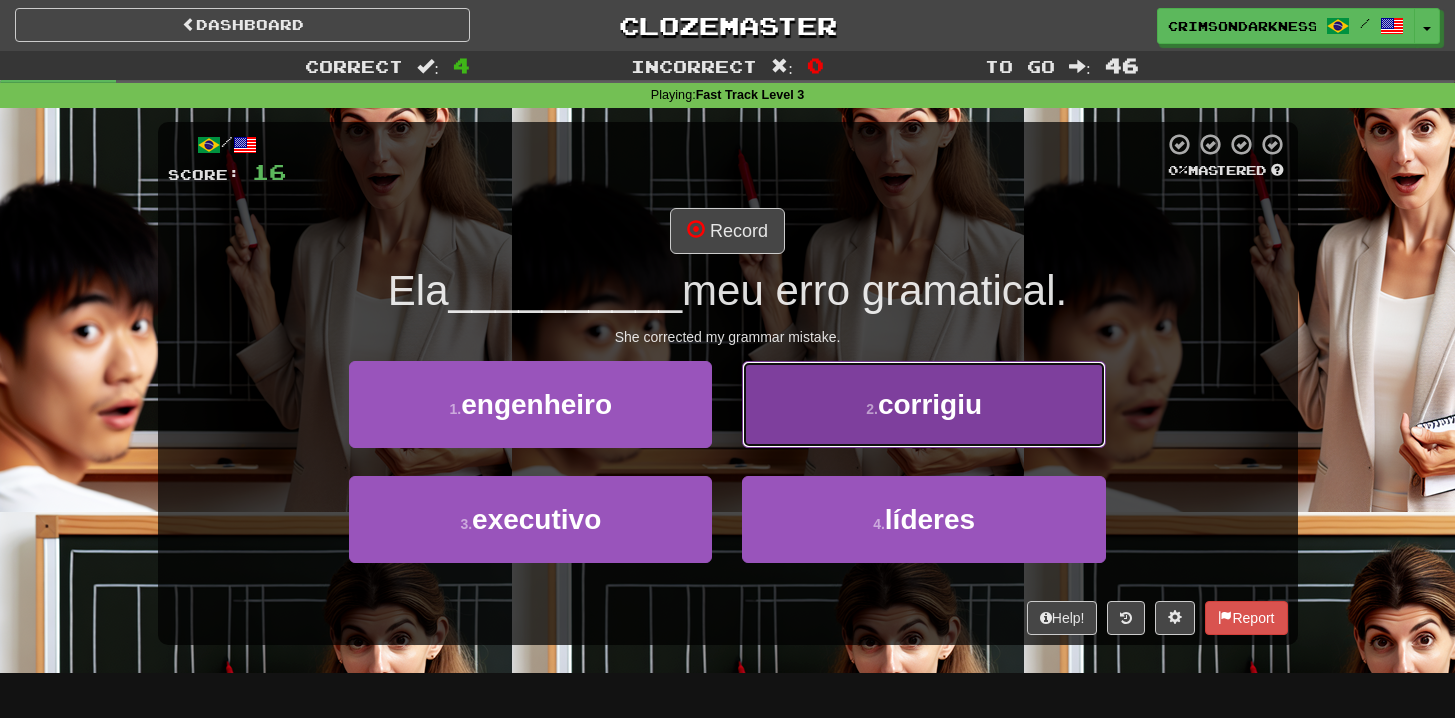 click on "corrigiu" at bounding box center [930, 404] 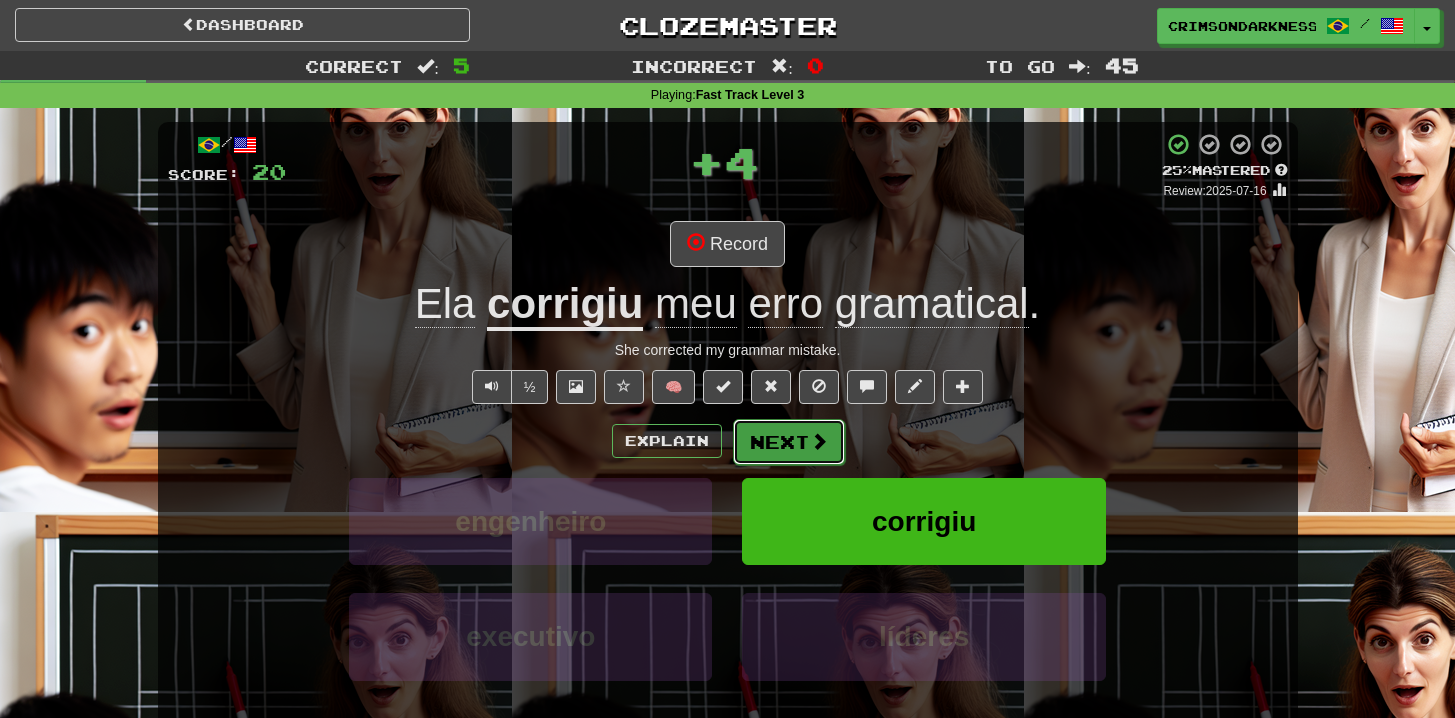 click on "Next" at bounding box center [789, 442] 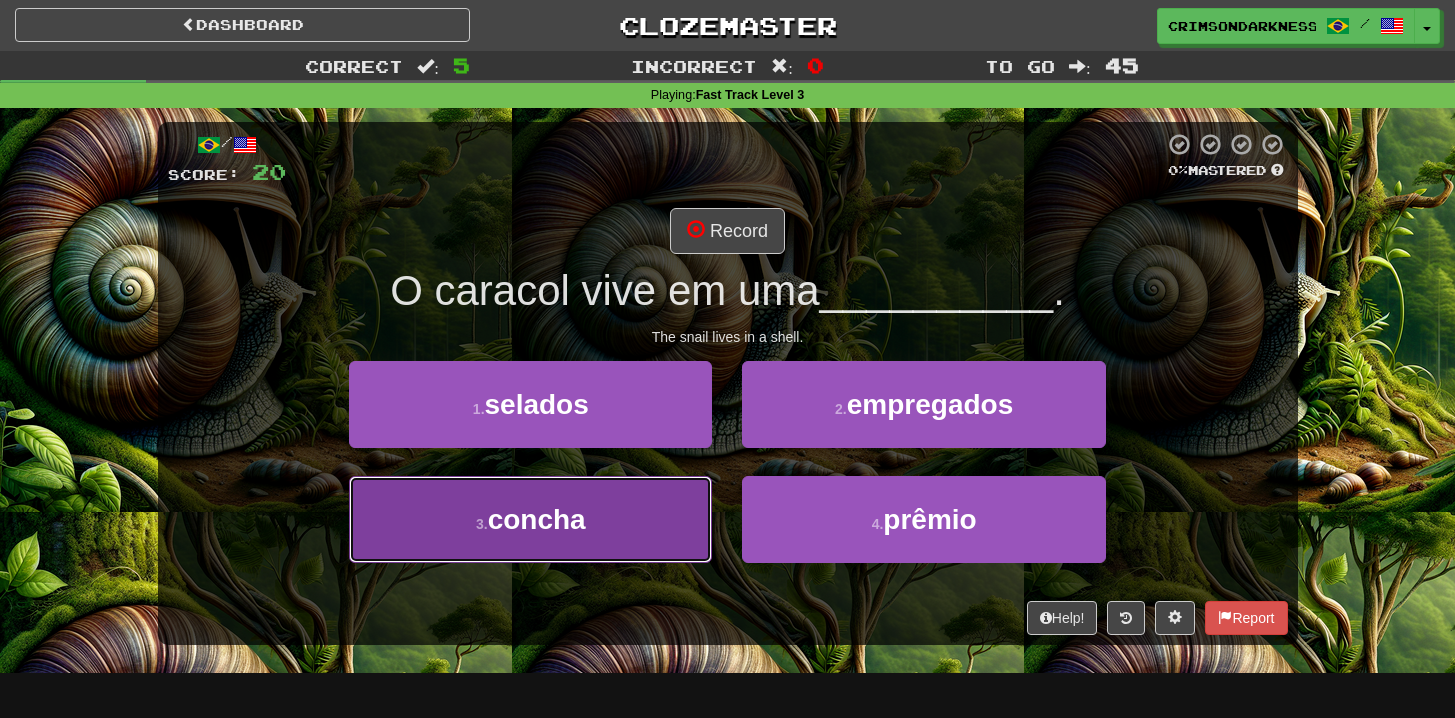 click on "3 .  concha" at bounding box center (530, 519) 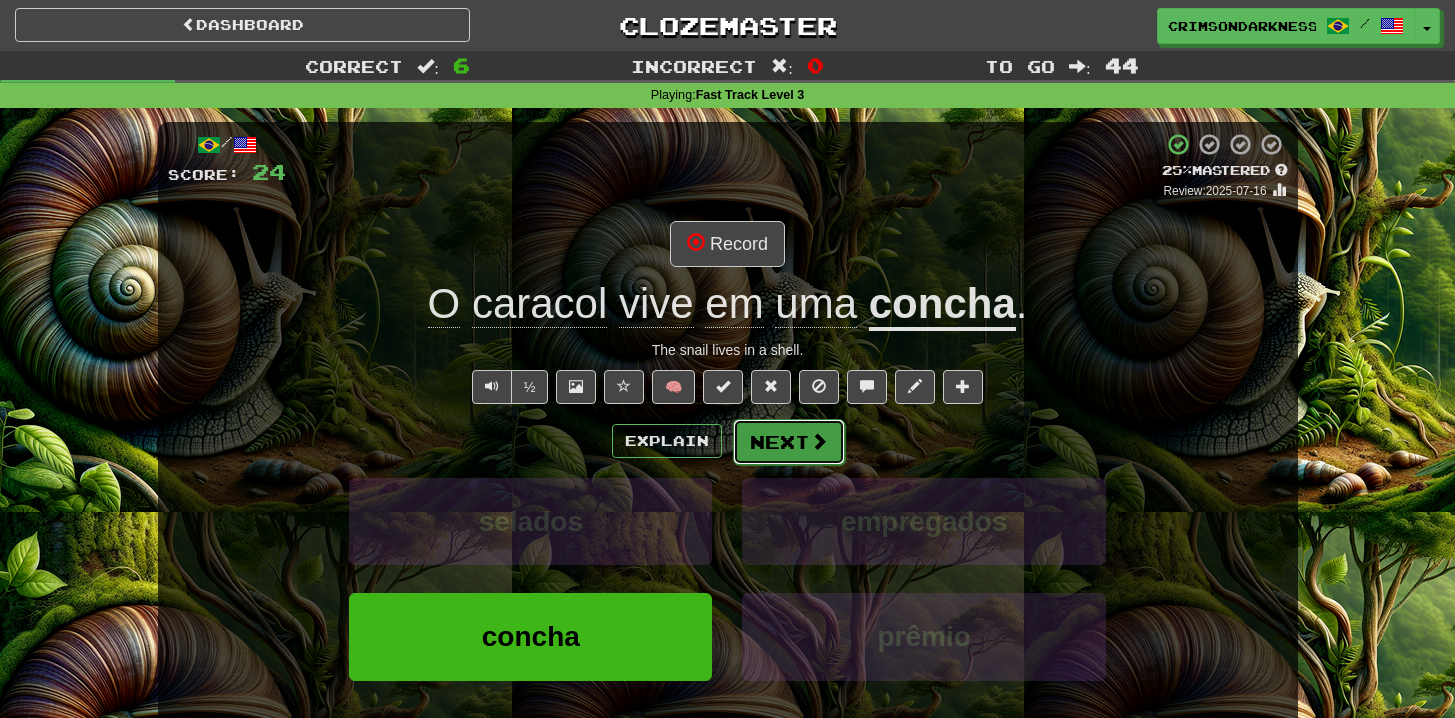 click on "Next" at bounding box center [789, 442] 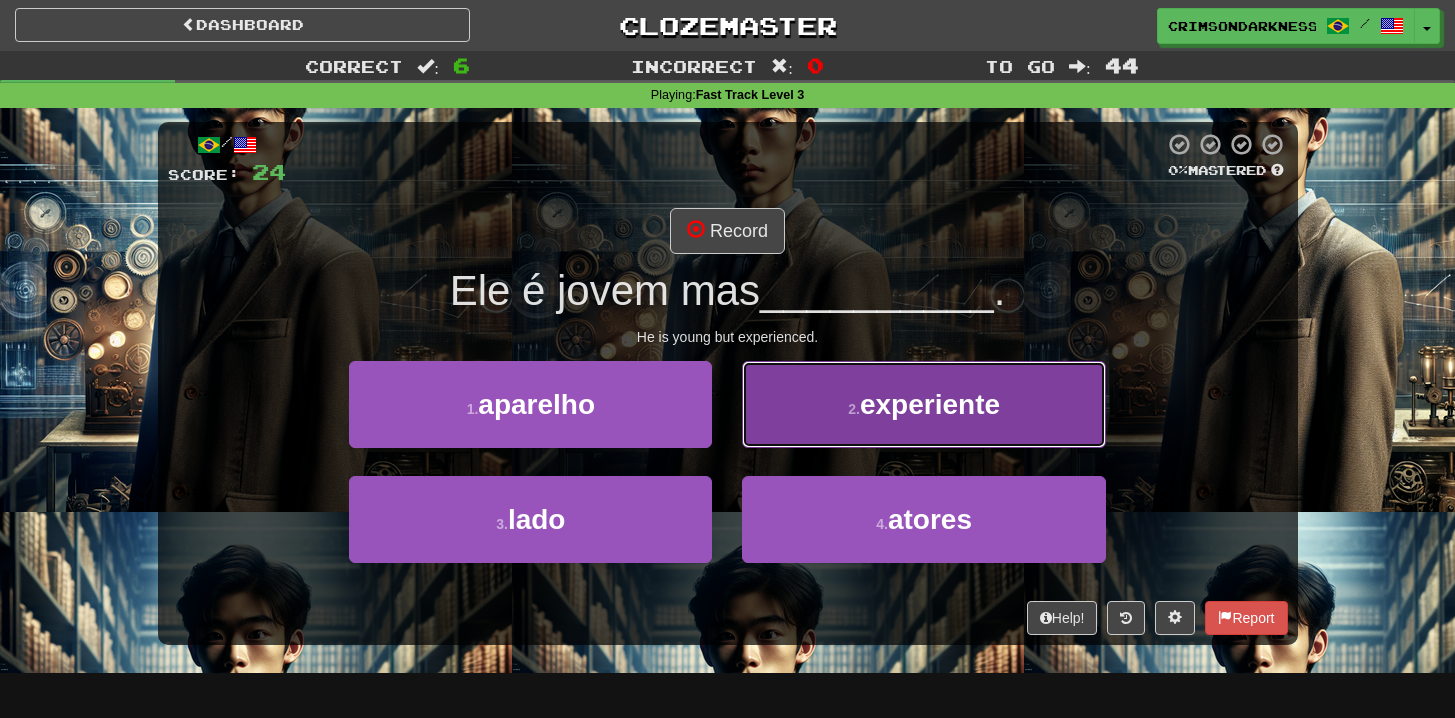 click on "2 .  experiente" at bounding box center (923, 404) 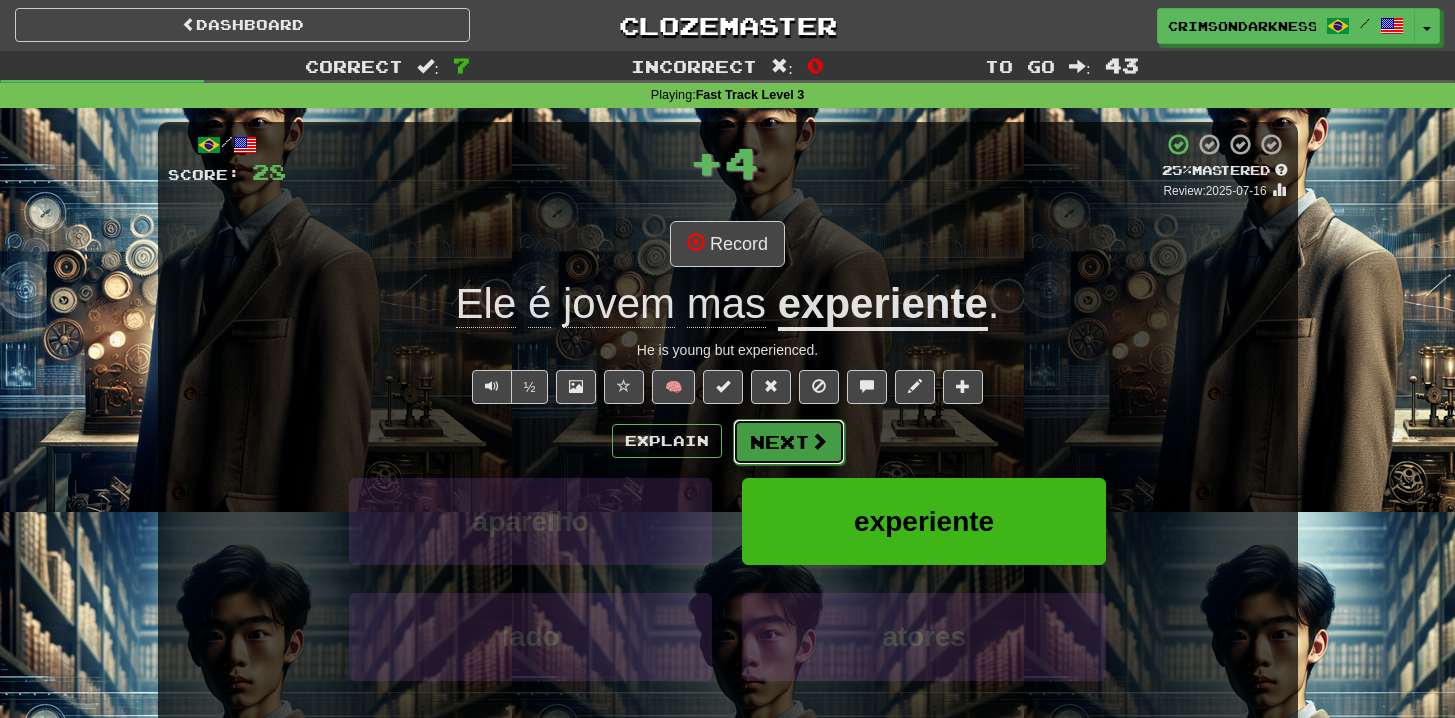 click at bounding box center [819, 441] 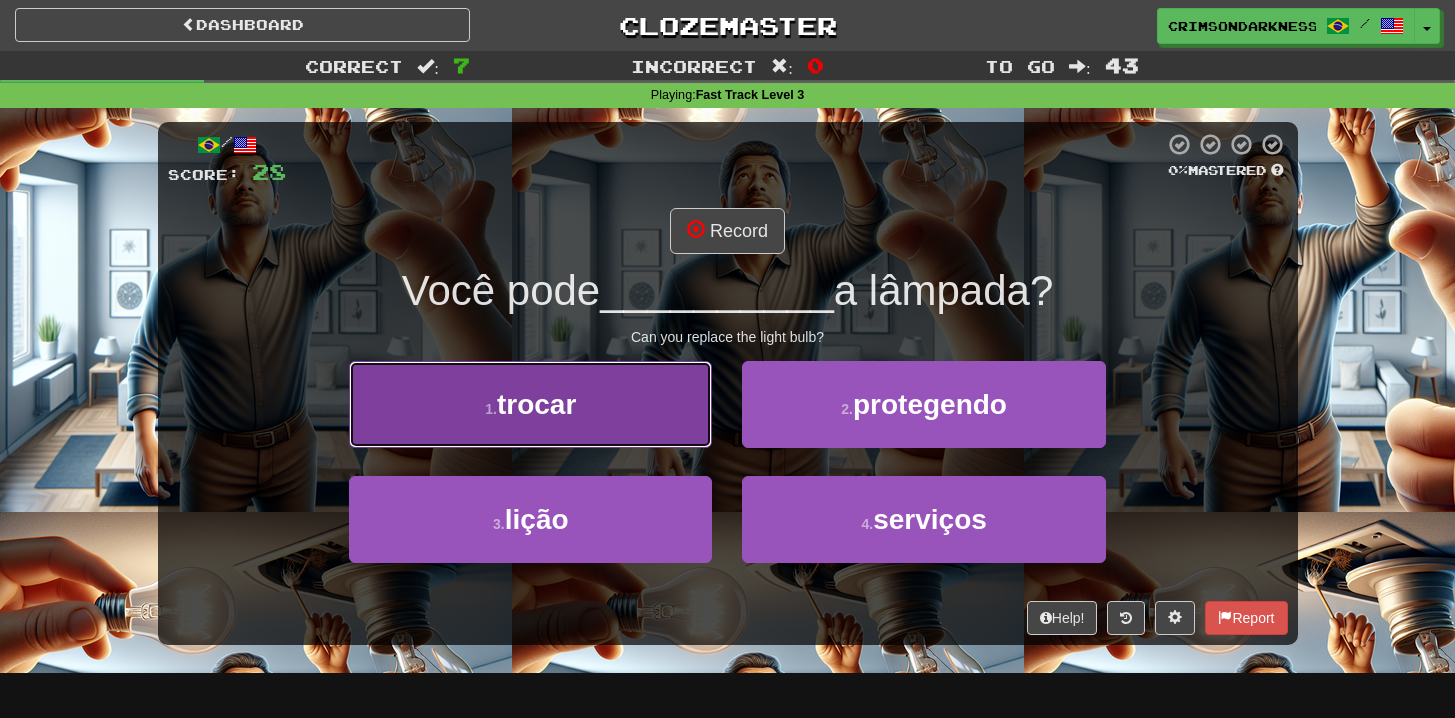 click on "1 .  trocar" at bounding box center [530, 404] 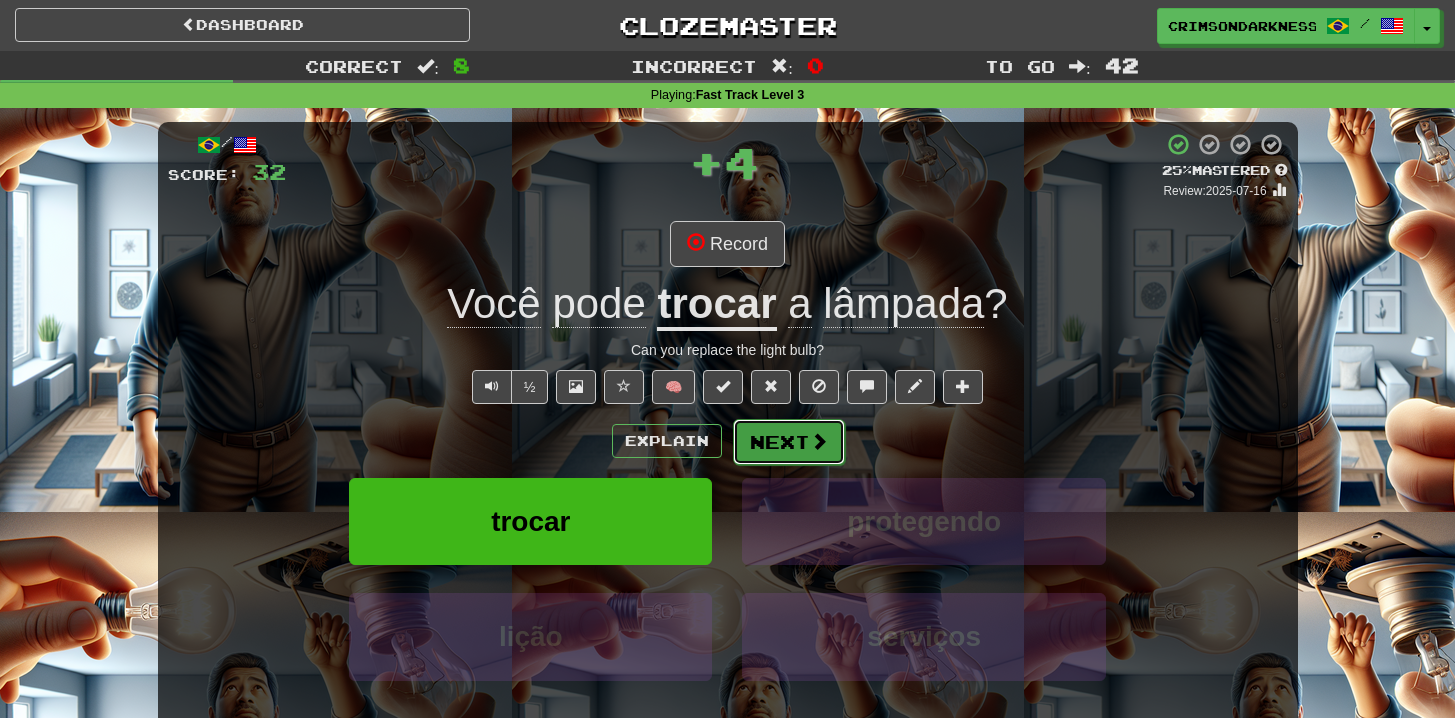 click on "Next" at bounding box center [789, 442] 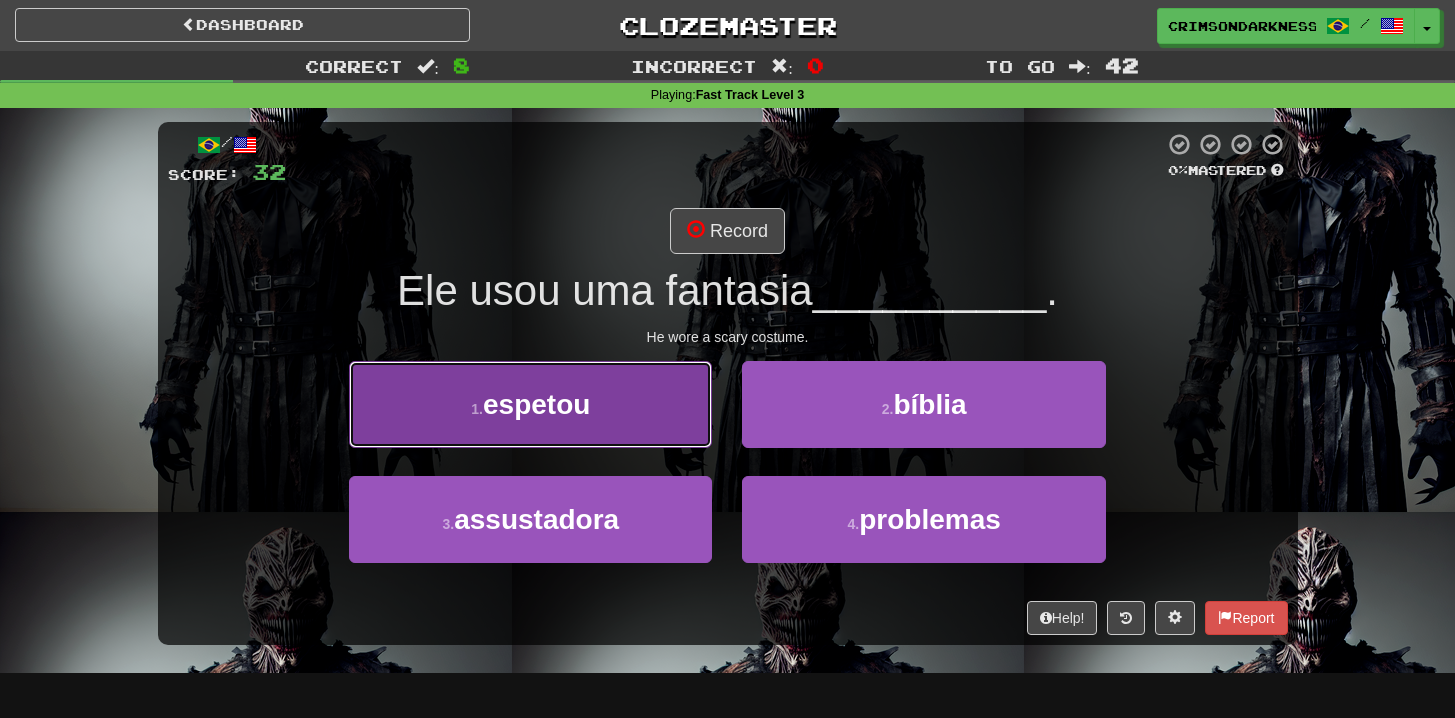 click on "1 .  espetou" at bounding box center (530, 404) 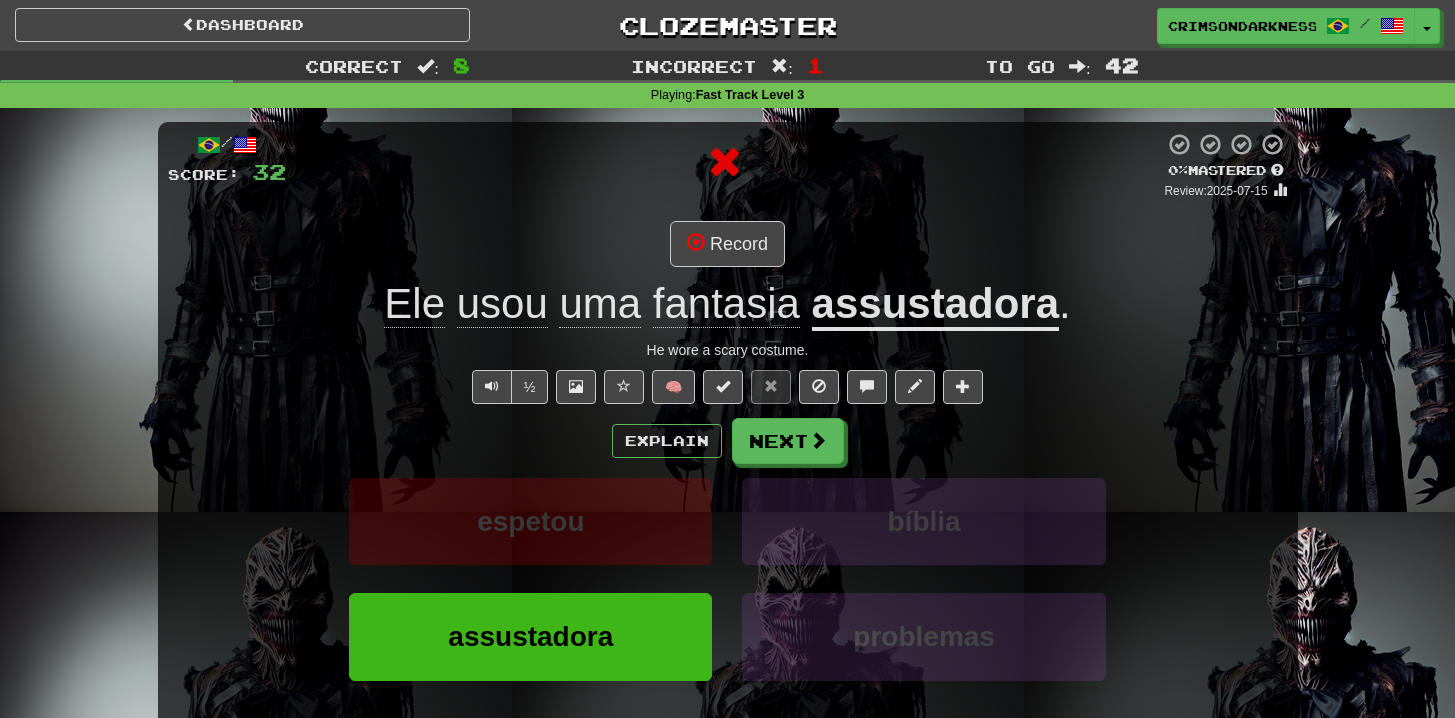 click on "Explain Next espetou bíblia assustadora problemas Learn more: espetou bíblia assustadora problemas" at bounding box center [728, 578] 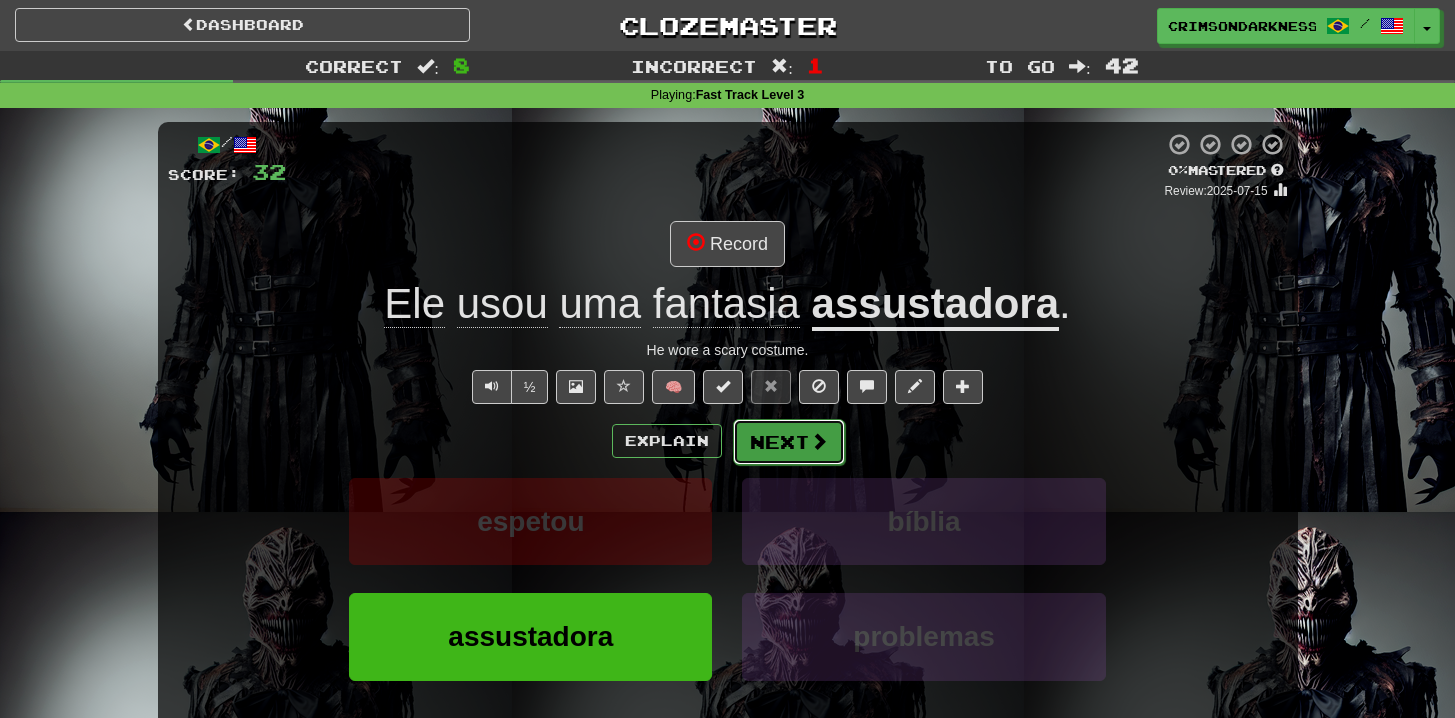 click on "Next" at bounding box center (789, 442) 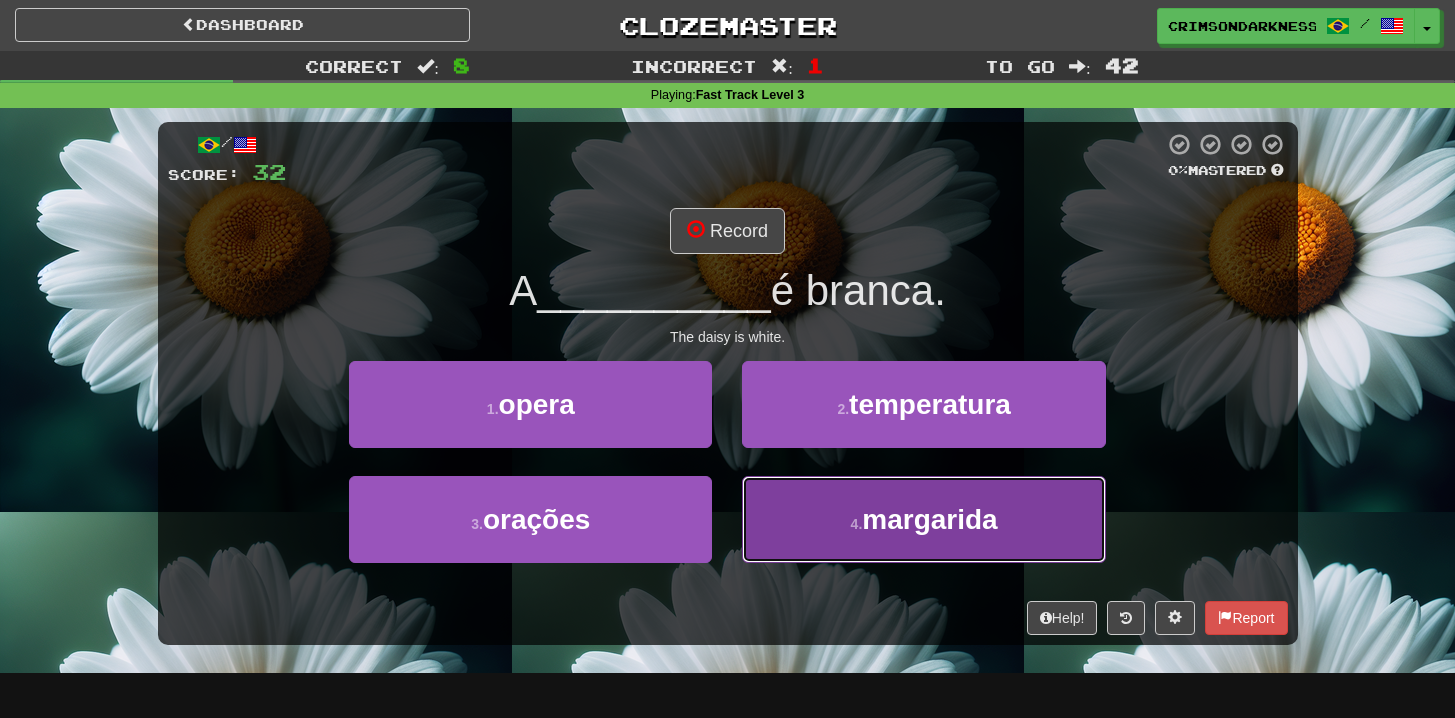 click on "4 ." at bounding box center [857, 524] 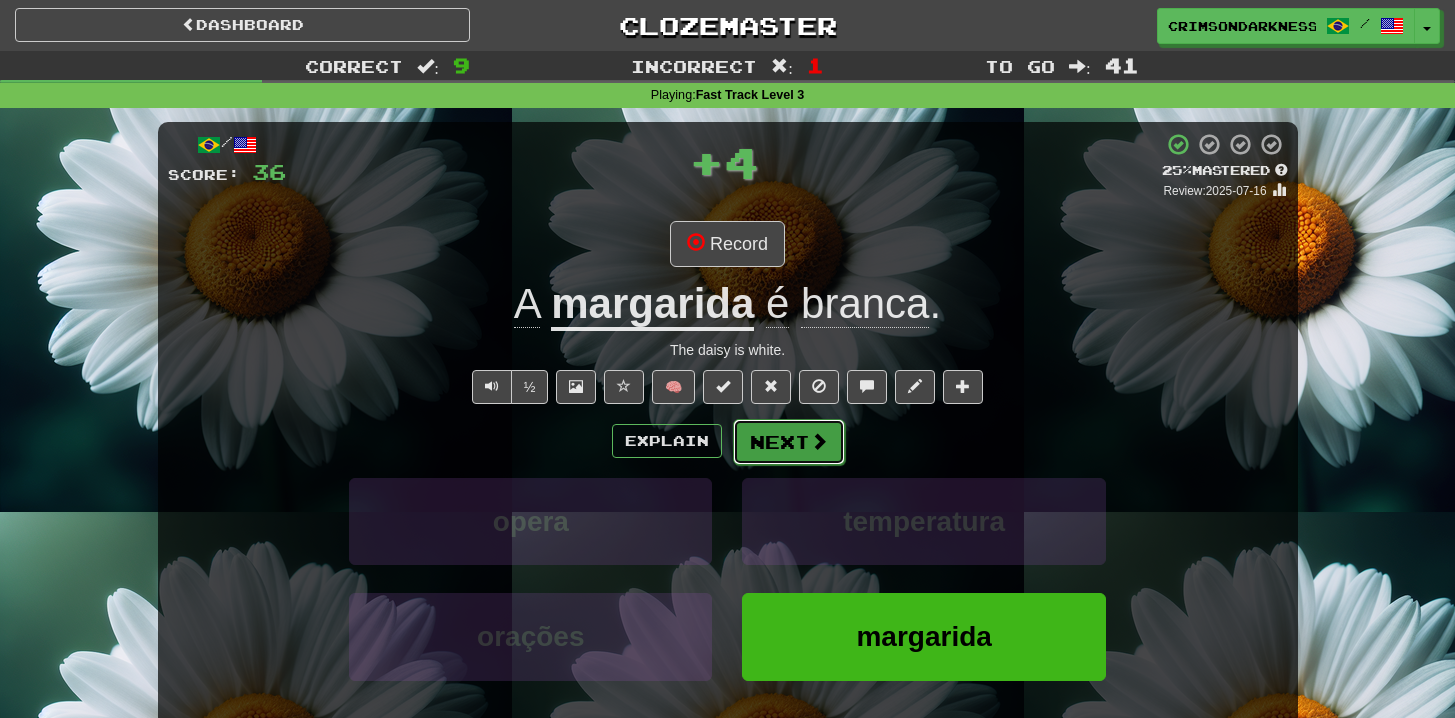 click on "Next" at bounding box center [789, 442] 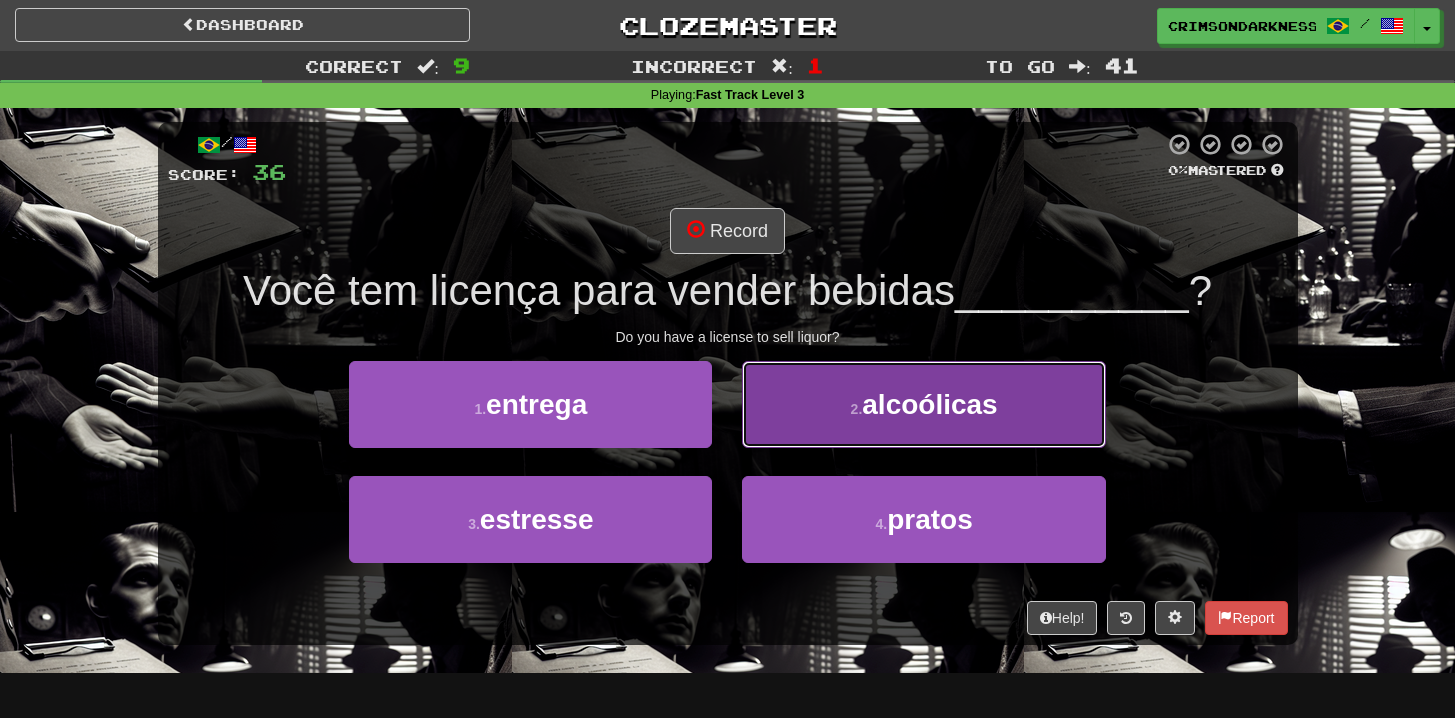 click on "alcoólicas" at bounding box center [929, 404] 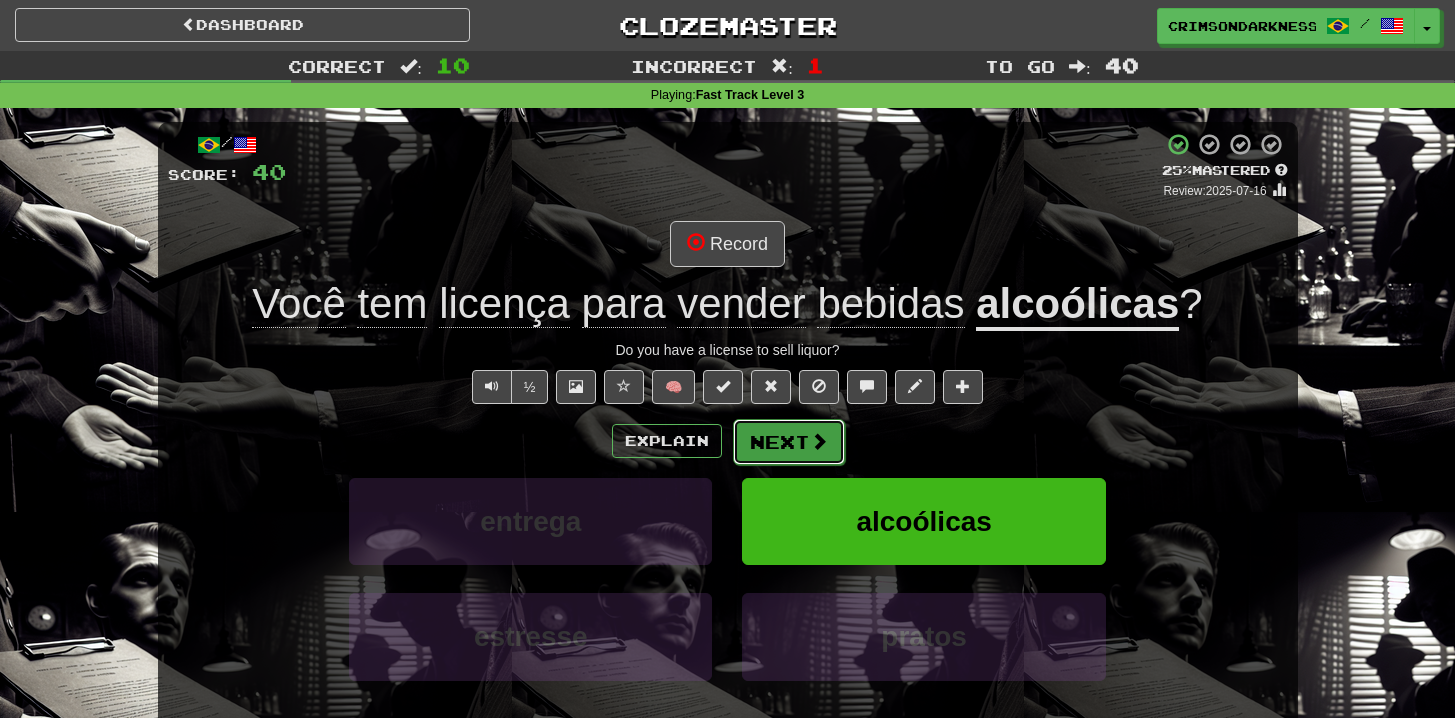click at bounding box center [819, 441] 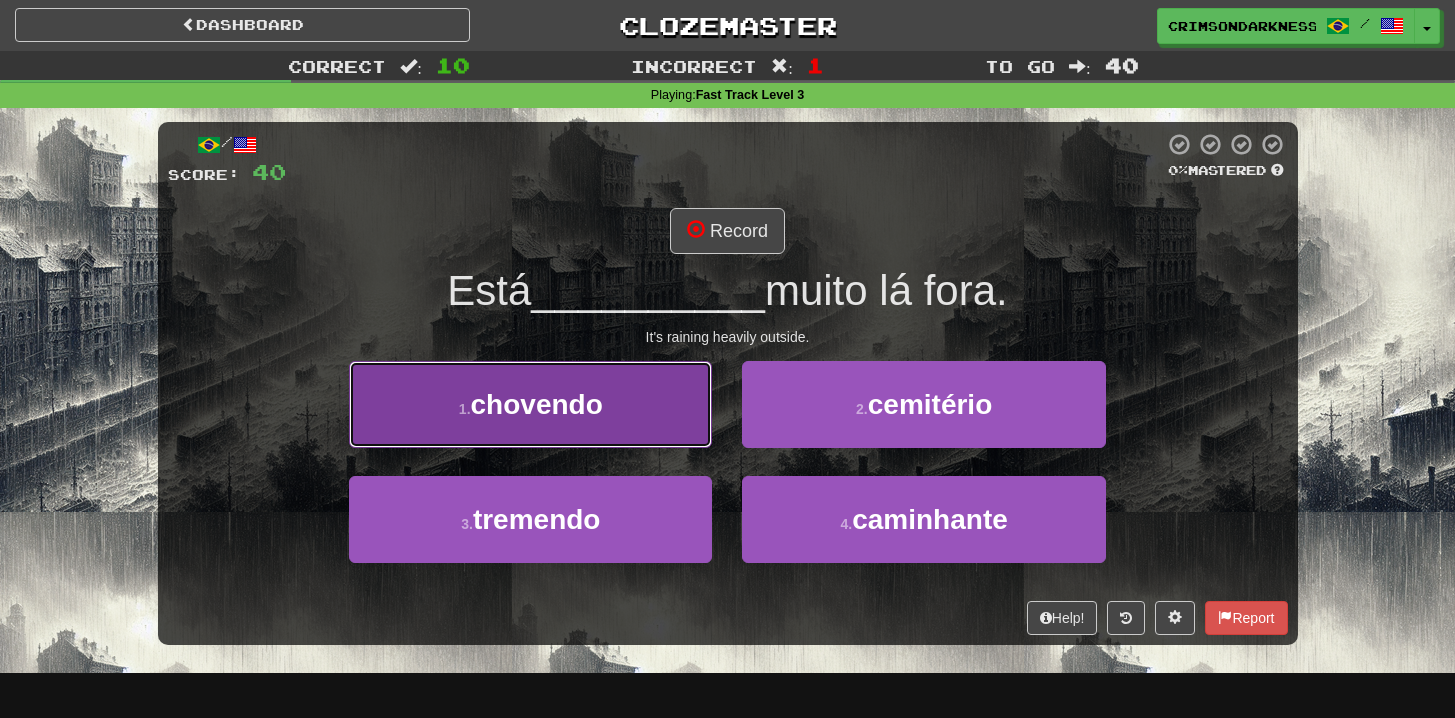 click on "1 .  chovendo" at bounding box center [530, 404] 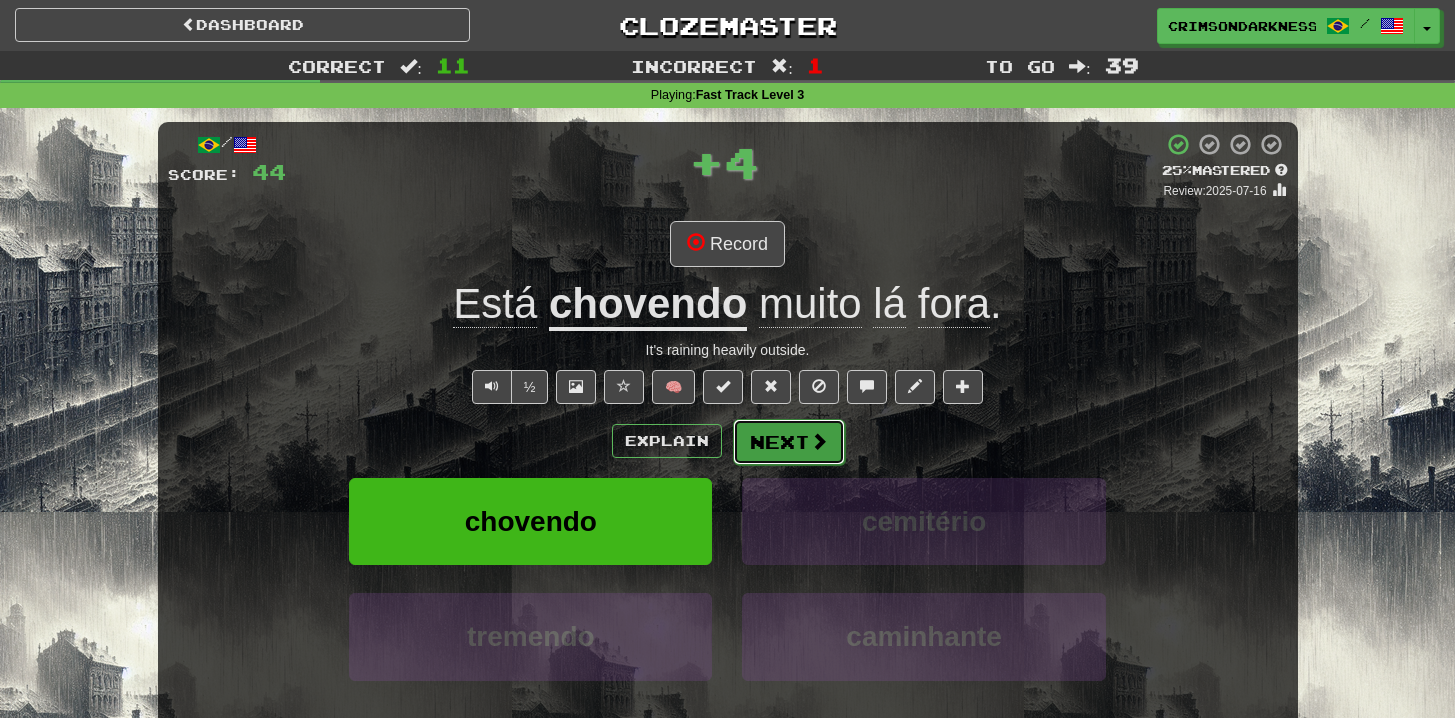 click at bounding box center (819, 441) 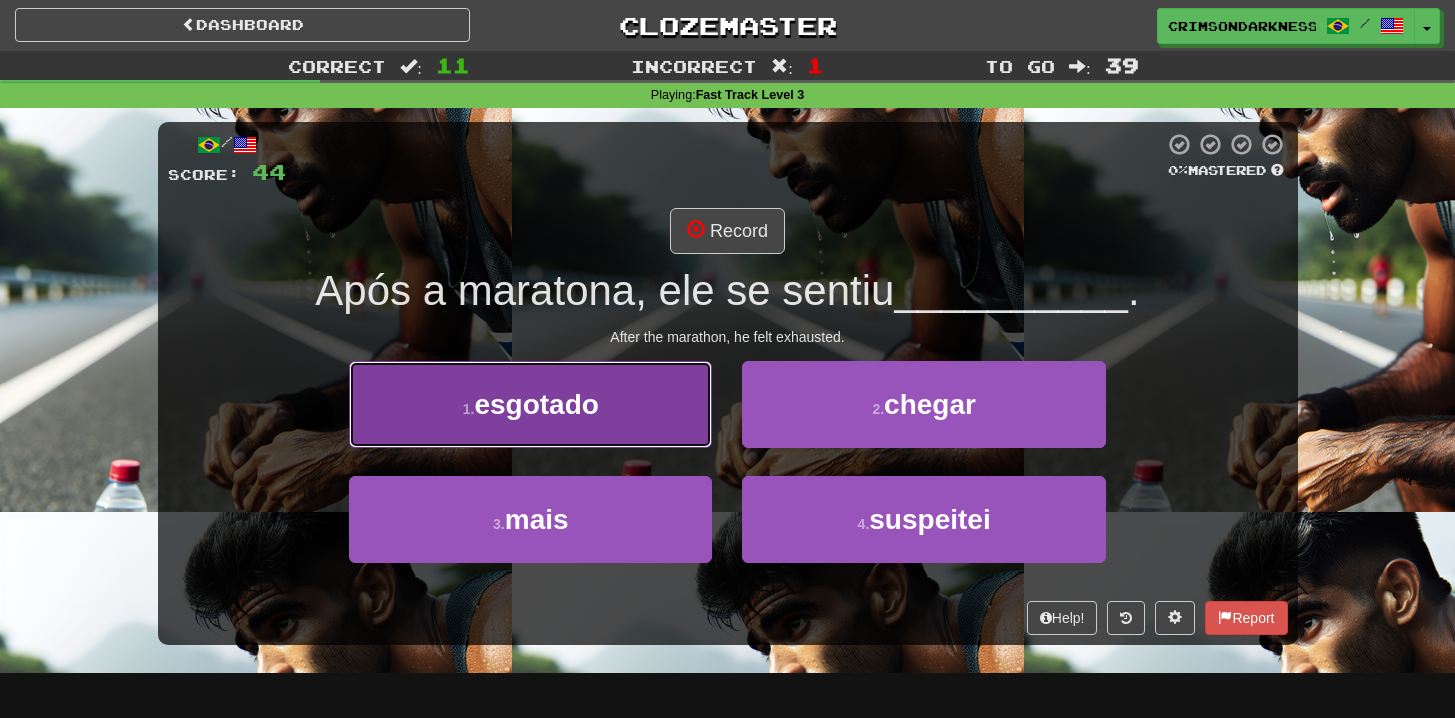 click on "1 .  esgotado" at bounding box center [530, 404] 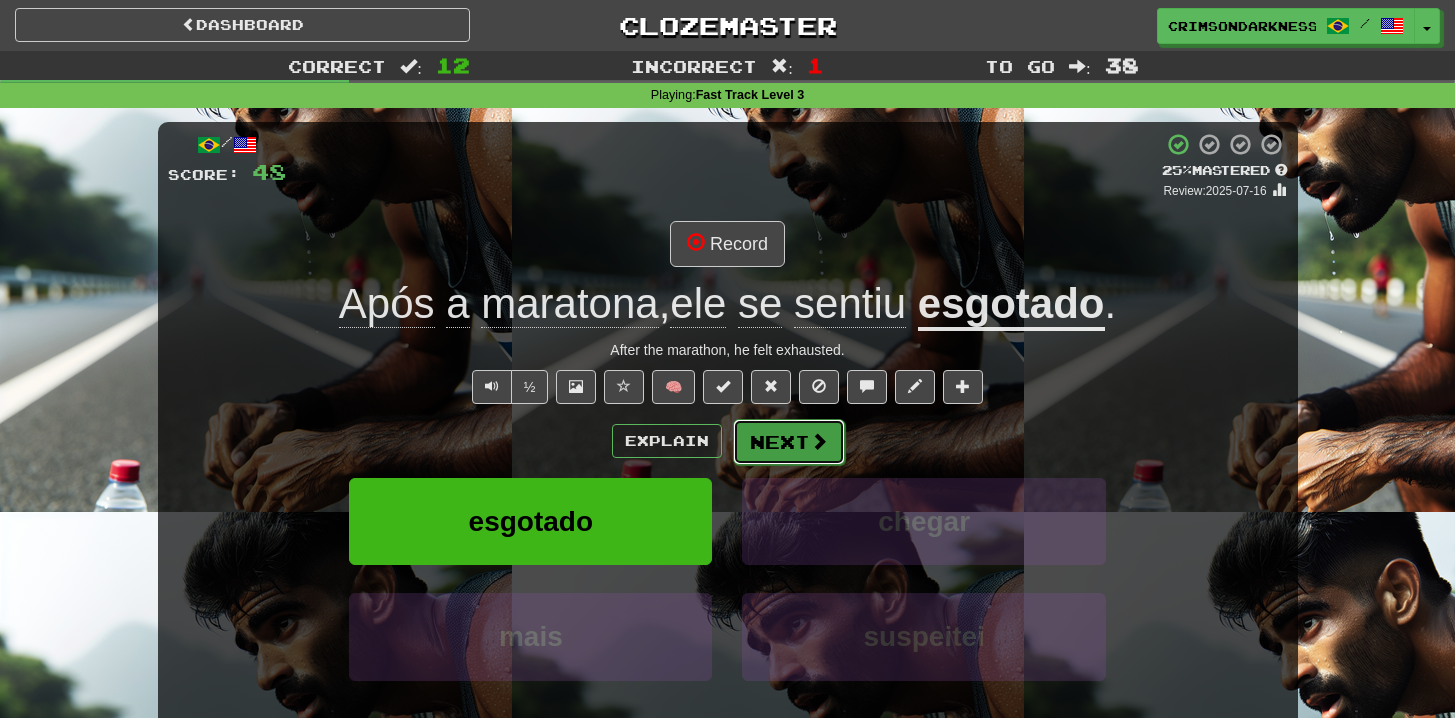 click at bounding box center (819, 441) 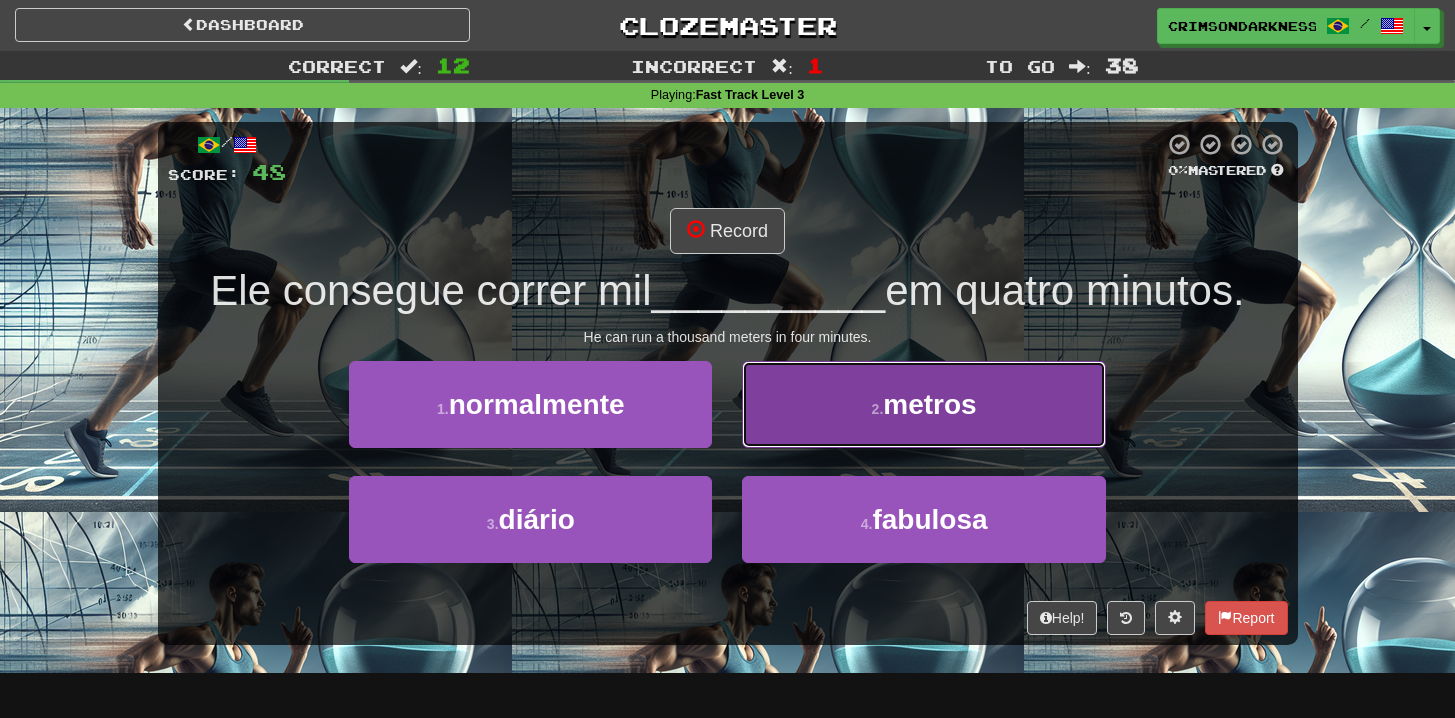 click on "2 .  metros" at bounding box center [923, 404] 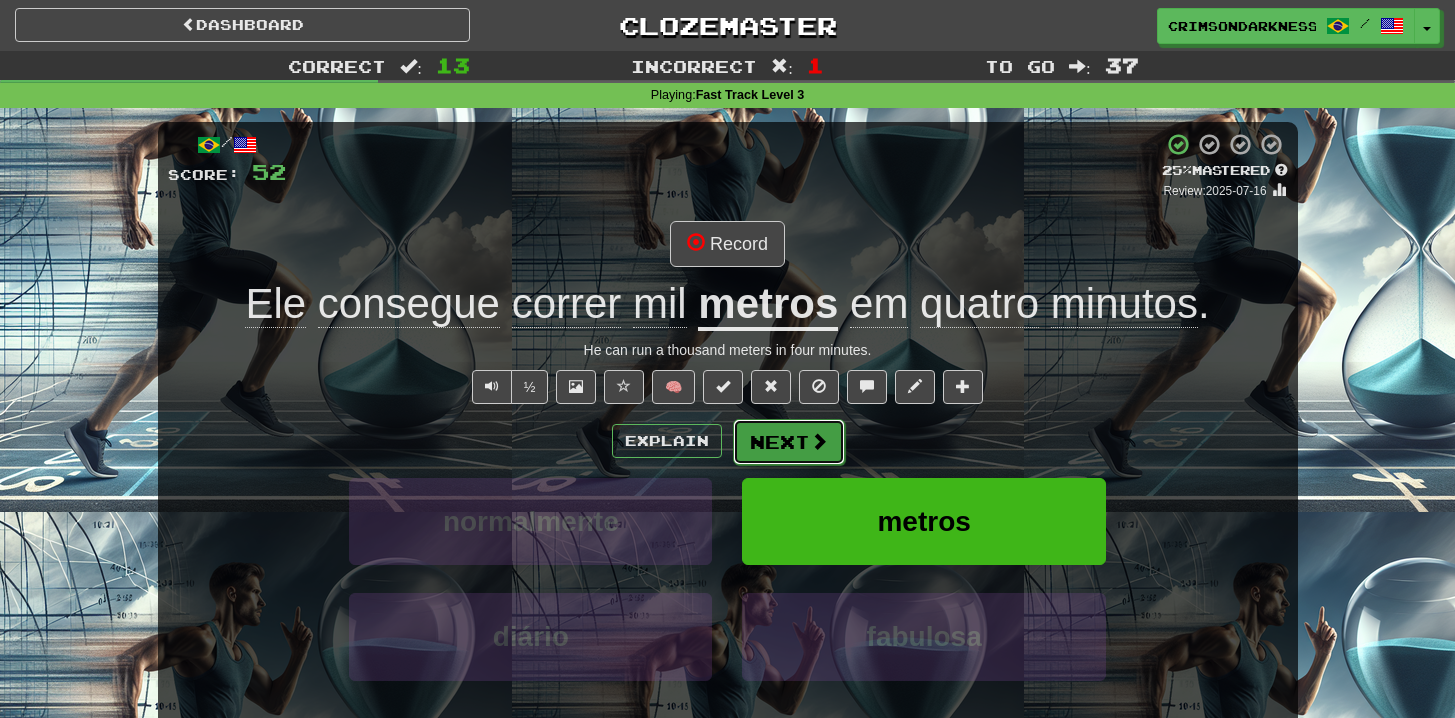 click on "Next" at bounding box center (789, 442) 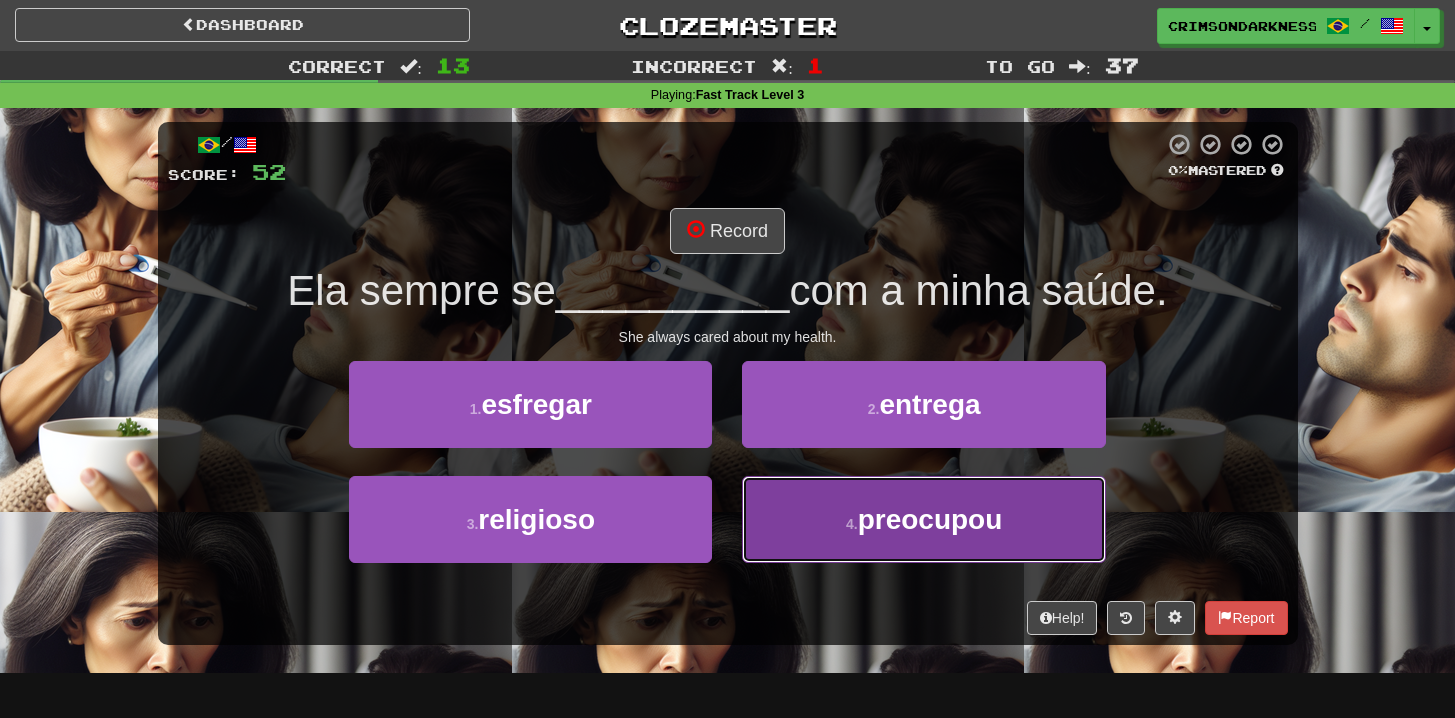 click on "preocupou" at bounding box center (930, 519) 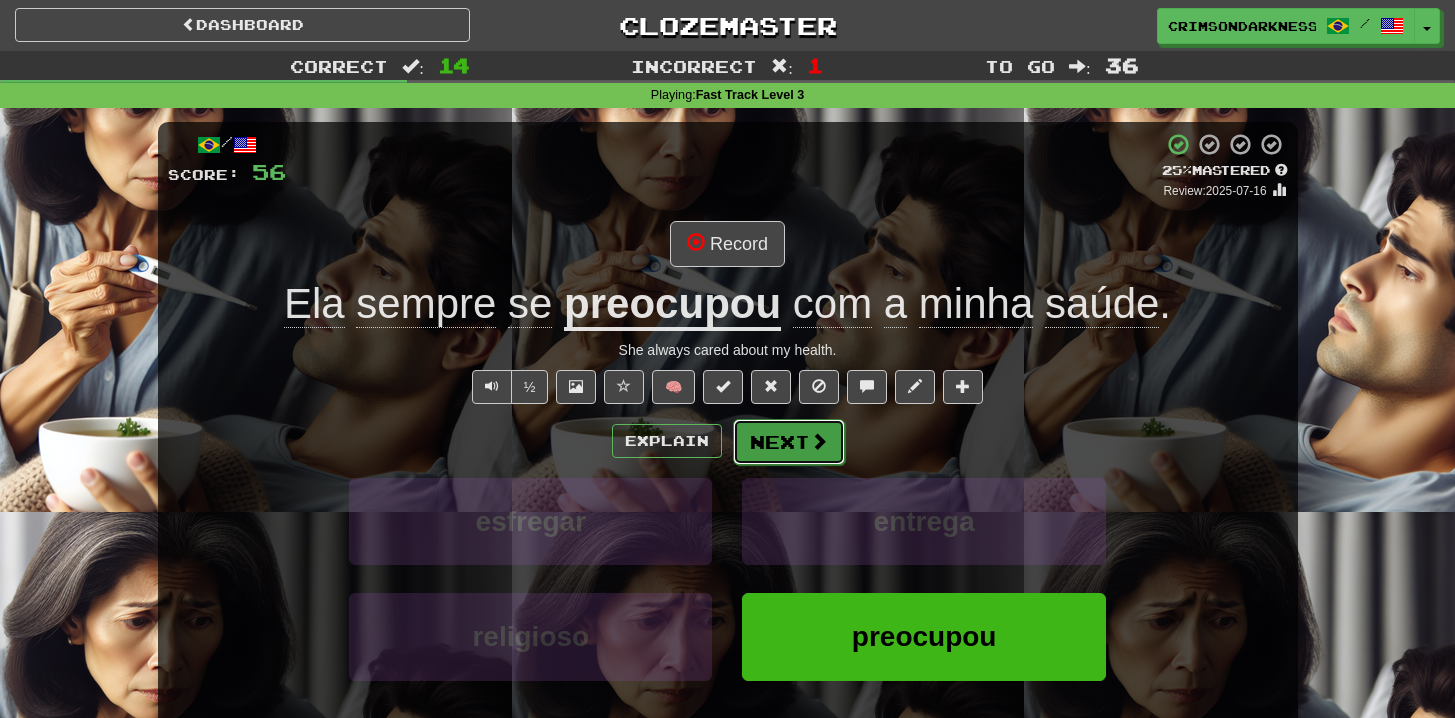 click on "Next" at bounding box center (789, 442) 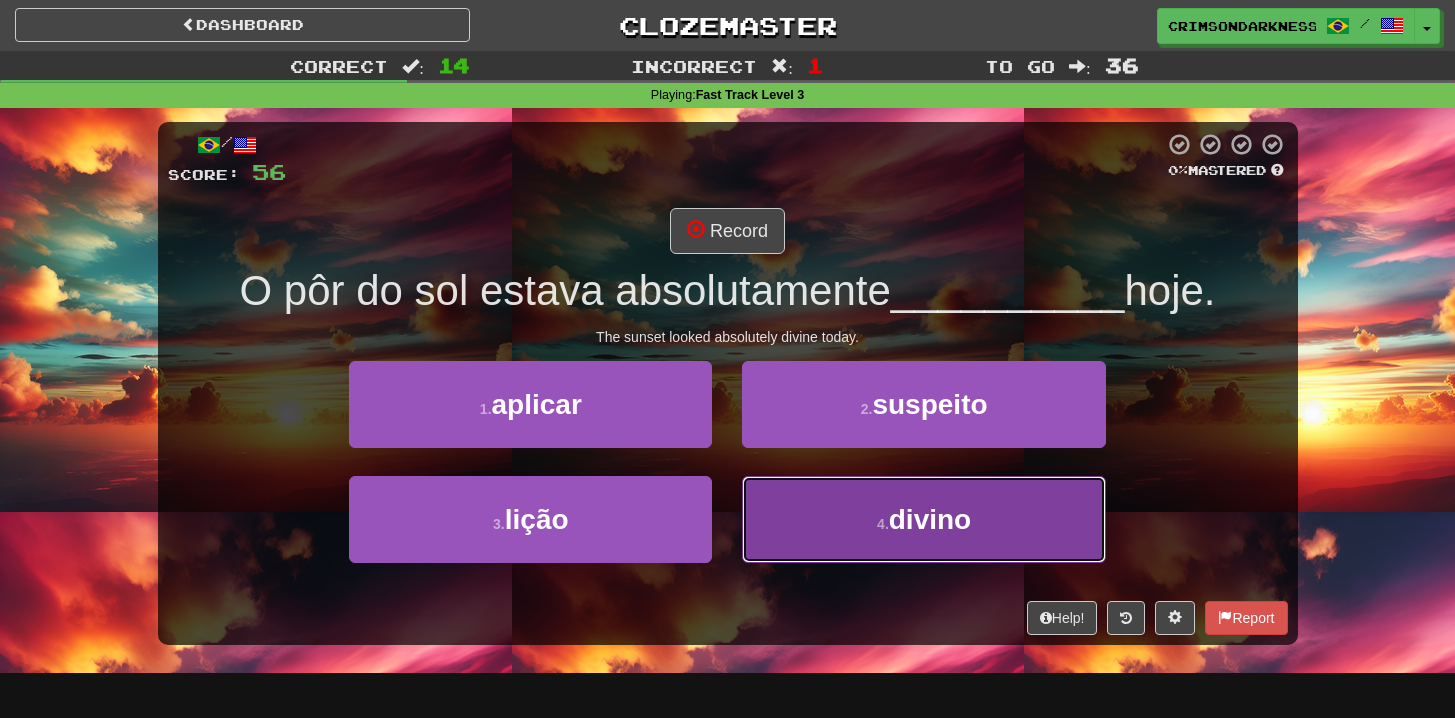 click on "divino" at bounding box center (930, 519) 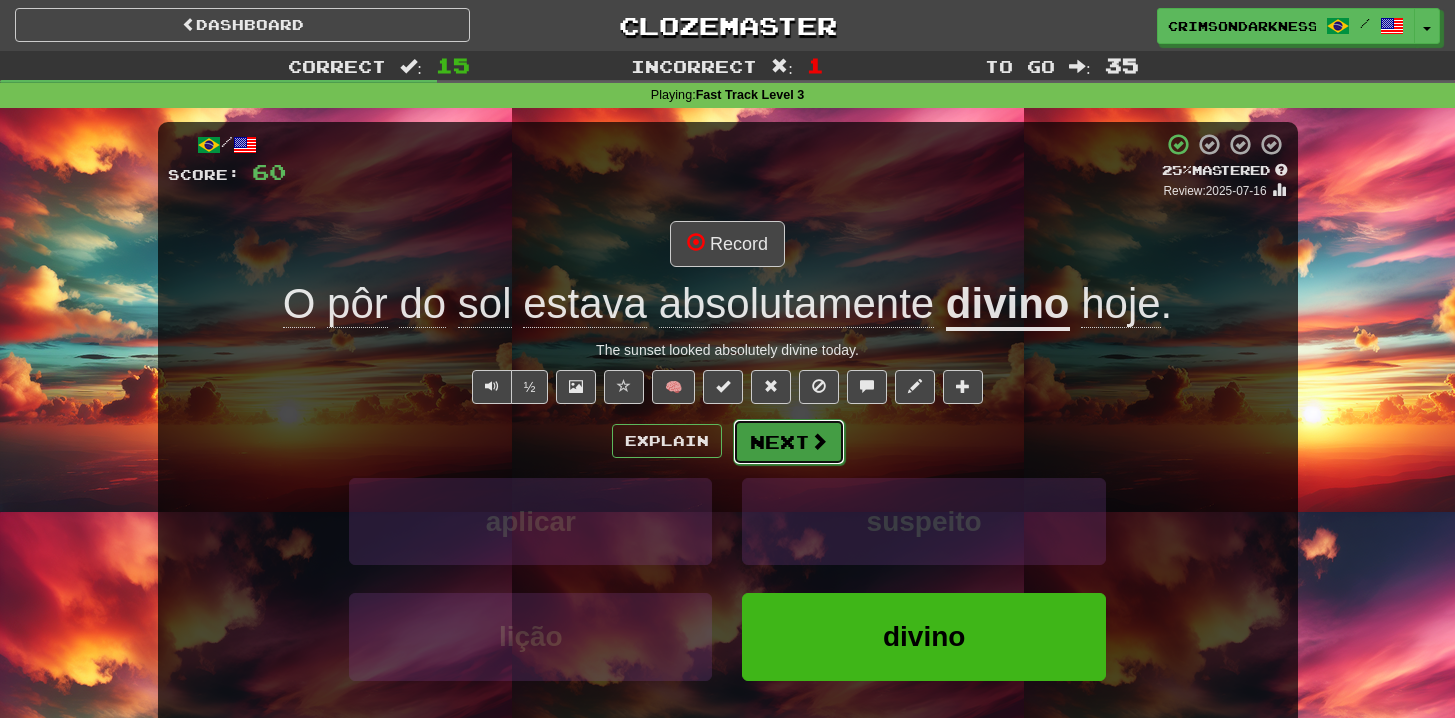 click at bounding box center (819, 441) 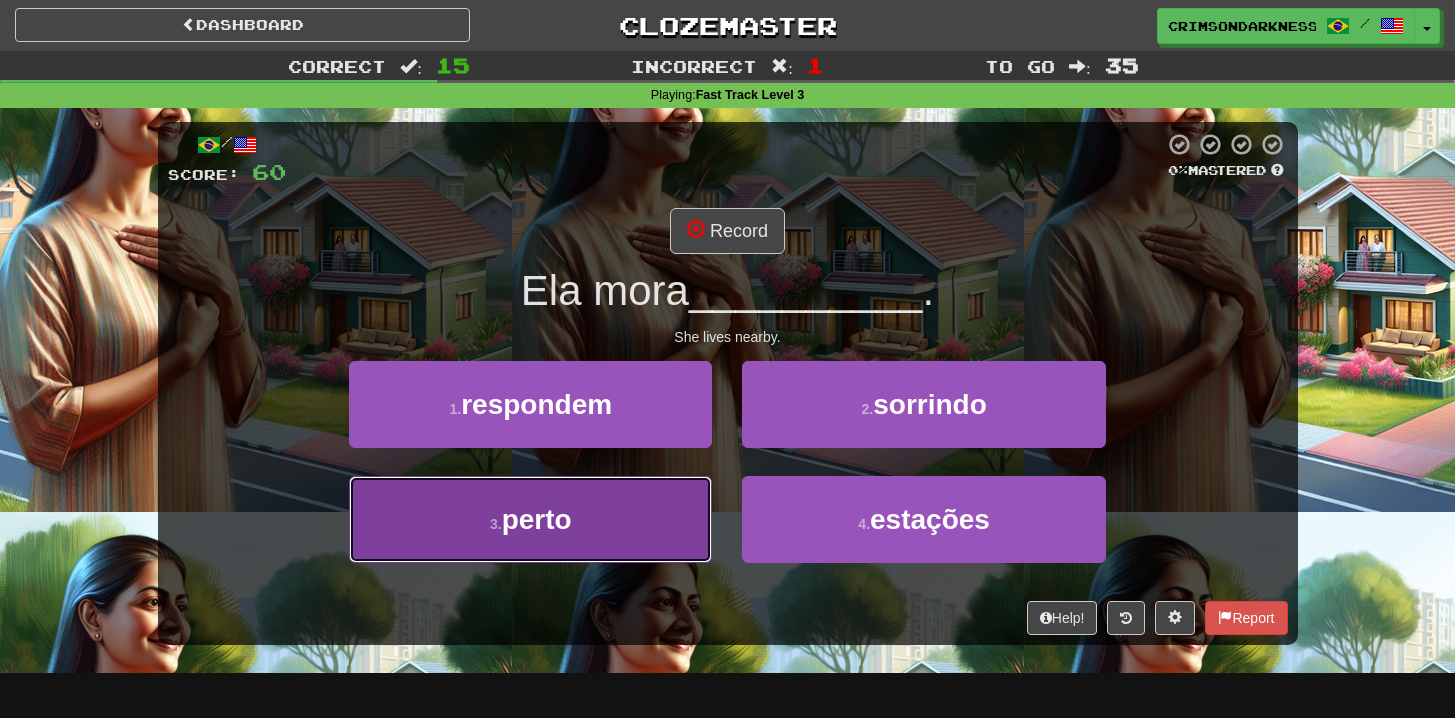 click on "3 .  perto" at bounding box center (530, 519) 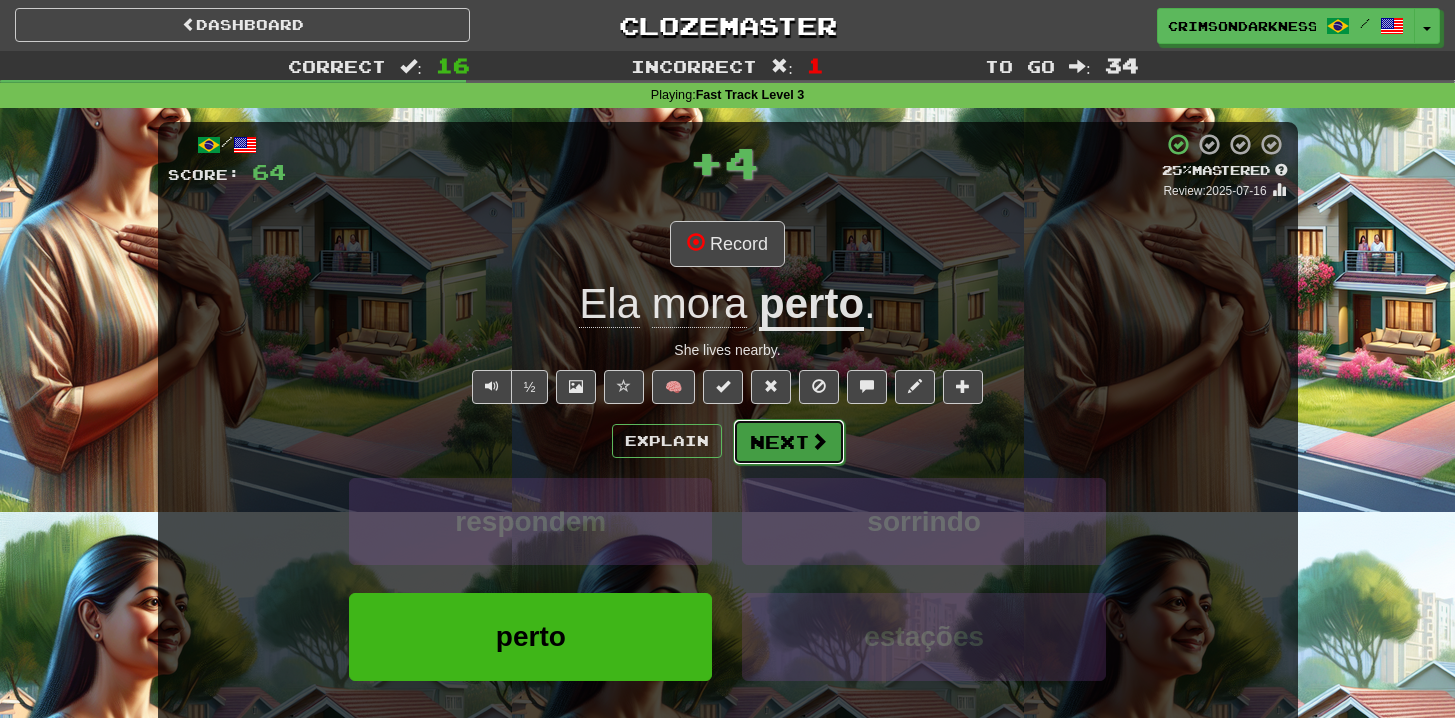 click on "Next" at bounding box center (789, 442) 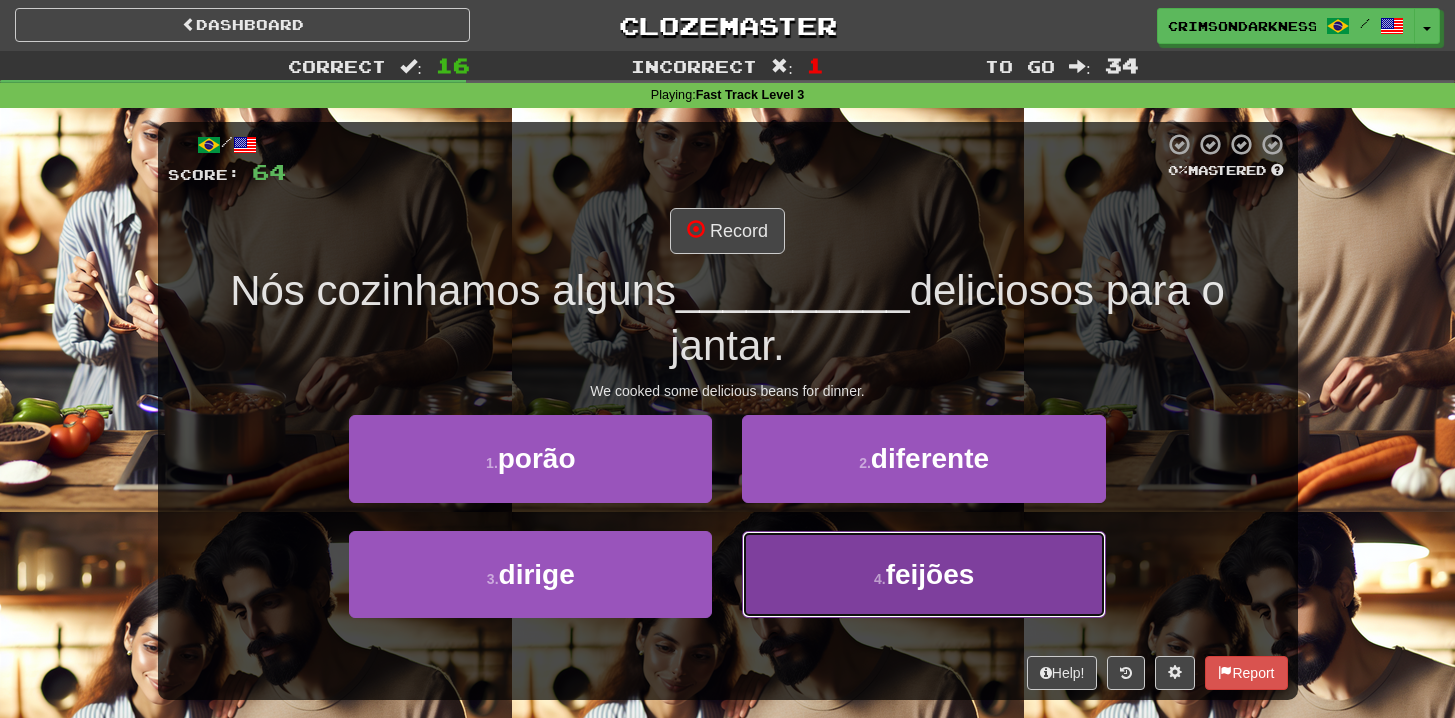 click on "feijões" at bounding box center (930, 574) 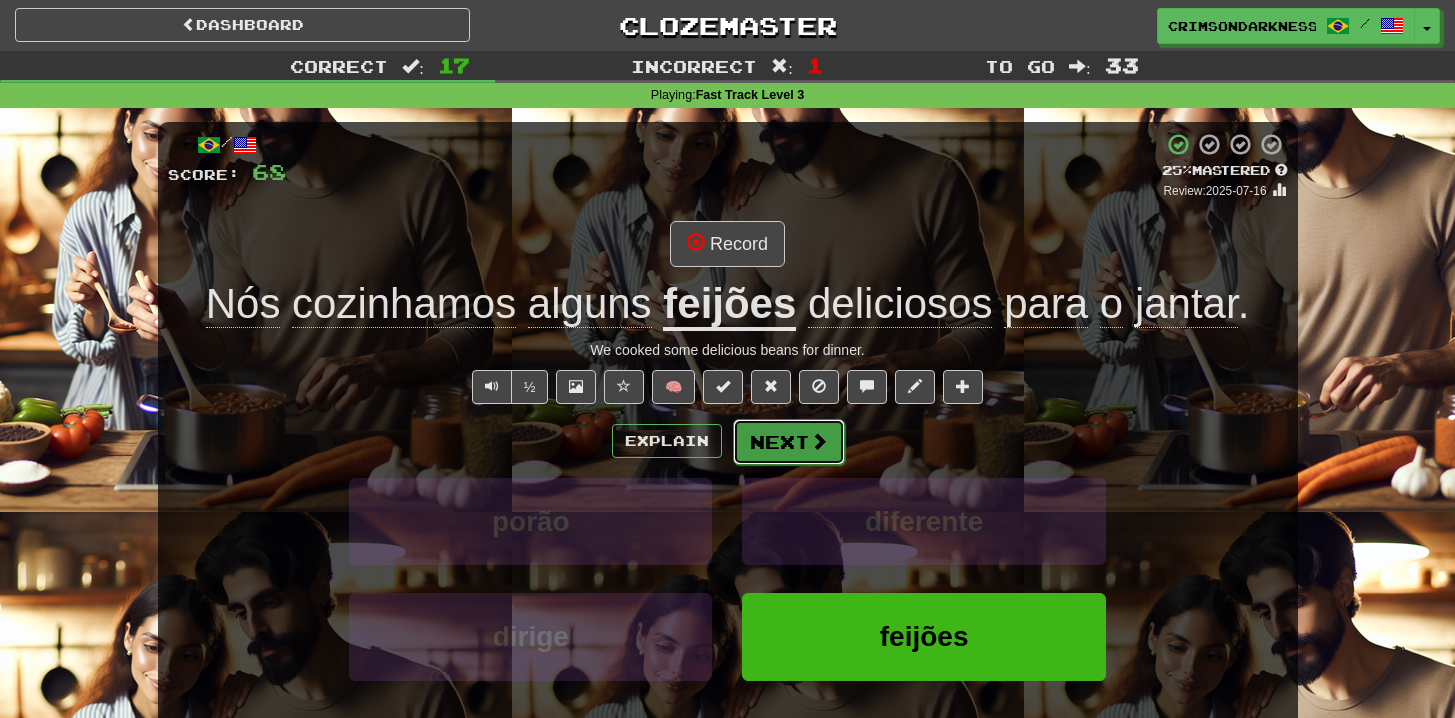 click on "Next" at bounding box center (789, 442) 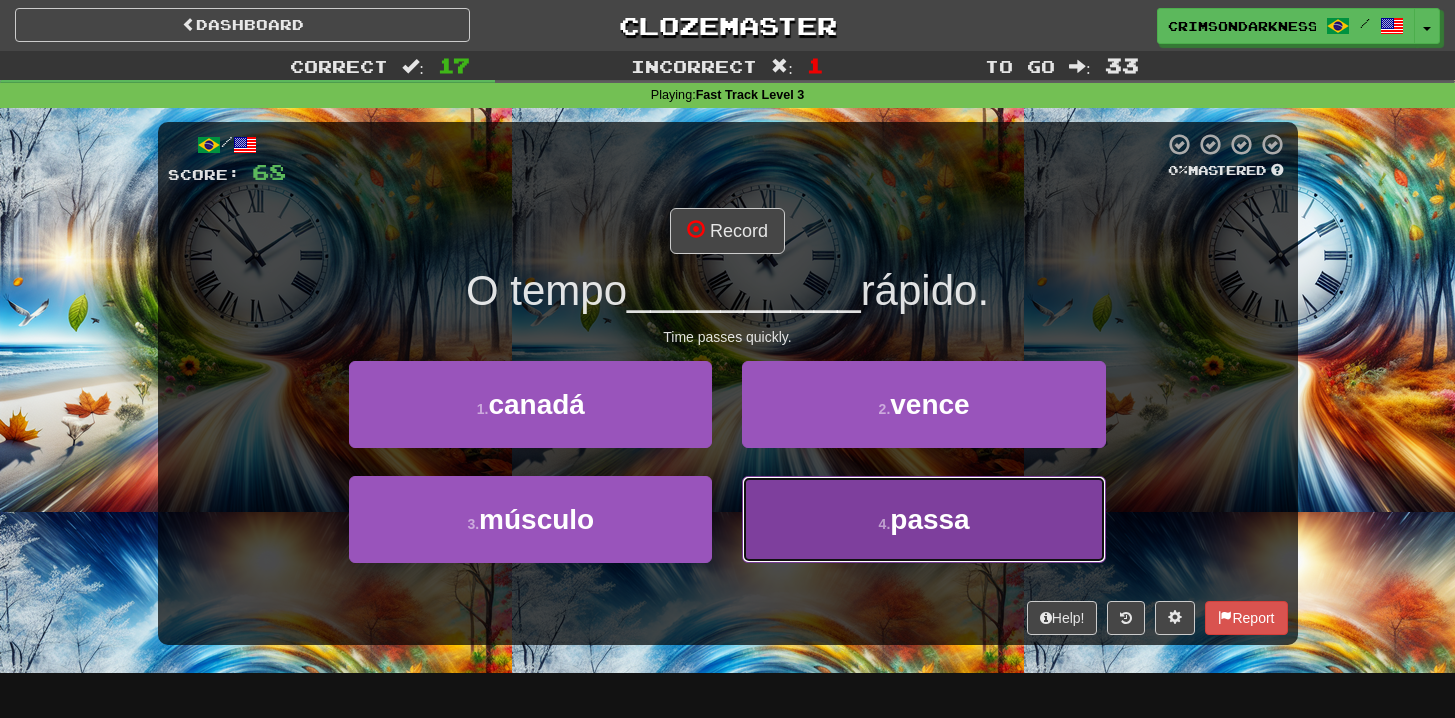 click on "4 .  passa" at bounding box center [923, 519] 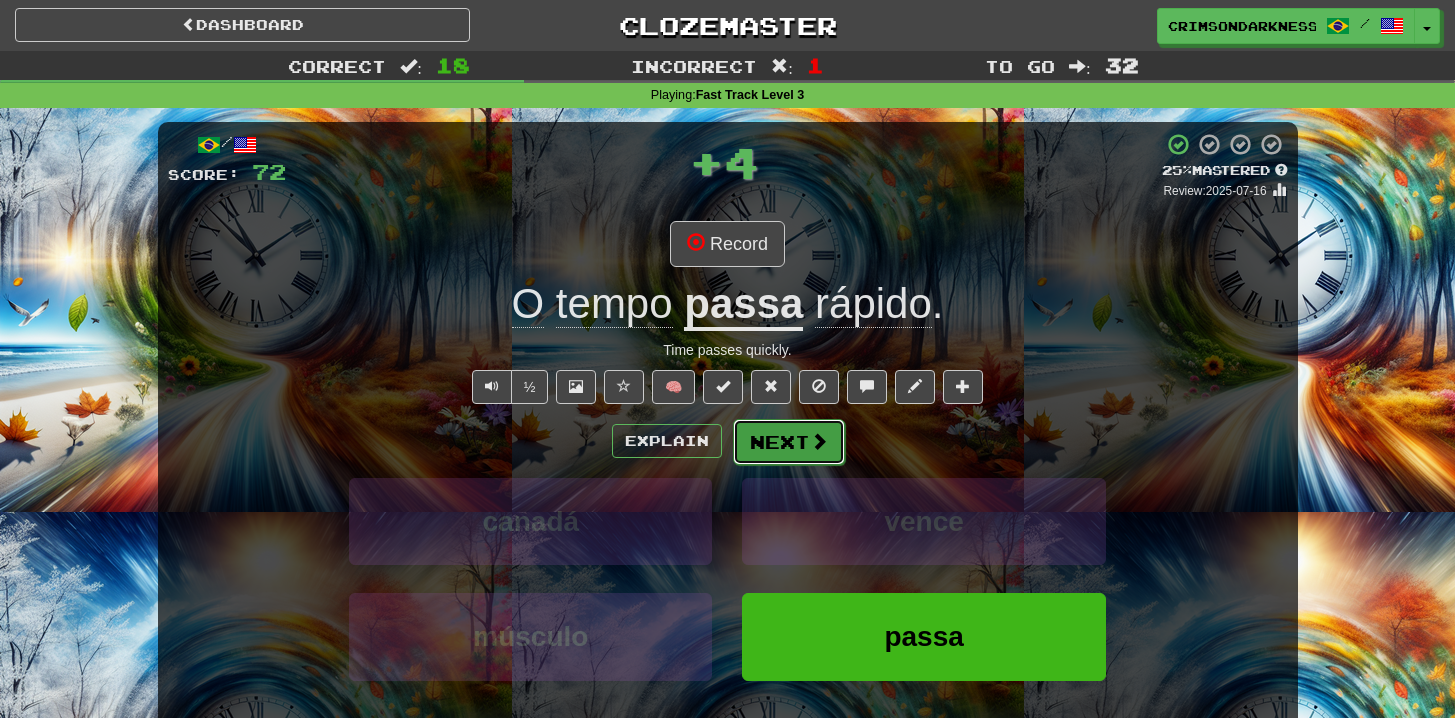 click on "Next" at bounding box center [789, 442] 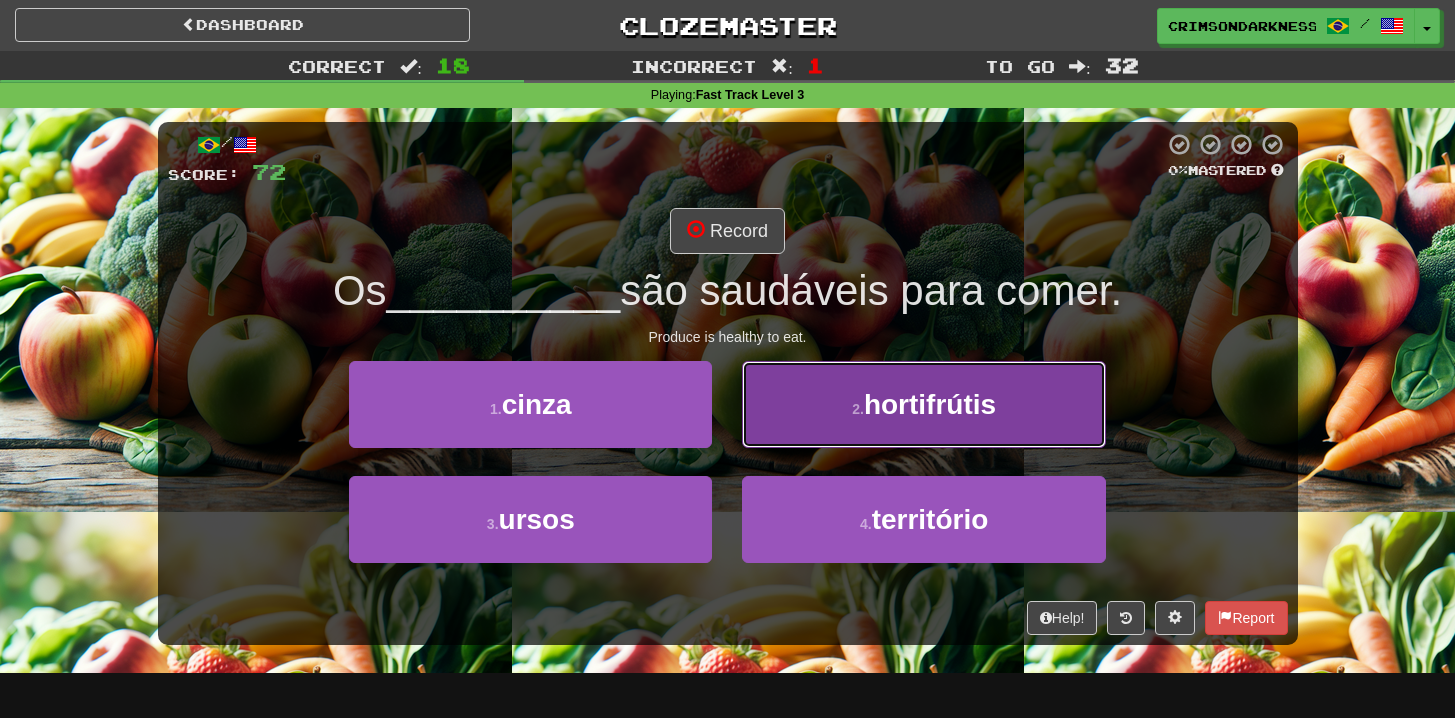 click on "hortifrútis" at bounding box center [930, 404] 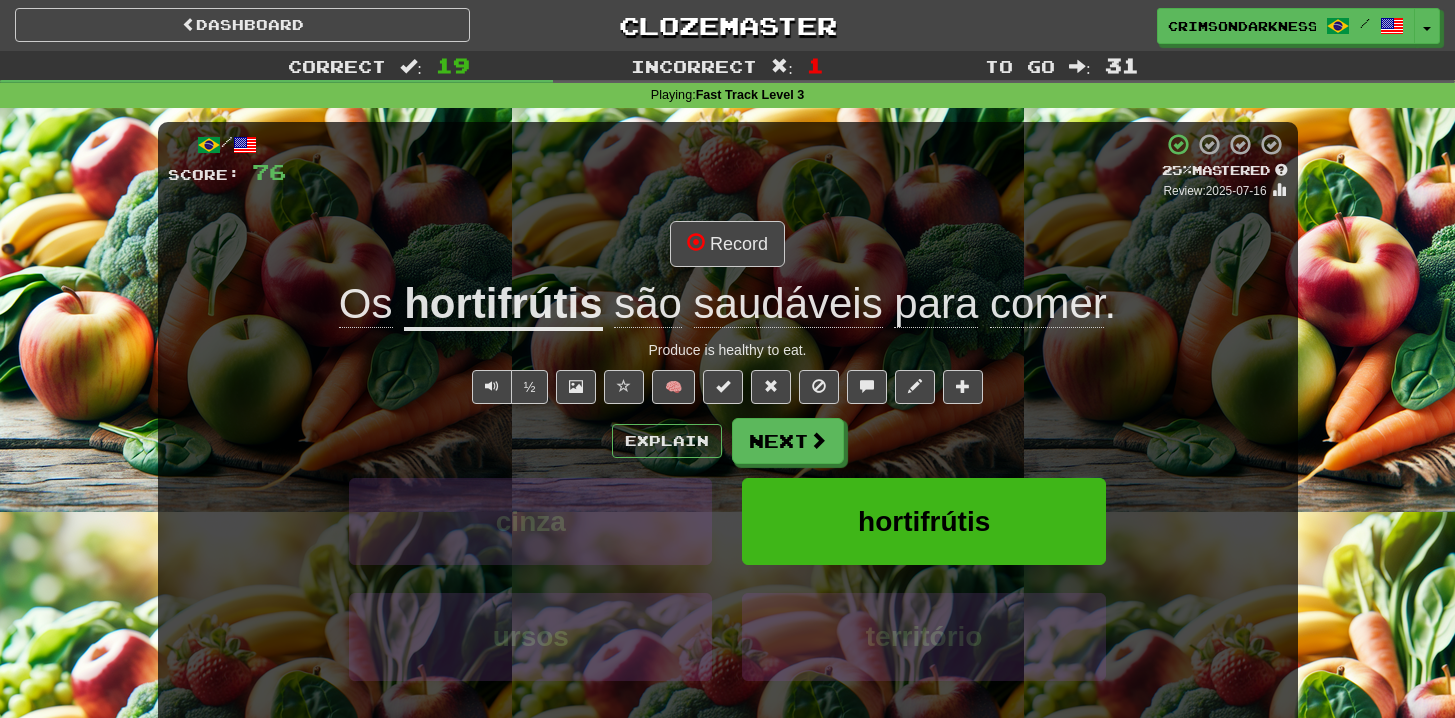 click on "Os   hortifrútis   são   saudáveis   para   comer ." at bounding box center (728, 304) 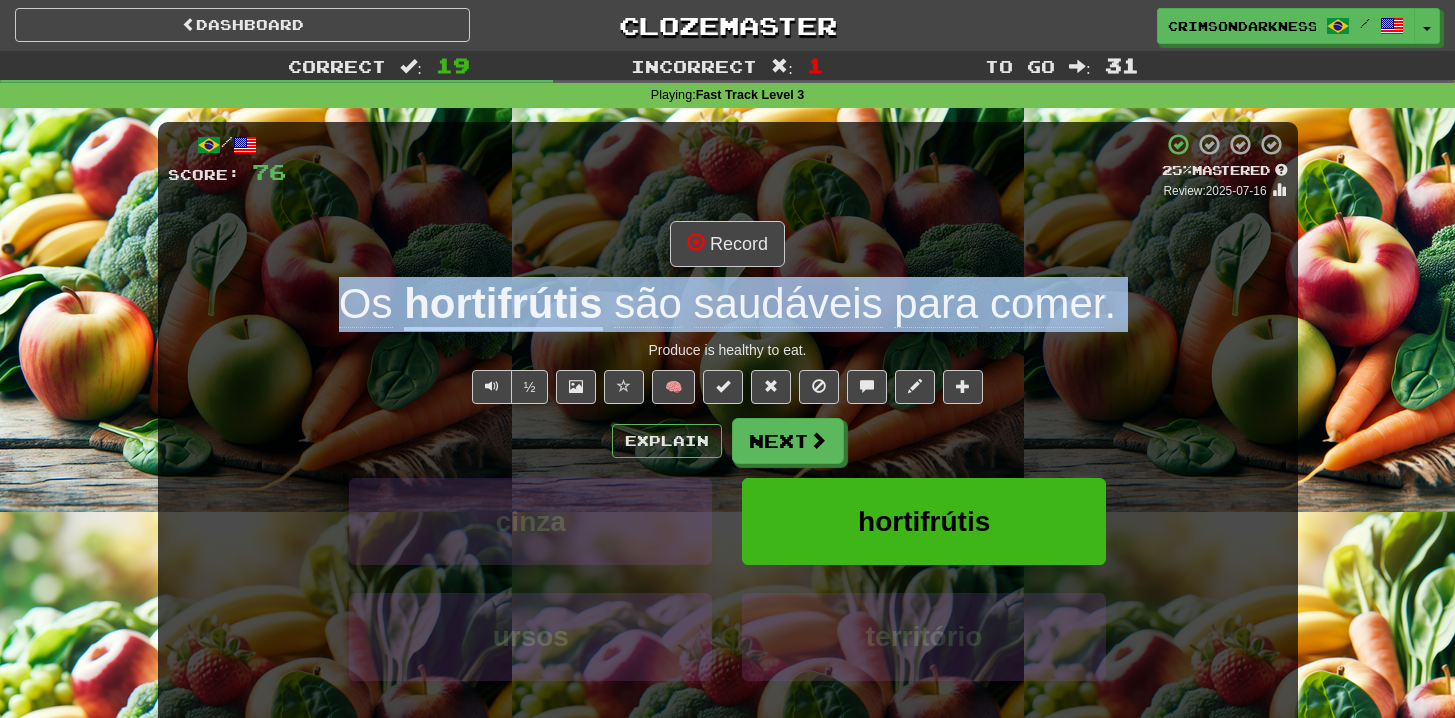 click on "Os   hortifrútis   são   saudáveis   para   comer ." at bounding box center [728, 304] 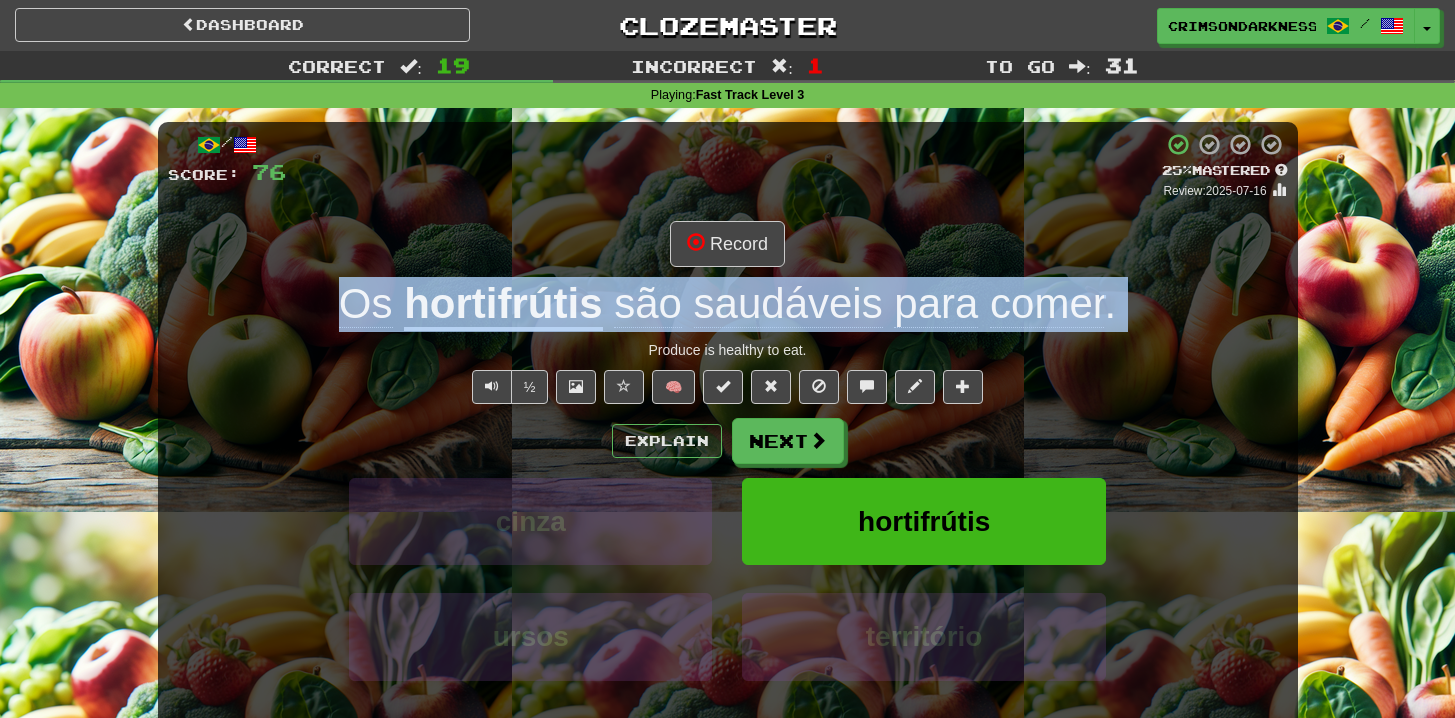 copy on "Os   hortifrútis   são   saudáveis   para   comer ." 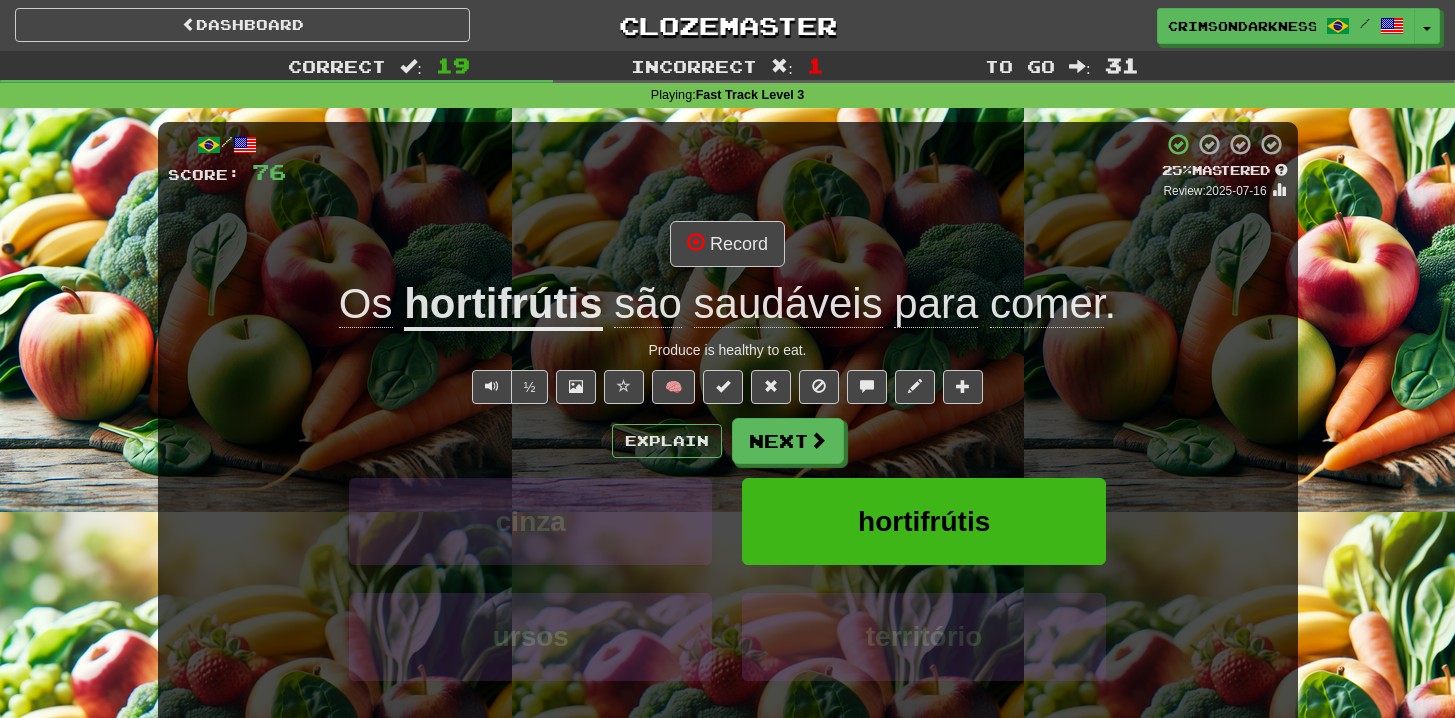 click on "½ 🧠" at bounding box center [728, 387] 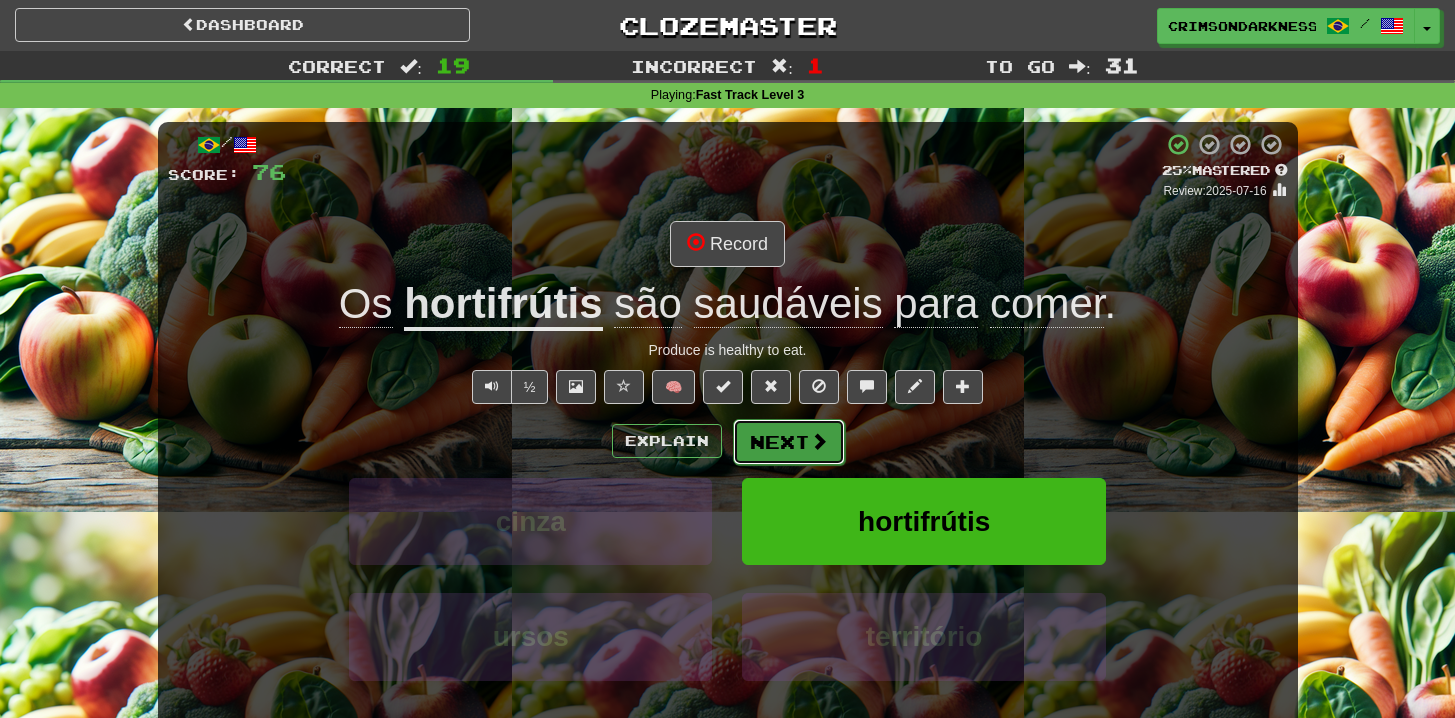 click on "Next" at bounding box center (789, 442) 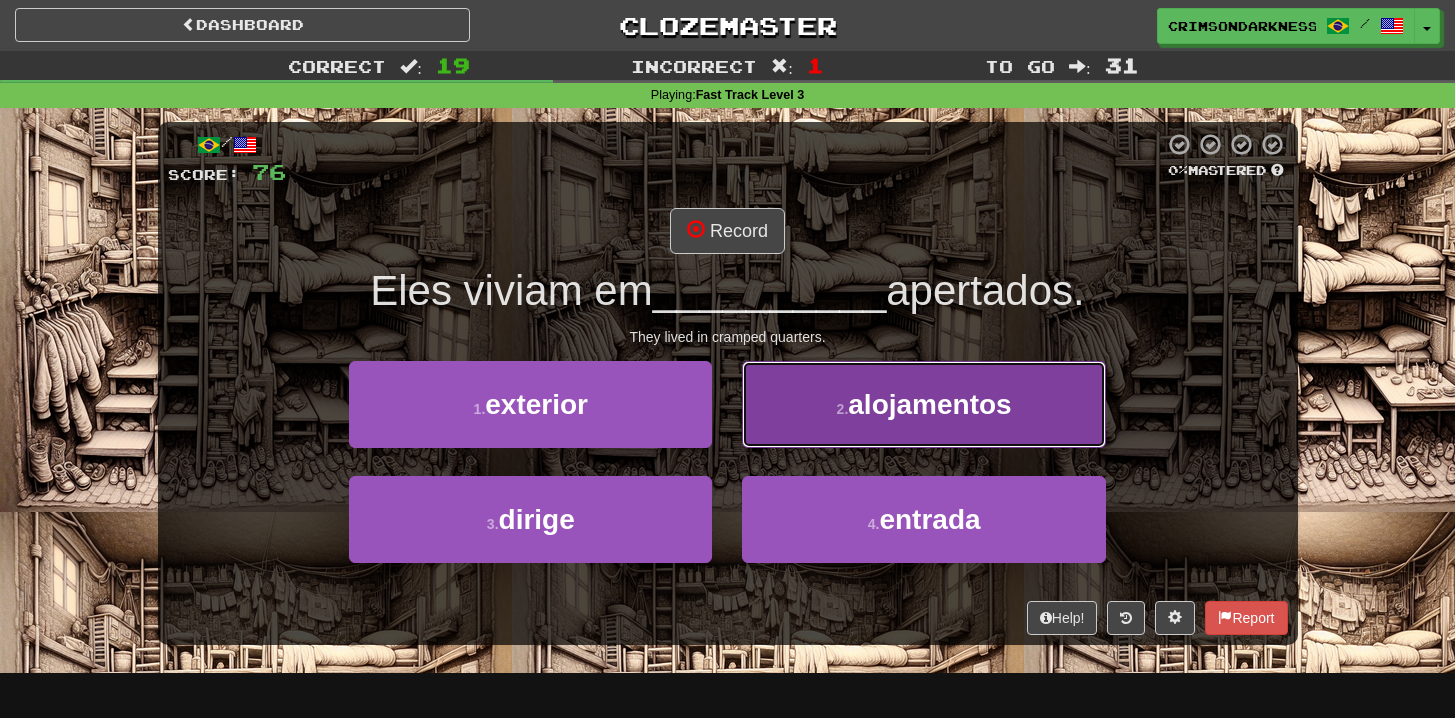 click on "alojamentos" at bounding box center (929, 404) 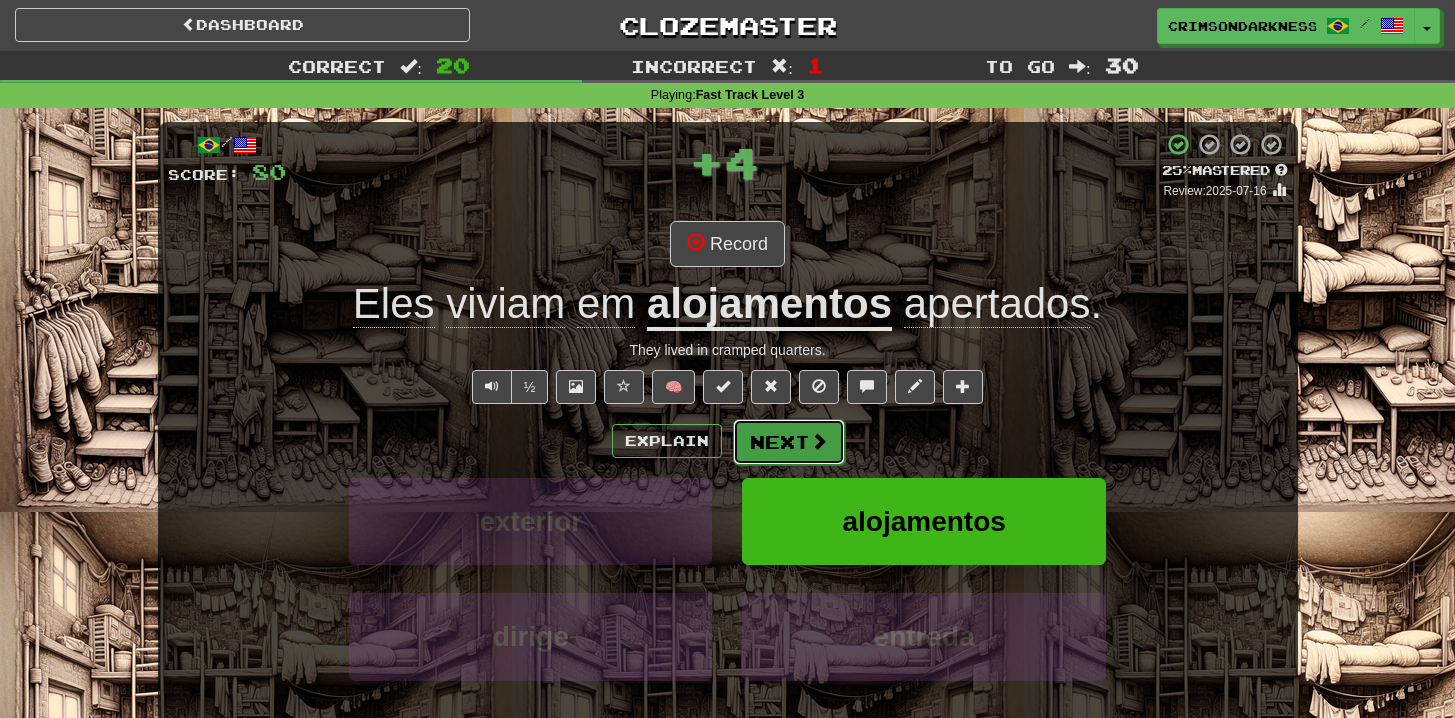 click on "Next" at bounding box center (789, 442) 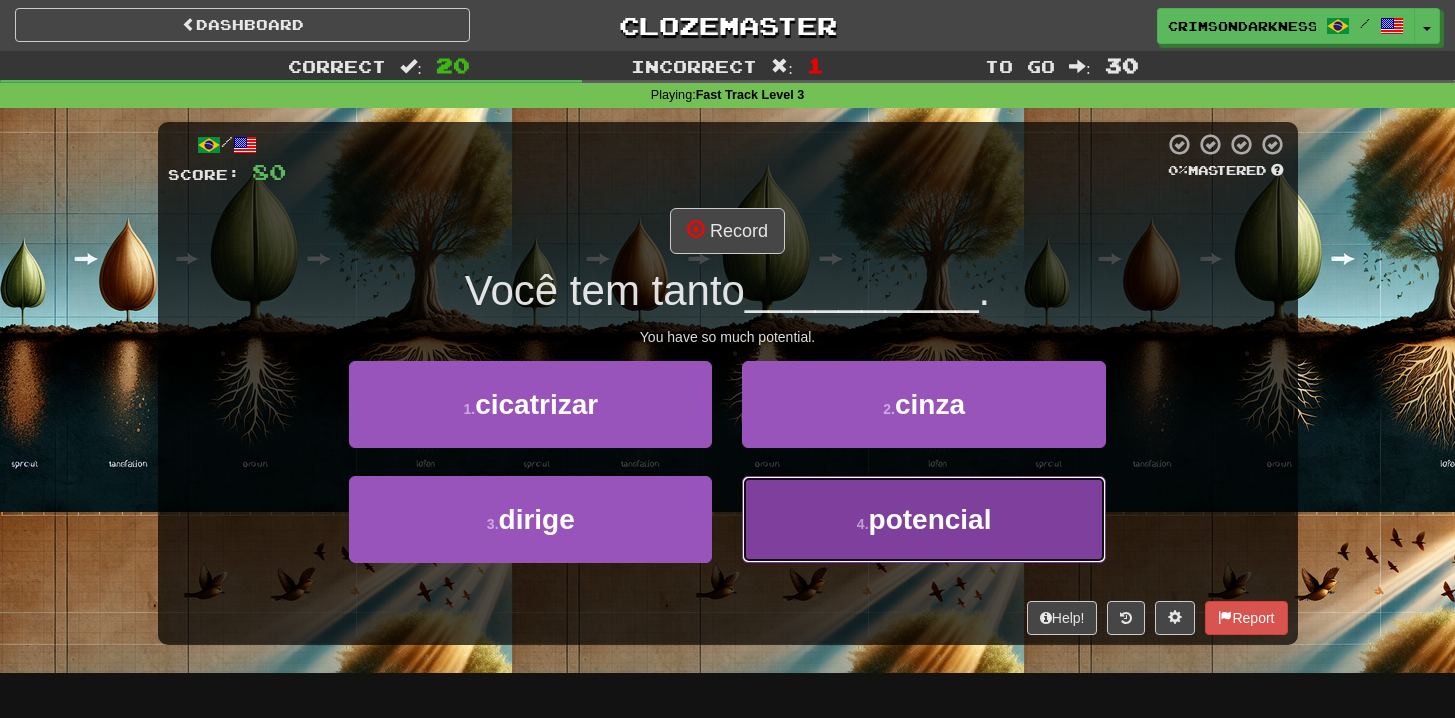 click on "potencial" at bounding box center [930, 519] 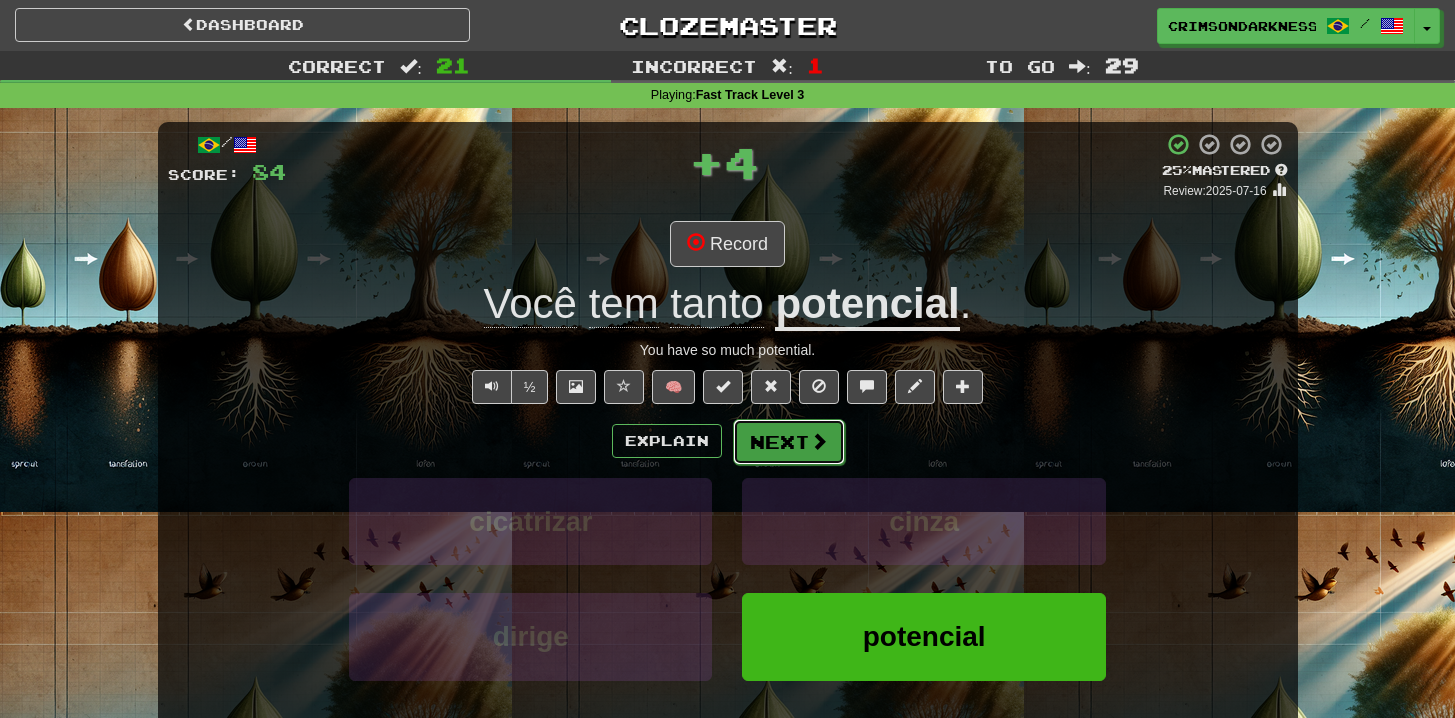click on "Next" at bounding box center [789, 442] 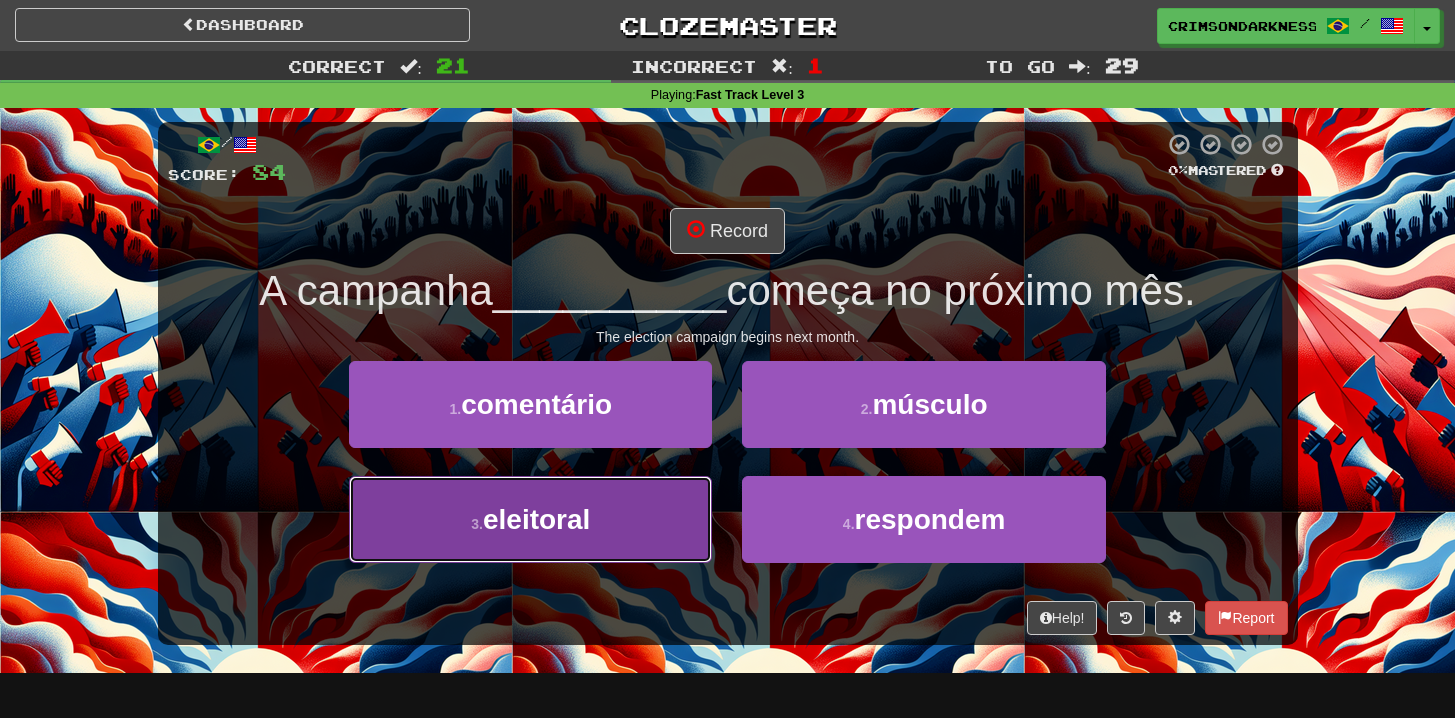 click on "3 .  eleitoral" at bounding box center (530, 519) 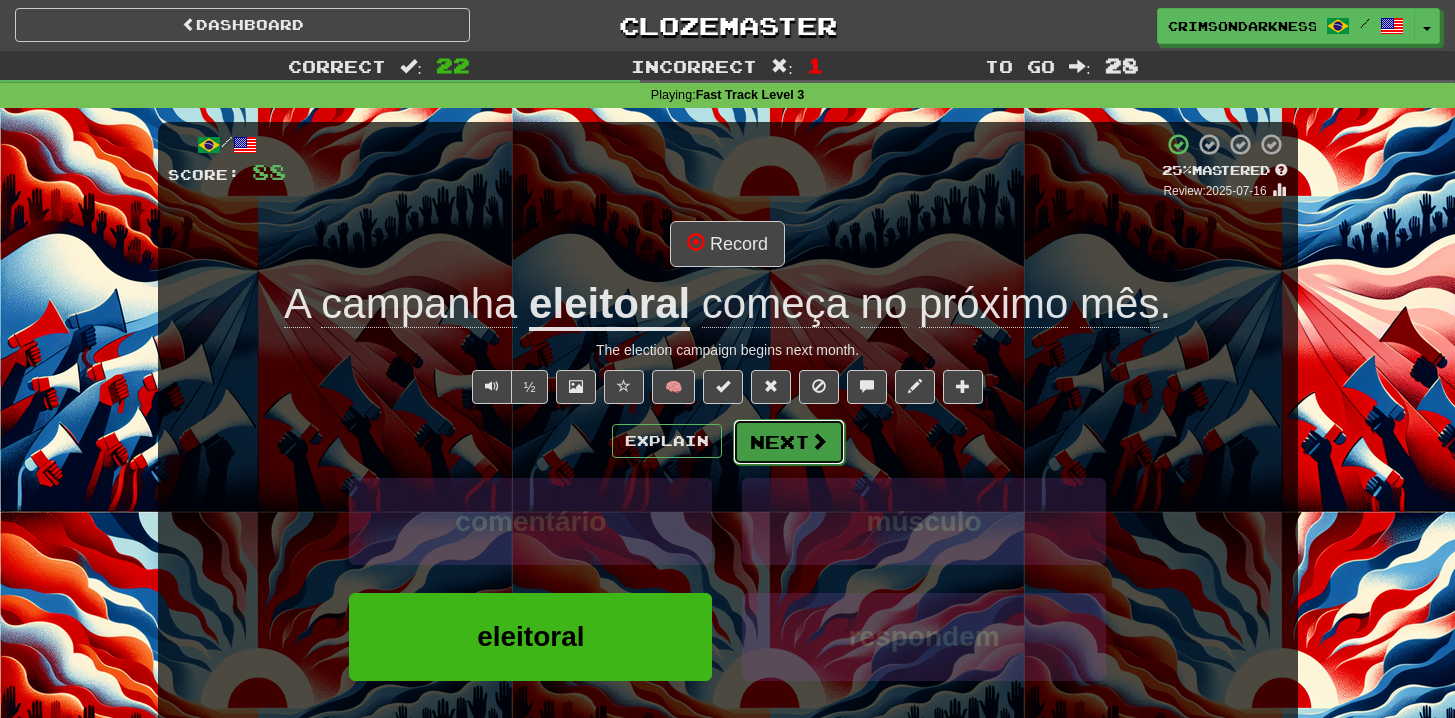 click on "Next" at bounding box center (789, 442) 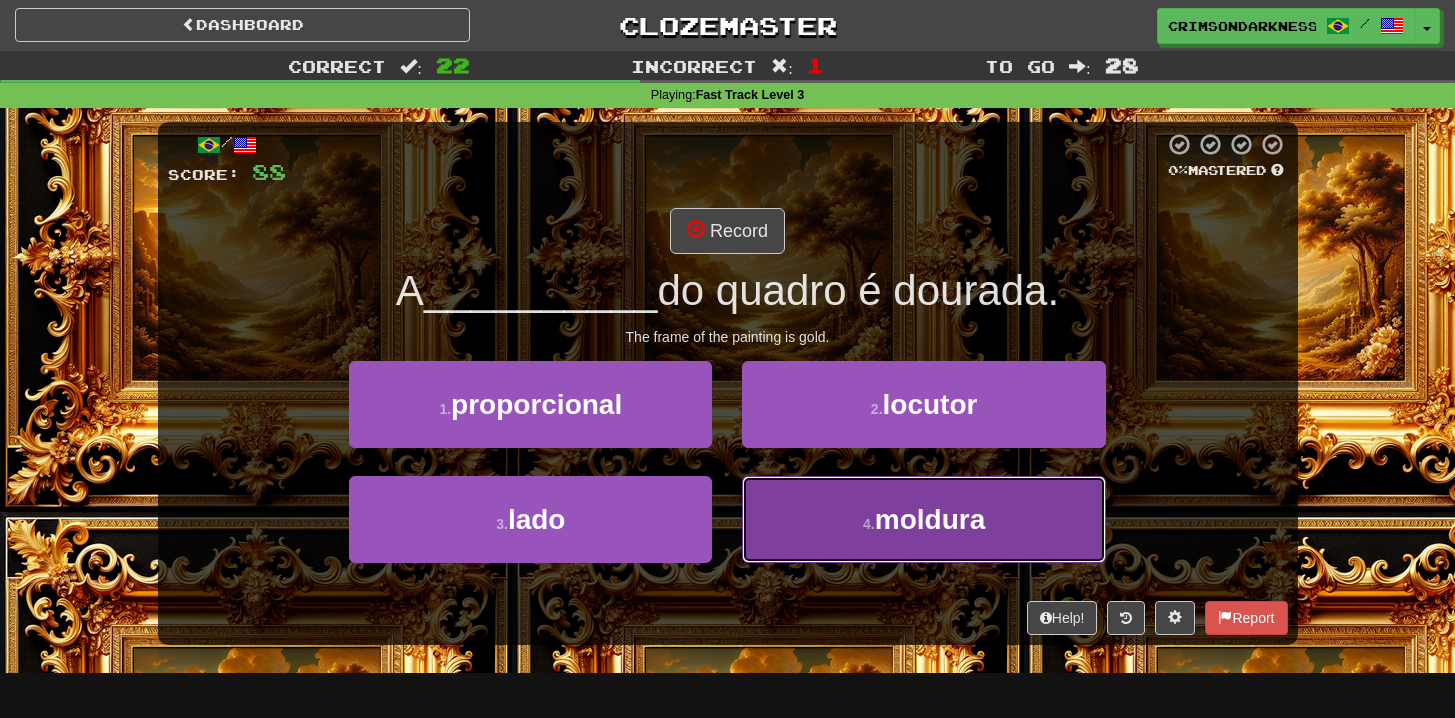 click on "4 .  moldura" at bounding box center [923, 519] 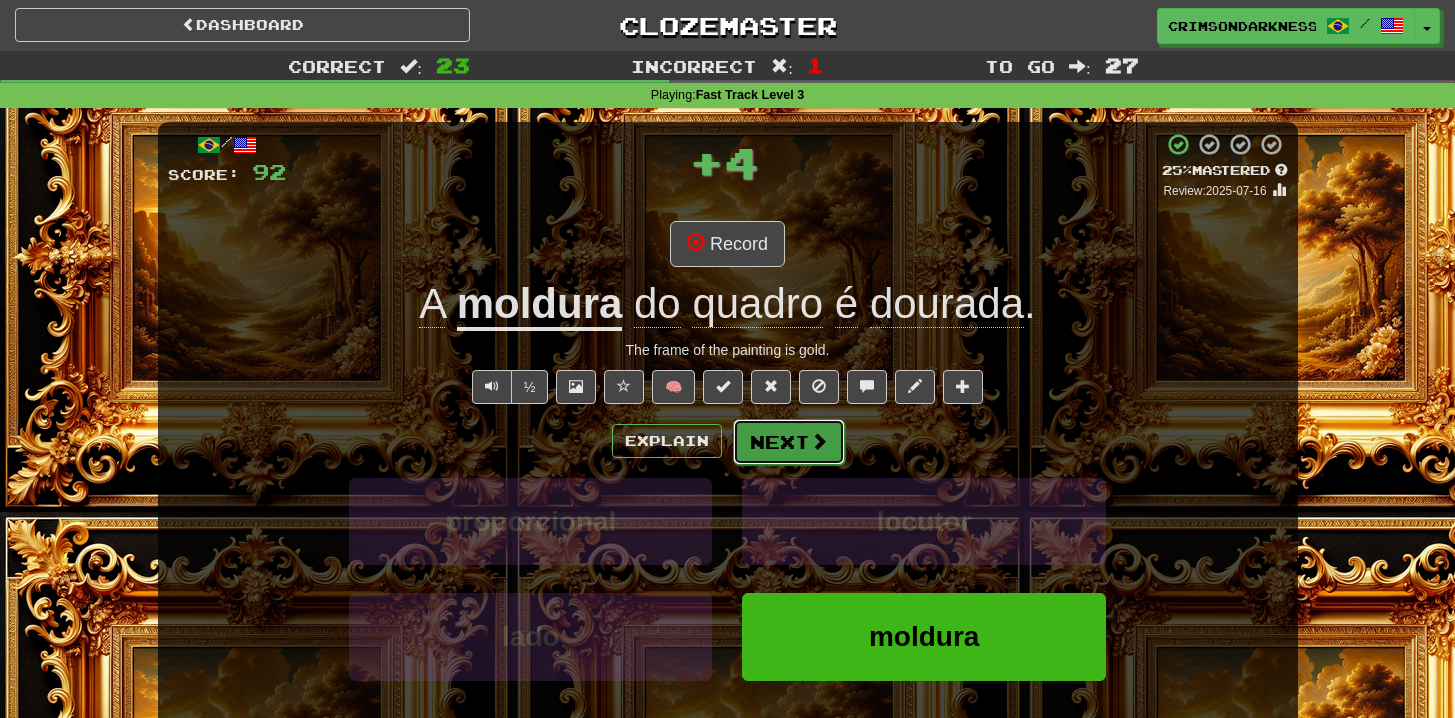 click at bounding box center (819, 441) 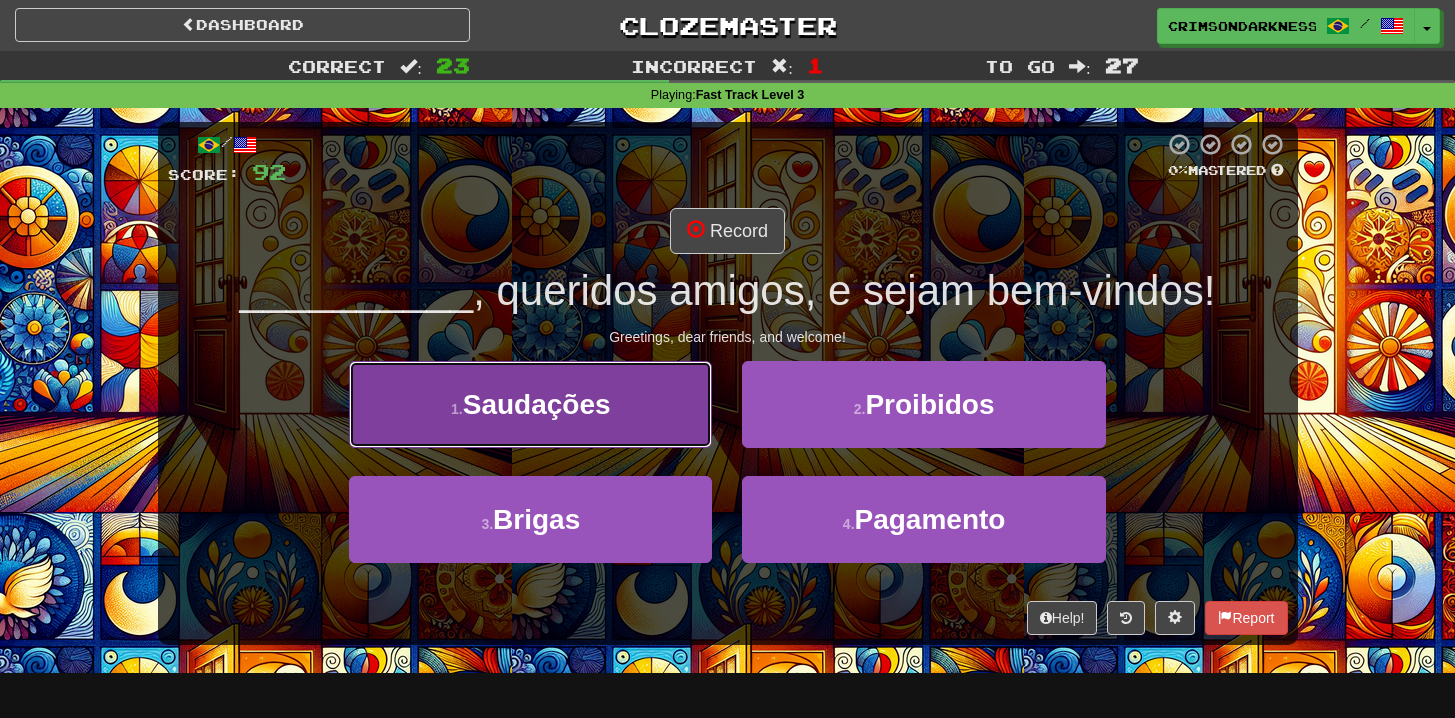 click on "1 .  Saudações" at bounding box center (530, 404) 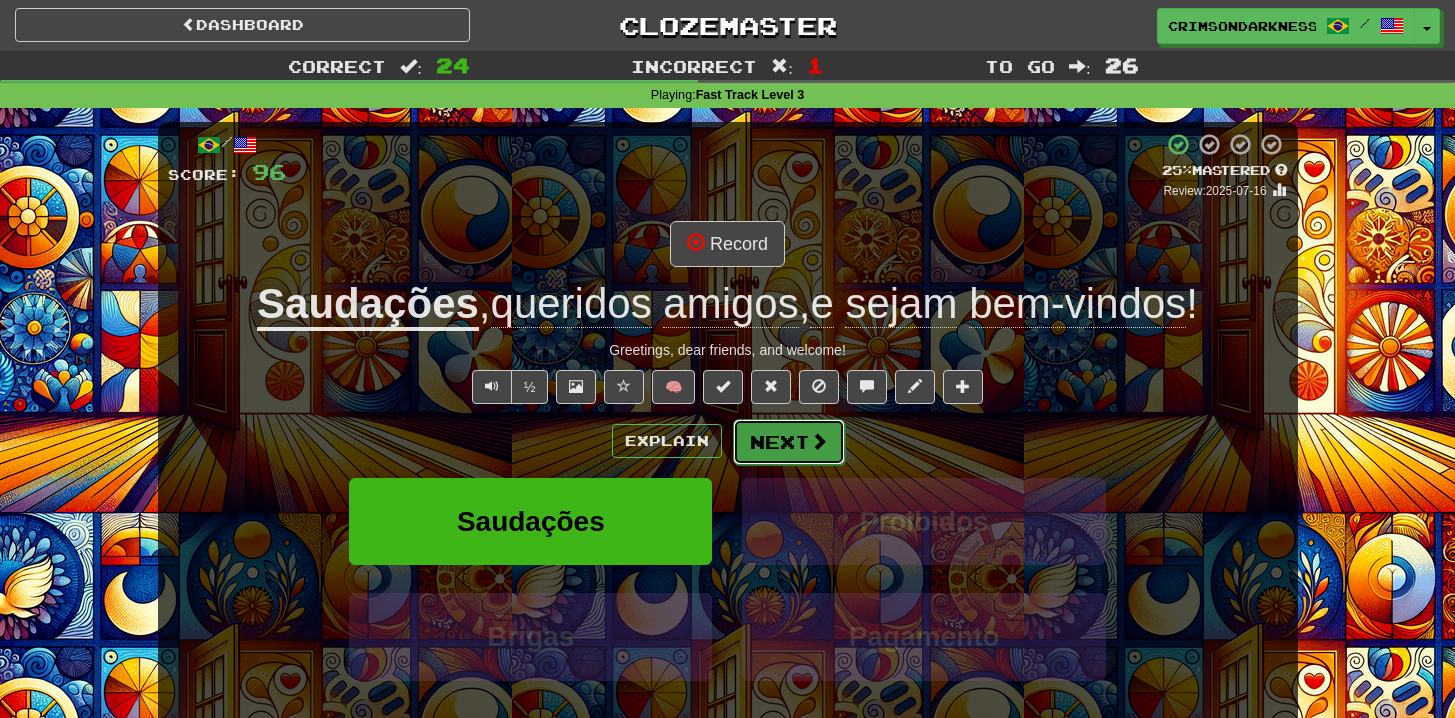 click on "Next" at bounding box center (789, 442) 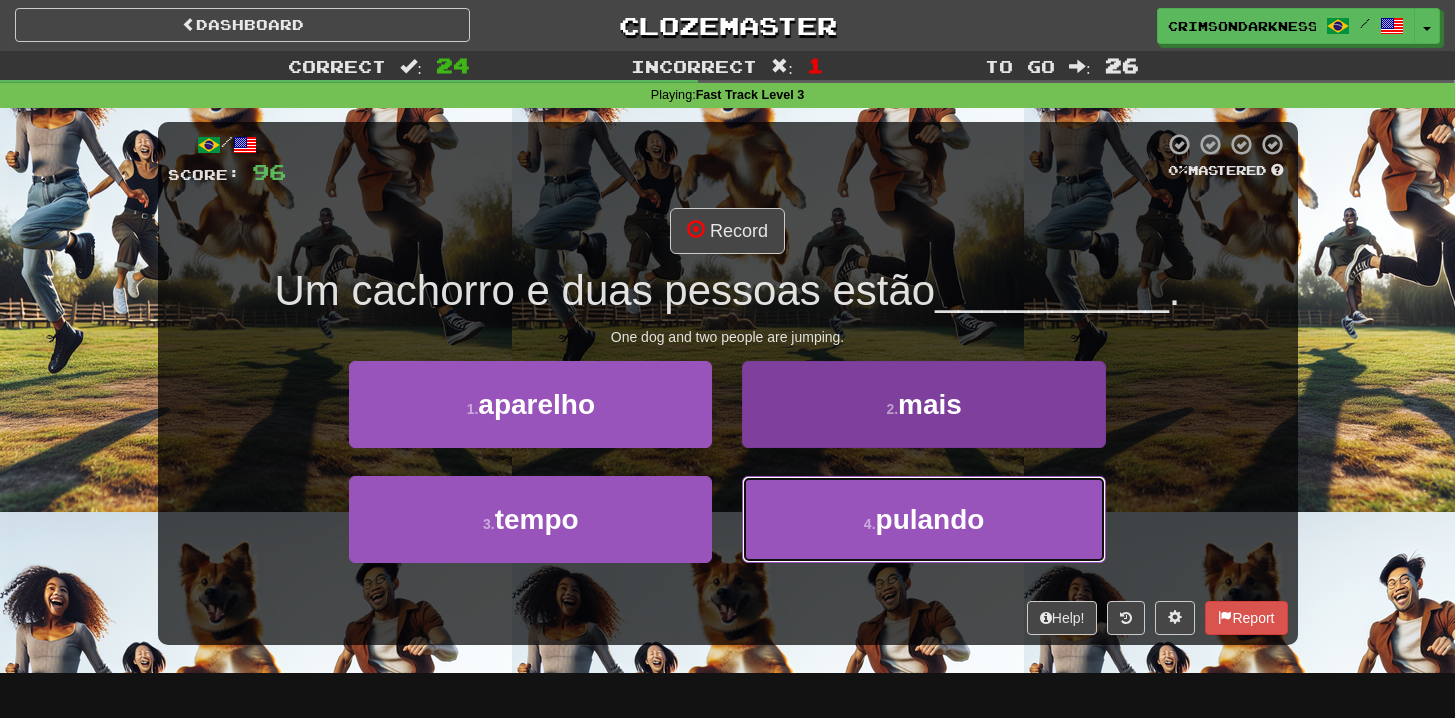 click on "4 .  pulando" at bounding box center (923, 519) 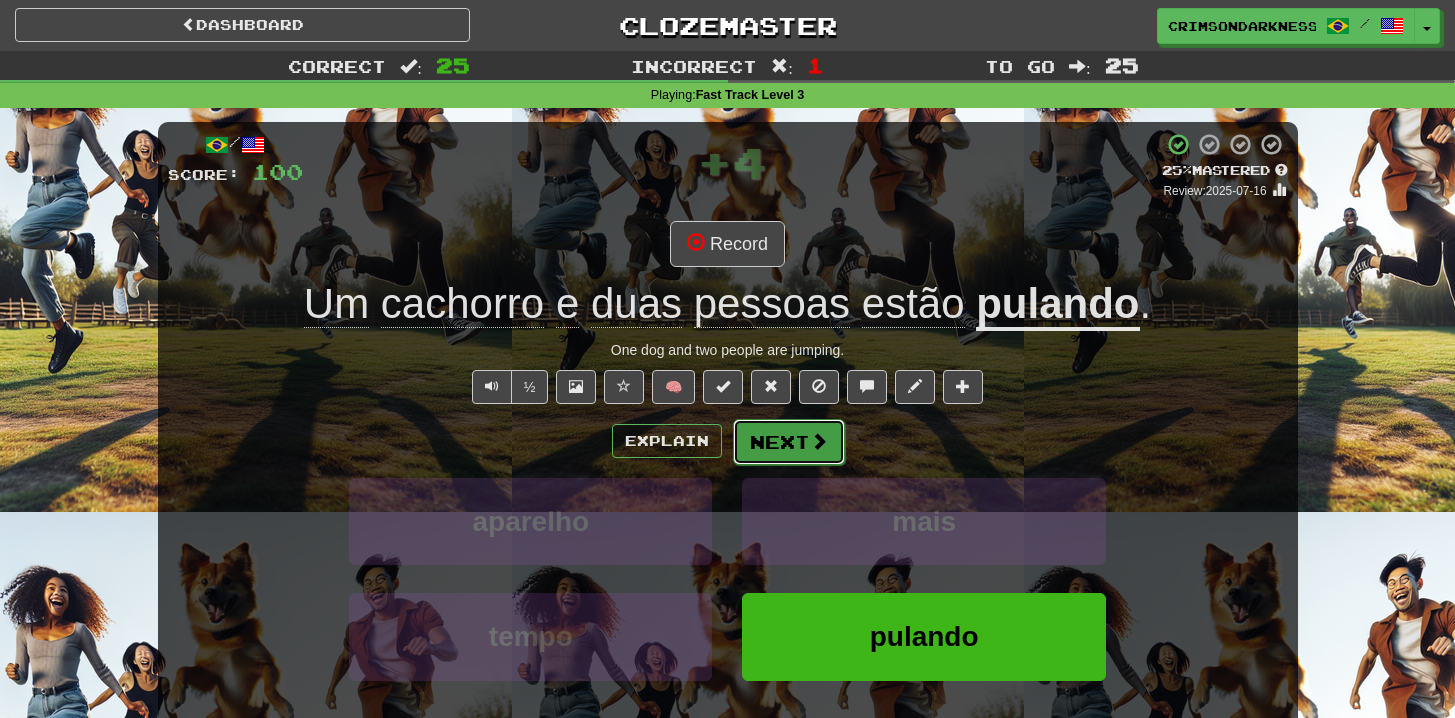 click on "Next" at bounding box center [789, 442] 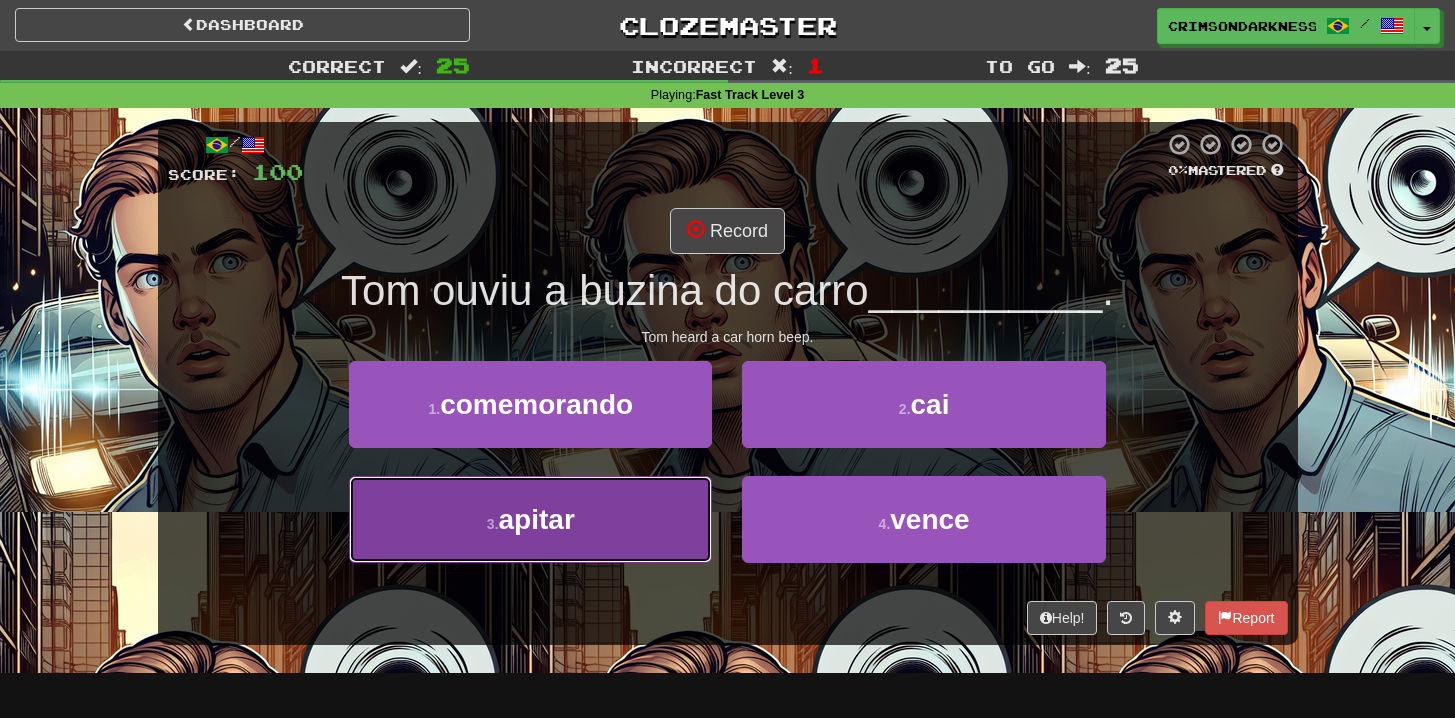 click on "3 .  apitar" at bounding box center [530, 519] 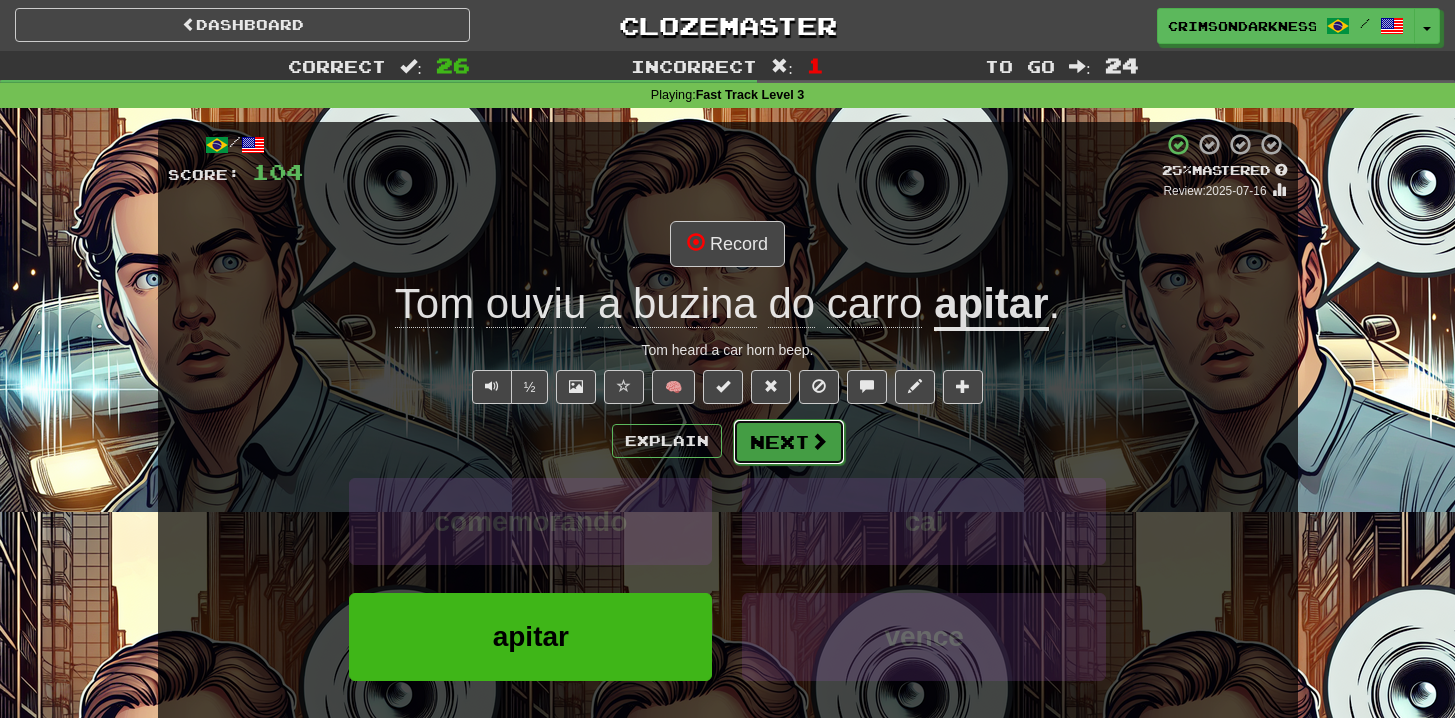 click on "Next" at bounding box center (789, 442) 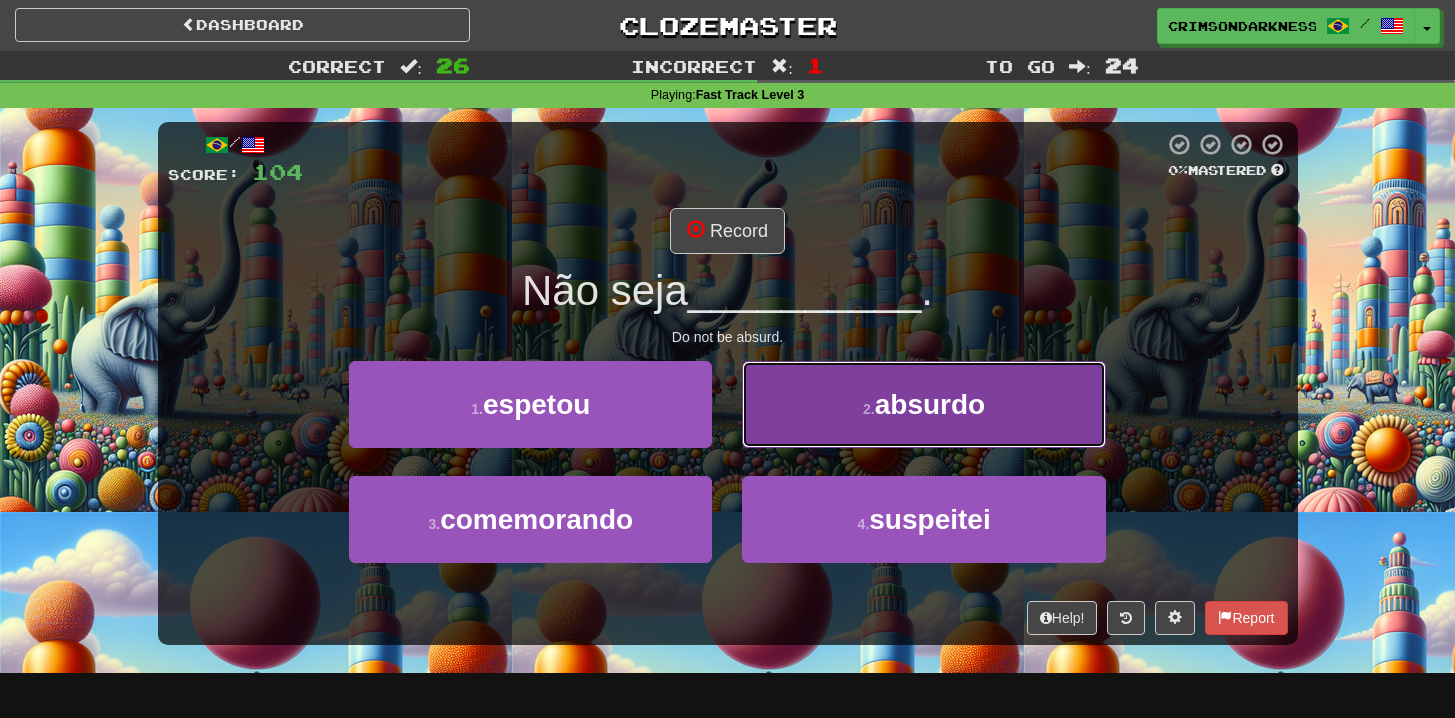 click on "2 .  absurdo" at bounding box center [923, 404] 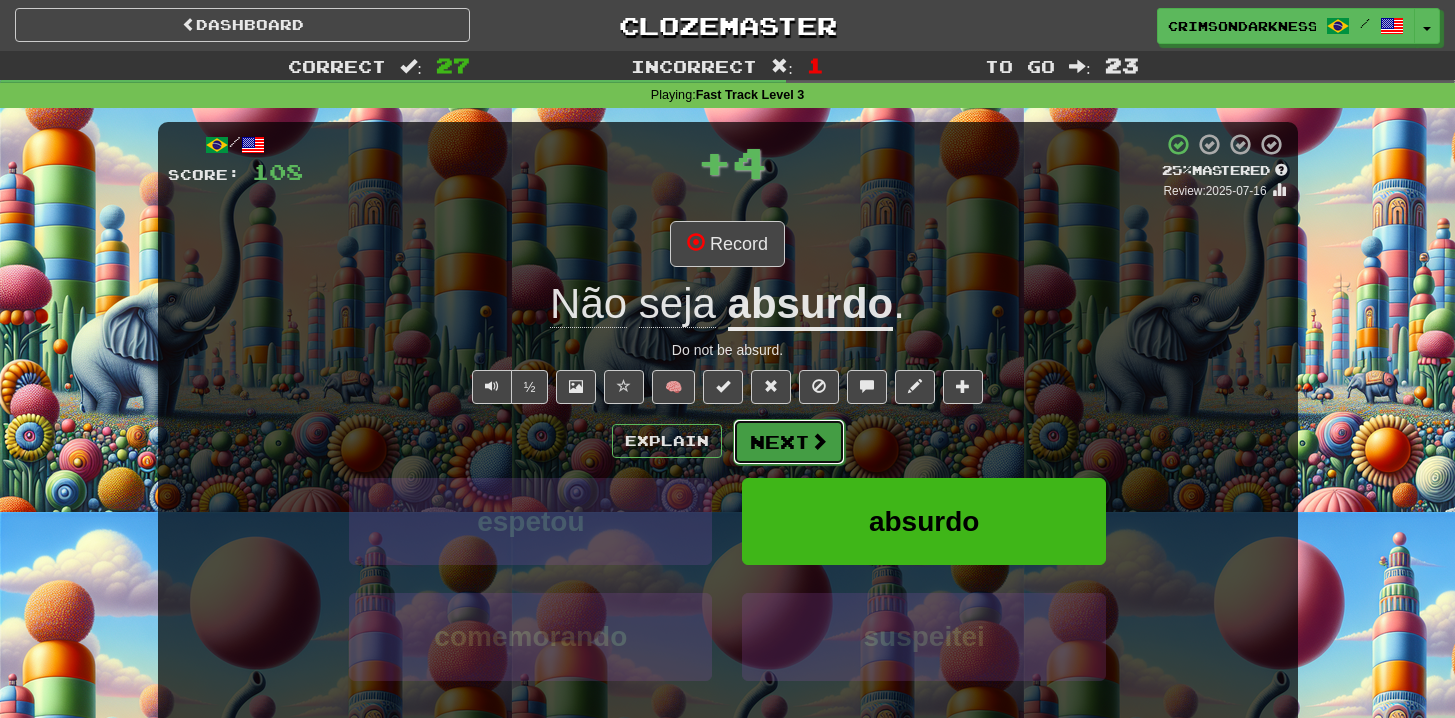 click on "Next" at bounding box center (789, 442) 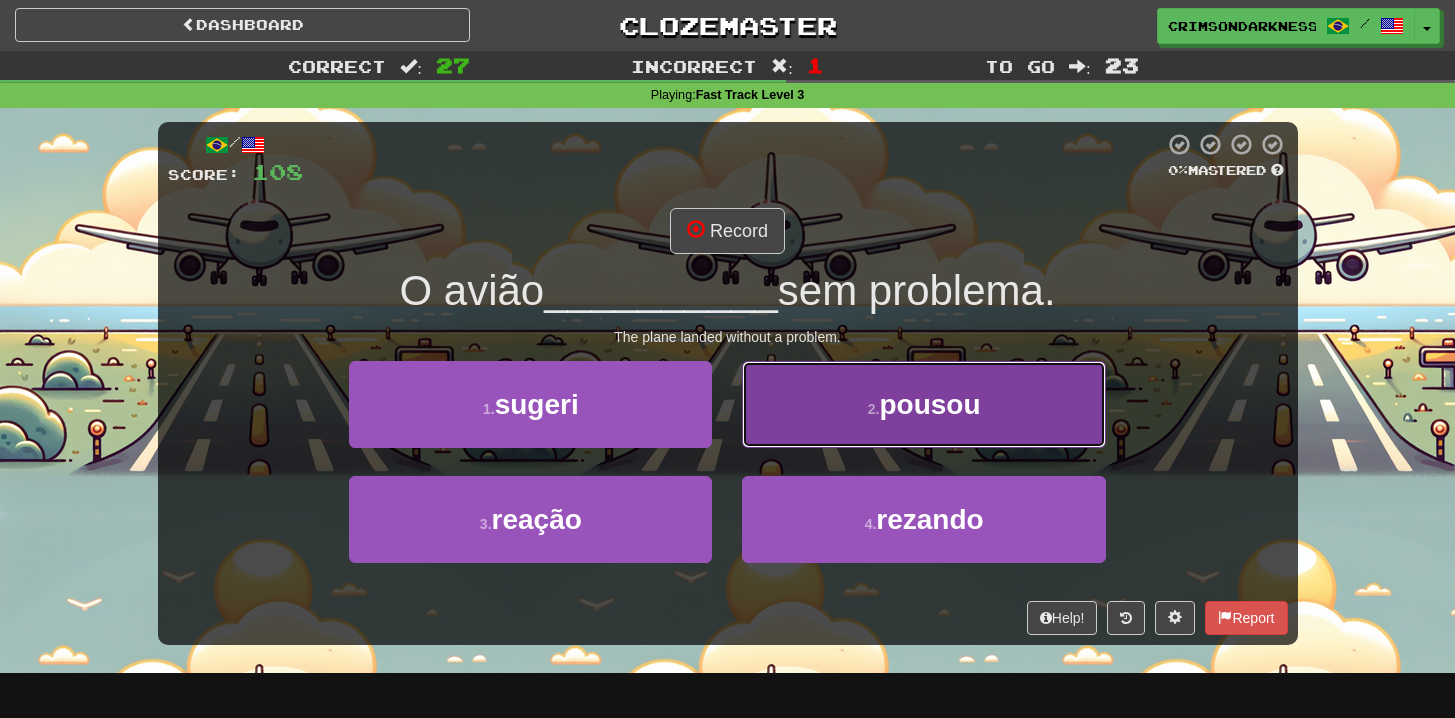 click on "pousou" at bounding box center [929, 404] 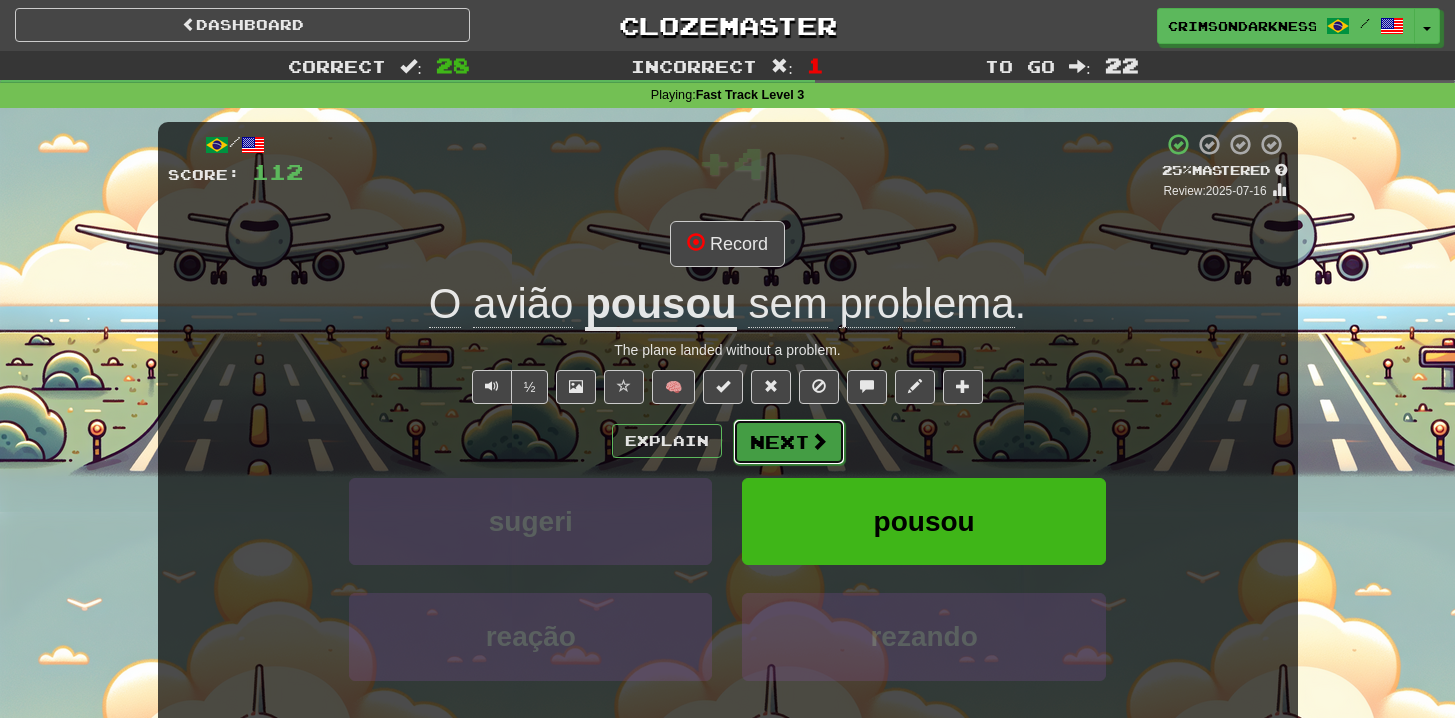 click on "Next" at bounding box center [789, 442] 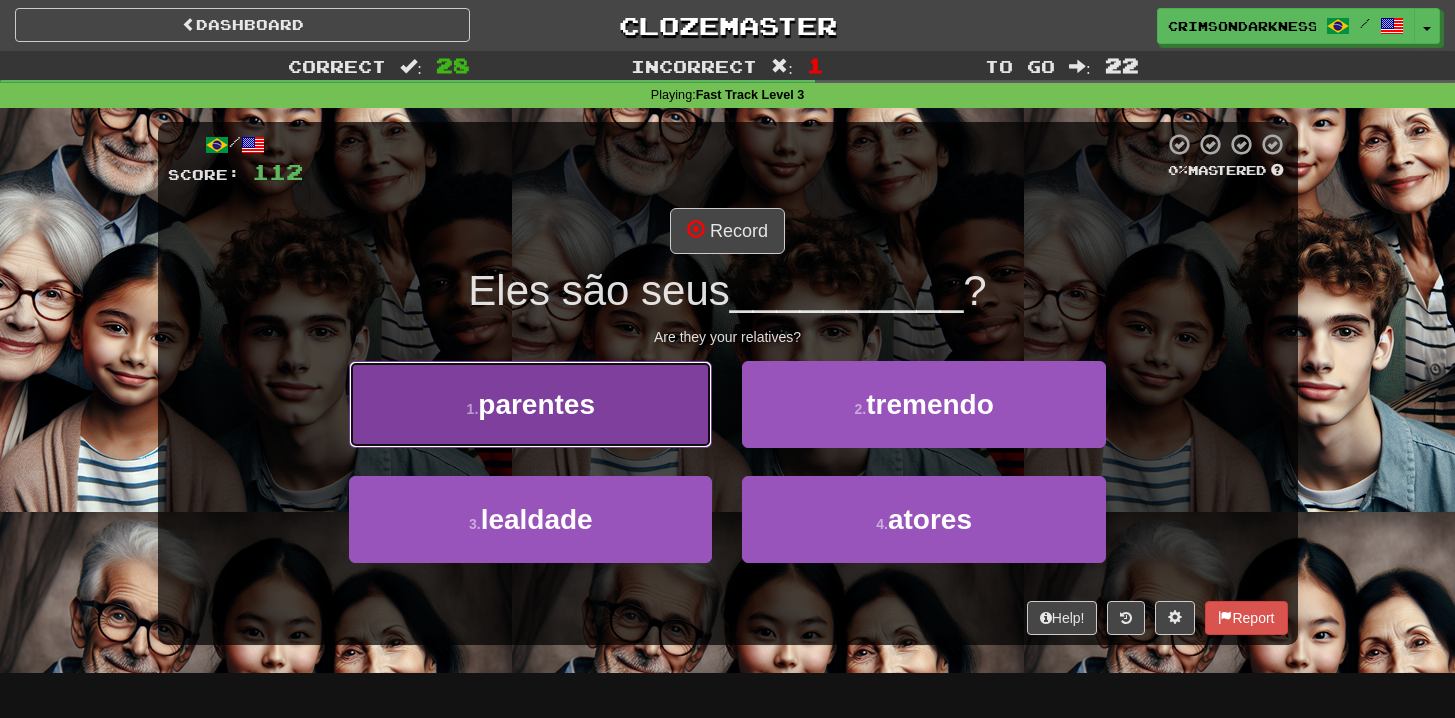 click on "1 .  parentes" at bounding box center [530, 404] 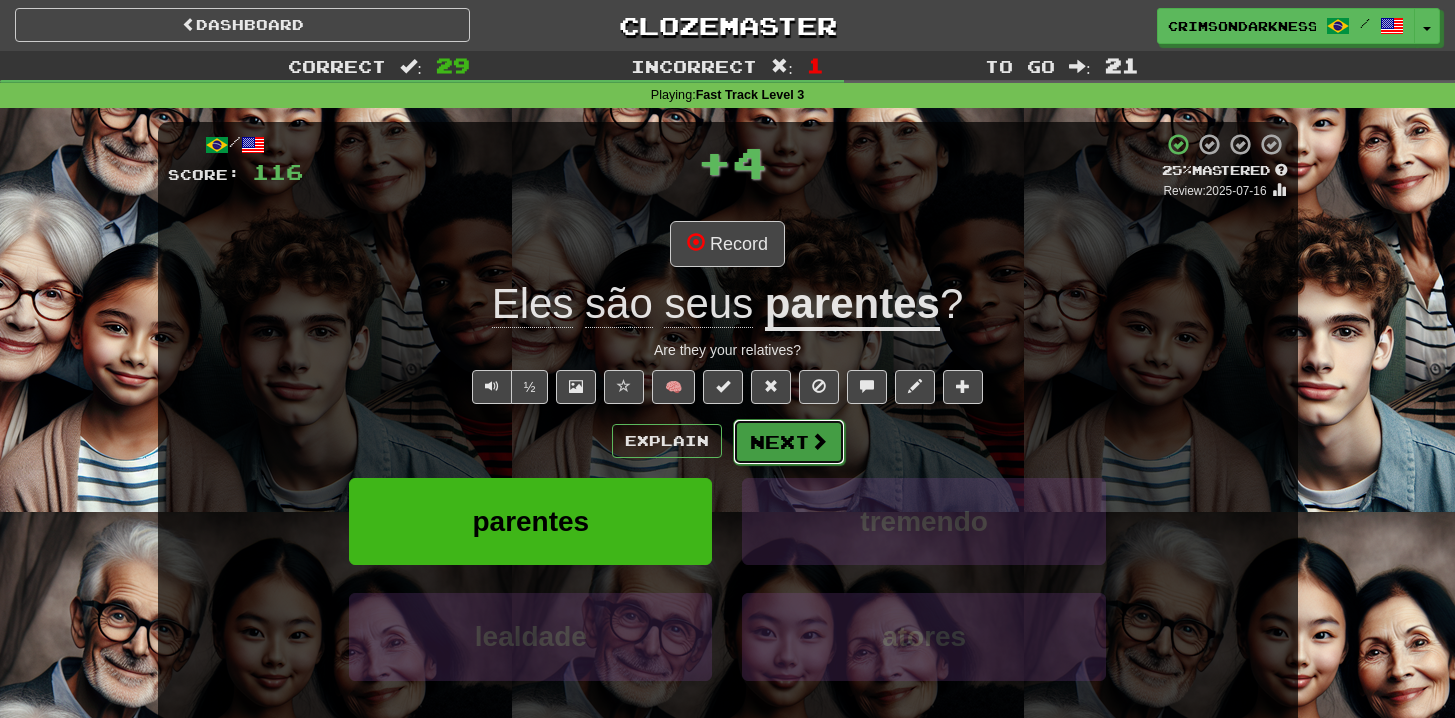 click on "Next" at bounding box center [789, 442] 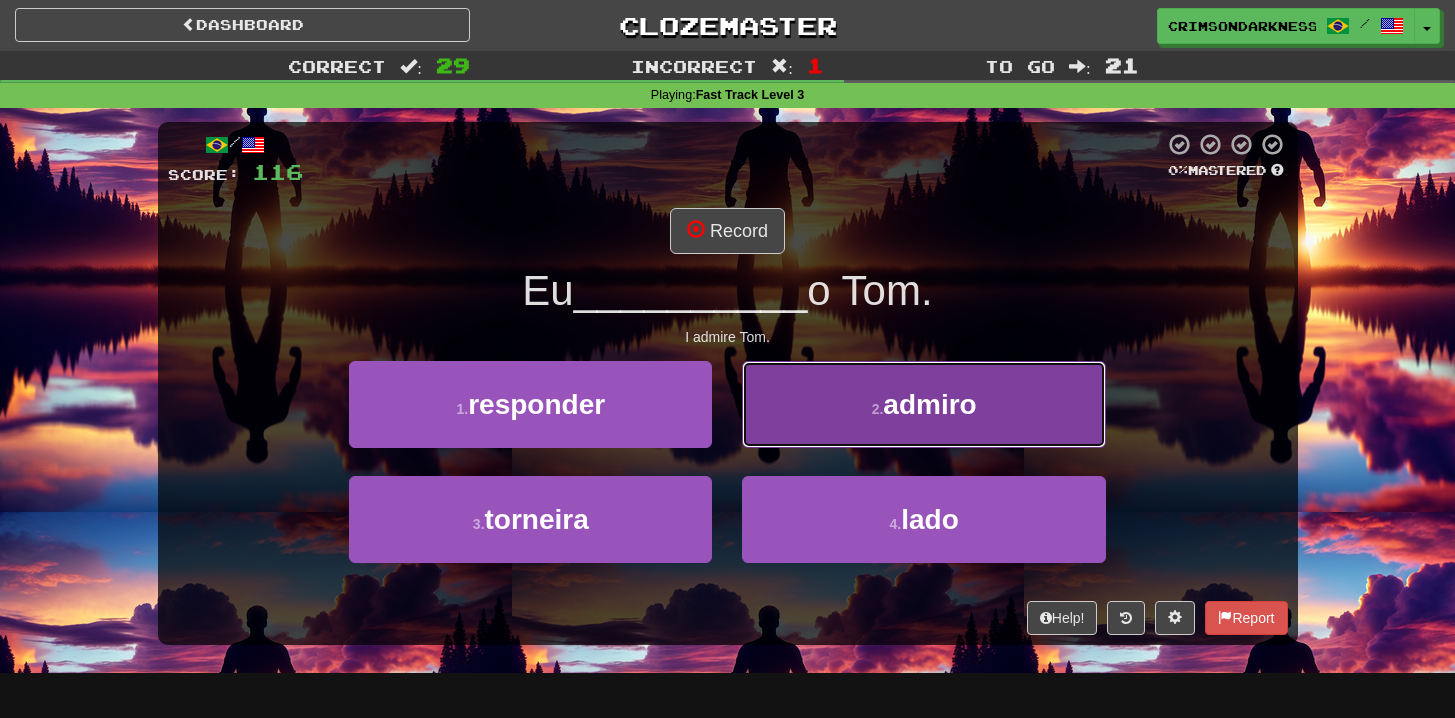 click on "2 .  admiro" at bounding box center [923, 404] 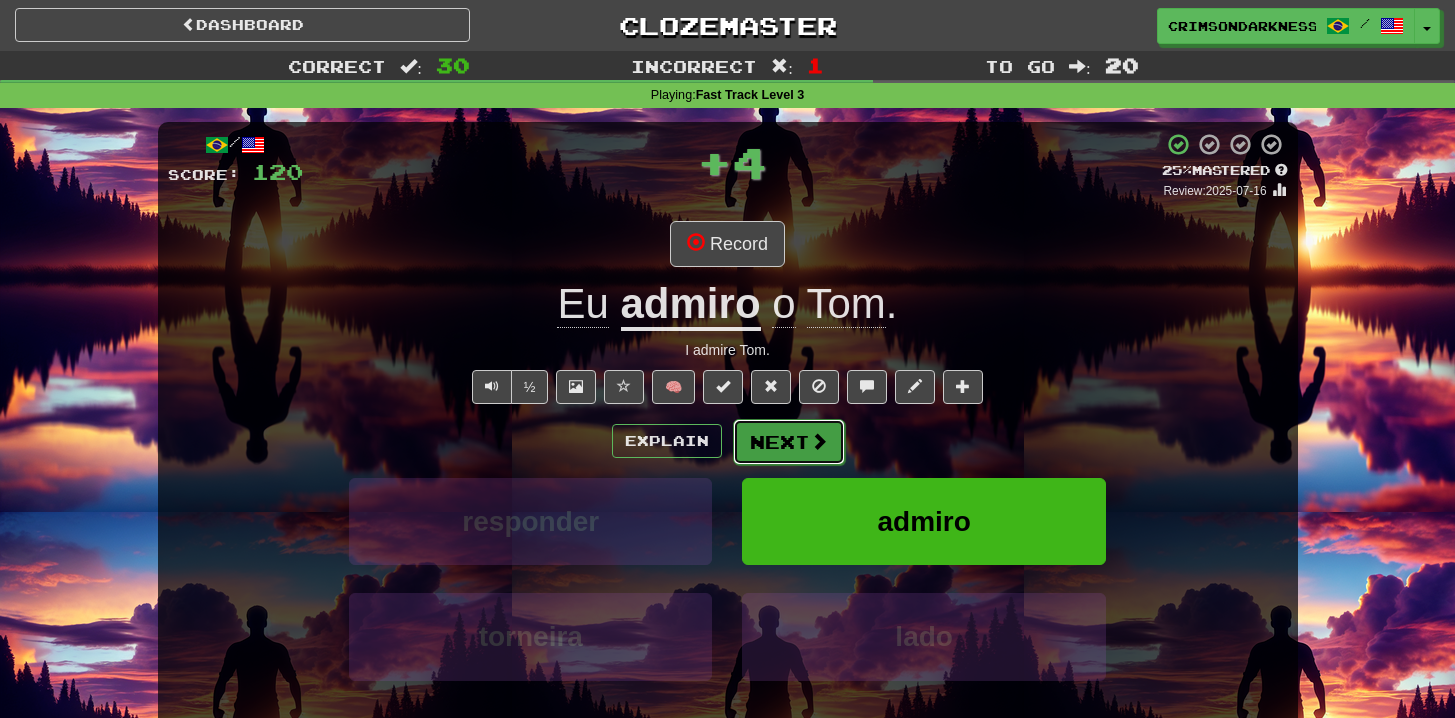click on "Next" at bounding box center [789, 442] 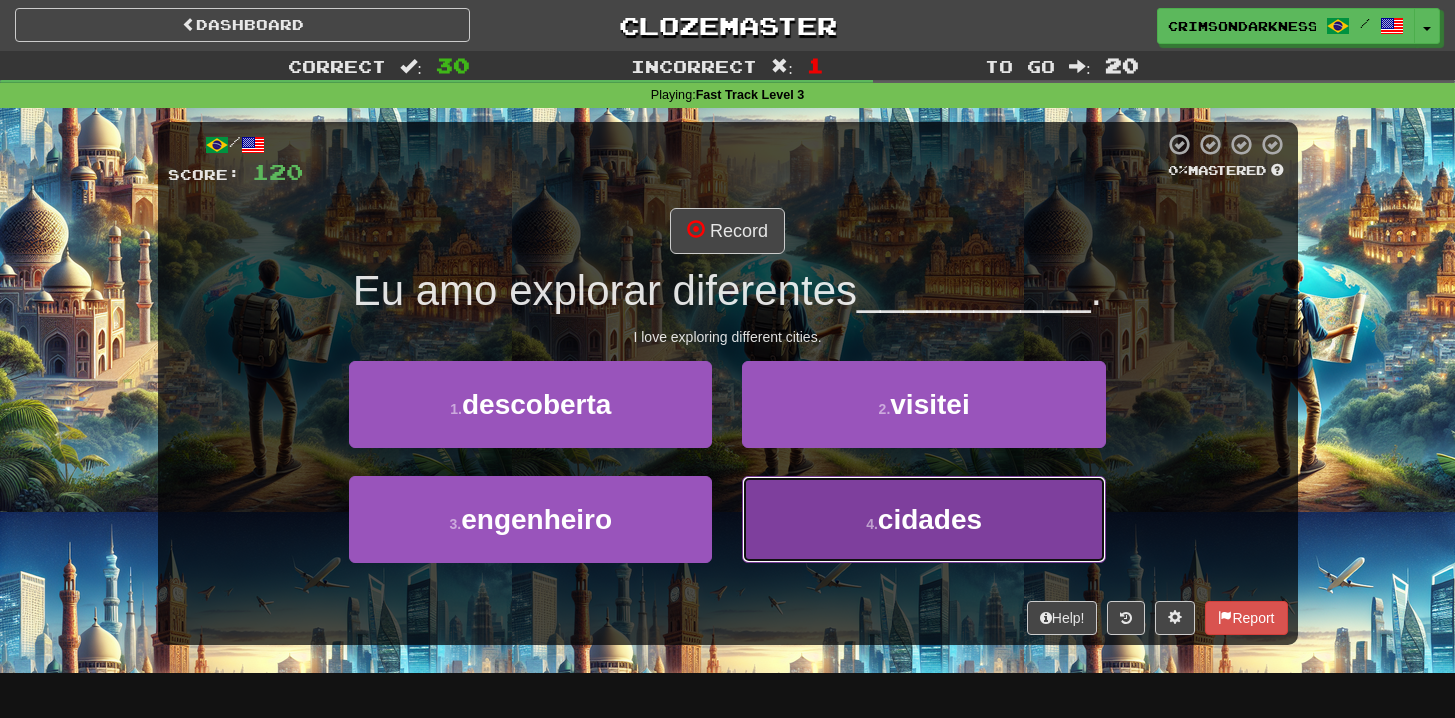 click on "4 .  cidades" at bounding box center (923, 519) 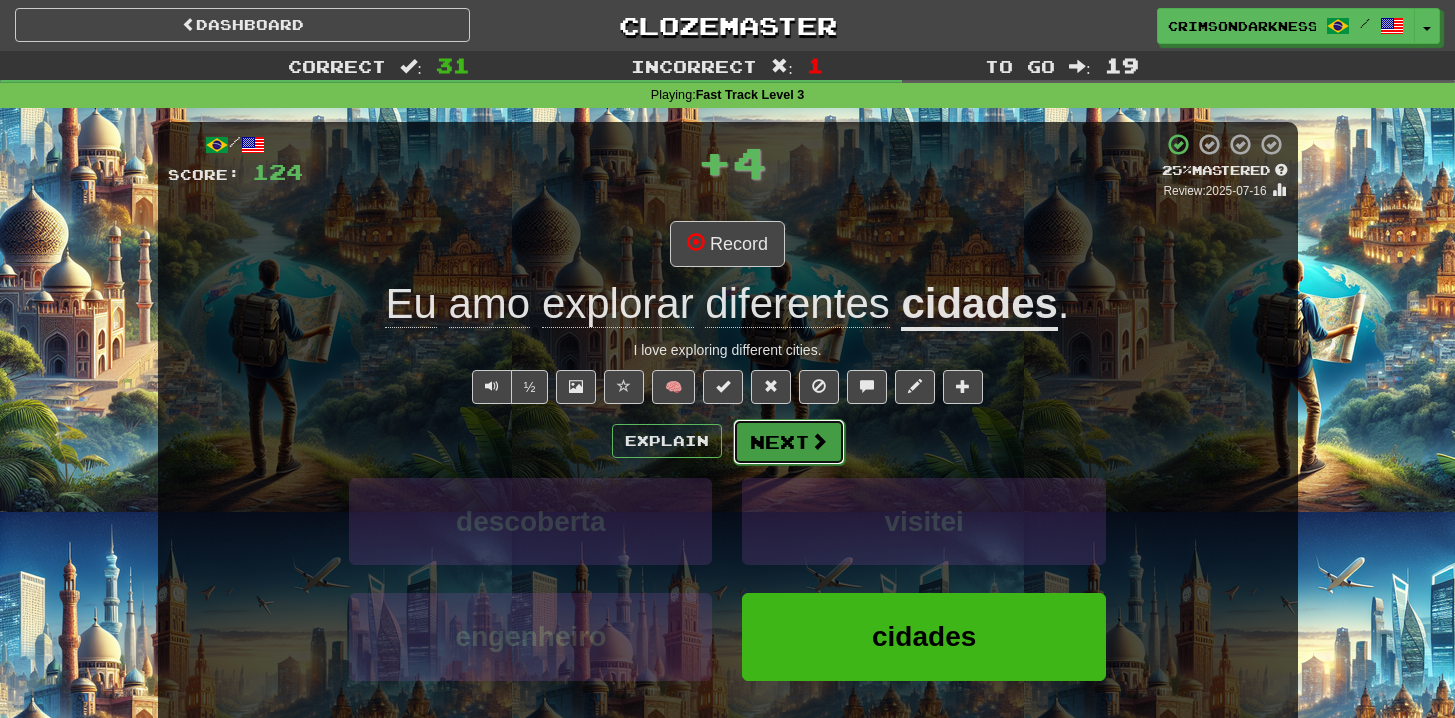 click on "Next" at bounding box center [789, 442] 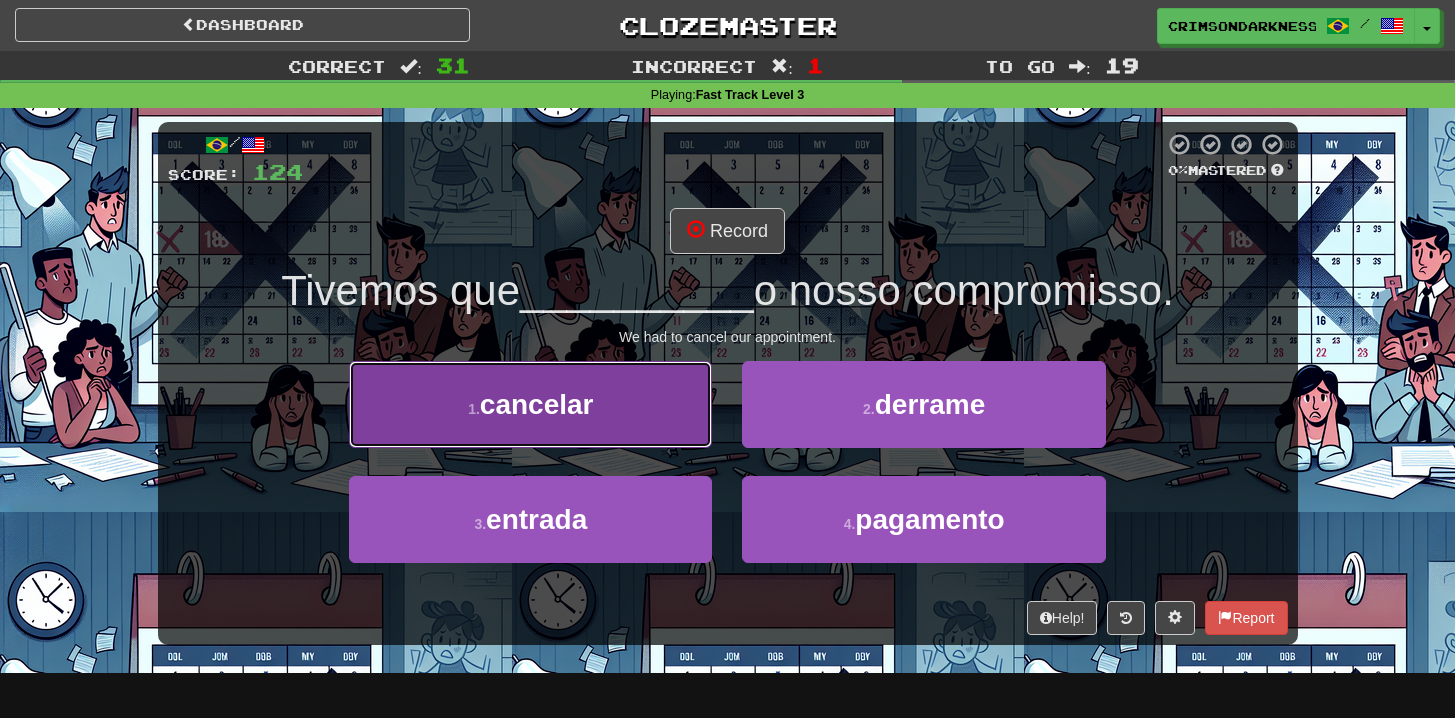 click on "1 .  cancelar" at bounding box center [530, 404] 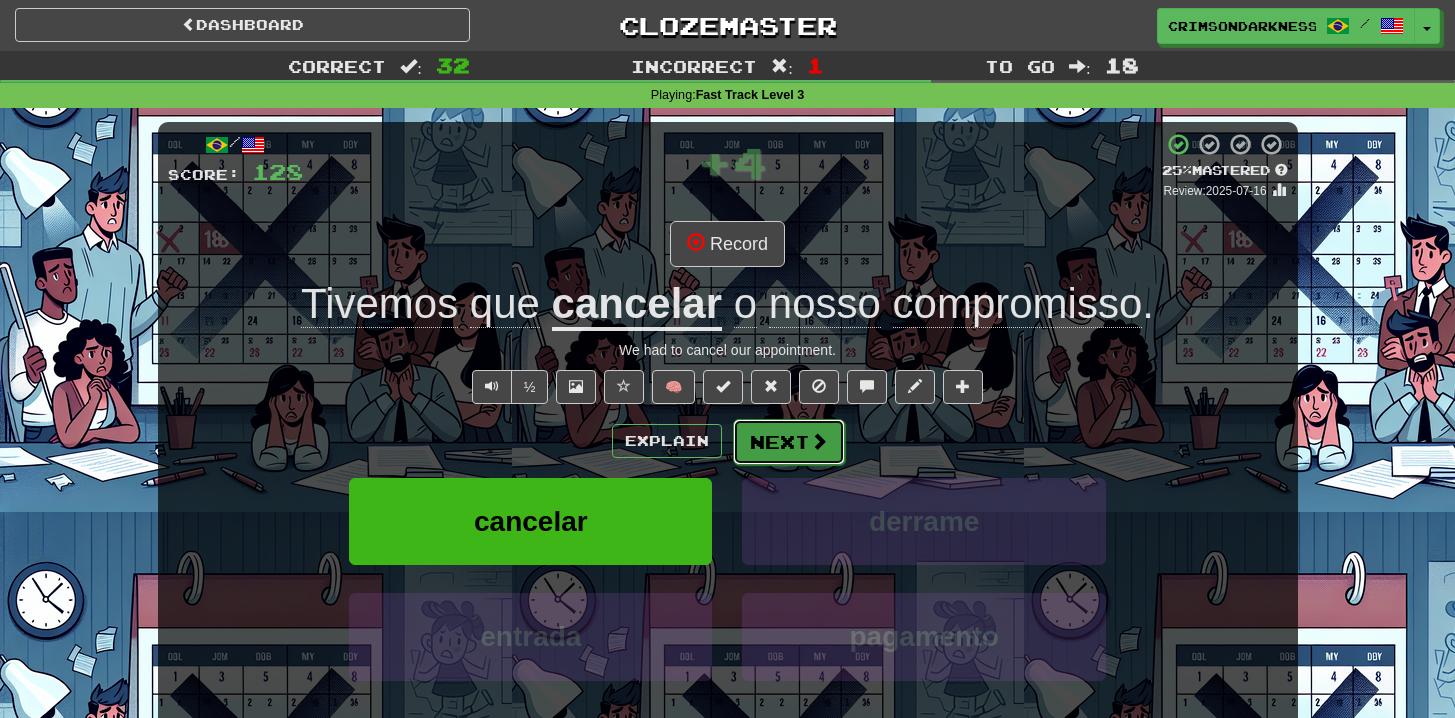 click at bounding box center [819, 441] 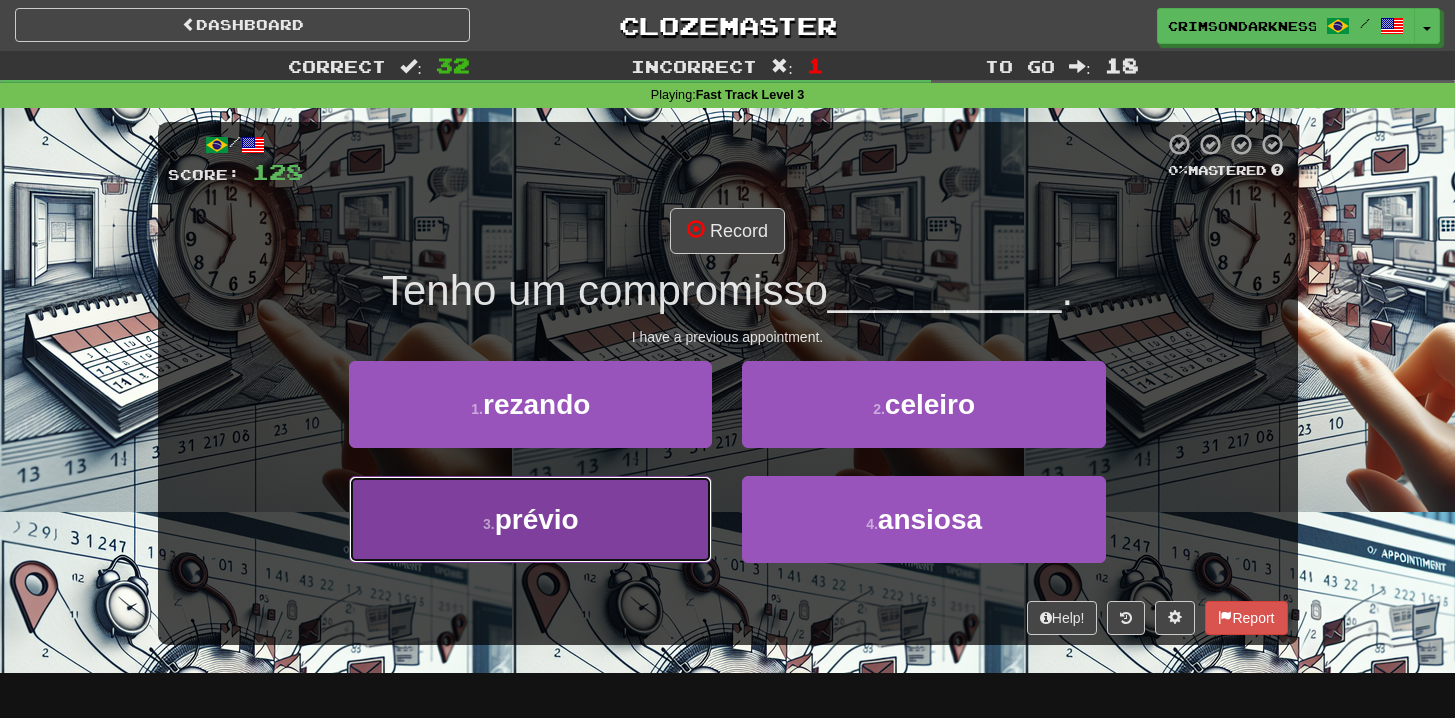 click on "3 .  prévio" at bounding box center [530, 519] 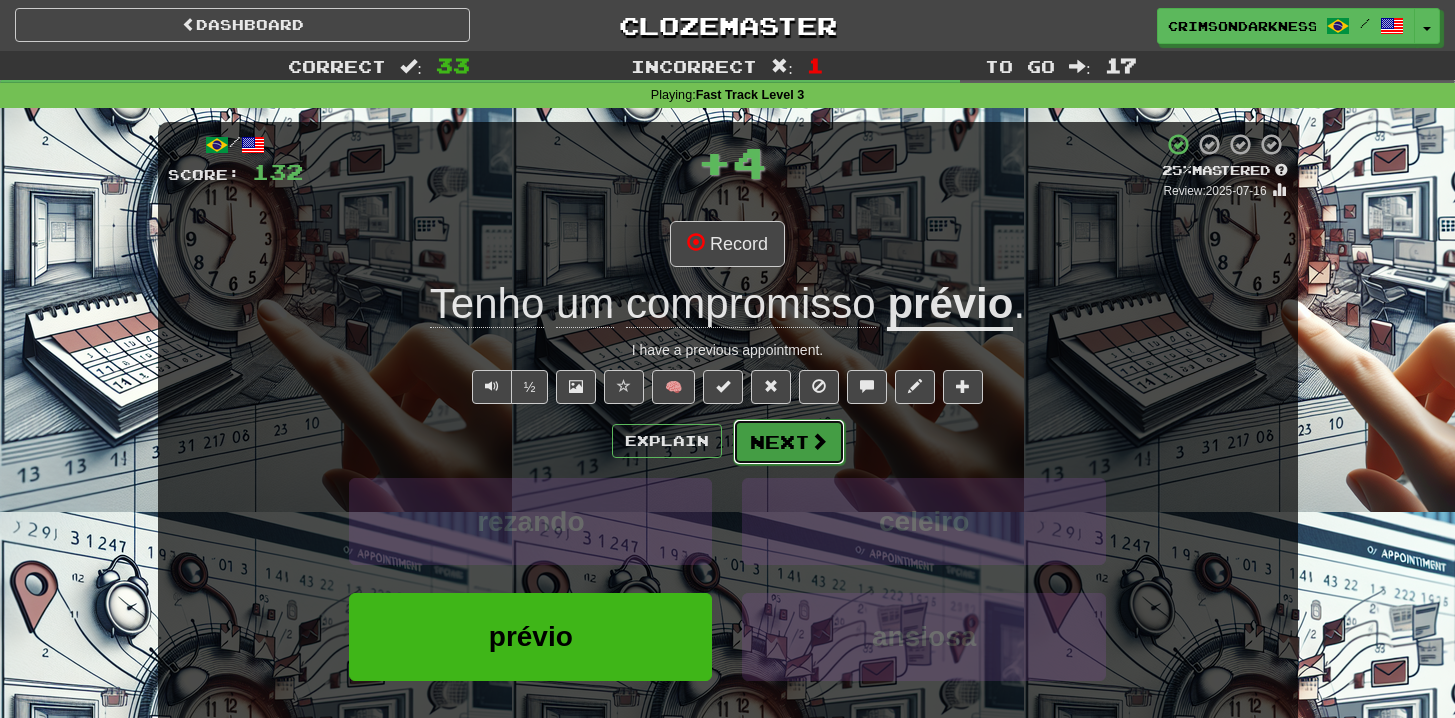 click at bounding box center [819, 441] 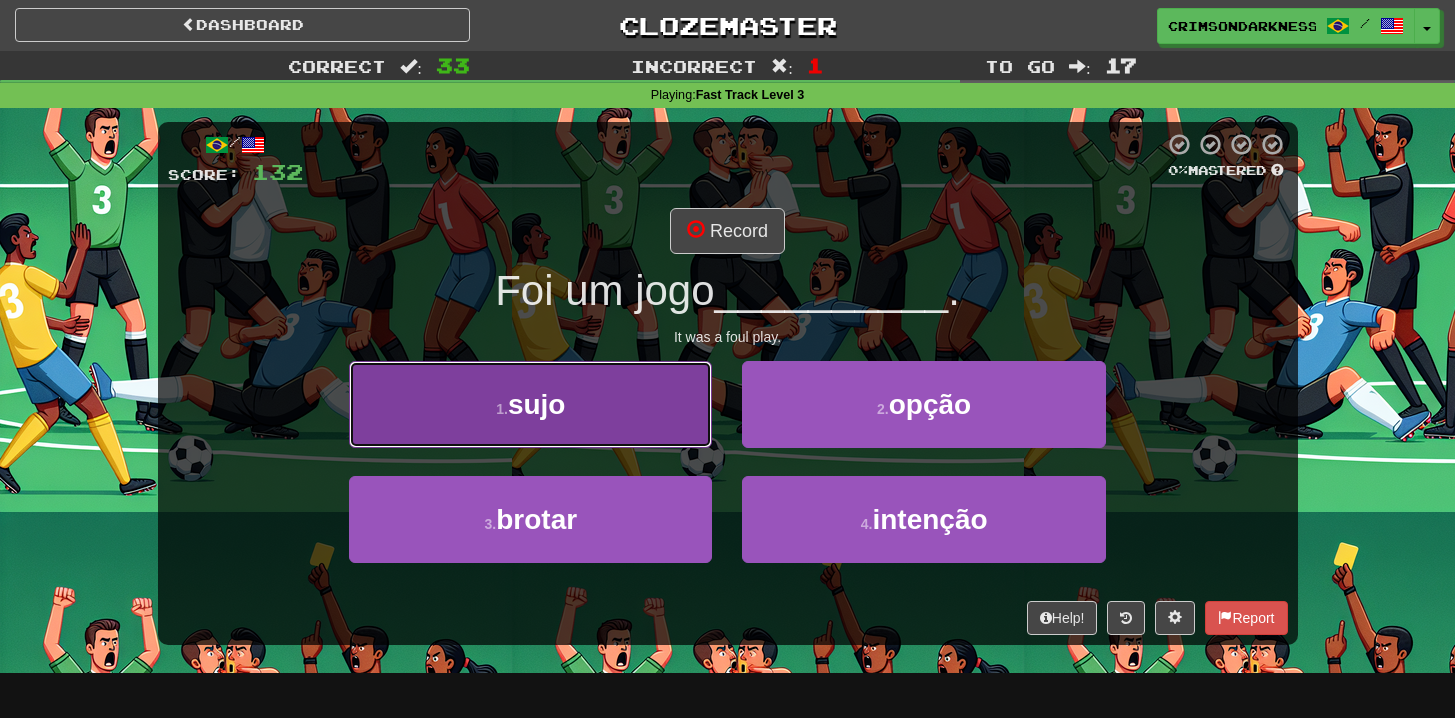 click on "1 .  sujo" at bounding box center [530, 404] 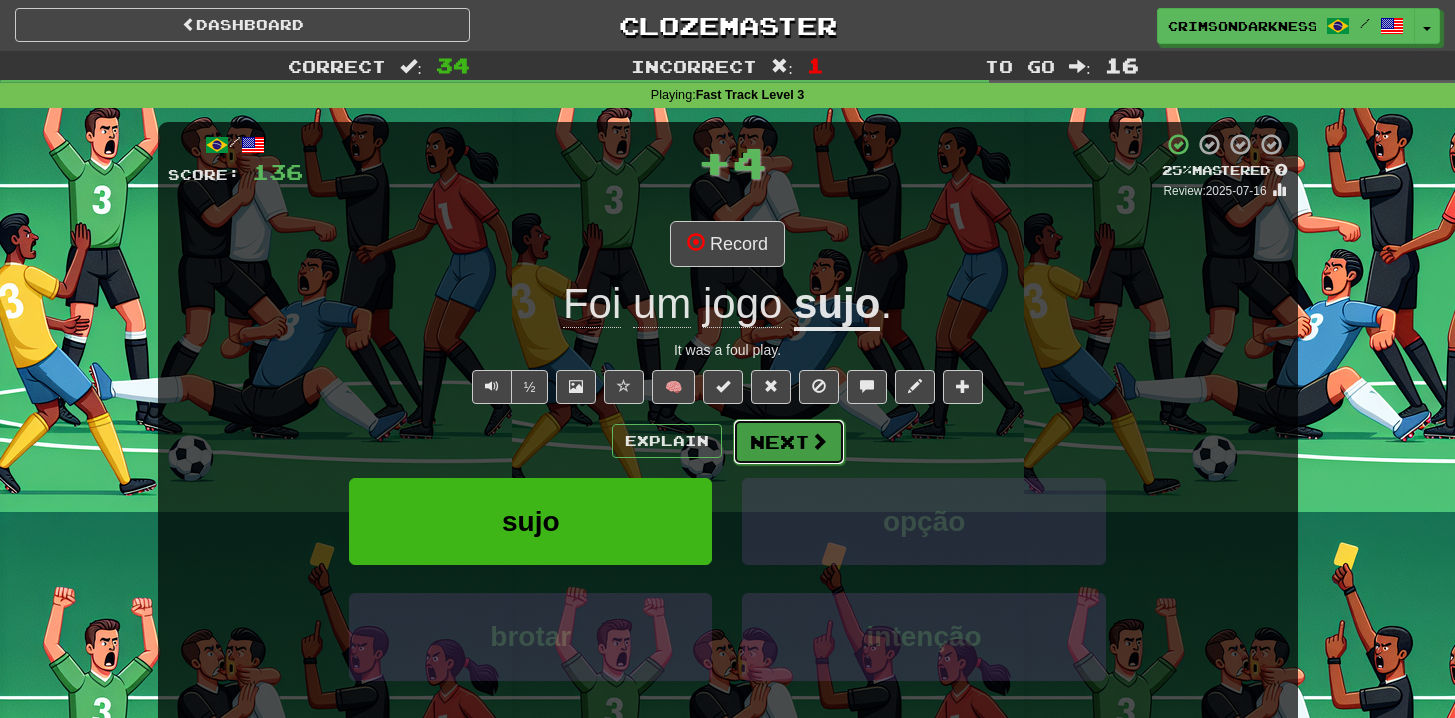 click at bounding box center (819, 441) 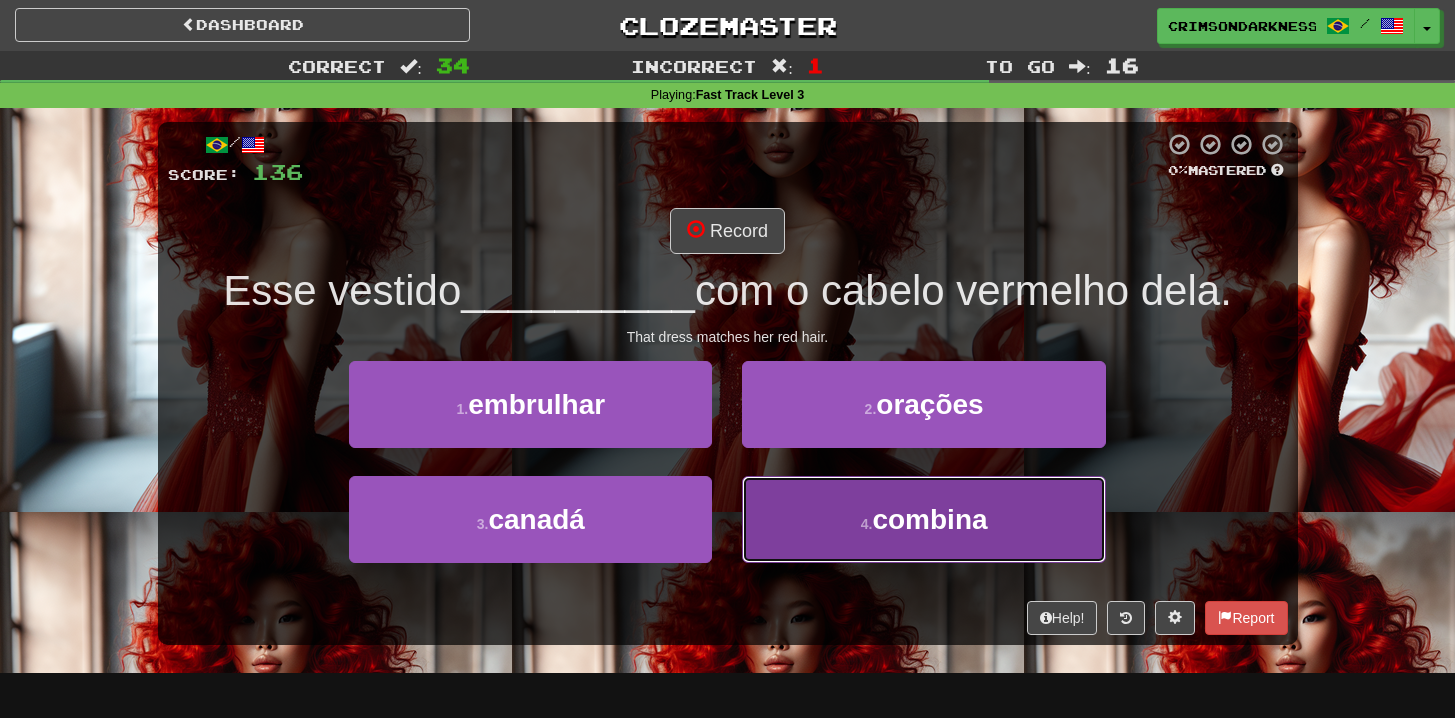 click on "combina" at bounding box center [929, 519] 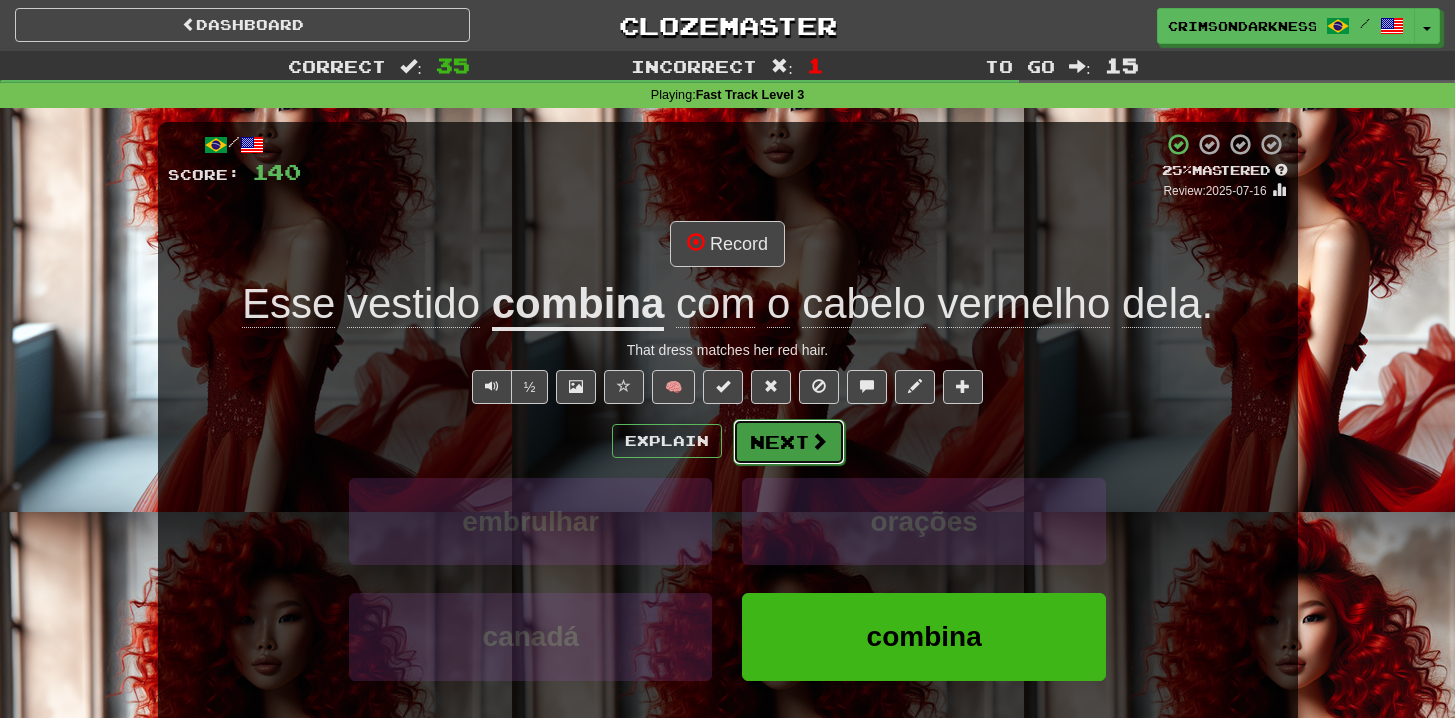 click at bounding box center [819, 441] 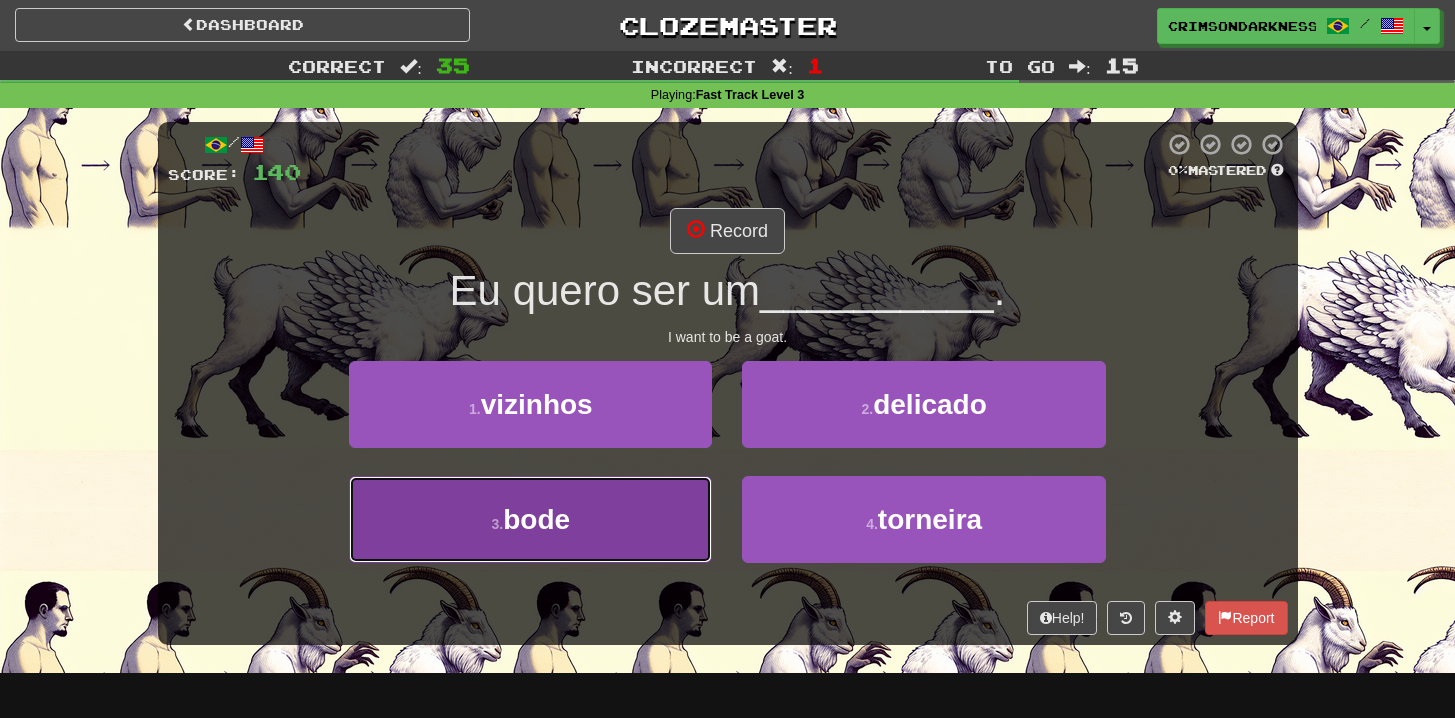 click on "3 .  bode" at bounding box center (530, 519) 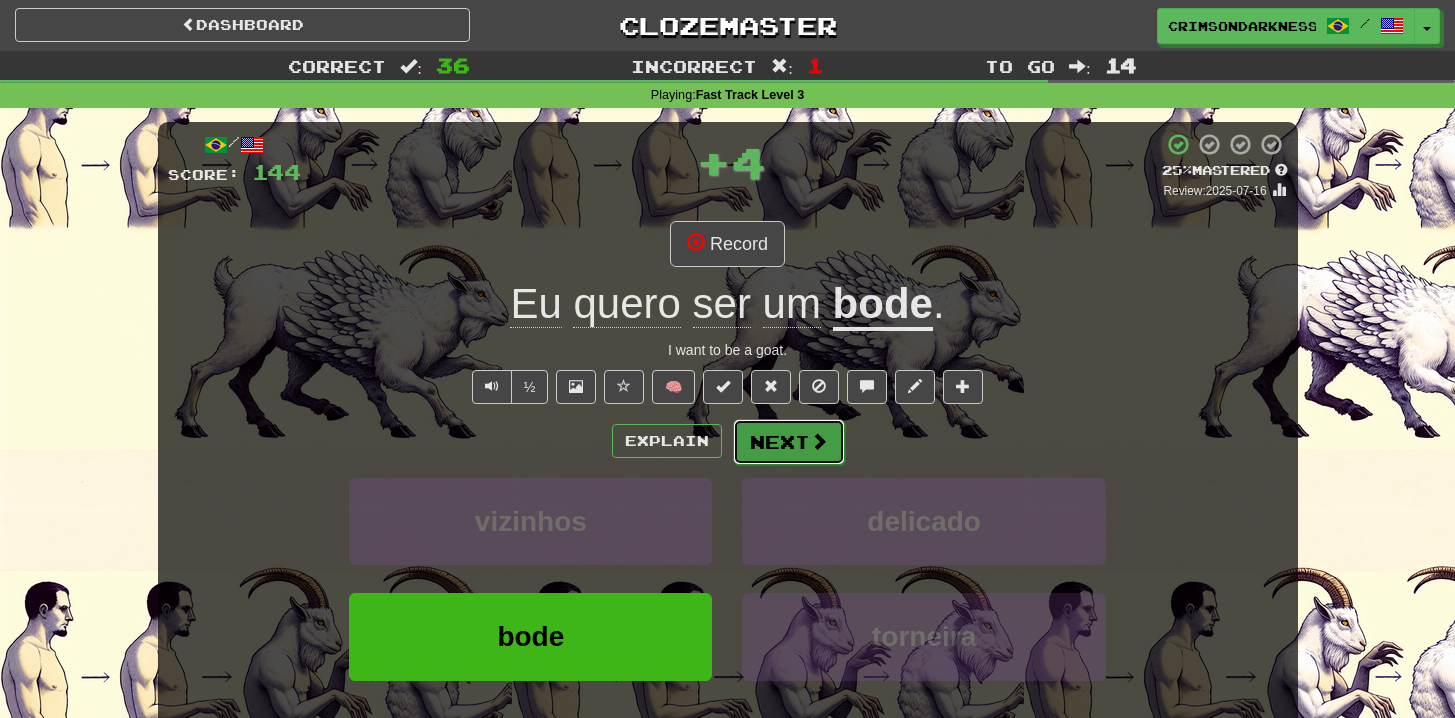click at bounding box center (819, 441) 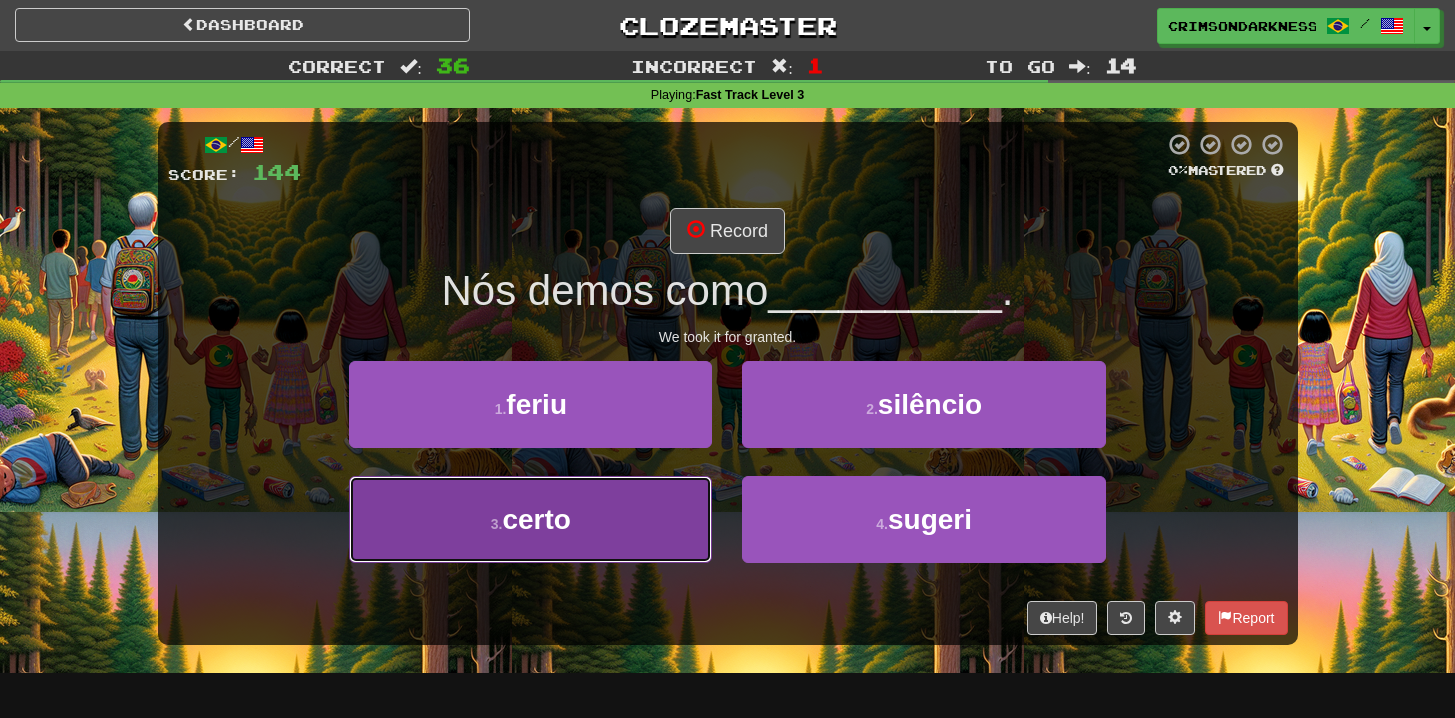 click on "3 .  certo" at bounding box center [530, 519] 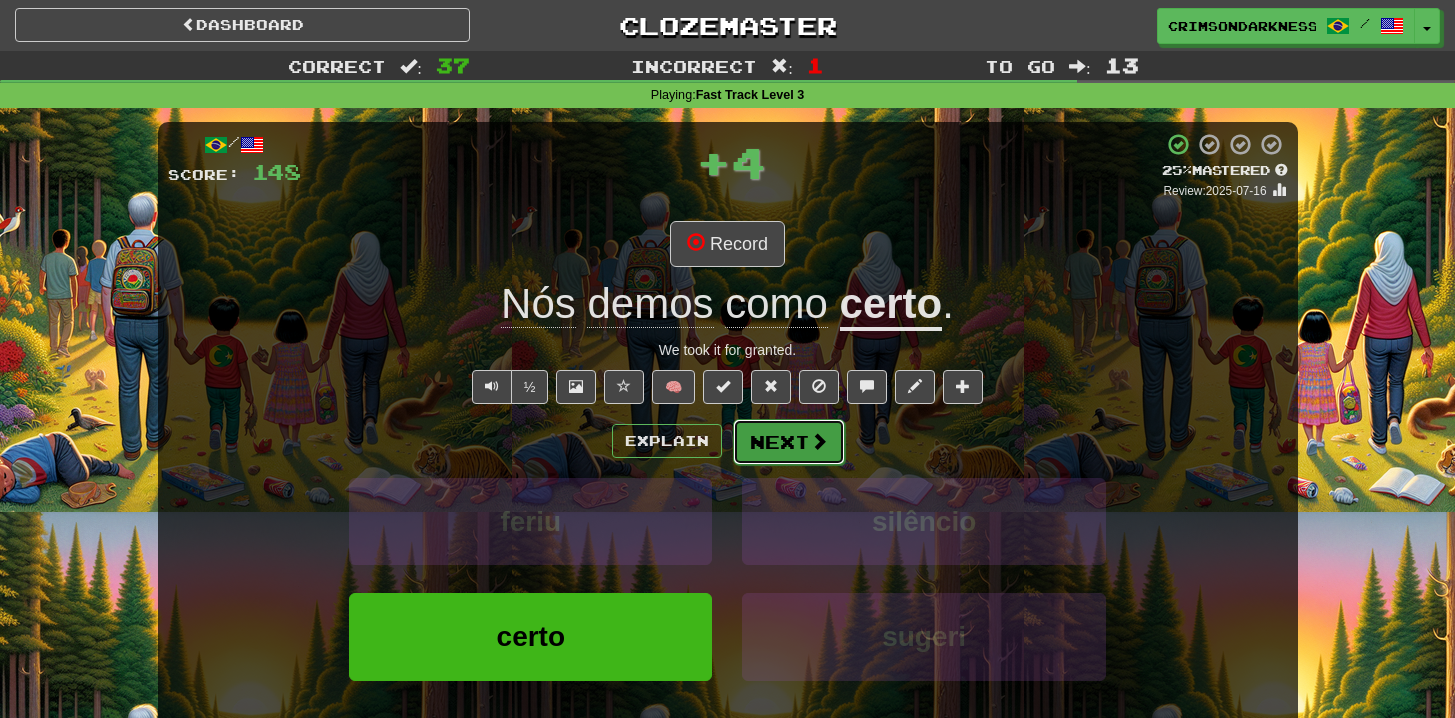 click at bounding box center [819, 441] 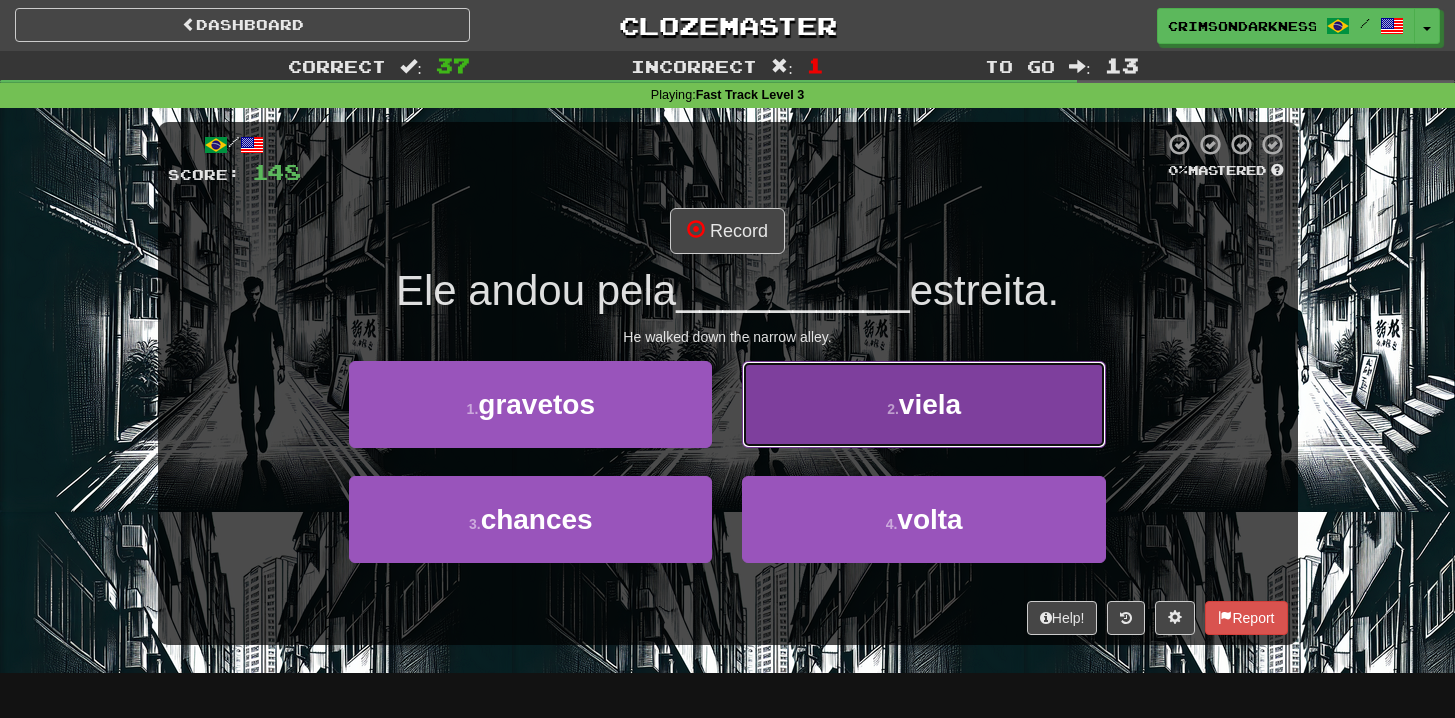 click on "viela" at bounding box center (930, 404) 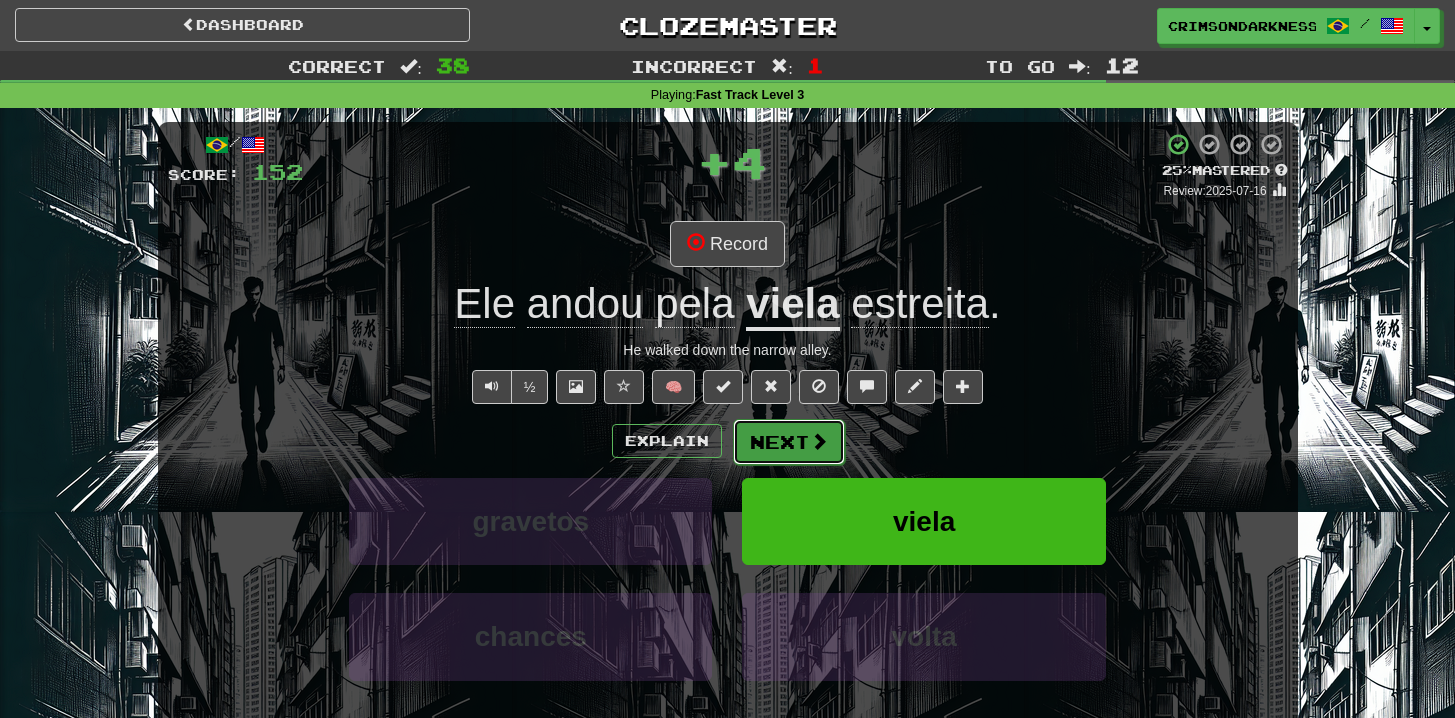 click on "Next" at bounding box center [789, 442] 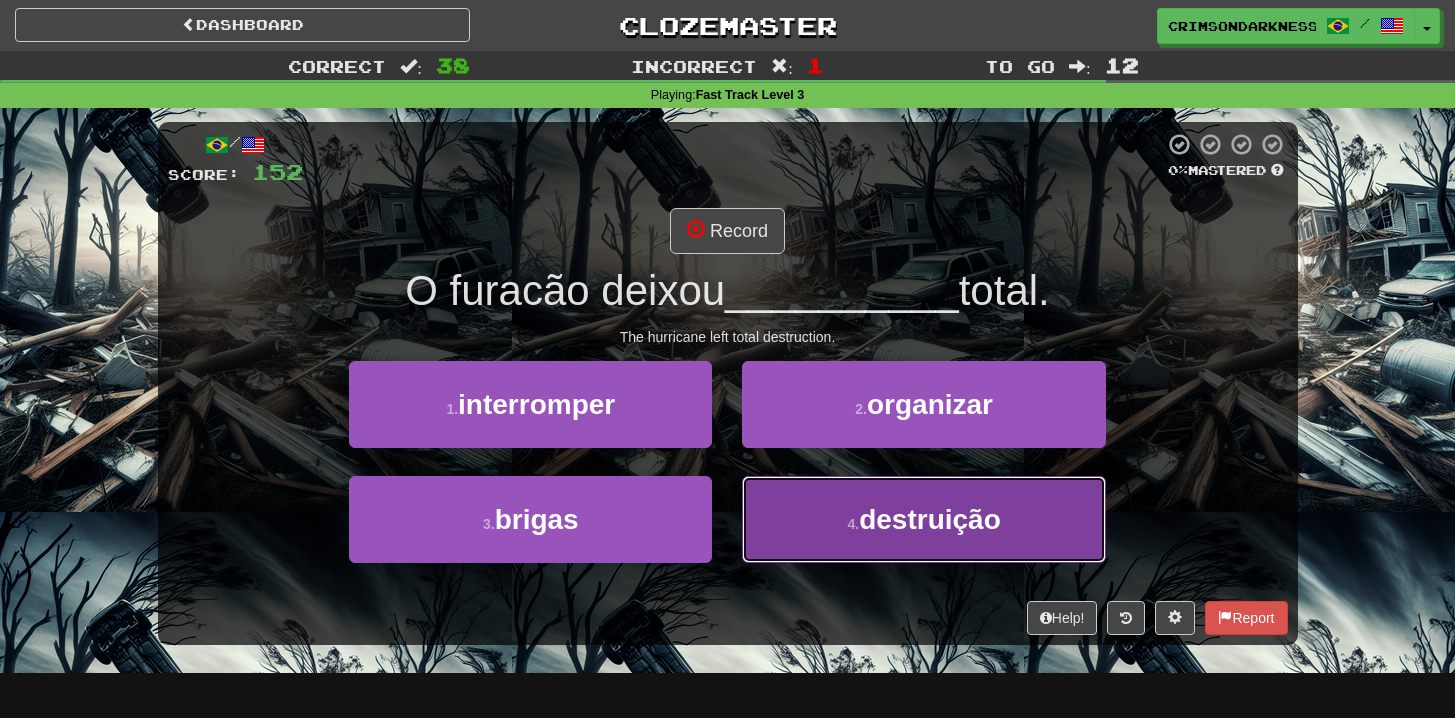 click on "destruição" at bounding box center (930, 519) 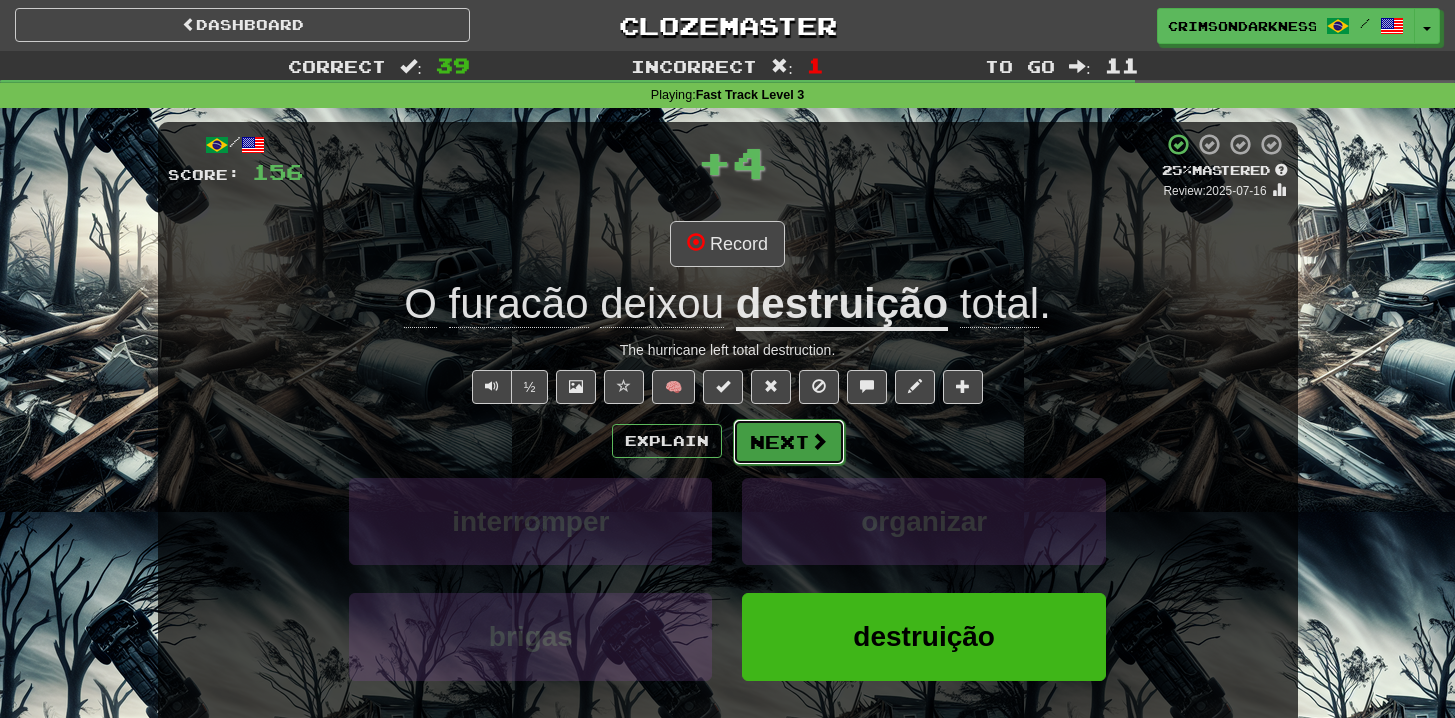 click on "Next" at bounding box center (789, 442) 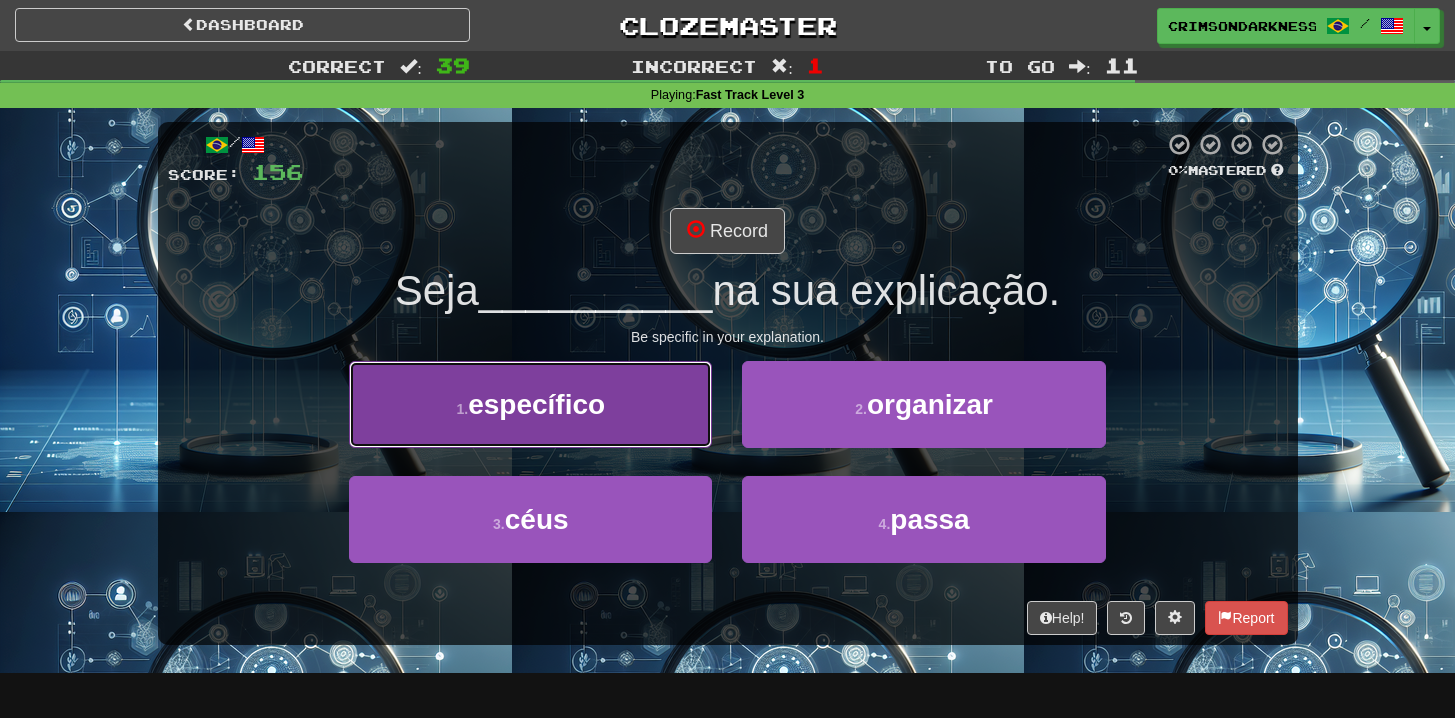 click on "1 .  específico" at bounding box center [530, 404] 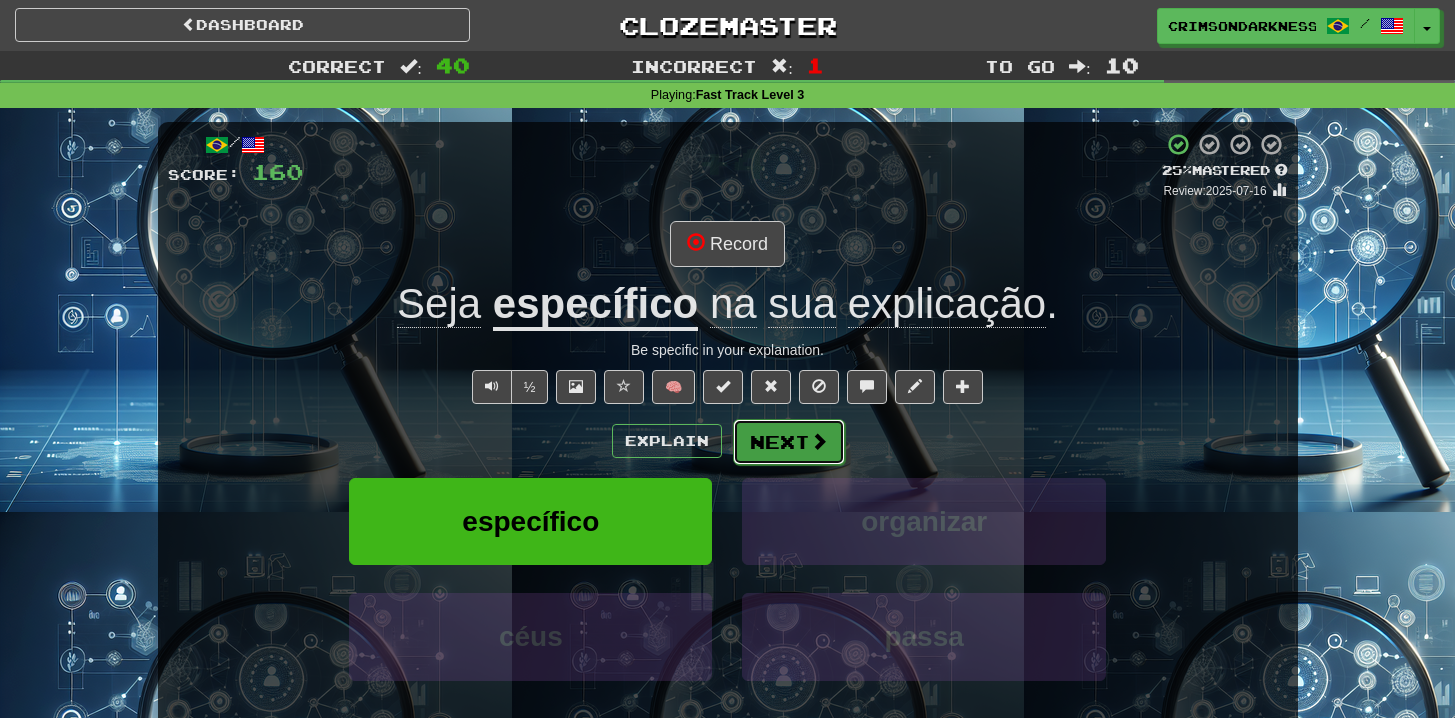 click on "Next" at bounding box center (789, 442) 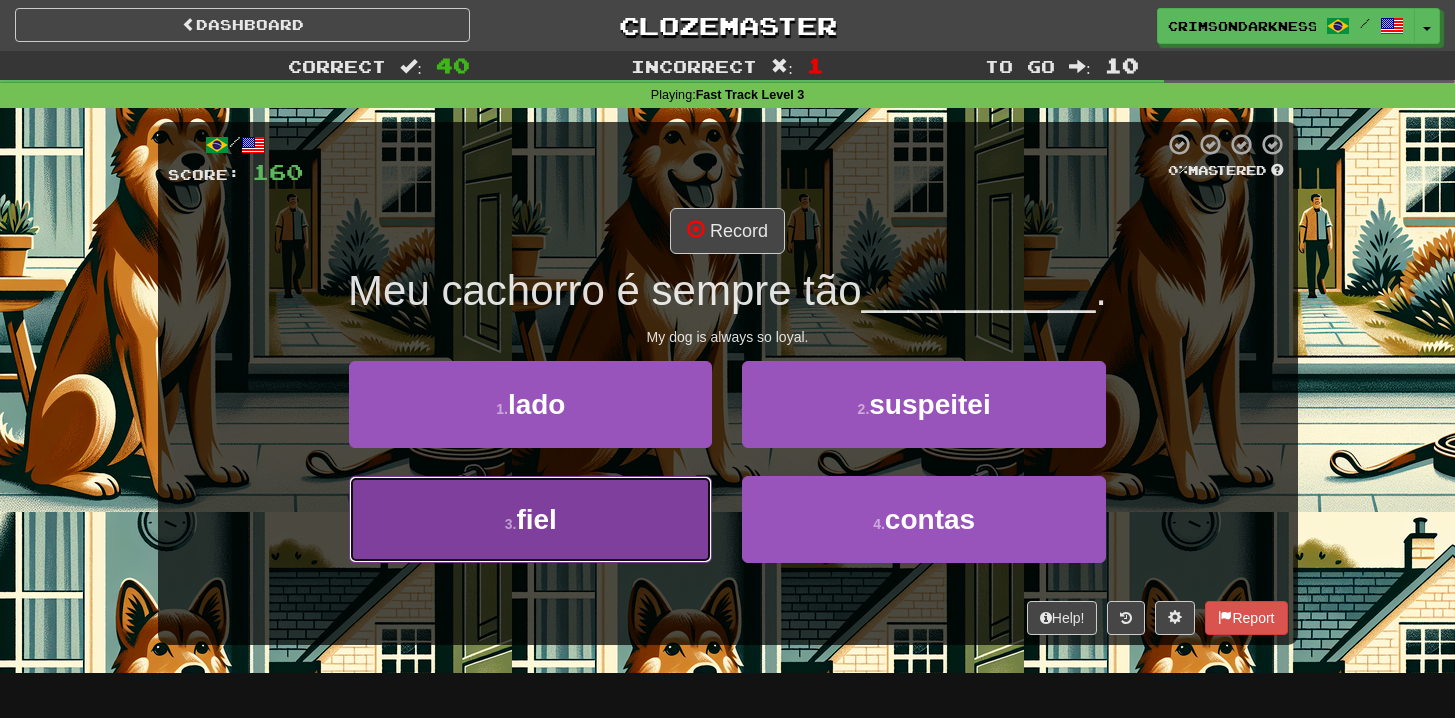 click on "3 .  fiel" at bounding box center (530, 519) 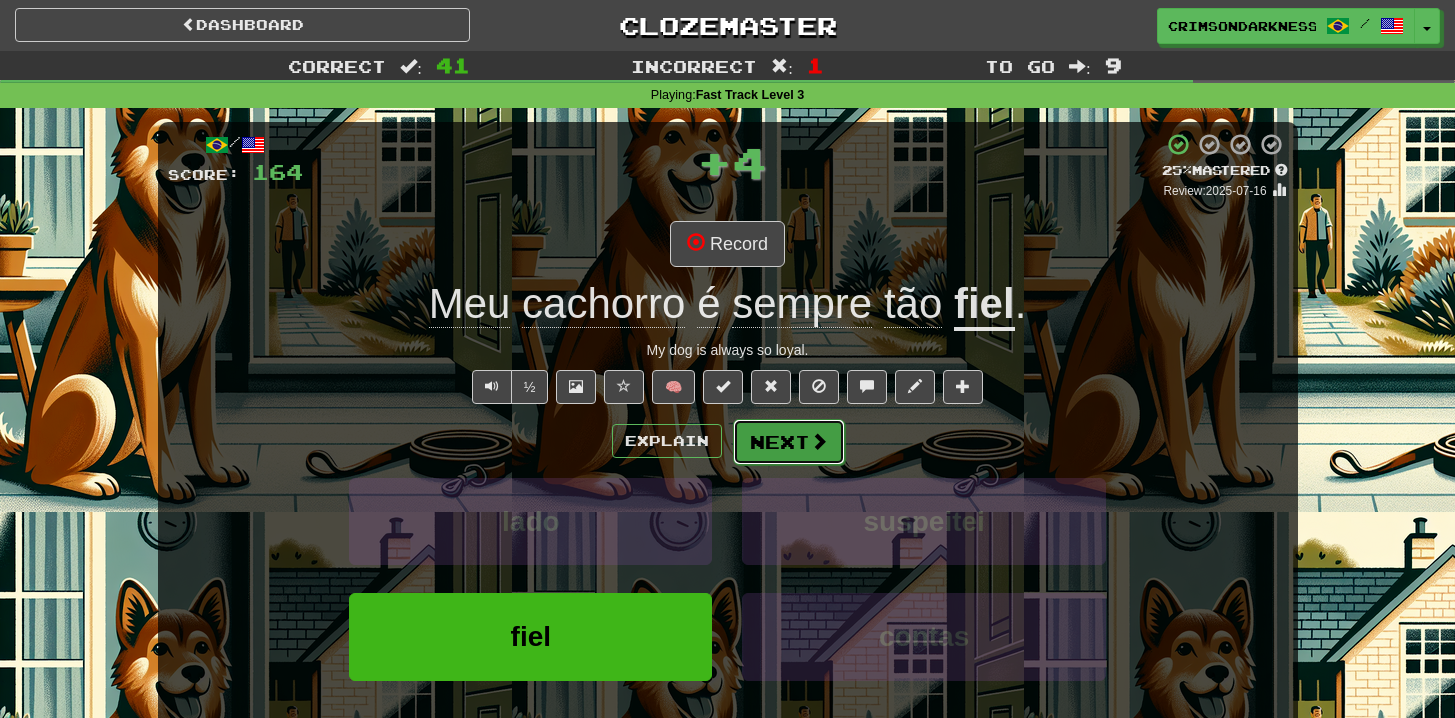 click at bounding box center [819, 441] 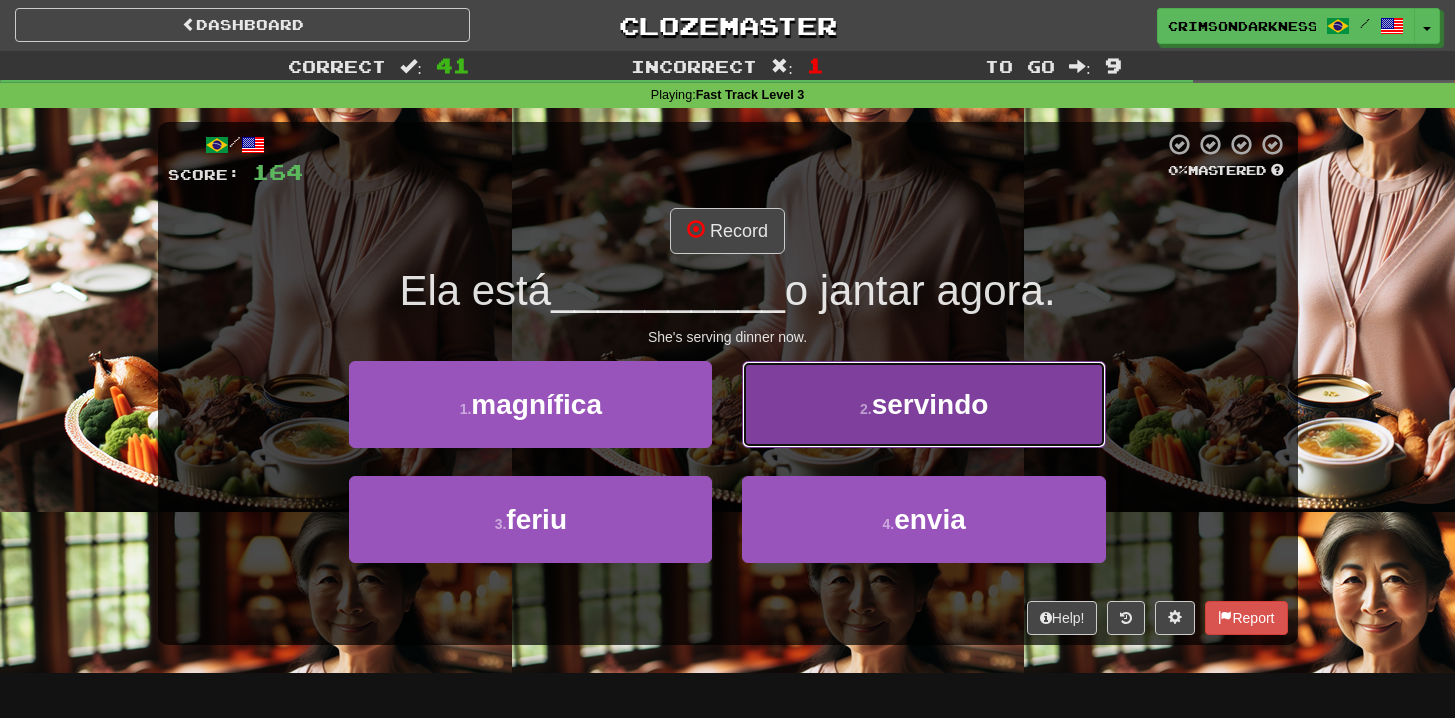 click on "servindo" at bounding box center (930, 404) 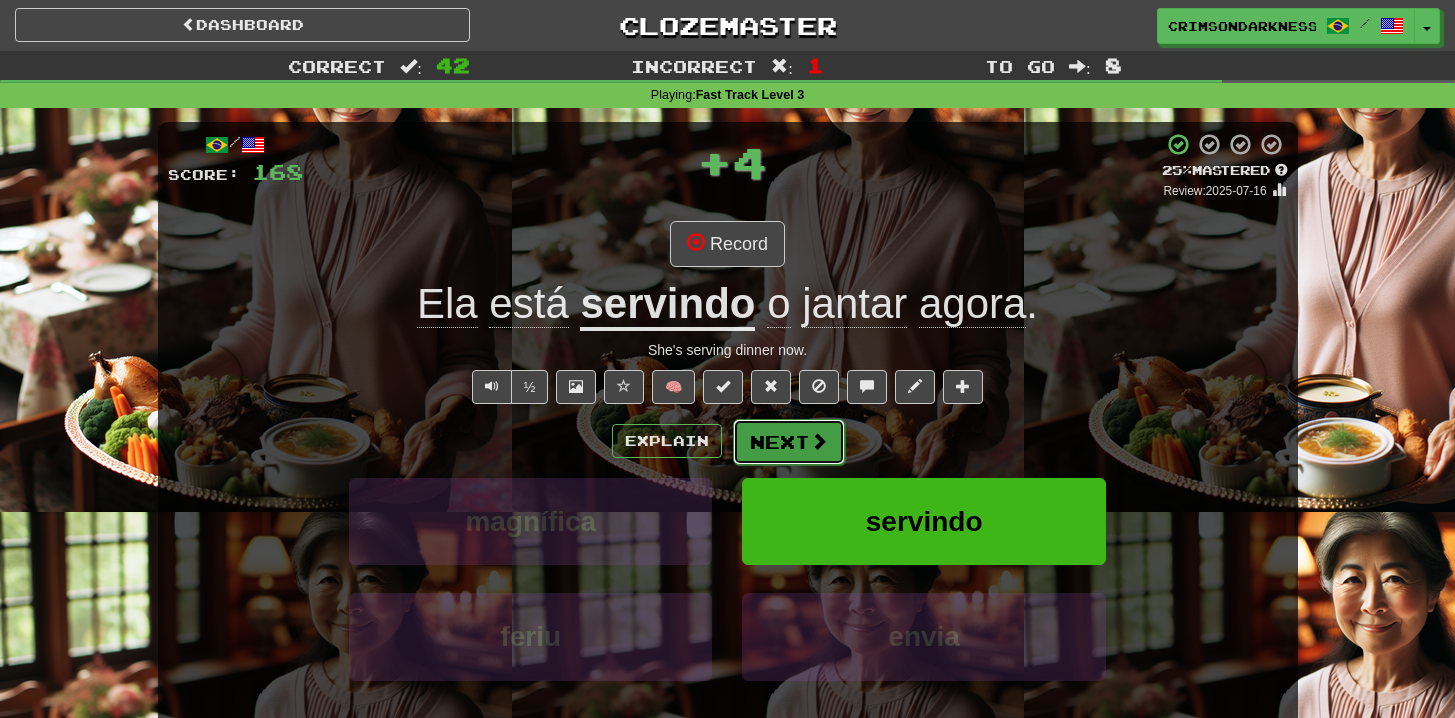 click at bounding box center [819, 441] 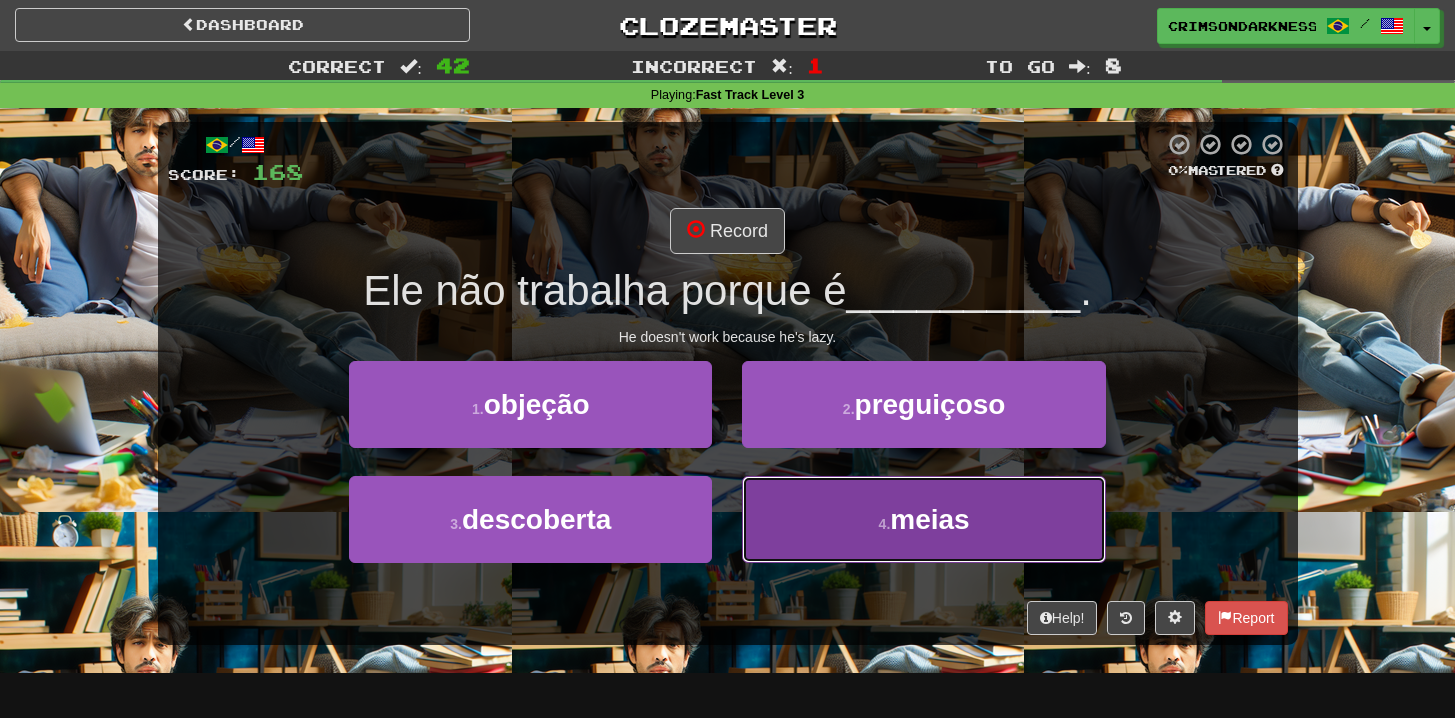 click on "4 .  meias" at bounding box center [923, 519] 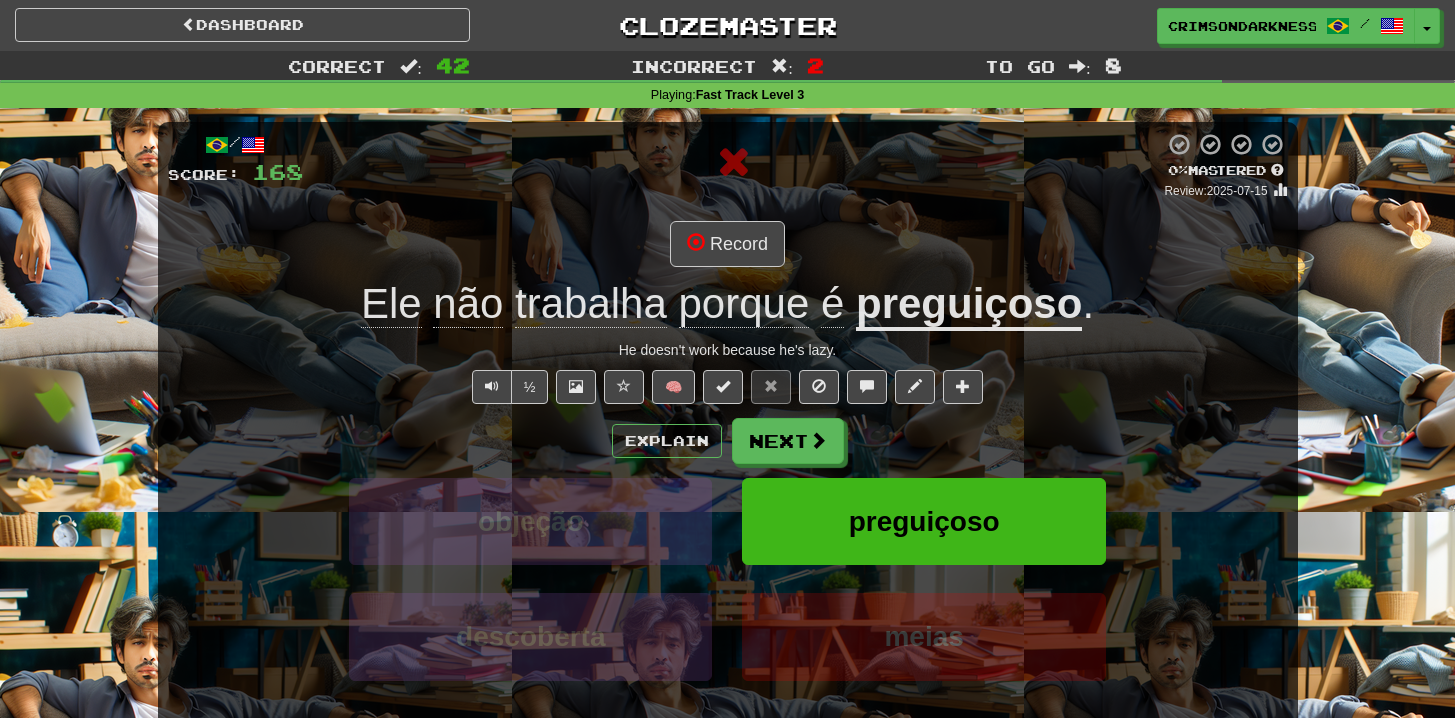 click on "/  Score:   168 0 %  Mastered Review:  2025-07-15   Record Ele   não   trabalha   porque   é   preguiçoso . He doesn't work because he's lazy. ½ 🧠 Explain Next objeção preguiçoso descoberta meias Learn more: objeção preguiçoso descoberta meias  Help!  Report" at bounding box center (728, 457) 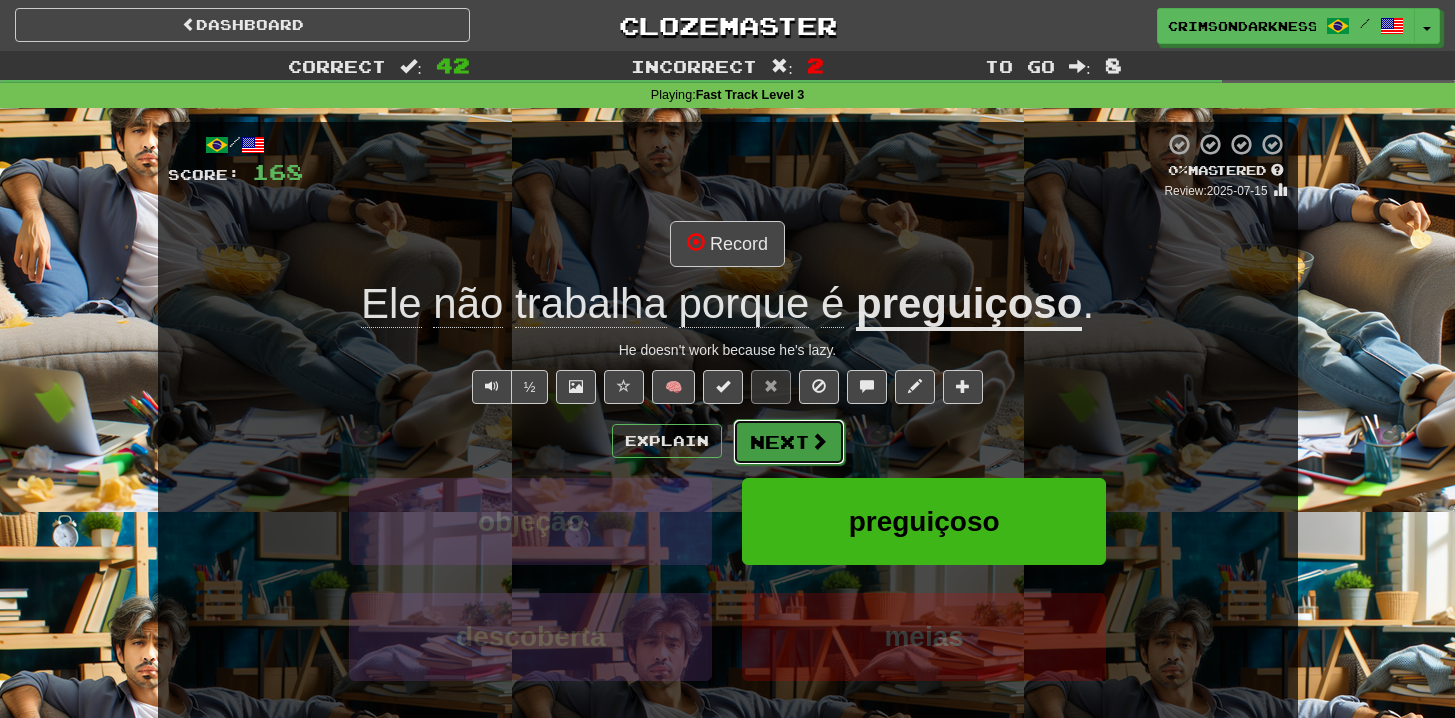 click on "Next" at bounding box center (789, 442) 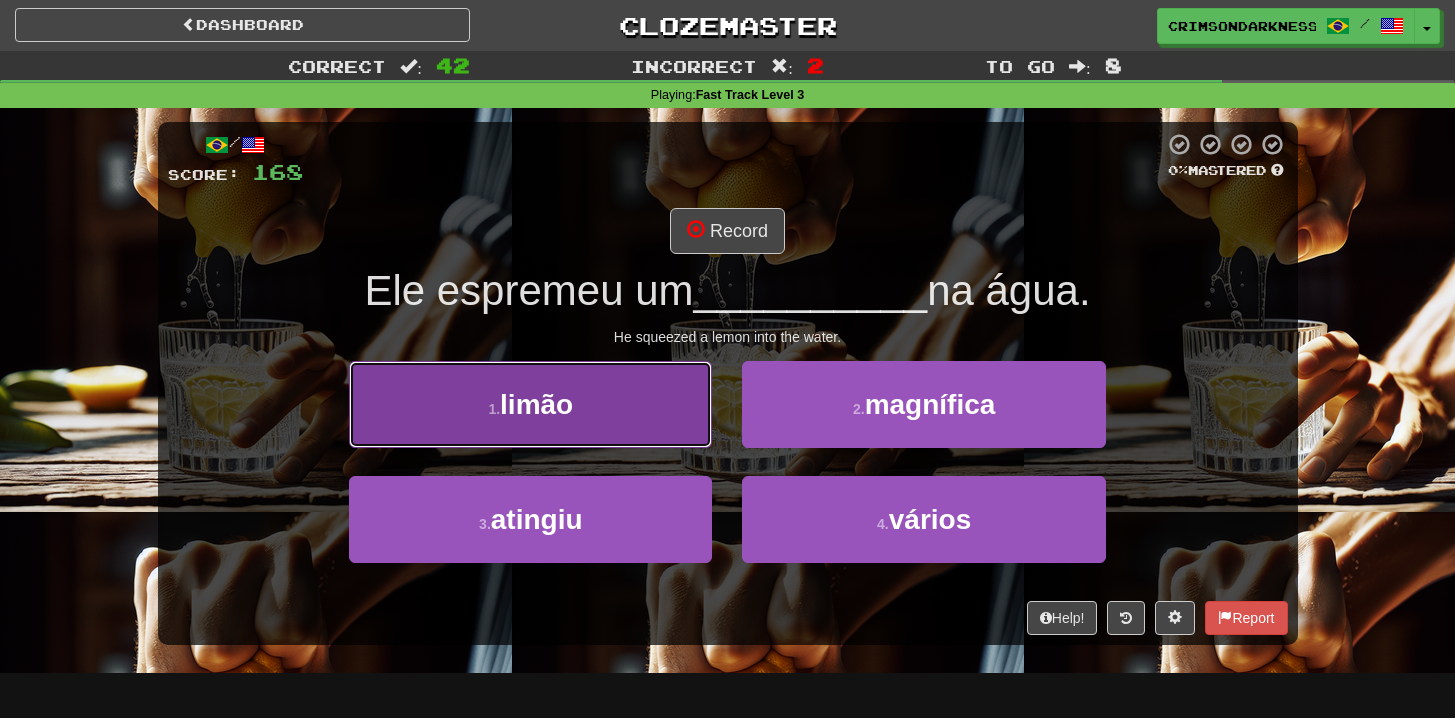 click on "1 .  limão" at bounding box center (530, 404) 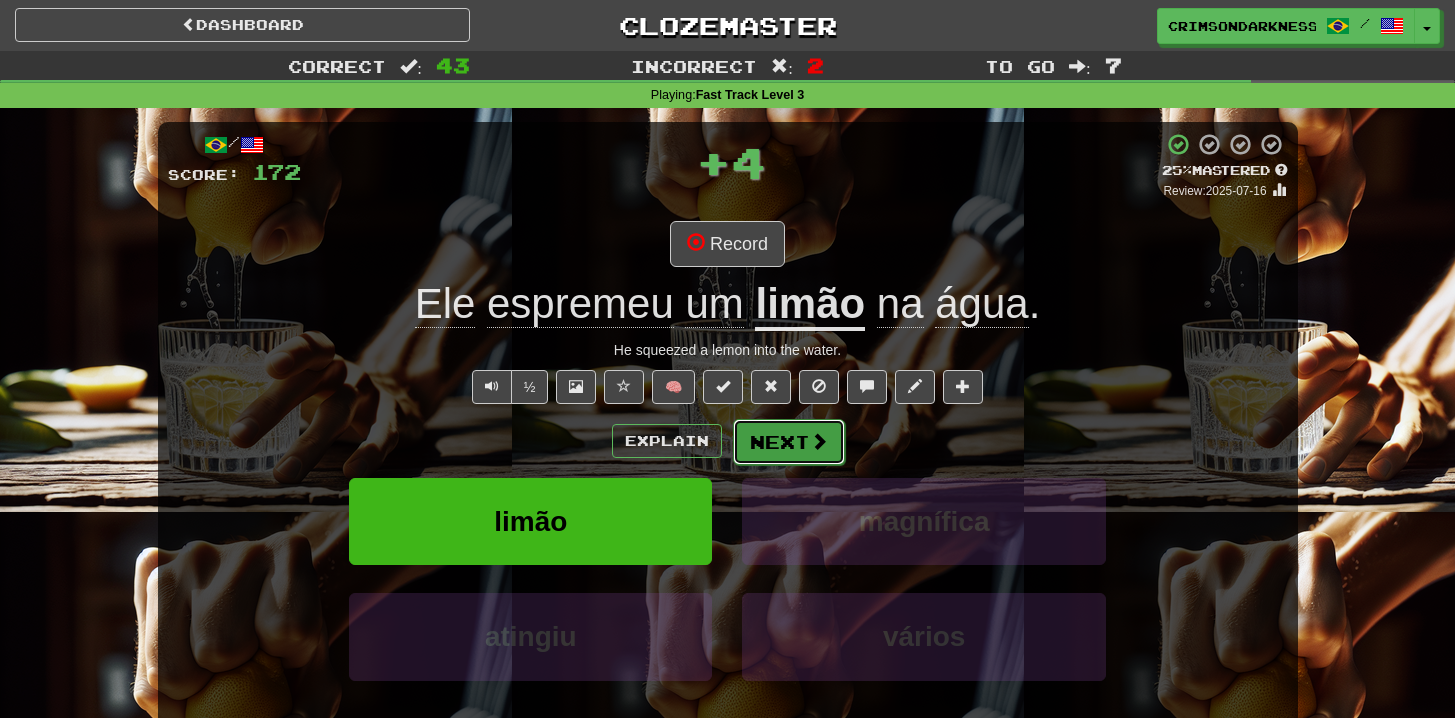 click on "Next" at bounding box center (789, 442) 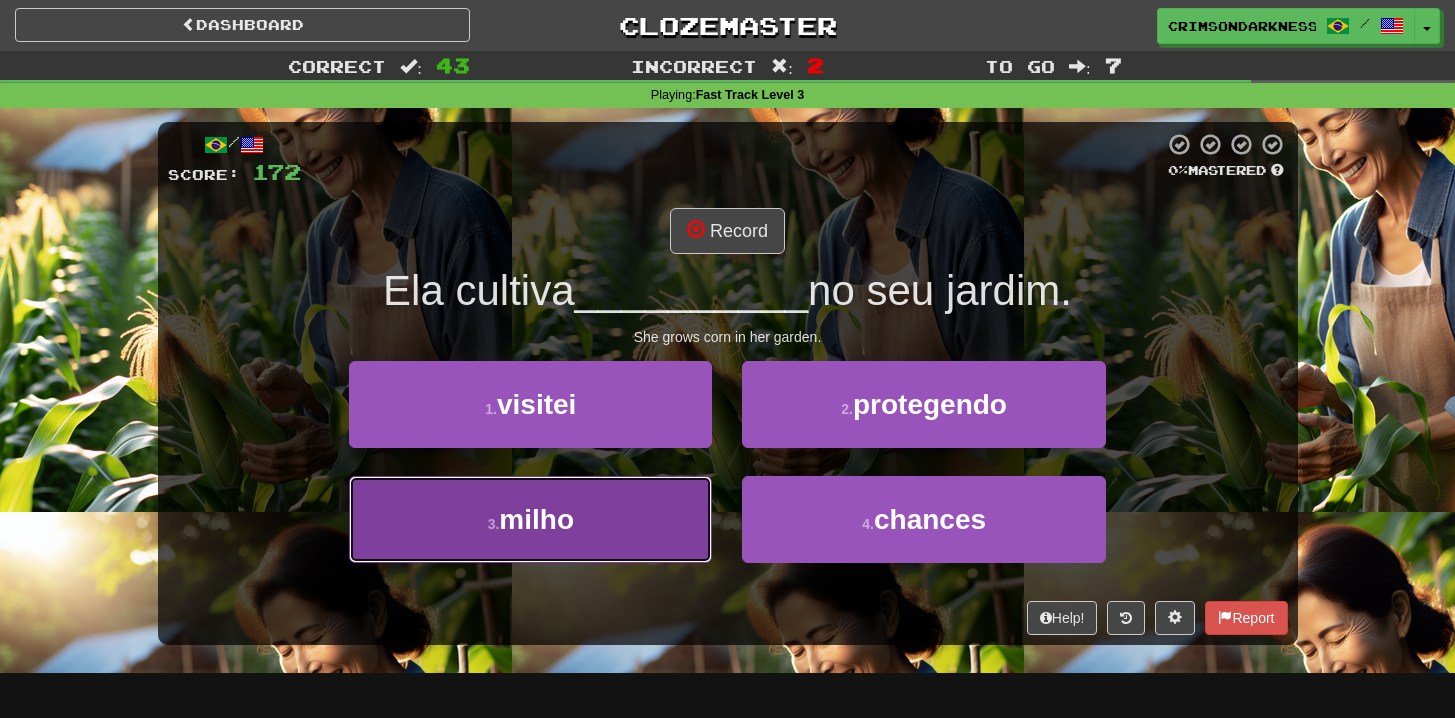 click on "3 .  milho" at bounding box center (530, 519) 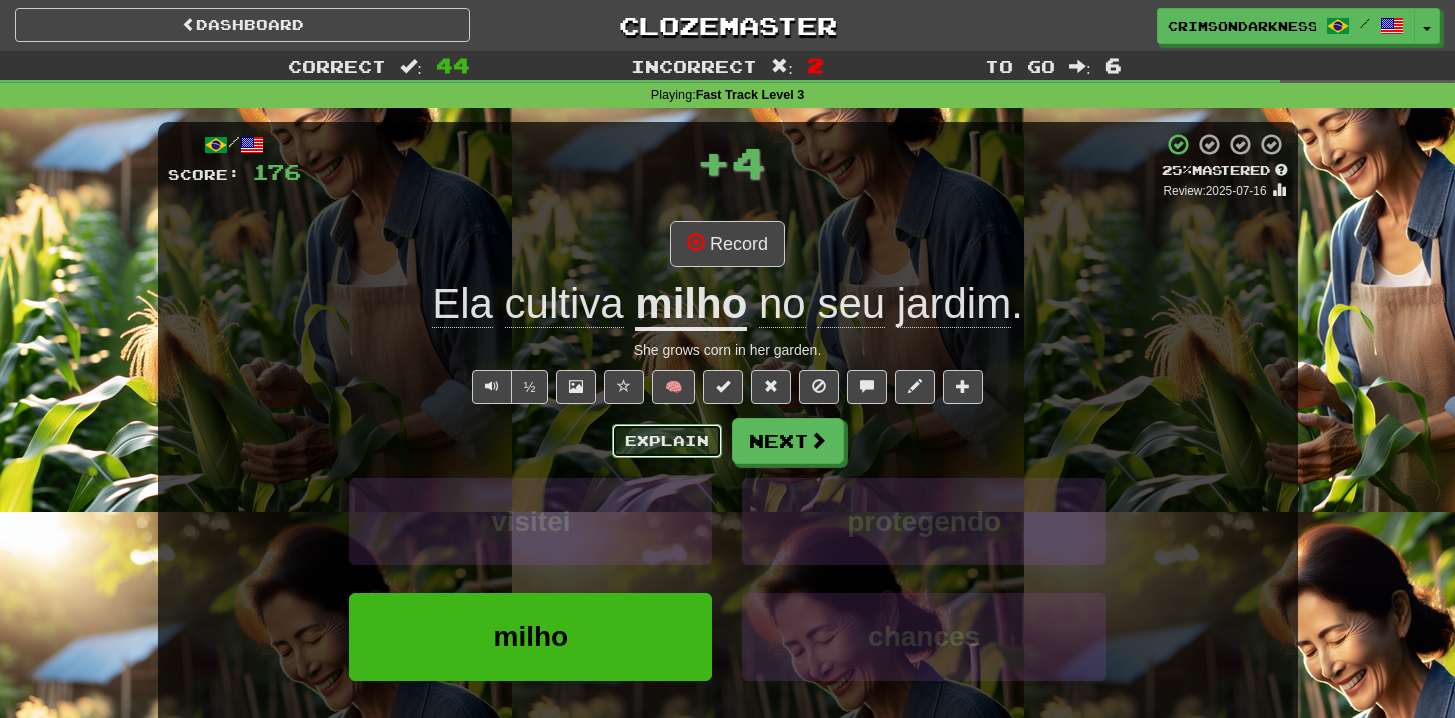 click on "Explain" at bounding box center (667, 441) 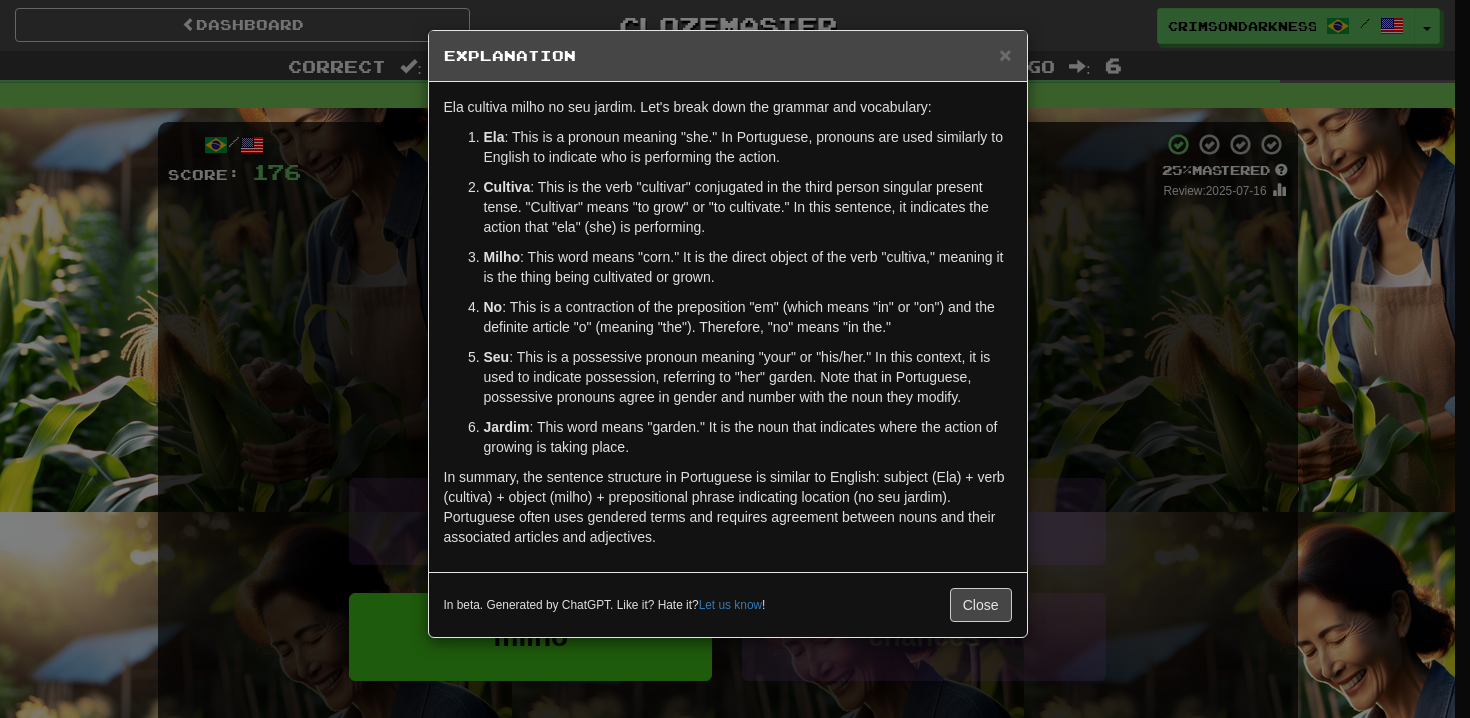 click on "× Explanation The sentence "Ela cultiva milho no seu jardim." translates to "She grows corn in her garden" in English. Let's break down the grammar and vocabulary:
Ela : This is a pronoun meaning "she." In Portuguese, pronouns are used similarly to English to indicate who is performing the action.
Cultiva : This is the verb "cultivar" conjugated in the third person singular present tense. "Cultivar" means "to grow" or "to cultivate." In this sentence, it indicates the action that "ela" (she) is performing.
Milho : This word means "corn." It is the direct object of the verb "cultiva," meaning it is the thing being cultivated or grown.
No : This is a contraction of the preposition "em" (which means "in" or "on") and the definite article "o" (meaning "the"). Therefore, "no" means "in the."
Seu
Jardim : This word means "garden." It is the noun that indicates where the action of growing is taking place.
In beta. Generated by ChatGPT. Like it? Hate it?  Let us know ! Close" at bounding box center [735, 359] 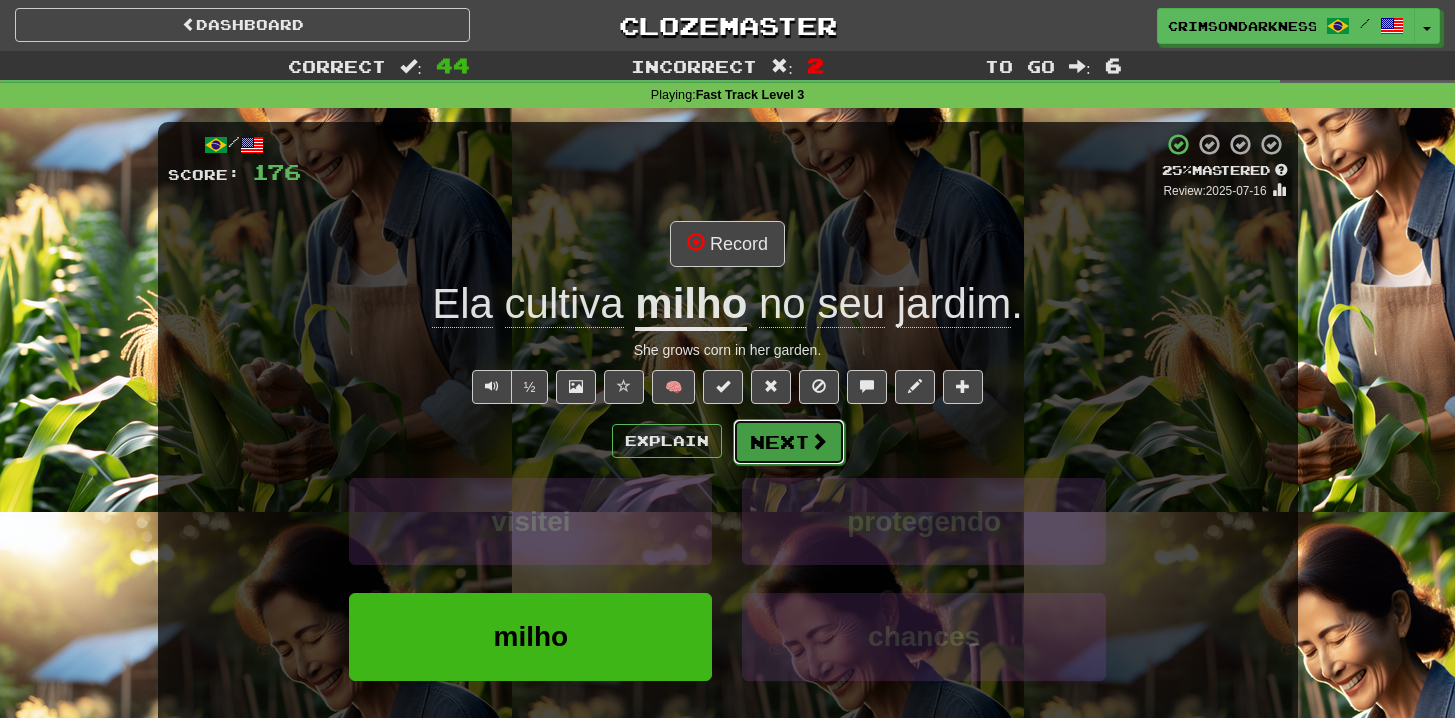 click on "Next" at bounding box center (789, 442) 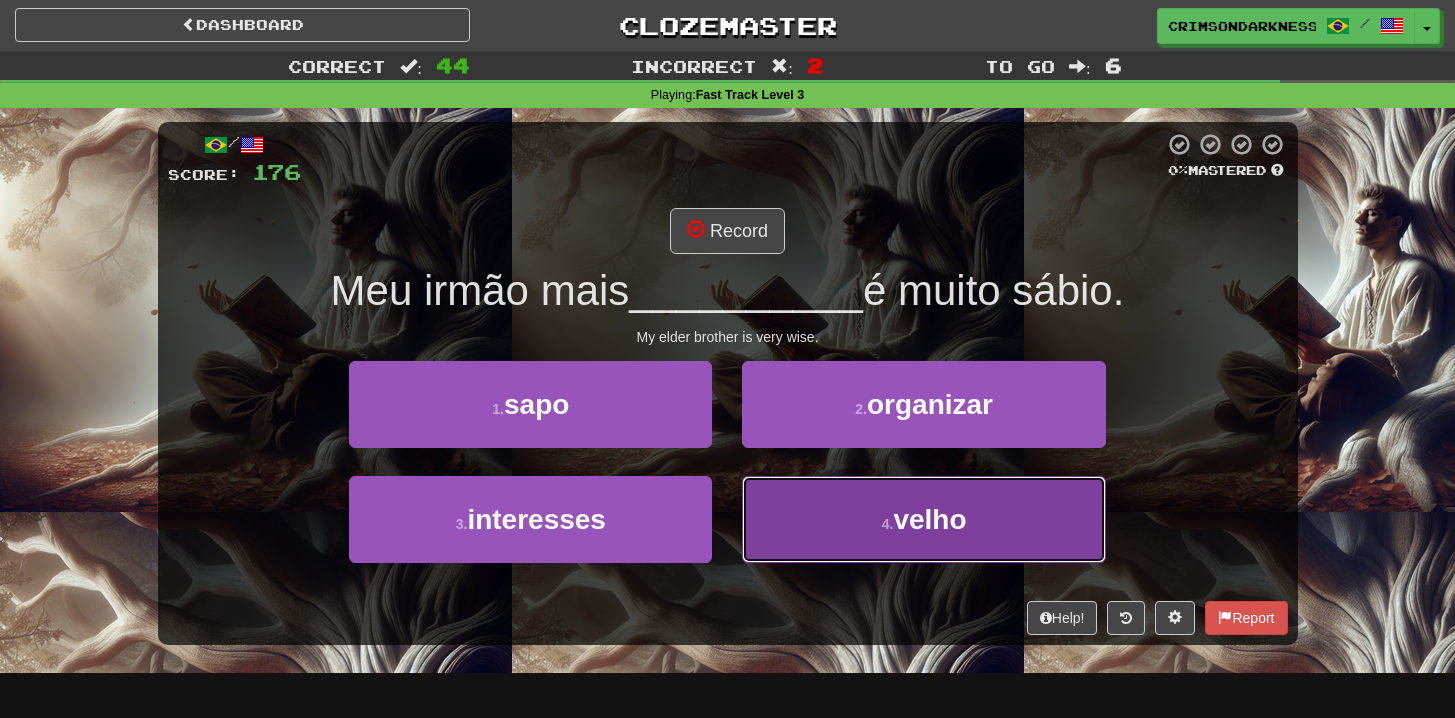 click on "4 .  velho" at bounding box center [923, 519] 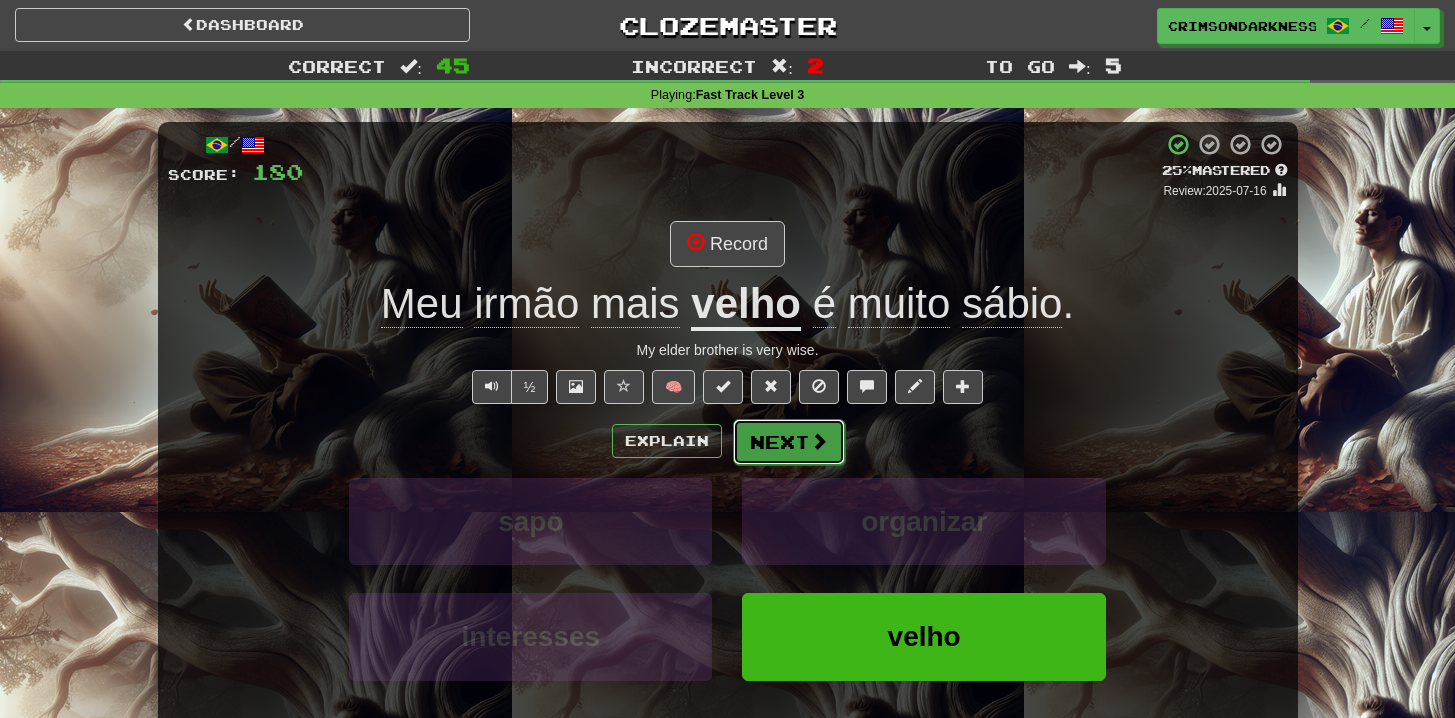 click at bounding box center [819, 441] 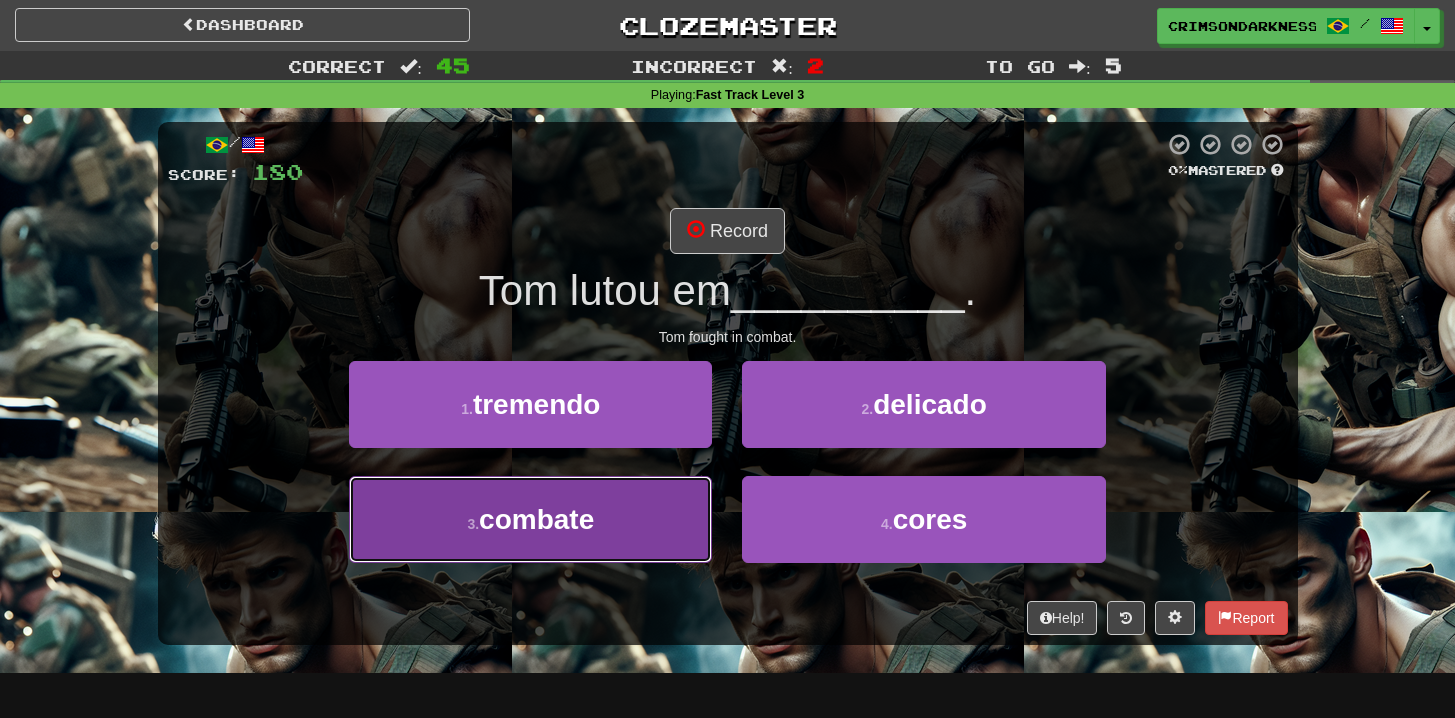 click on "3 .  combate" at bounding box center (530, 519) 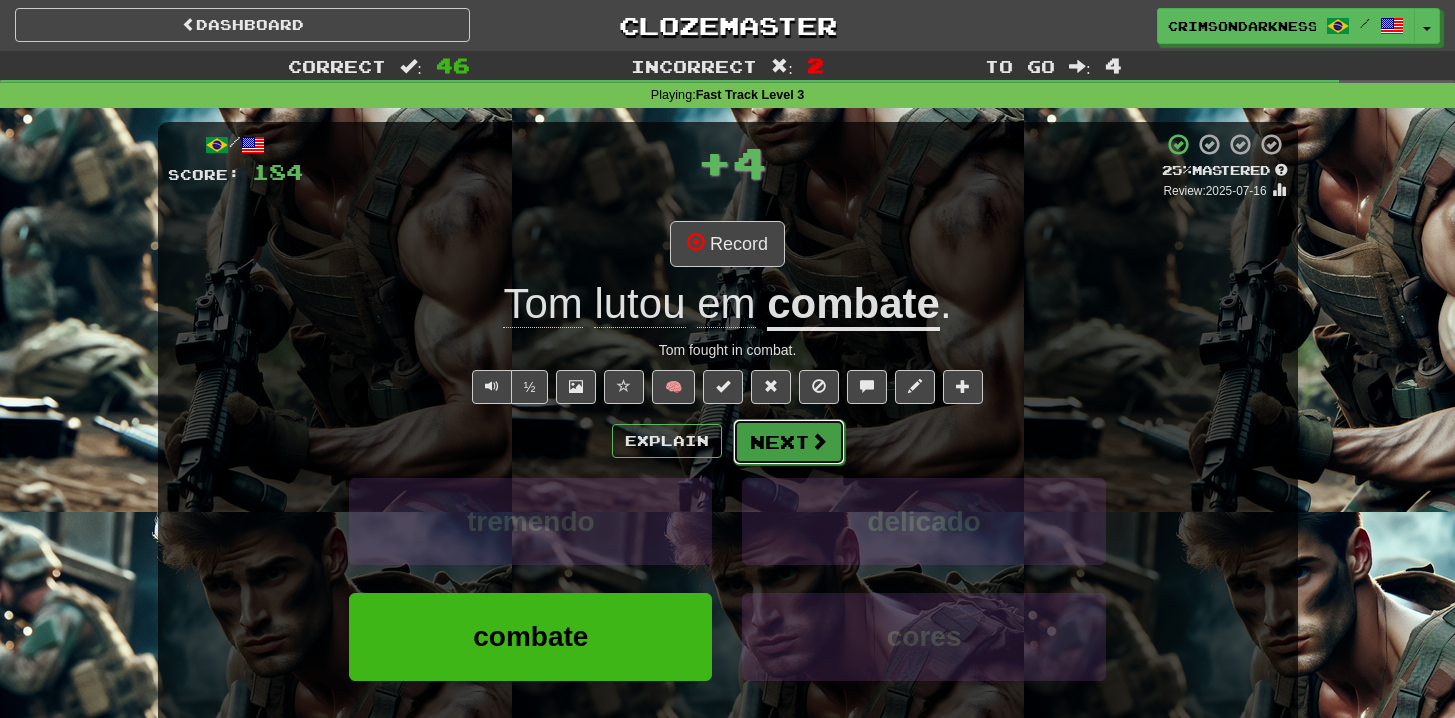 click at bounding box center (819, 441) 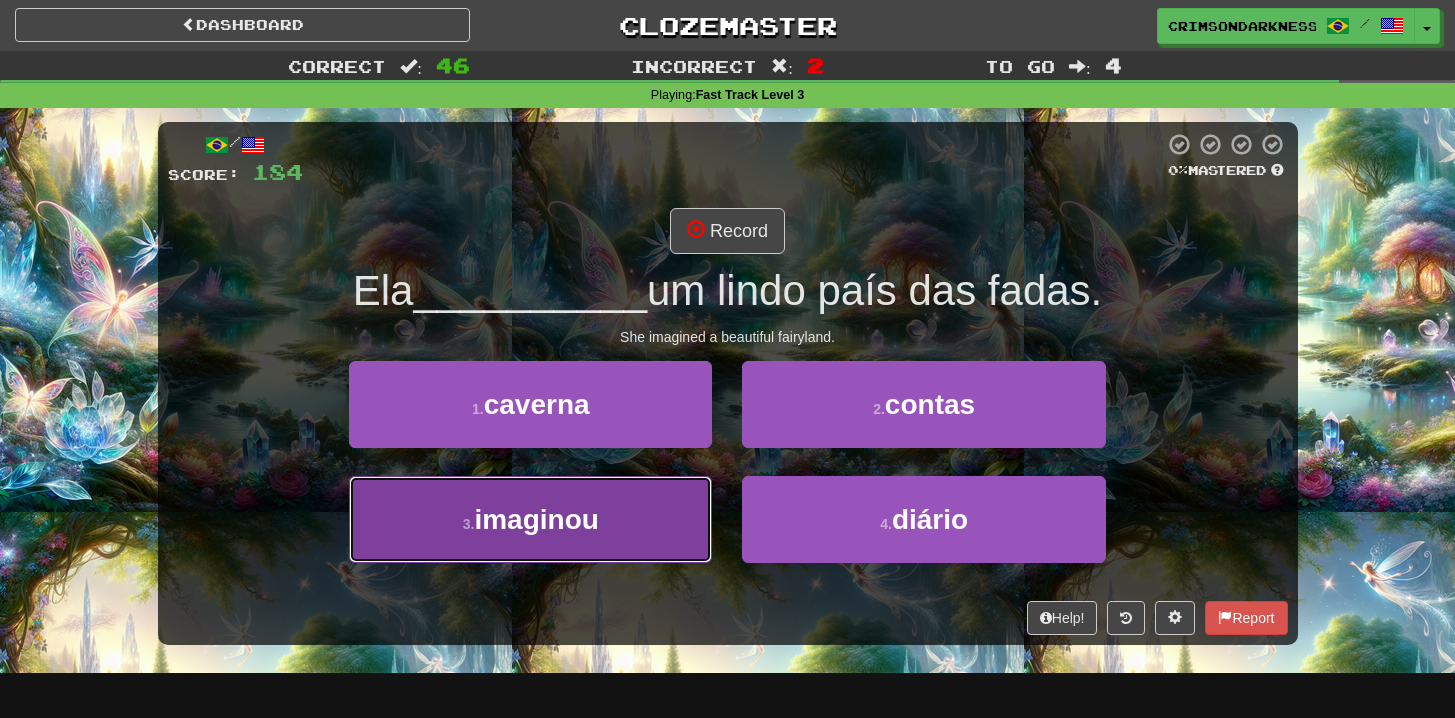 click on "3 .  imaginou" at bounding box center (530, 519) 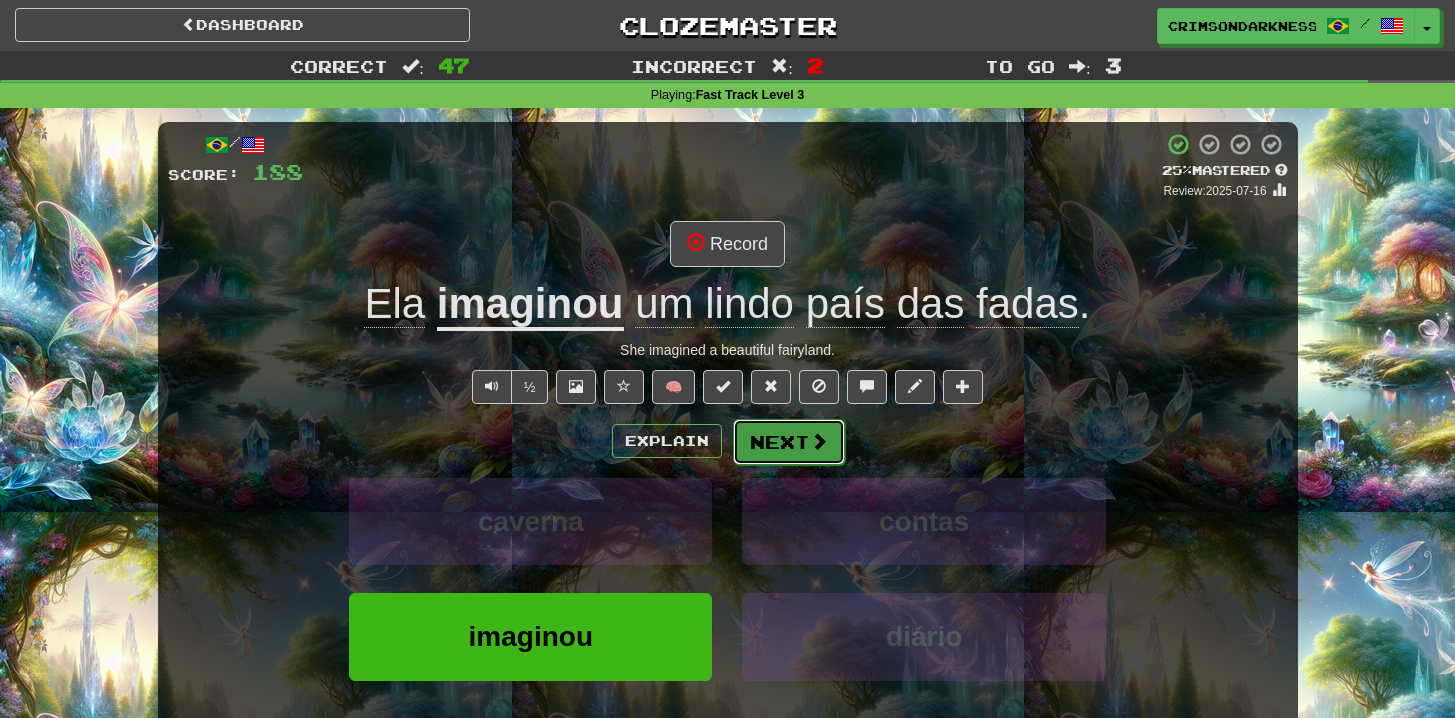 click on "Next" at bounding box center [789, 442] 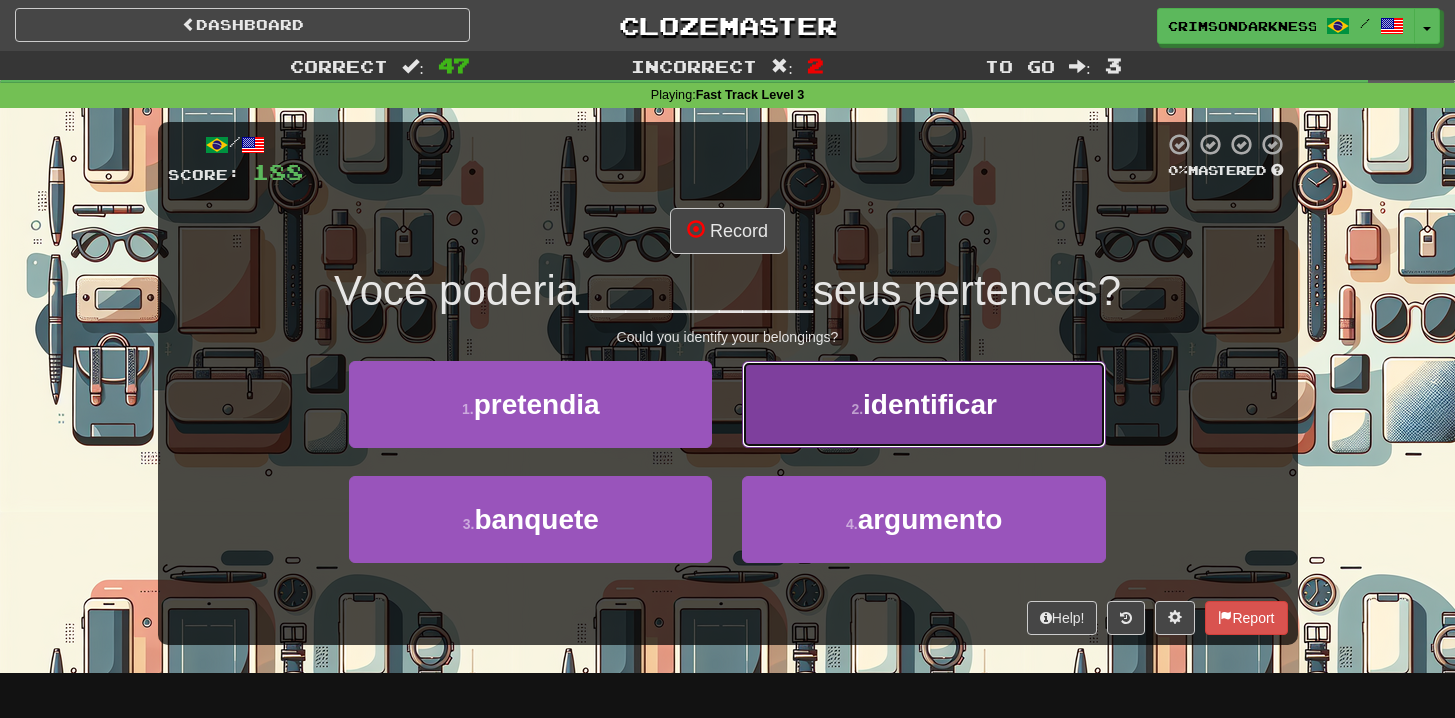 click on "2 .  identificar" at bounding box center (923, 404) 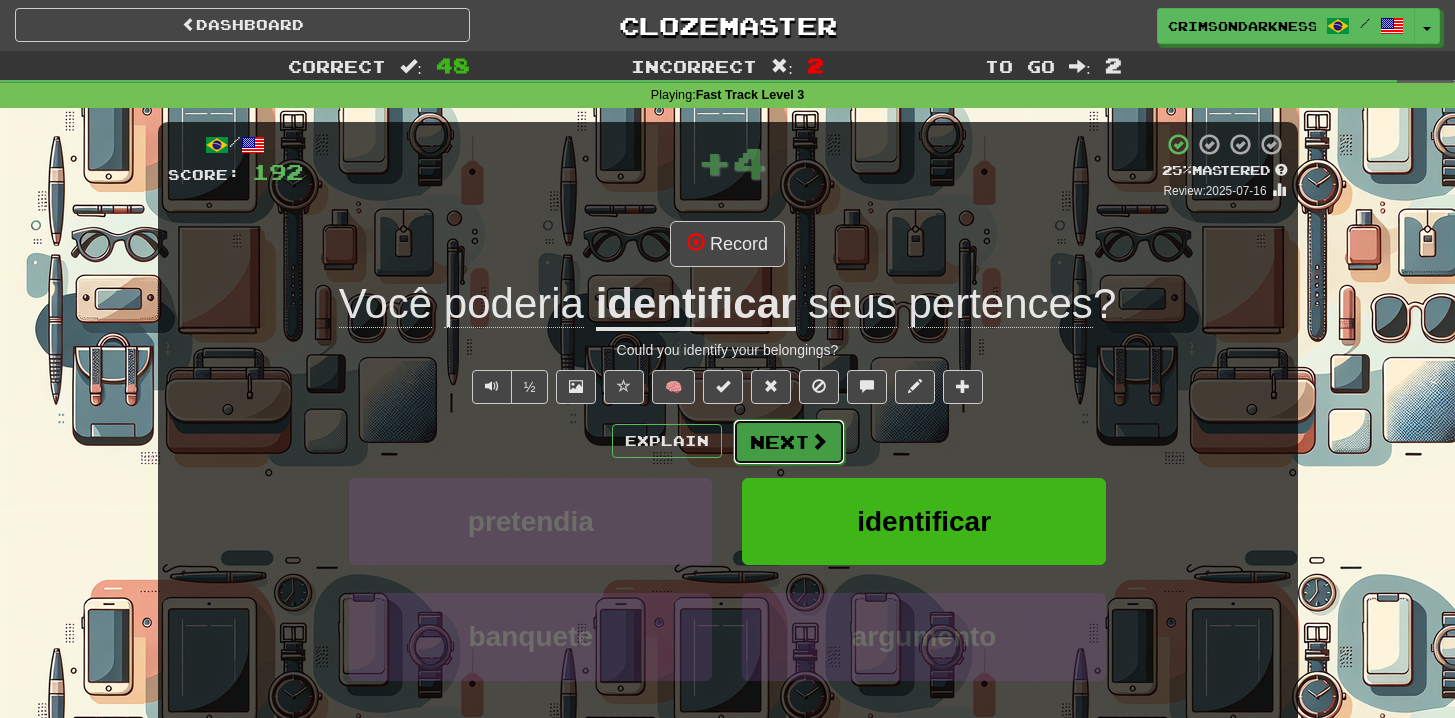 click on "Next" at bounding box center [789, 442] 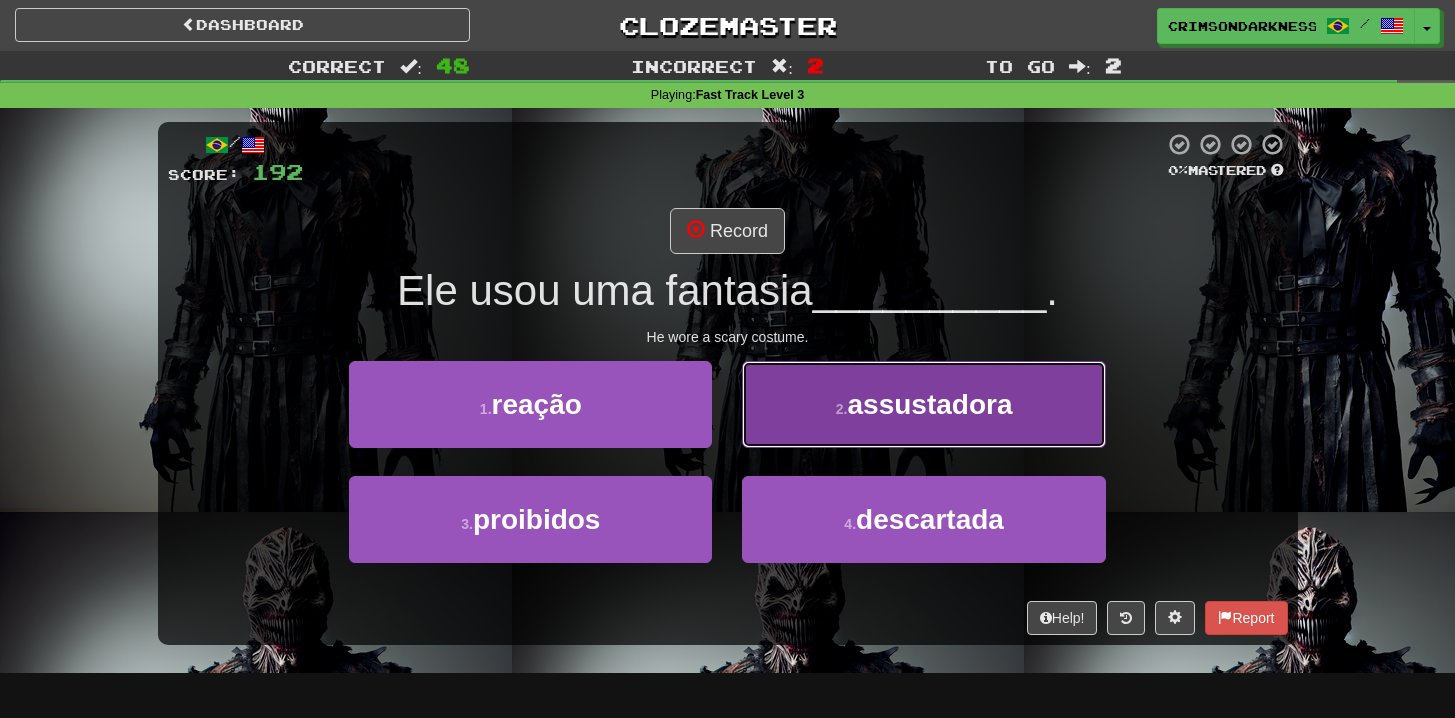 click on "2 .  assustadora" at bounding box center [923, 404] 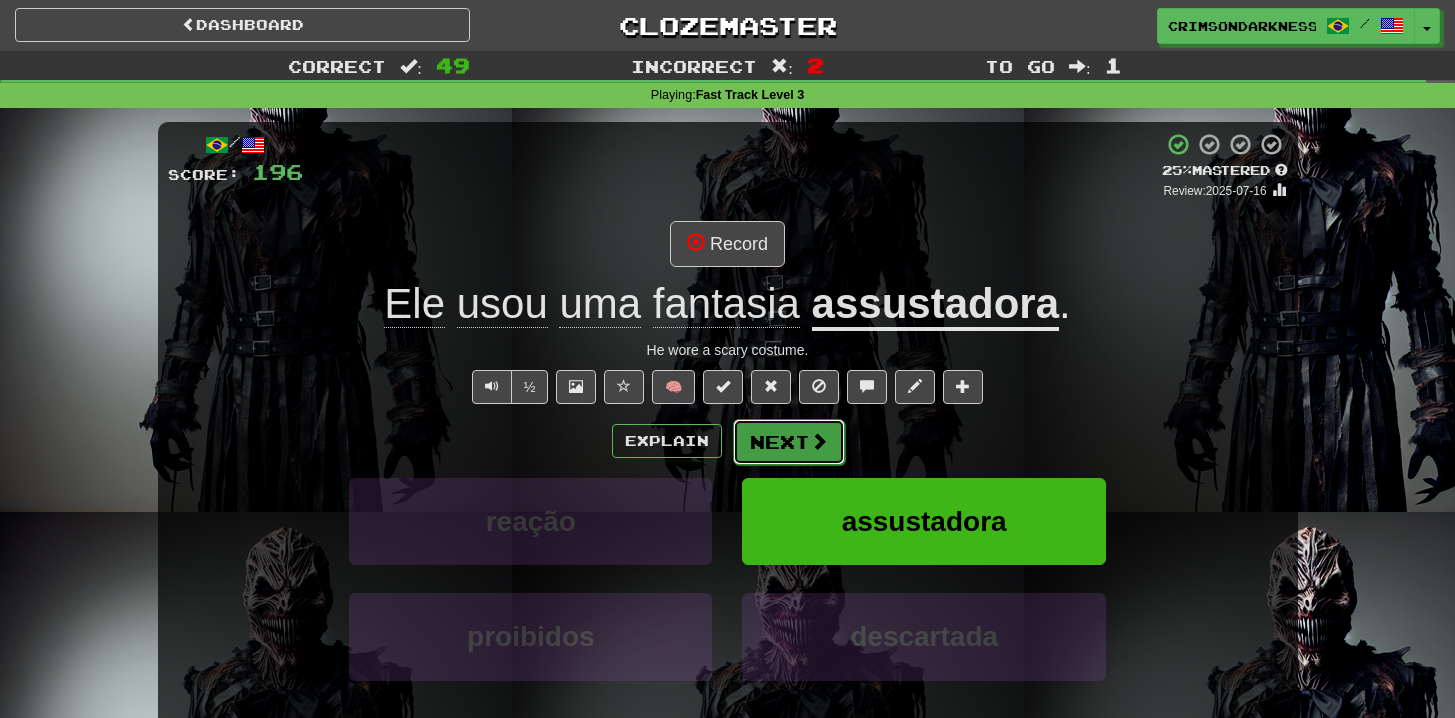 click on "Next" at bounding box center [789, 442] 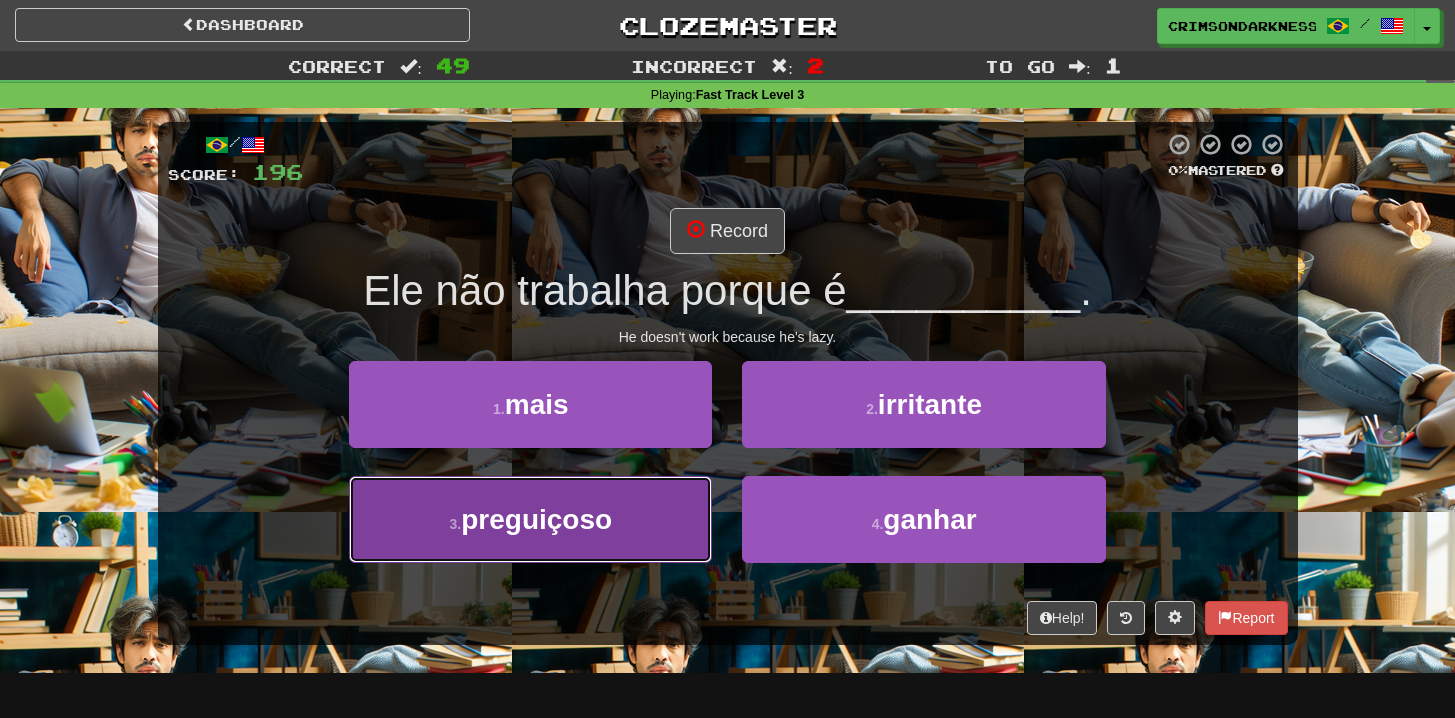 click on "3 .  preguiçoso" at bounding box center (530, 519) 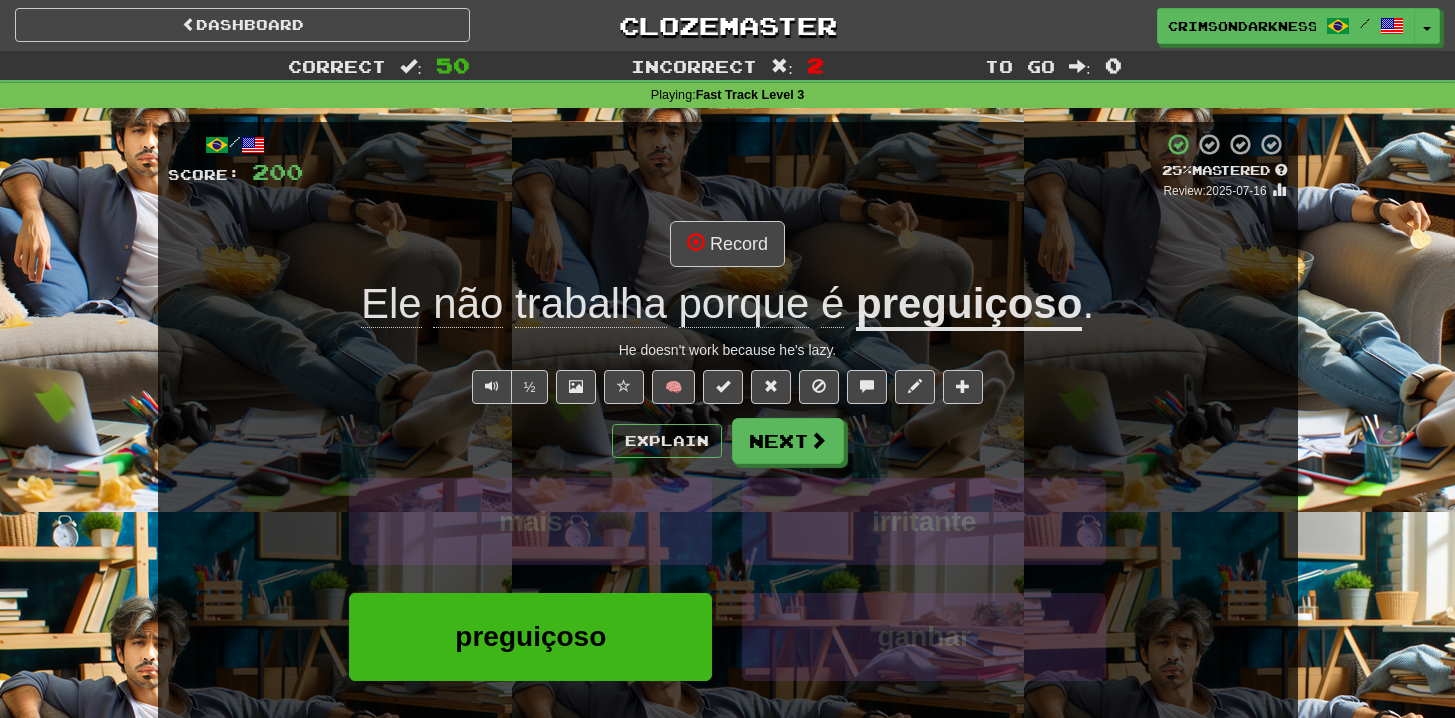 click on "/  Score:   200 + 4 25 %  Mastered Review:  2025-07-16   Record Ele   não   trabalha   porque   é   preguiçoso . He doesn't work because he's lazy. ½ 🧠 Explain Next mais irritante preguiçoso ganhar Learn more: mais irritante preguiçoso ganhar  Help!  Report" at bounding box center [728, 457] 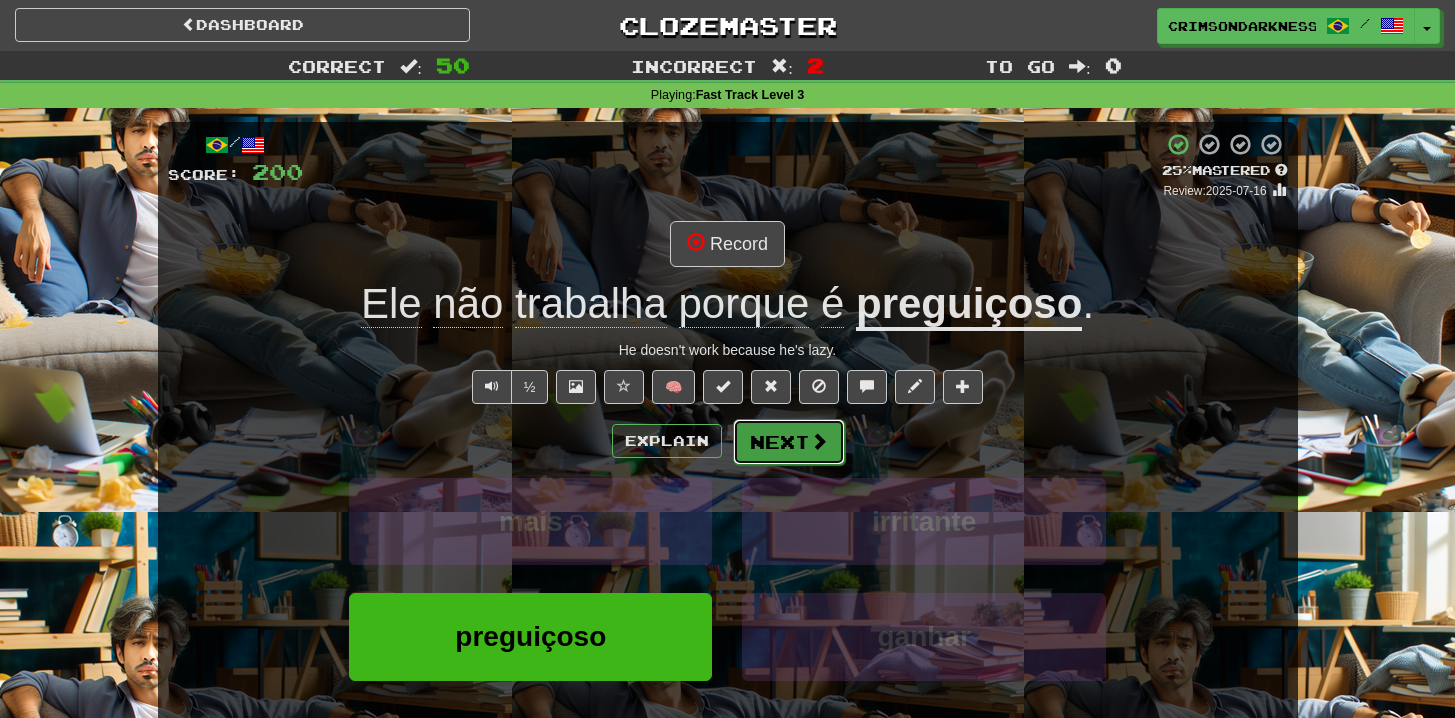 click on "Next" at bounding box center (789, 442) 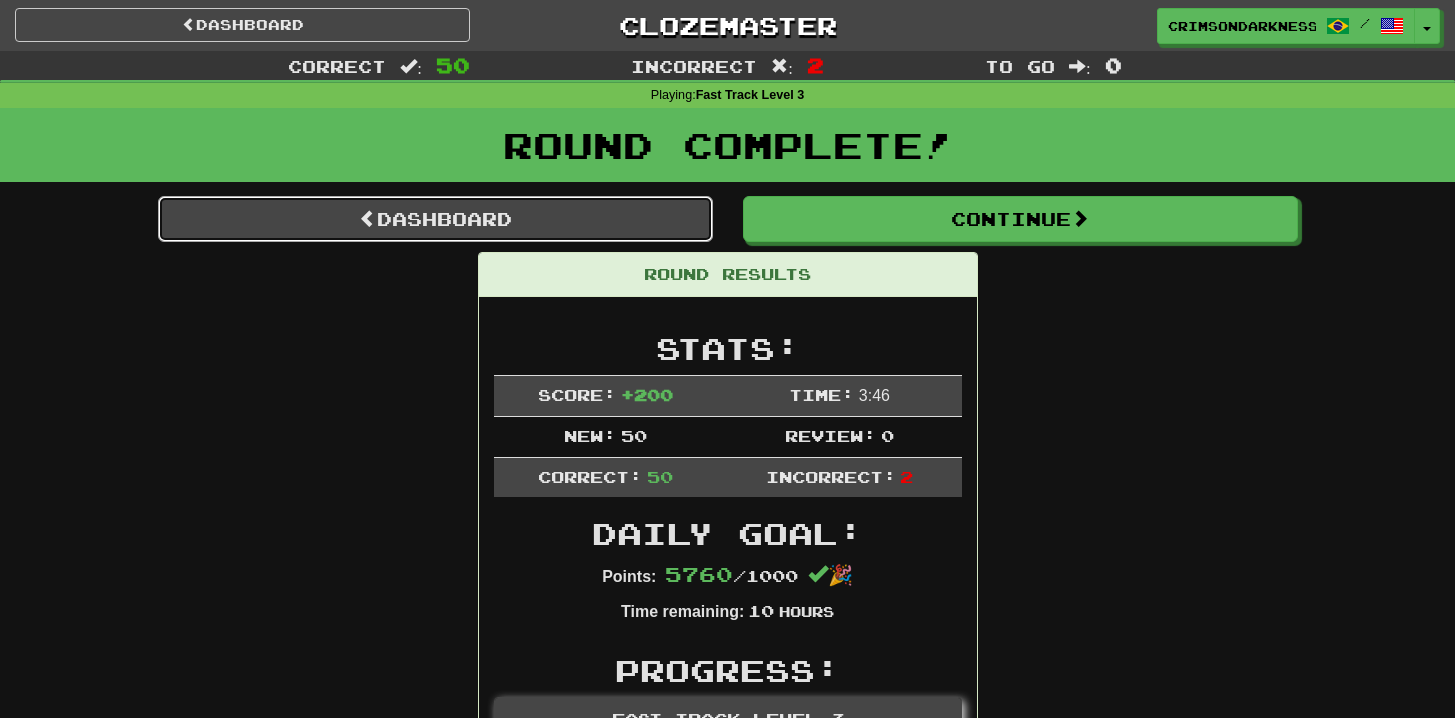 click on "Dashboard" at bounding box center (435, 219) 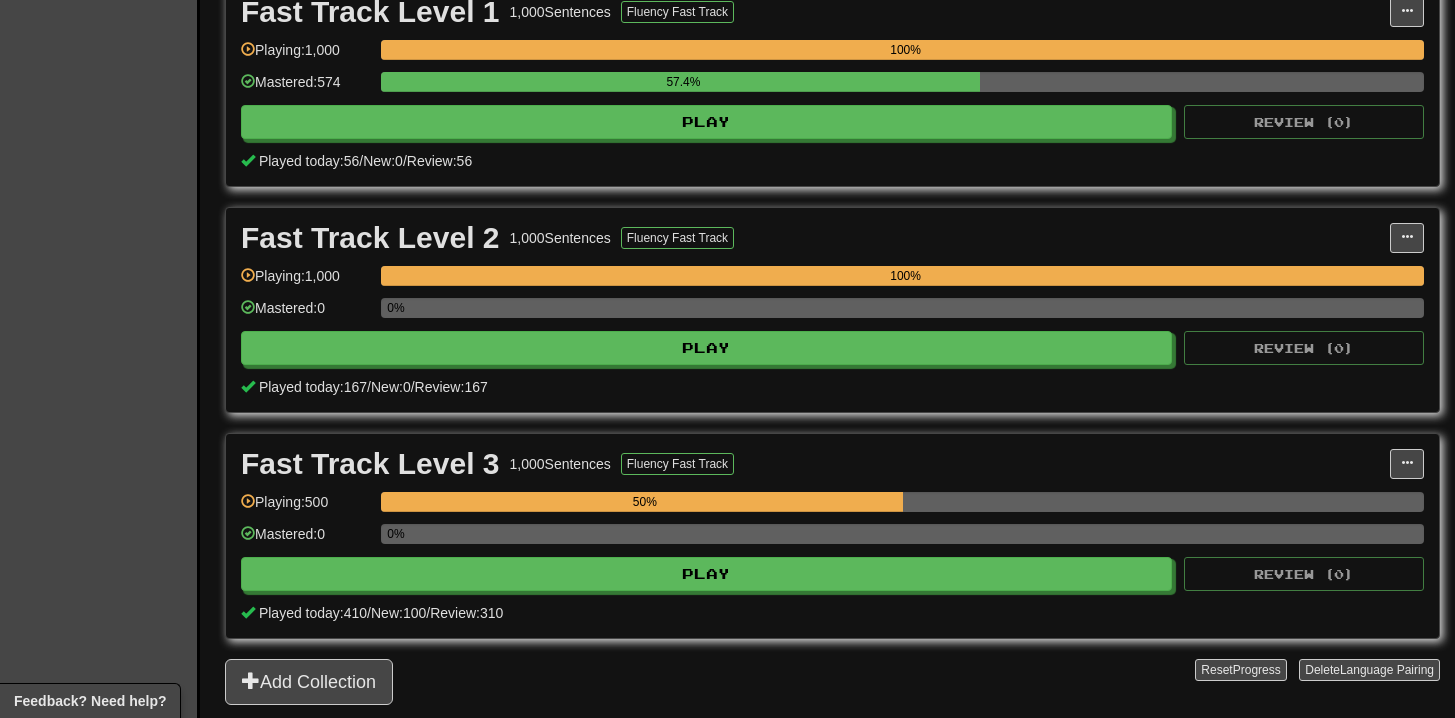 scroll, scrollTop: 429, scrollLeft: 0, axis: vertical 